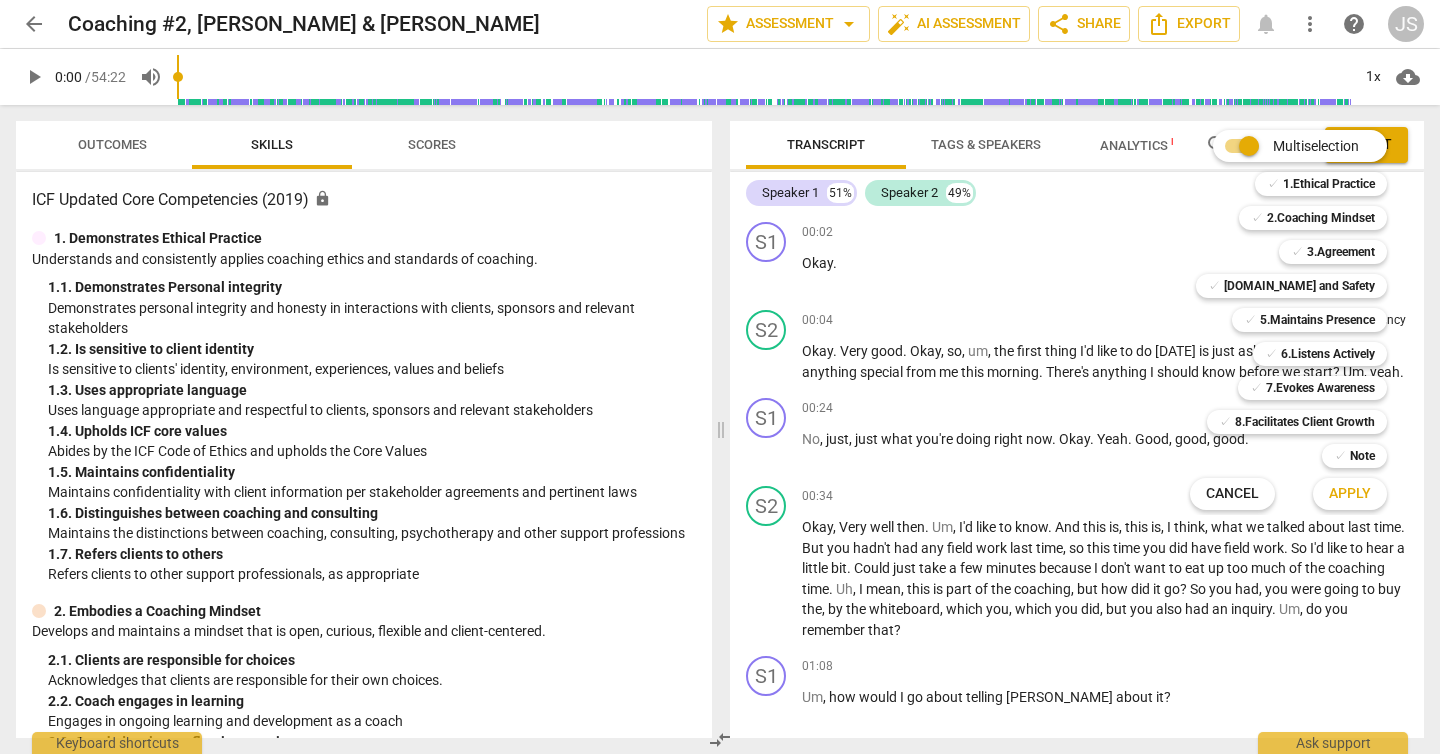 scroll, scrollTop: 0, scrollLeft: 0, axis: both 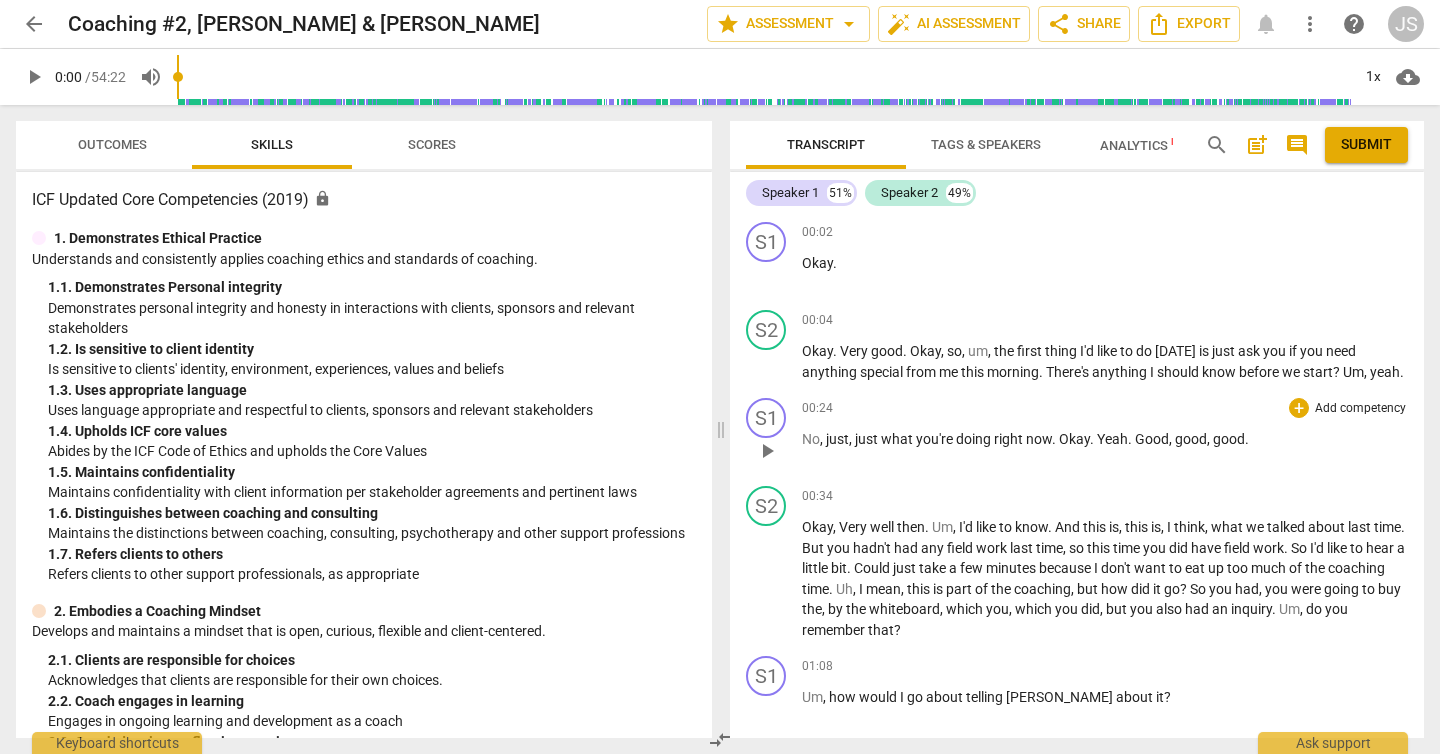 click on "Add competency" at bounding box center (1360, 409) 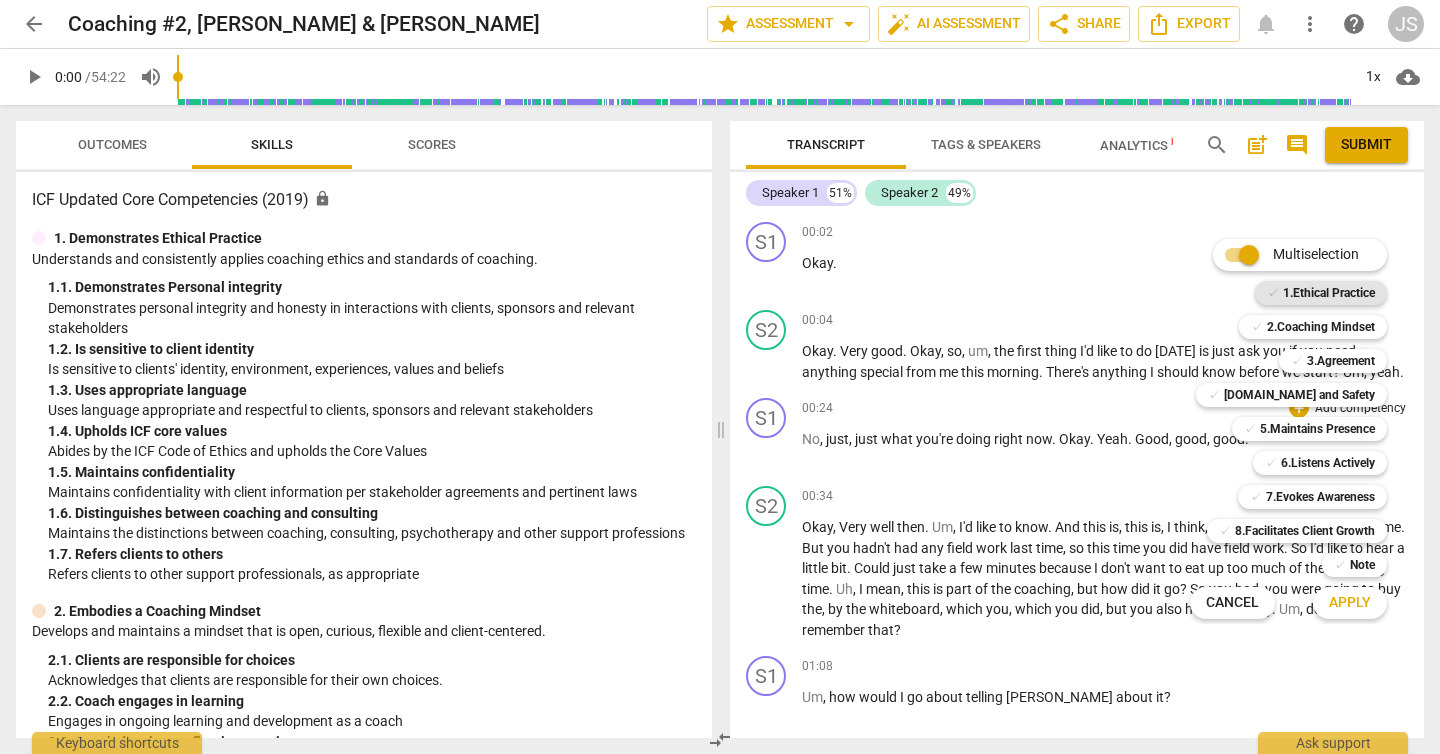 click on "1.Ethical Practice" at bounding box center (1329, 293) 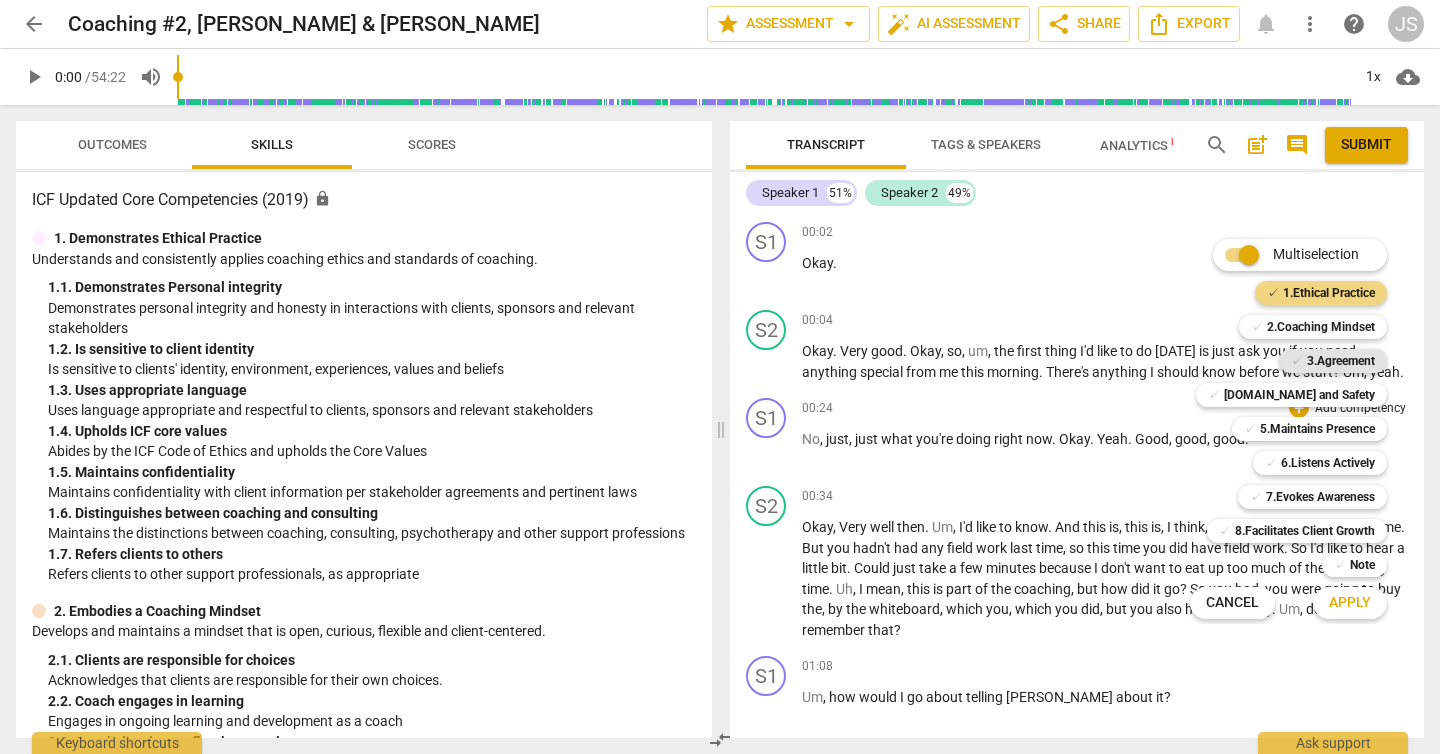 click on "3.Agreement" at bounding box center [1341, 361] 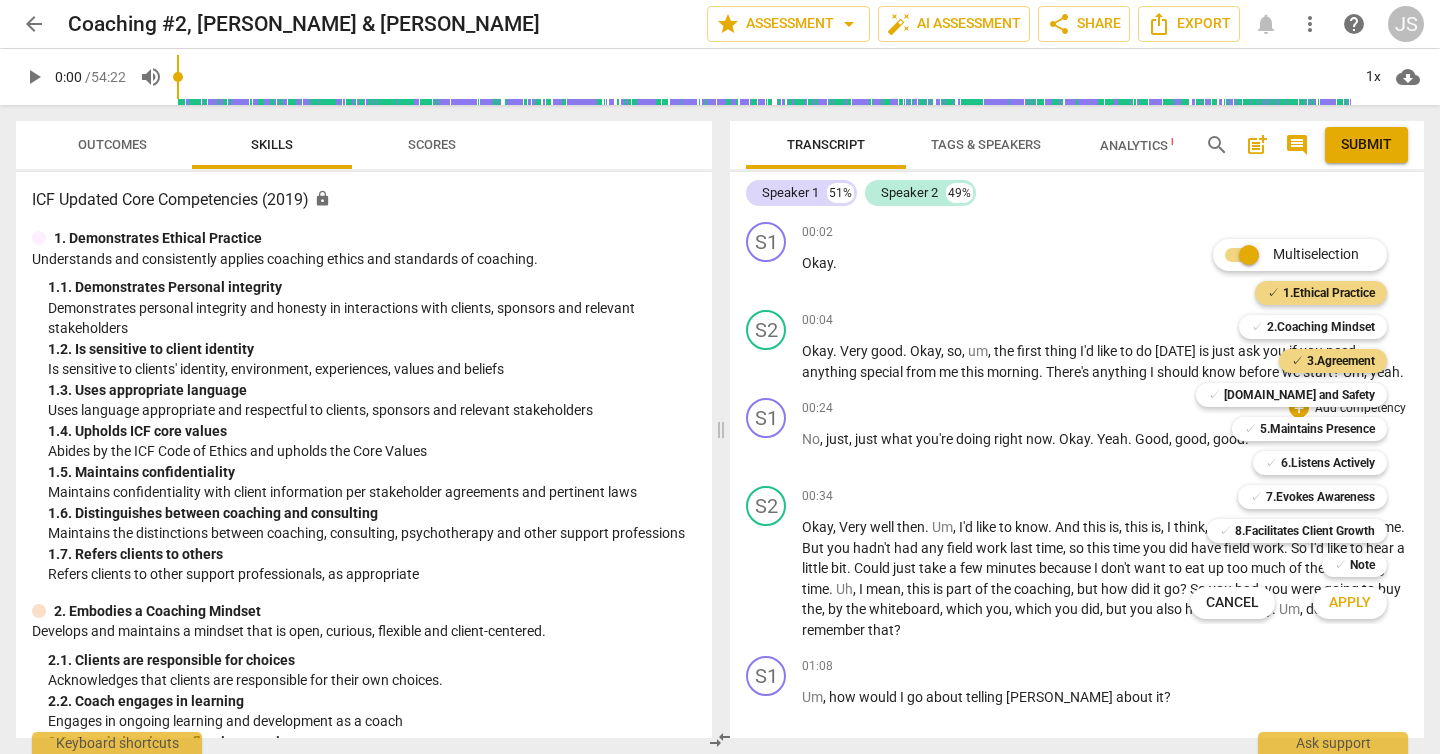 click on "Apply" at bounding box center [1350, 603] 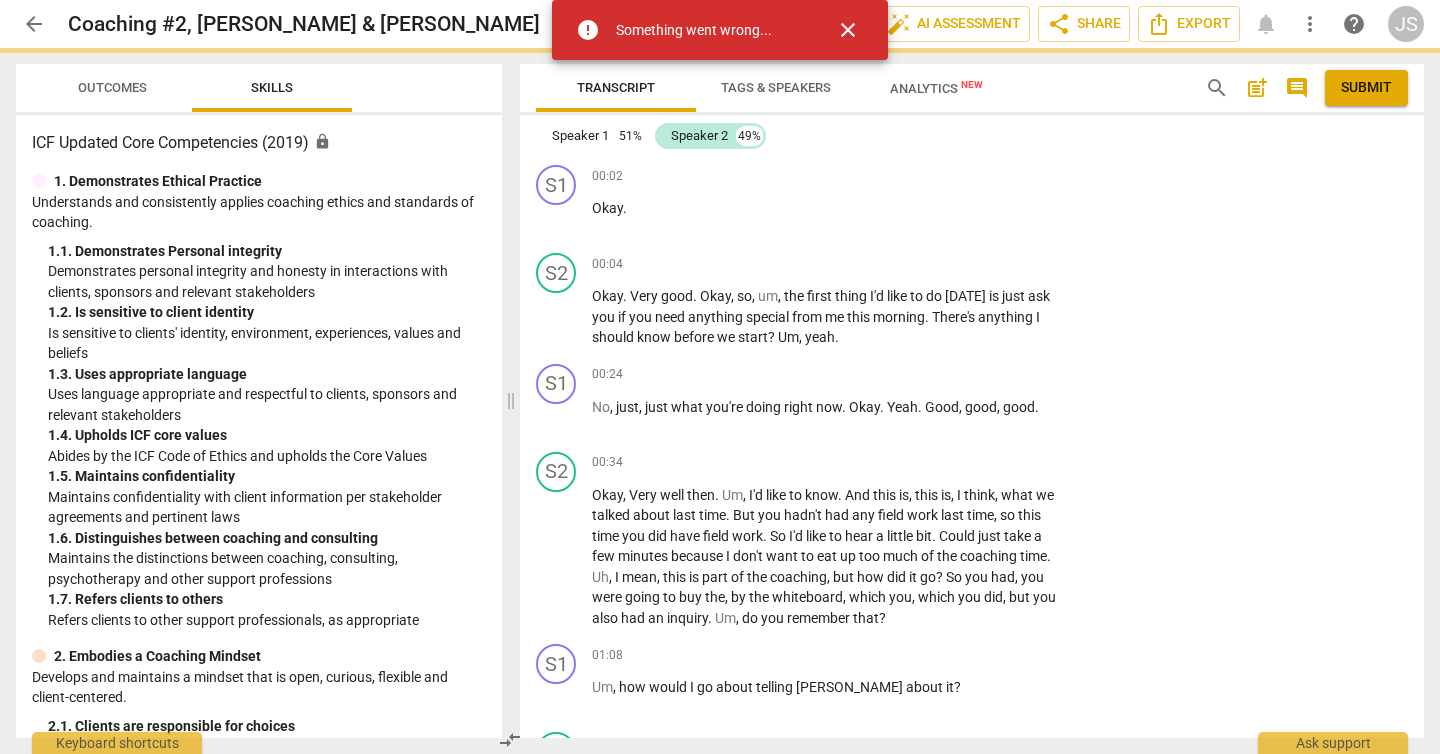click on "close" at bounding box center (848, 30) 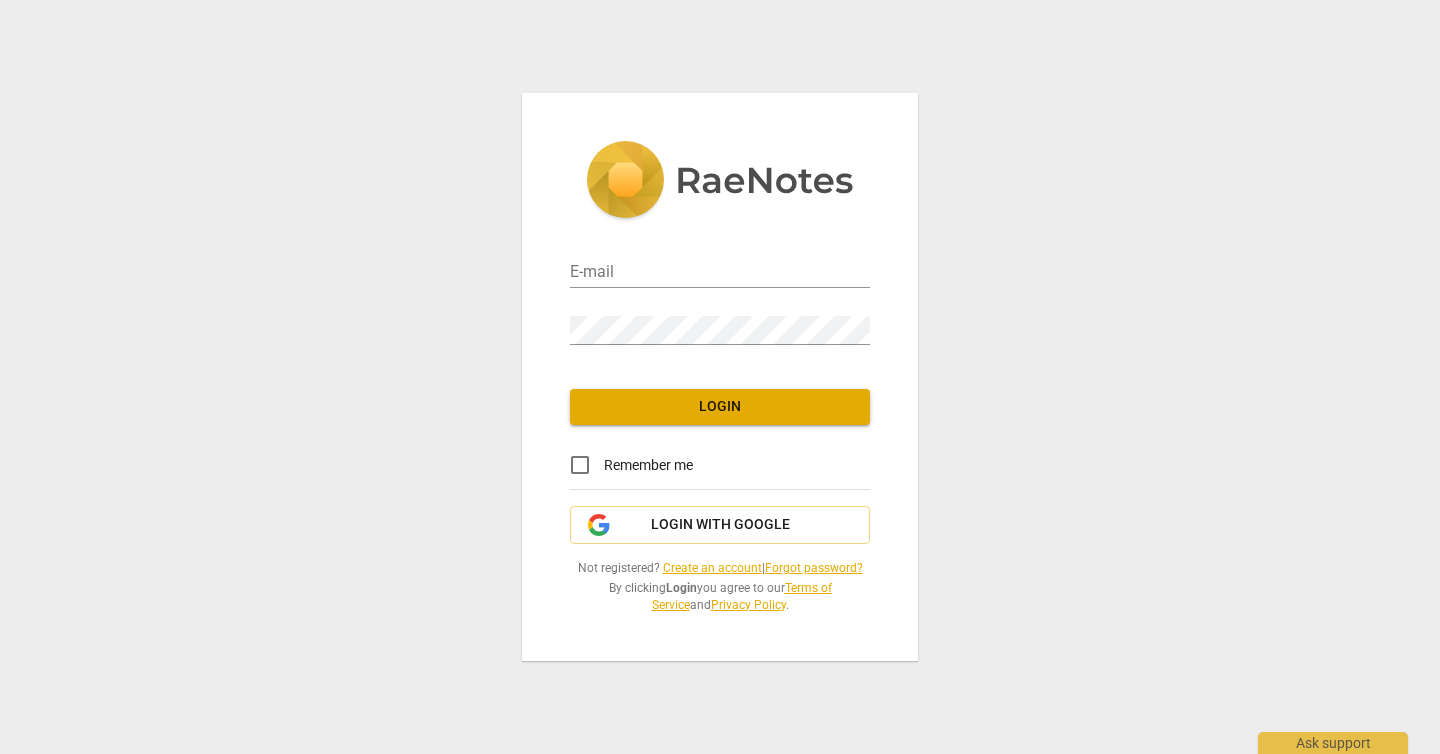 scroll, scrollTop: 0, scrollLeft: 0, axis: both 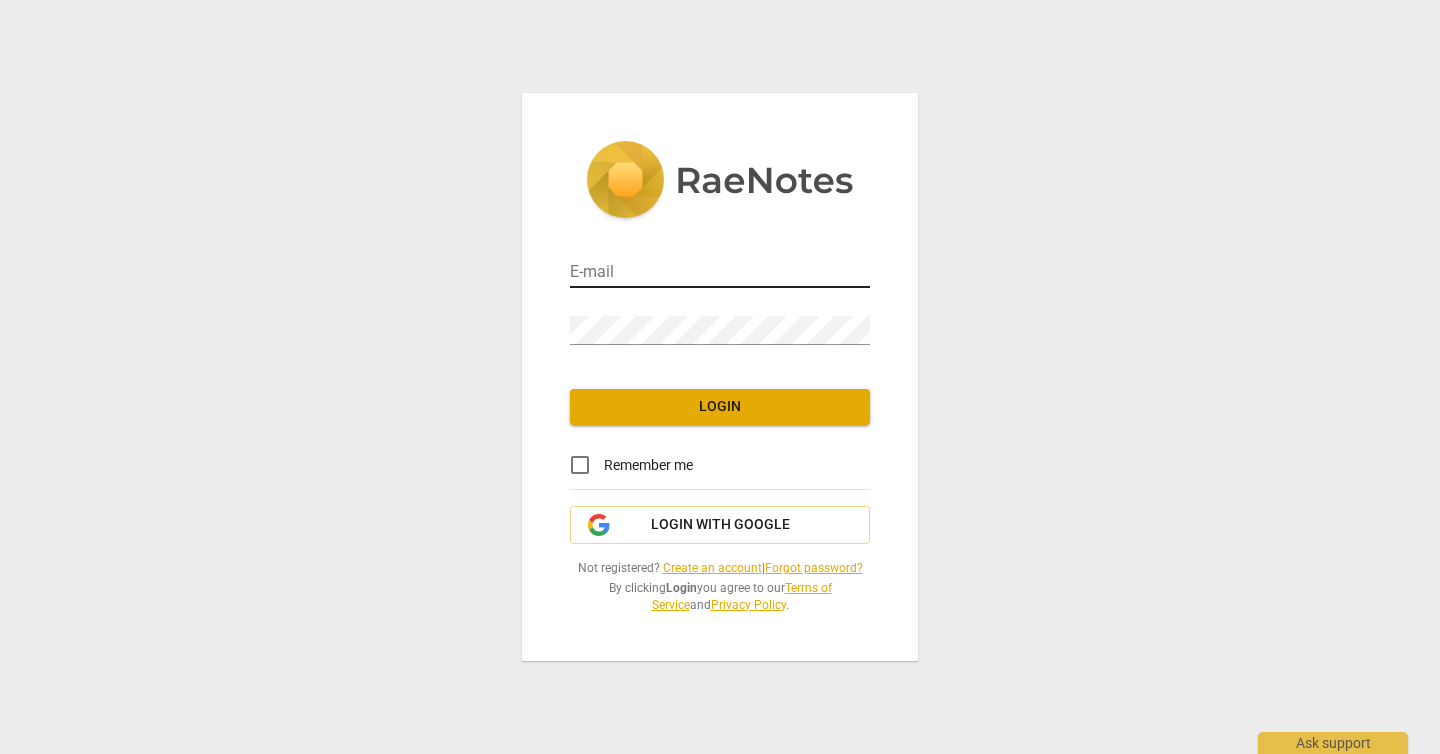 click at bounding box center (720, 273) 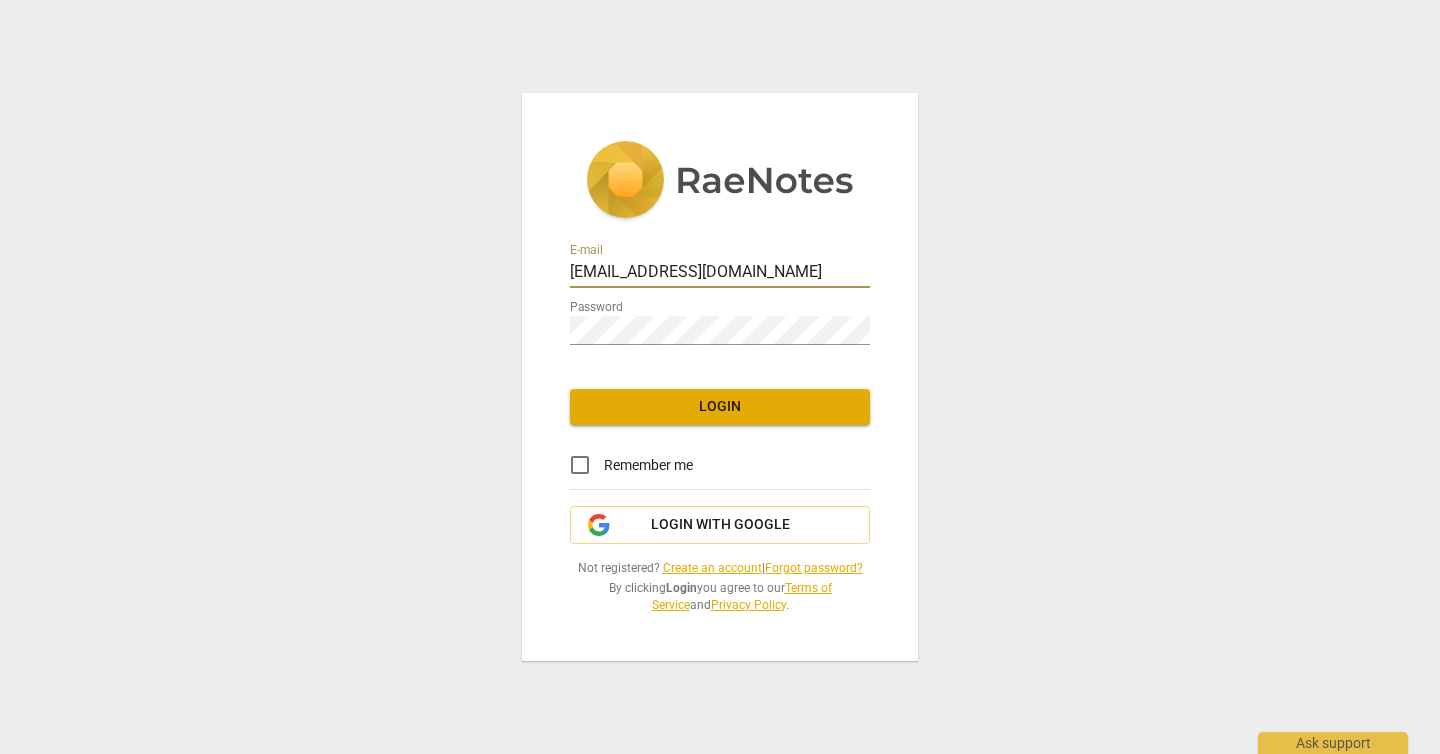 click on "Login" at bounding box center (720, 407) 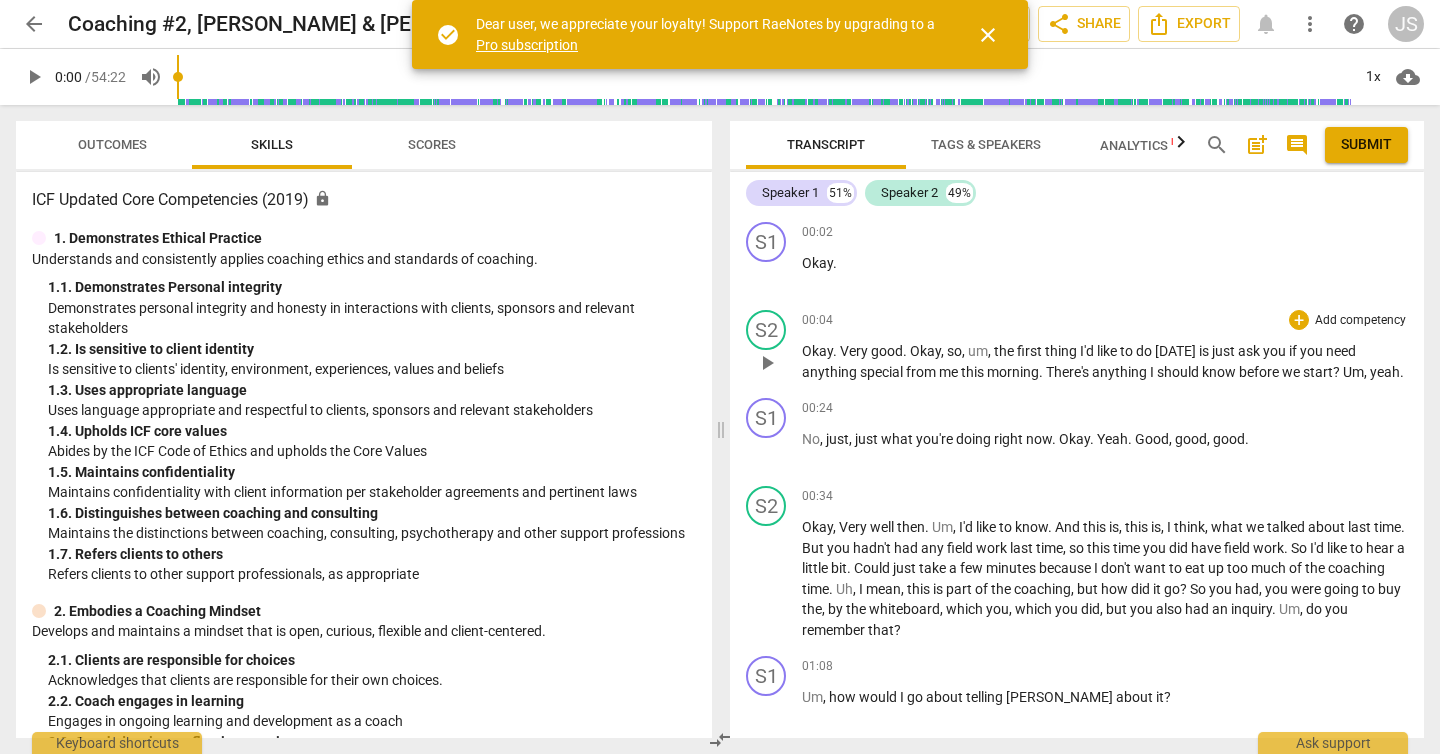click on "+ Add competency" at bounding box center [1348, 320] 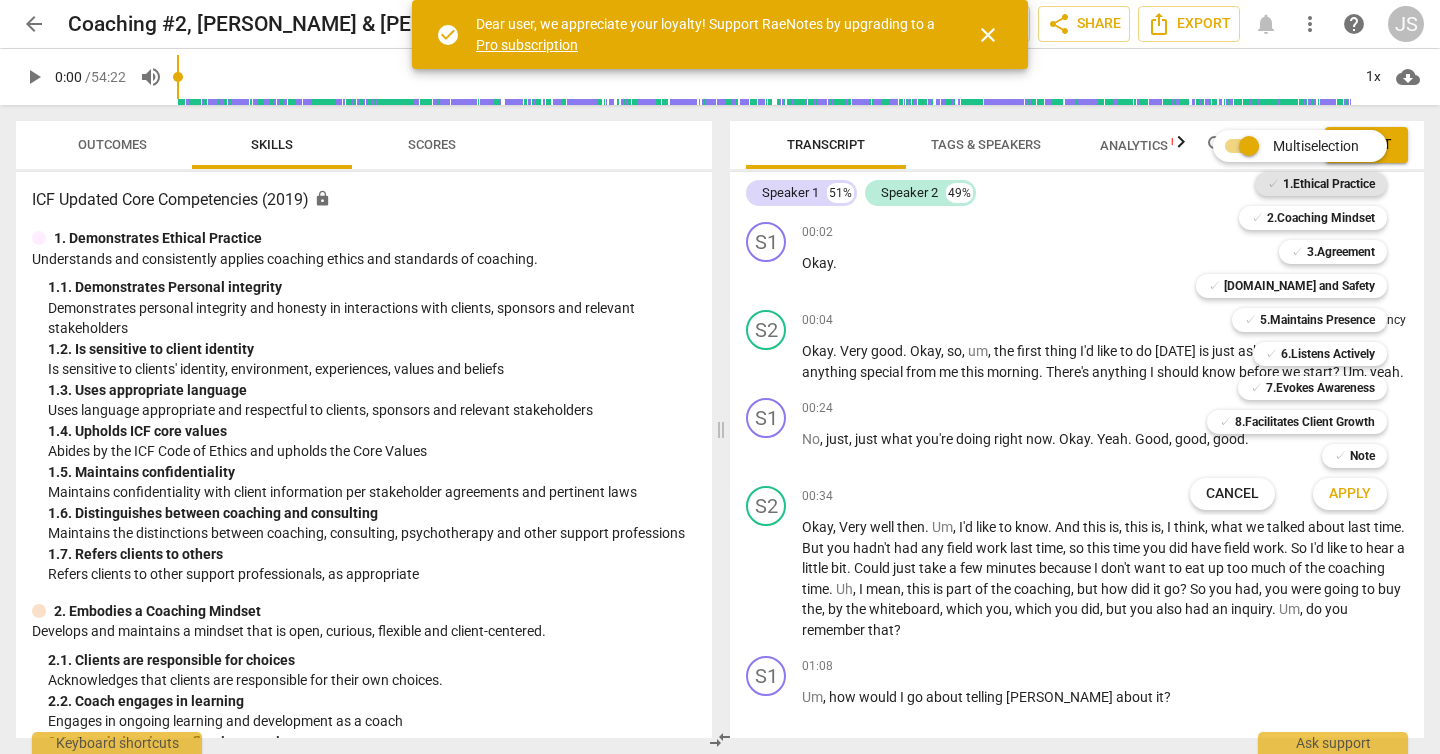 click on "1.Ethical Practice" at bounding box center (1329, 184) 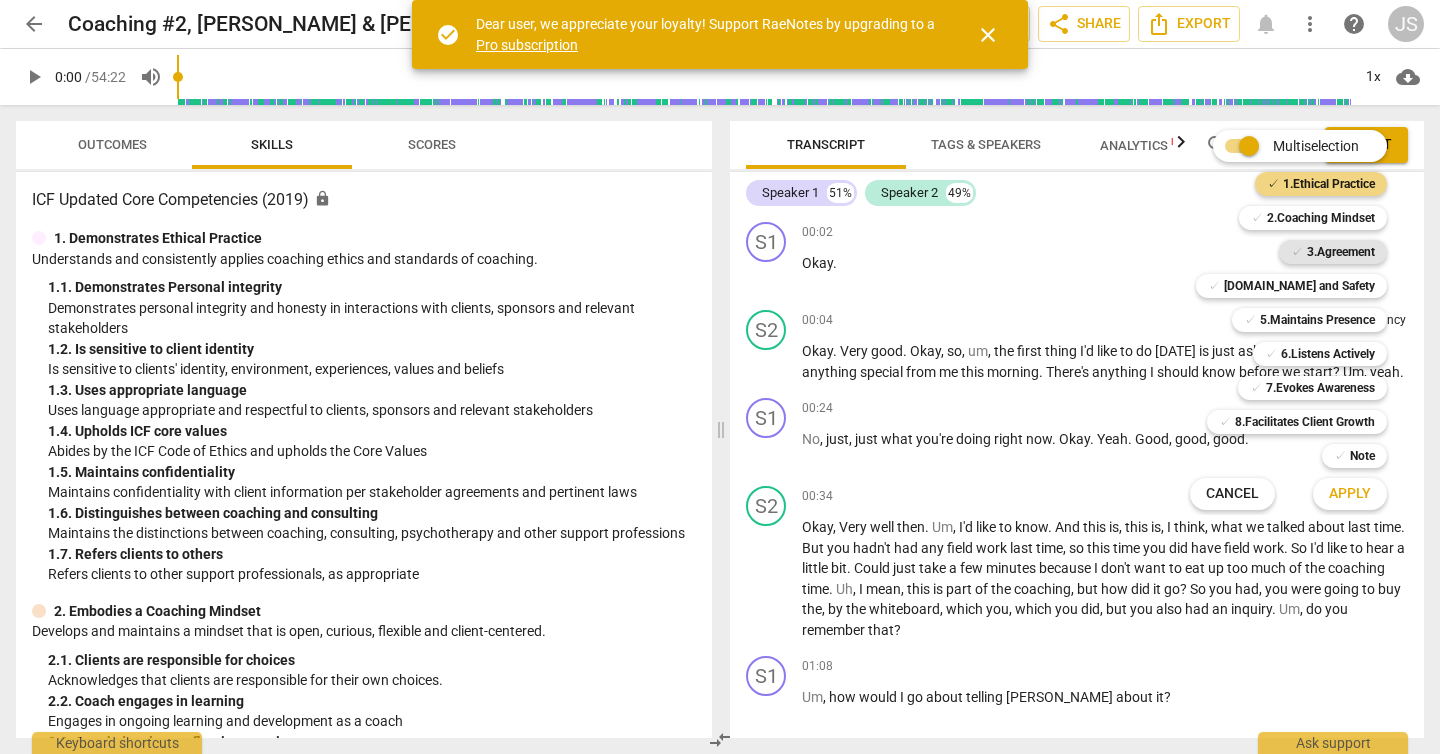click on "3.Agreement" at bounding box center (1341, 252) 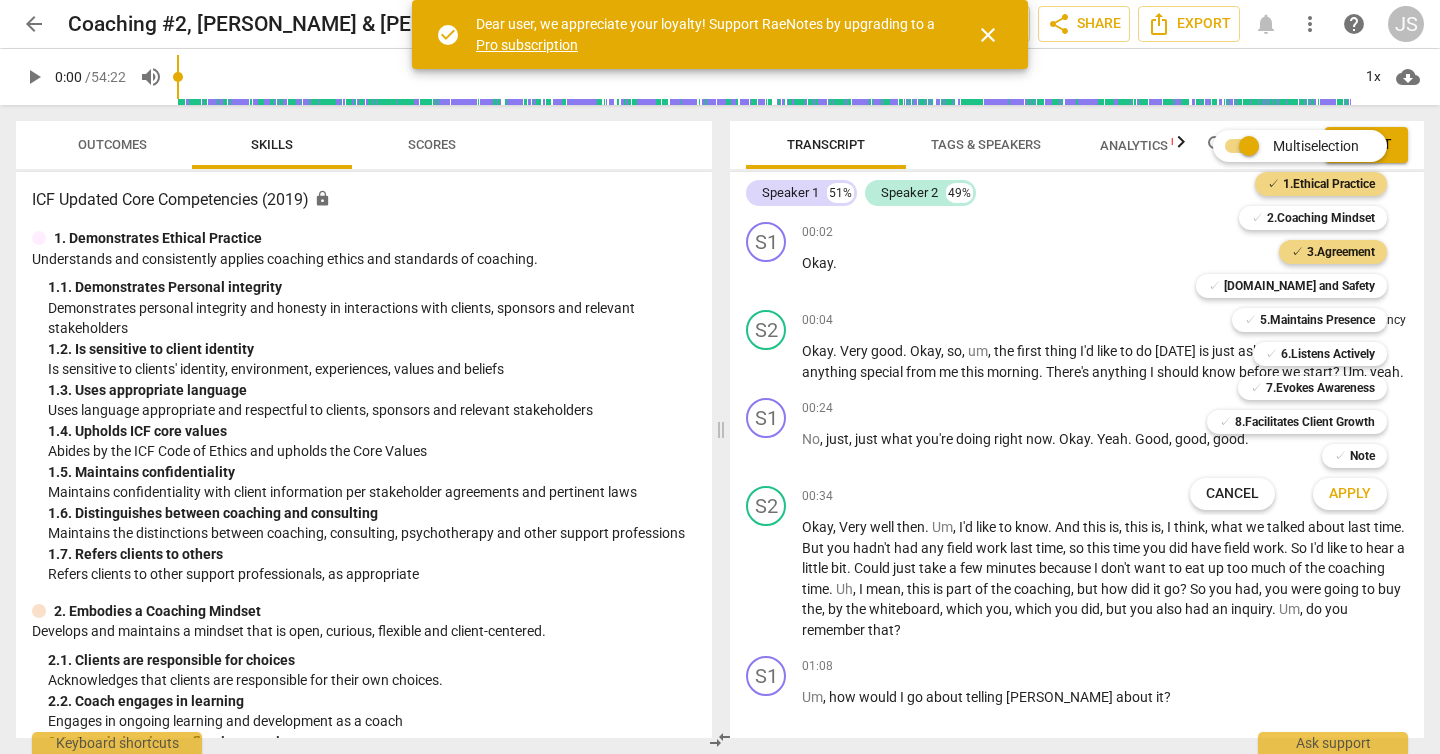 click on "Apply" at bounding box center (1350, 494) 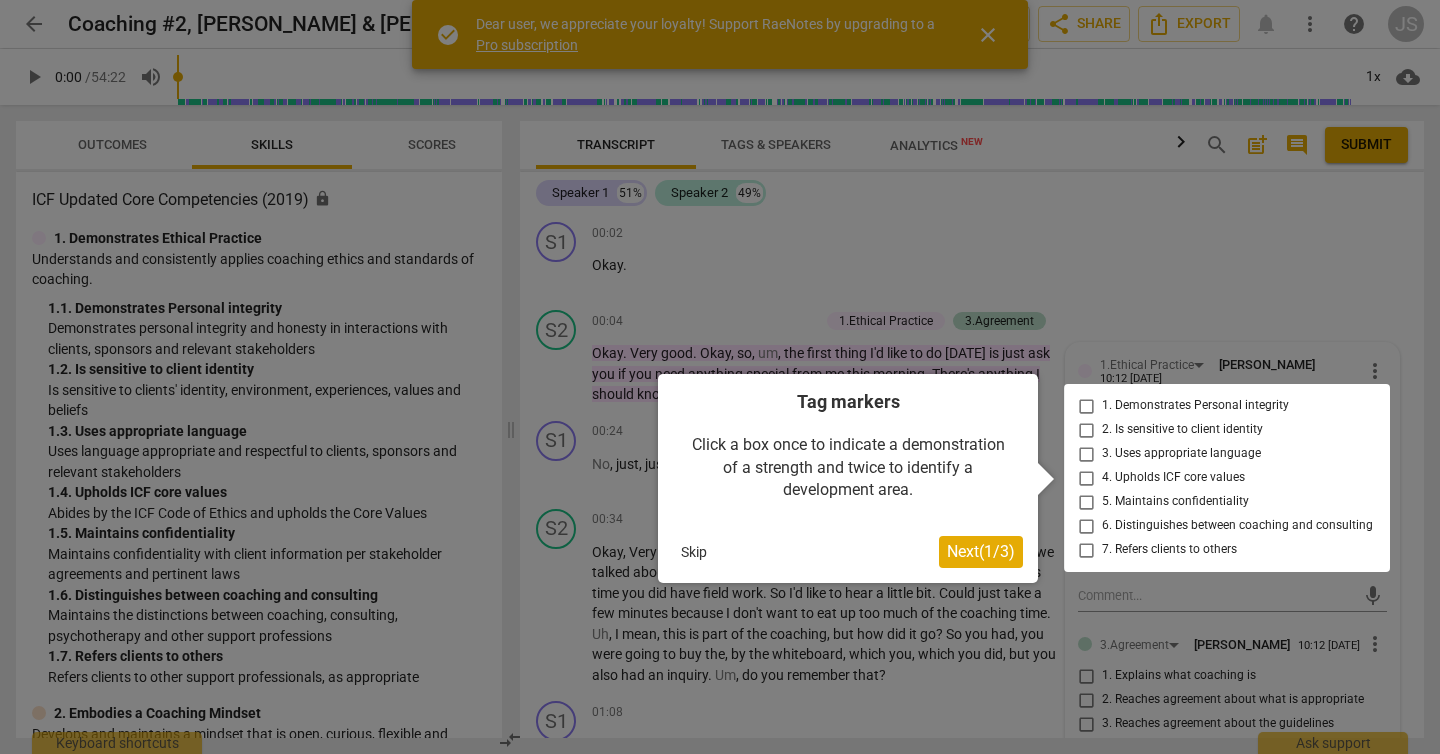 click at bounding box center (1227, 478) 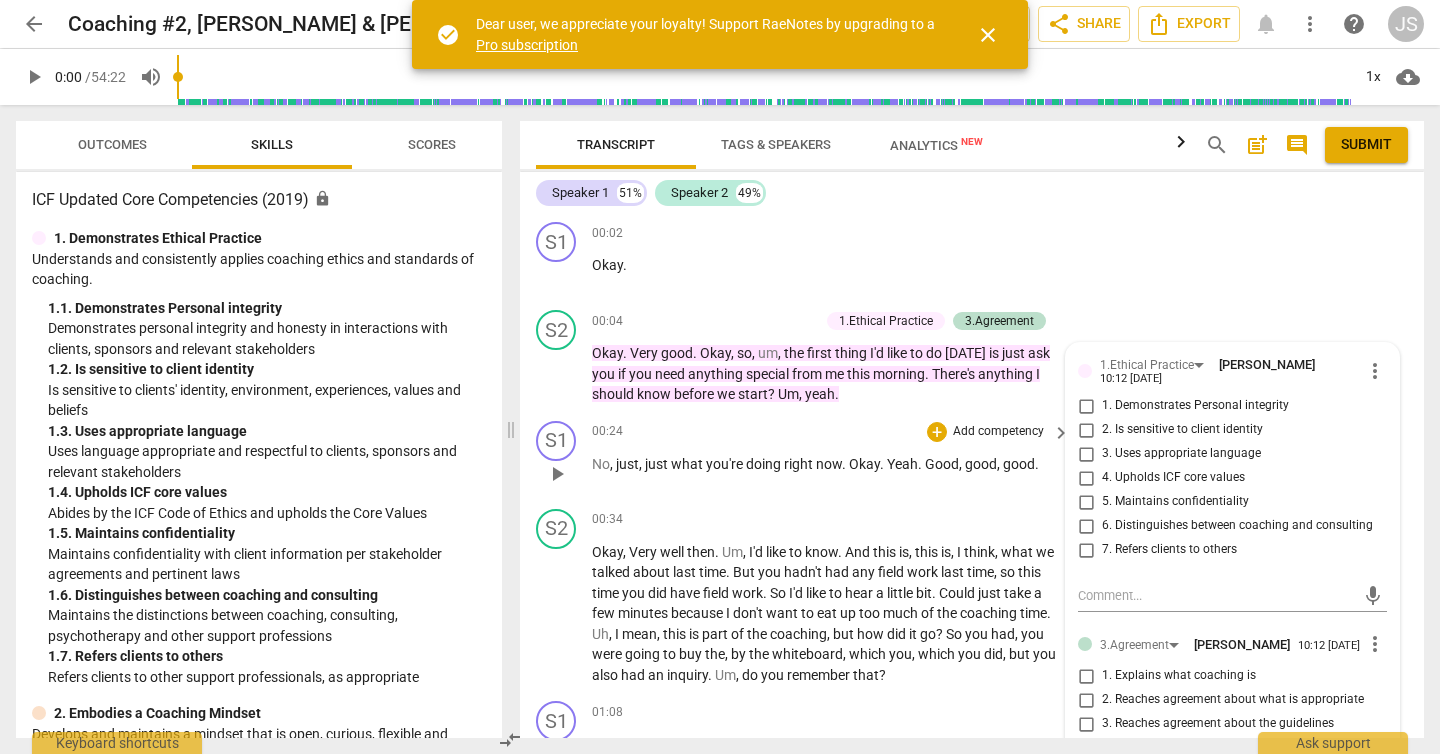 click on "00:24 + Add competency keyboard_arrow_right No ,   just ,   just   what   you're   doing   right   now .   Okay .   Yeah .   Good ,   good ,   good ." at bounding box center [832, 457] 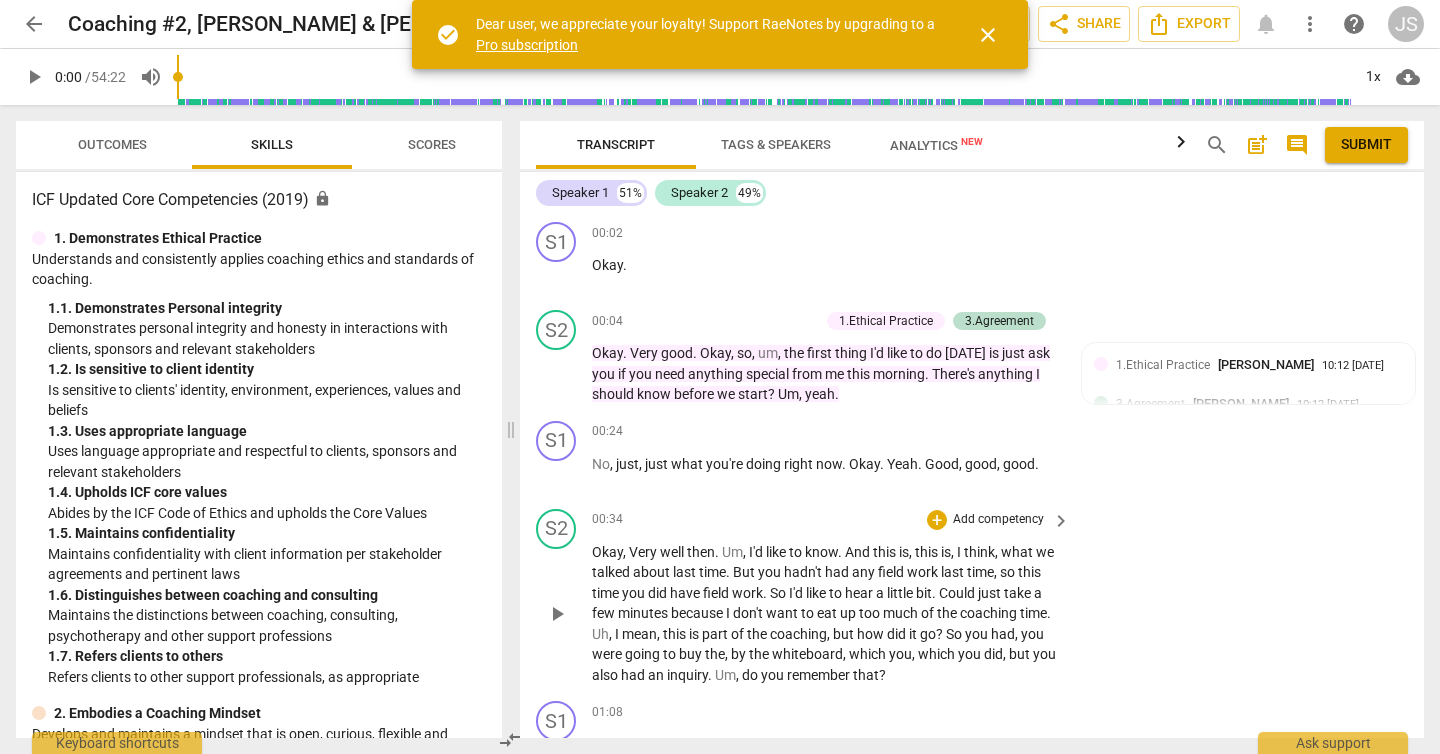 click on "Add competency" at bounding box center (998, 520) 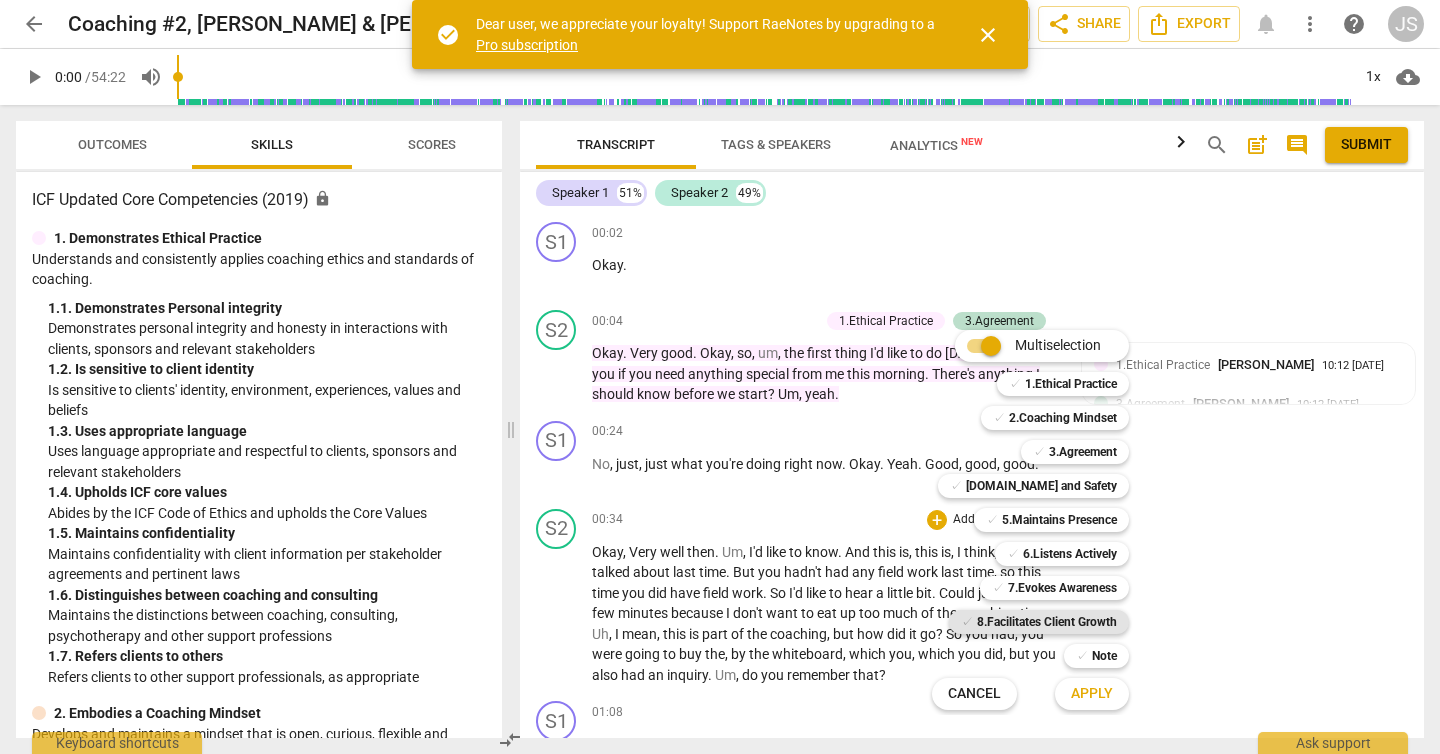 click on "8.Facilitates Client Growth" at bounding box center (1047, 622) 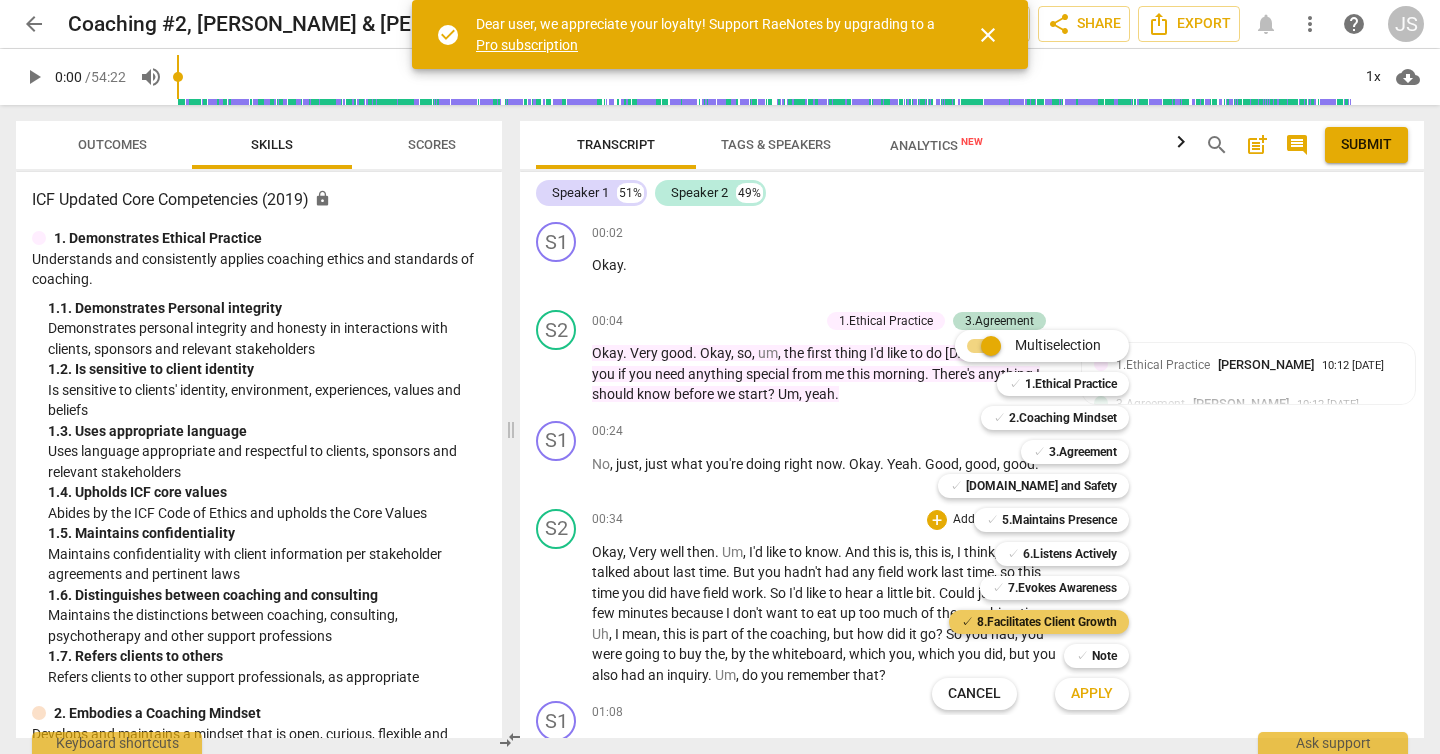click on "8.Facilitates Client Growth" at bounding box center (1047, 622) 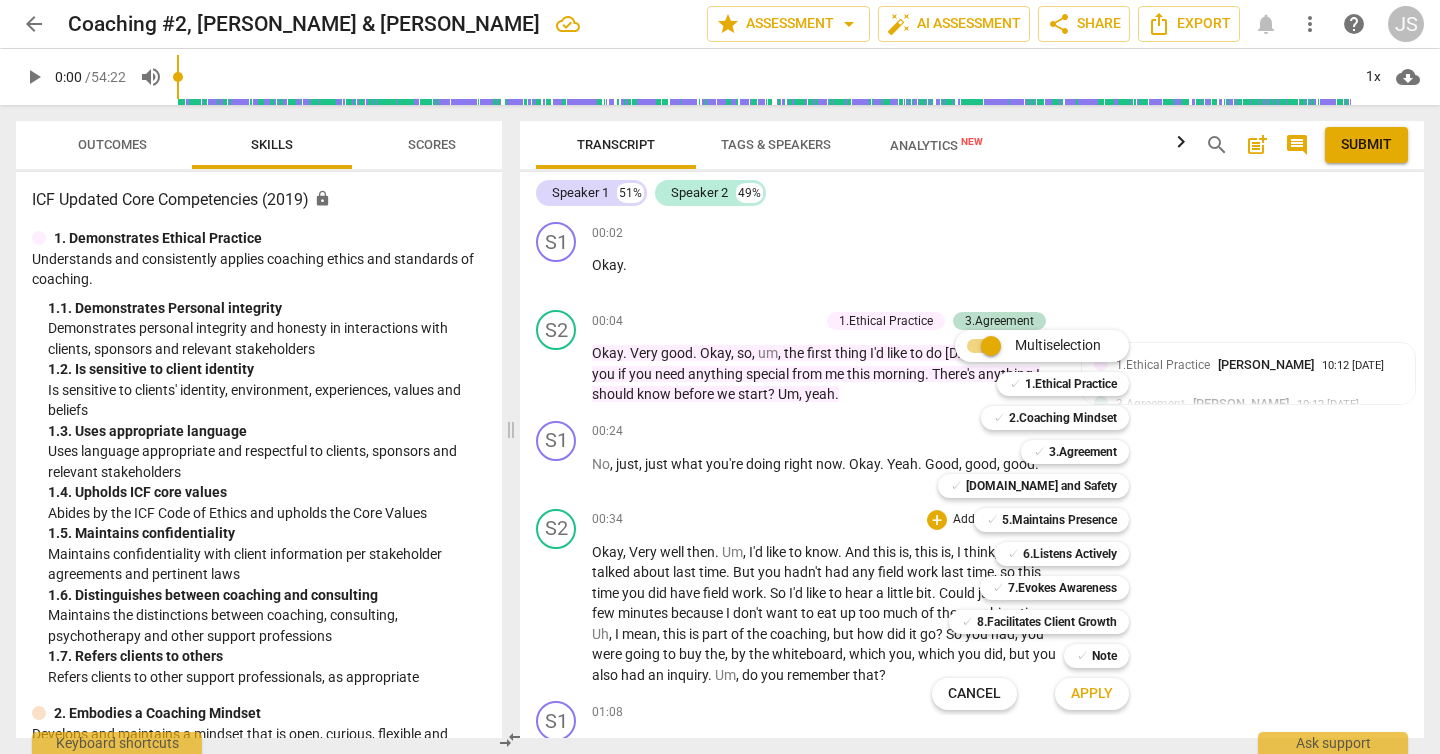 click on "Apply" at bounding box center [1092, 694] 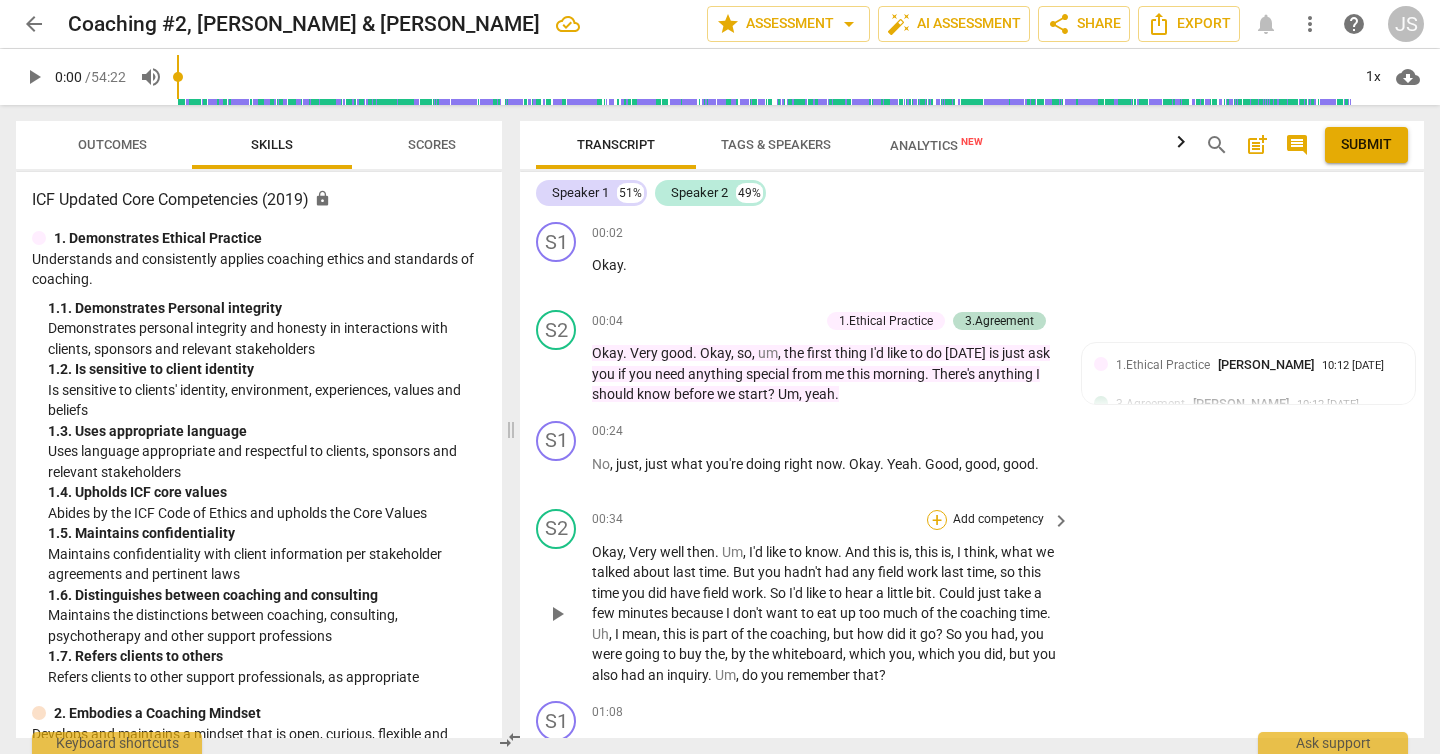 click on "+" at bounding box center [937, 520] 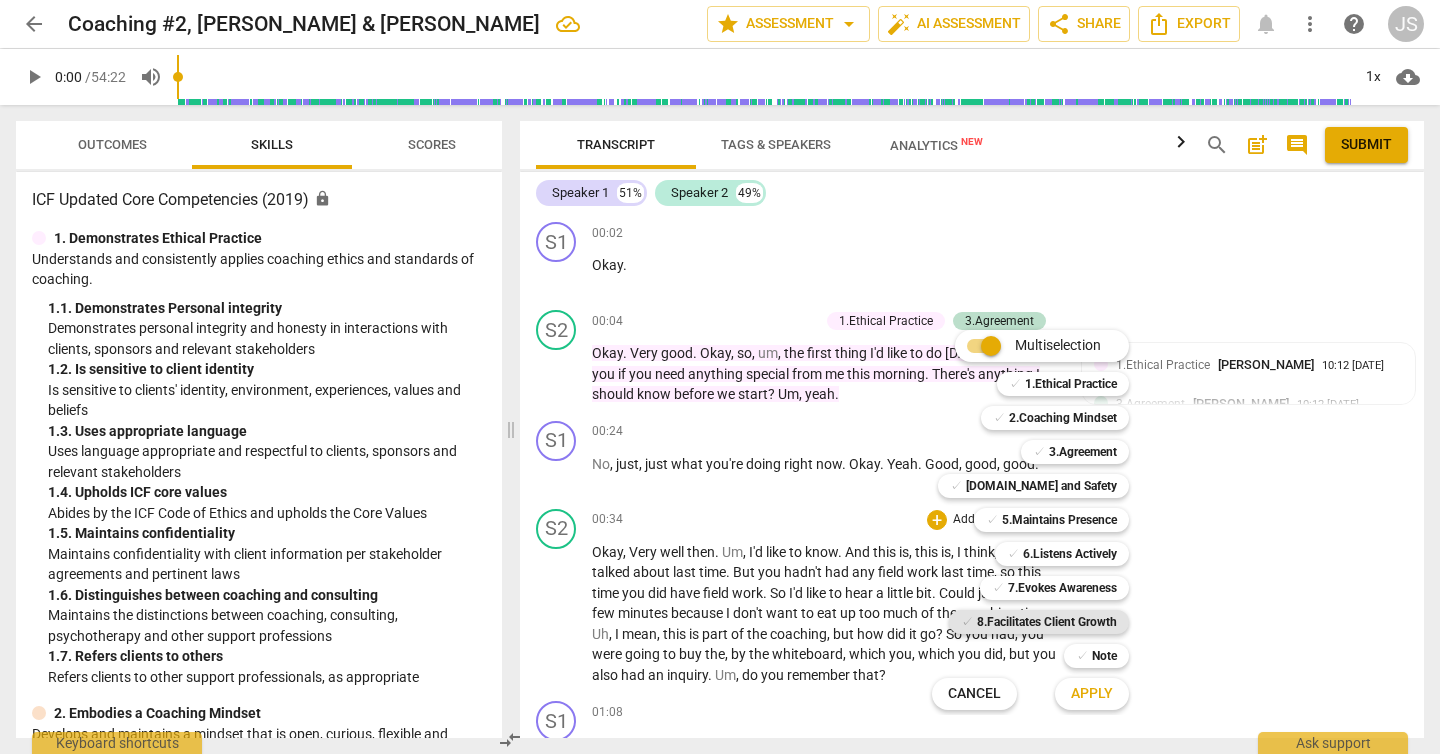 click on "8.Facilitates Client Growth" at bounding box center [1047, 622] 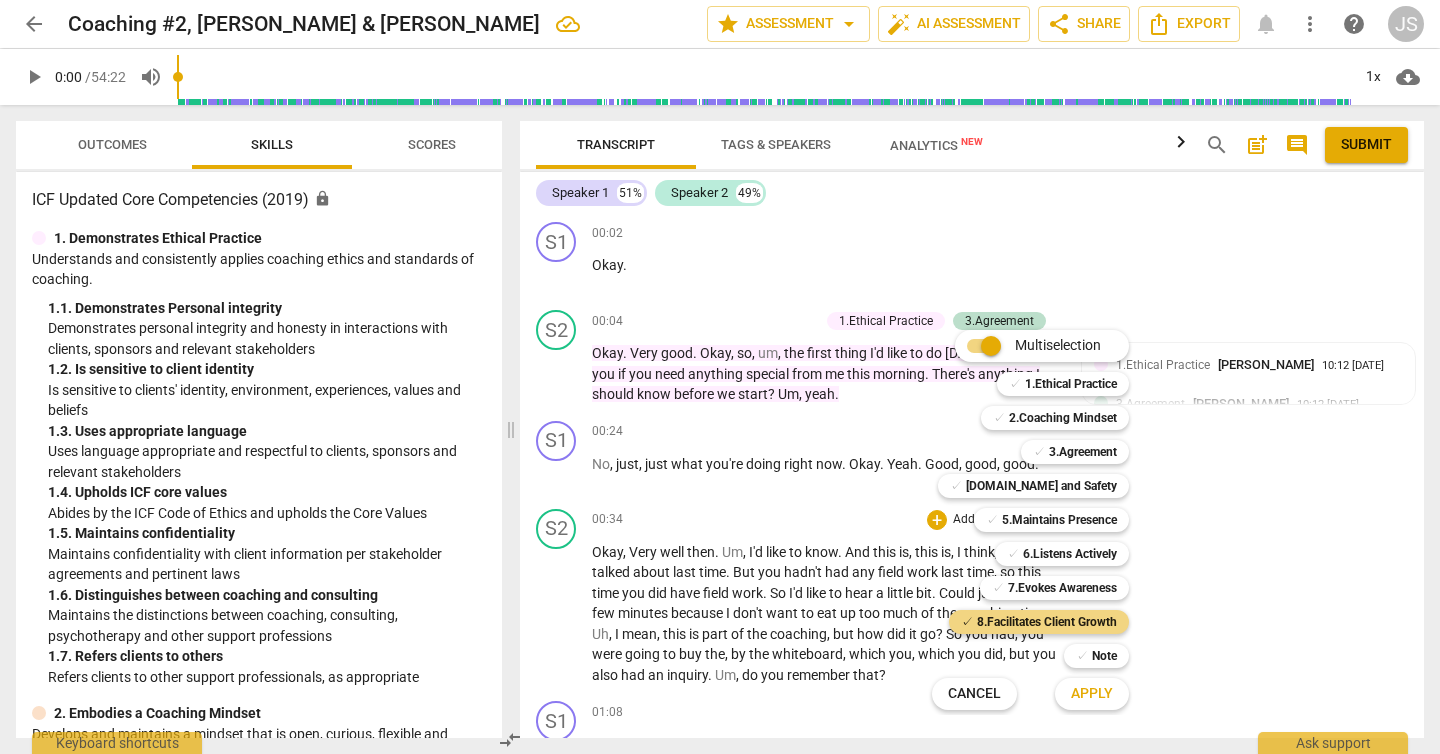 click on "Apply" at bounding box center [1092, 694] 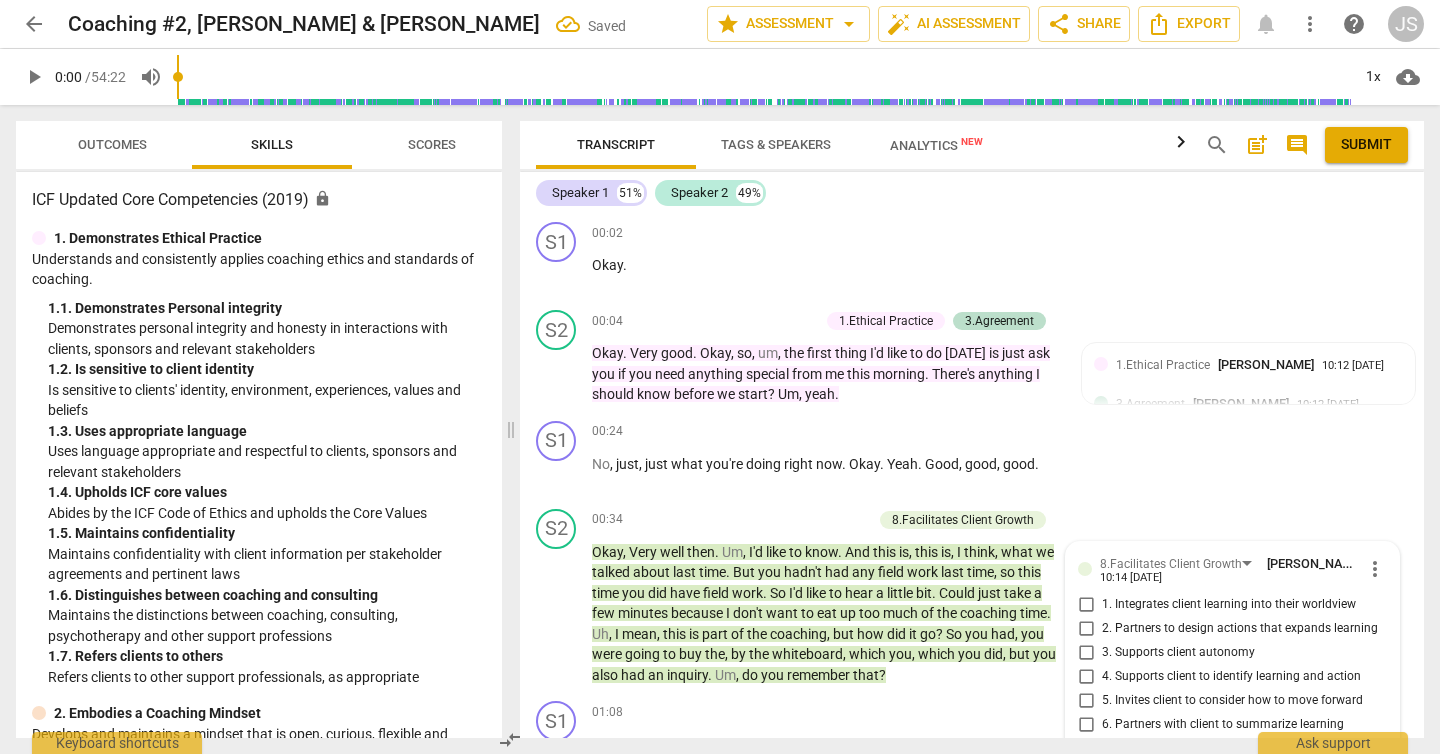 scroll, scrollTop: 342, scrollLeft: 0, axis: vertical 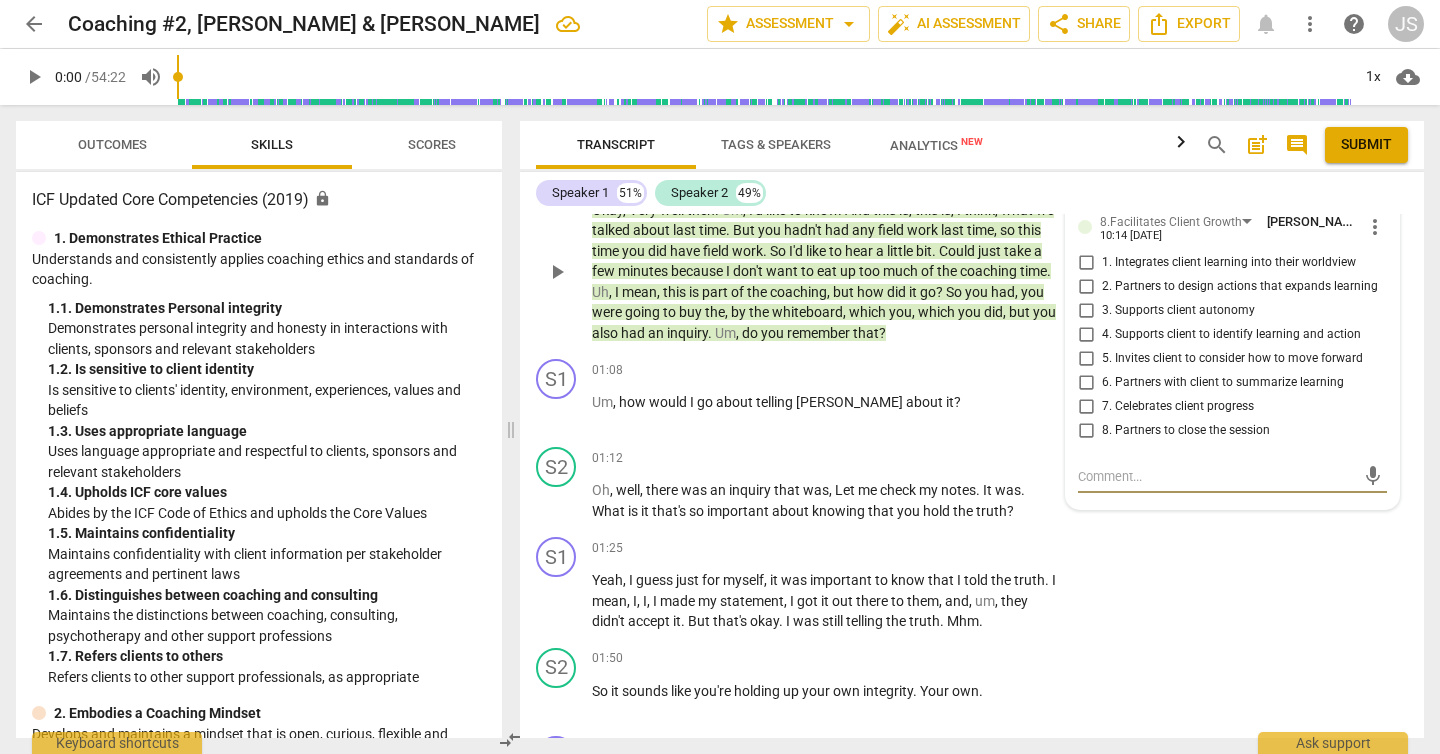 type on "A" 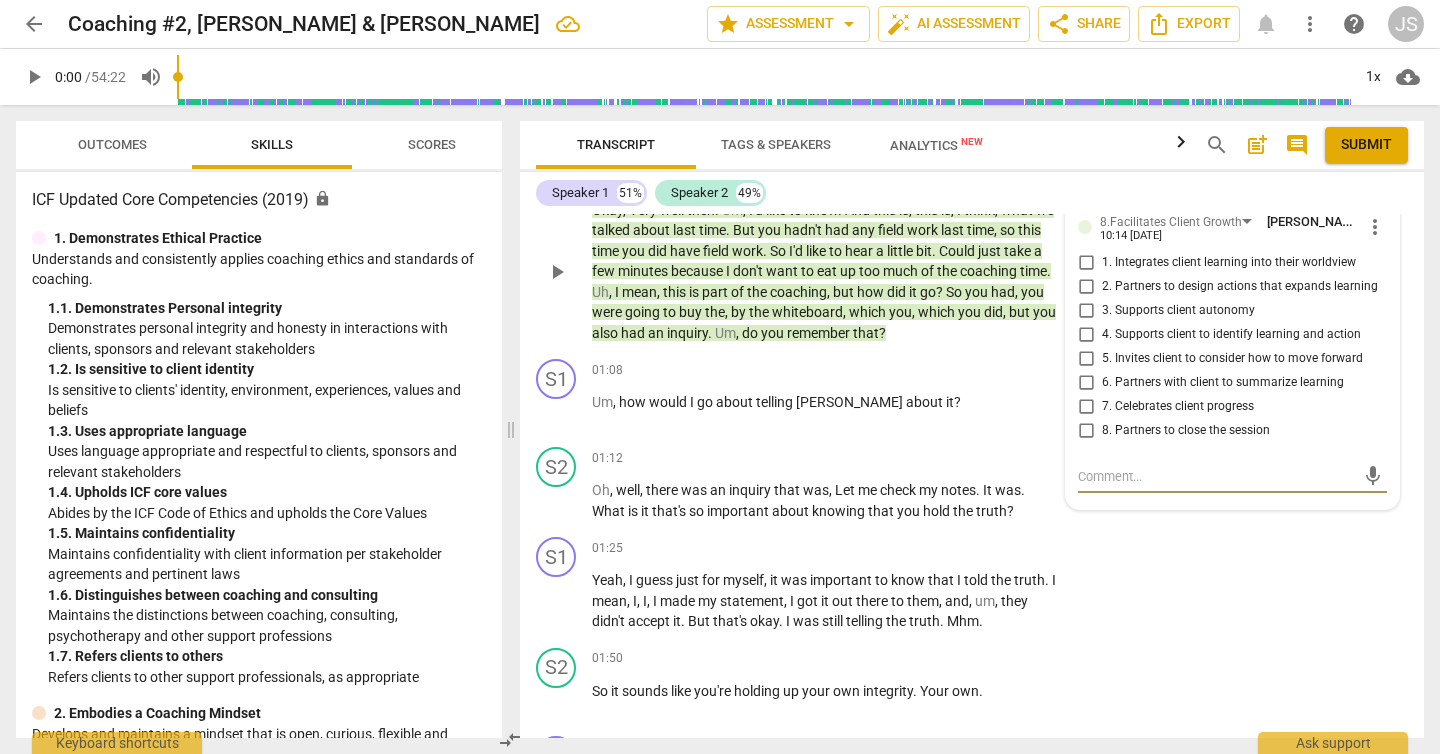 type on "A" 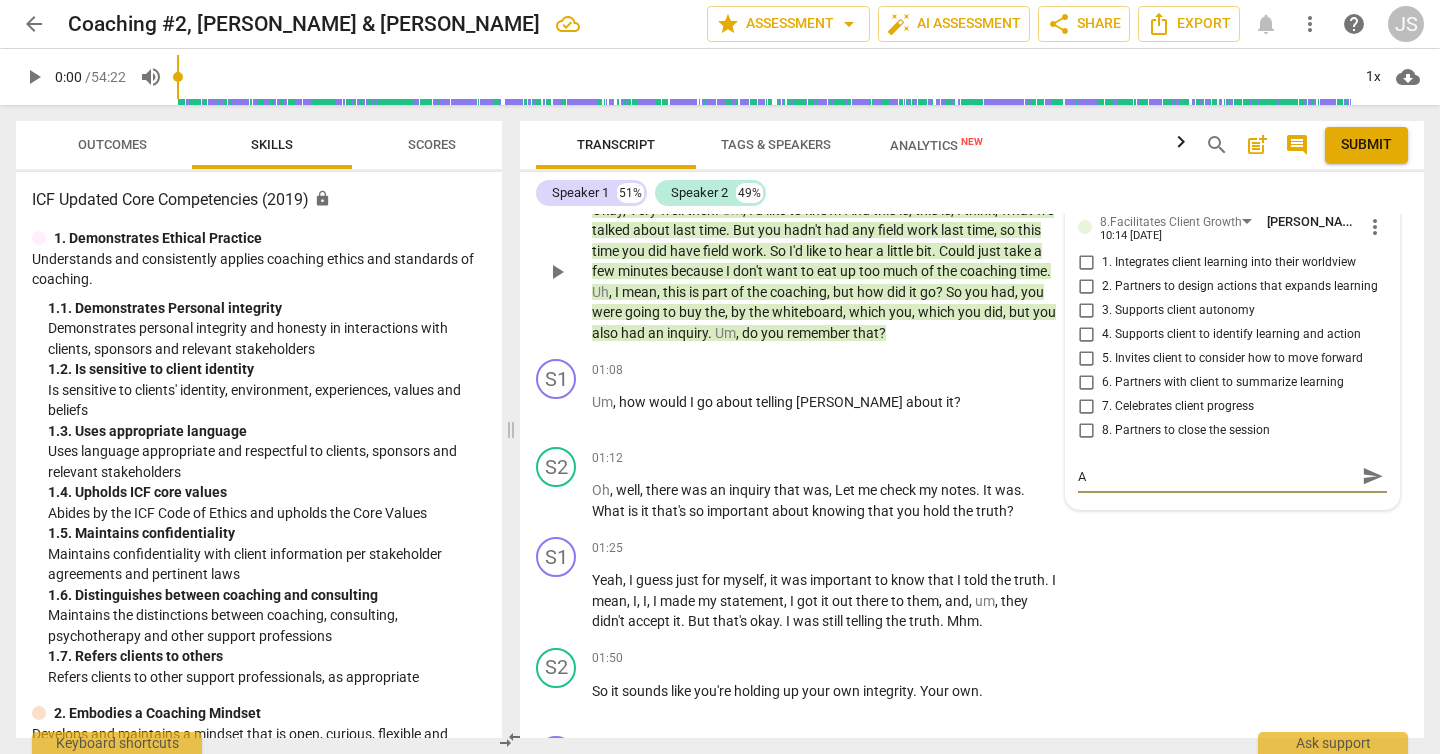 type on "Ac" 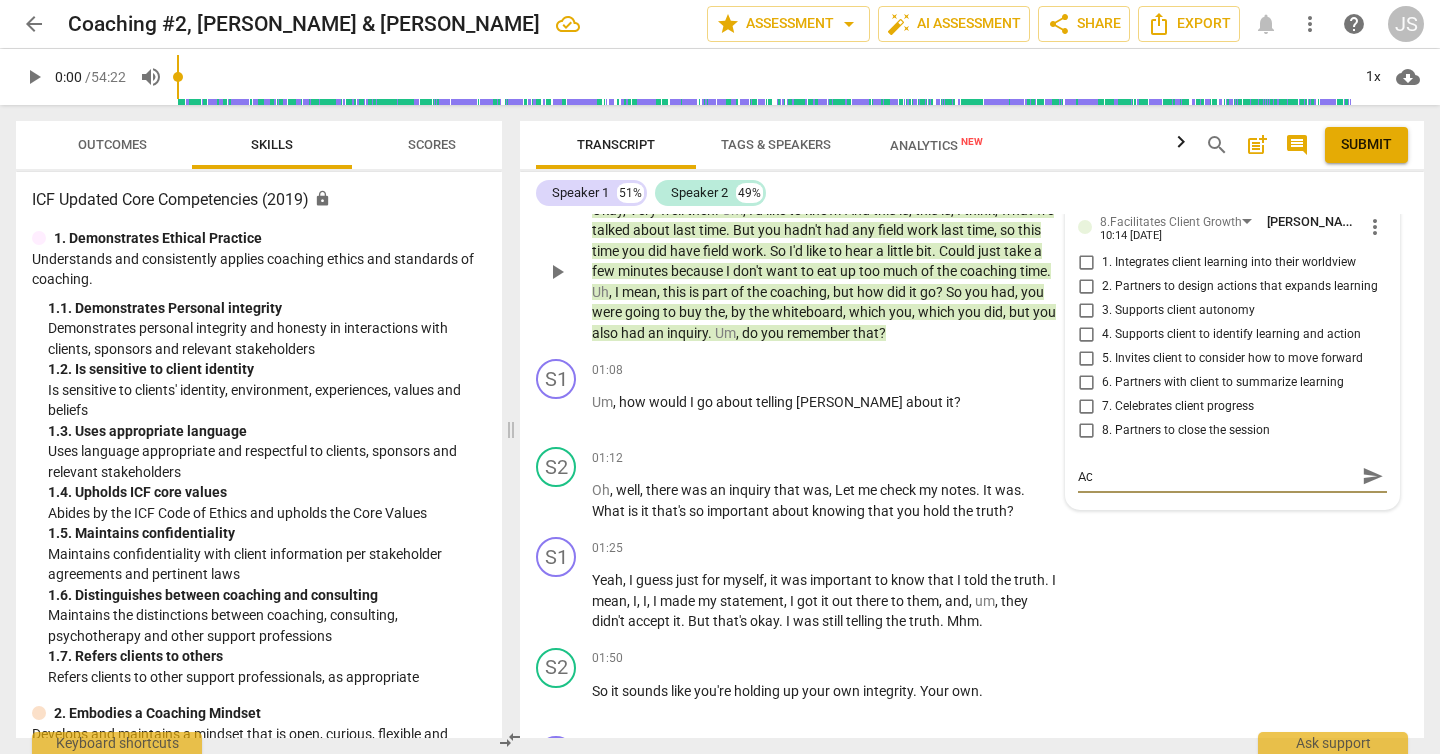type on "Acc" 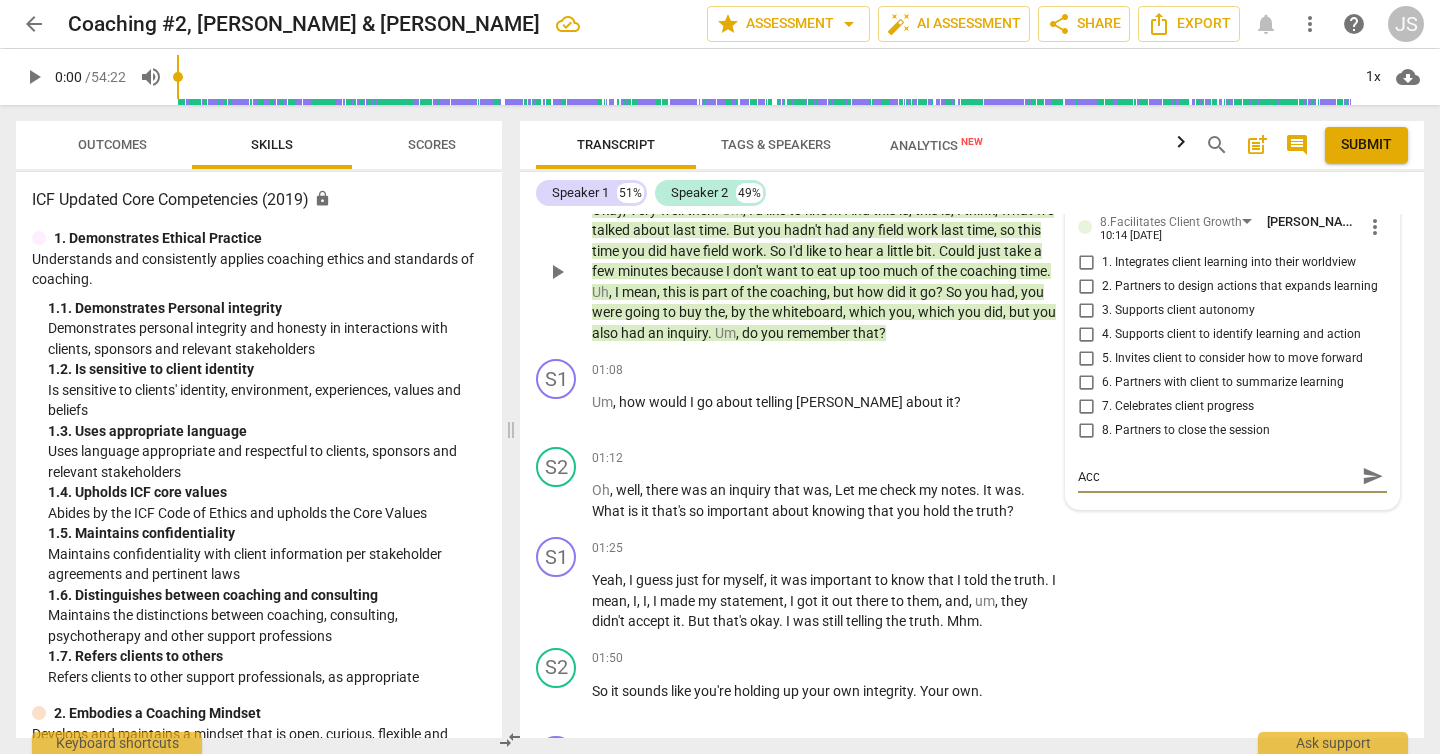 type on "Acco" 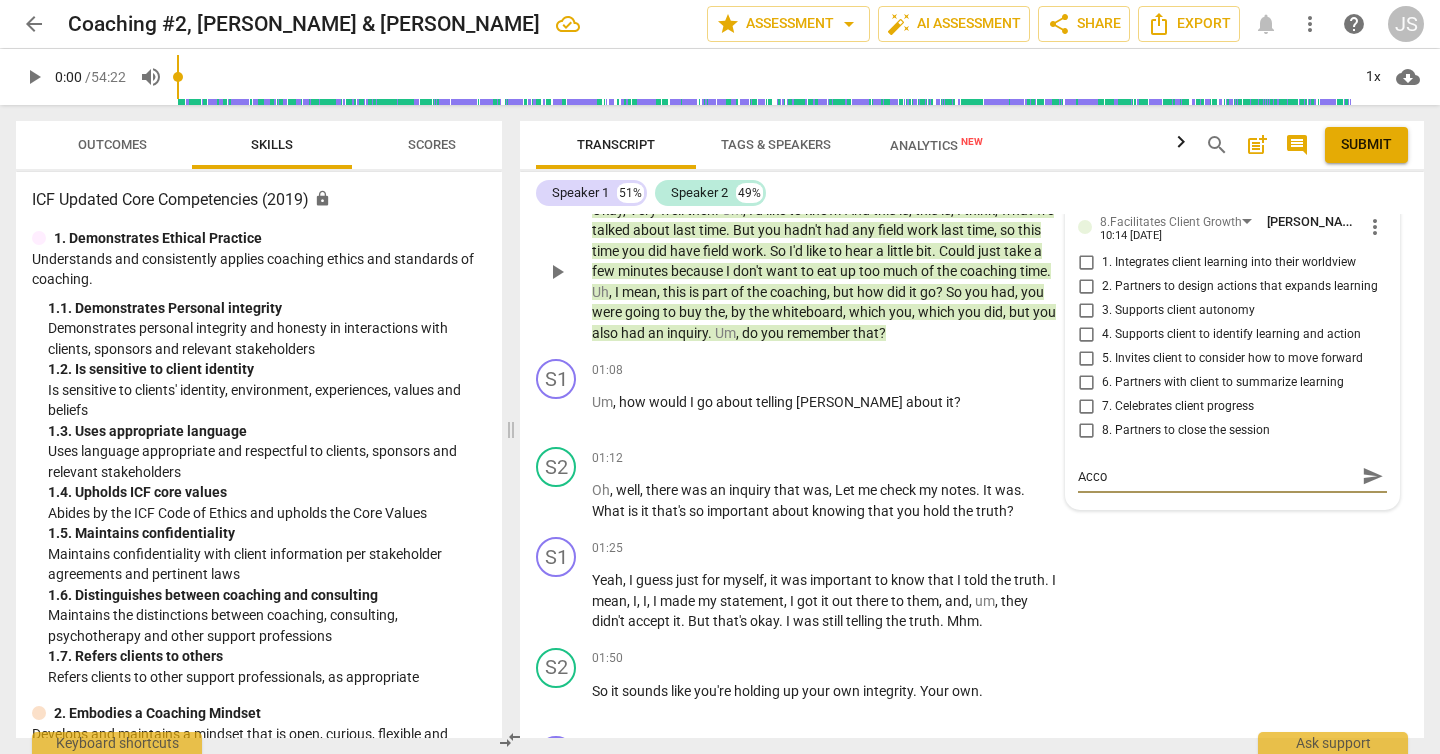 type on "Accou" 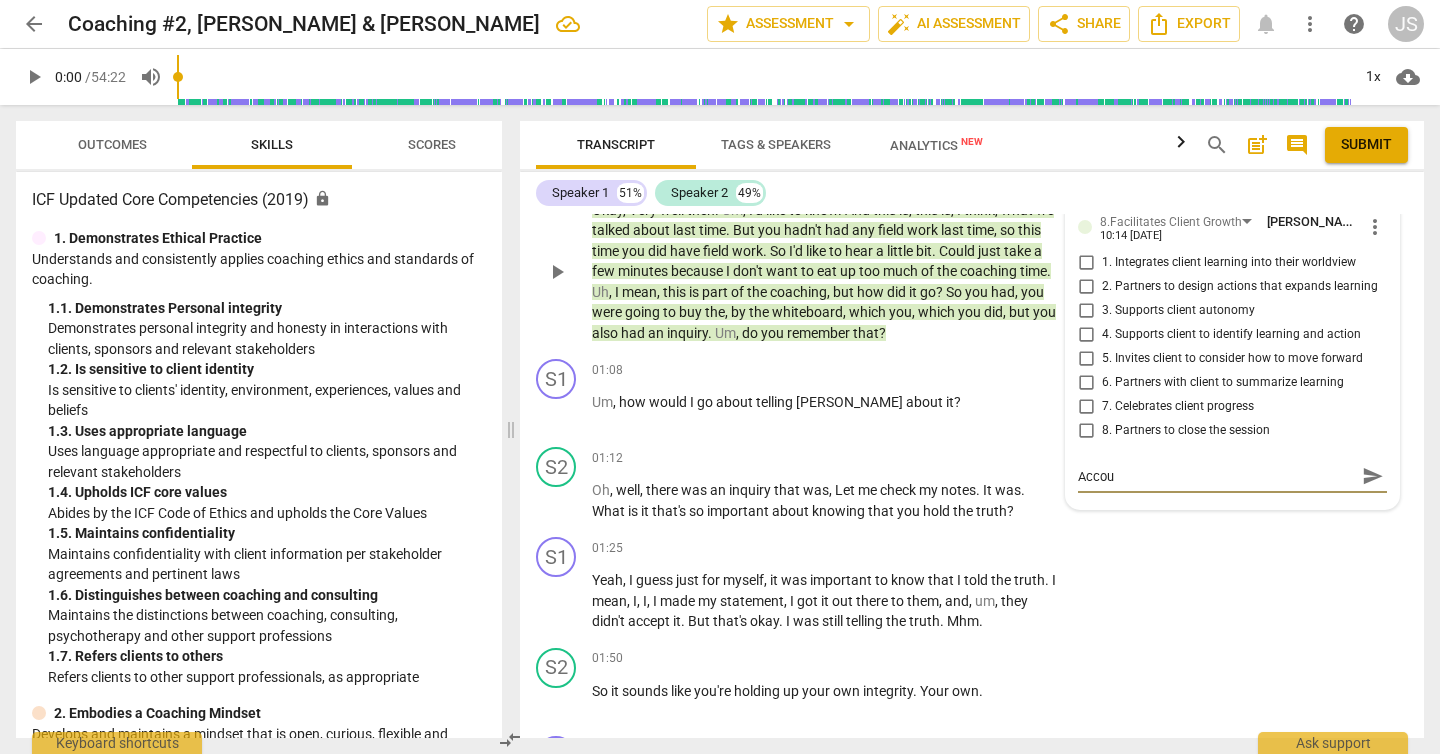 type on "Accoun" 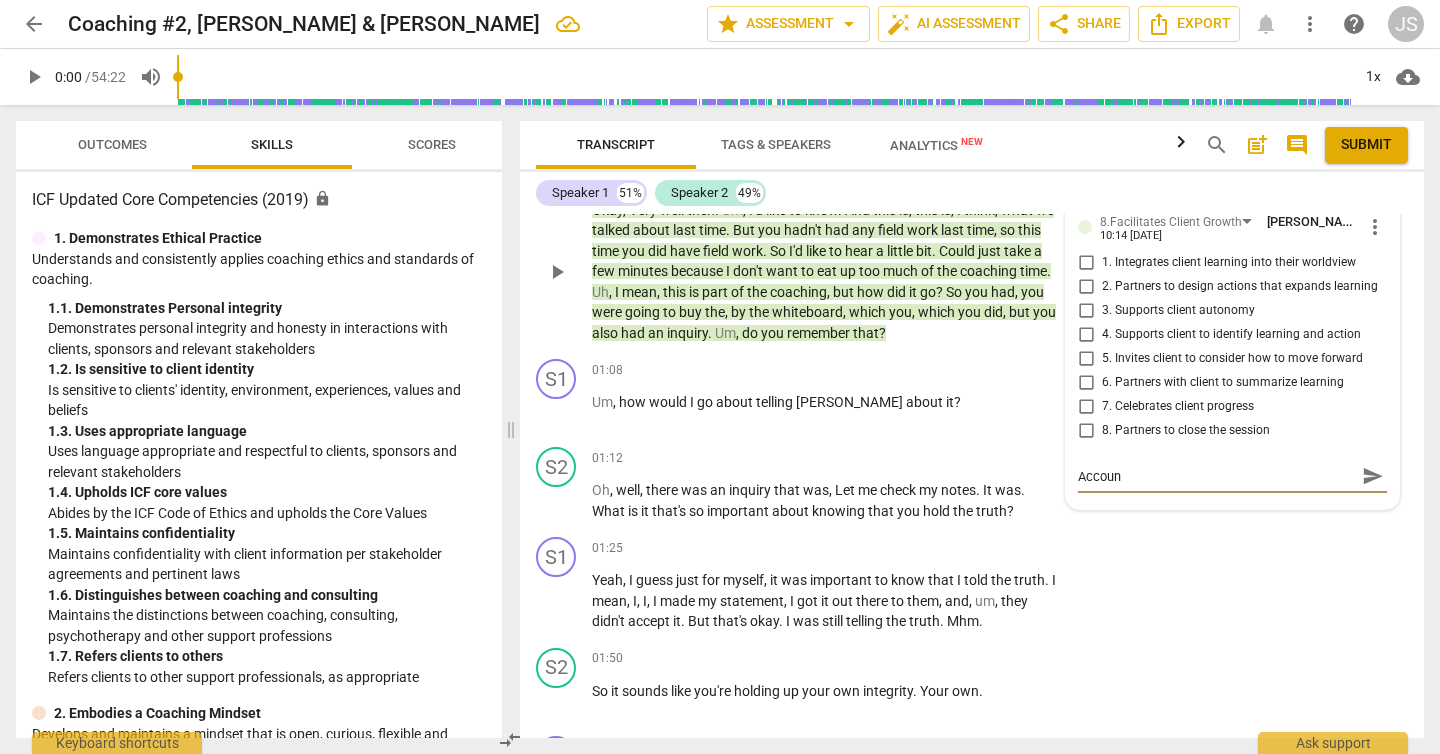 type on "Account" 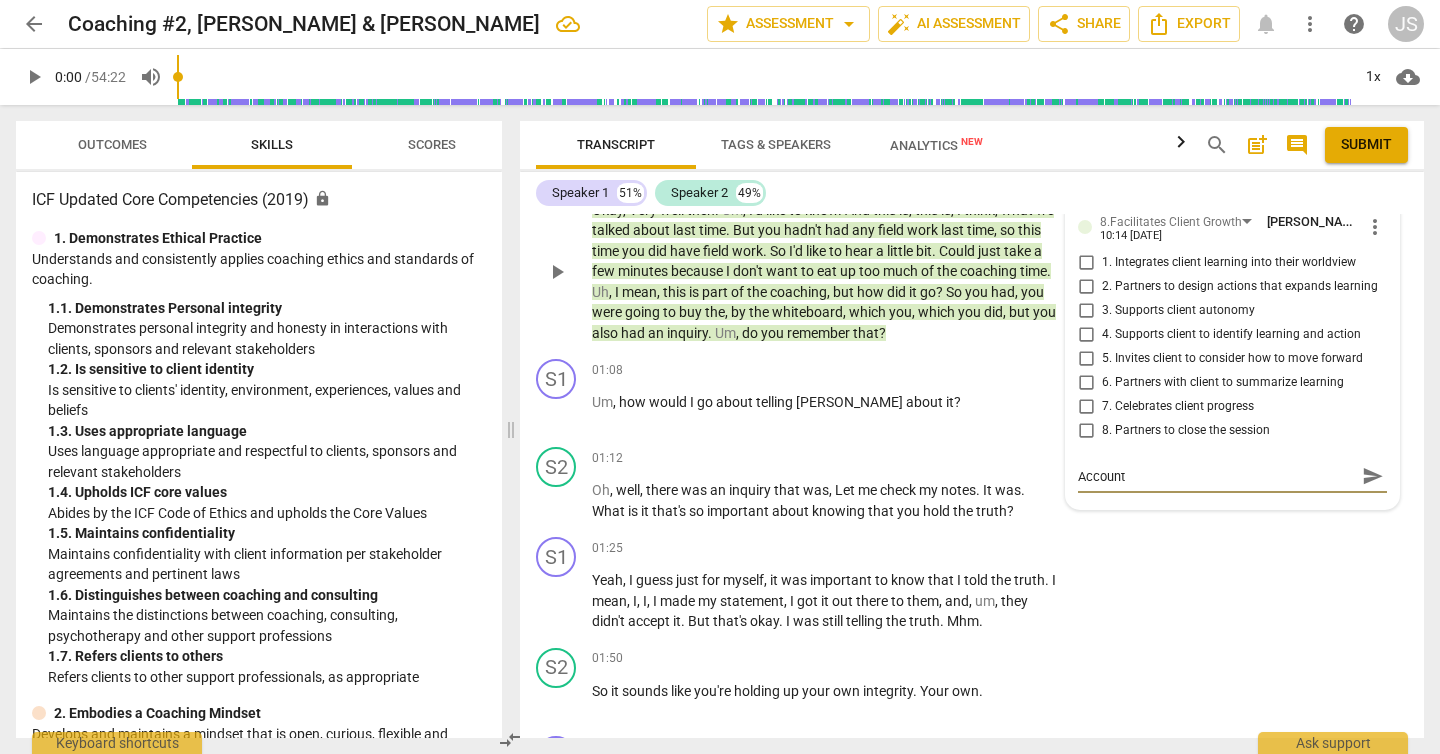 type on "Accounta" 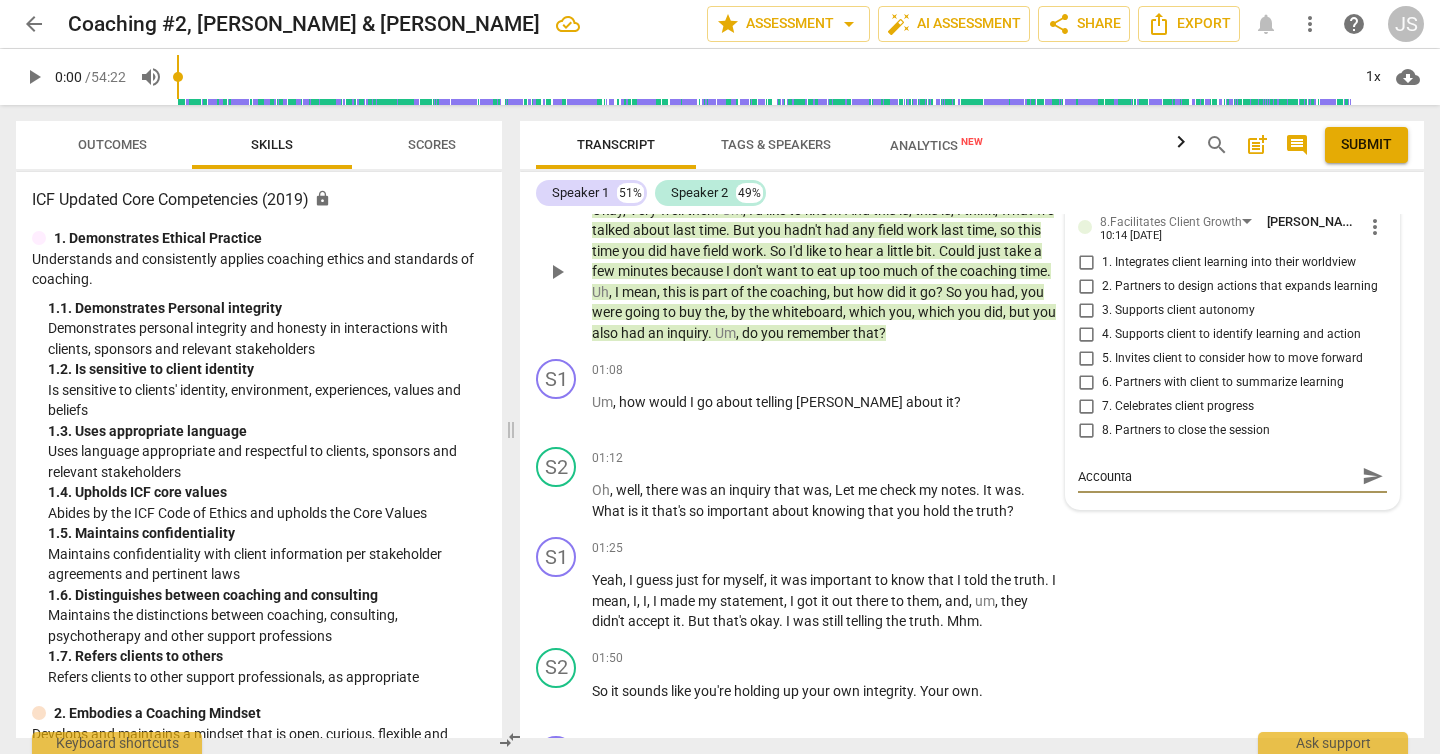 type on "Accountab" 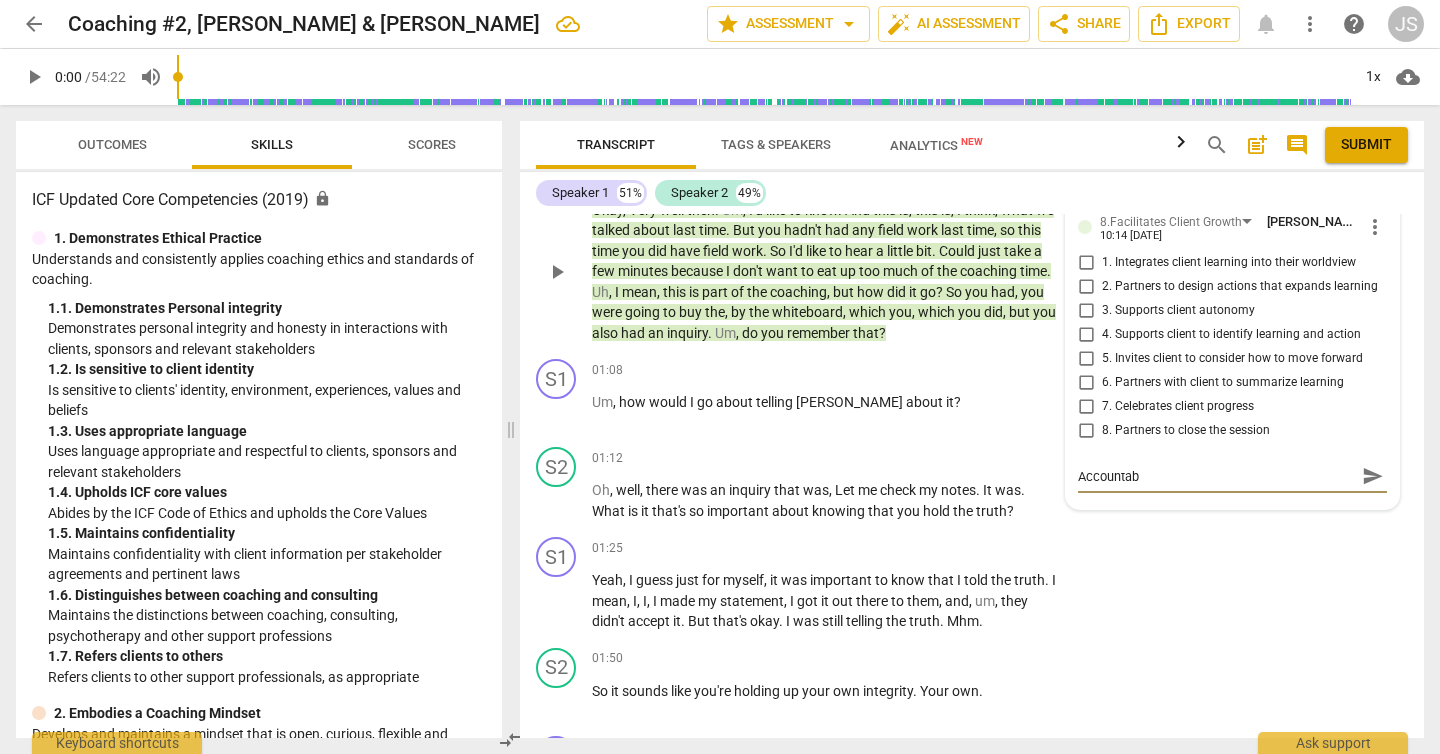type on "Accountabi" 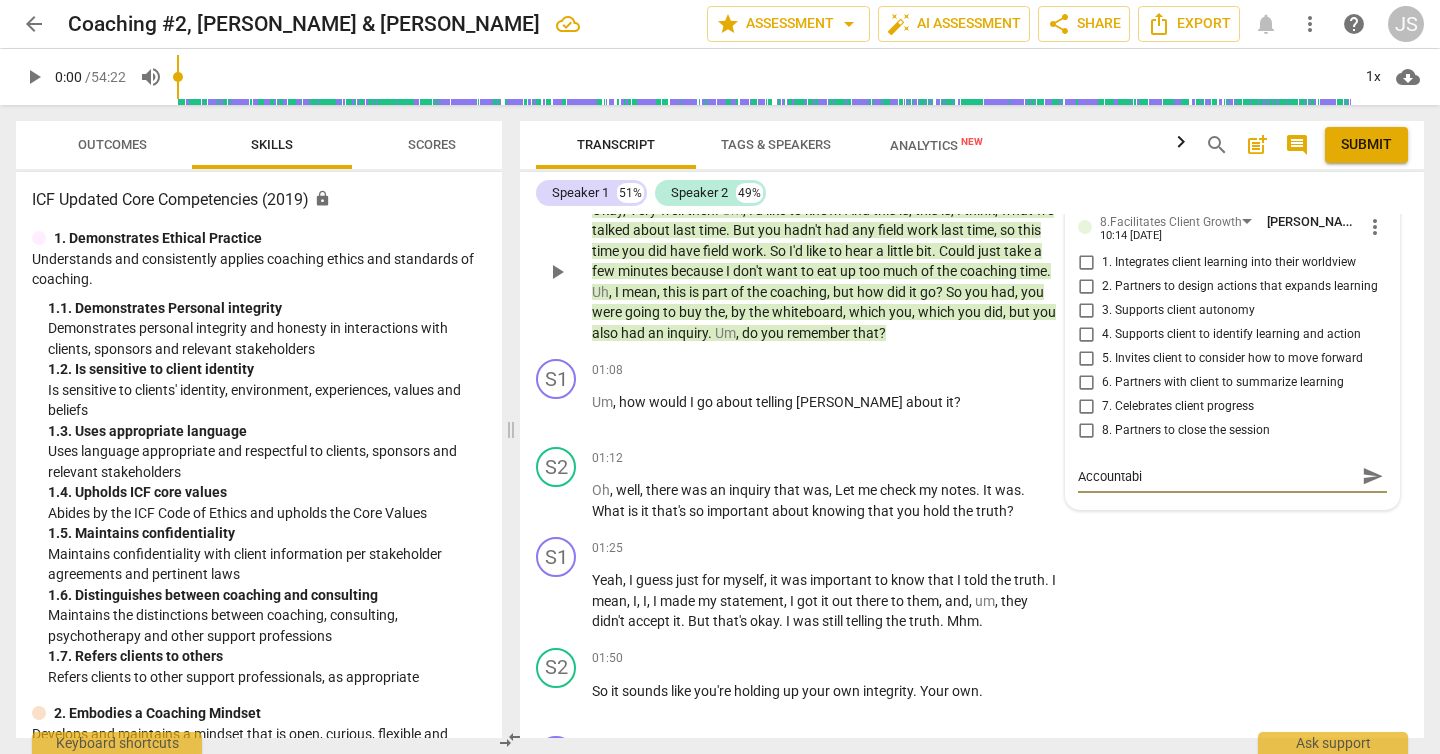 type on "Accountabil" 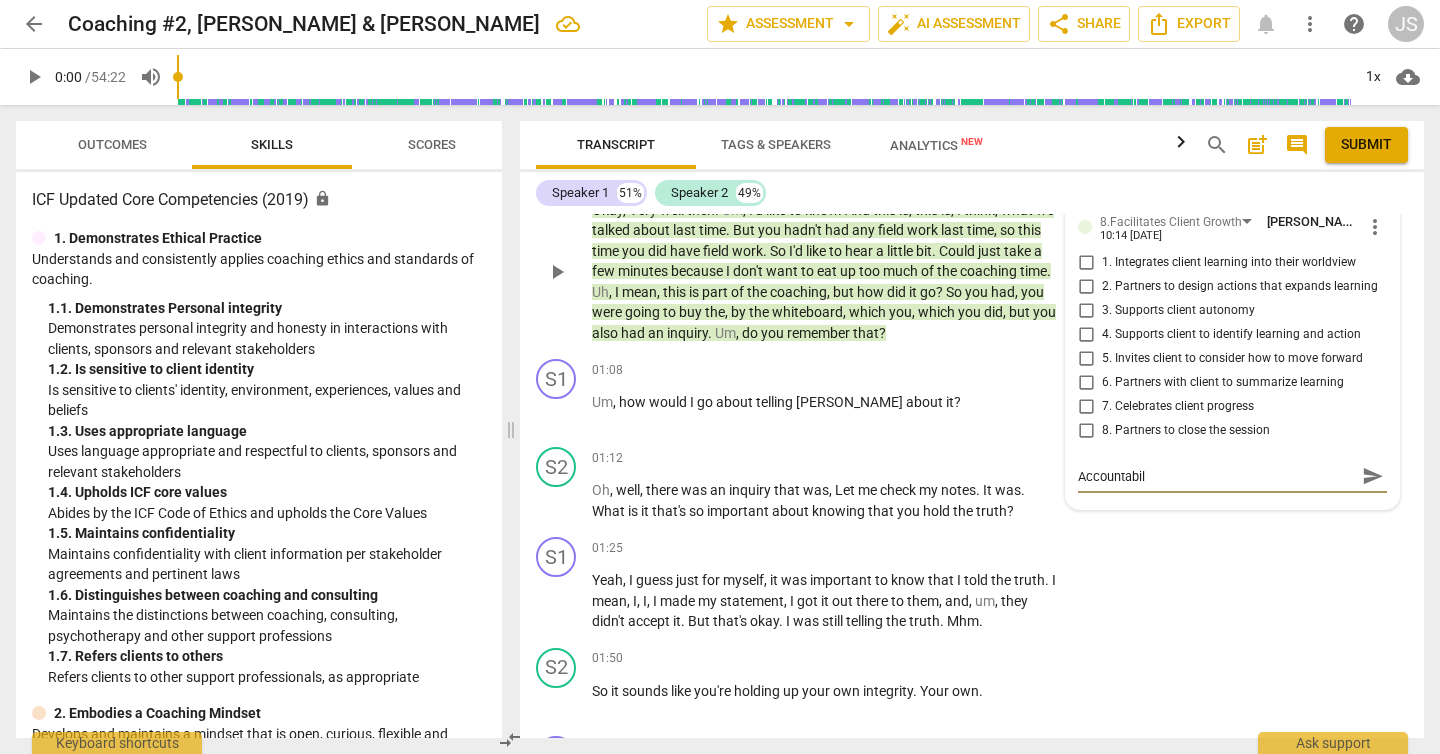 type on "Accountabili" 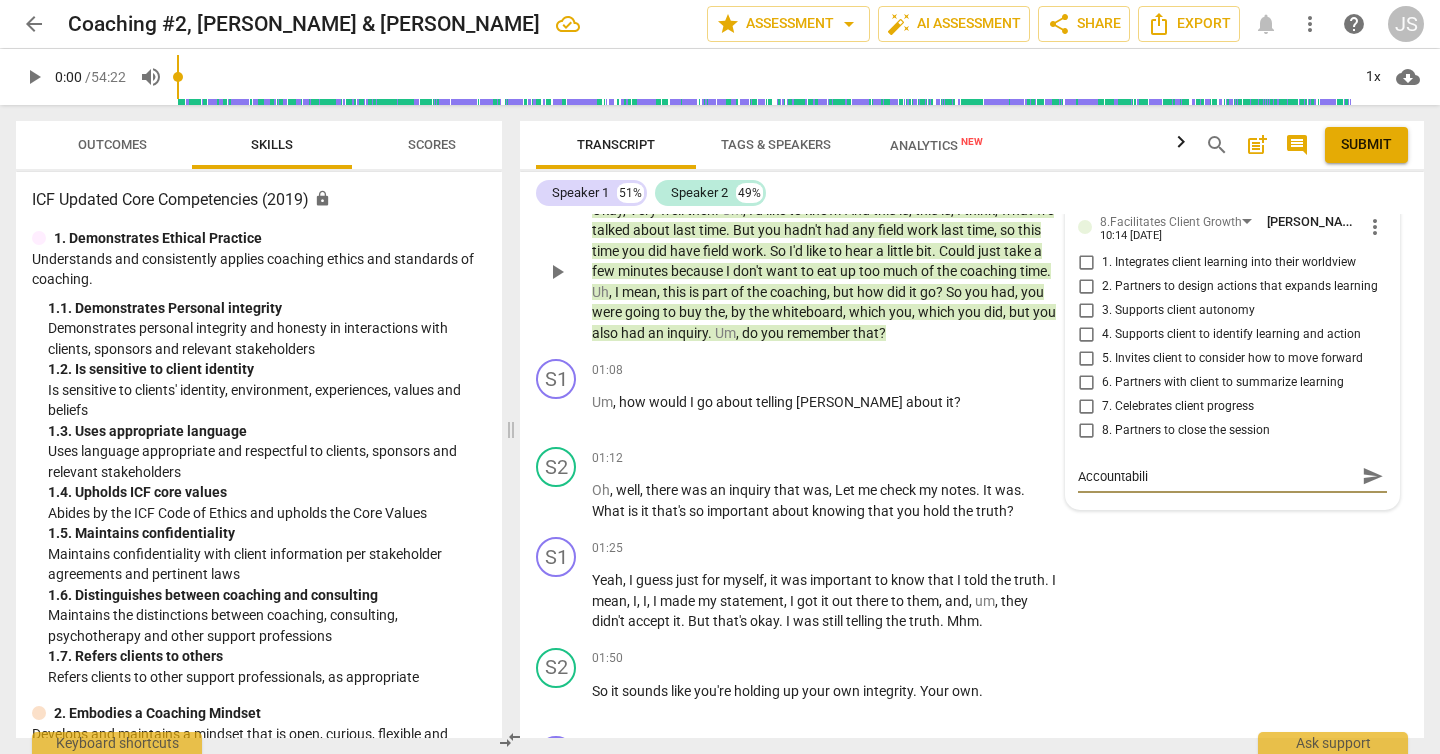 type on "Accountabiliu" 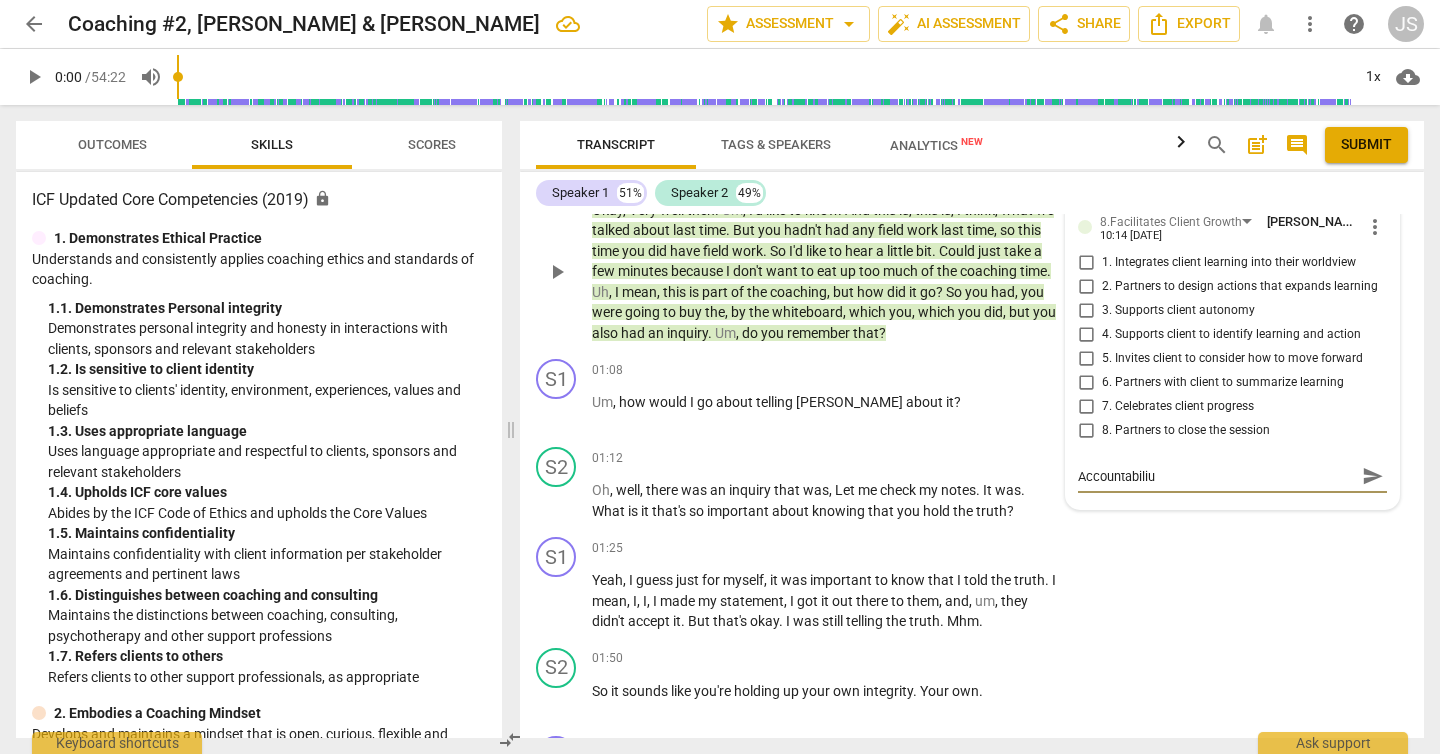 type on "Accountabiliut" 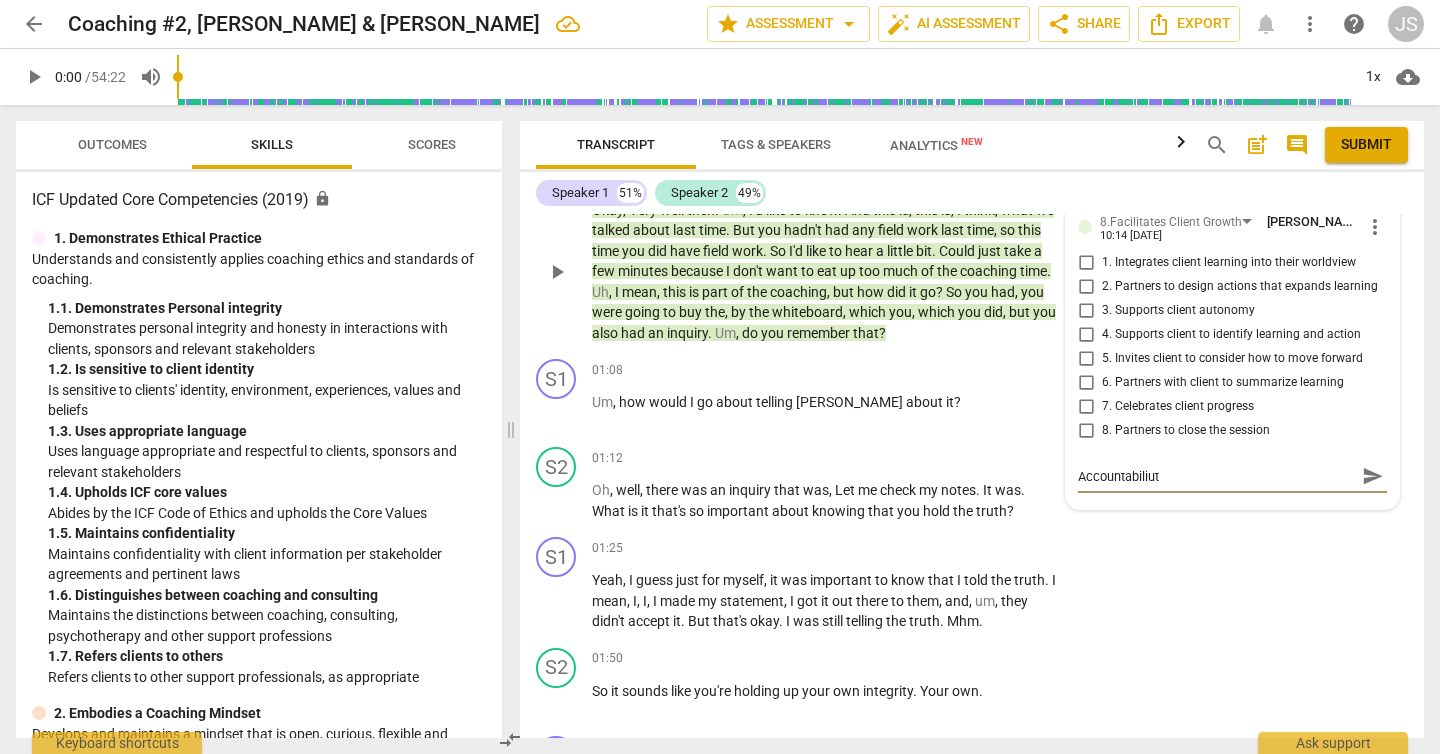 type on "Accountabiliuty" 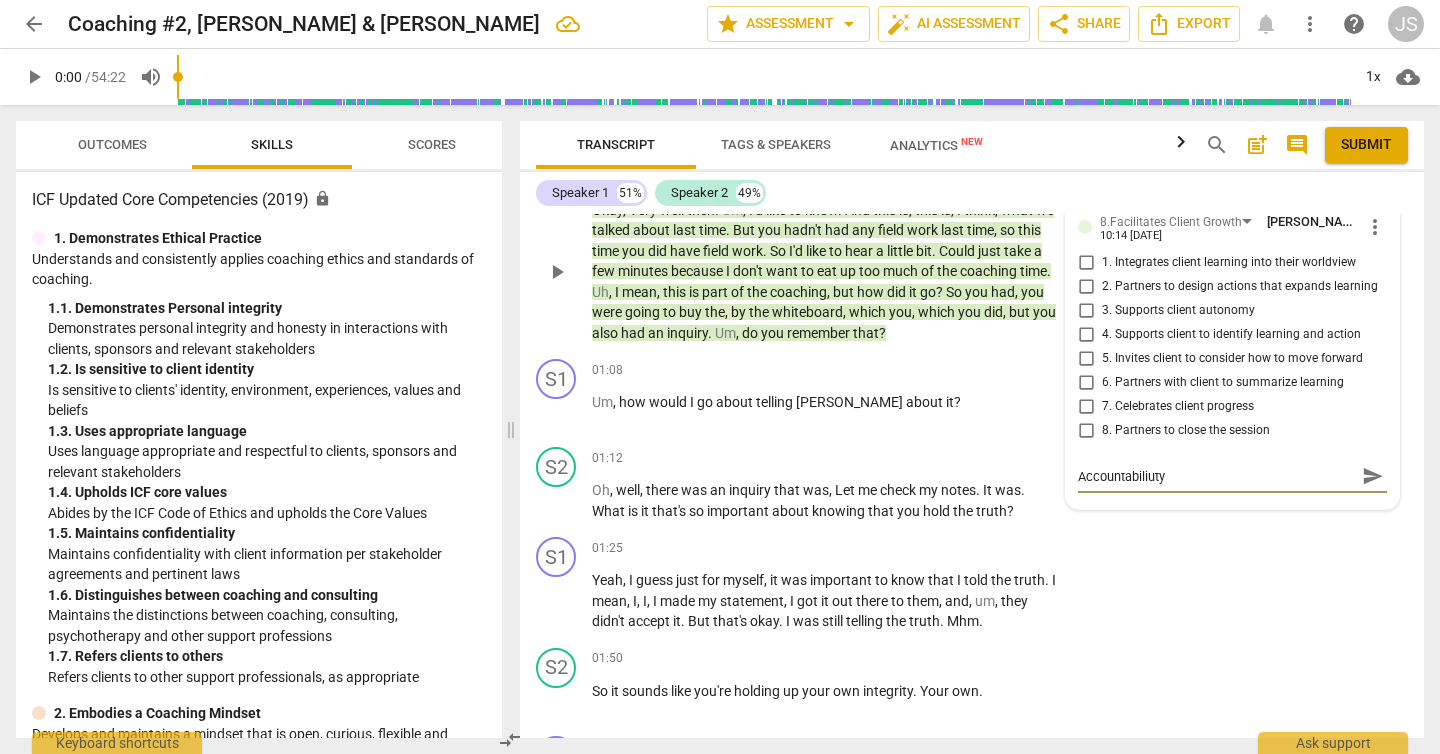 type on "Accountabiliut" 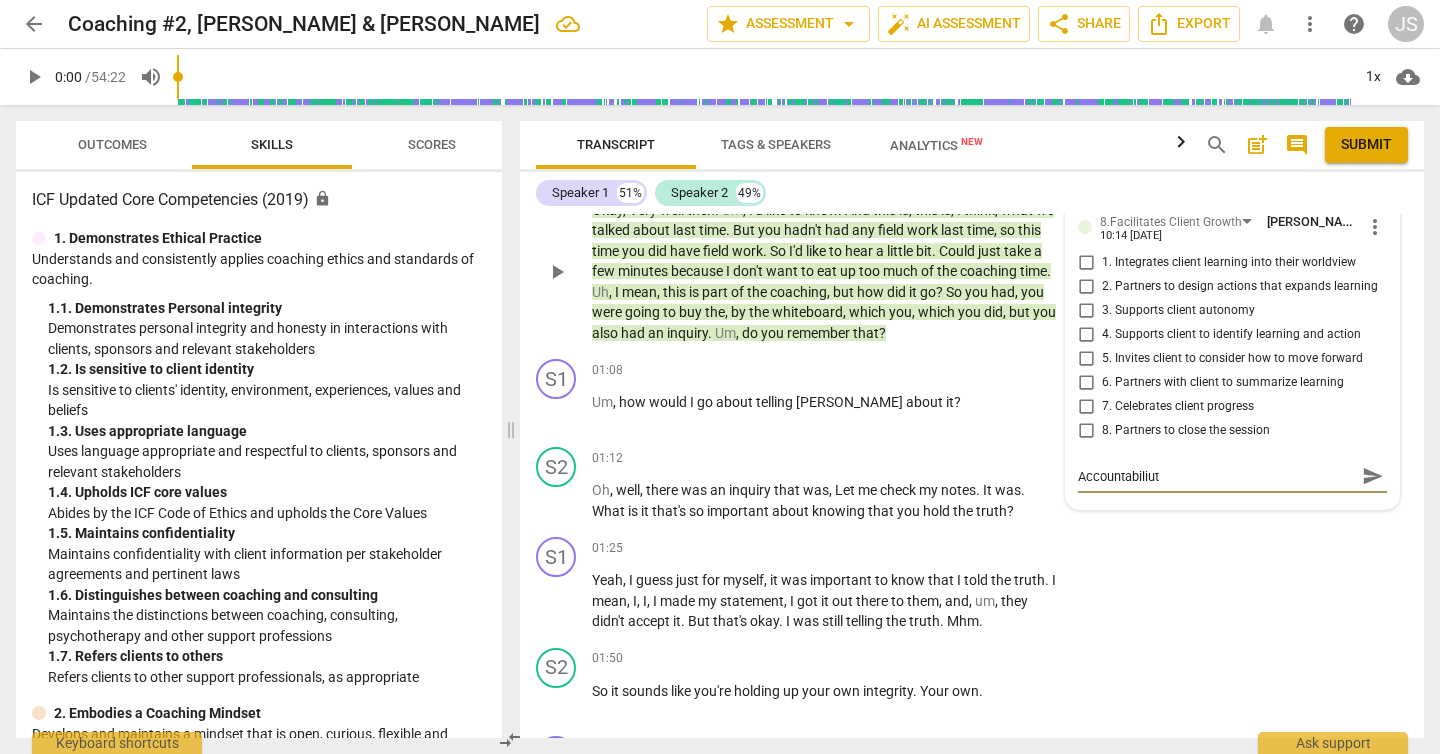 type on "Accountabiliu" 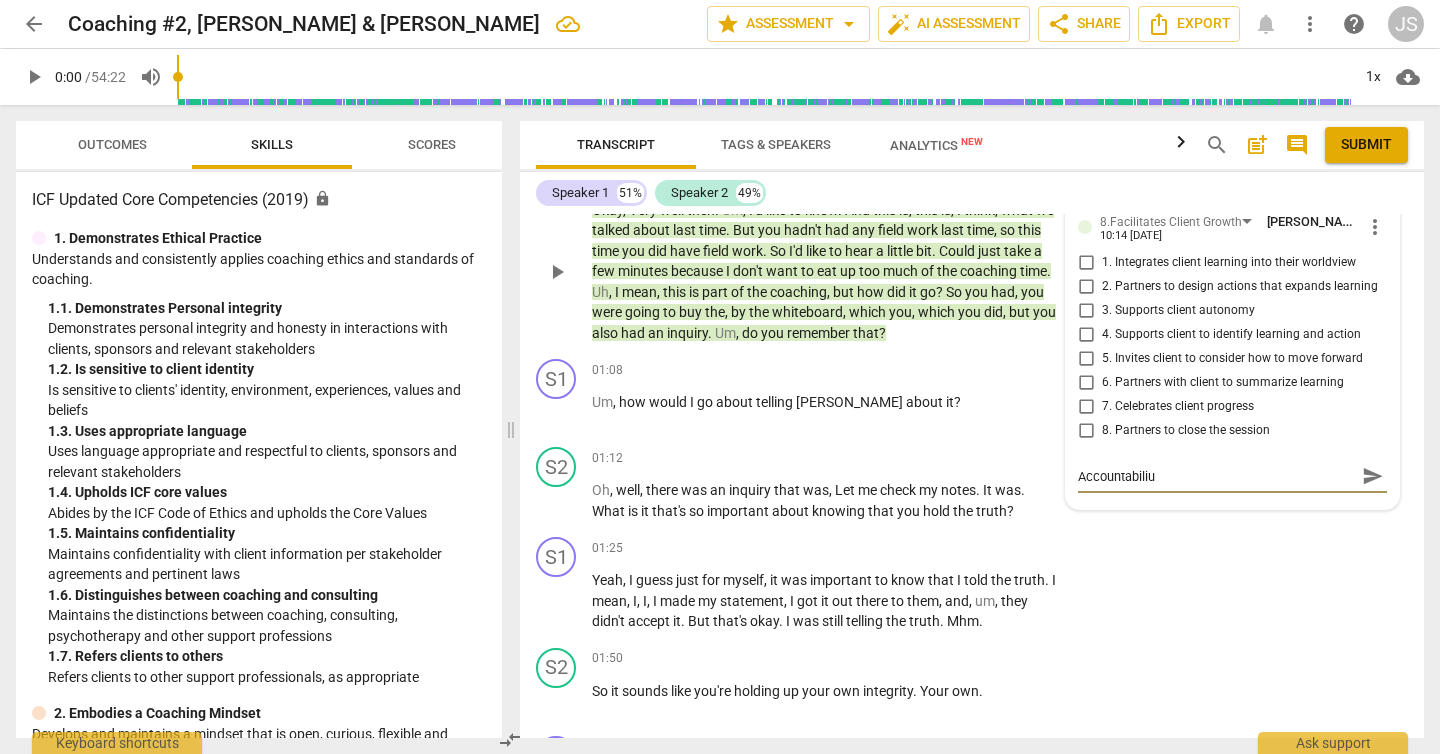 type on "Accountabili" 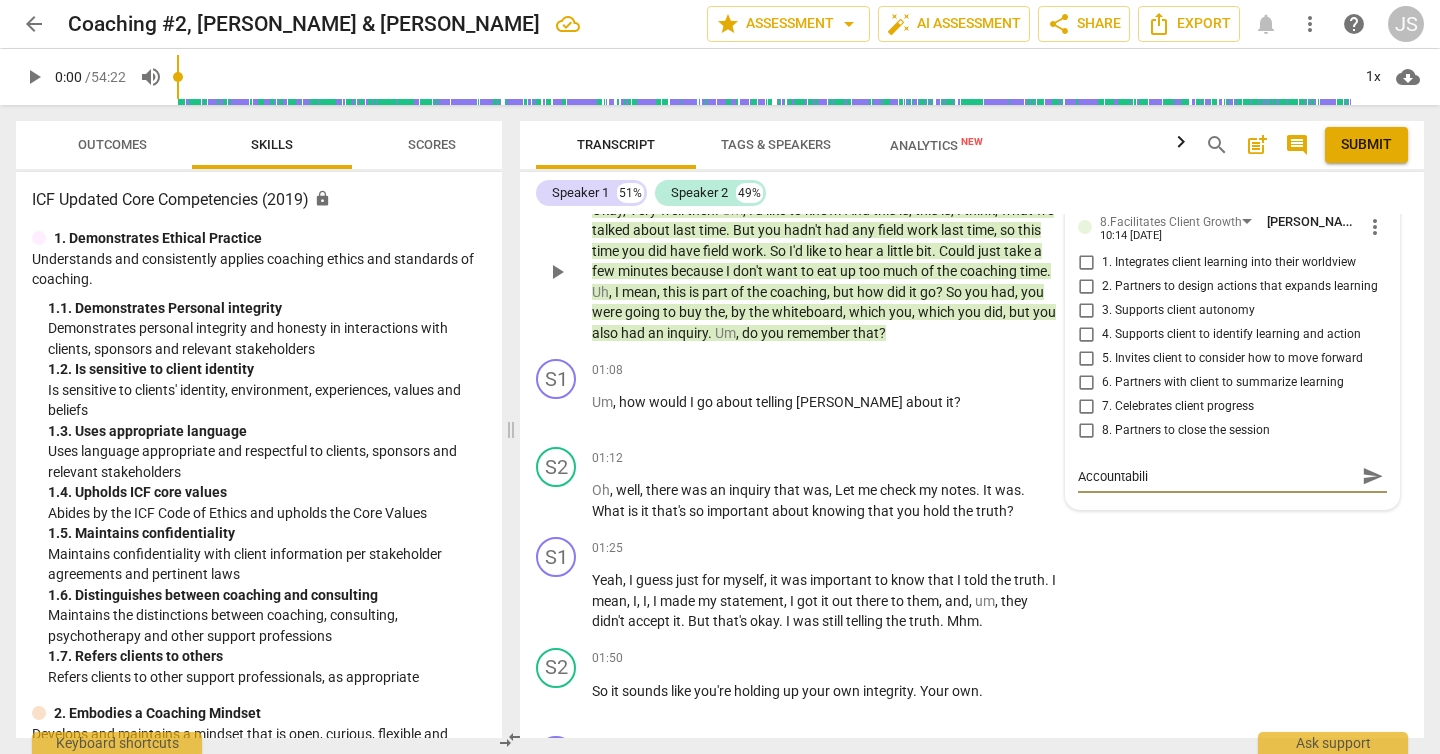 type on "Accountabilit" 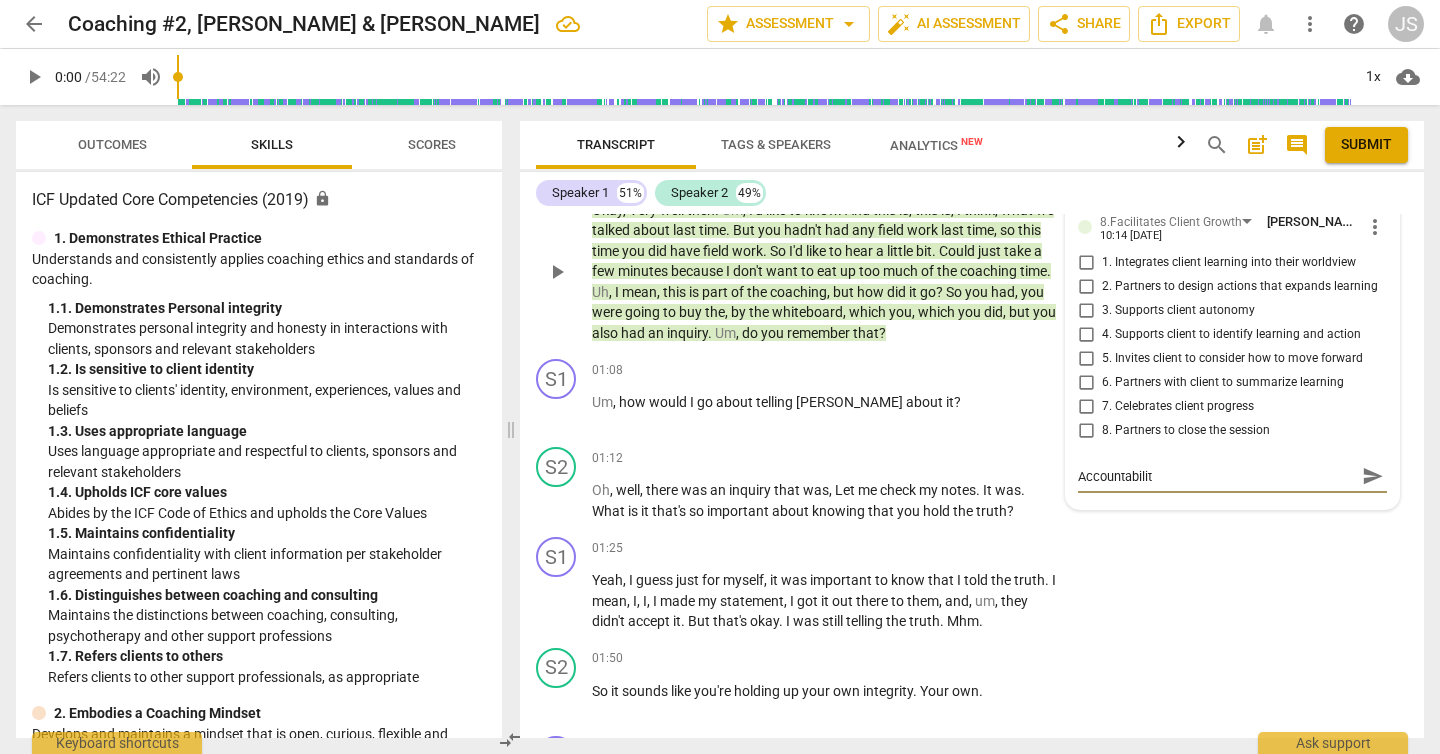type on "Accountability" 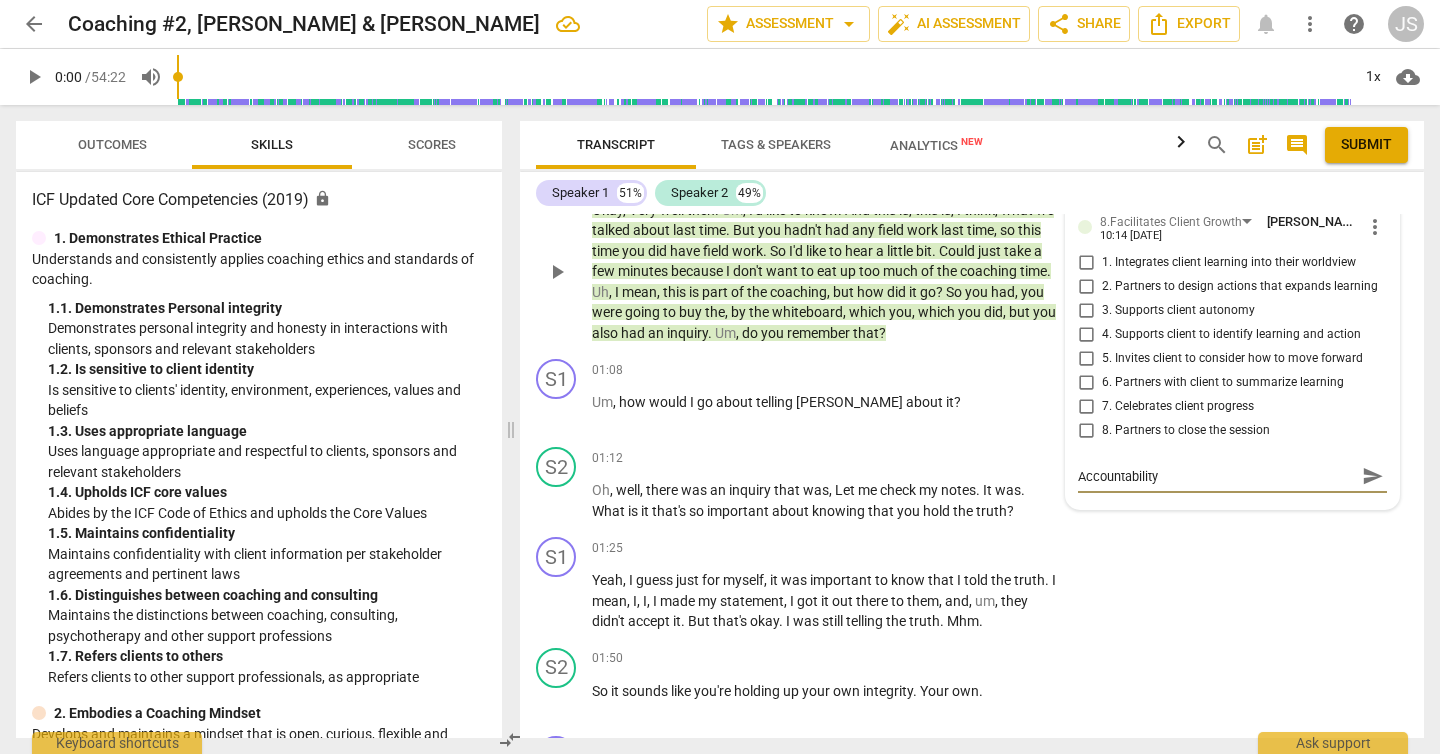 type on "Accountability" 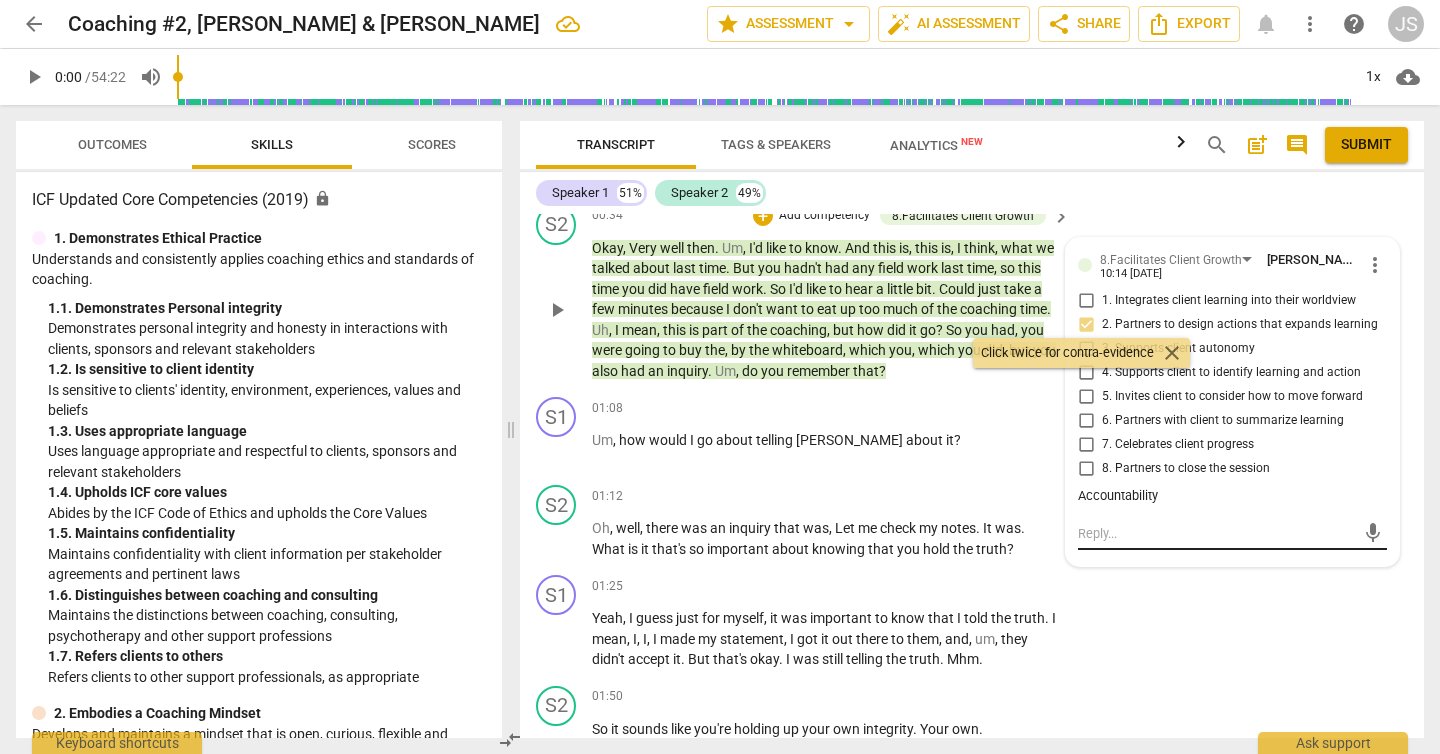 scroll, scrollTop: 238, scrollLeft: 0, axis: vertical 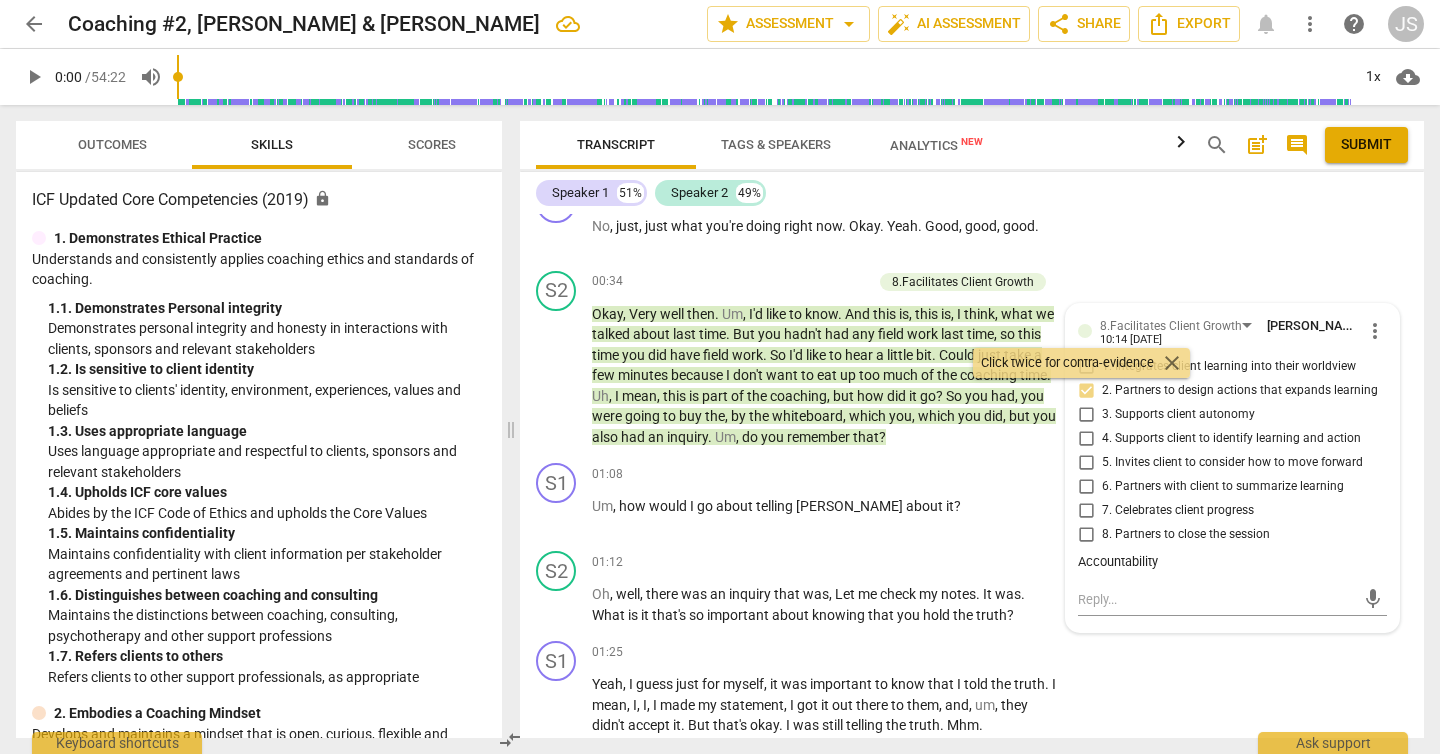 click on "close" at bounding box center [1172, 363] 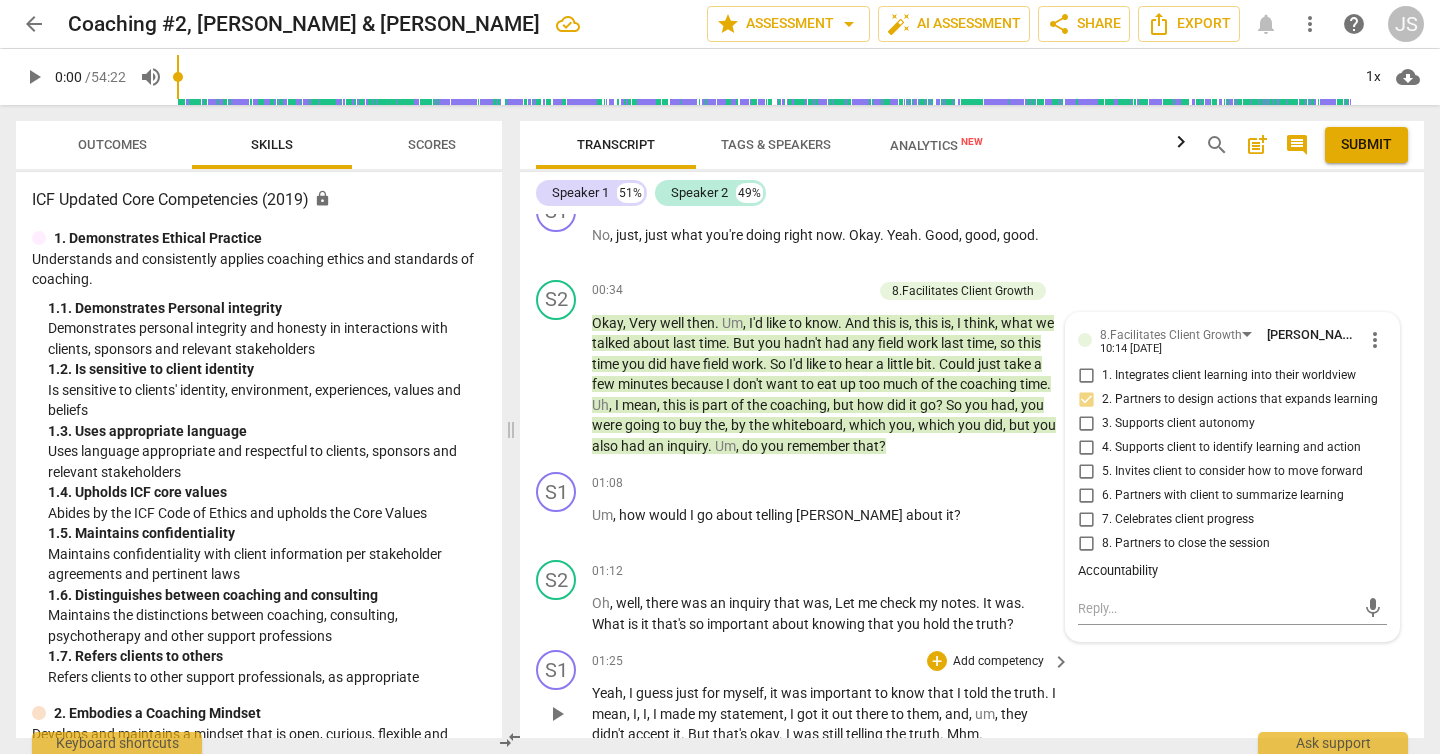 scroll, scrollTop: 224, scrollLeft: 0, axis: vertical 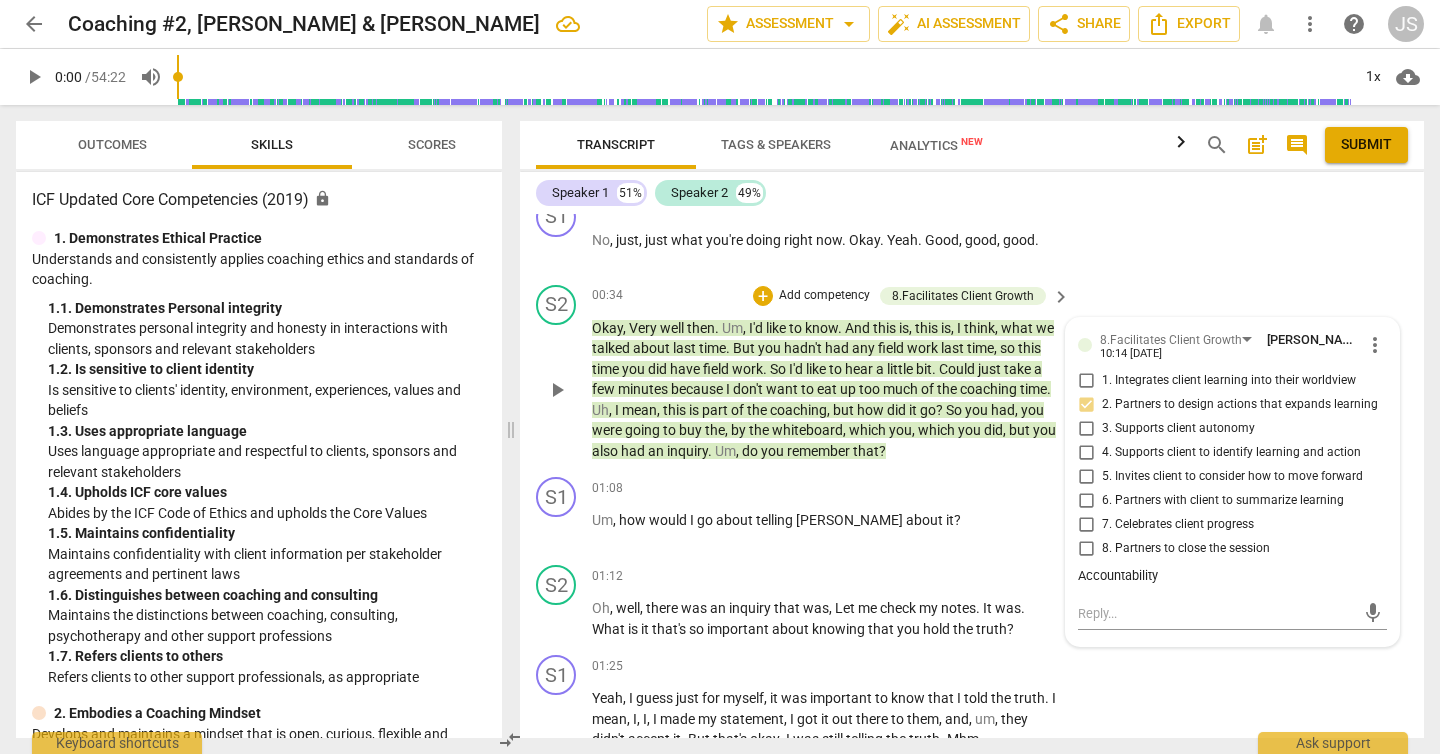 click on "8.Facilitates Client Growth [PERSON_NAME] 10:14 [DATE] more_vert 1. Integrates client learning into their worldview 2. Partners to design actions that expands learning 3. Supports client autonomy 4. Supports client to identify learning and action 5. Invites client to consider how to move forward 6. Partners with client to summarize learning 7. Celebrates client progress 8. Partners to close the session Accountability mic" at bounding box center [1232, 482] 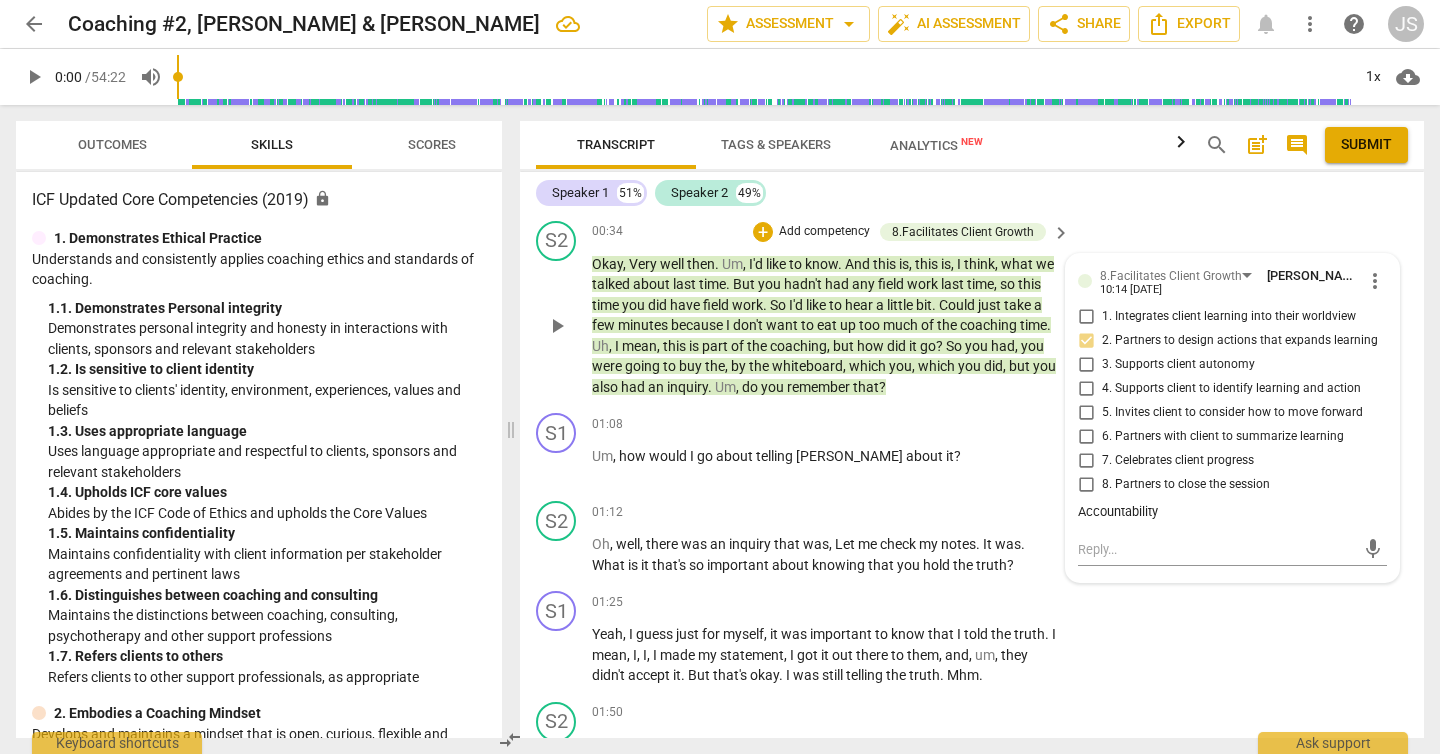 scroll, scrollTop: 284, scrollLeft: 0, axis: vertical 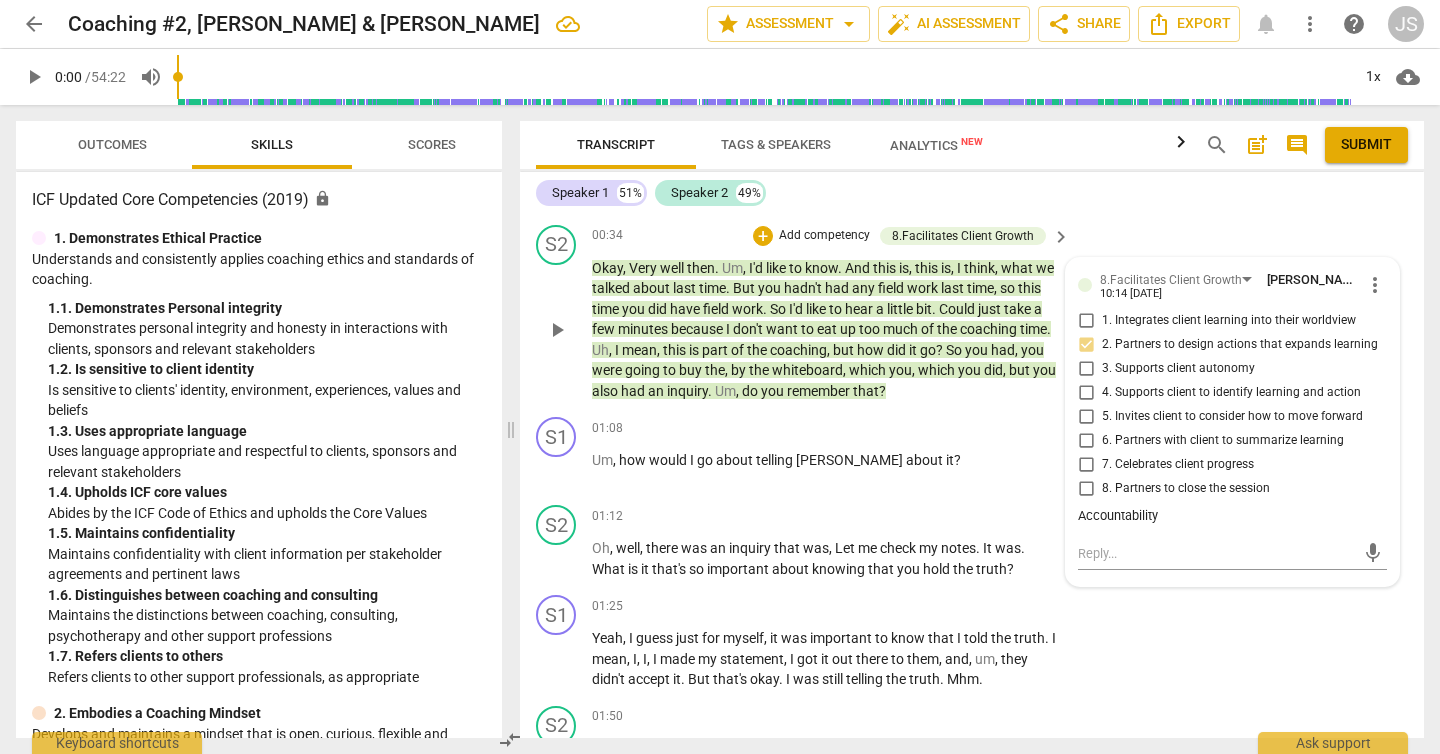 click on "more_vert" at bounding box center [1375, 285] 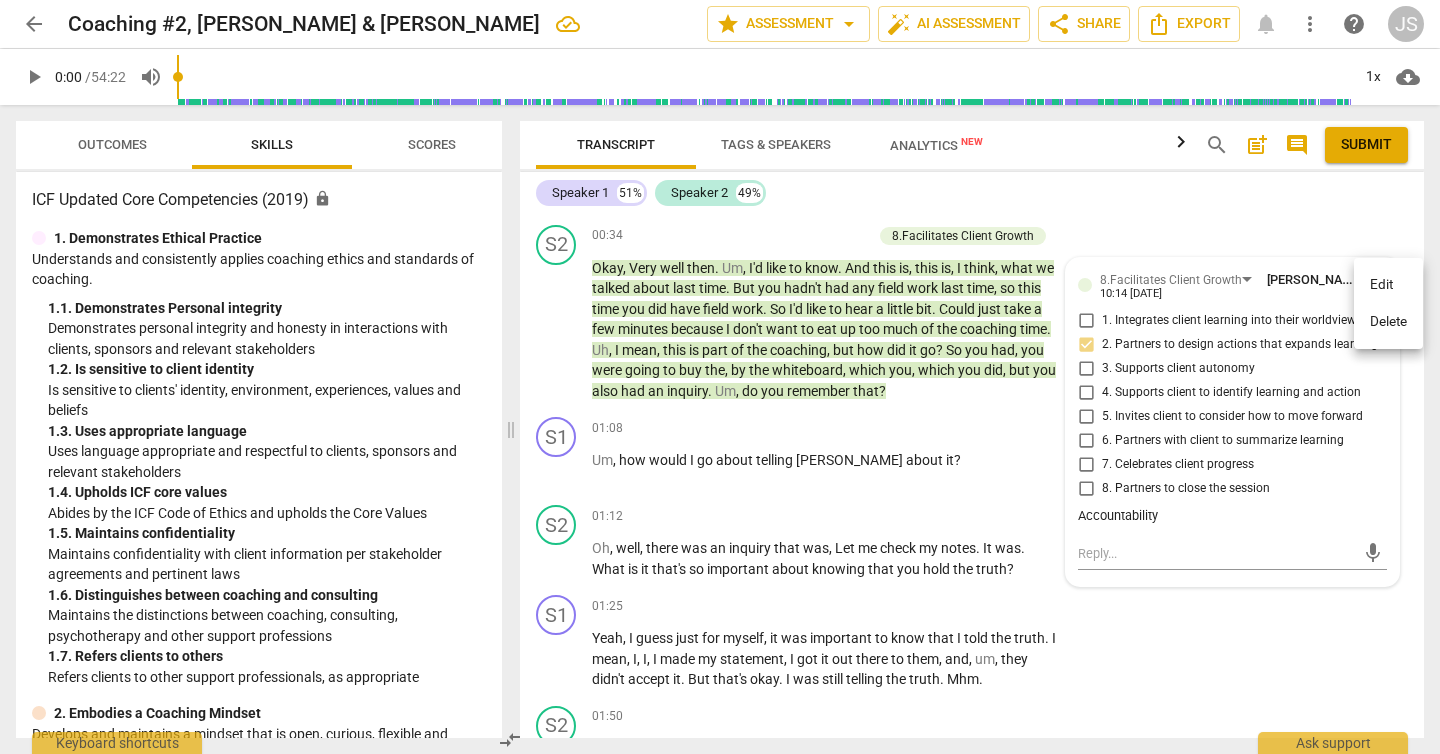 click at bounding box center [720, 377] 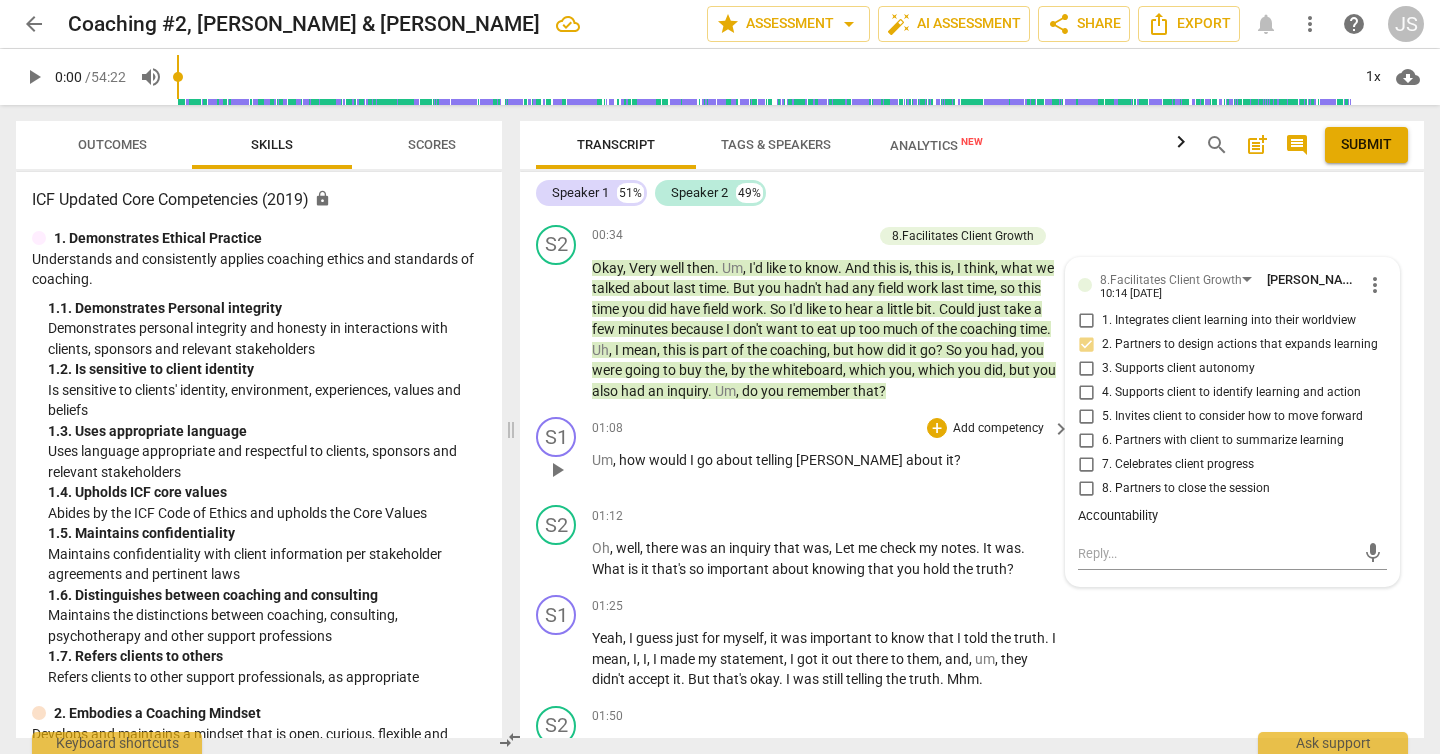 click on "Um ,   how   would   I   go   about   telling   [PERSON_NAME]   about   it ?" at bounding box center (826, 460) 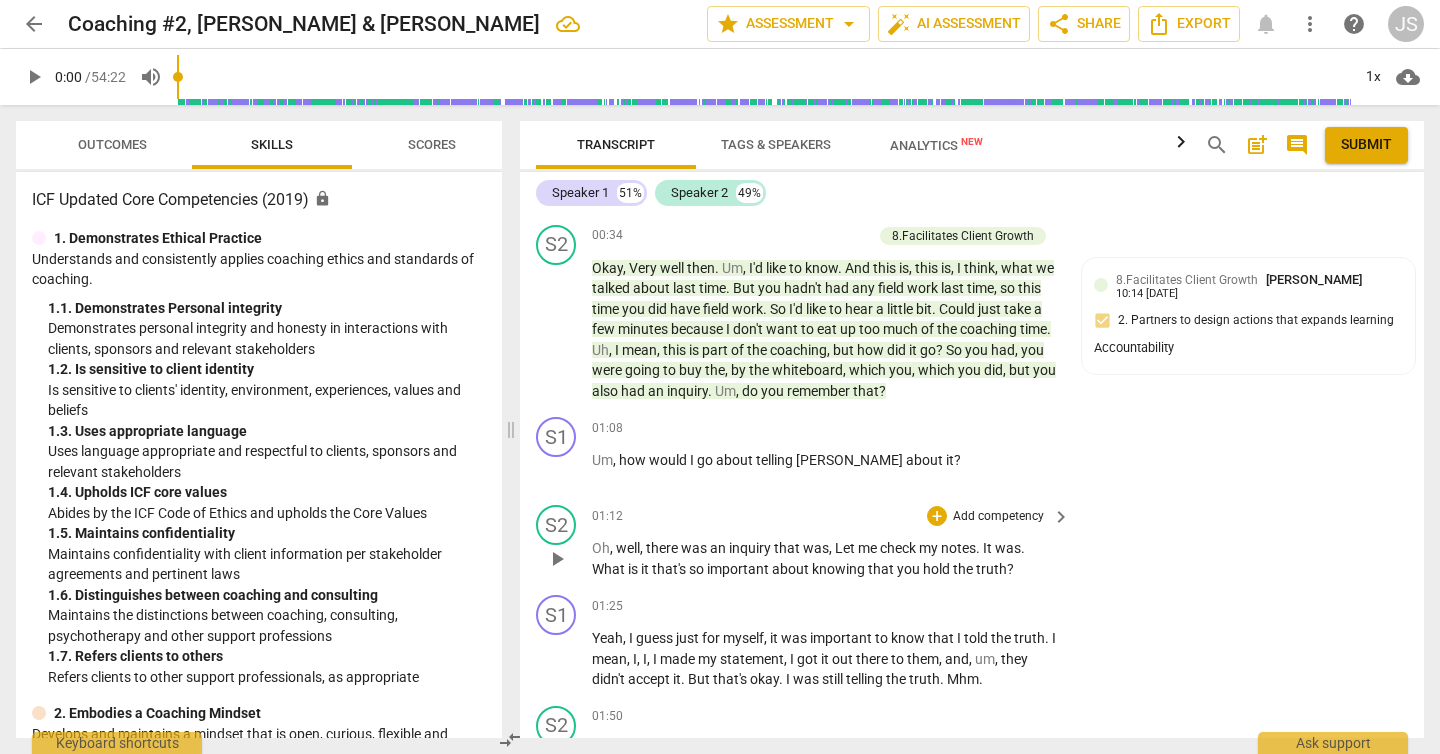 click on "Add competency" at bounding box center [998, 517] 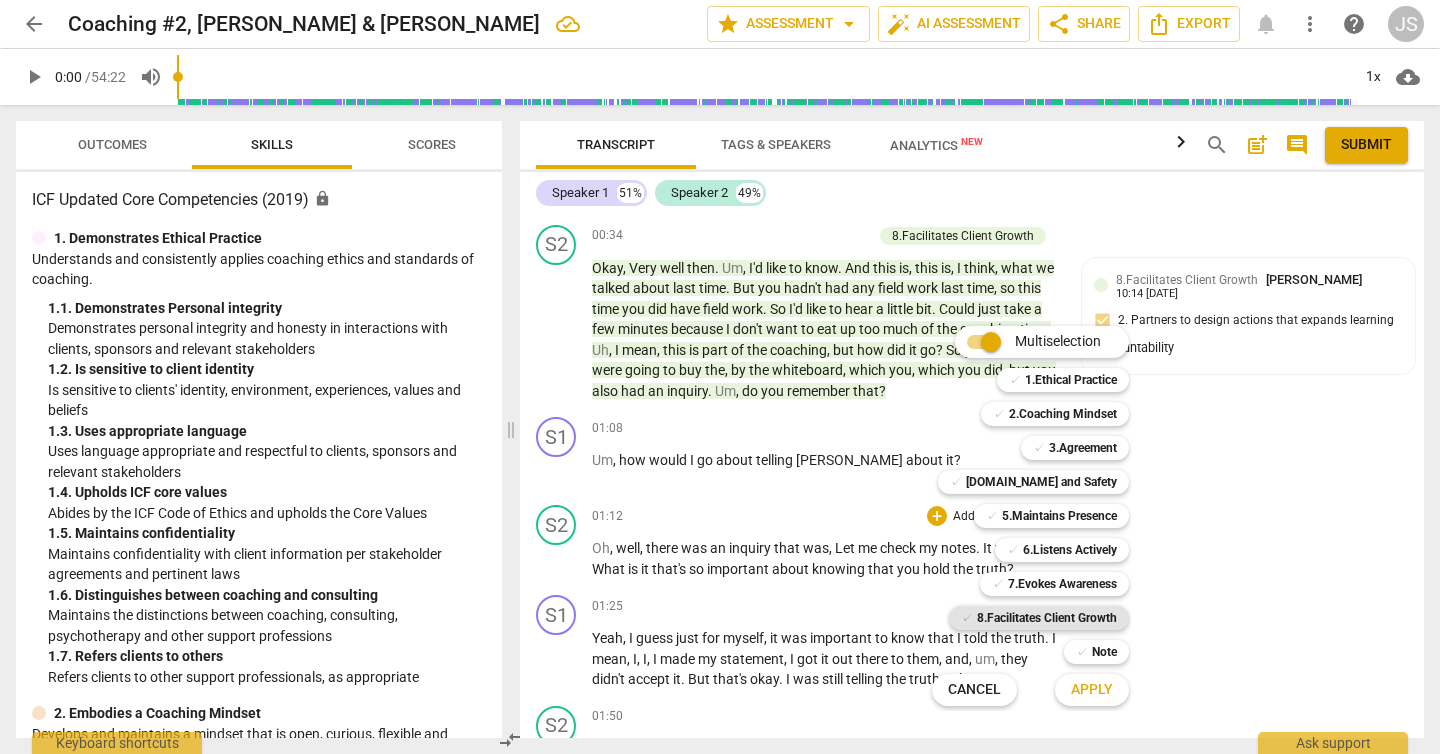 click on "8.Facilitates Client Growth" at bounding box center [1047, 618] 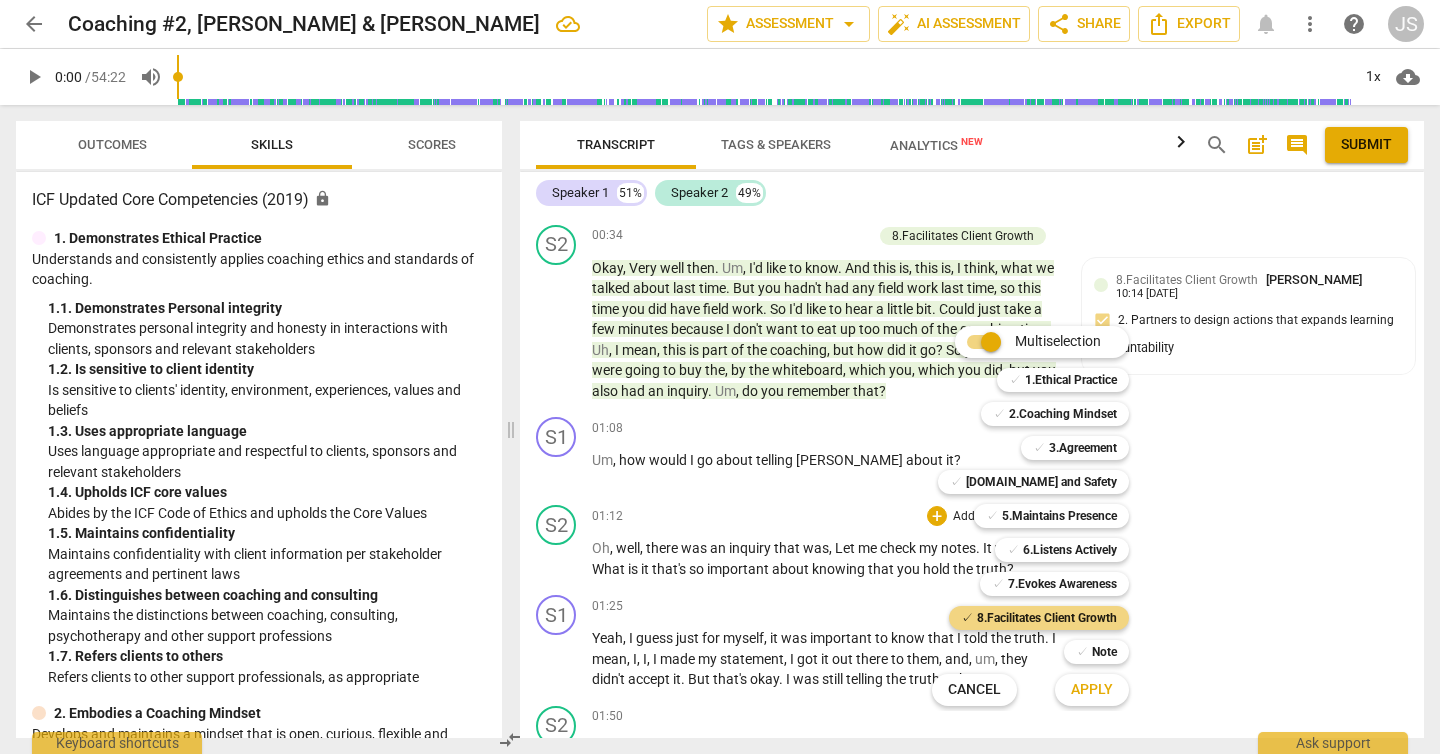 click on "Apply" at bounding box center (1092, 690) 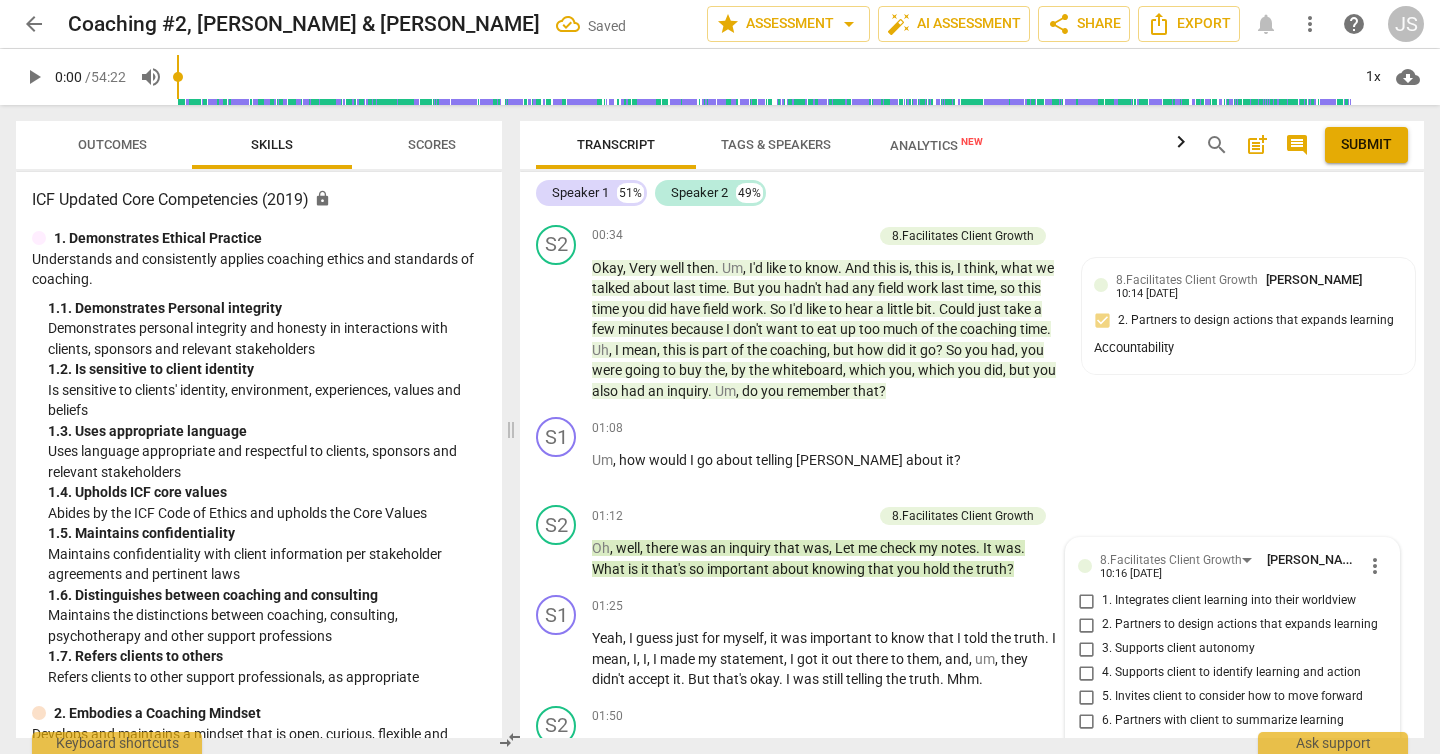 scroll, scrollTop: 623, scrollLeft: 0, axis: vertical 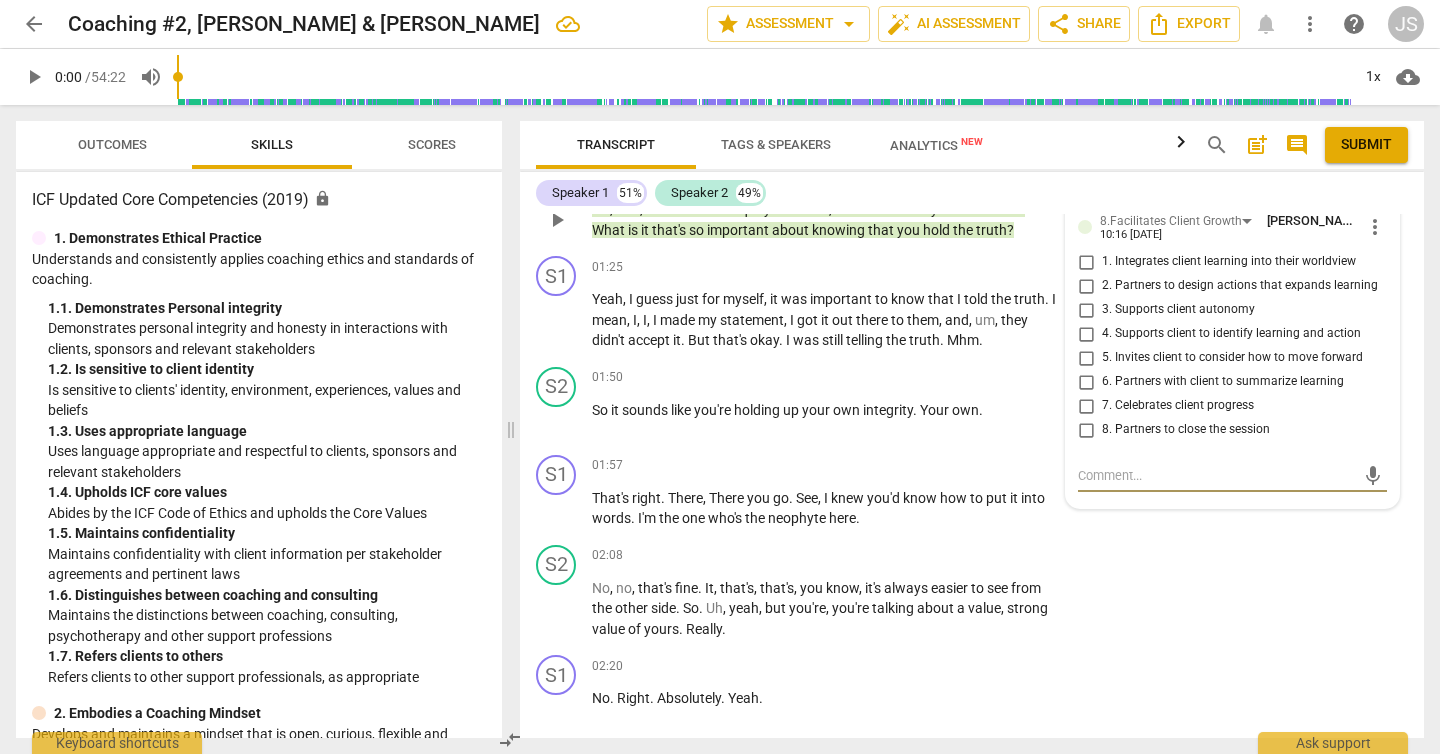 click on "4. Supports client to identify learning and action" at bounding box center (1086, 334) 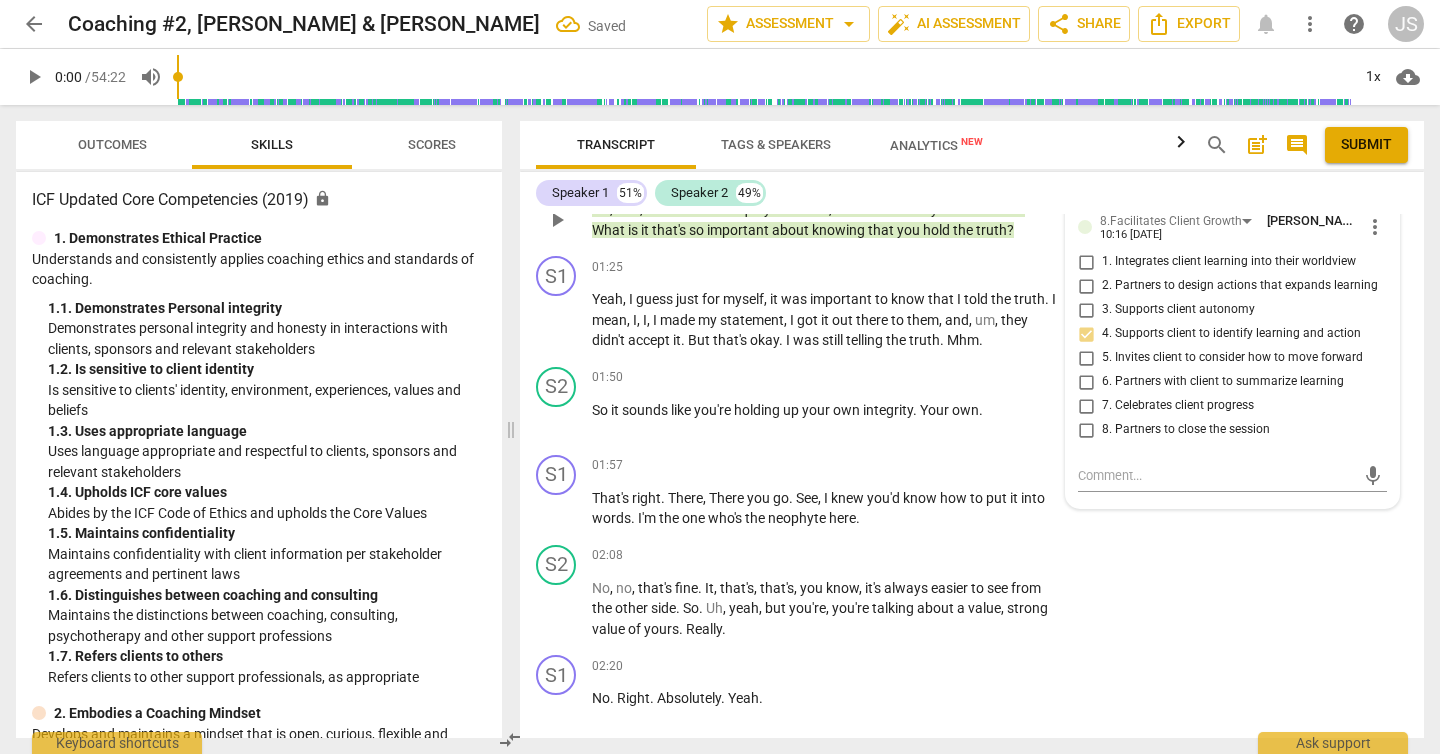click on "6. Partners with client to summarize learning" at bounding box center (1086, 382) 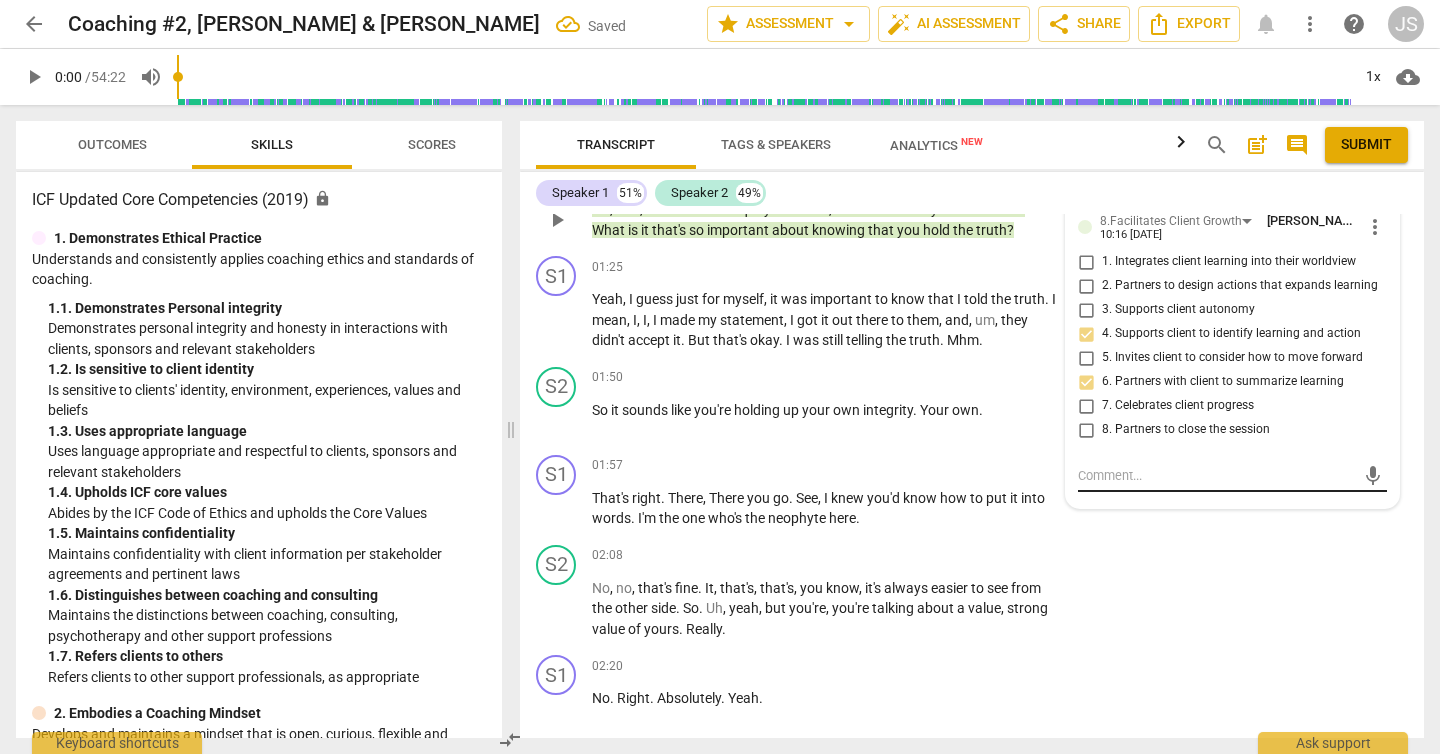 click at bounding box center (1216, 475) 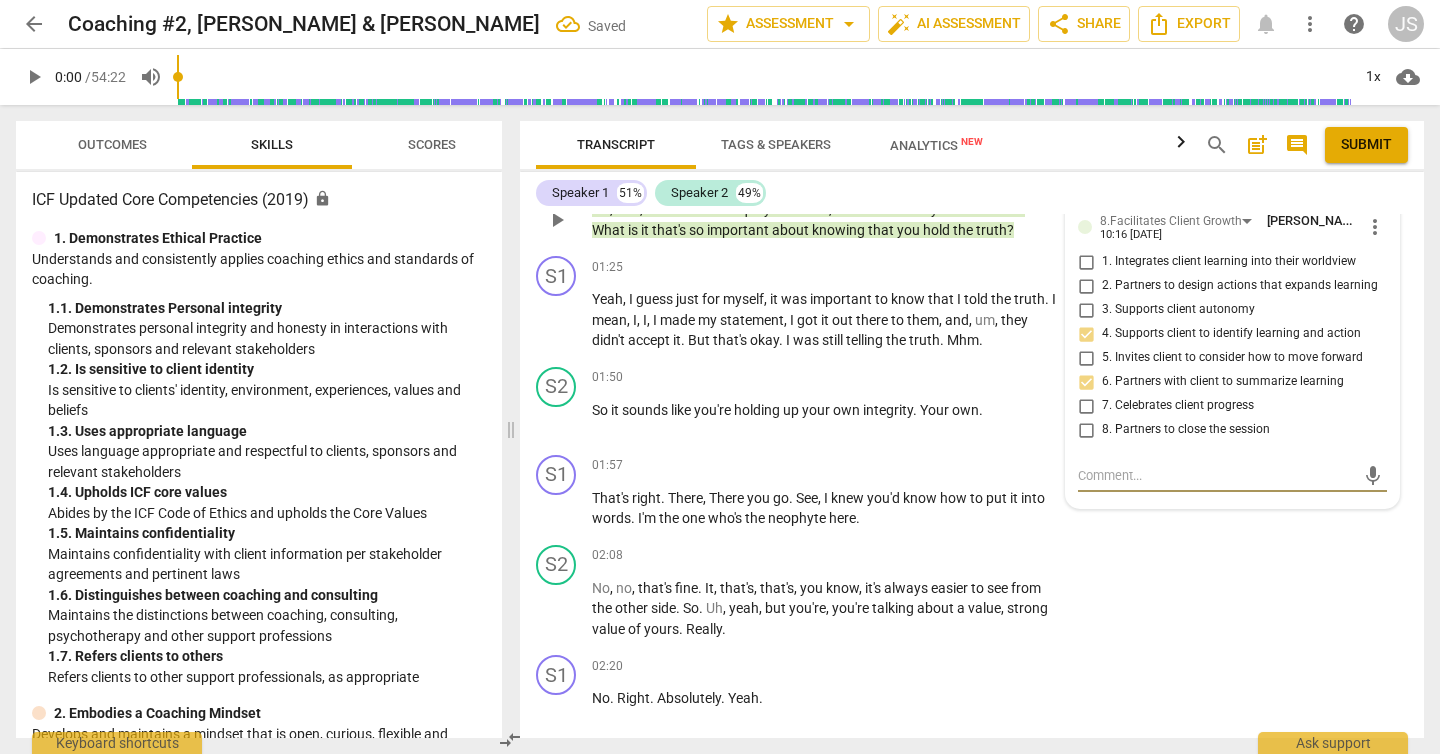 type on "A" 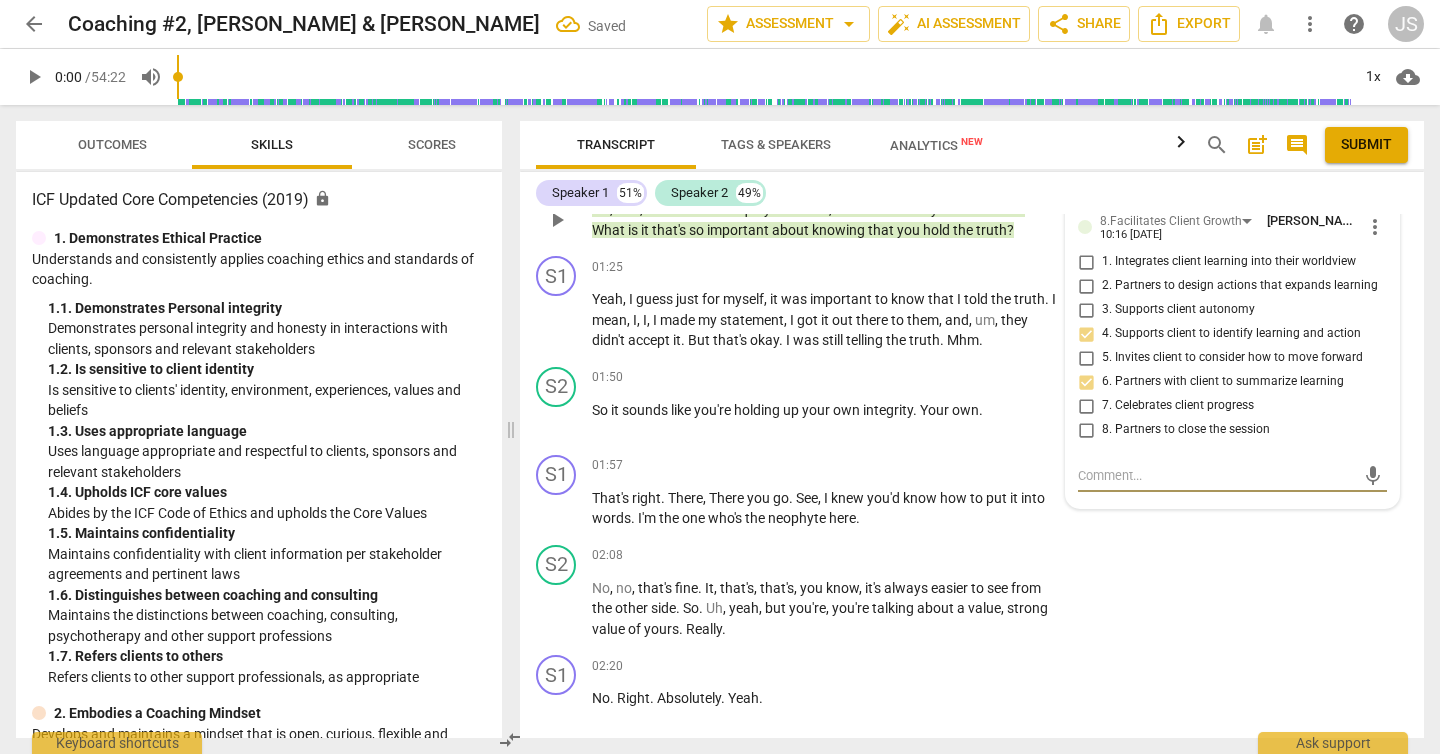 type on "A" 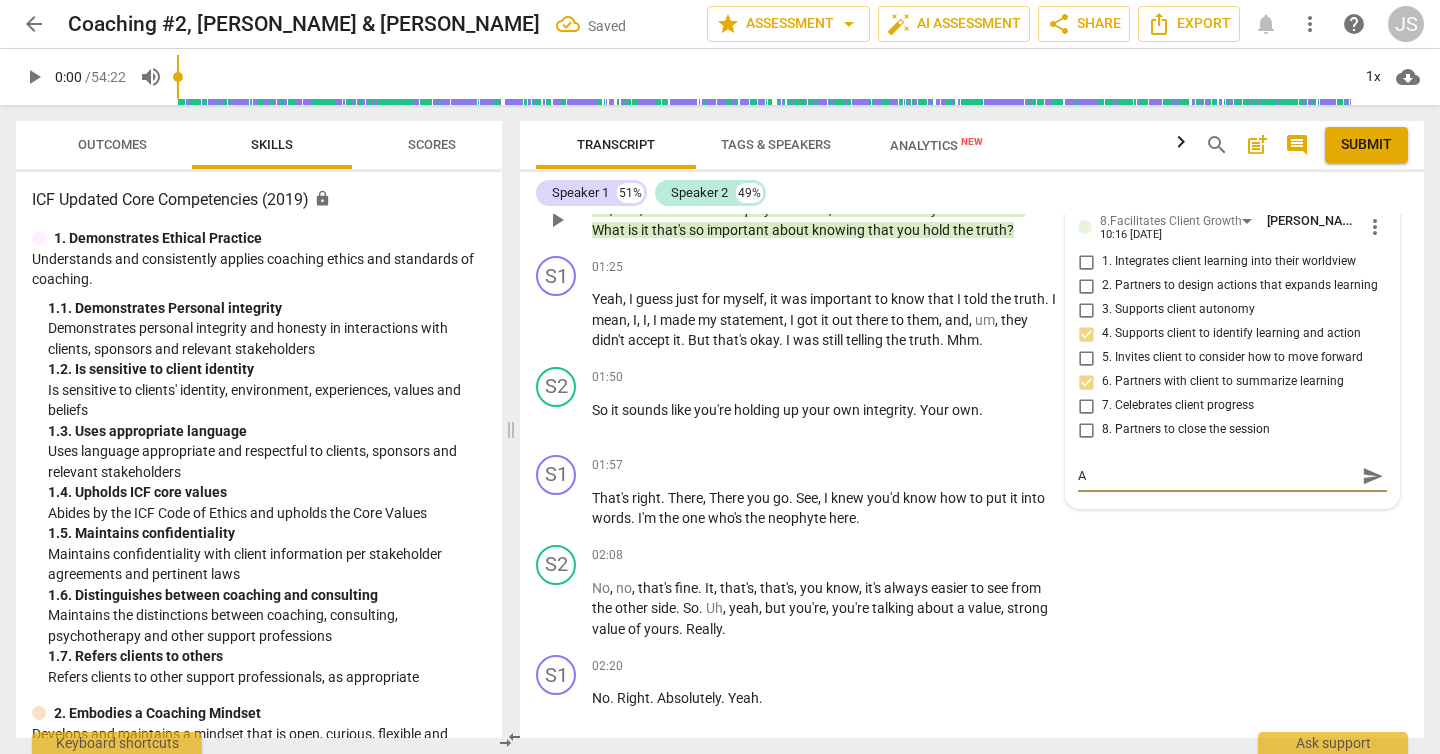 type on "Ac" 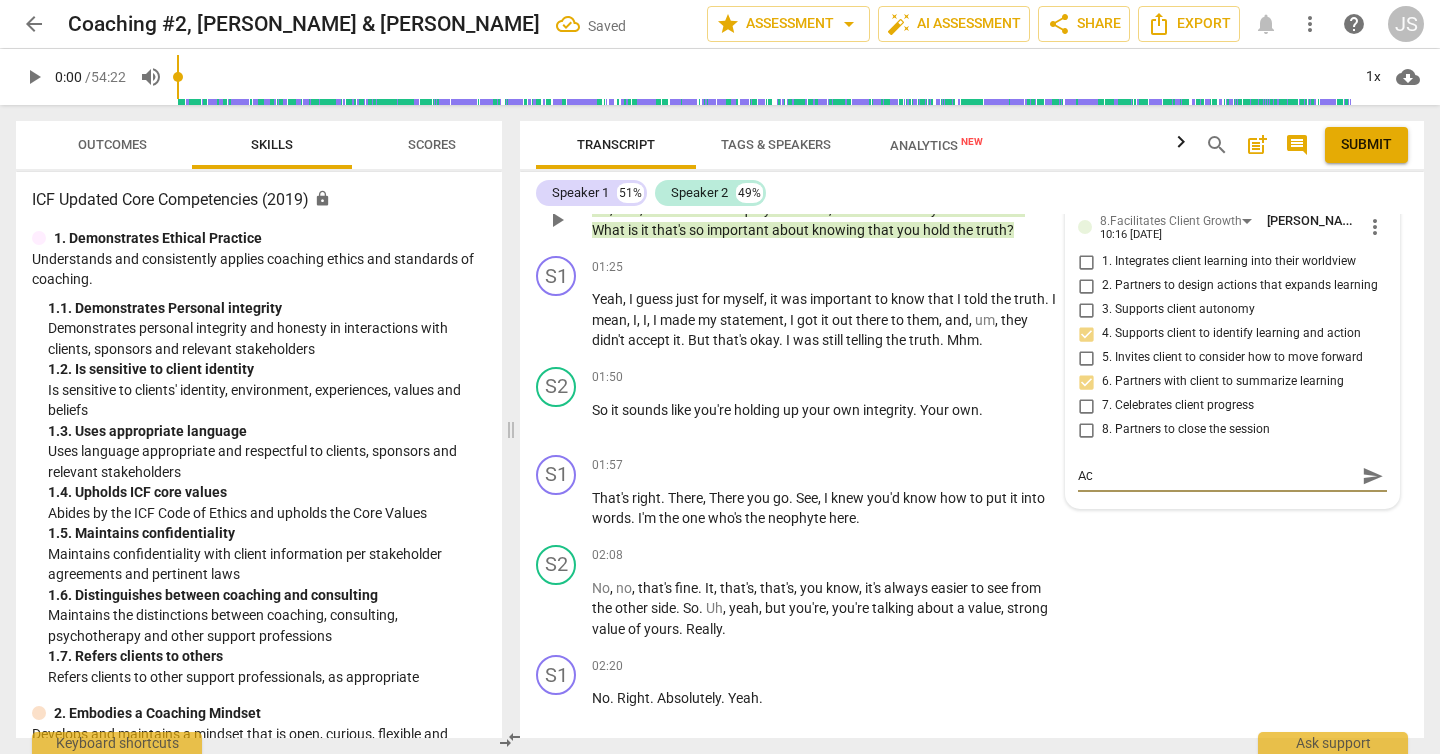 type on "Acc" 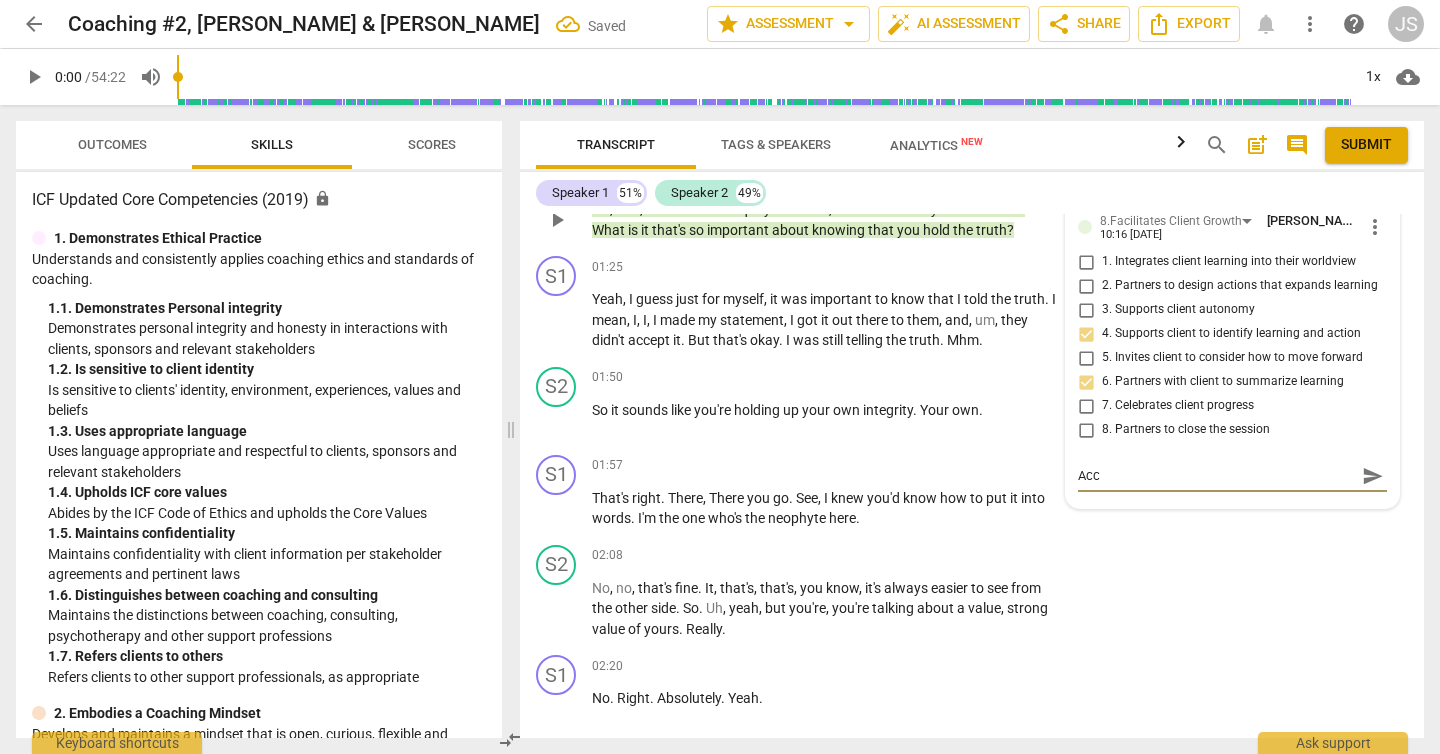 type on "Acco" 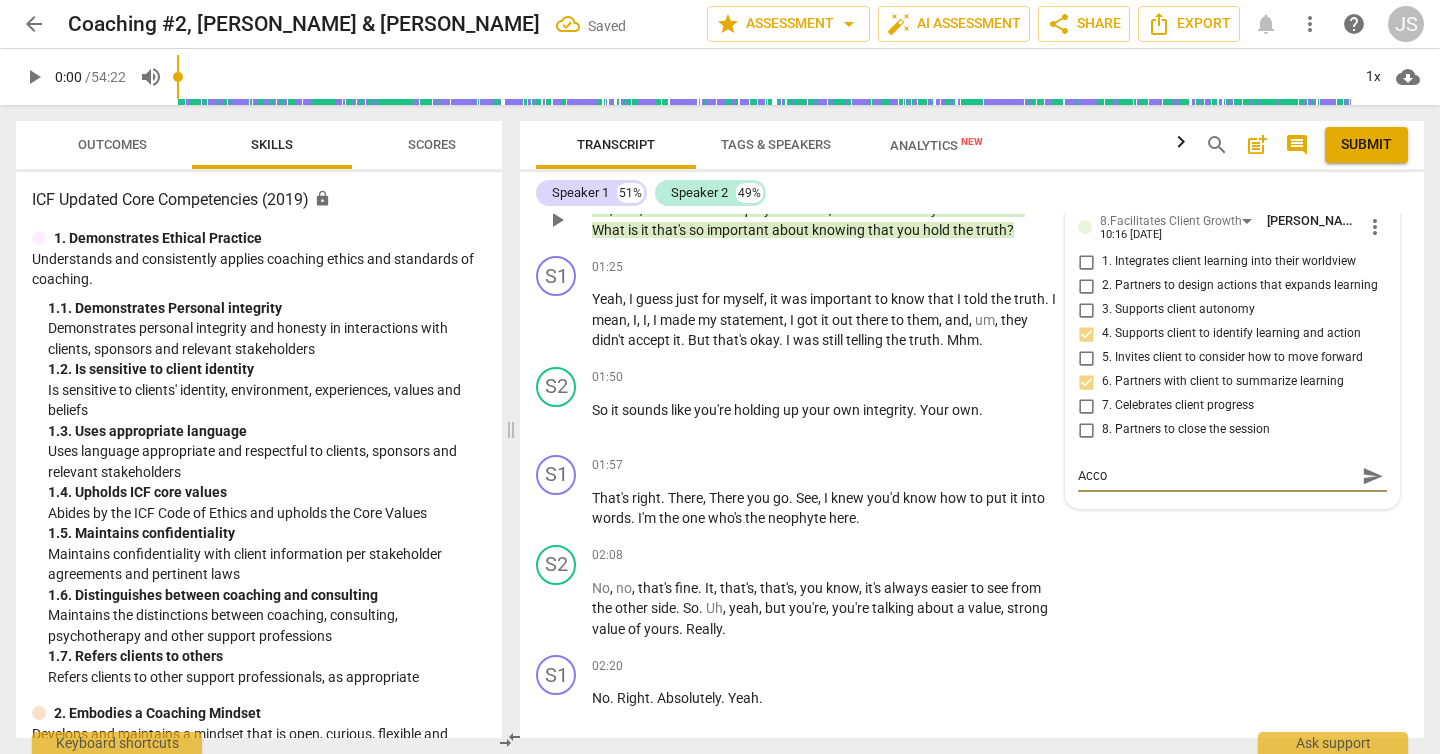 type on "Accon" 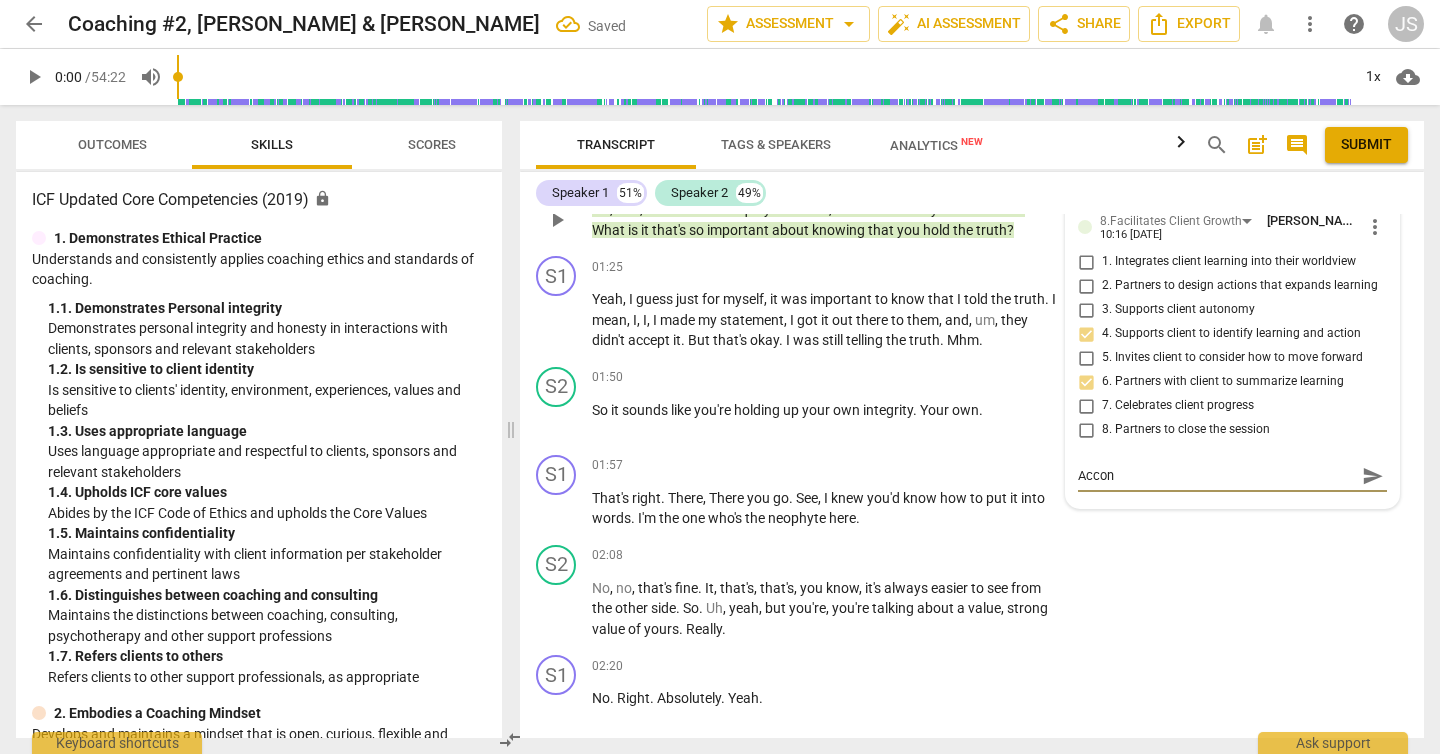type on "Acco" 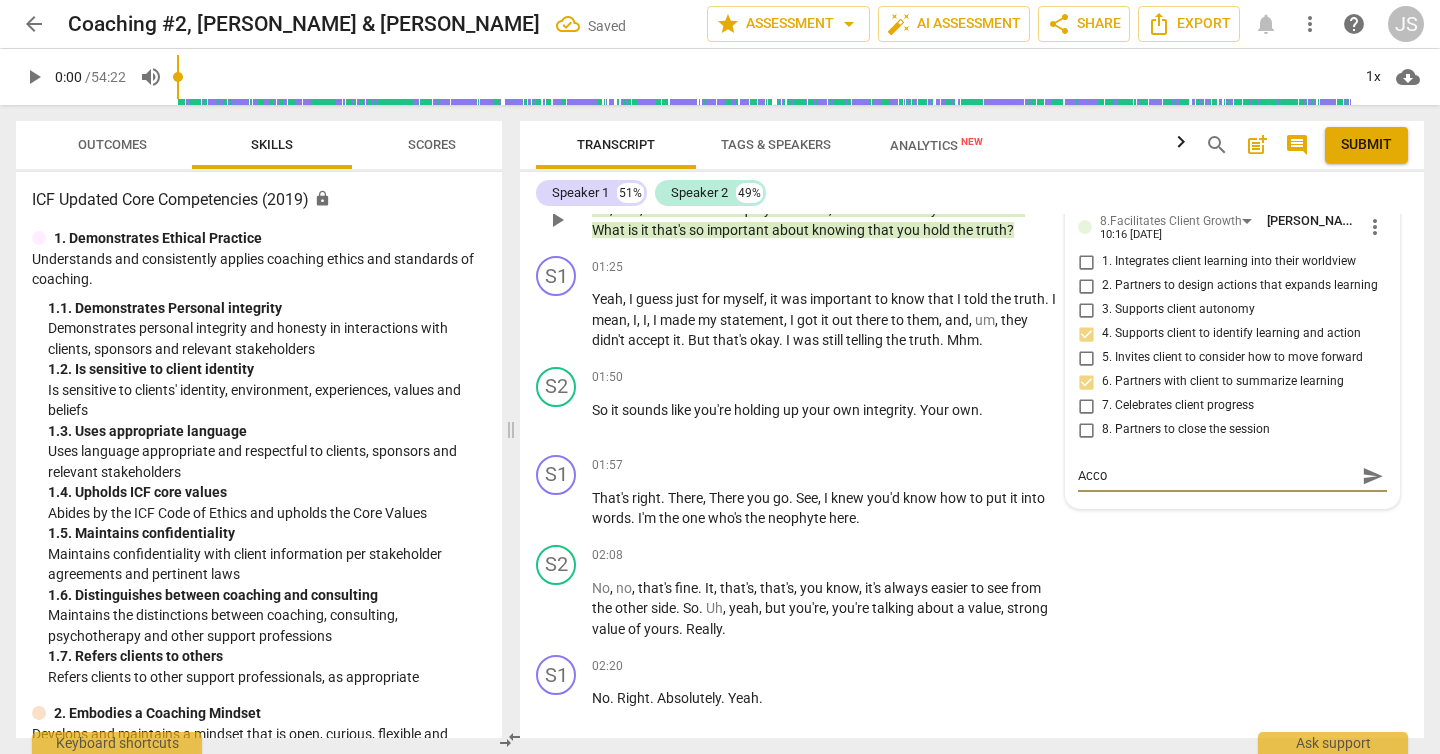 type on "Acc" 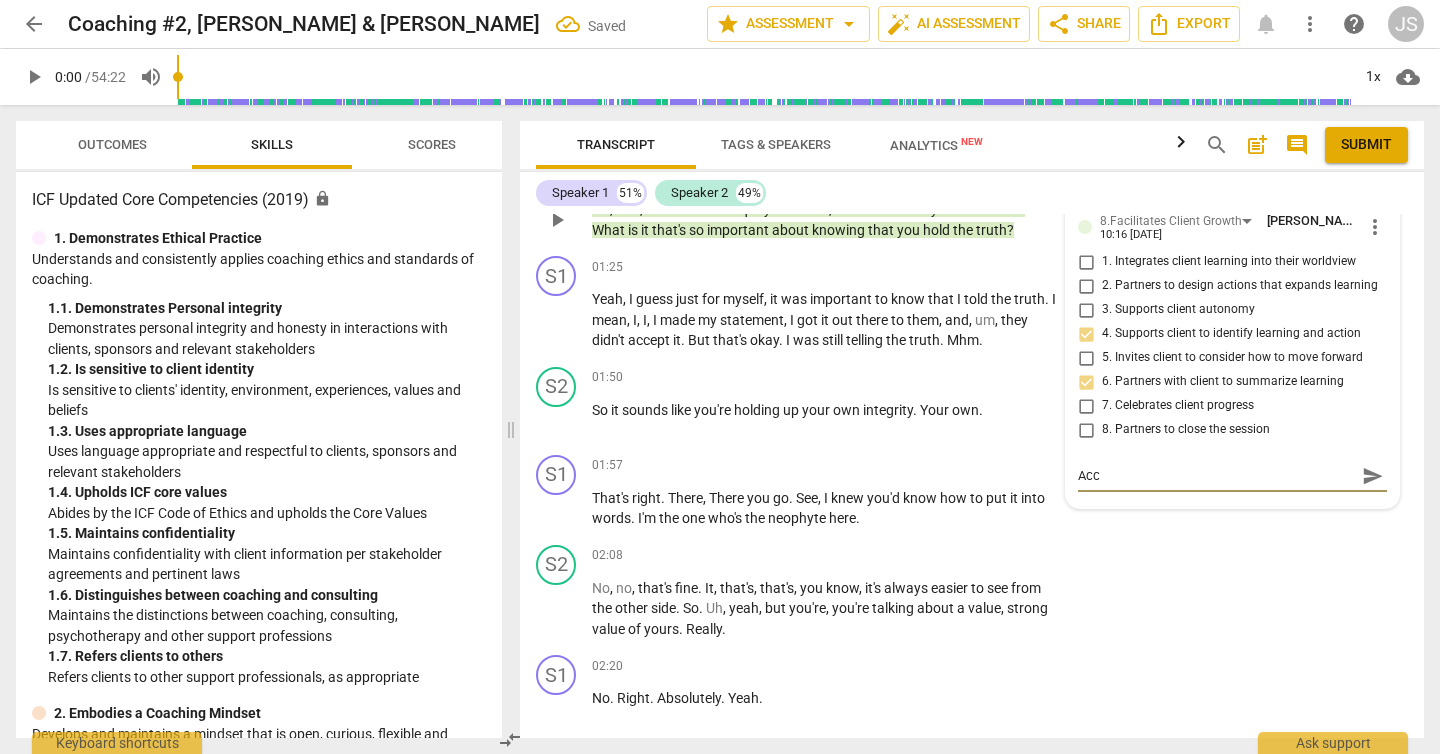 type on "Acco" 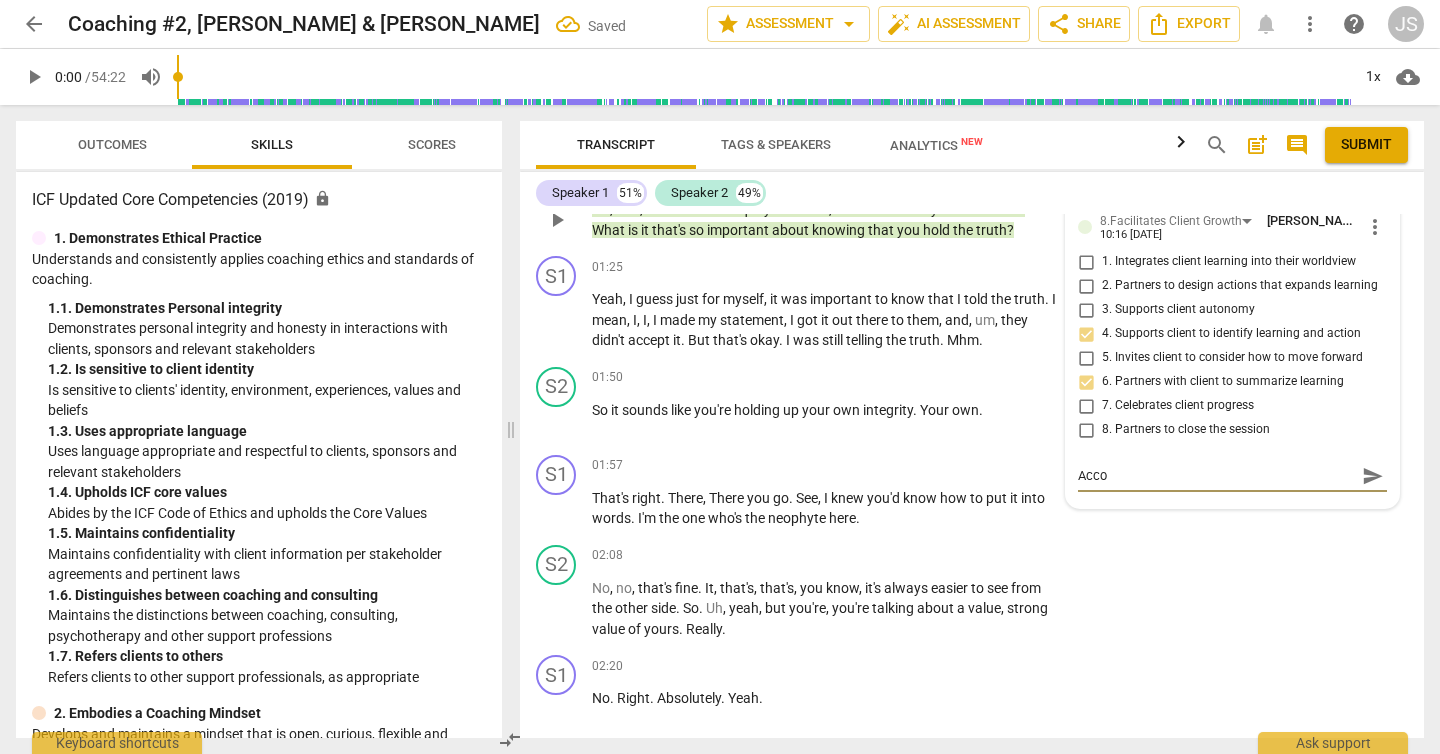 type on "Accou" 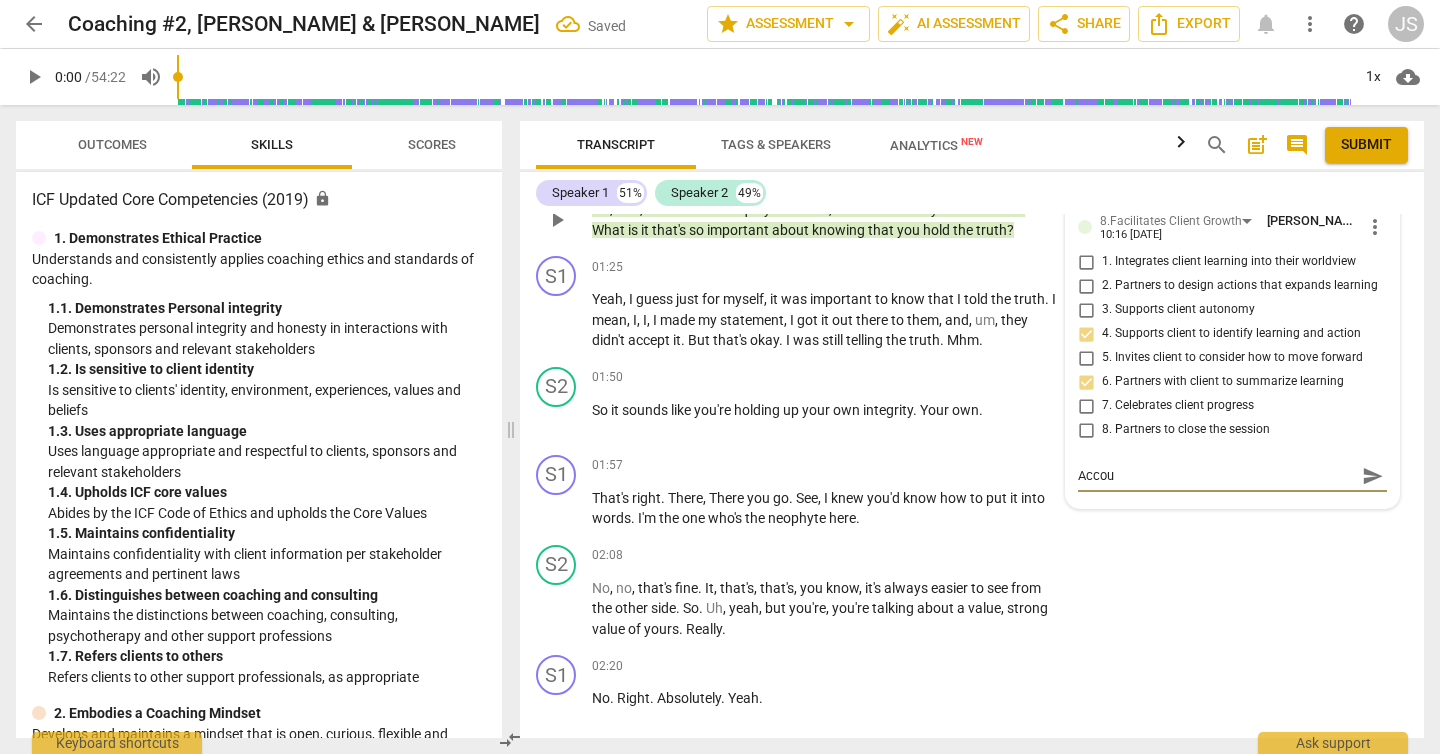 type on "Accoun" 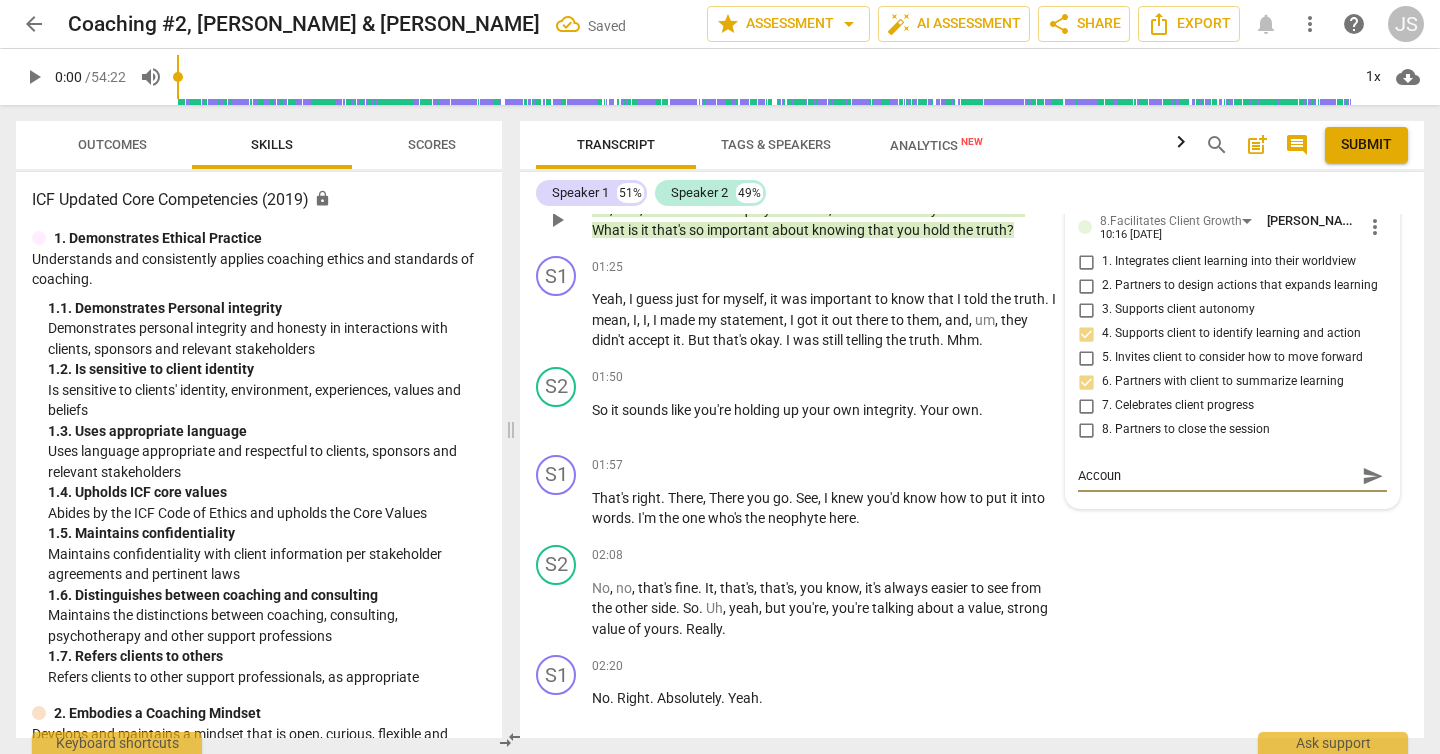 type on "Account" 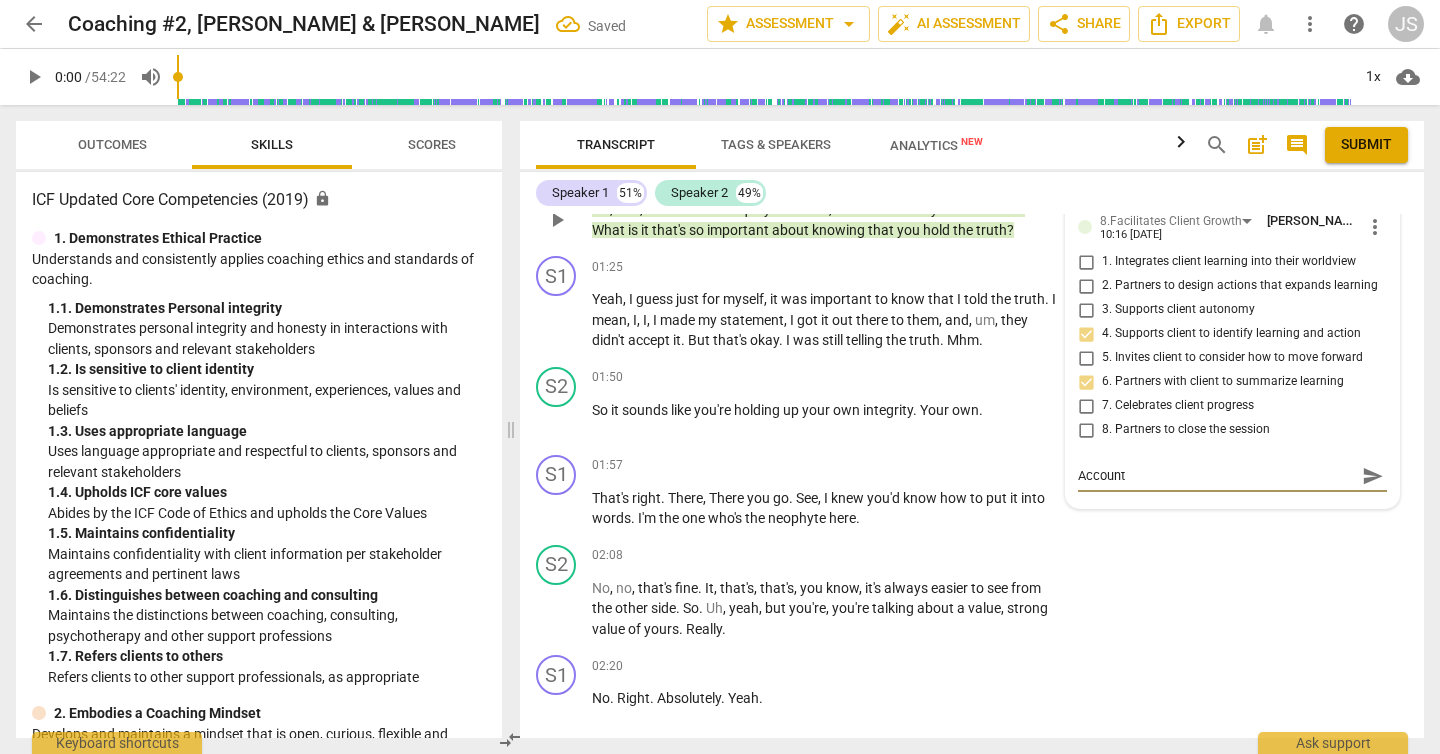 type on "Accounta" 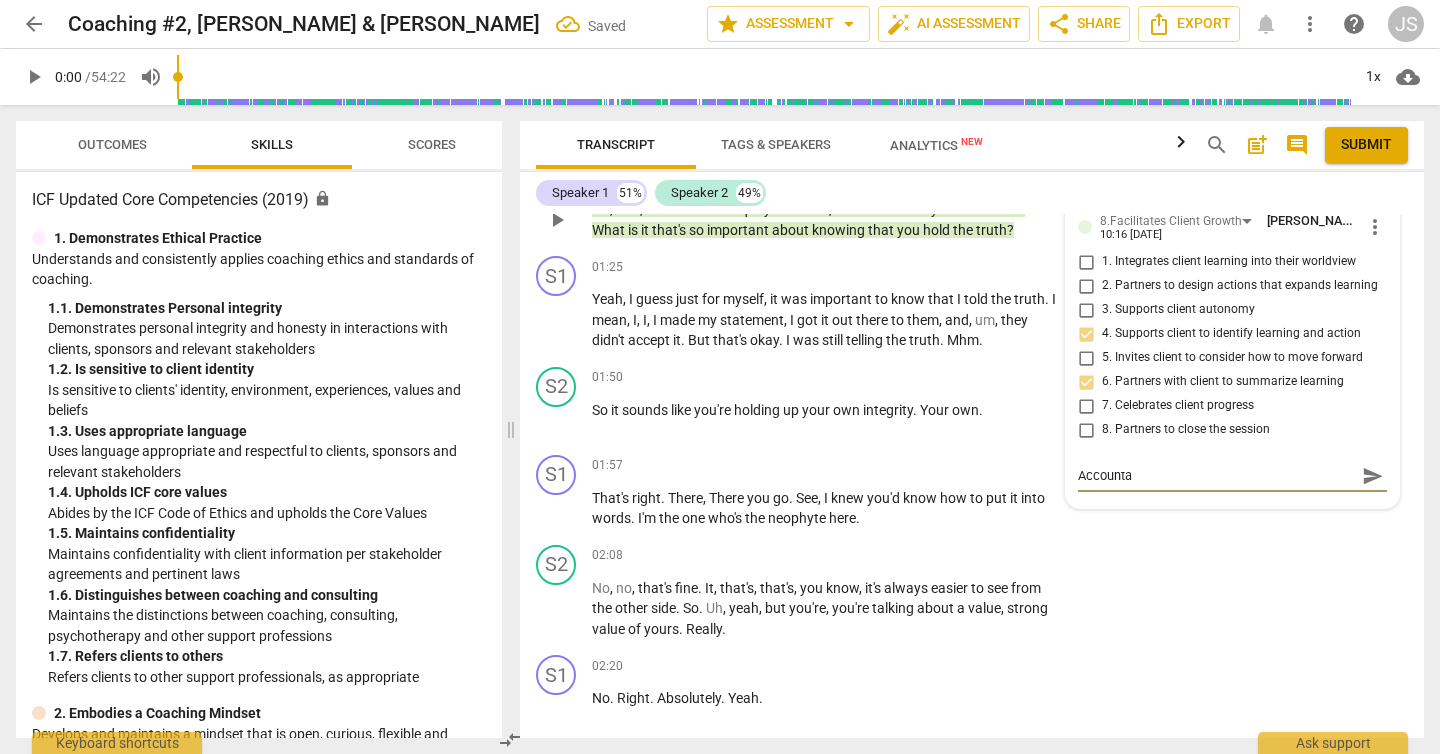 type on "Accountab" 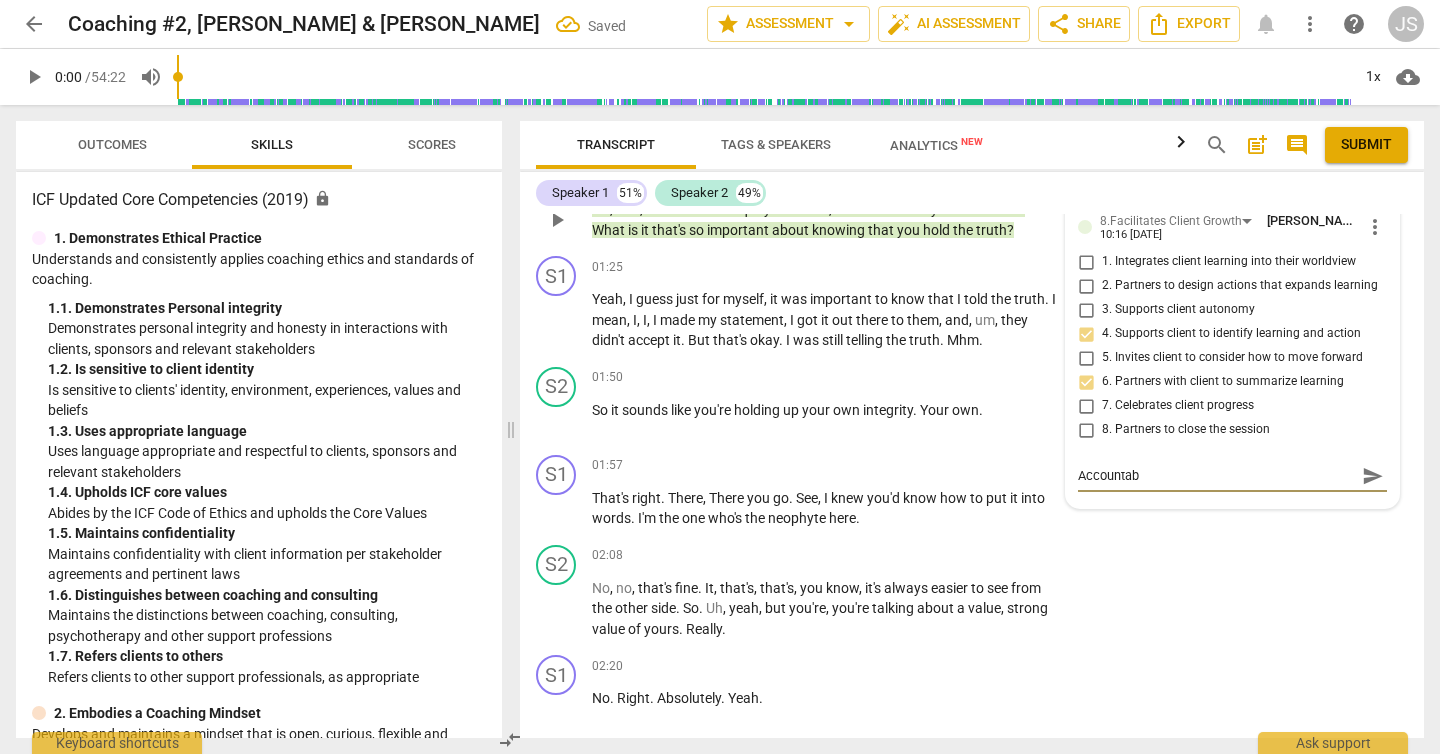 type on "Accountabi" 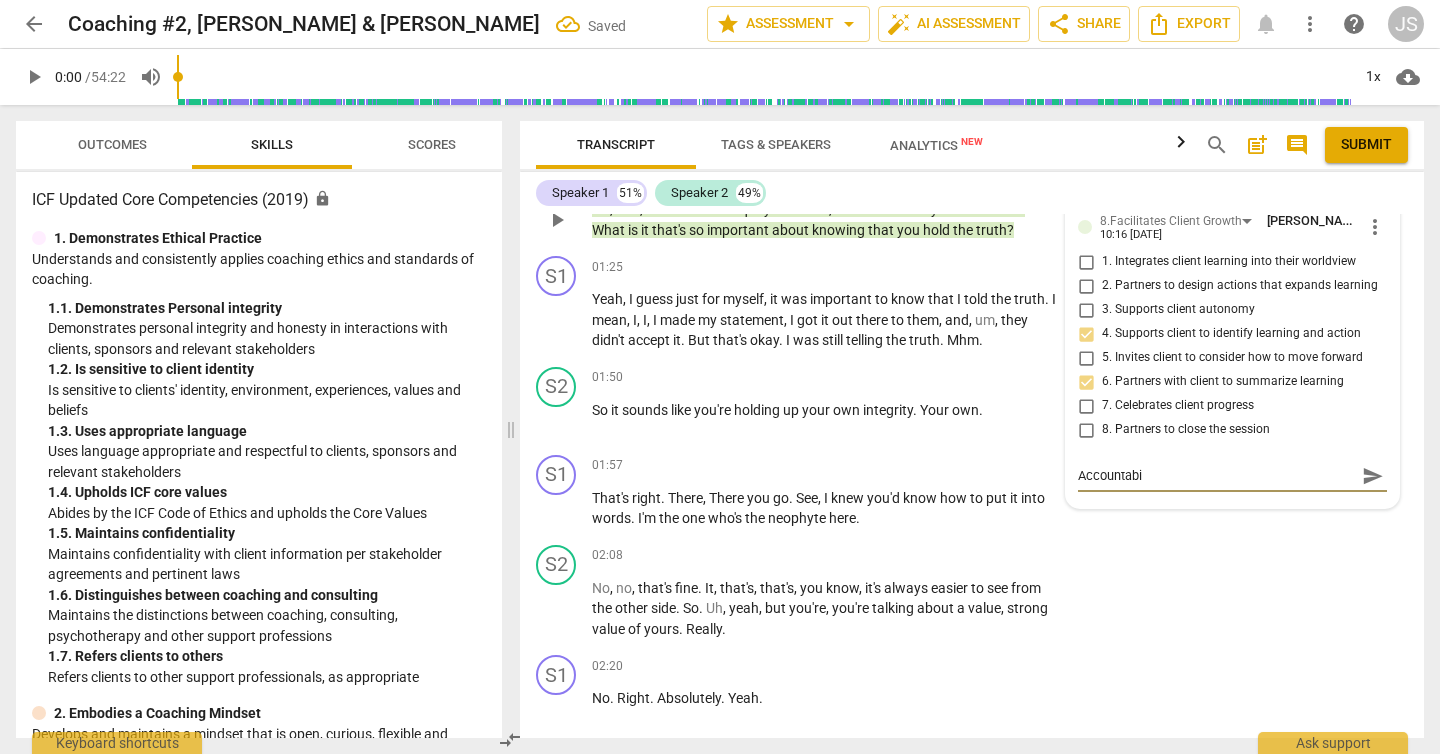 type on "Accountabil" 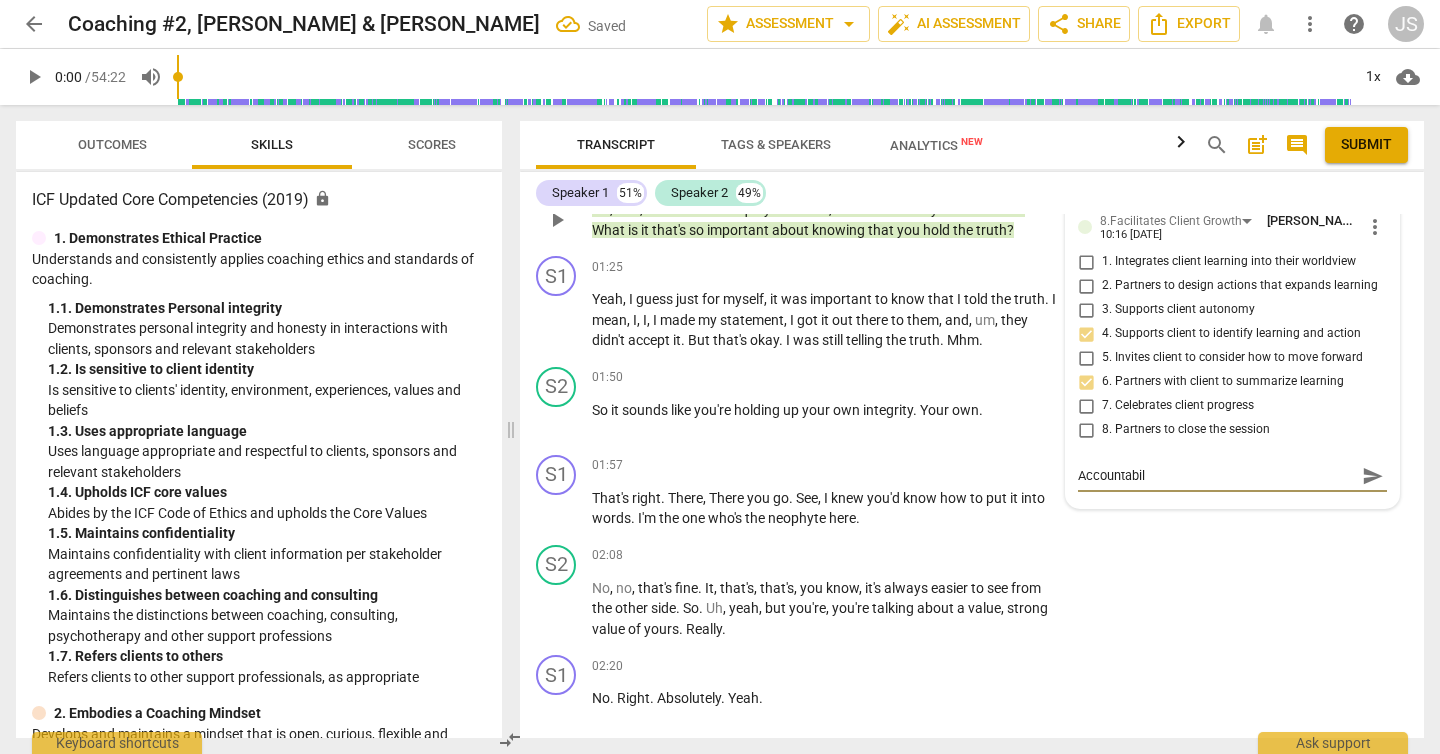 type on "Accountabili" 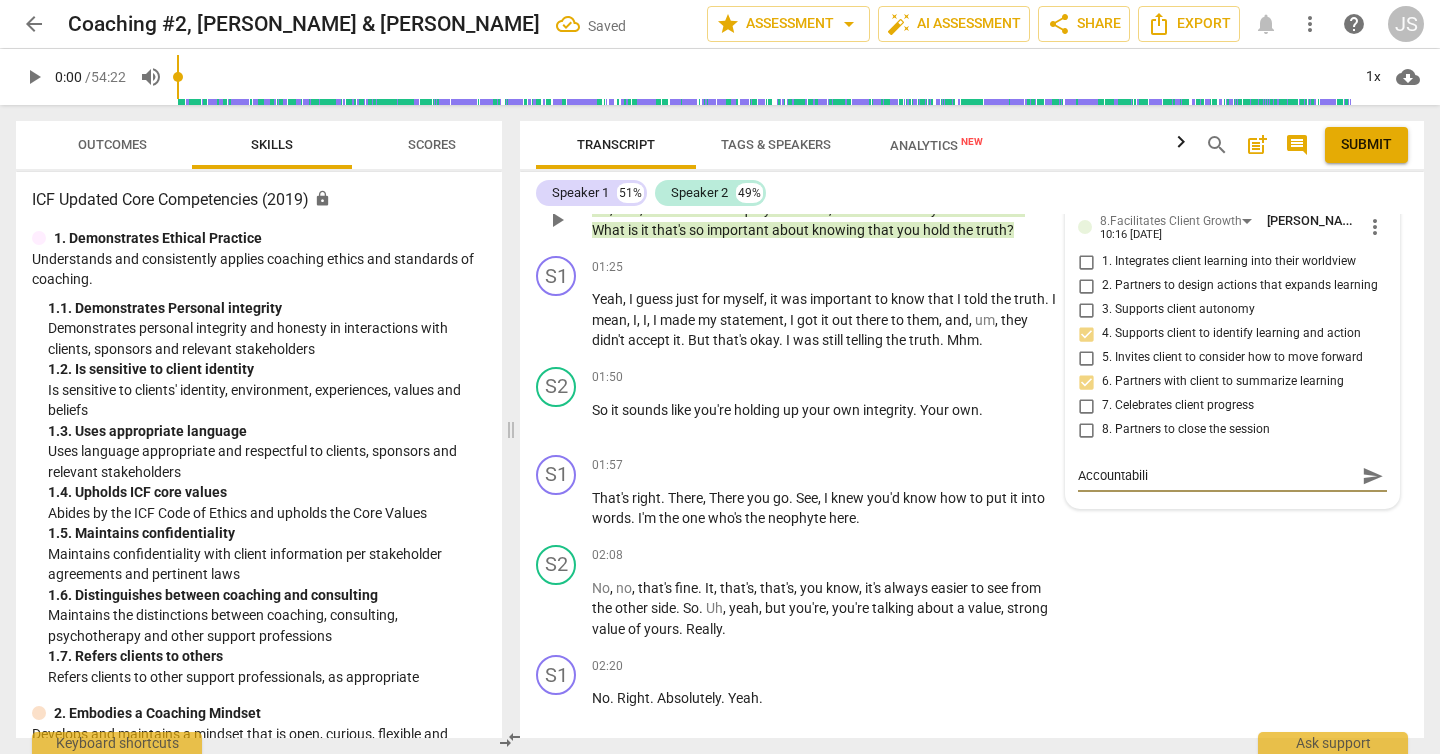 type on "Accountabilit" 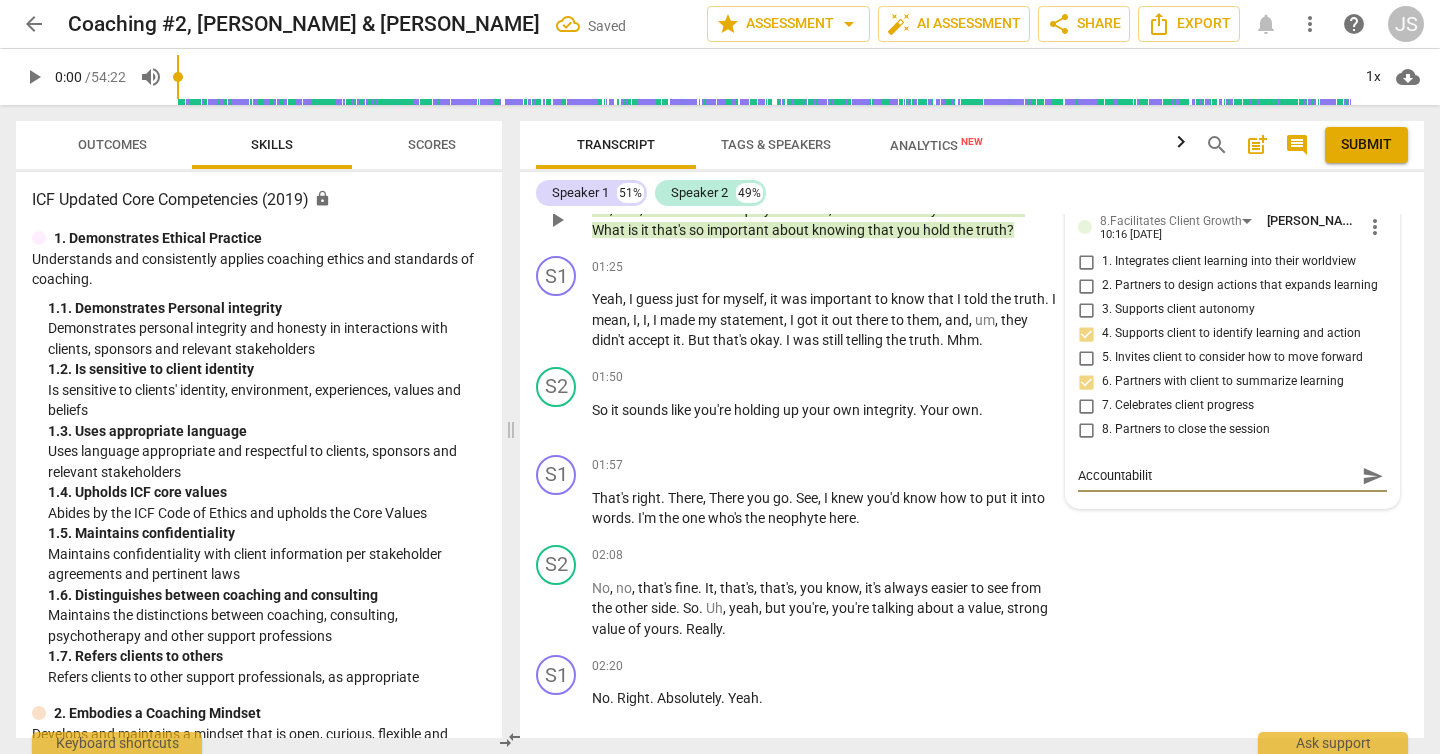 type on "Accountability" 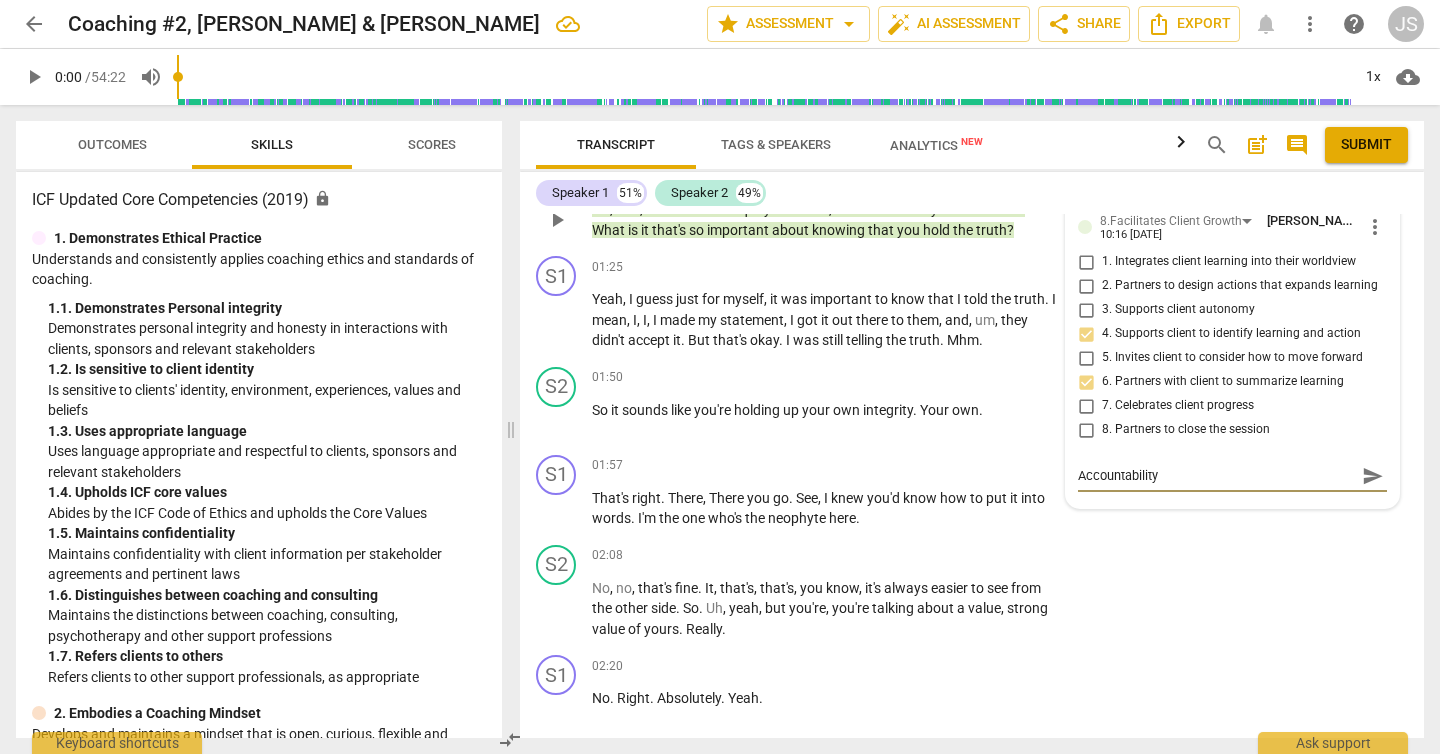 type on "Accountability" 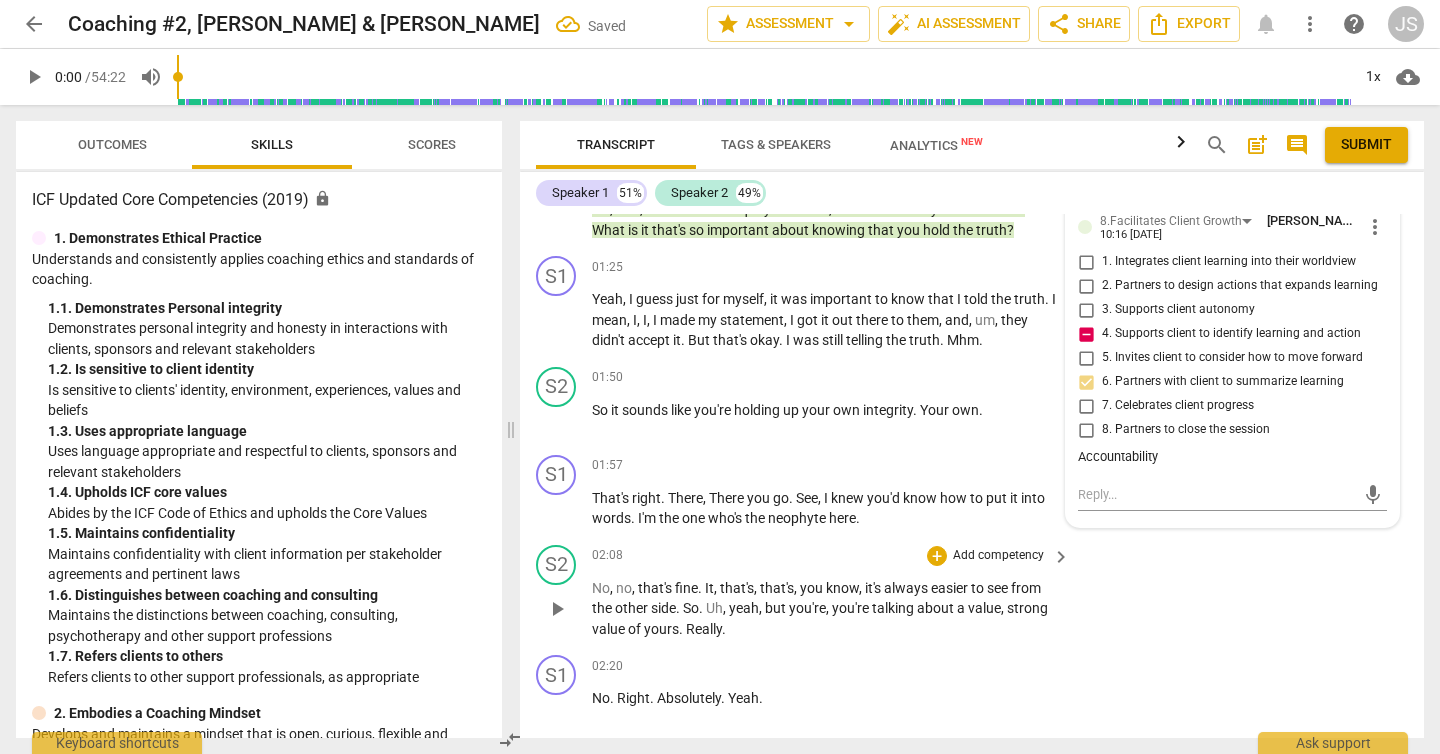 click on "S2 play_arrow pause 02:08 + Add competency keyboard_arrow_right No ,   no ,   that's   fine .   It ,   that's ,   that's ,   you   know ,   it's   always   easier   to   see   from   the   other   side .   So .   Uh ,   yeah ,   but   you're ,   you're   talking   about   a   value ,   strong   value   of   yours .   Really ." at bounding box center (972, 592) 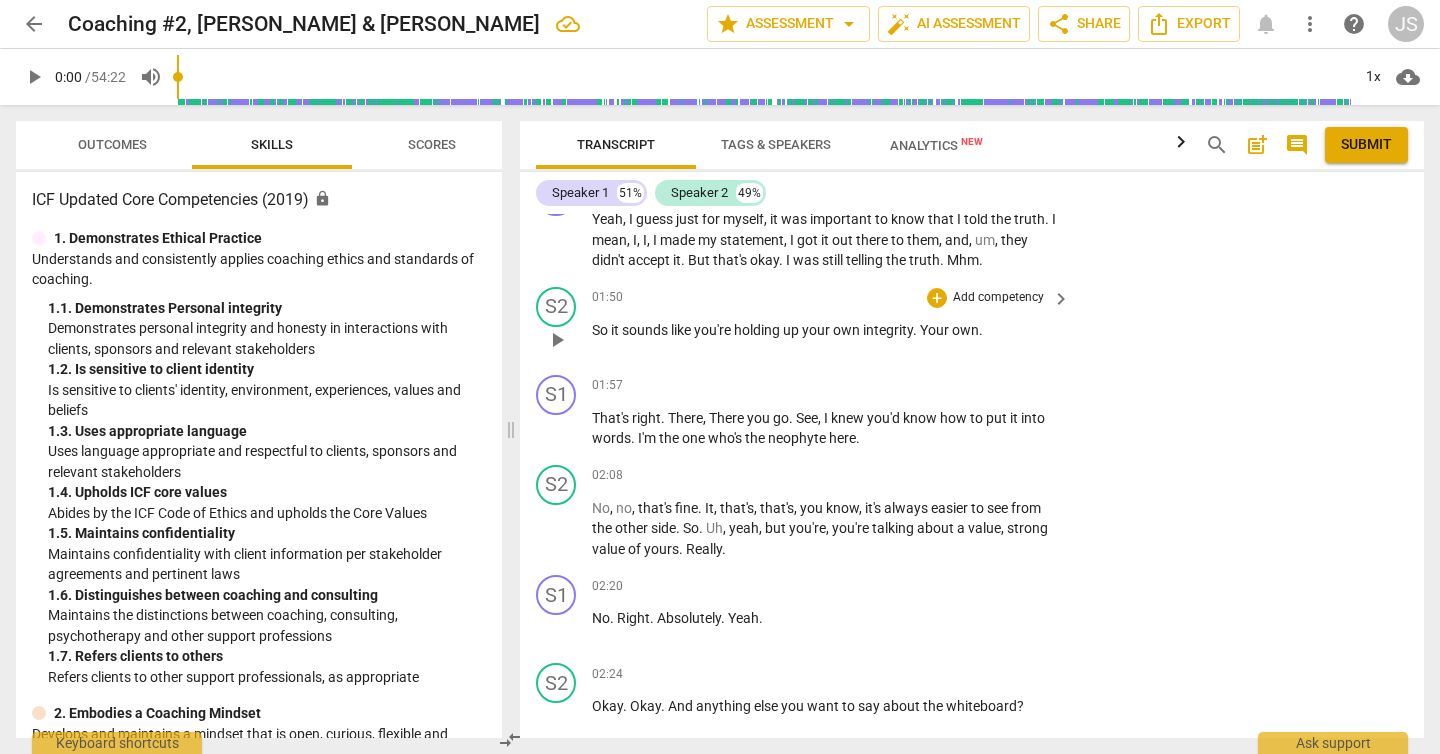 scroll, scrollTop: 704, scrollLeft: 0, axis: vertical 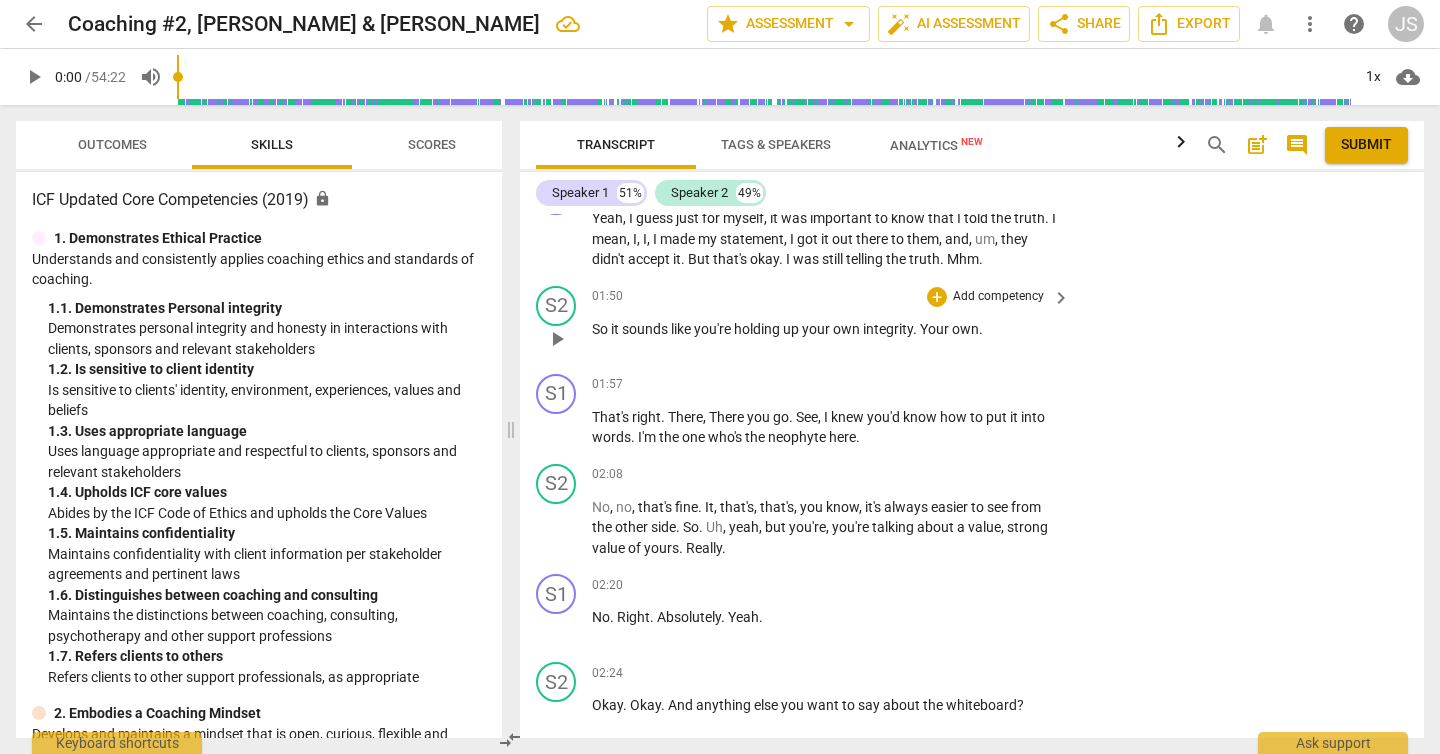 click on "Add competency" at bounding box center (998, 297) 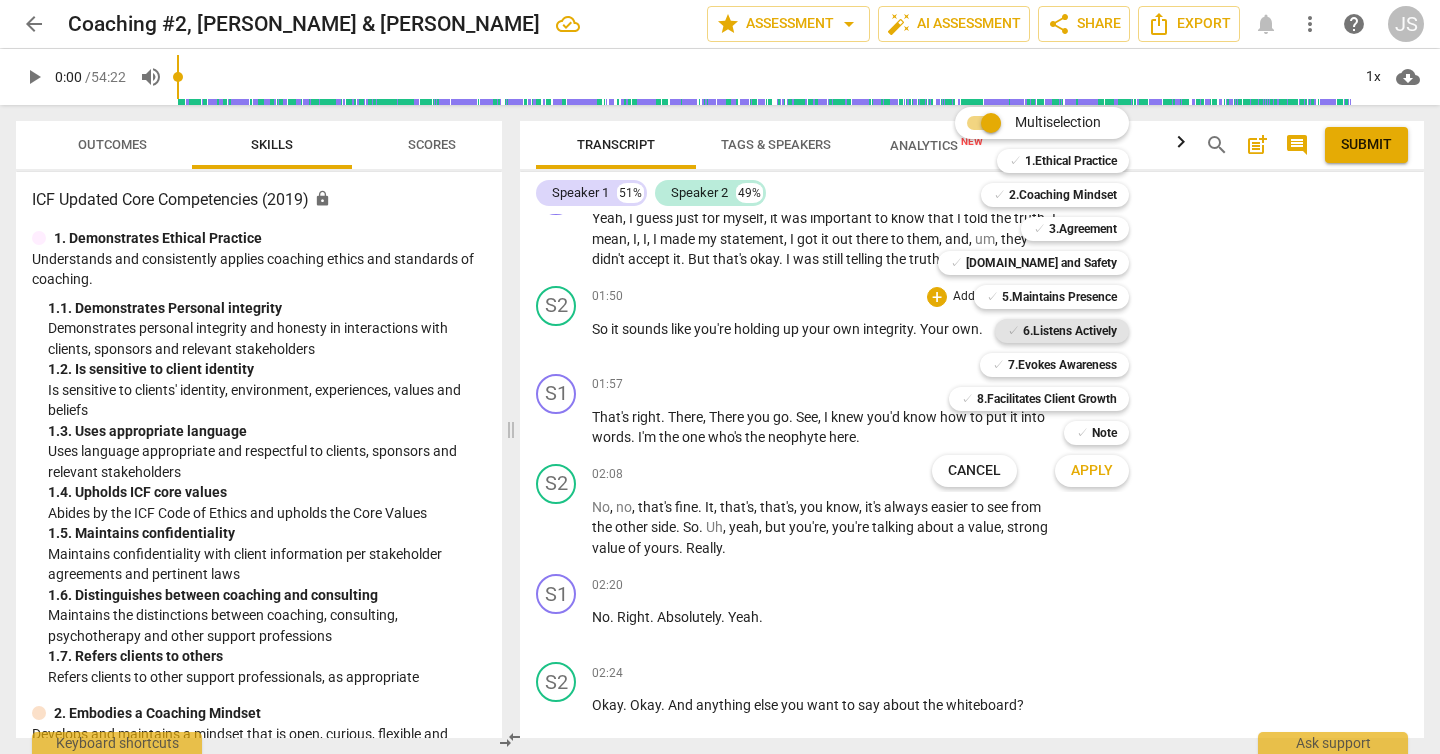 click on "6.Listens Actively" at bounding box center [1070, 331] 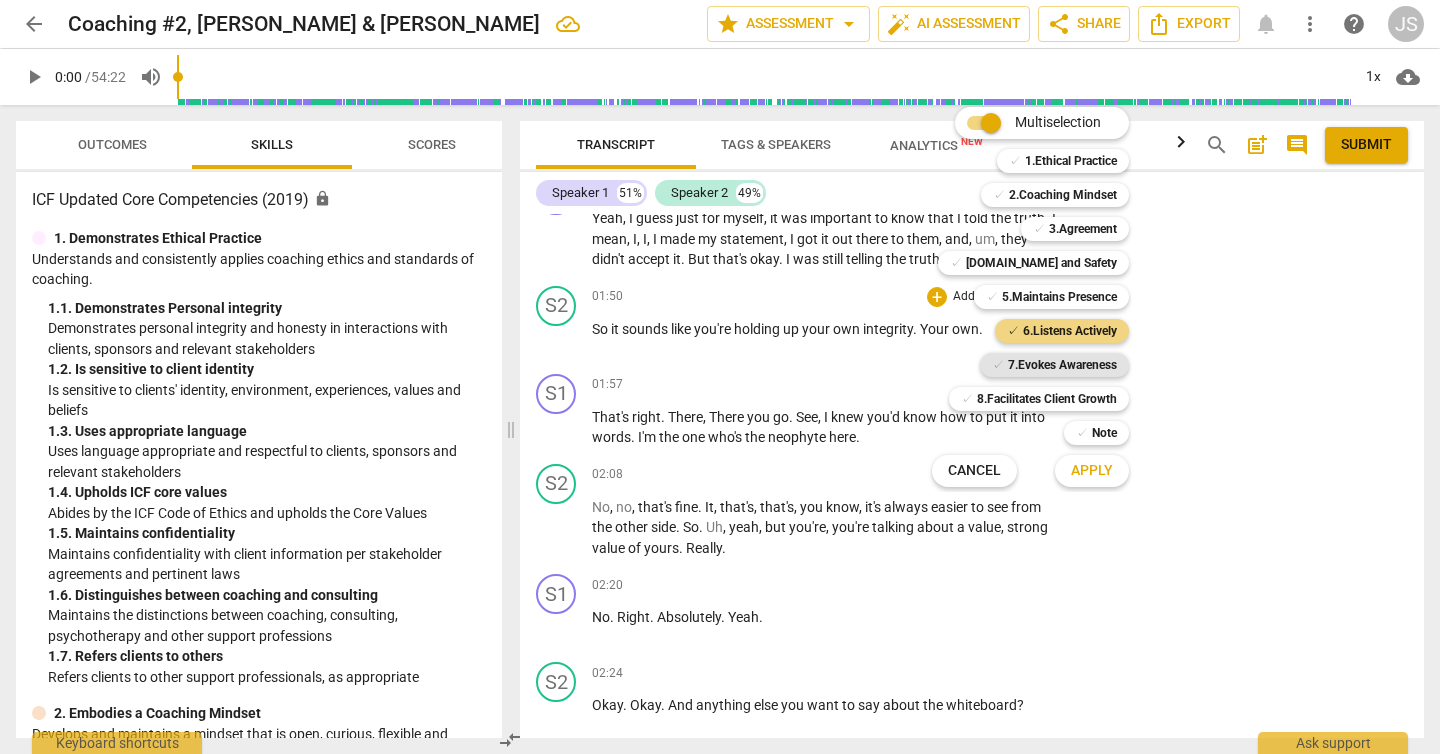 click on "7.Evokes Awareness" at bounding box center [1062, 365] 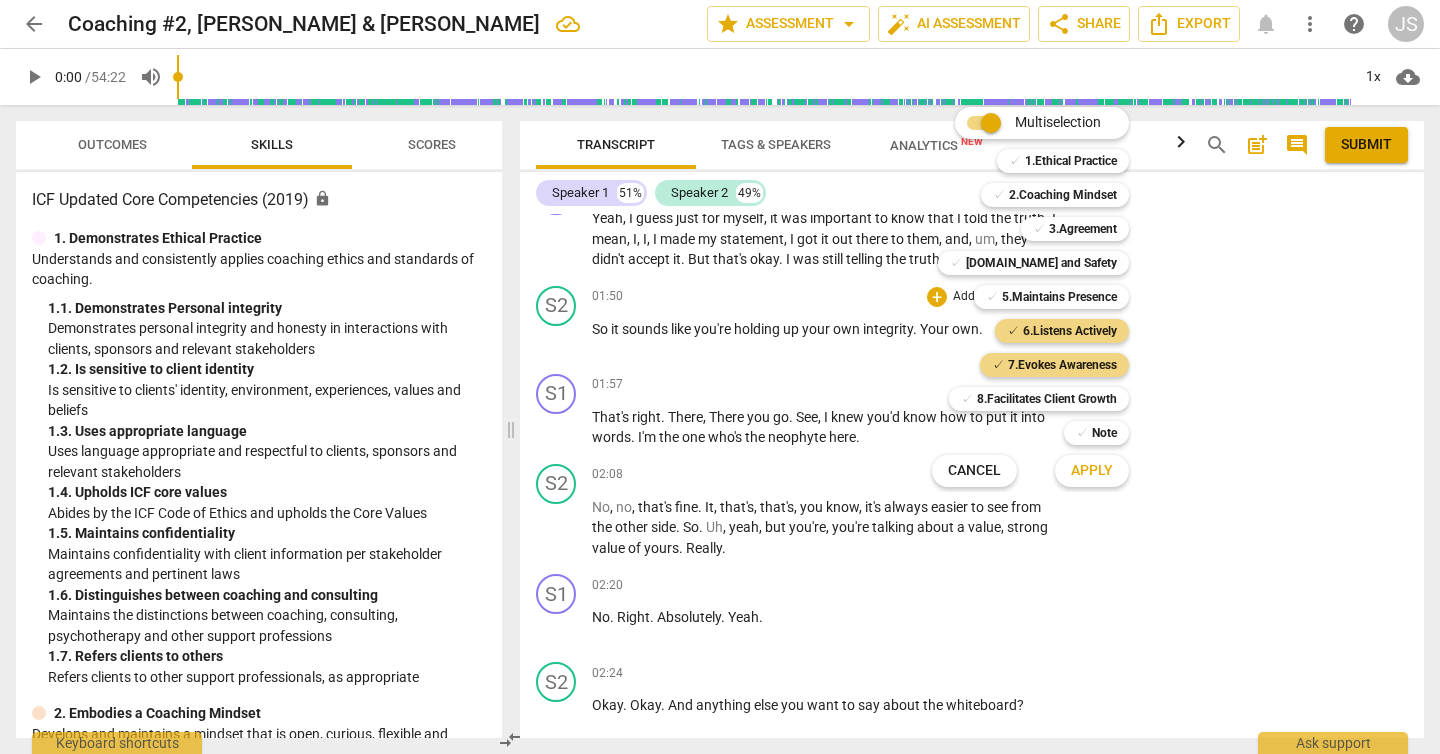 click on "Apply" at bounding box center (1092, 471) 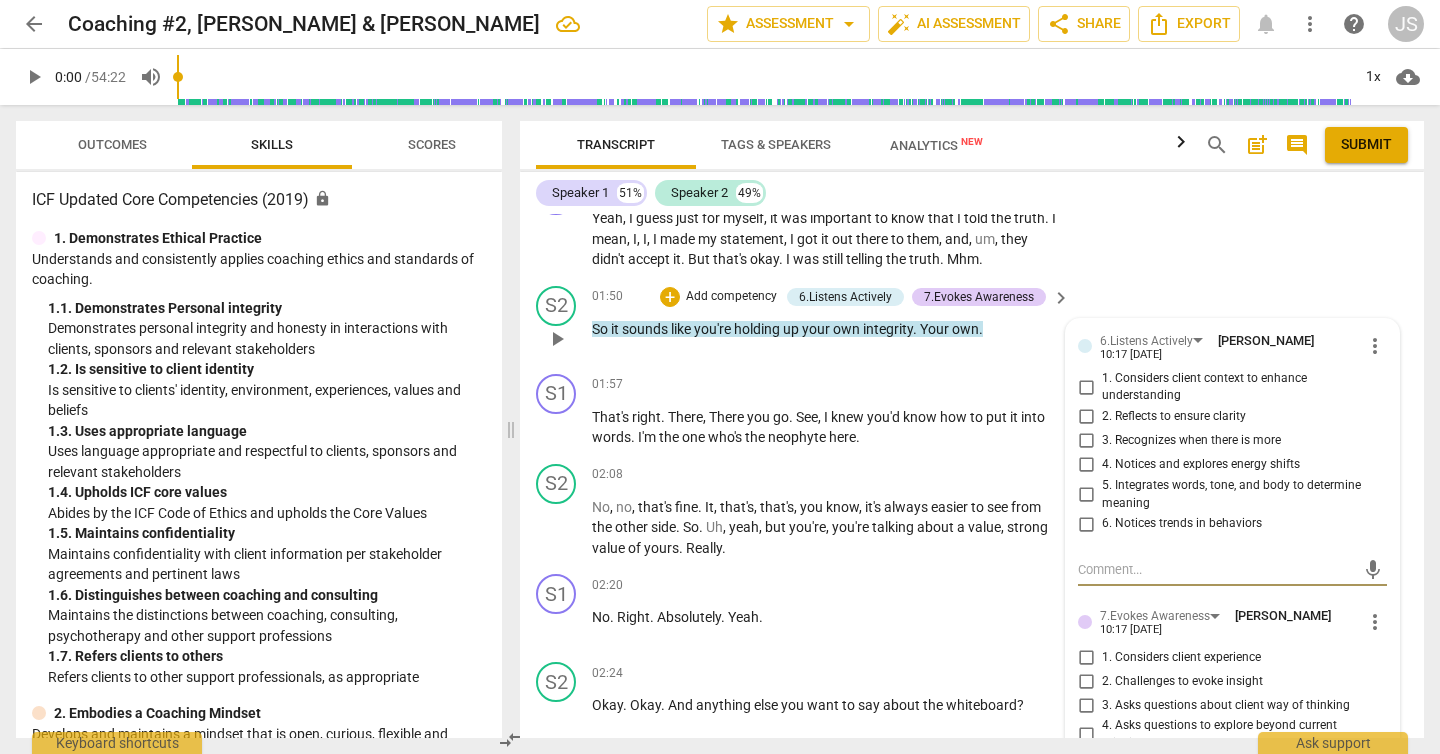 click on "1. Considers client context to enhance understanding" at bounding box center [1086, 387] 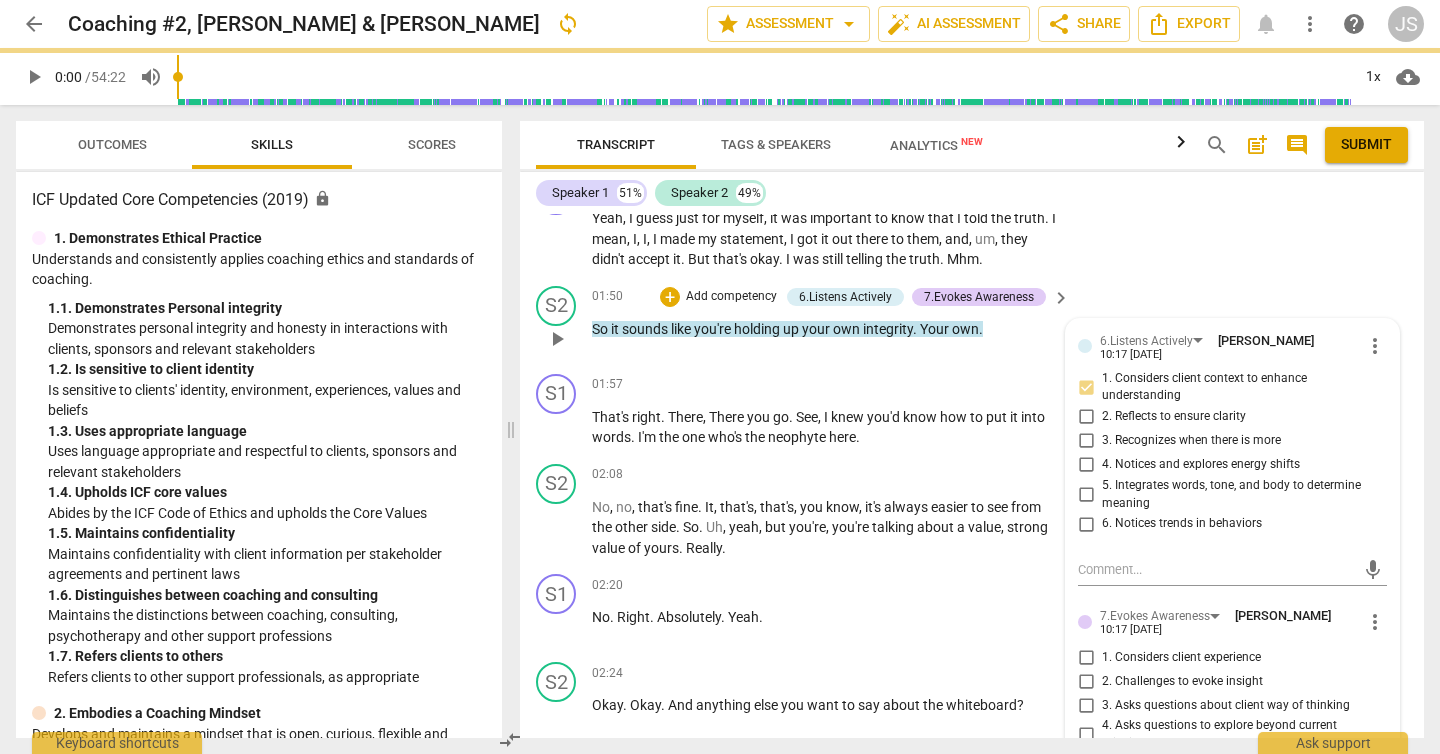 click on "2. Reflects to ensure clarity" at bounding box center (1086, 417) 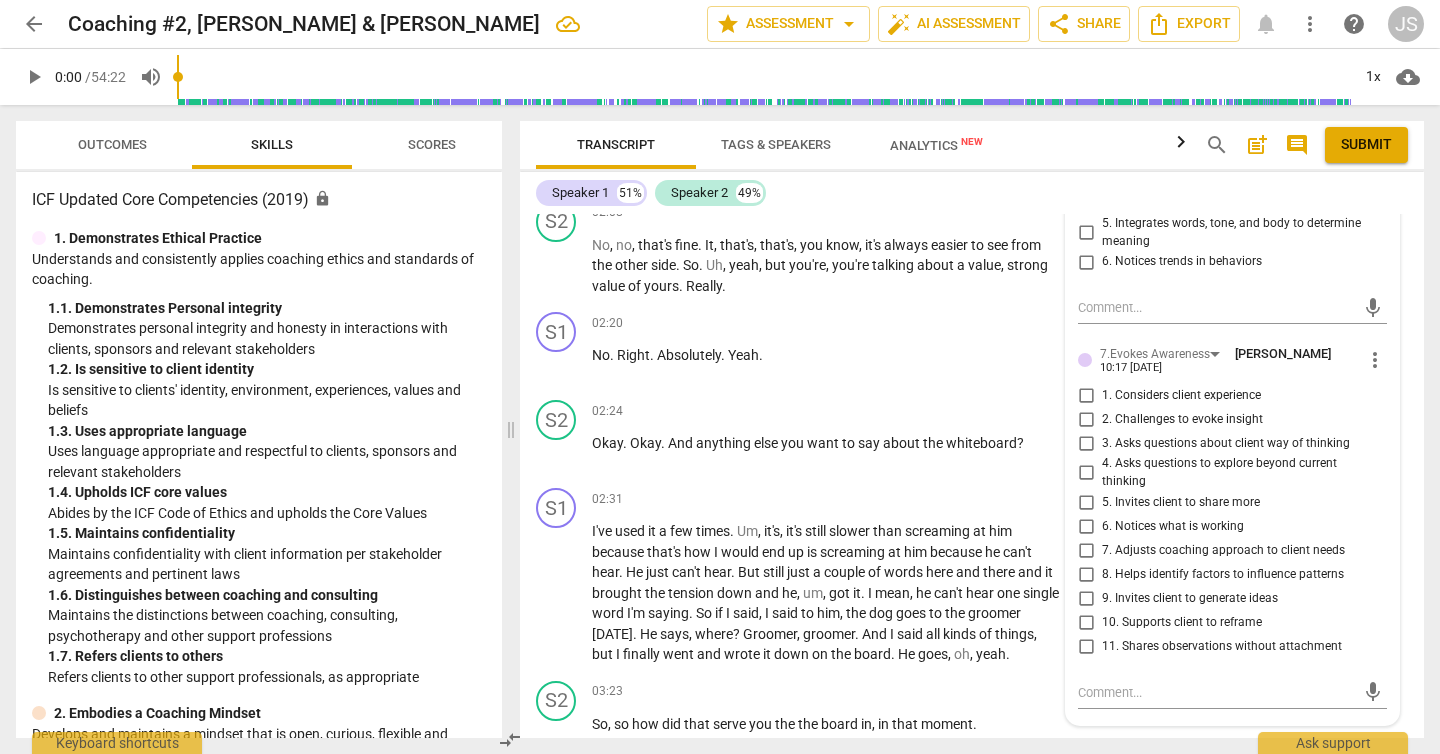 scroll, scrollTop: 975, scrollLeft: 0, axis: vertical 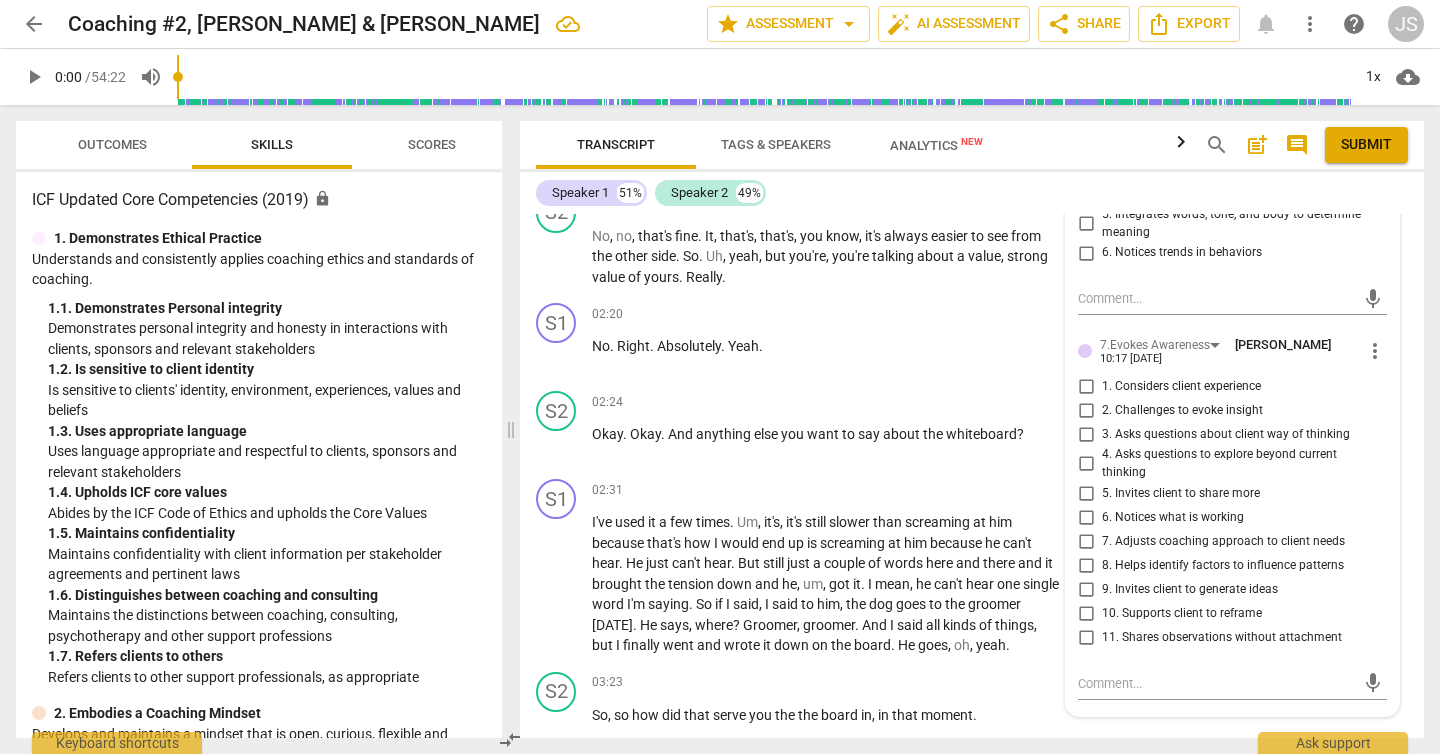 click on "11. Shares observations without attachment" at bounding box center [1086, 638] 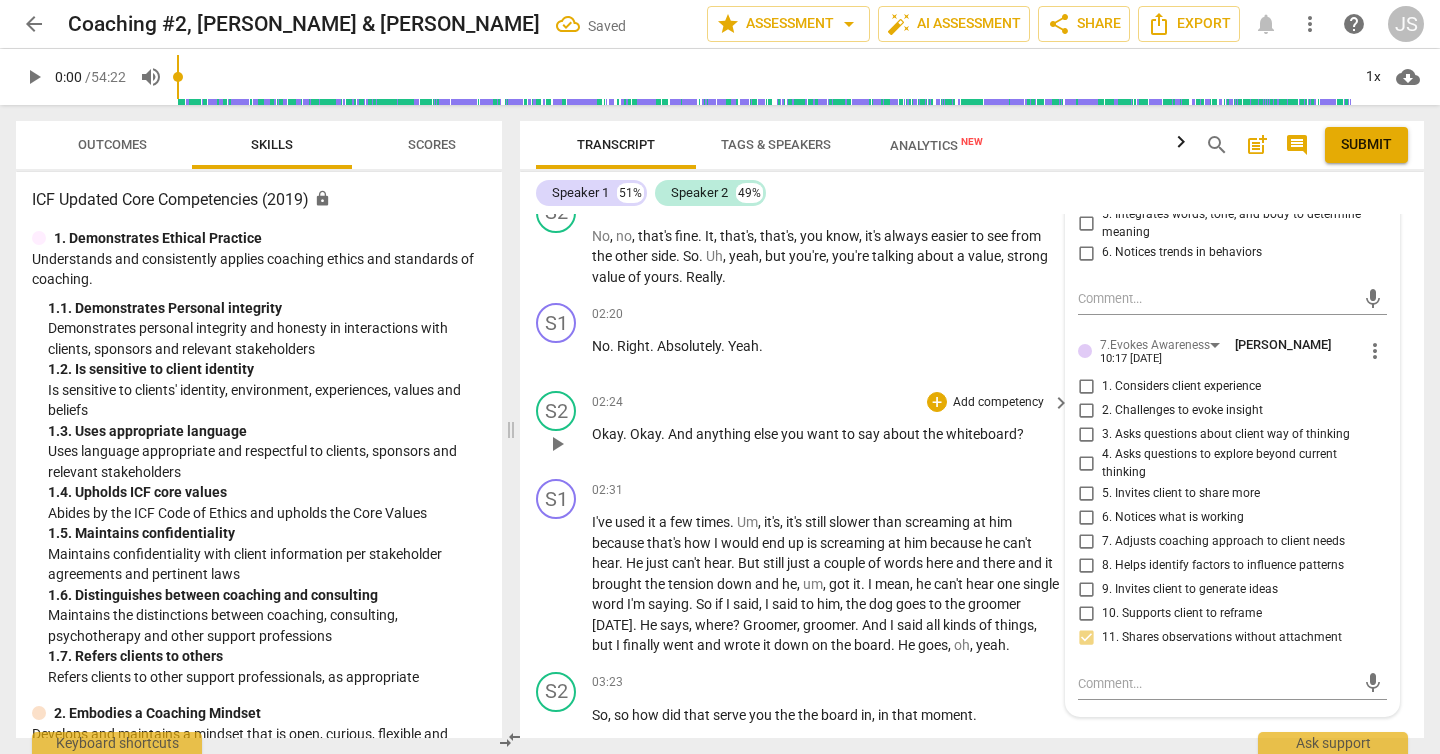 click on "02:24 + Add competency keyboard_arrow_right" at bounding box center [832, 402] 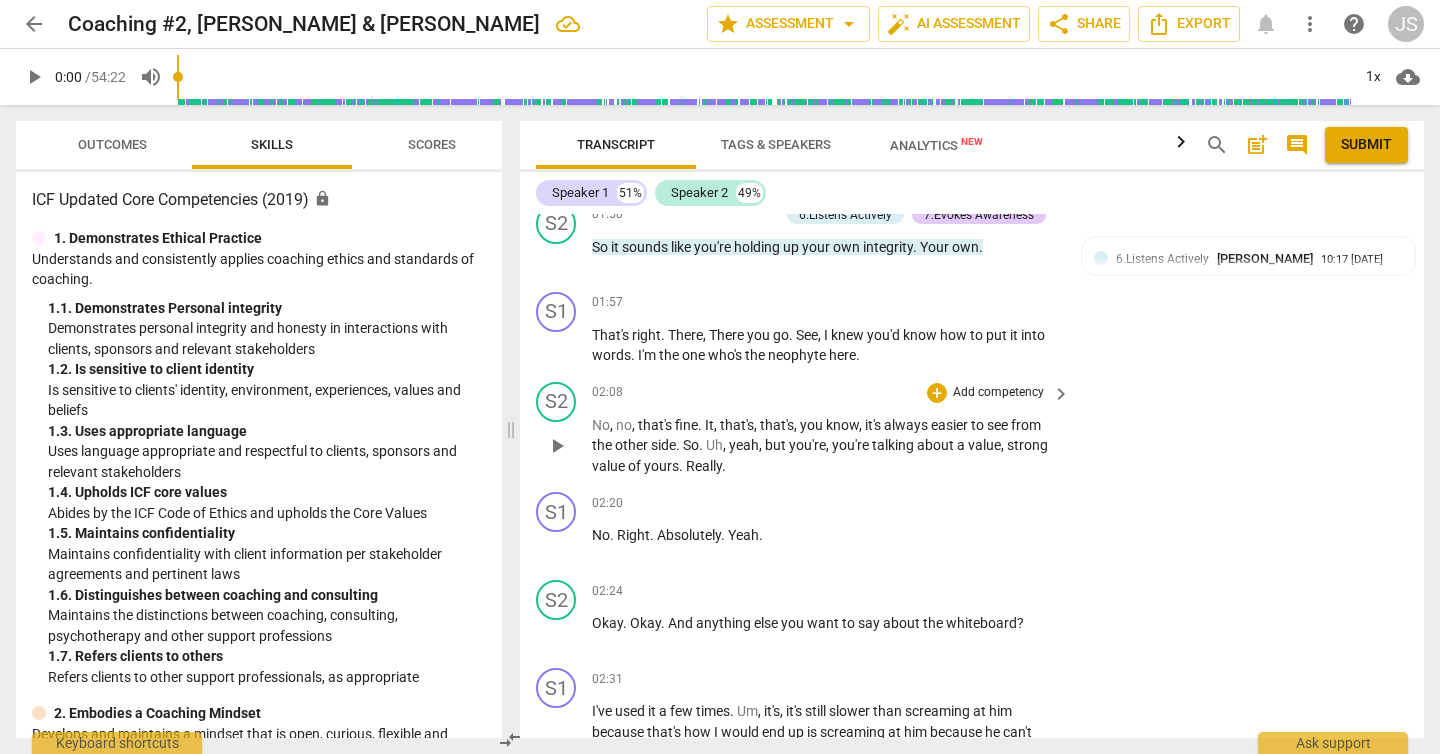 scroll, scrollTop: 783, scrollLeft: 0, axis: vertical 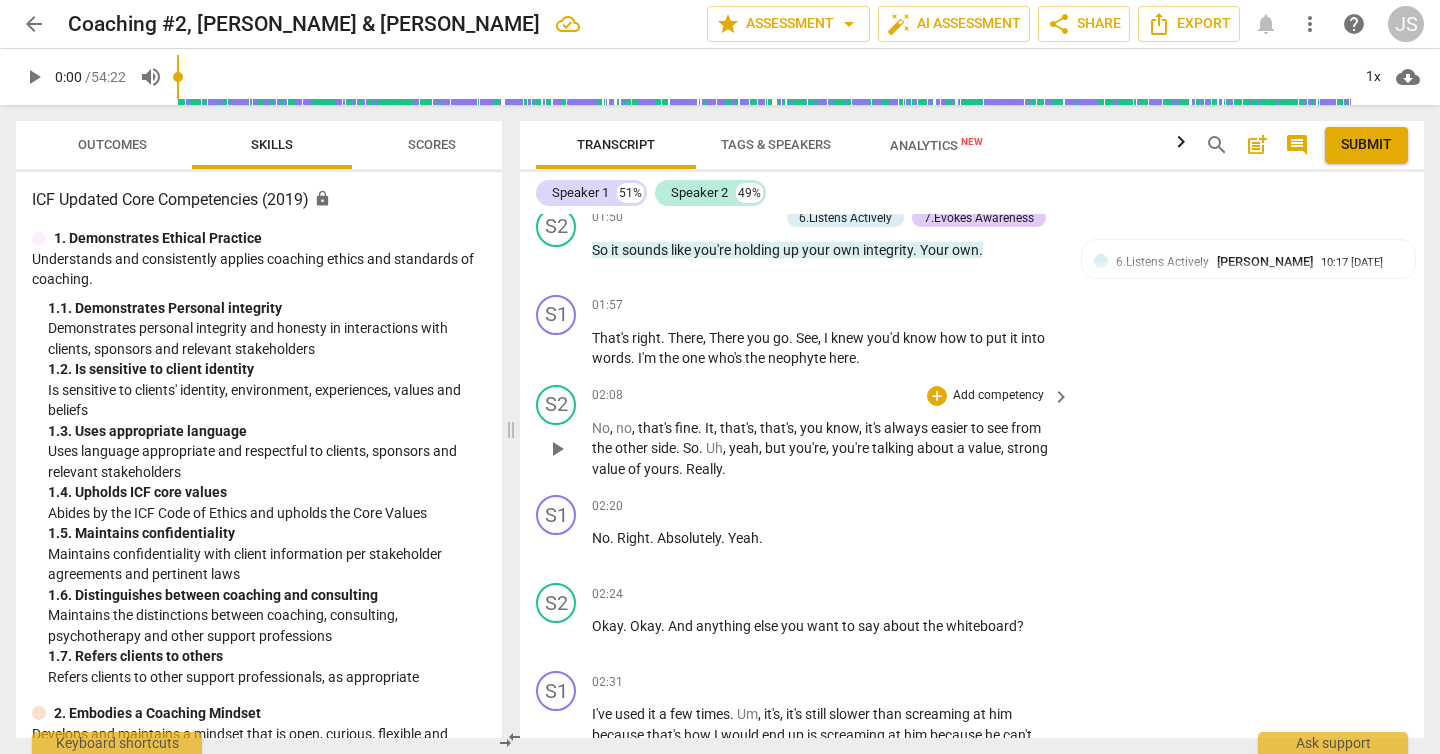 click on "Add competency" at bounding box center (998, 396) 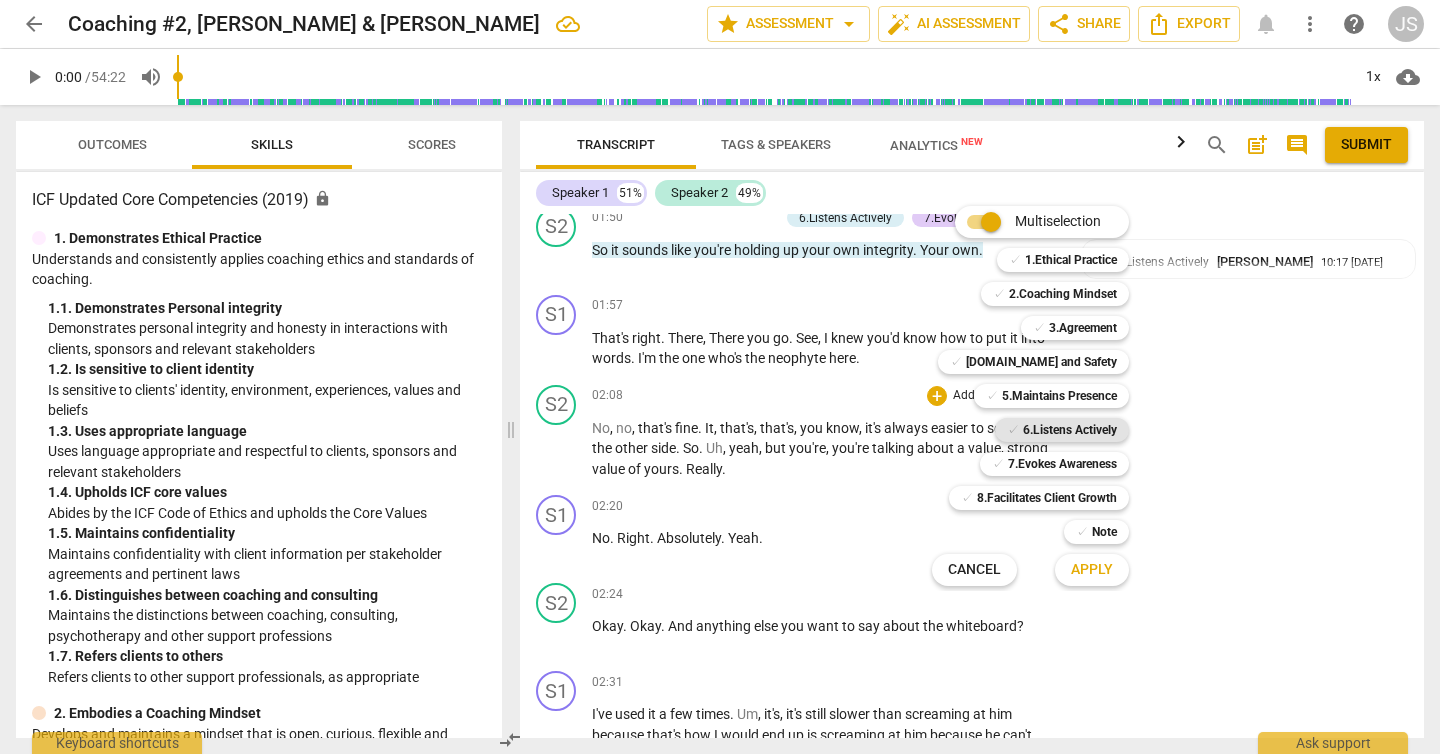 click on "✓" at bounding box center [1013, 430] 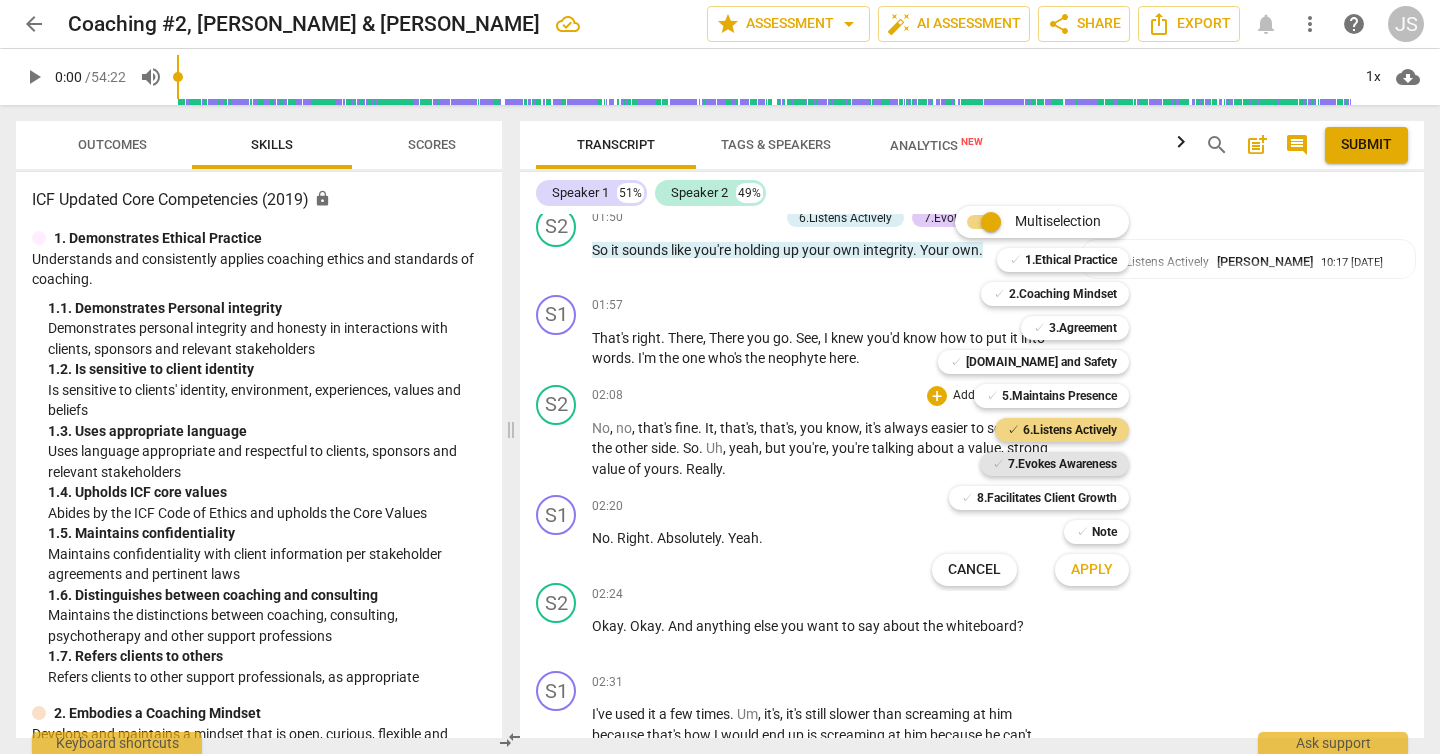 click on "✓" at bounding box center (998, 464) 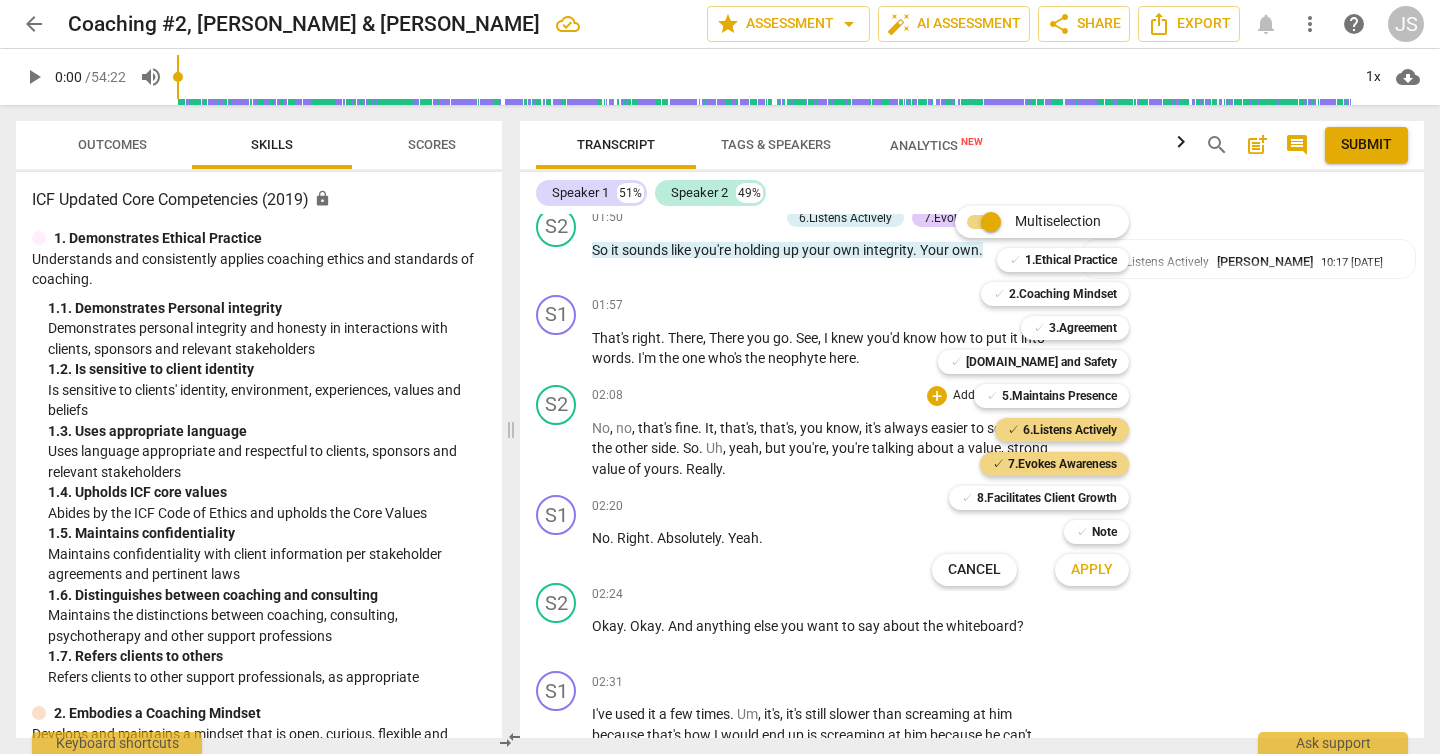 click on "Apply" at bounding box center [1092, 570] 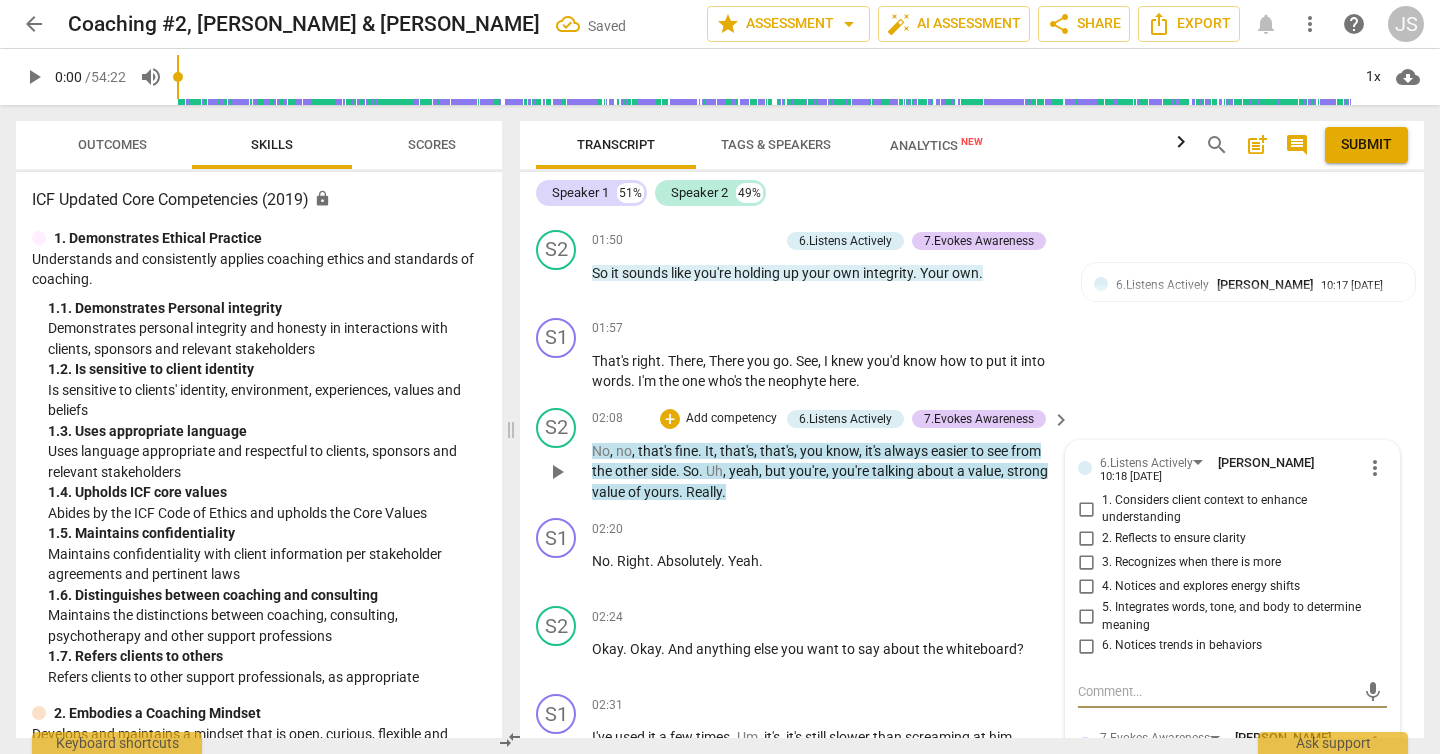 scroll, scrollTop: 763, scrollLeft: 0, axis: vertical 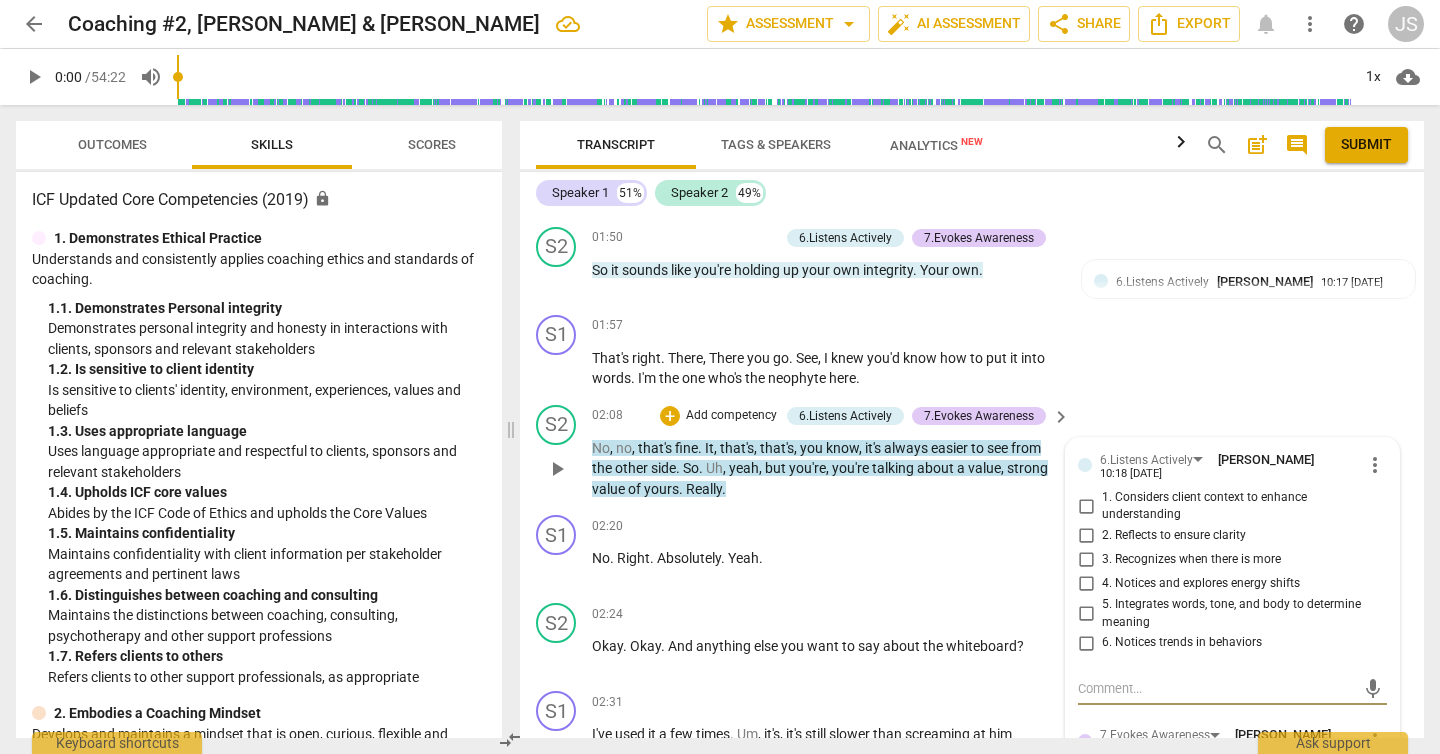 click on "1. Considers client context to enhance understanding" at bounding box center [1086, 506] 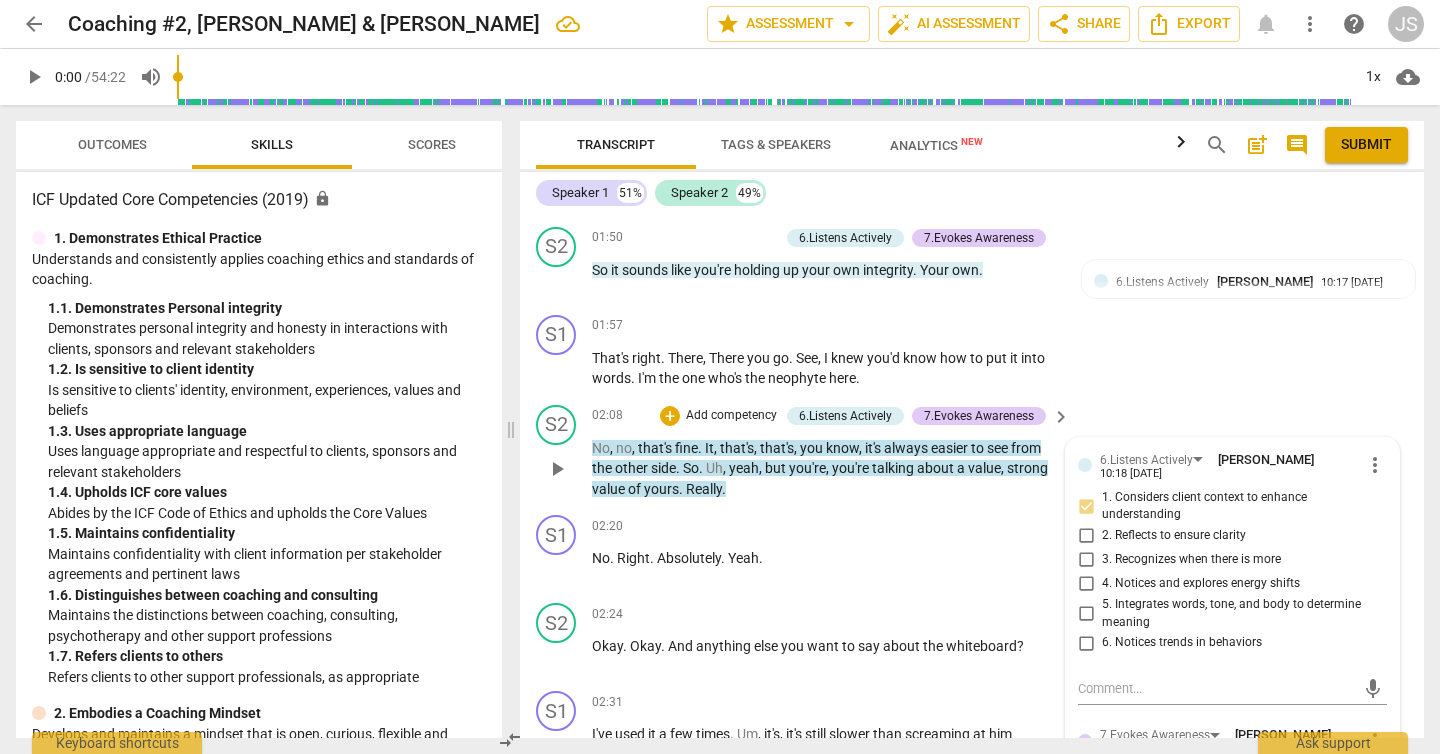 click on "2. Reflects to ensure clarity" at bounding box center (1086, 536) 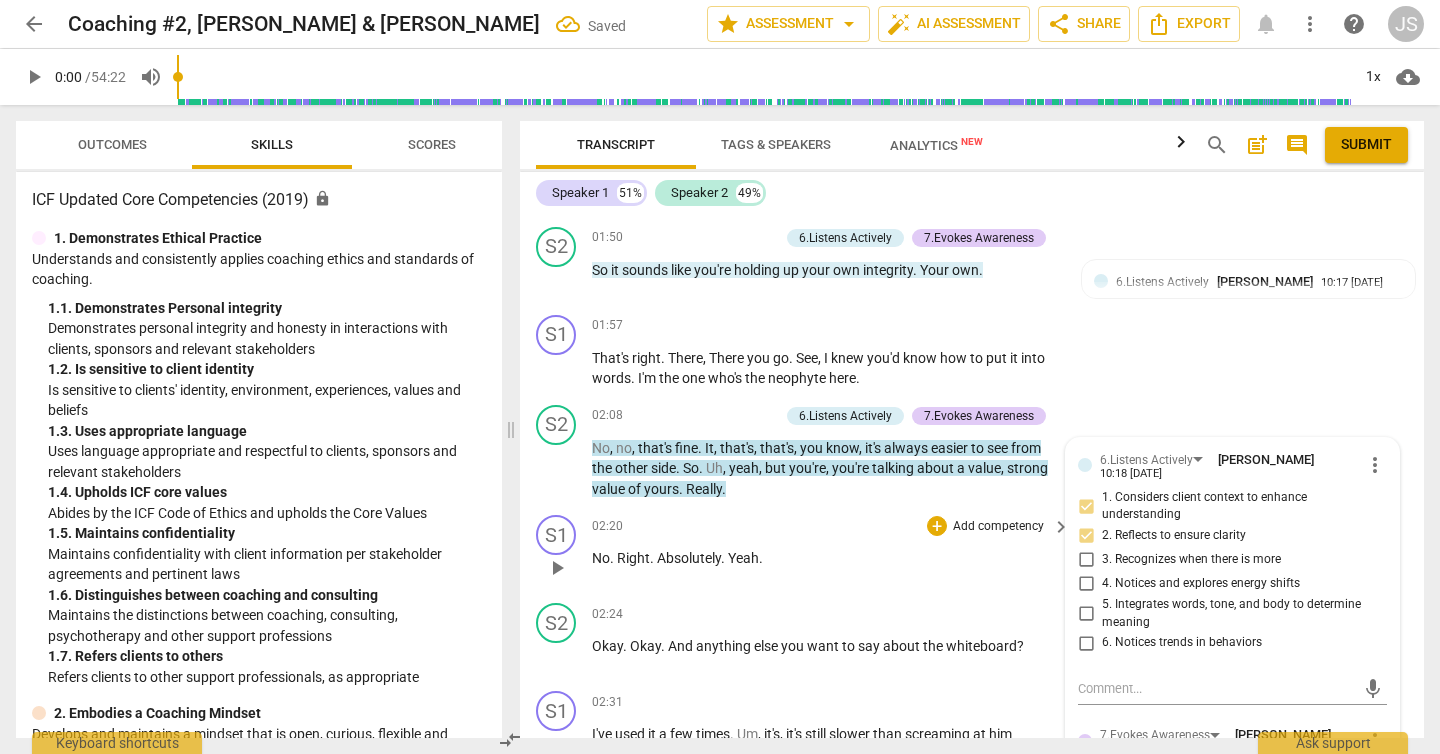 click on "Add competency" at bounding box center [998, 527] 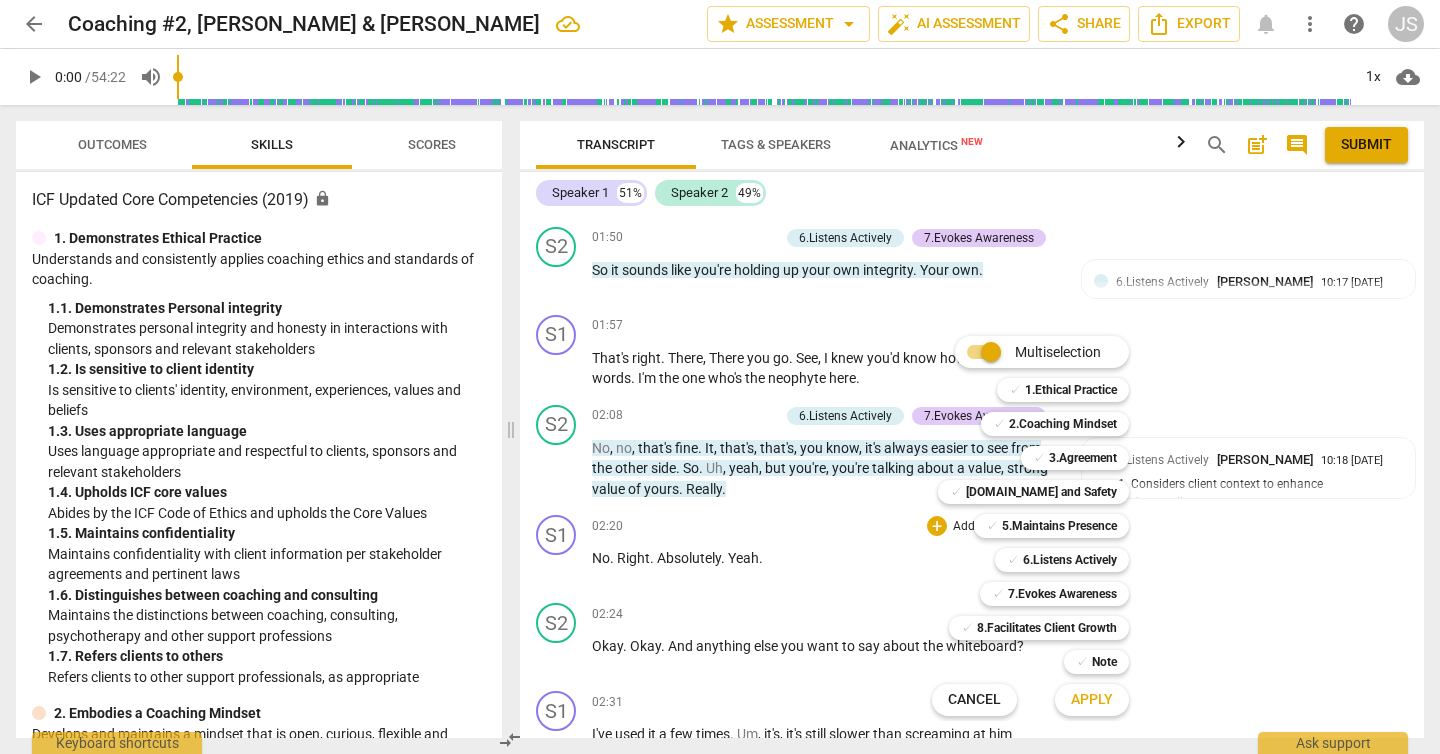click at bounding box center (720, 377) 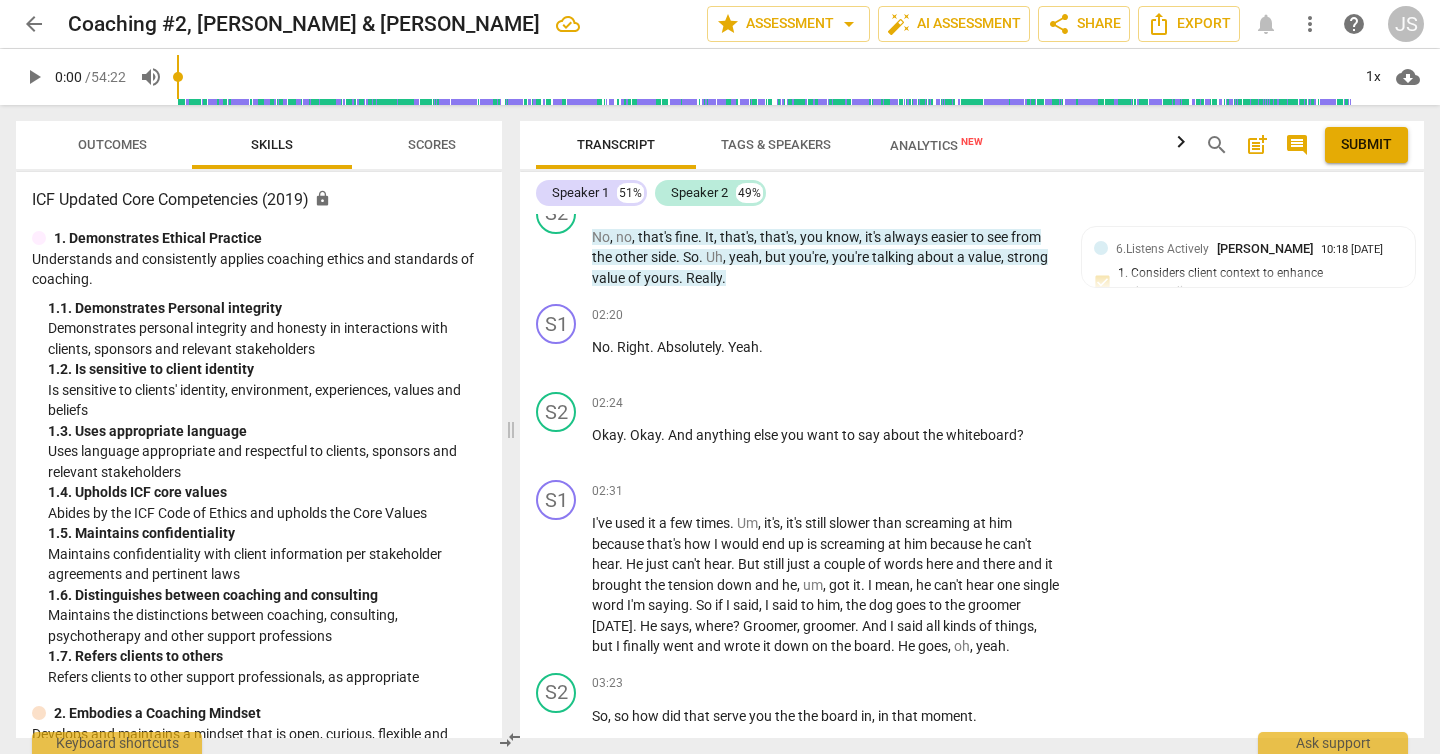 scroll, scrollTop: 988, scrollLeft: 0, axis: vertical 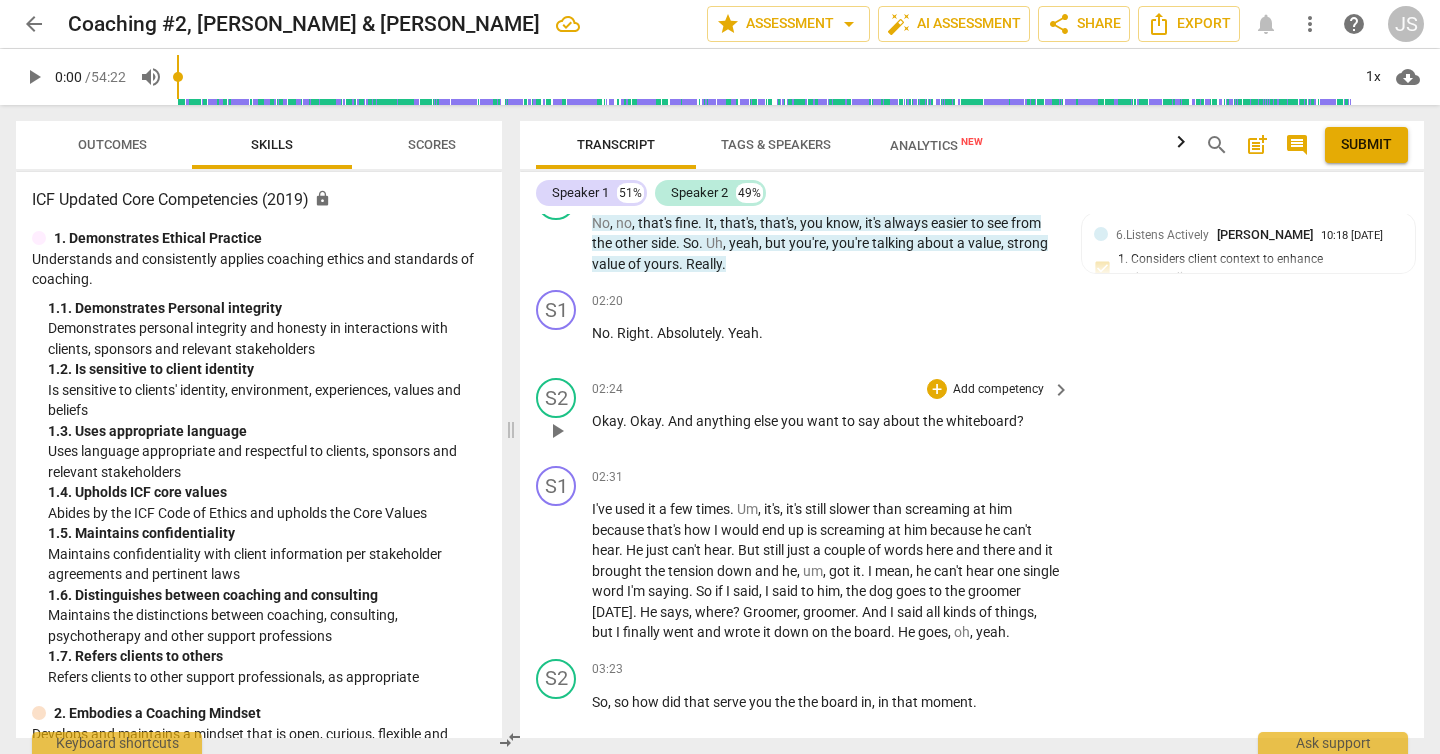 click on "Add competency" at bounding box center (998, 390) 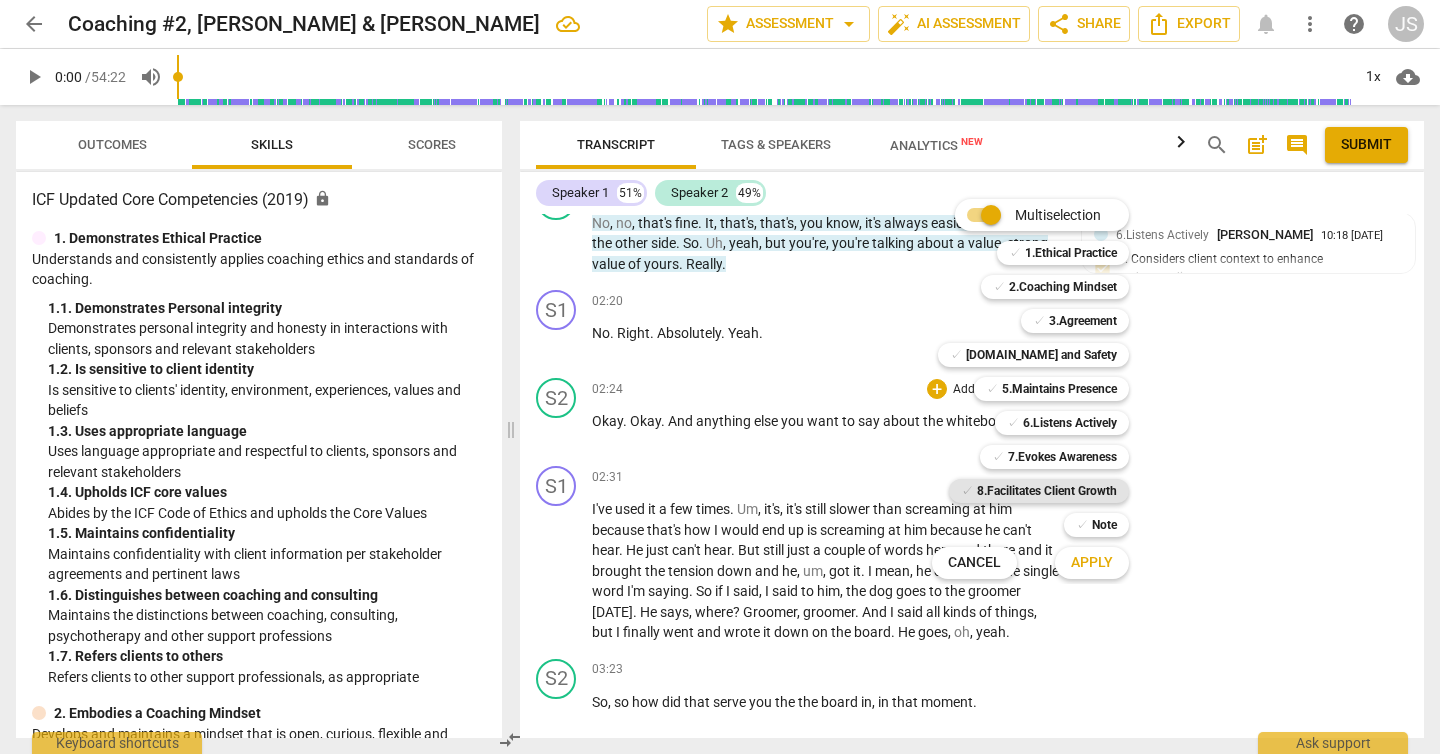 click on "8.Facilitates Client Growth" at bounding box center (1047, 491) 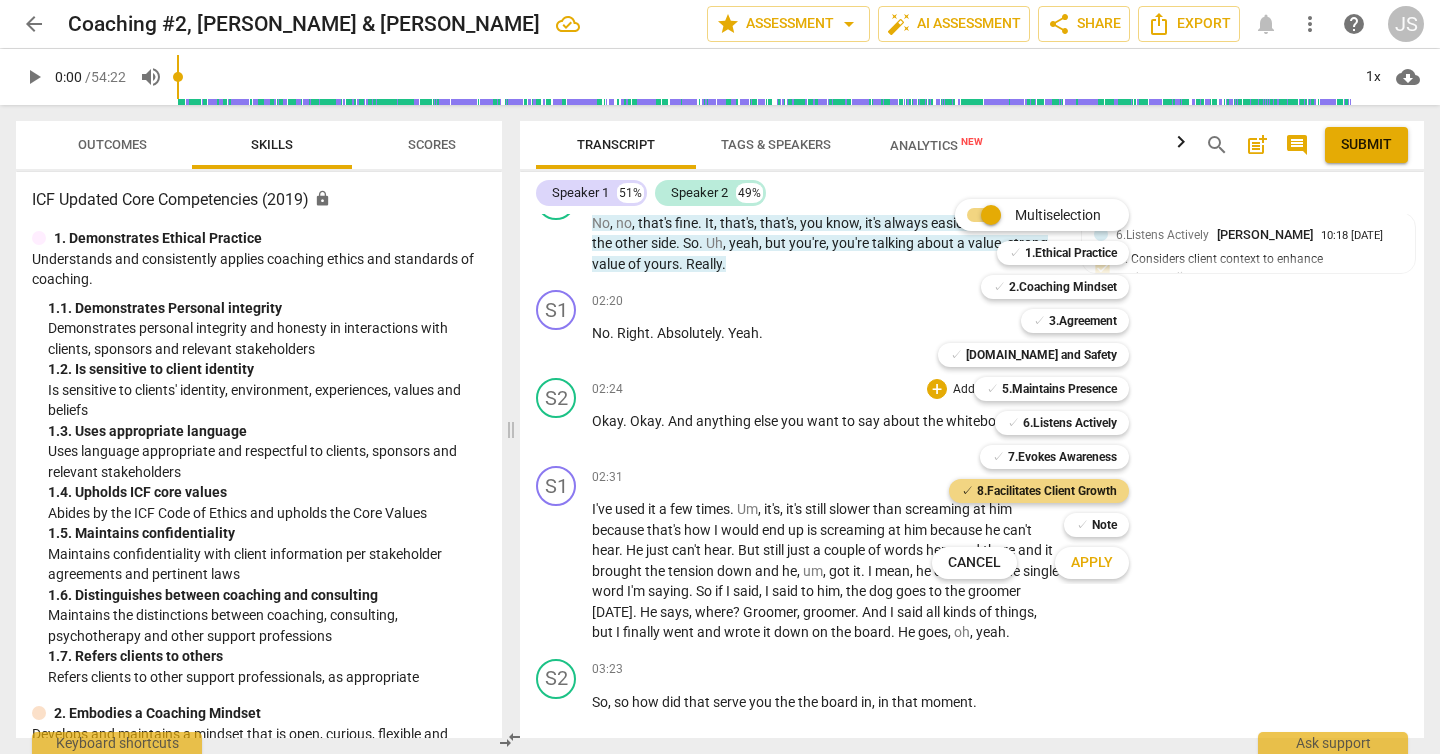click on "Apply" at bounding box center [1092, 563] 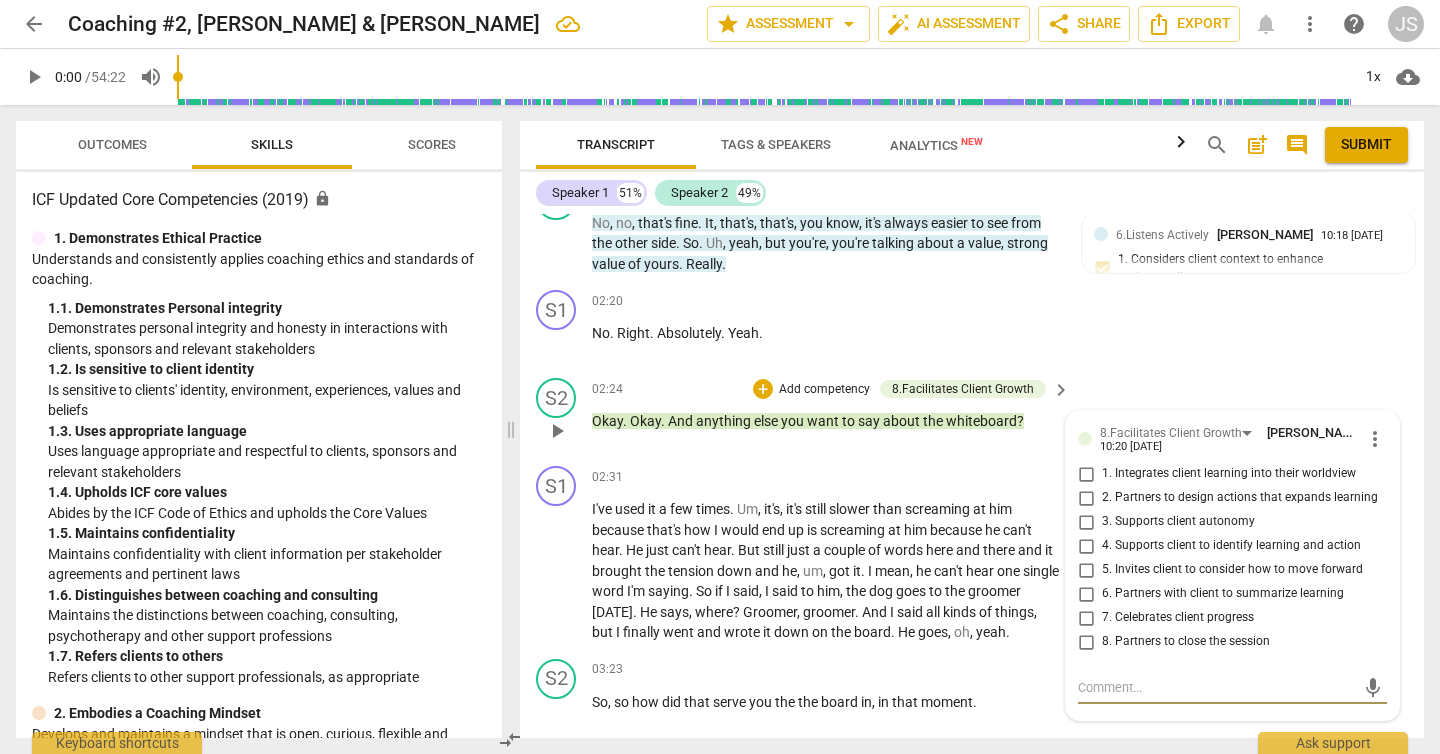 click on "4. Supports client to identify learning and action" at bounding box center [1086, 546] 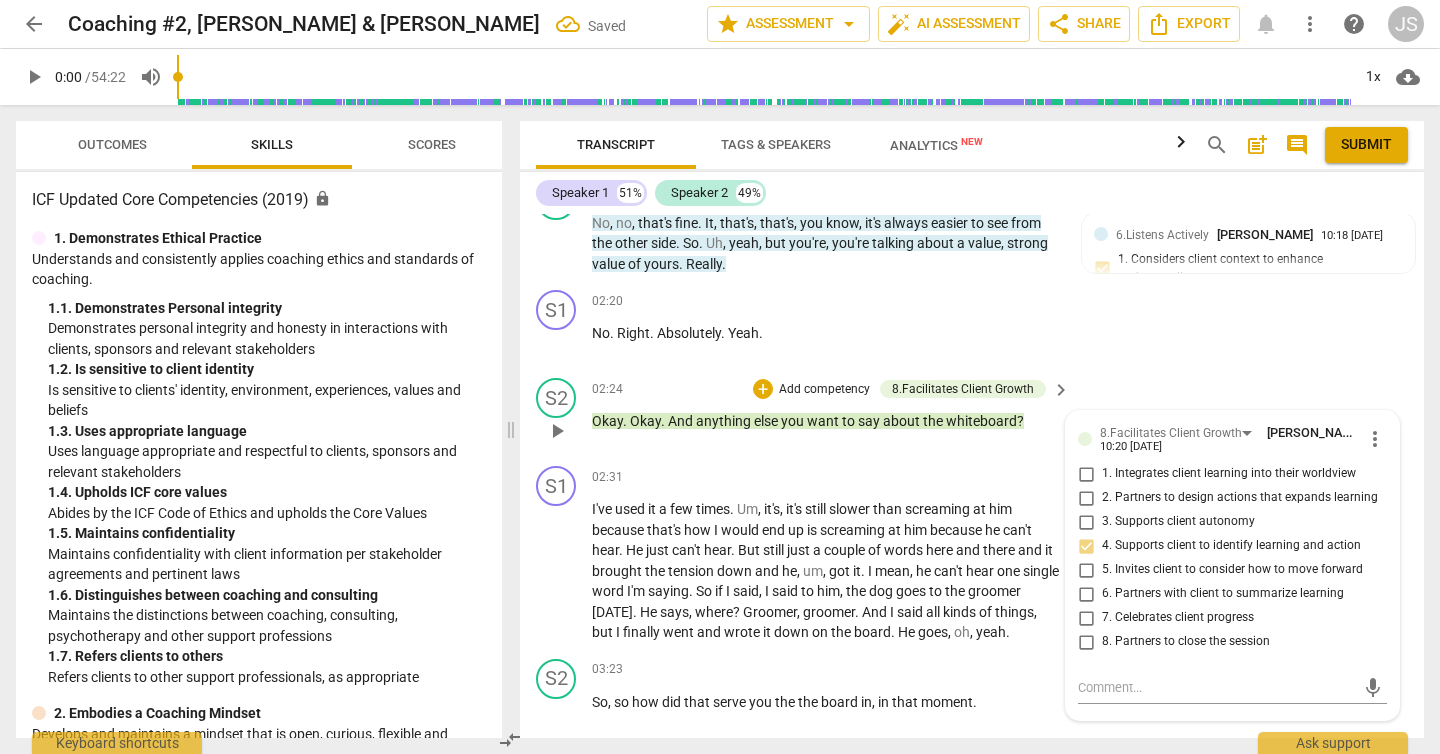 click on "6. Partners with client to summarize learning" at bounding box center (1086, 594) 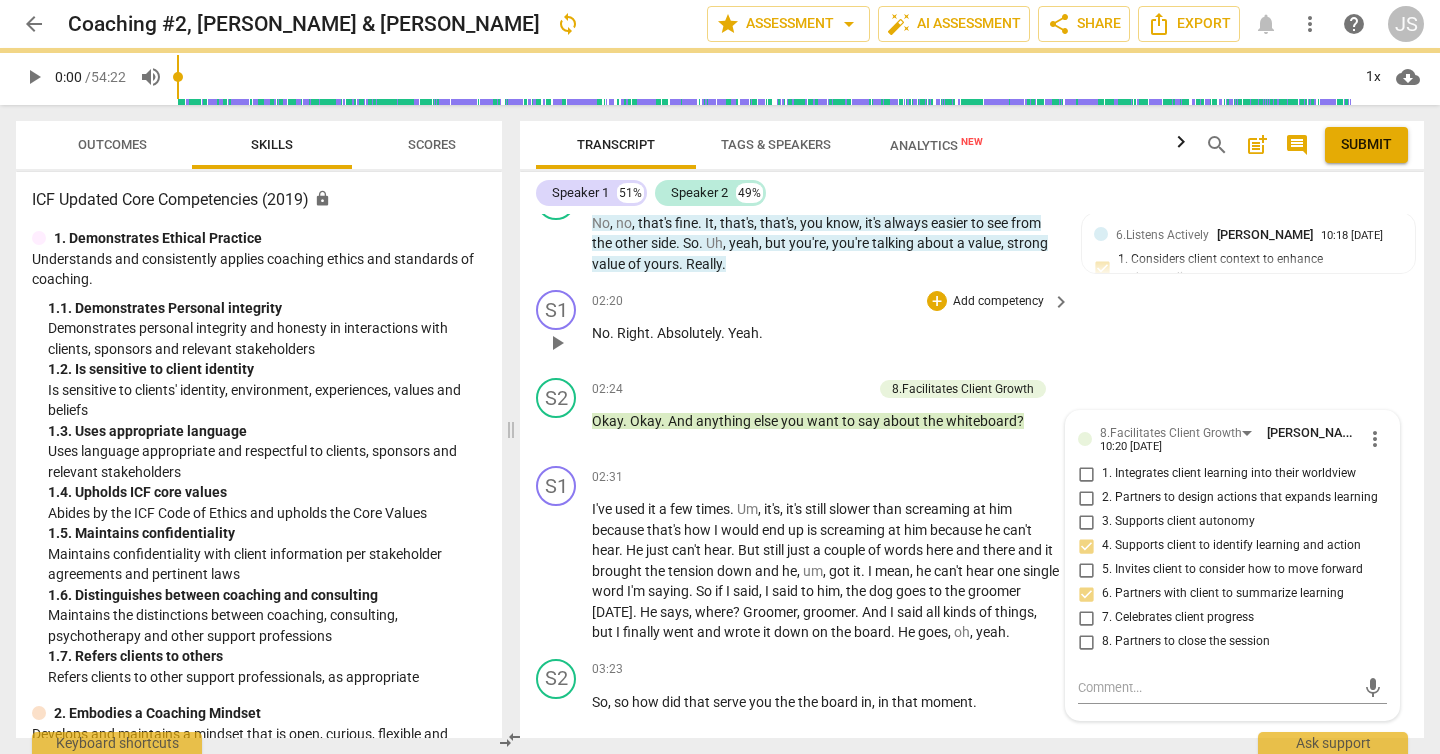 click on "S1 play_arrow pause 02:20 + Add competency keyboard_arrow_right No .   Right .   Absolutely .   Yeah ." at bounding box center (972, 326) 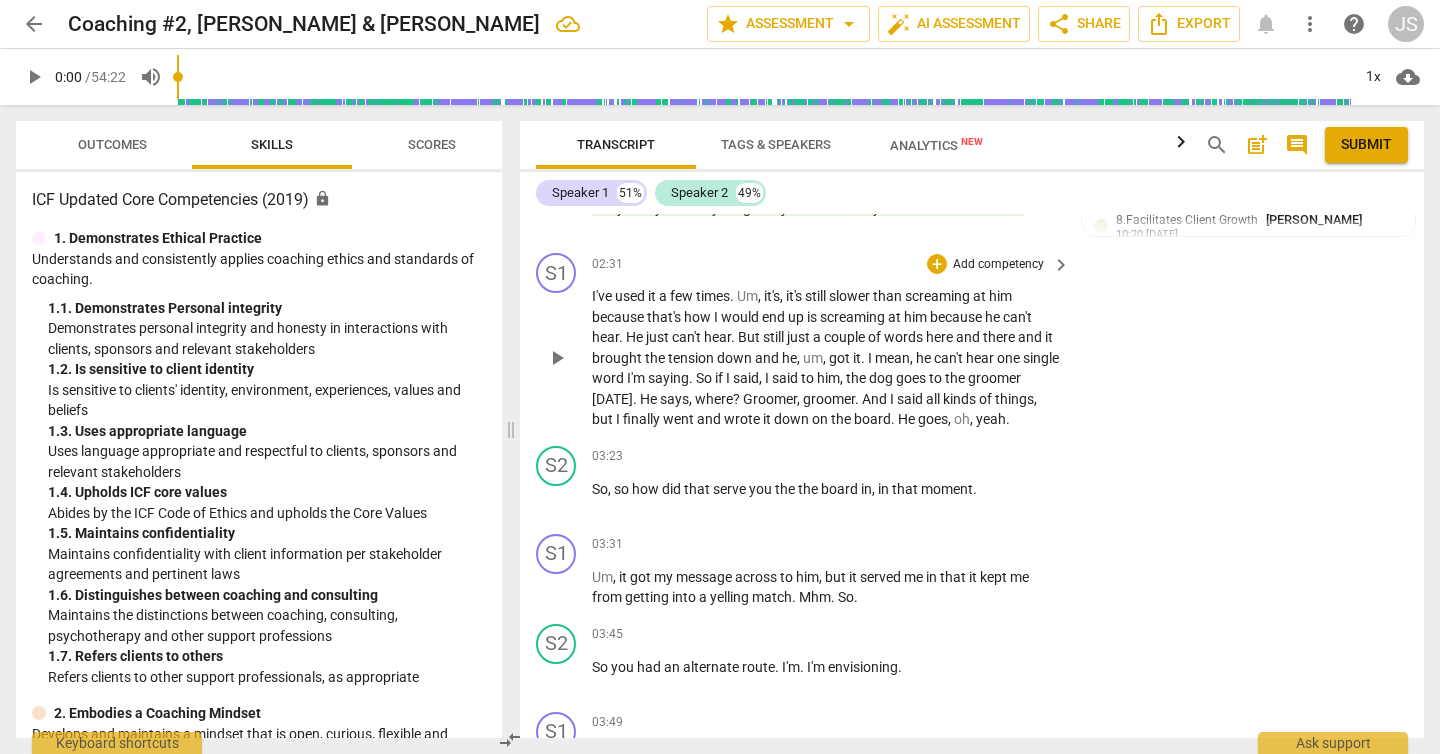 scroll, scrollTop: 1205, scrollLeft: 0, axis: vertical 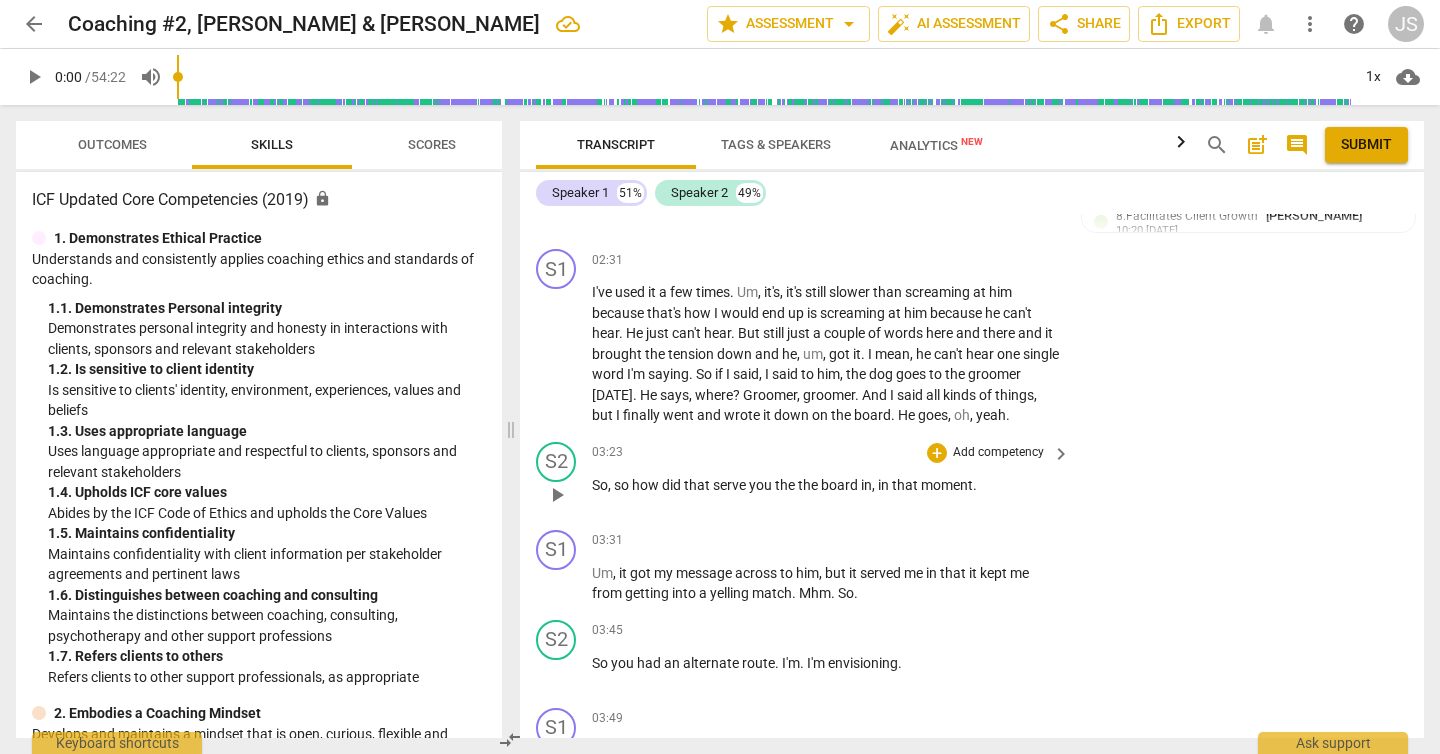 click on "Add competency" at bounding box center (998, 453) 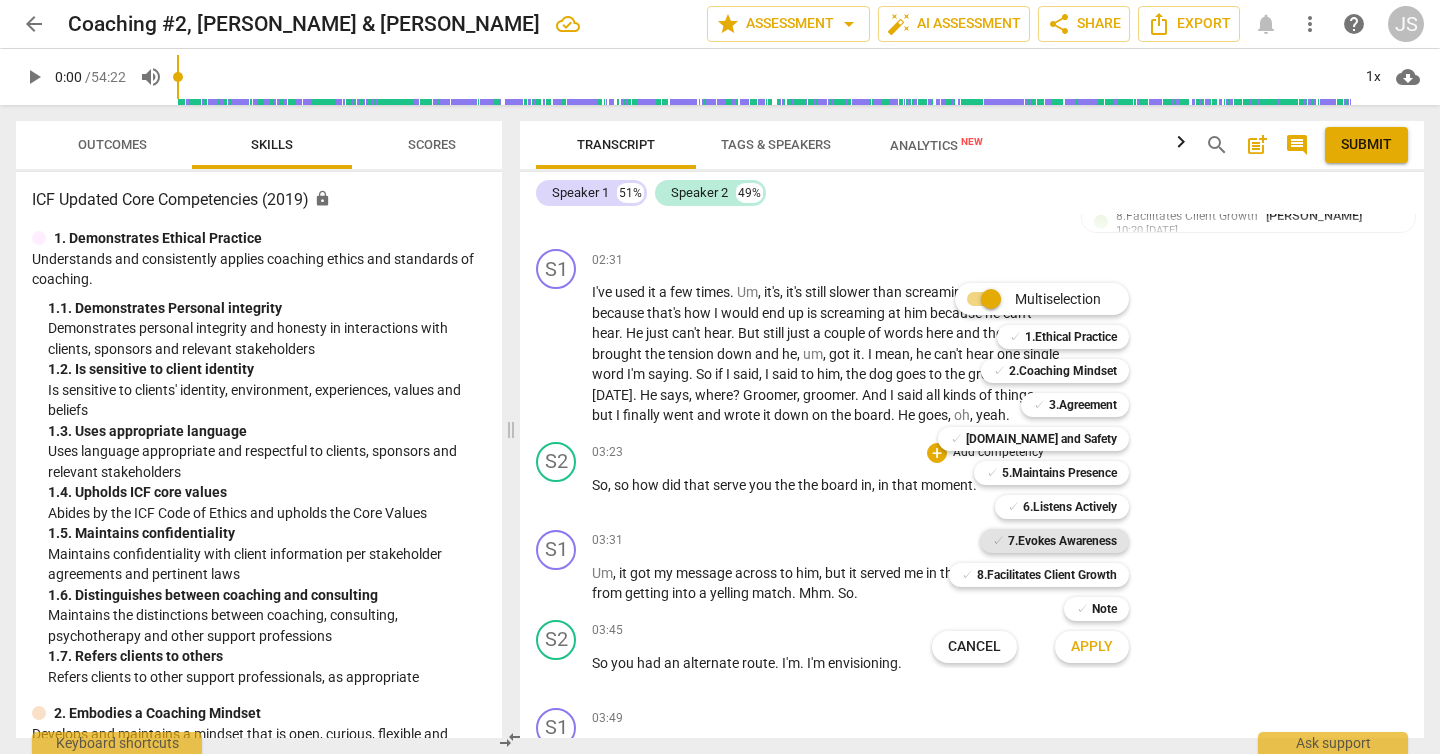click on "7.Evokes Awareness" at bounding box center [1062, 541] 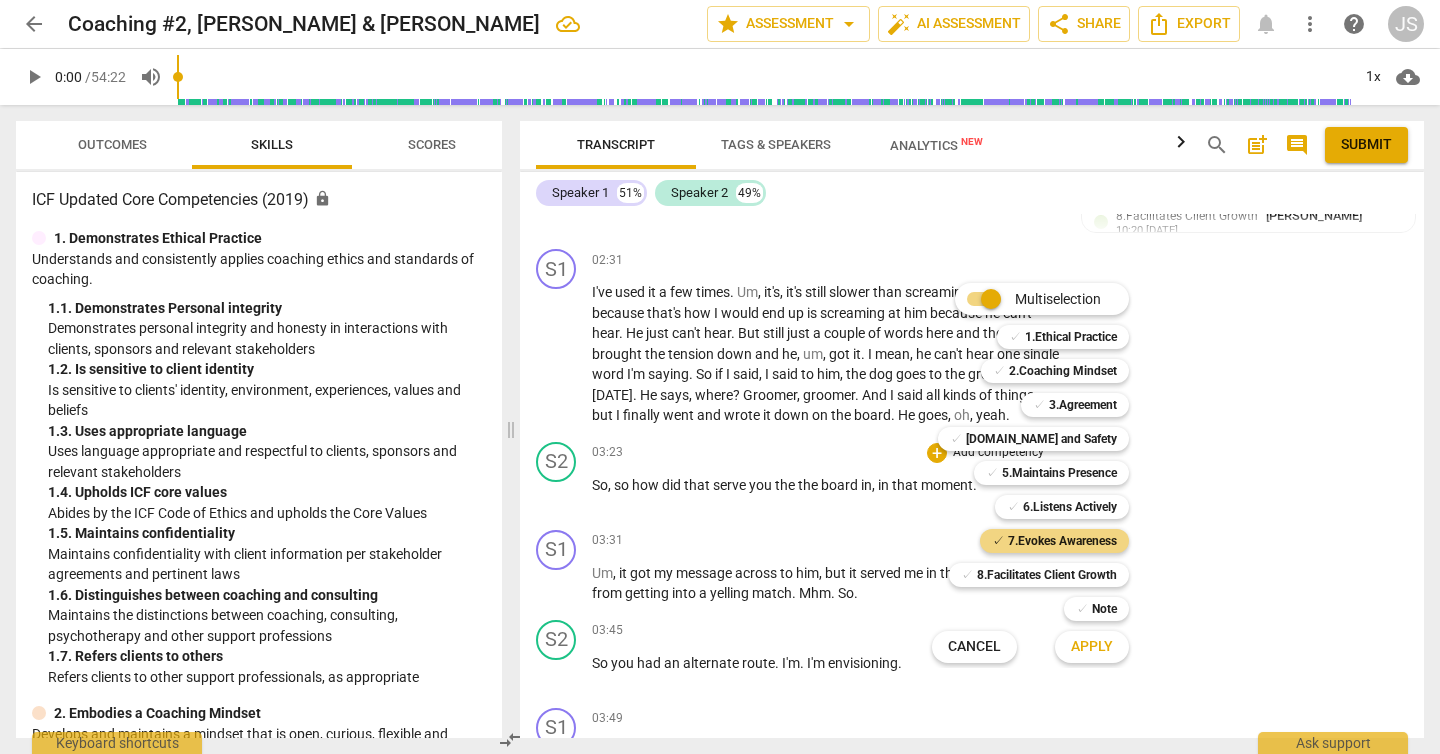 click on "Apply" at bounding box center [1092, 647] 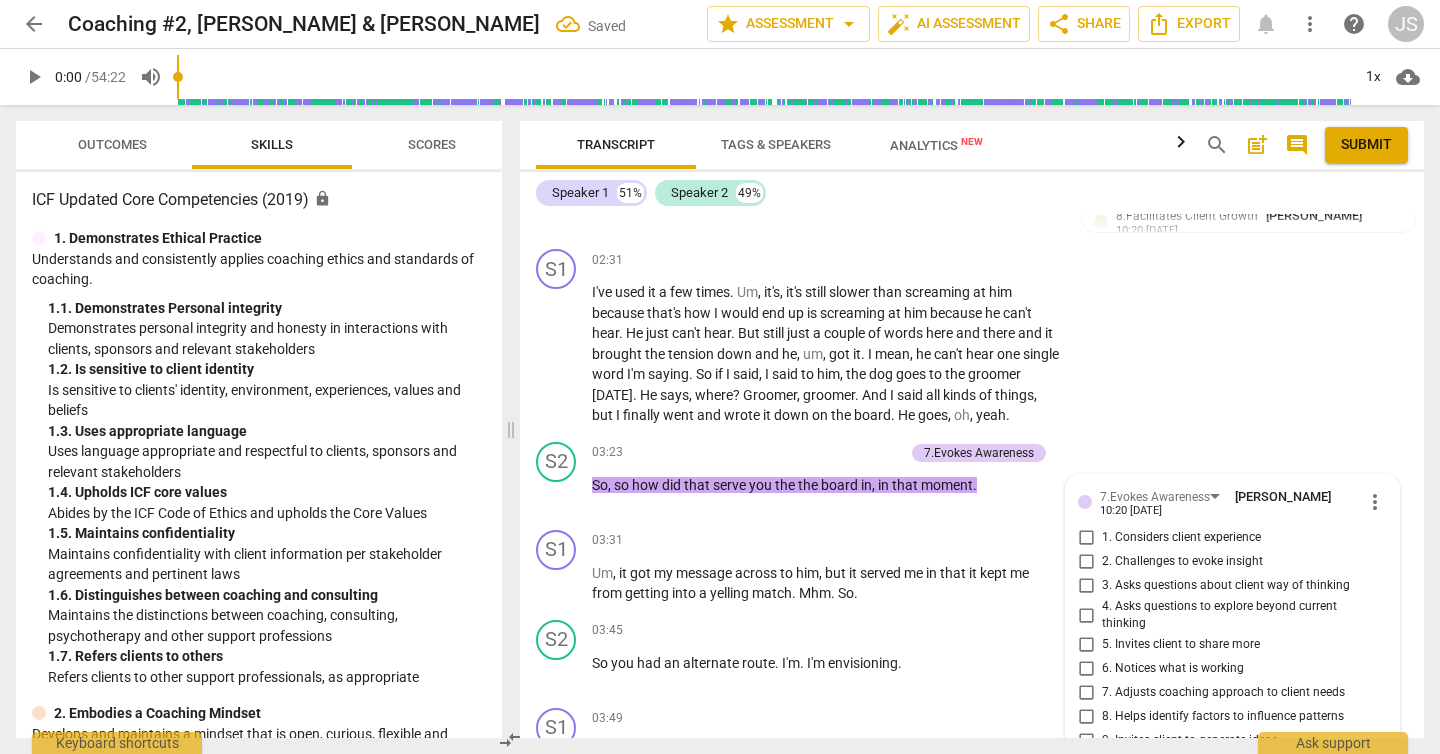 scroll, scrollTop: 1584, scrollLeft: 0, axis: vertical 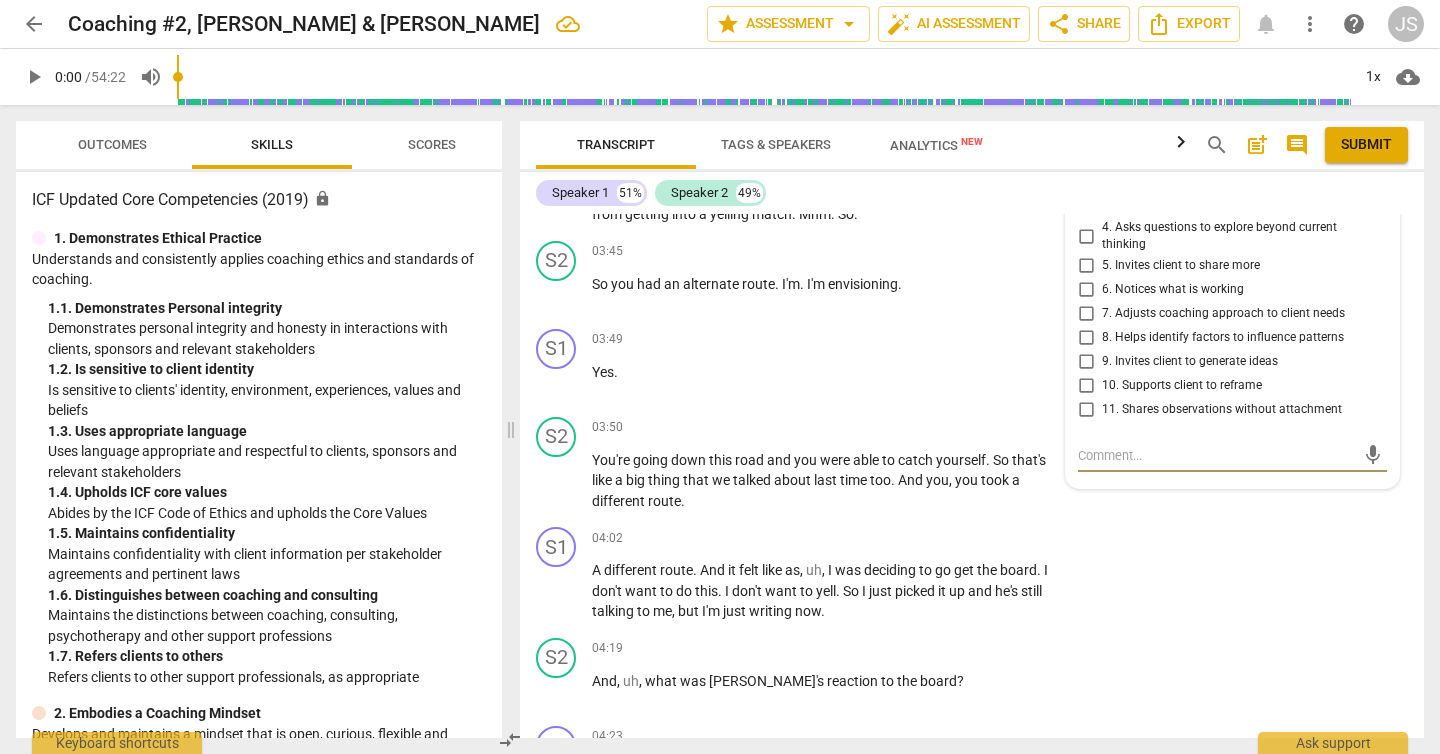 click on "5. Invites client to share more" at bounding box center (1086, 266) 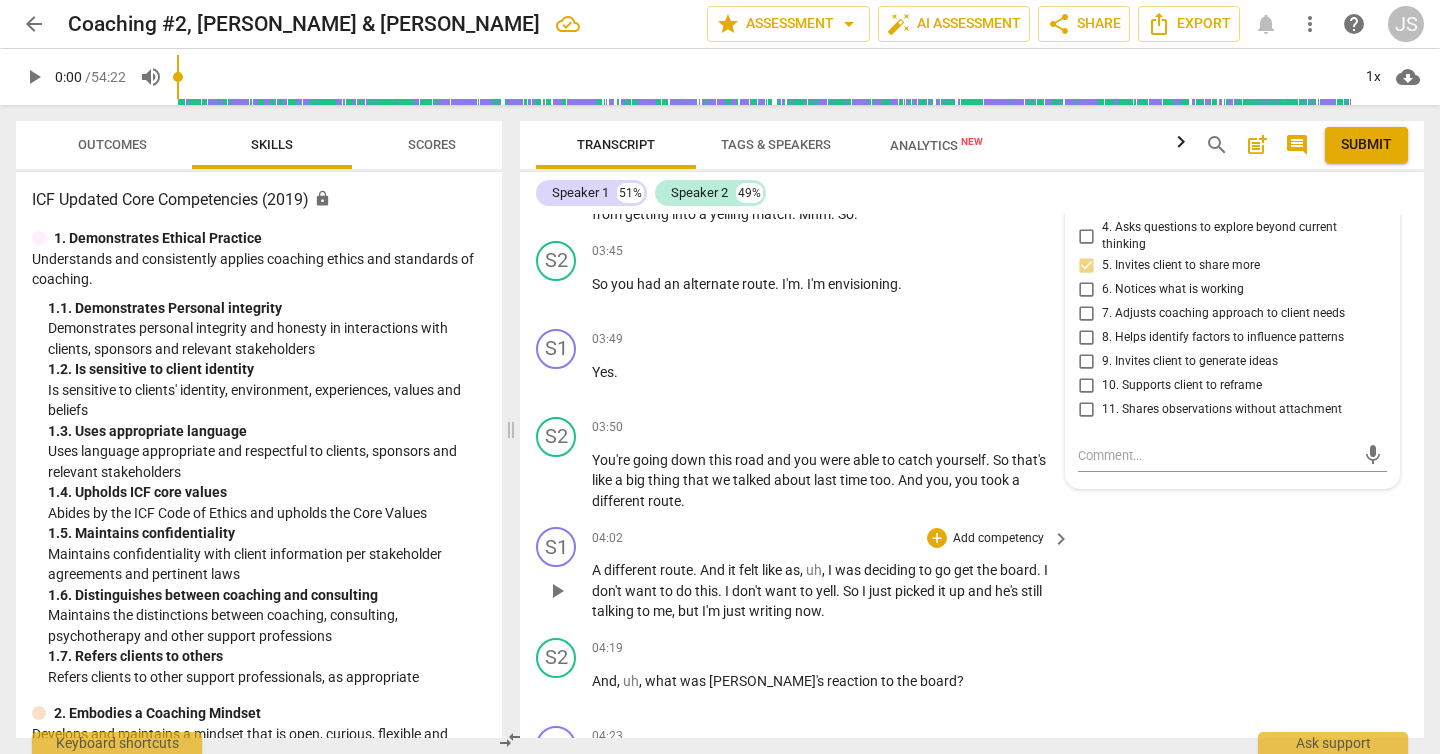 click on "S1 play_arrow pause 04:02 + Add competency keyboard_arrow_right A   different   route .   And   it   felt   like   as ,   uh ,   I   was   deciding   to   go   get   the   board .   I   don't   want   to   do   this .   I   don't   want   to   yell .   So   I   just   picked   it   up   and   he's   still   talking   to   me ,   but   I'm   just   writing   now ." at bounding box center (972, 574) 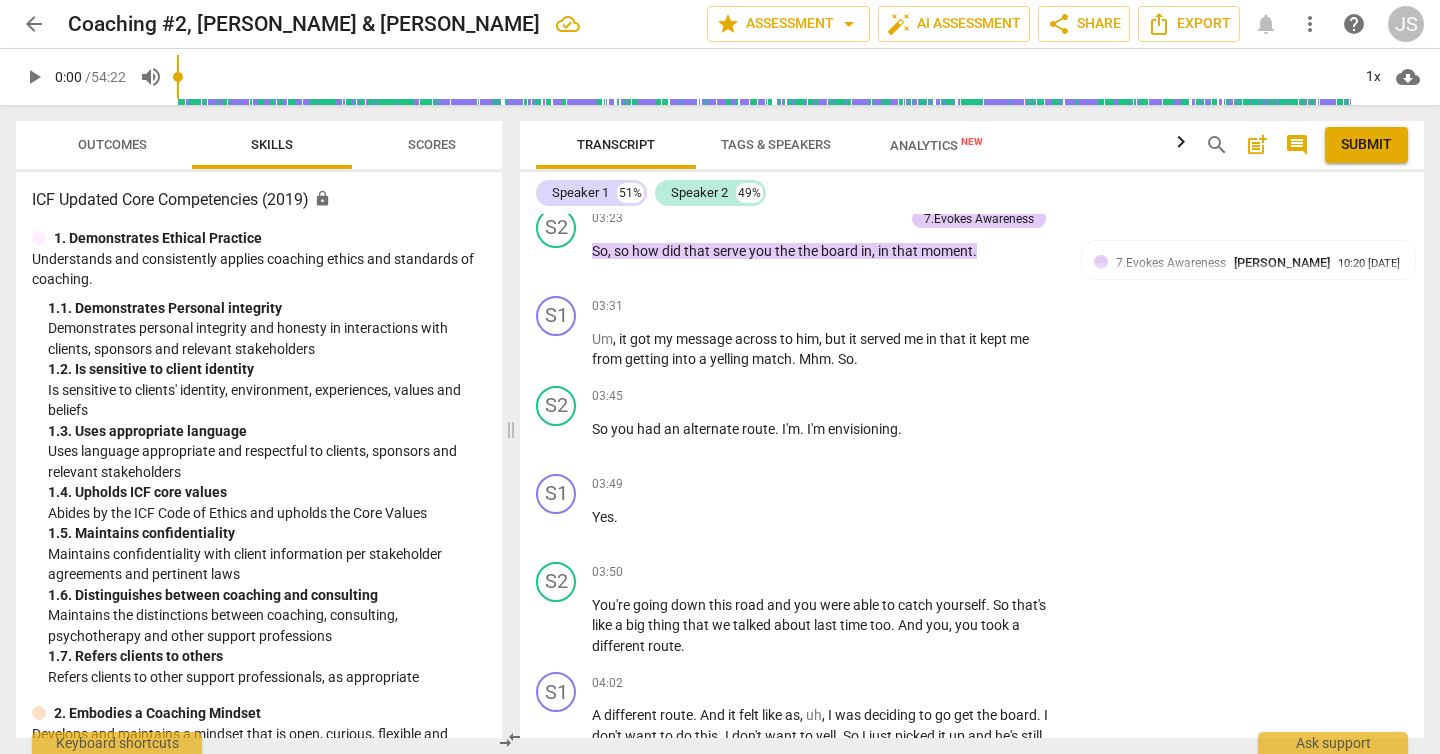 scroll, scrollTop: 1440, scrollLeft: 0, axis: vertical 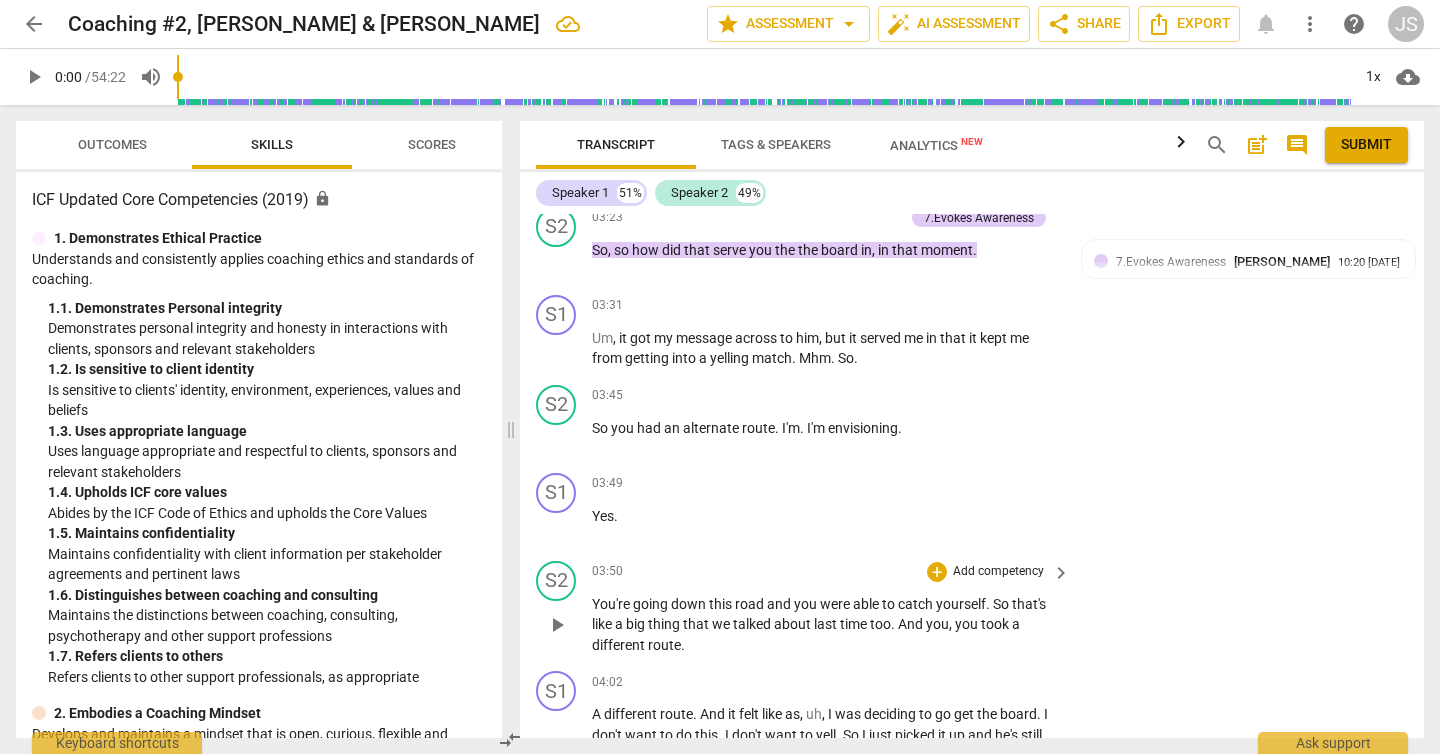 click on "Add competency" at bounding box center (998, 572) 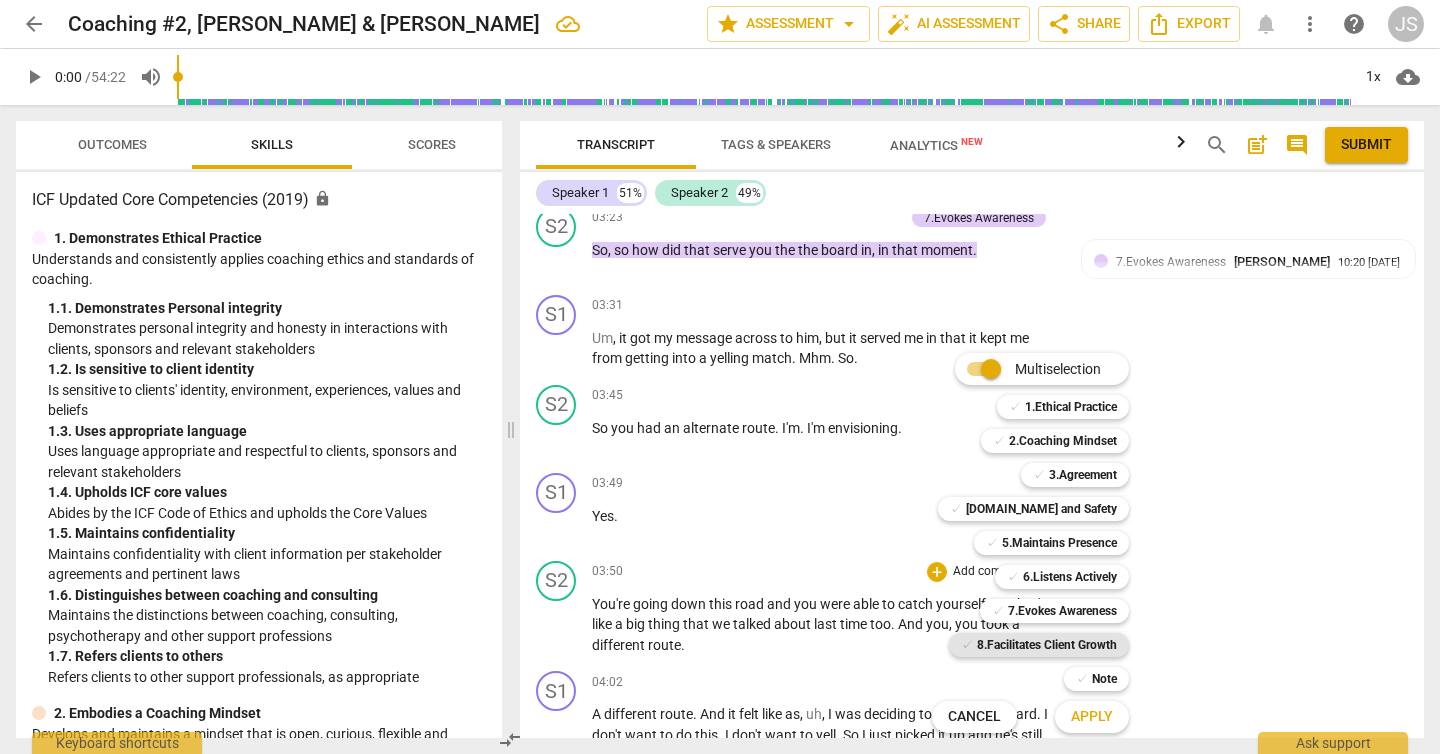 click on "8.Facilitates Client Growth" at bounding box center [1047, 645] 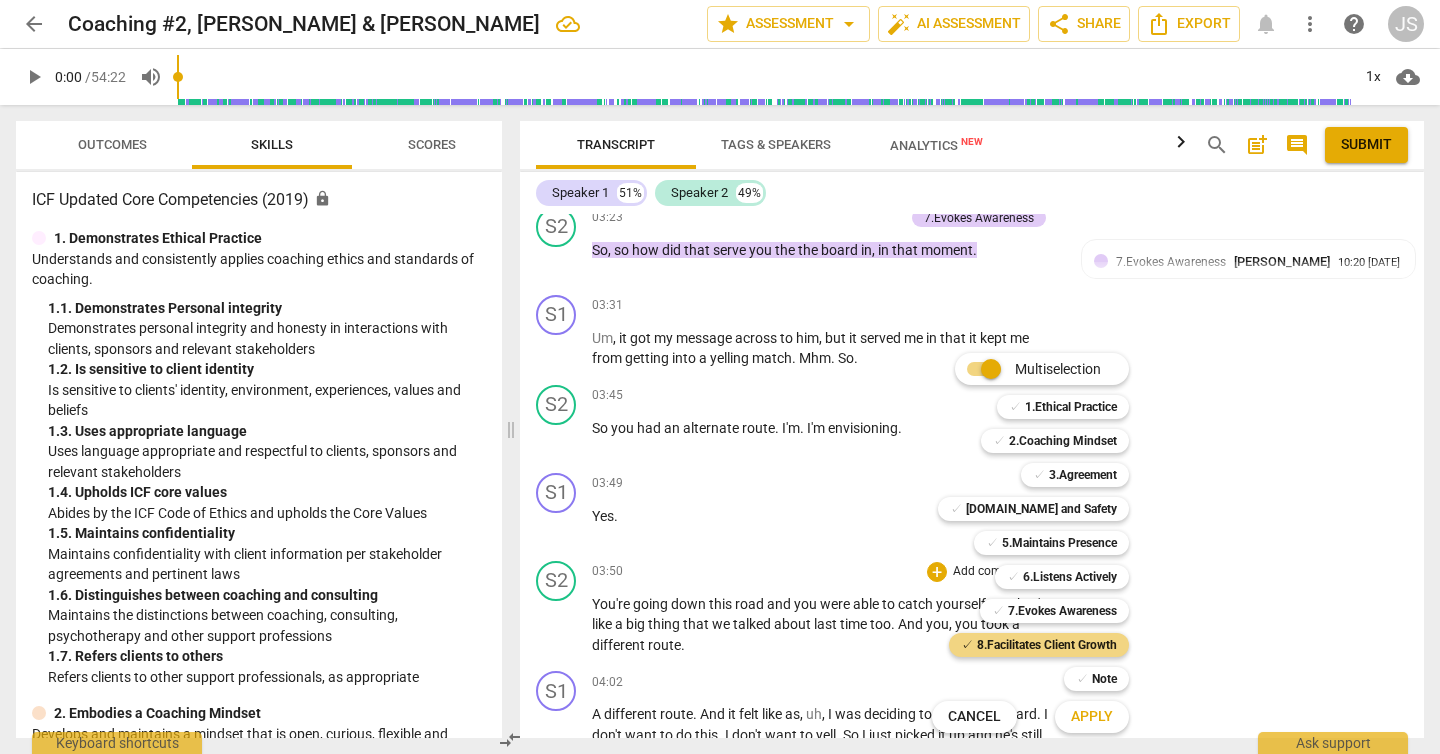 click on "Apply" at bounding box center [1092, 717] 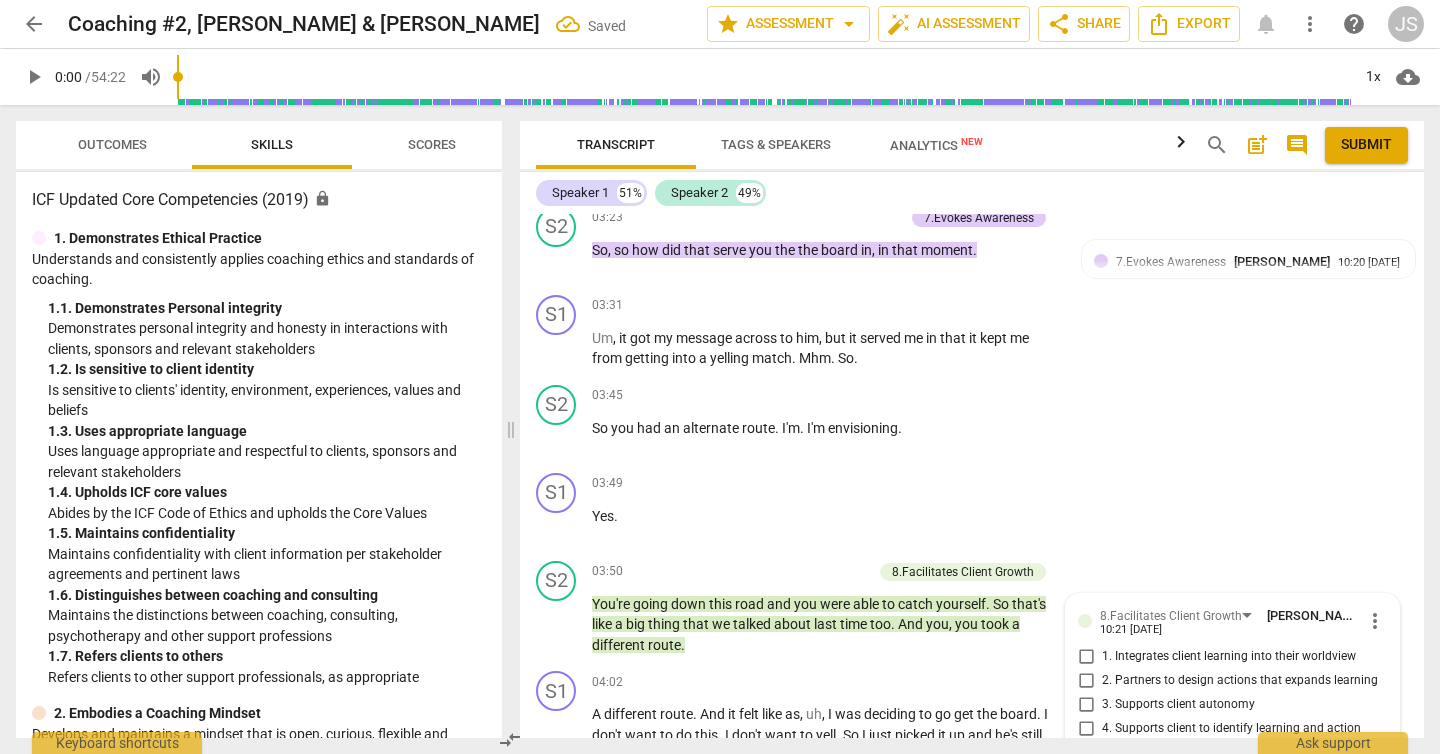 scroll, scrollTop: 1855, scrollLeft: 0, axis: vertical 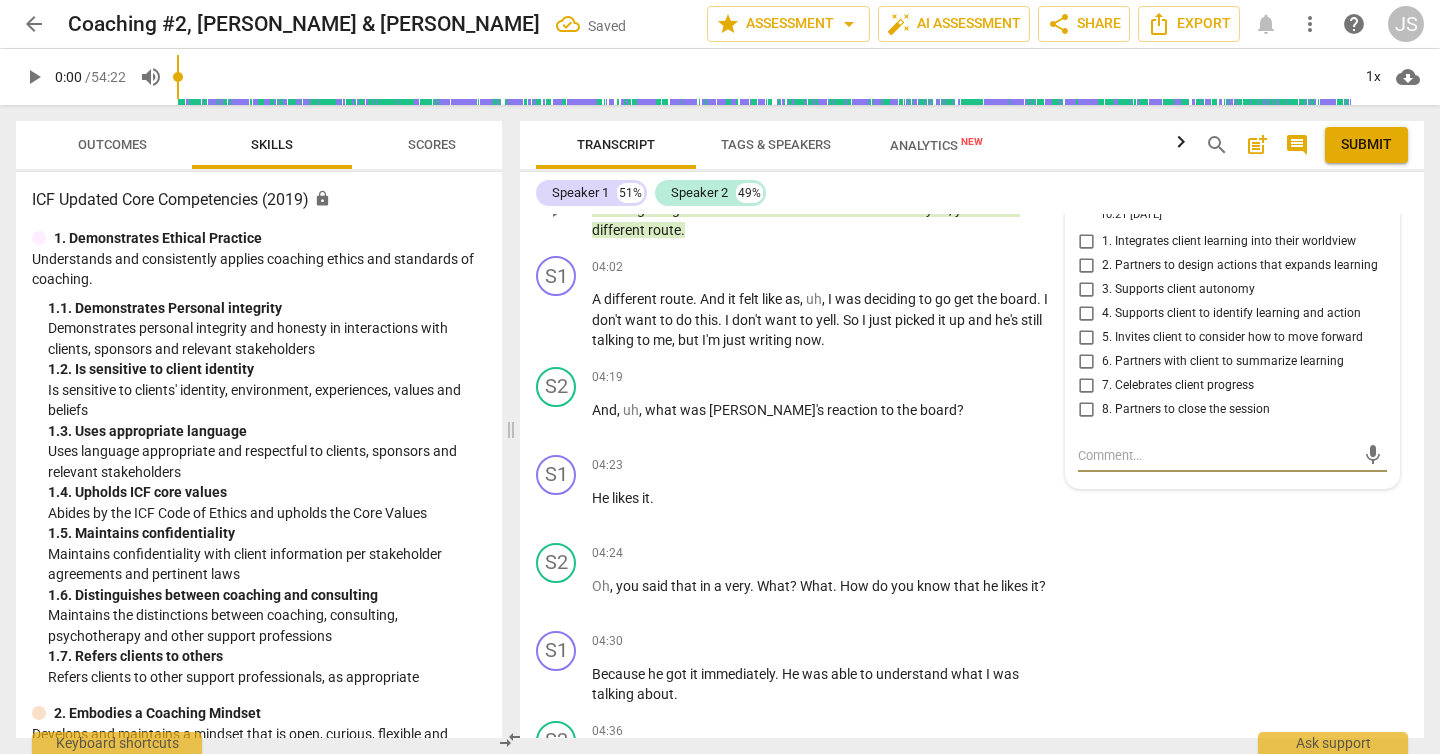 click on "1. Integrates client learning into their worldview" at bounding box center (1086, 242) 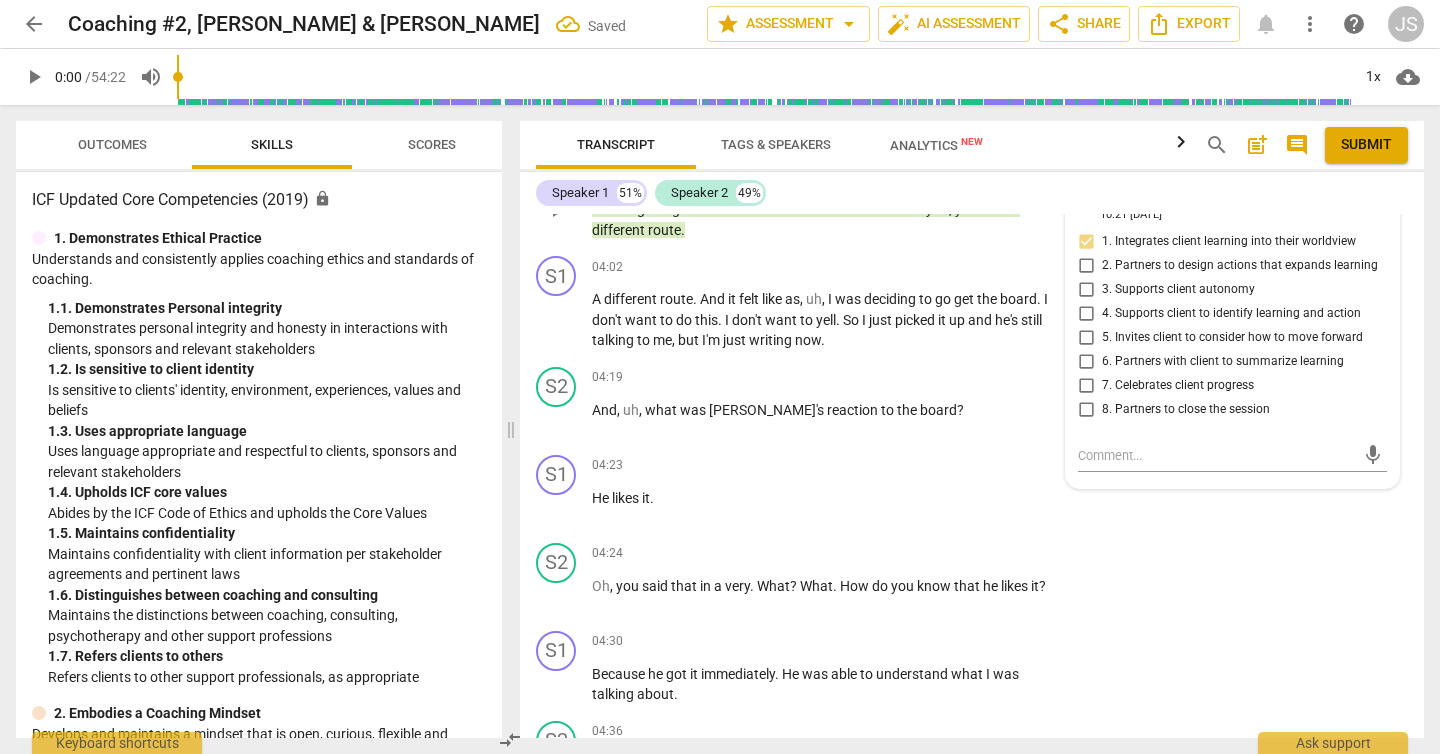 click on "4. Supports client to identify learning and action" at bounding box center (1086, 314) 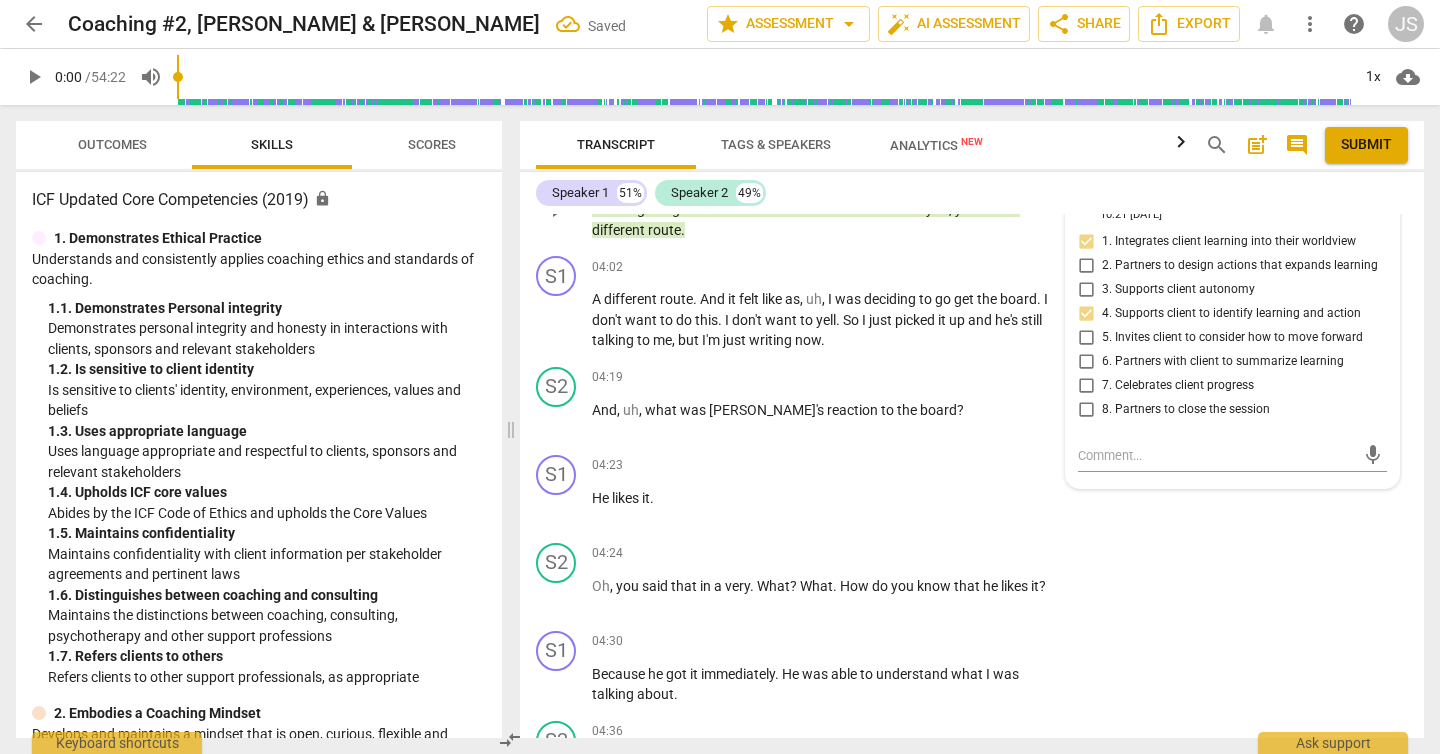 click on "6. Partners with client to summarize learning" at bounding box center (1086, 362) 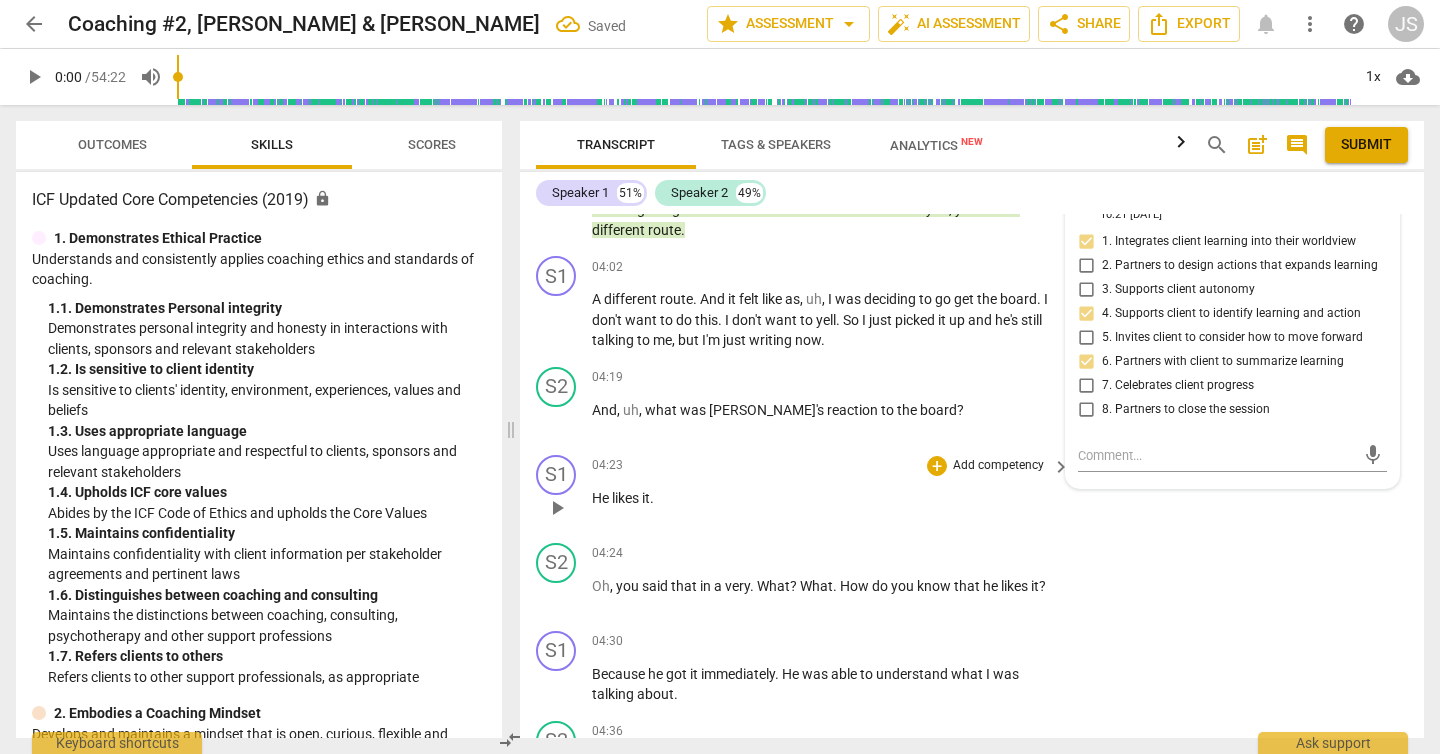 click on "S1 play_arrow pause 04:23 + Add competency keyboard_arrow_right He   likes   it ." at bounding box center (972, 491) 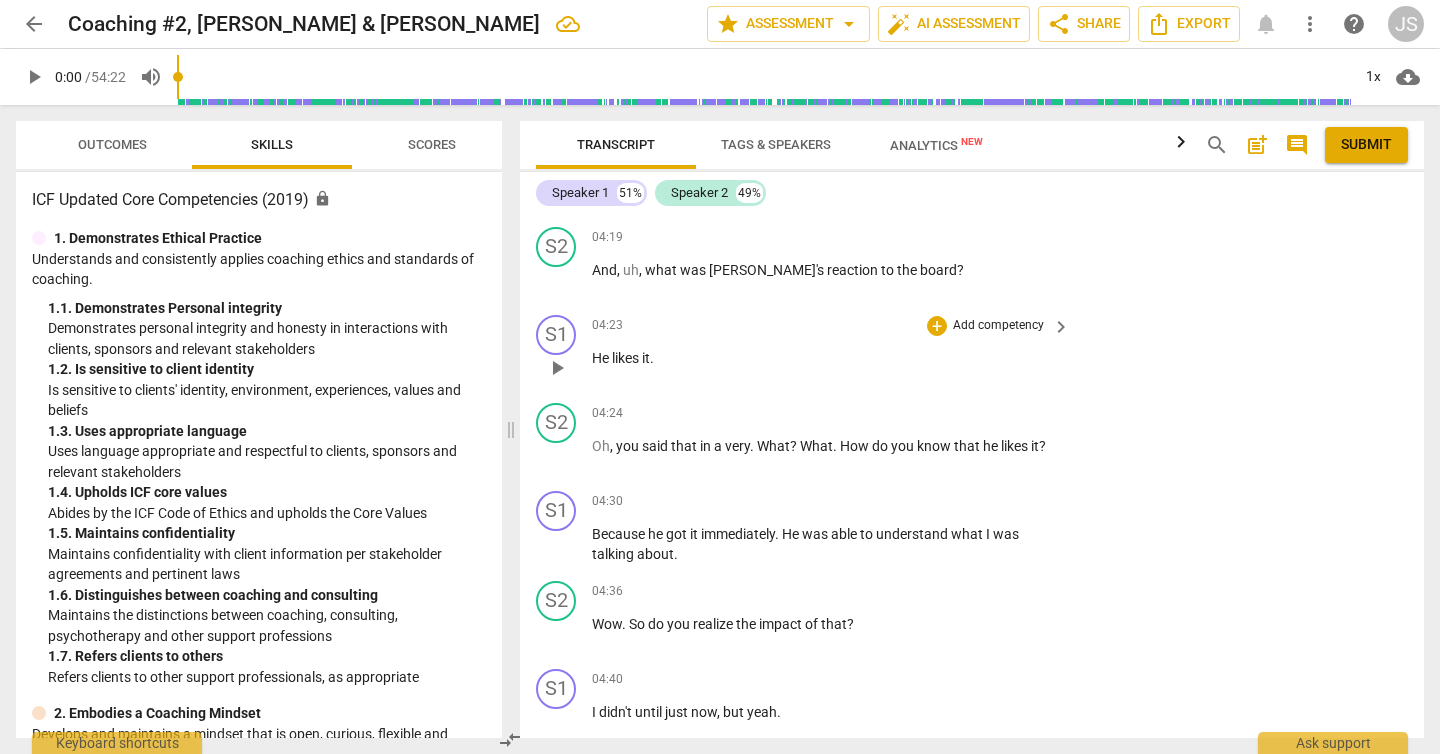 scroll, scrollTop: 1999, scrollLeft: 0, axis: vertical 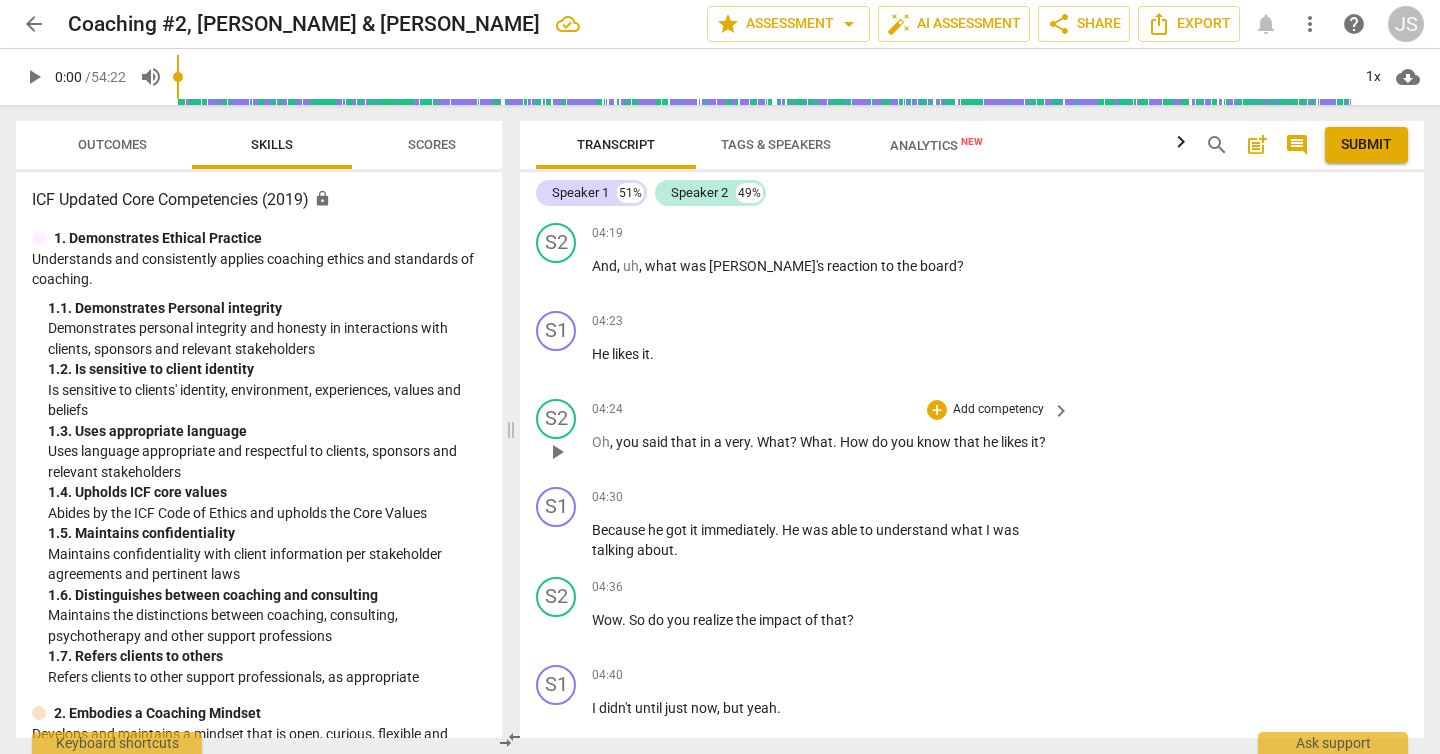 click on "Add competency" at bounding box center (998, 410) 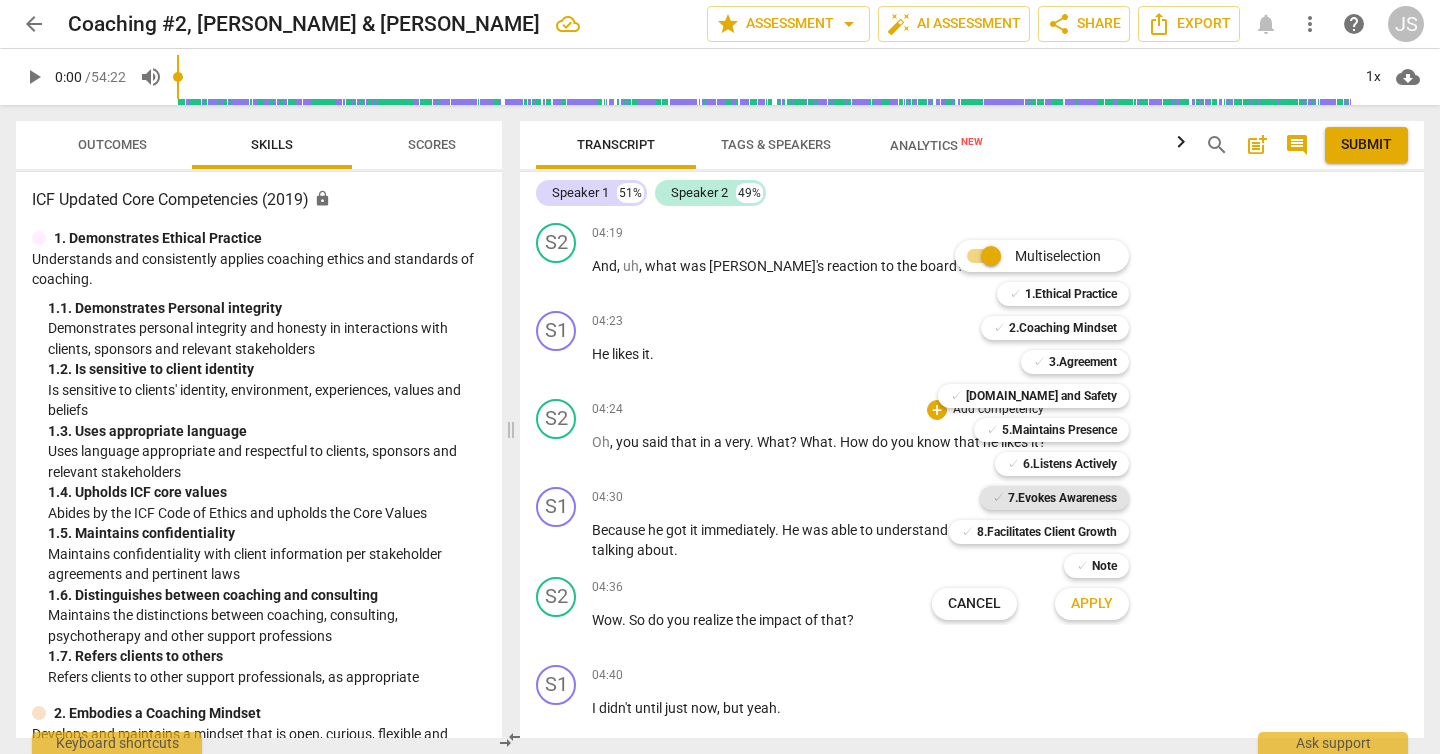 click on "7.Evokes Awareness" at bounding box center [1062, 498] 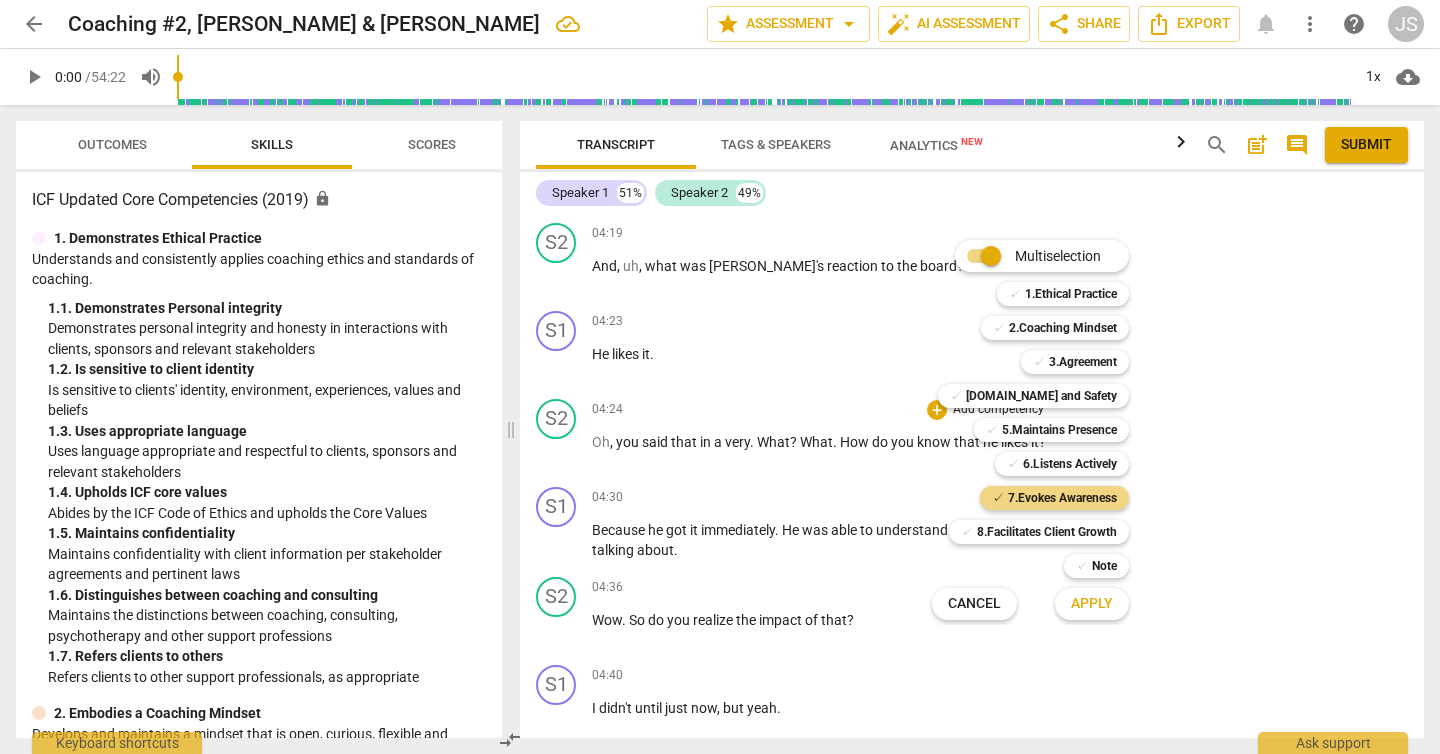 click on "Apply" at bounding box center (1092, 604) 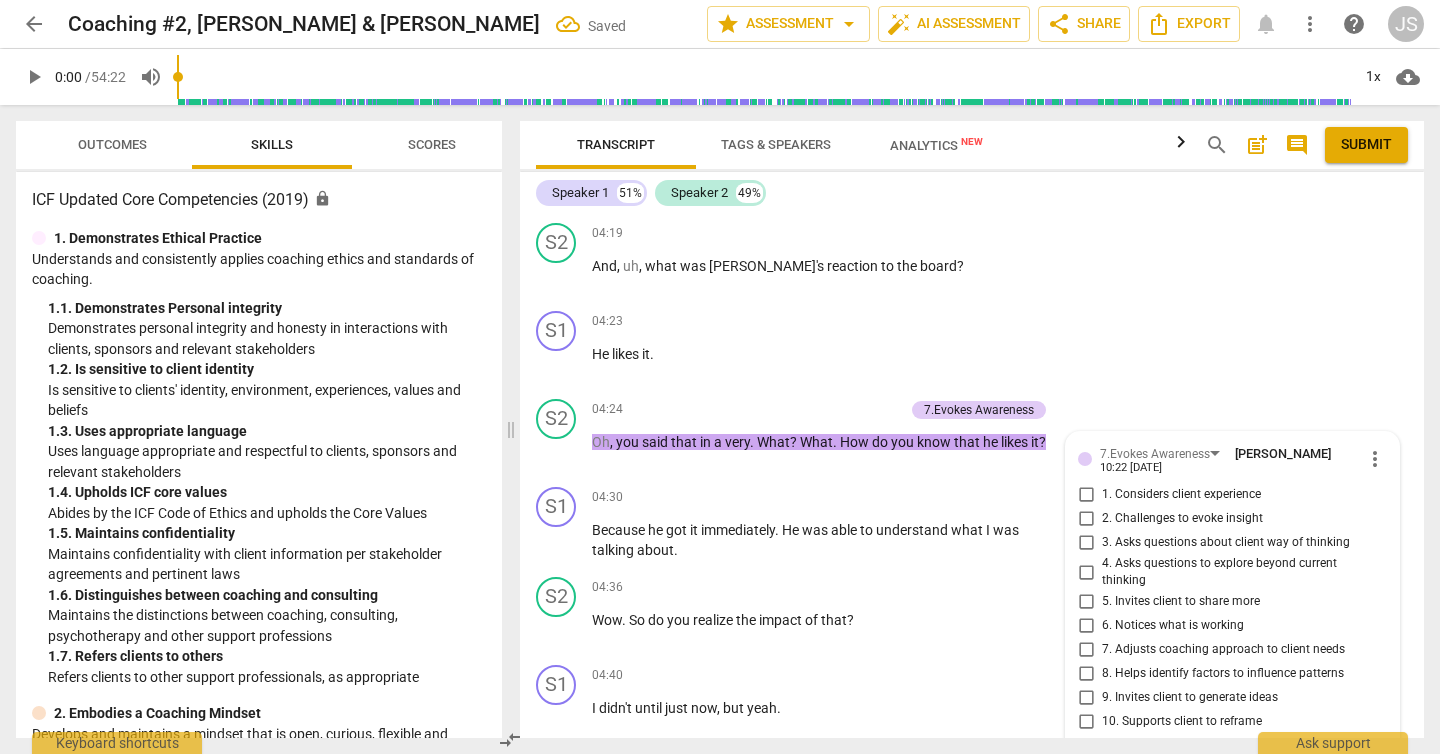 scroll, scrollTop: 2335, scrollLeft: 0, axis: vertical 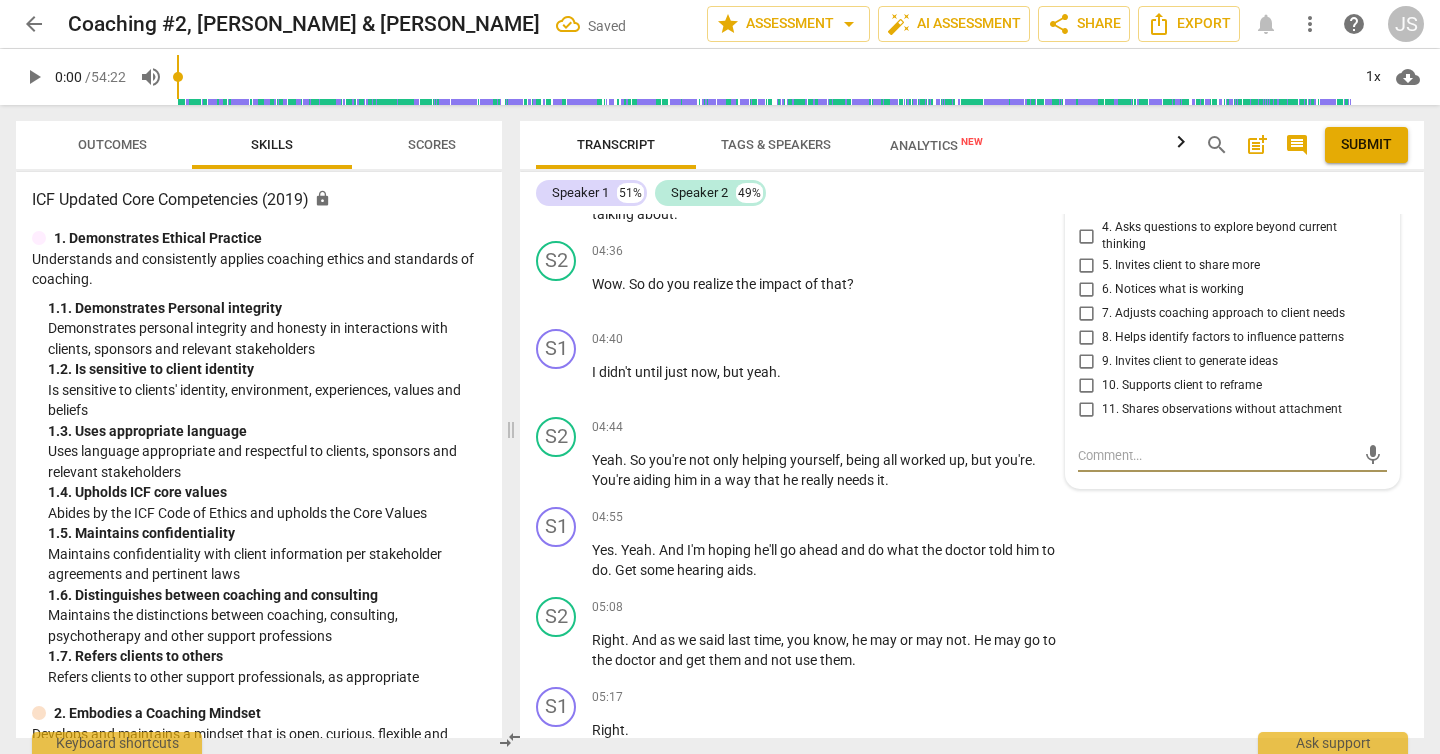 click on "3. Asks questions about client way of thinking" at bounding box center (1086, 207) 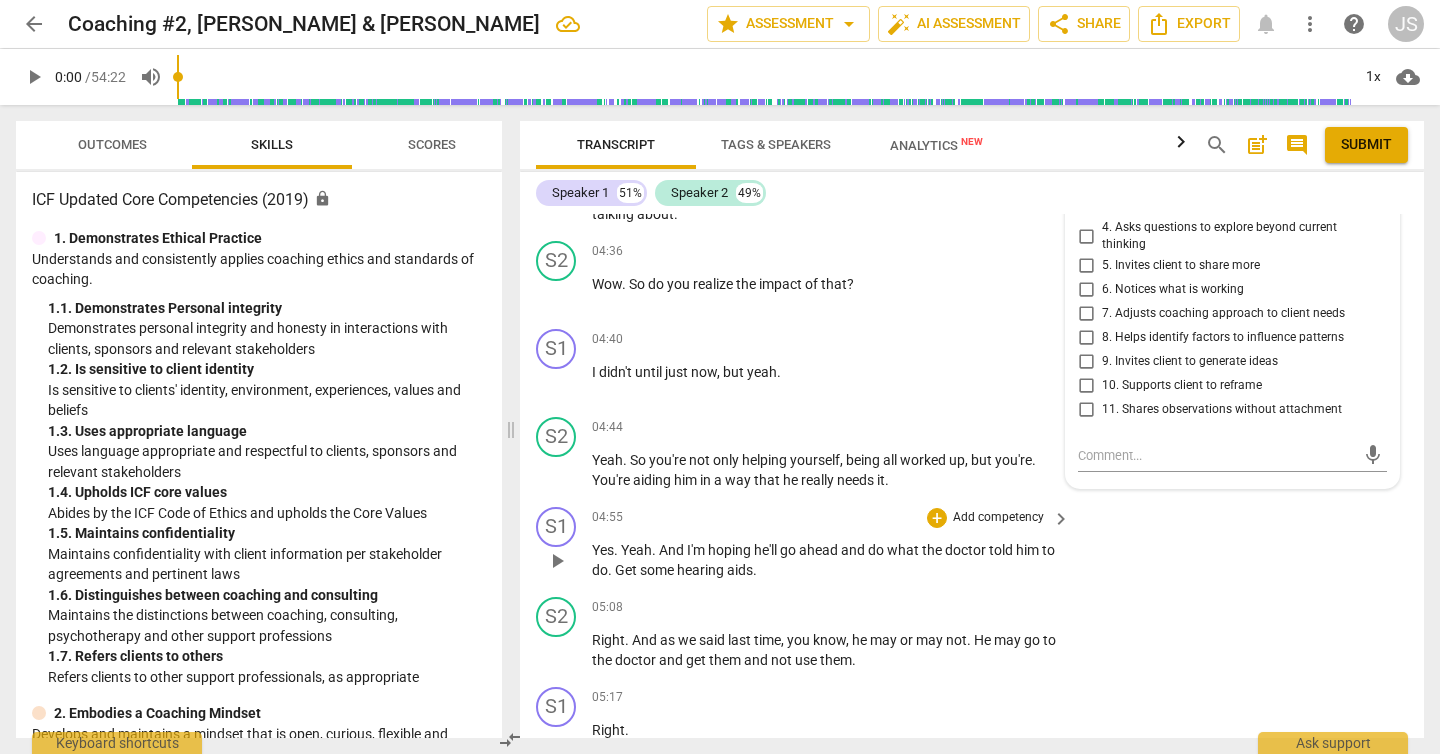 click on "S1 play_arrow pause 04:55 + Add competency keyboard_arrow_right Yes .   Yeah .   And   I'm   hoping   he'll   go   ahead   and   do   what   the   doctor   told   him   to   do .   Get   some   hearing   aids ." at bounding box center (972, 544) 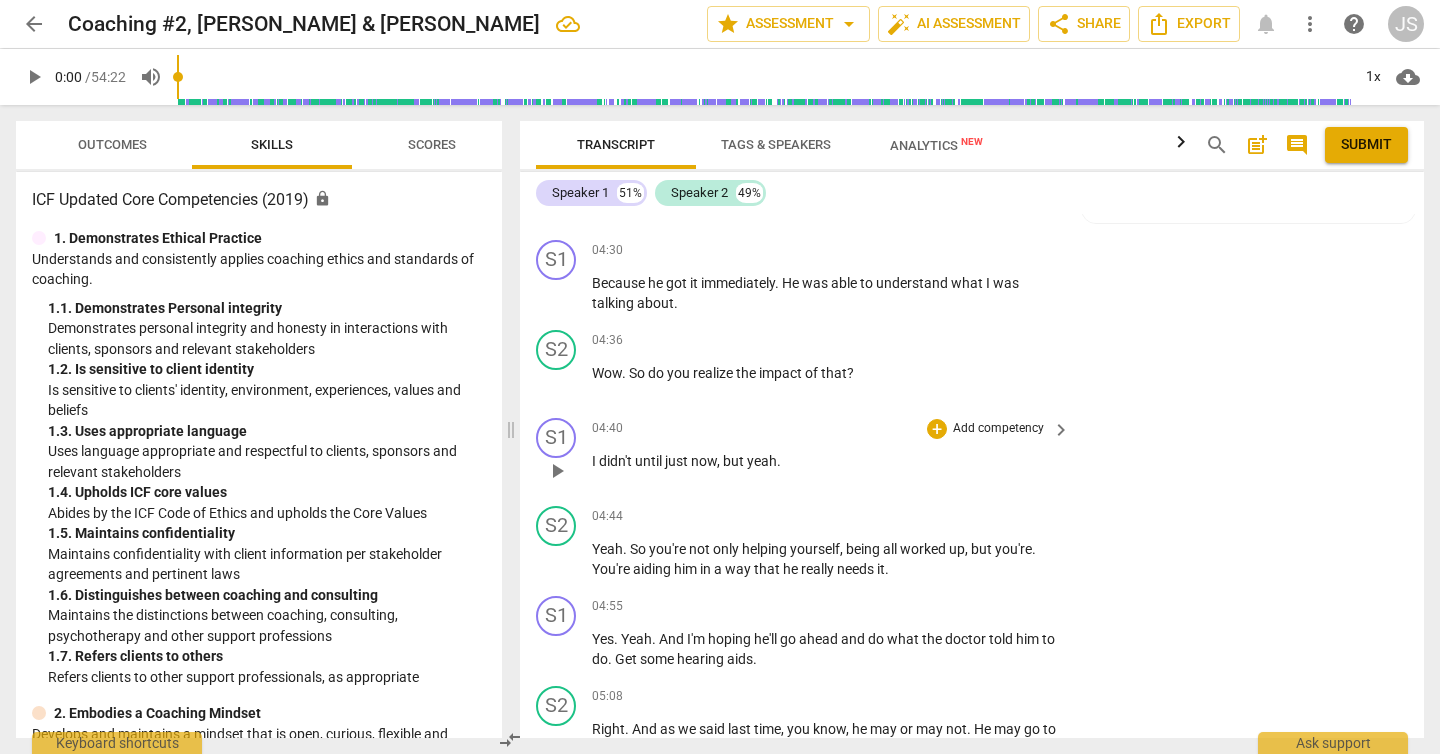 scroll, scrollTop: 2240, scrollLeft: 0, axis: vertical 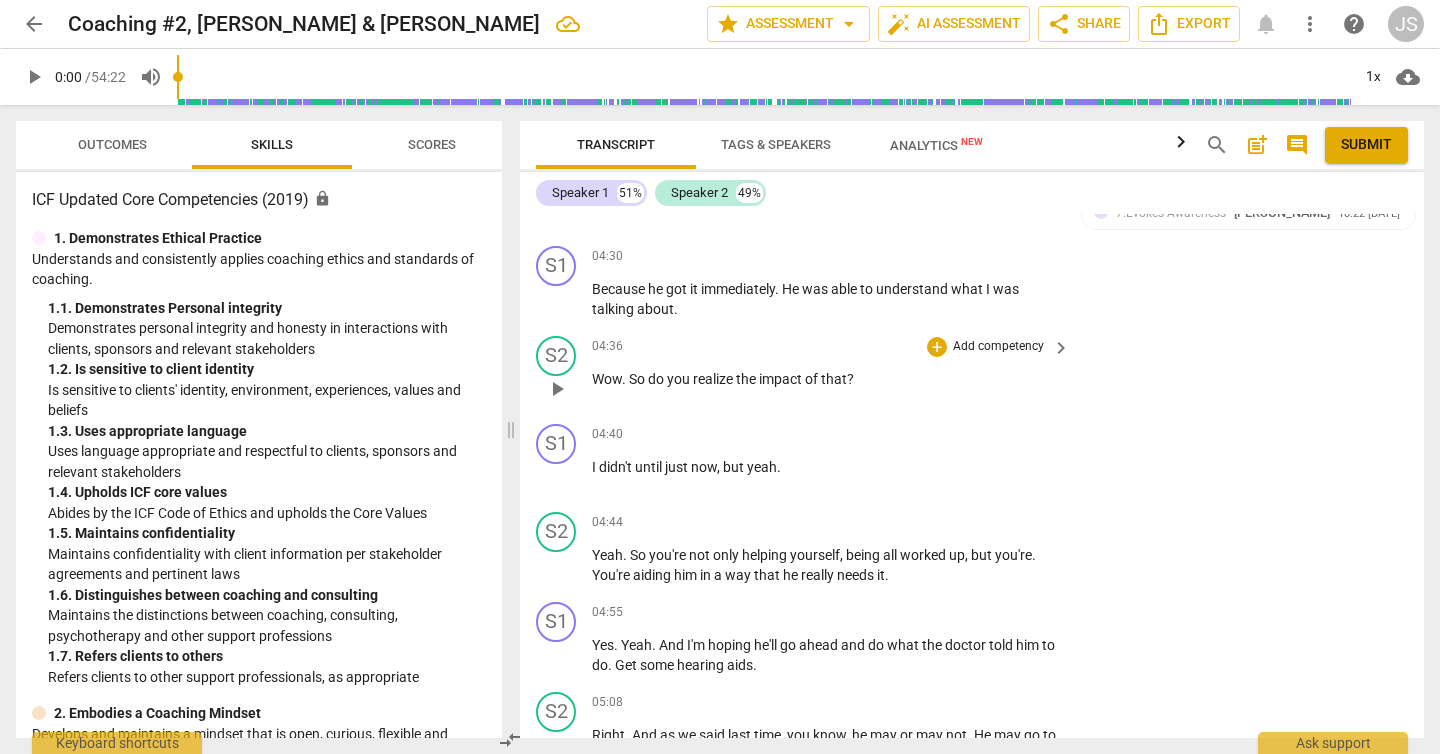 click on "Add competency" at bounding box center (998, 347) 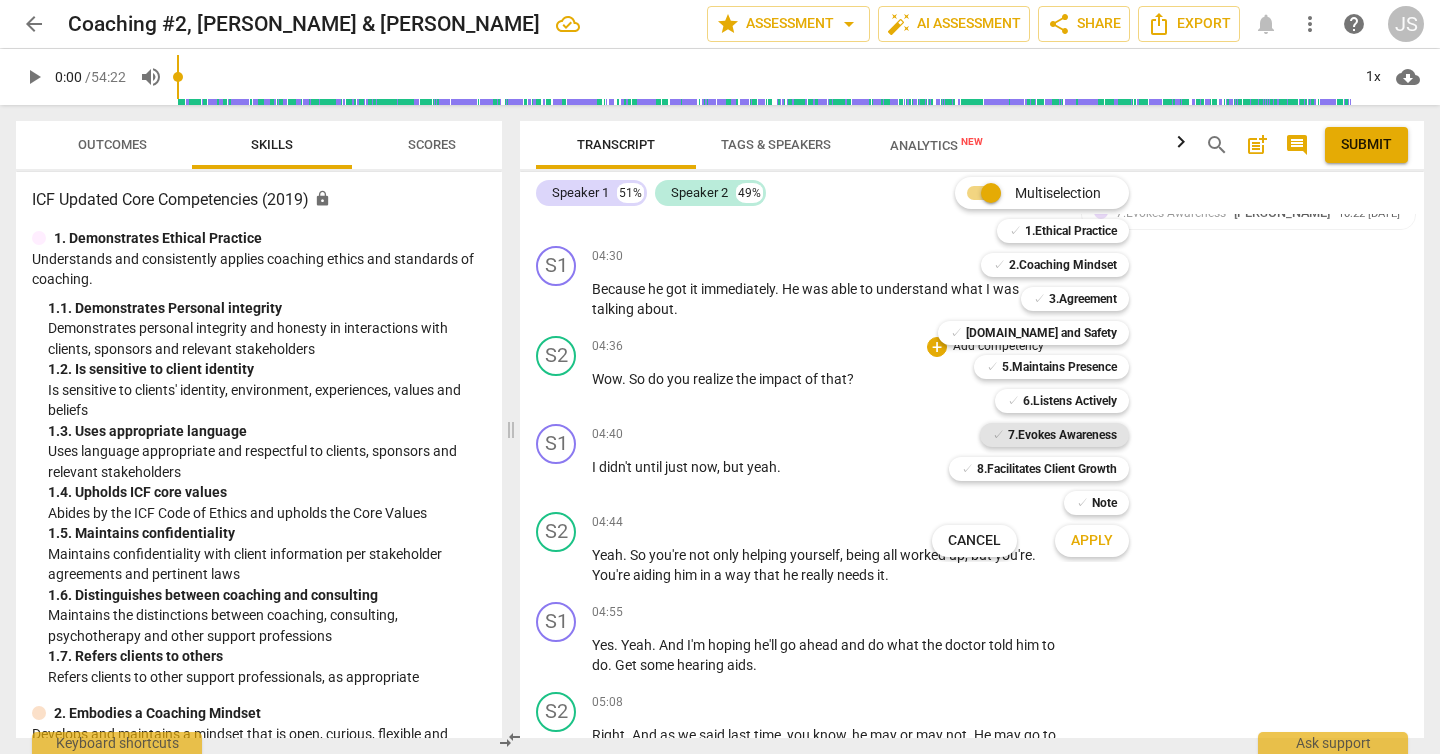 click on "7.Evokes Awareness" at bounding box center (1062, 435) 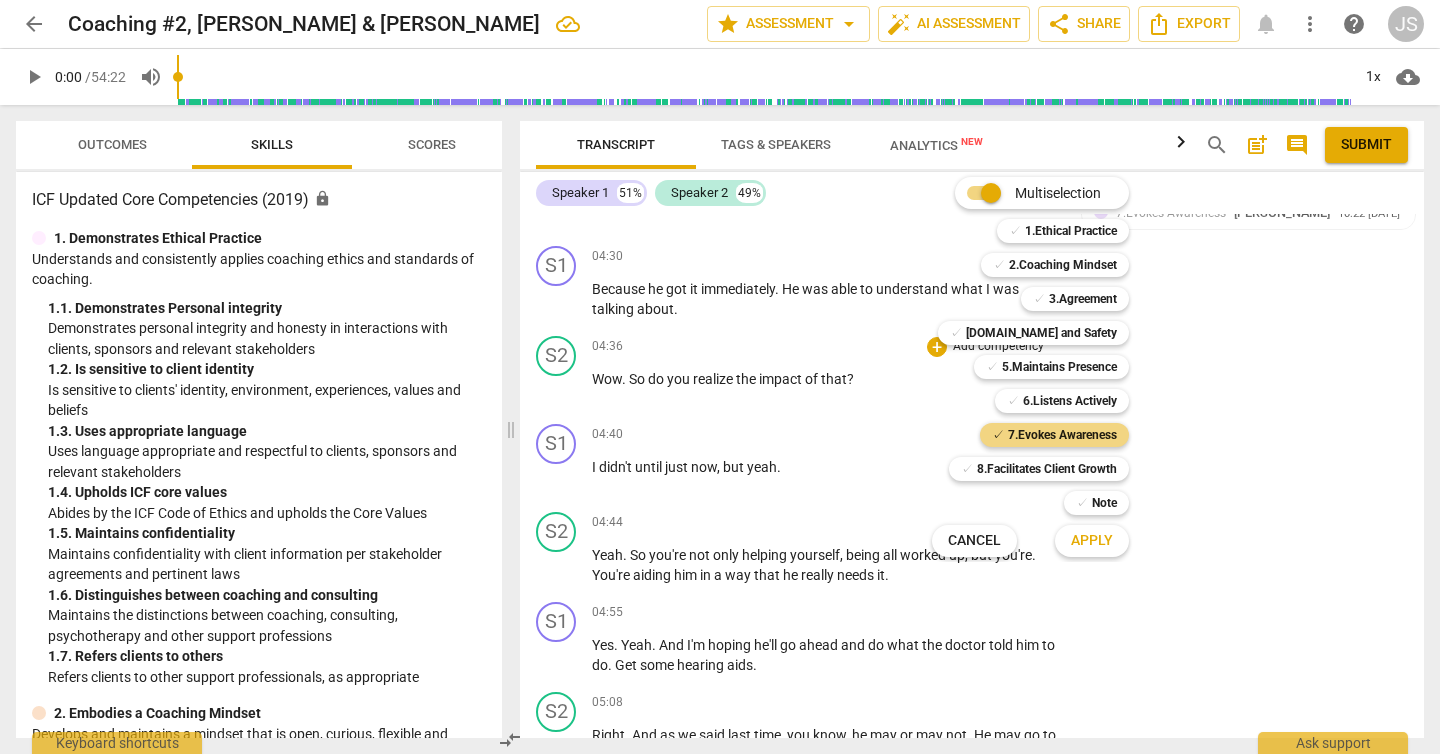 click on "Apply" at bounding box center (1092, 541) 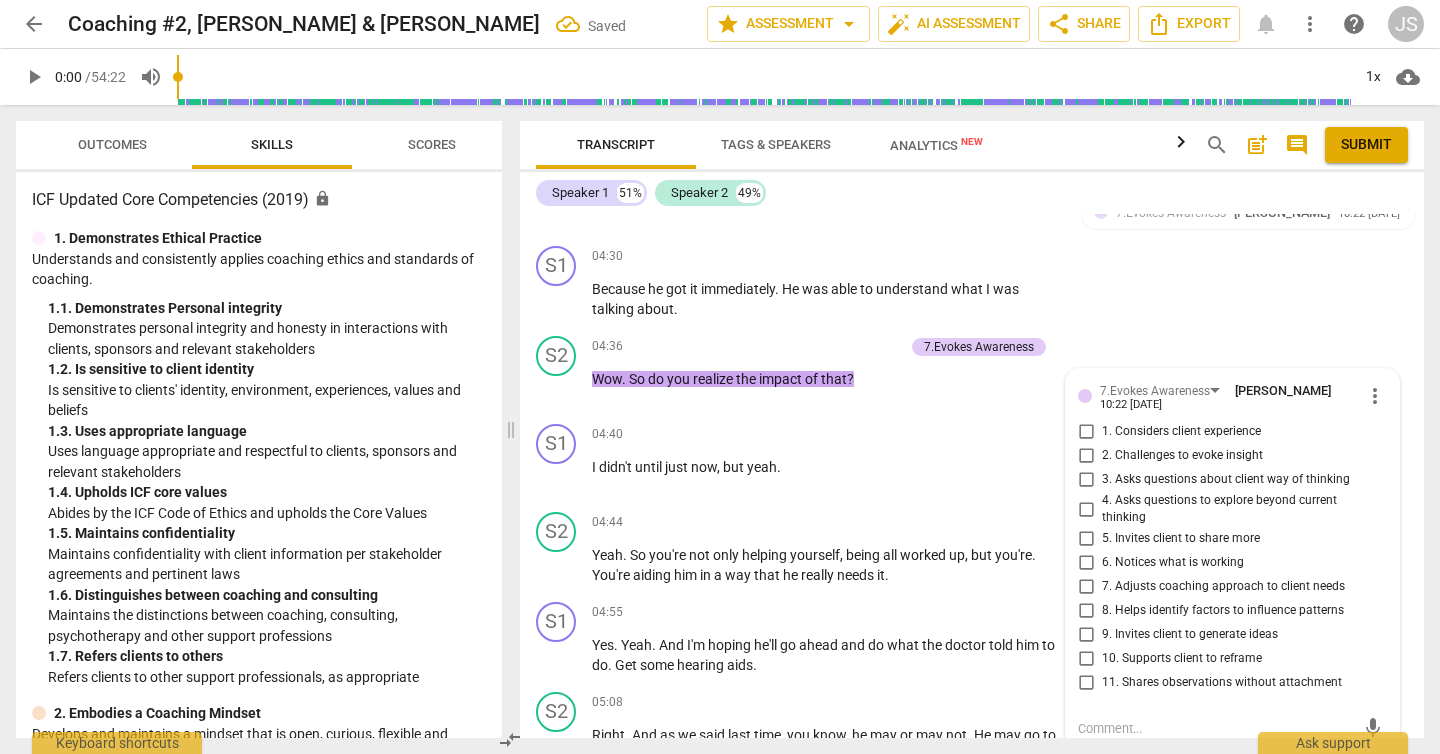 scroll, scrollTop: 2513, scrollLeft: 0, axis: vertical 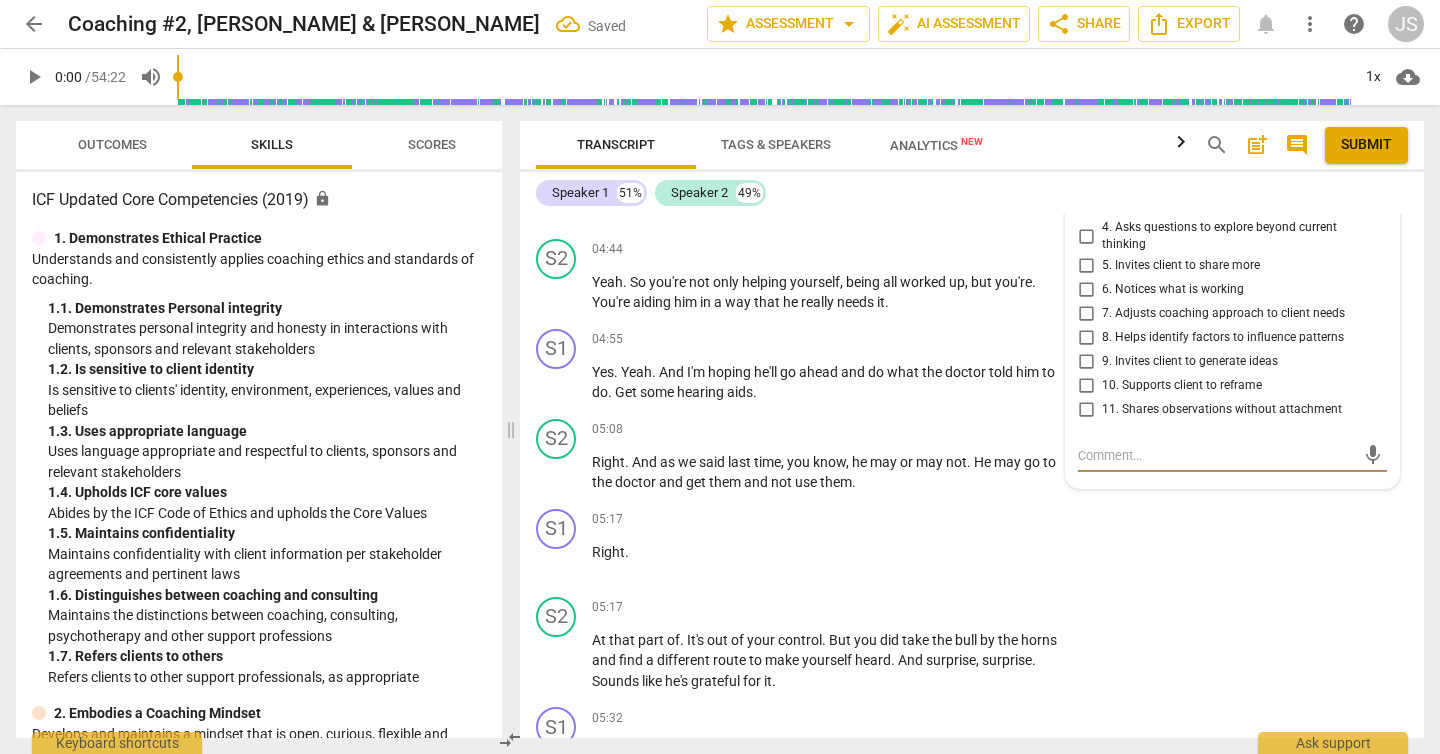 click on "3. Asks questions about client way of thinking" at bounding box center (1086, 207) 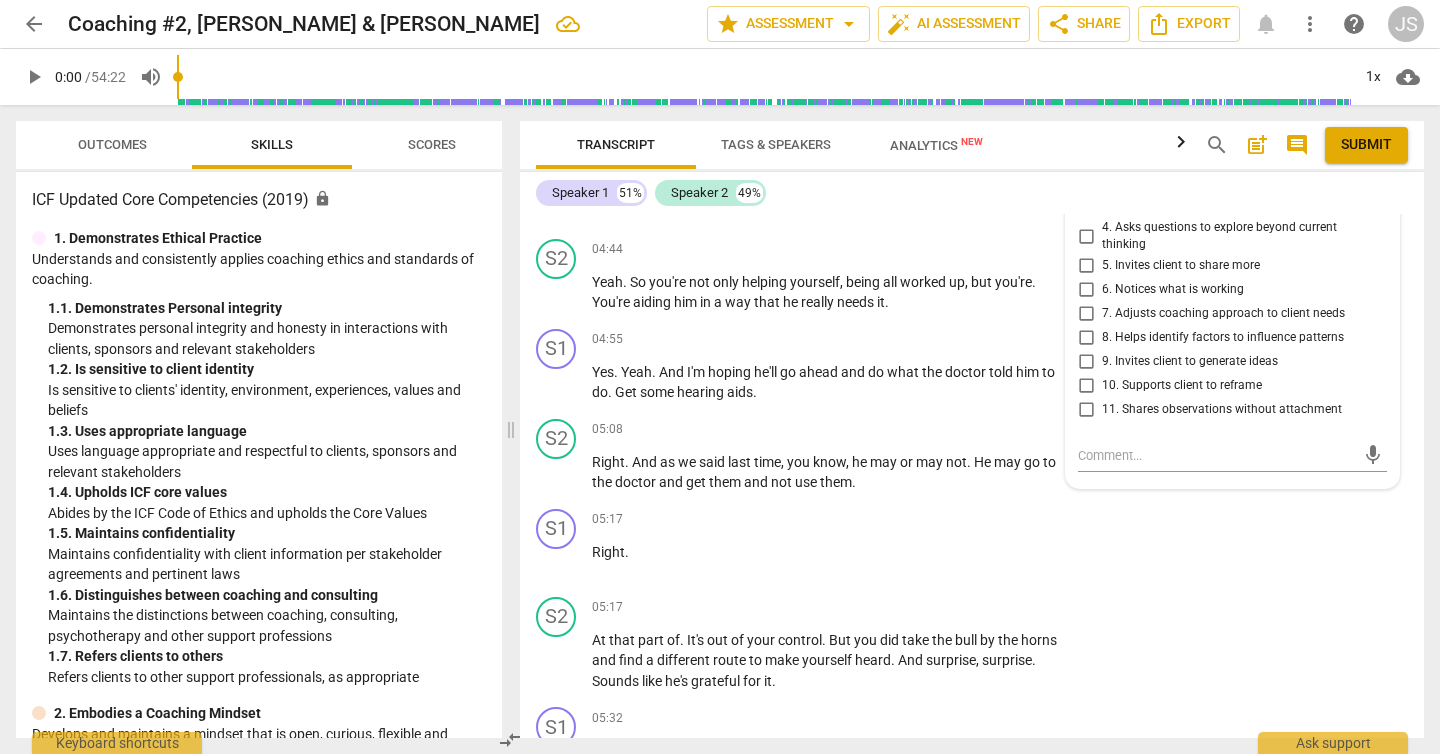 click on "4. Asks questions to explore beyond current thinking" at bounding box center [1086, 236] 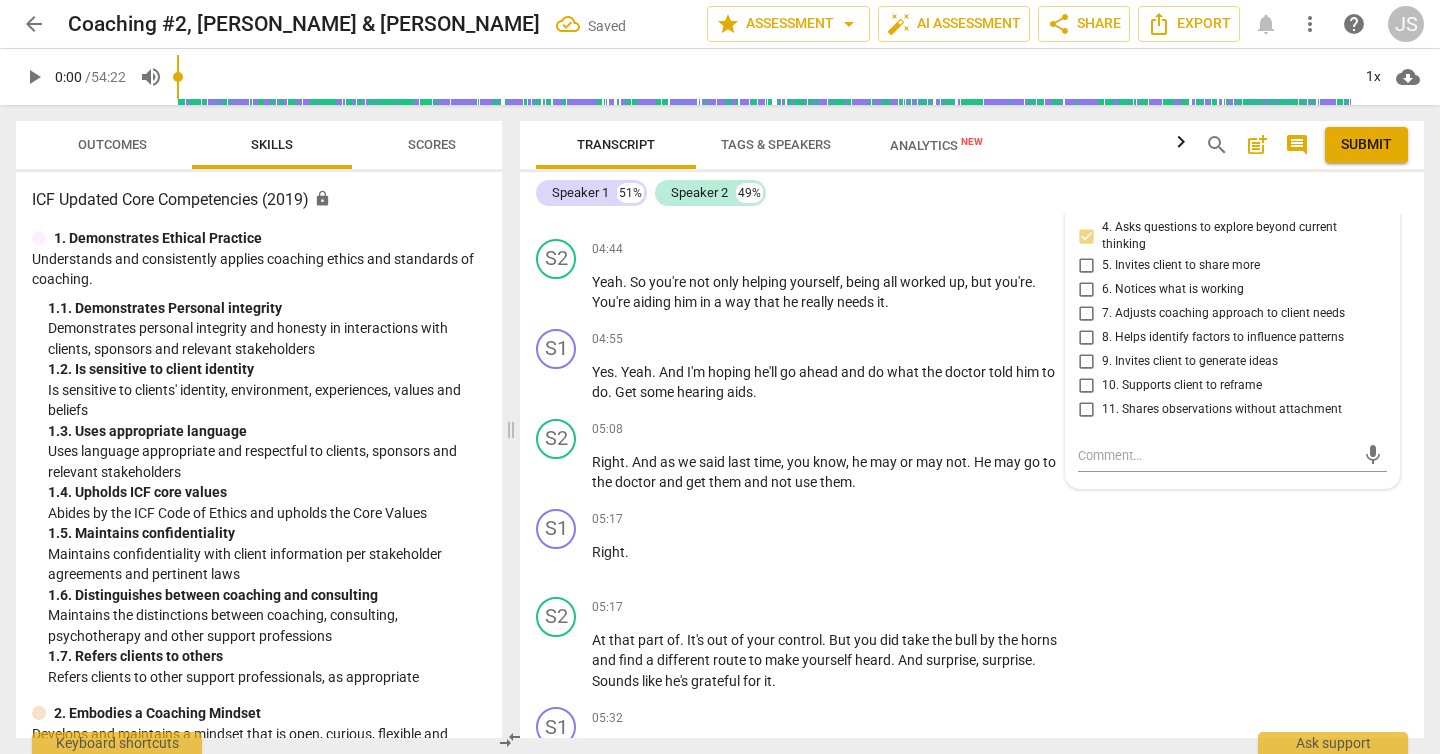 click on "6. Notices what is working" at bounding box center [1086, 290] 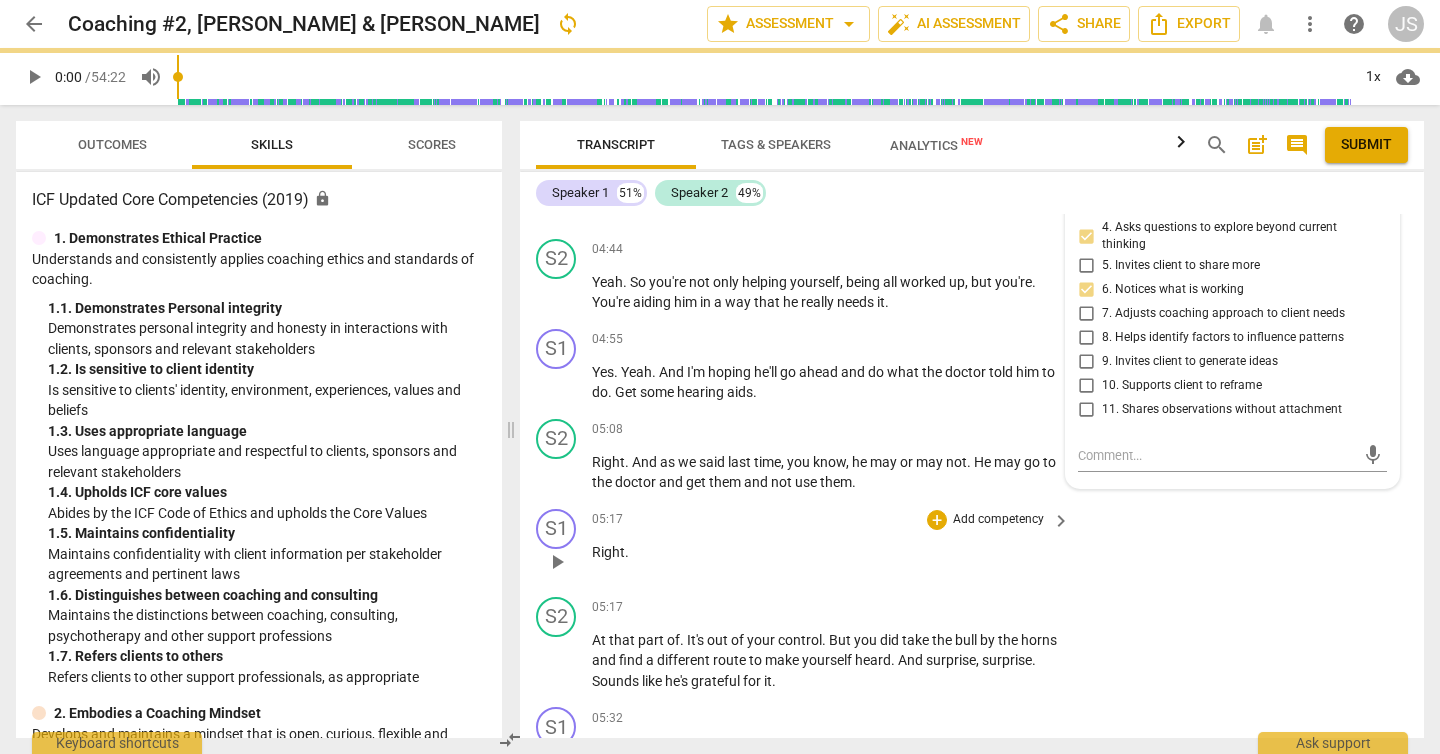 click on "S1 play_arrow pause 05:17 + Add competency keyboard_arrow_right Right ." at bounding box center (972, 545) 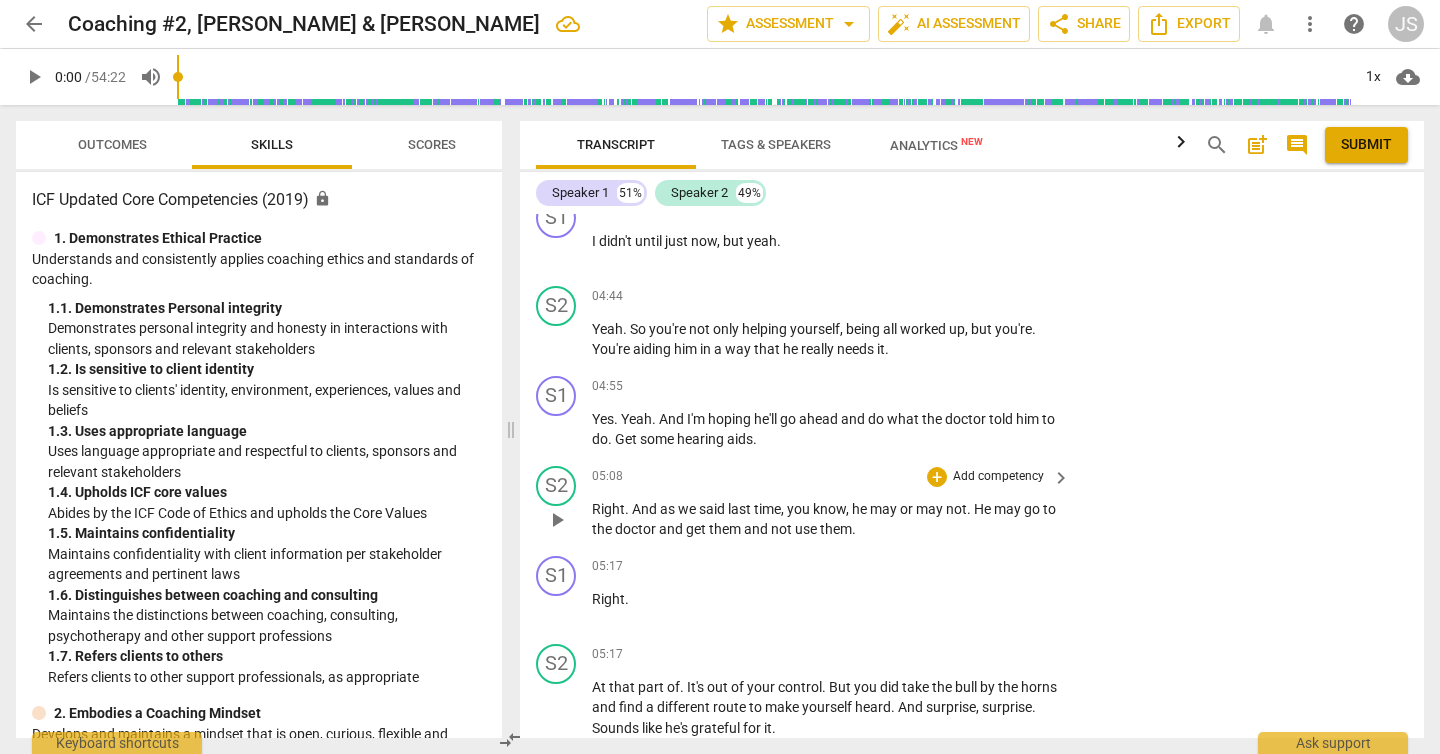 scroll, scrollTop: 2471, scrollLeft: 0, axis: vertical 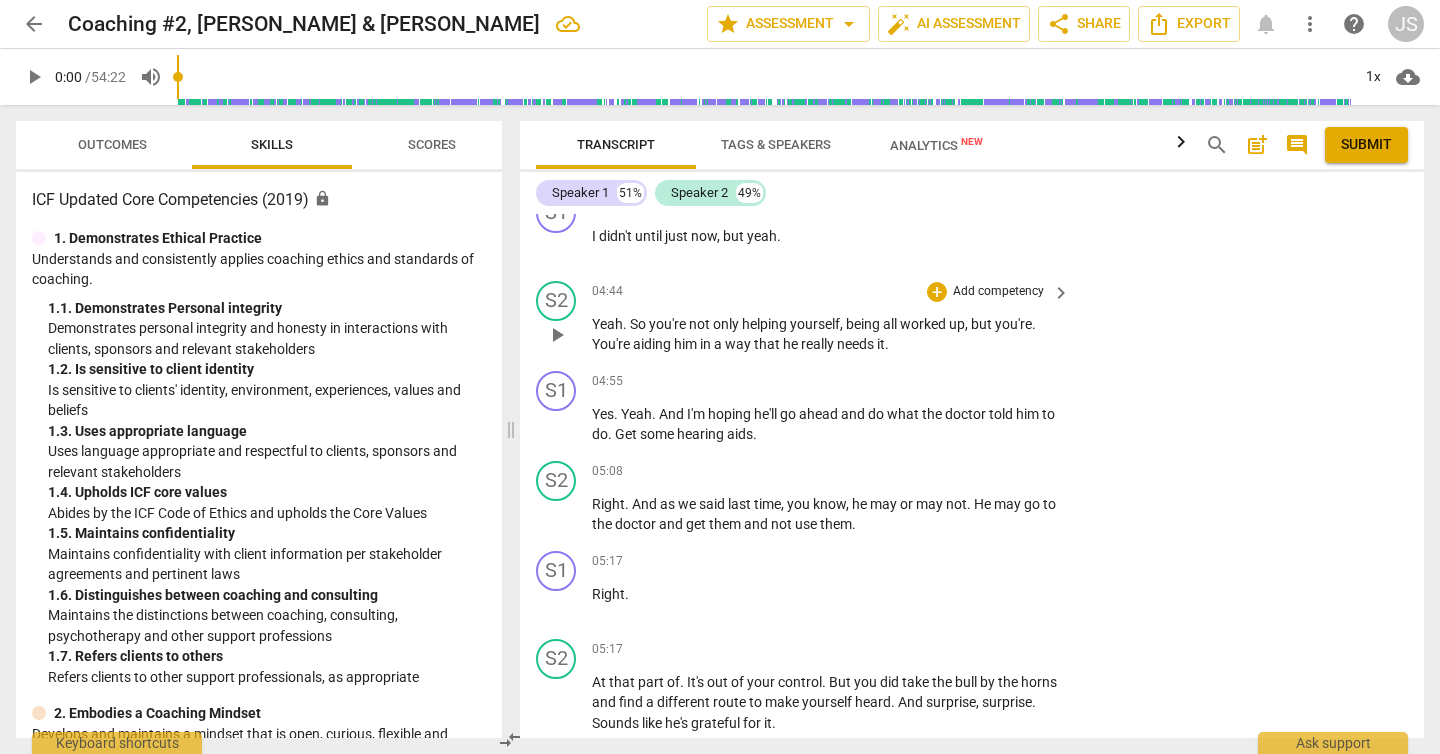 click on "Add competency" at bounding box center (998, 292) 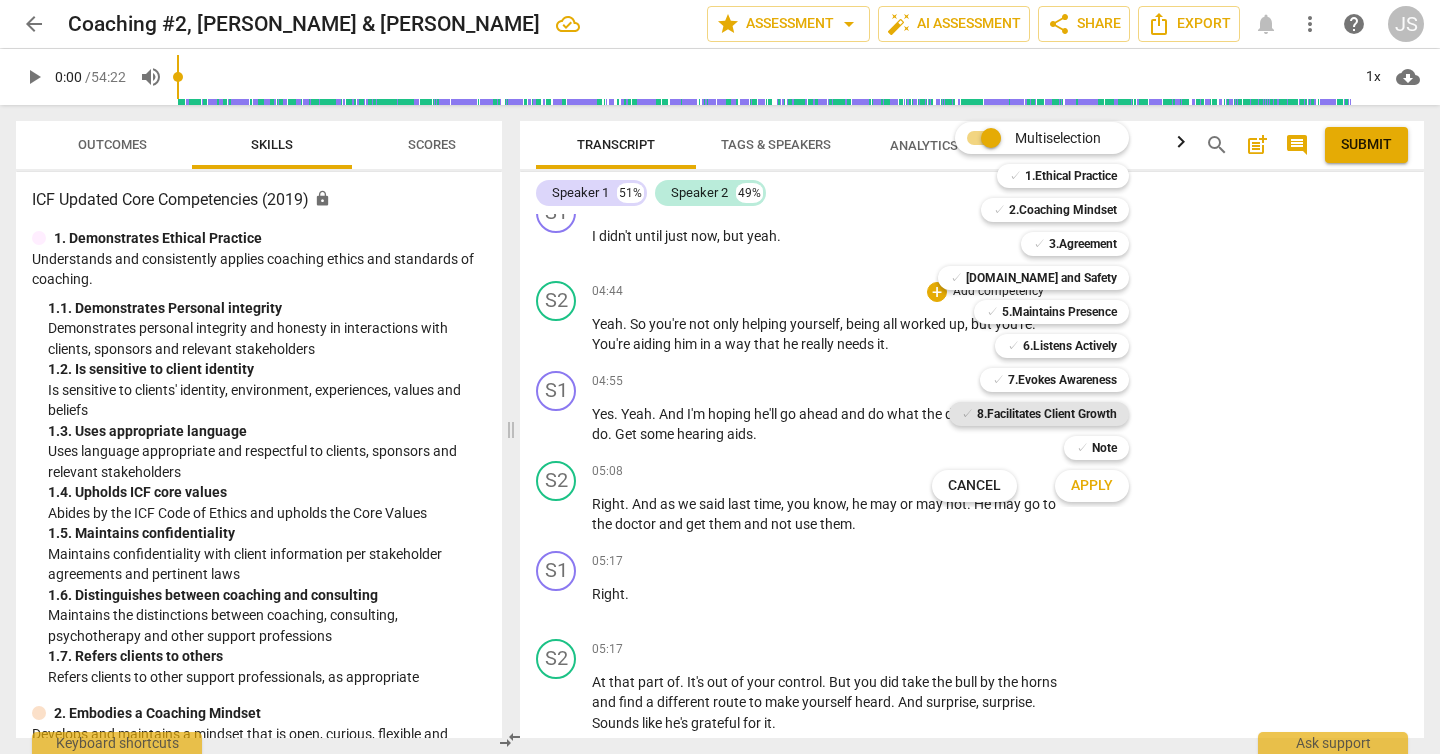 click on "8.Facilitates Client Growth" at bounding box center (1047, 414) 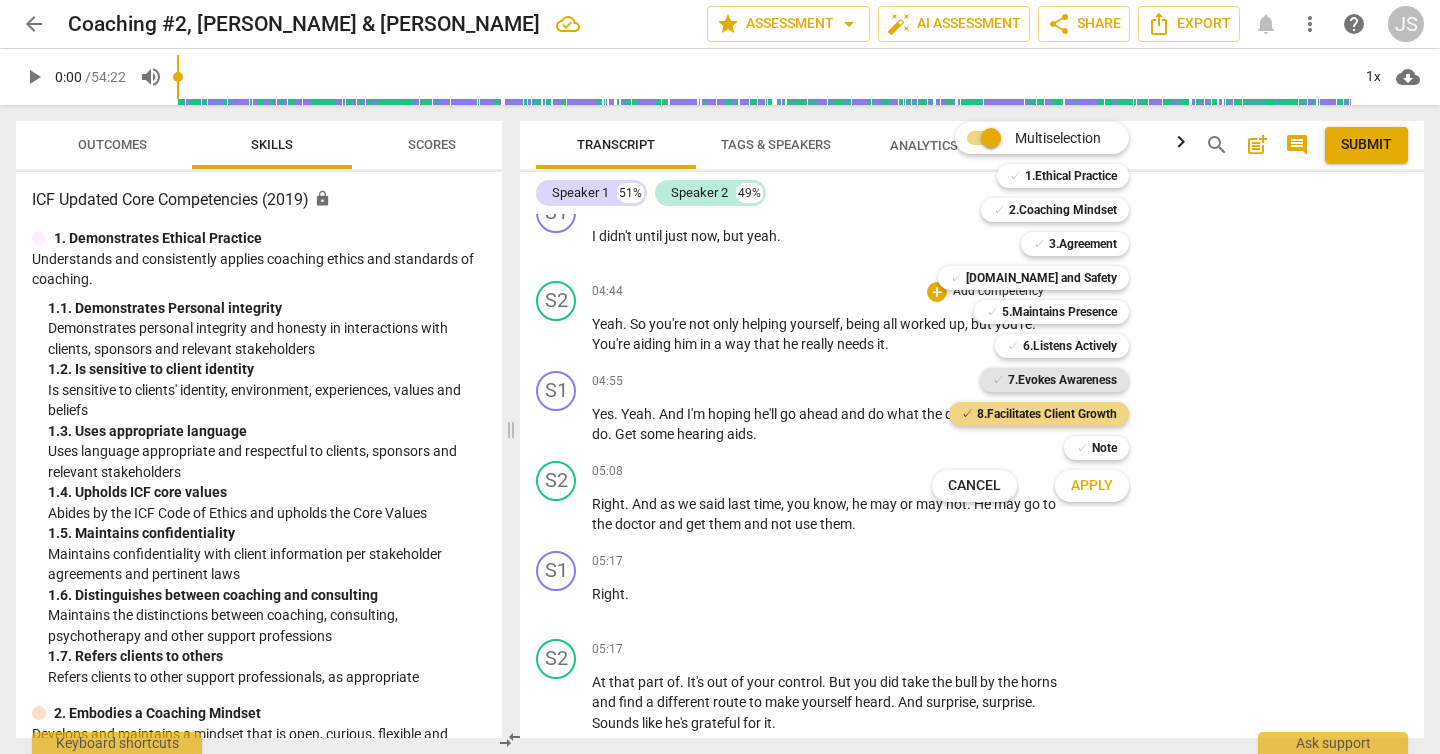 click on "7.Evokes Awareness" at bounding box center (1062, 380) 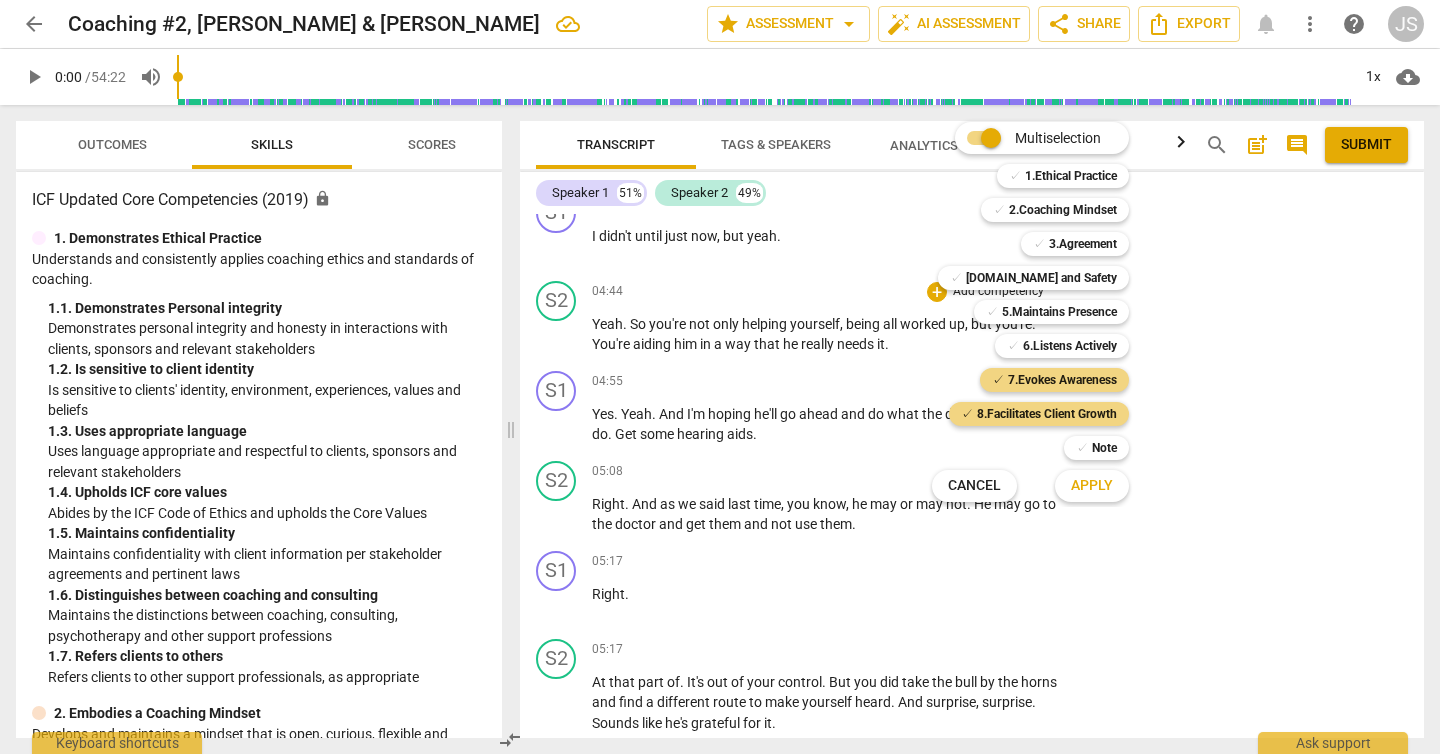 click on "Apply" at bounding box center (1092, 486) 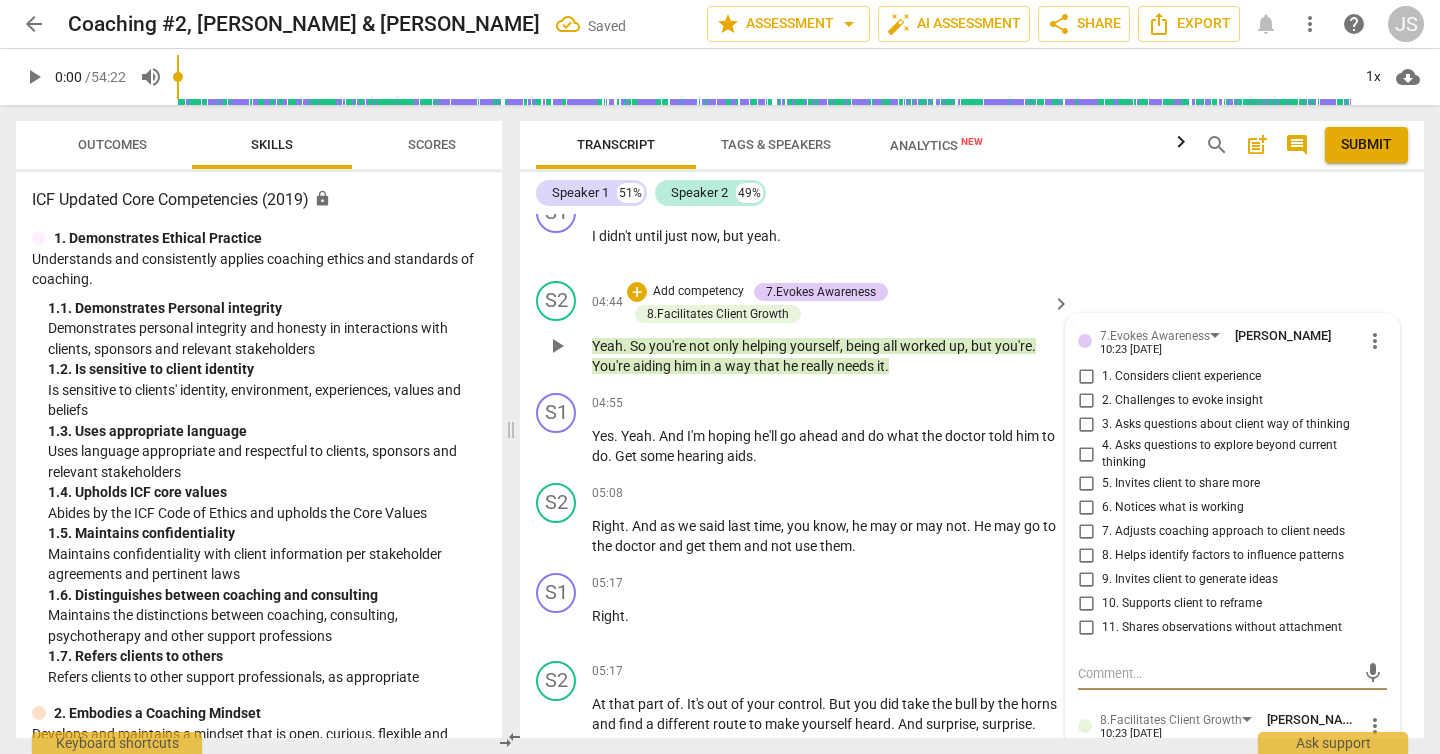 click on "1. Considers client experience" at bounding box center [1086, 377] 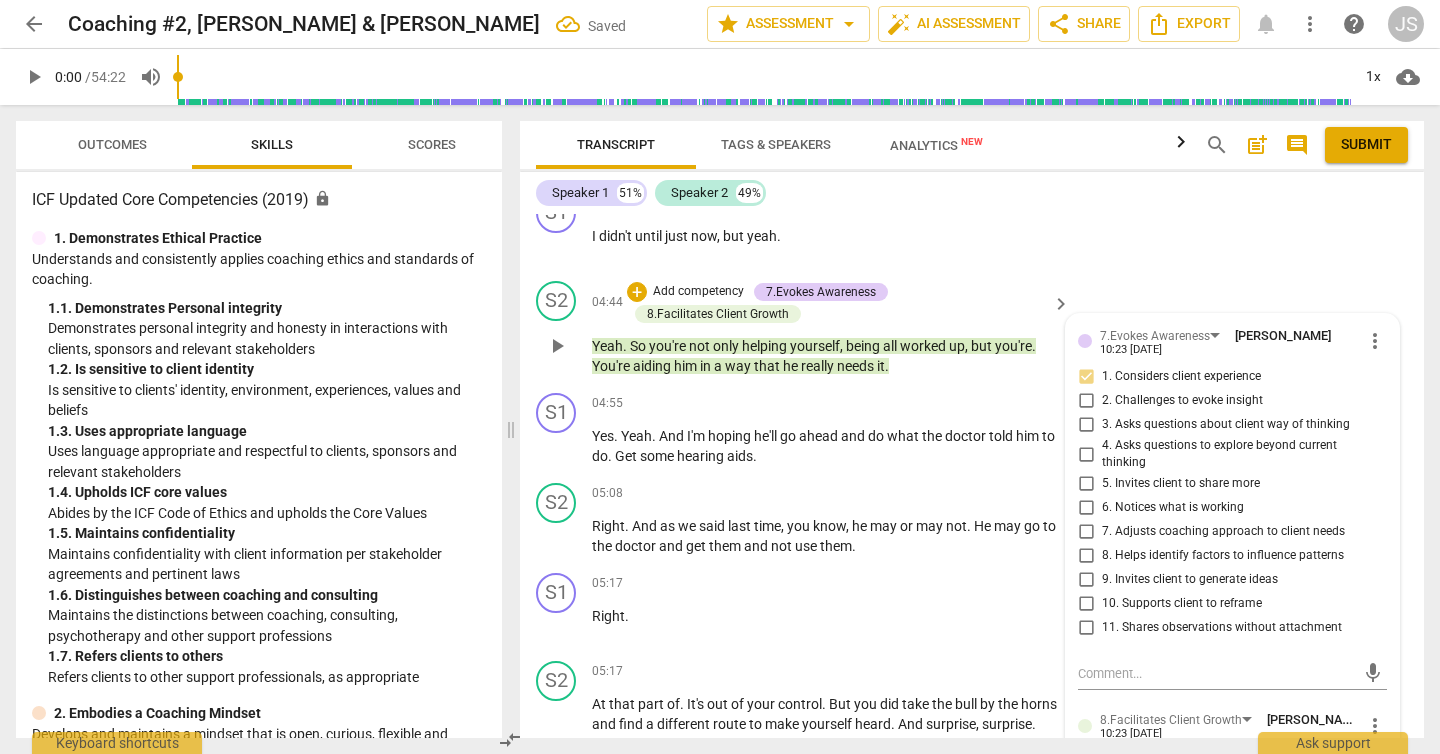 click on "6. Notices what is working" at bounding box center [1086, 508] 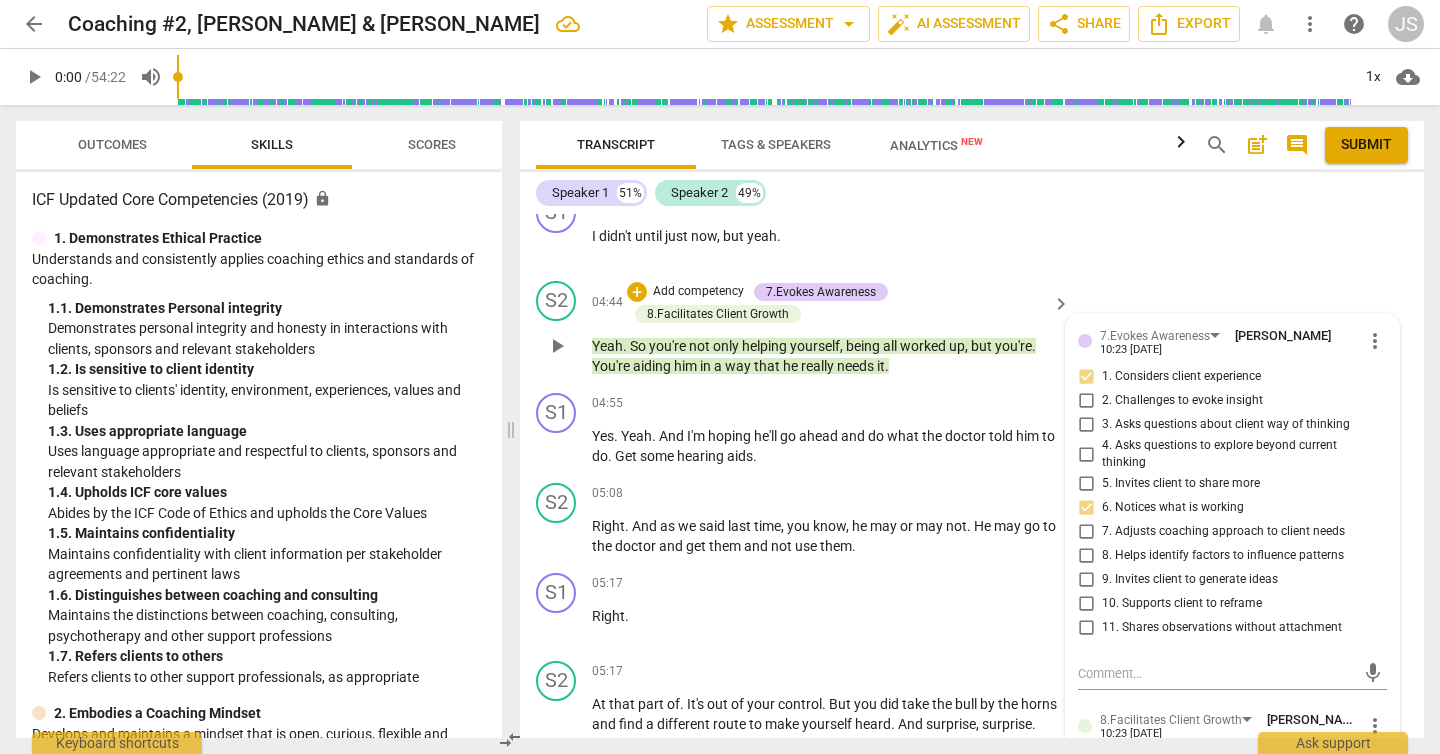 click on "11. Shares observations without attachment" at bounding box center (1086, 628) 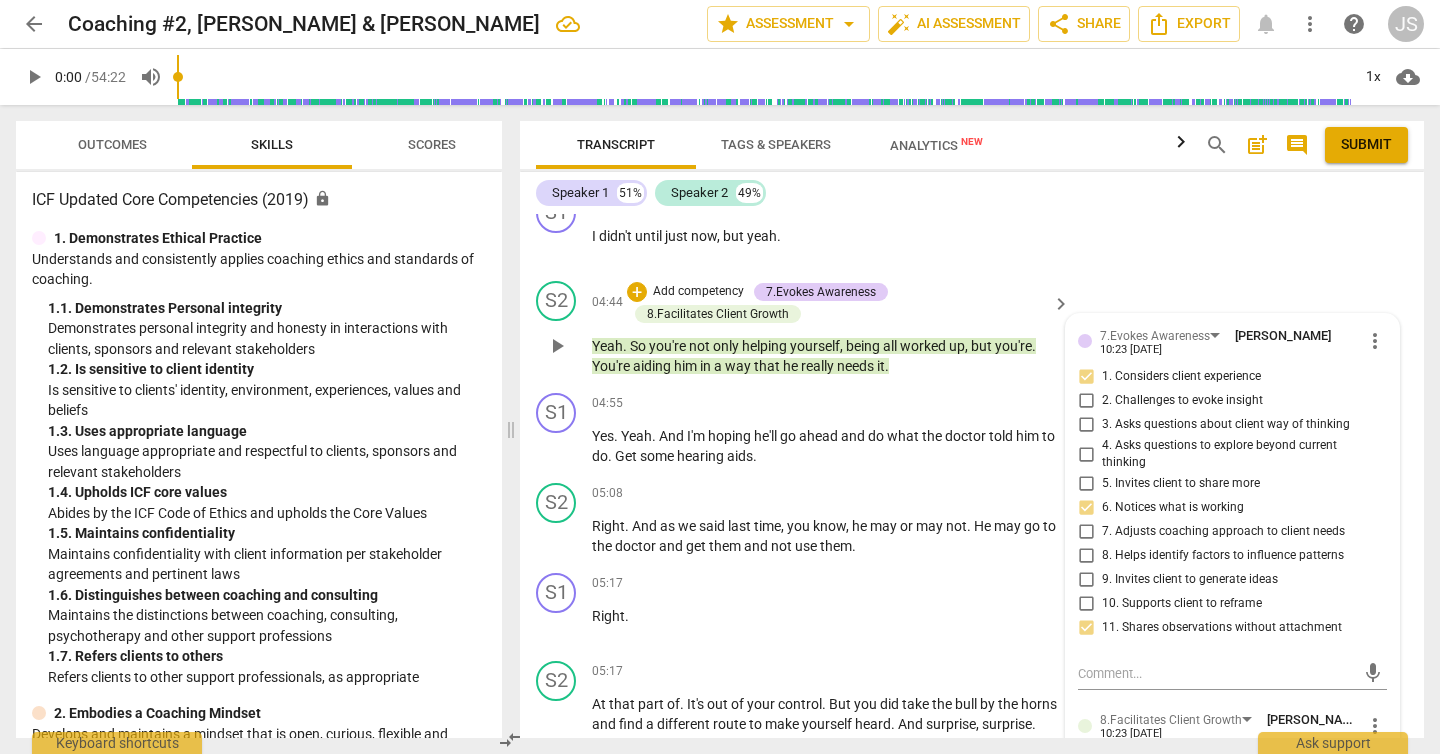 click on "11. Shares observations without attachment" at bounding box center [1086, 628] 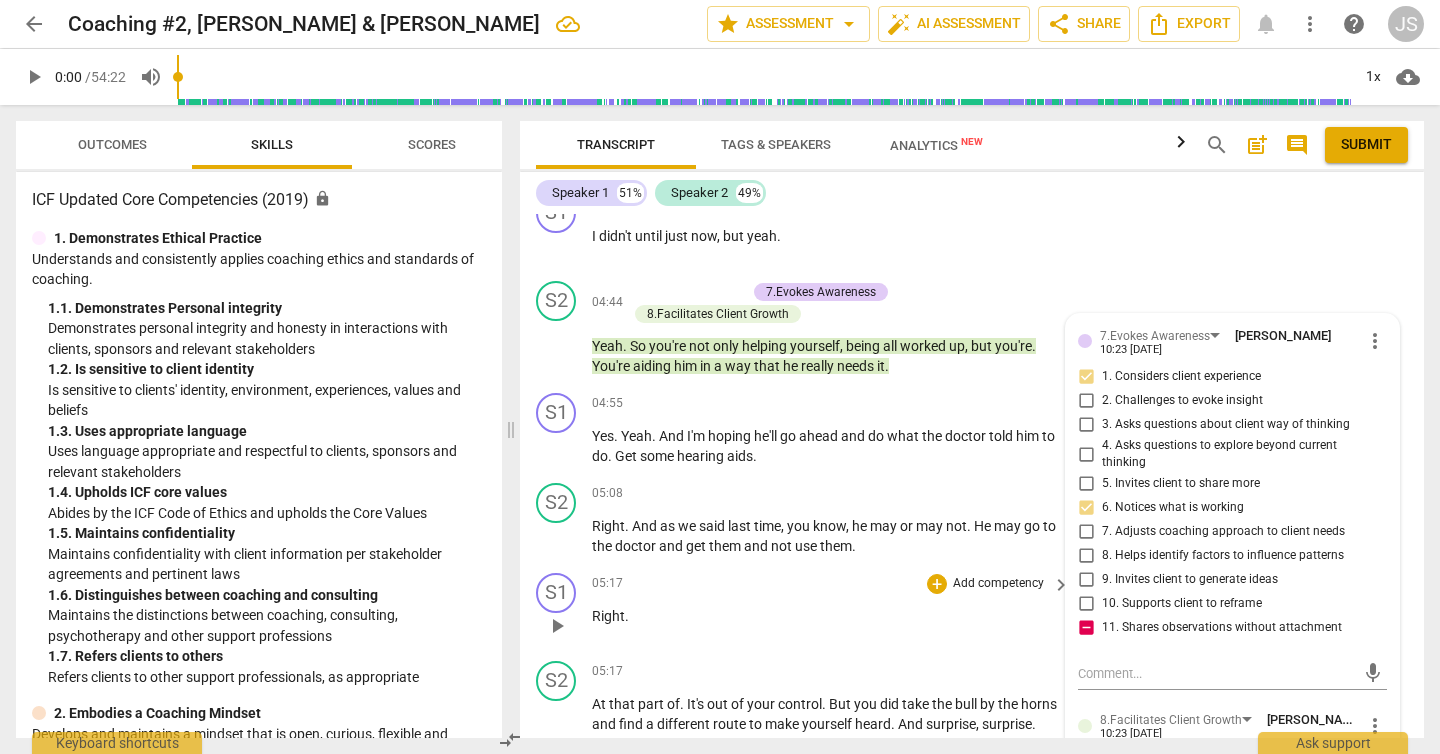 click on "Right ." at bounding box center (826, 616) 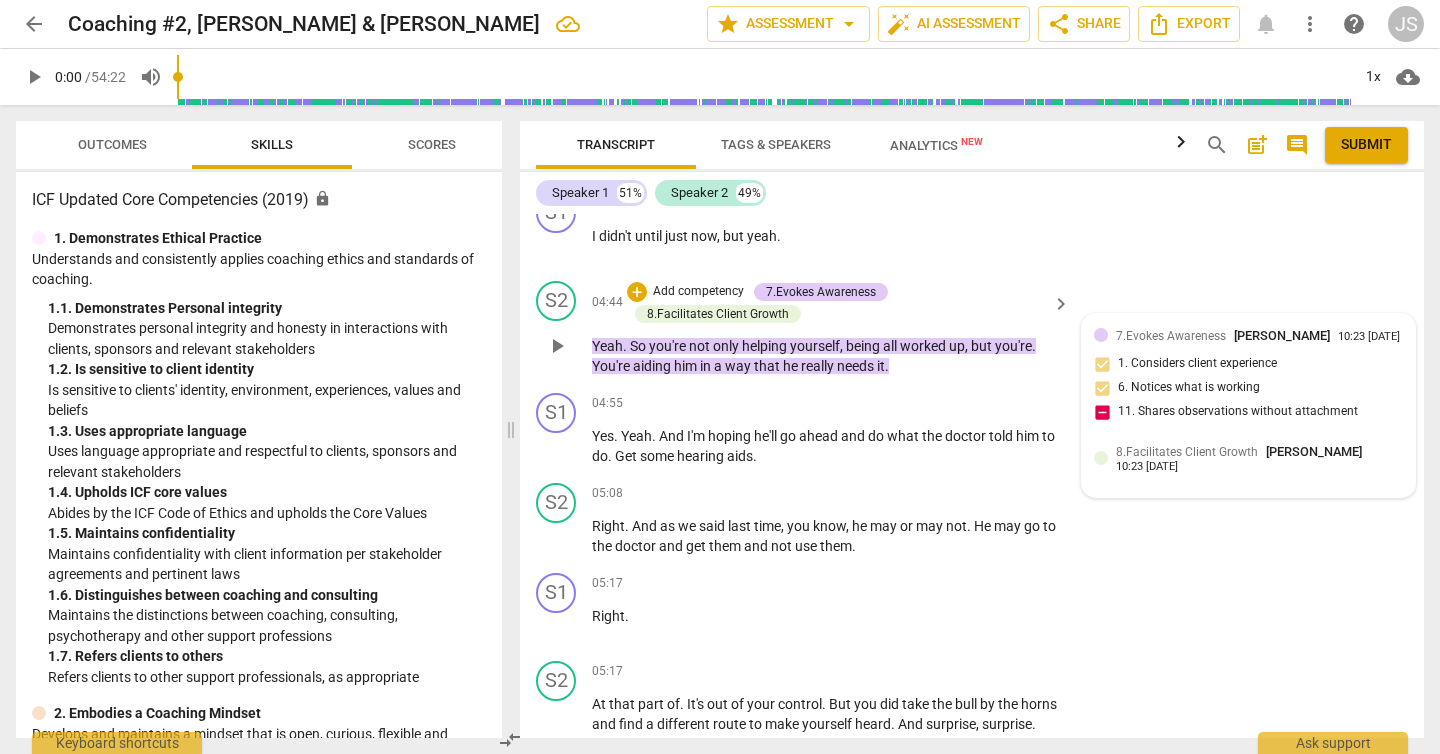 click on "8.Facilitates Client Growth" at bounding box center (1187, 452) 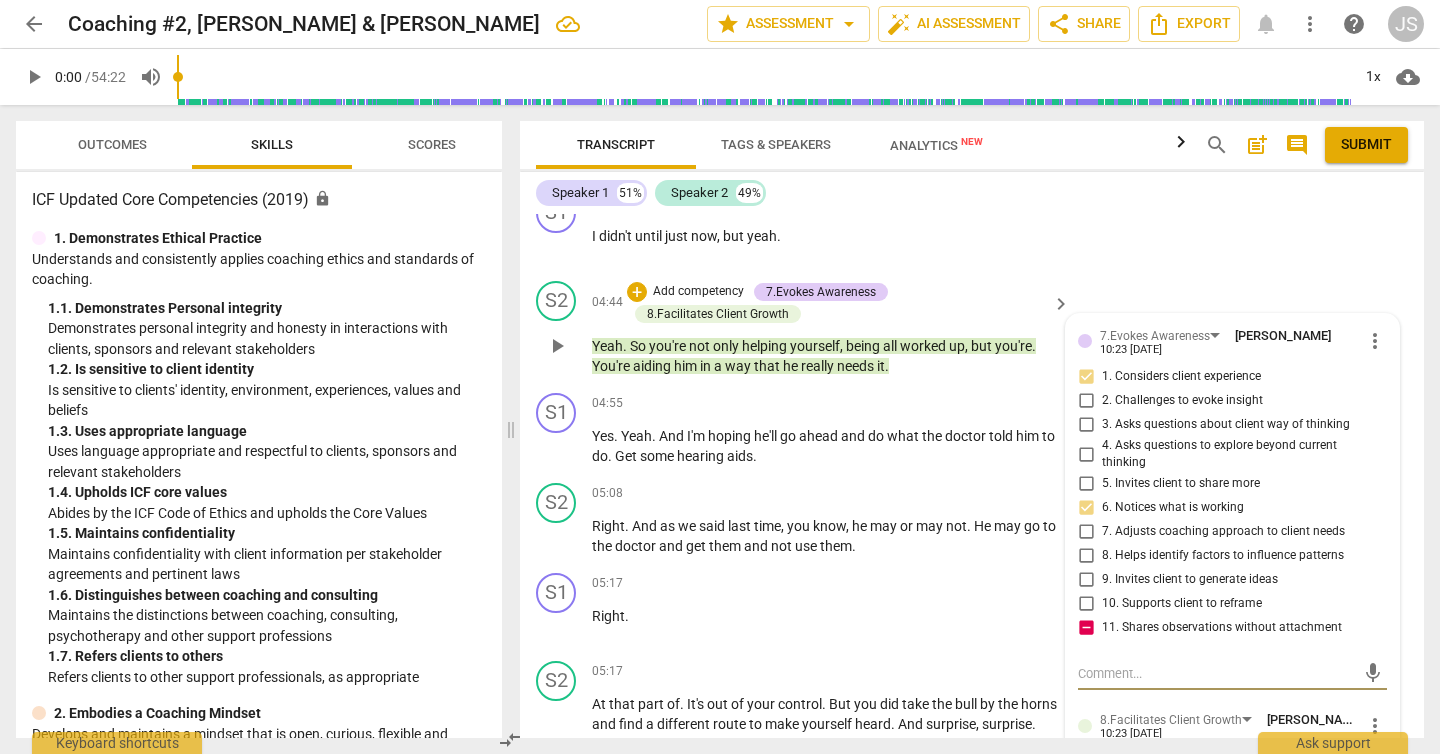 click on "11. Shares observations without attachment" at bounding box center [1086, 628] 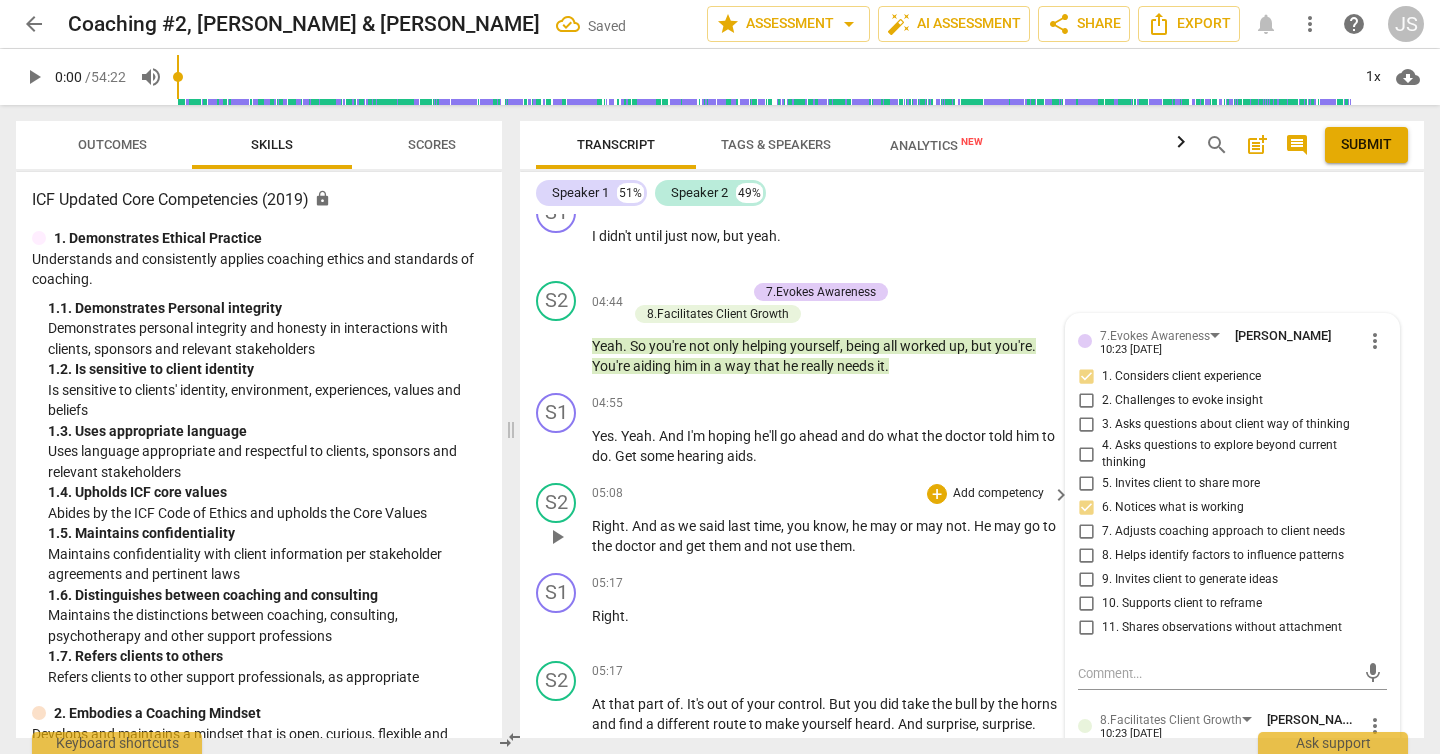 click on "+ Add competency keyboard_arrow_right" at bounding box center [997, 494] 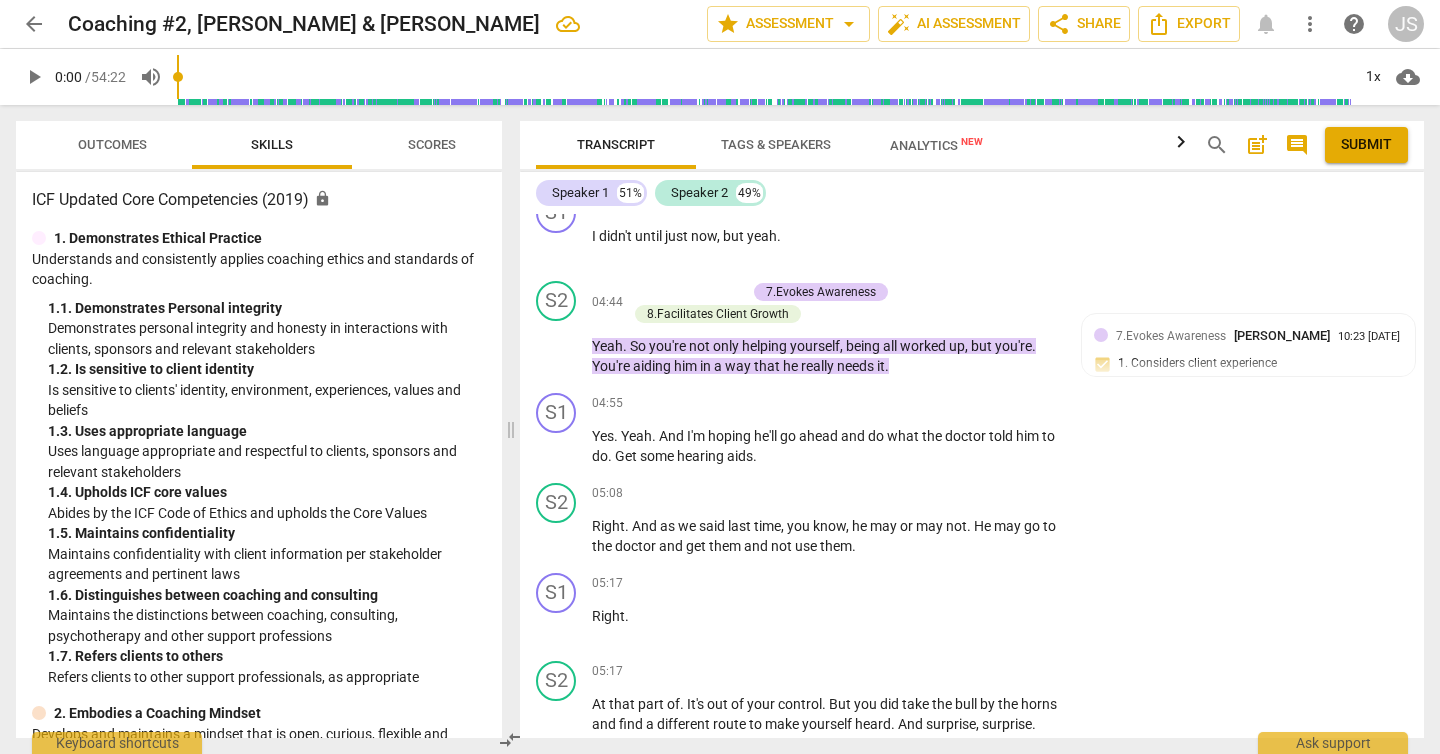 click on "8.Facilitates Client Growth" at bounding box center [1187, 428] 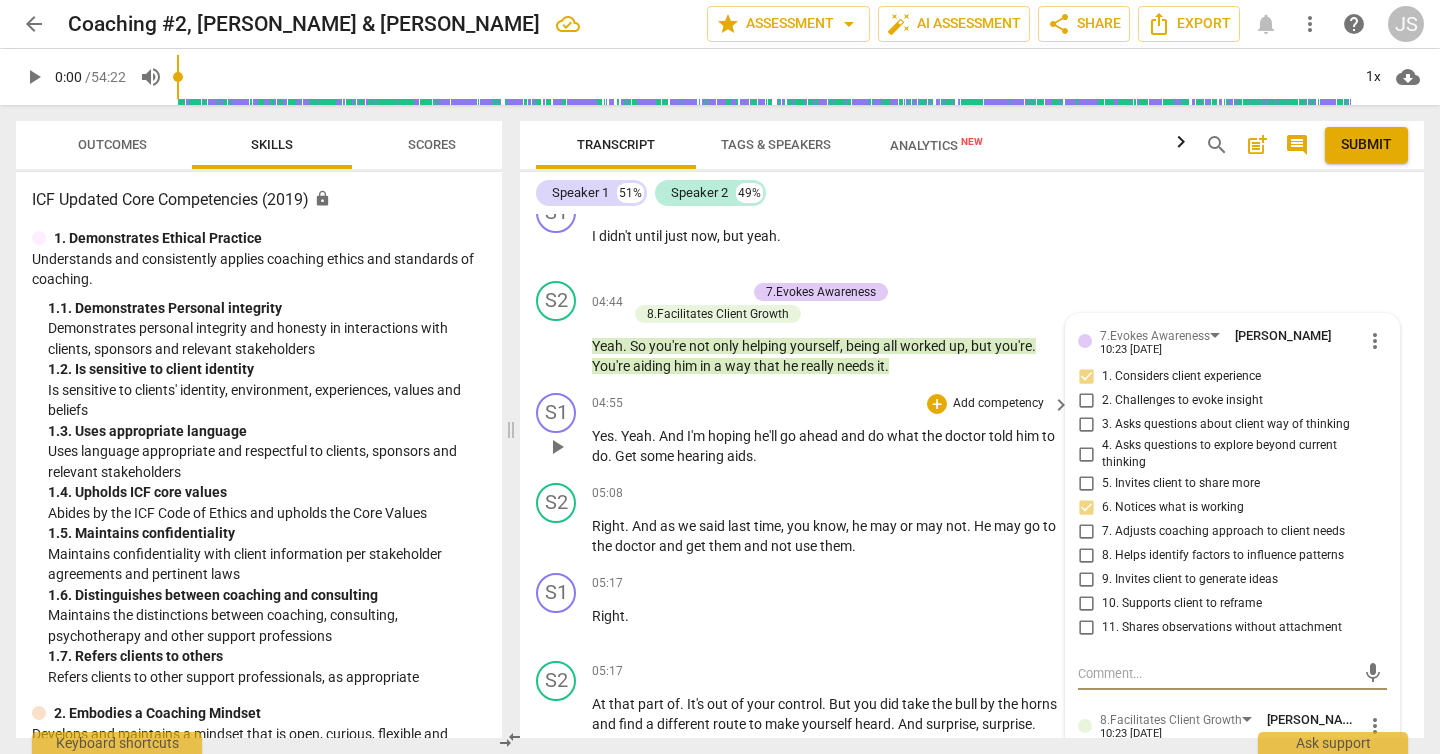 click on "Yes .   Yeah .   And   I'm   hoping   he'll   go   ahead   and   do   what   the   doctor   told   him   to   do .   Get   some   hearing   aids ." at bounding box center [826, 446] 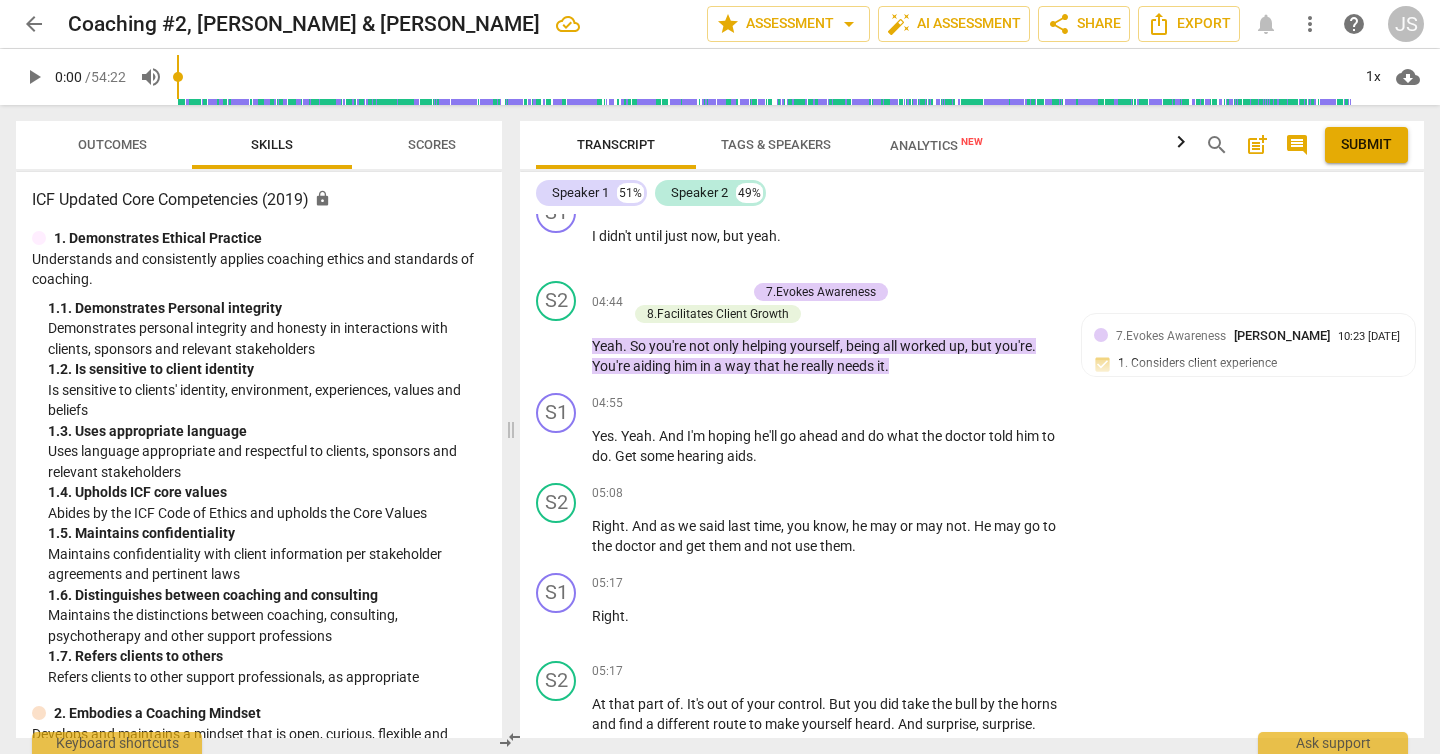 click at bounding box center [1101, 434] 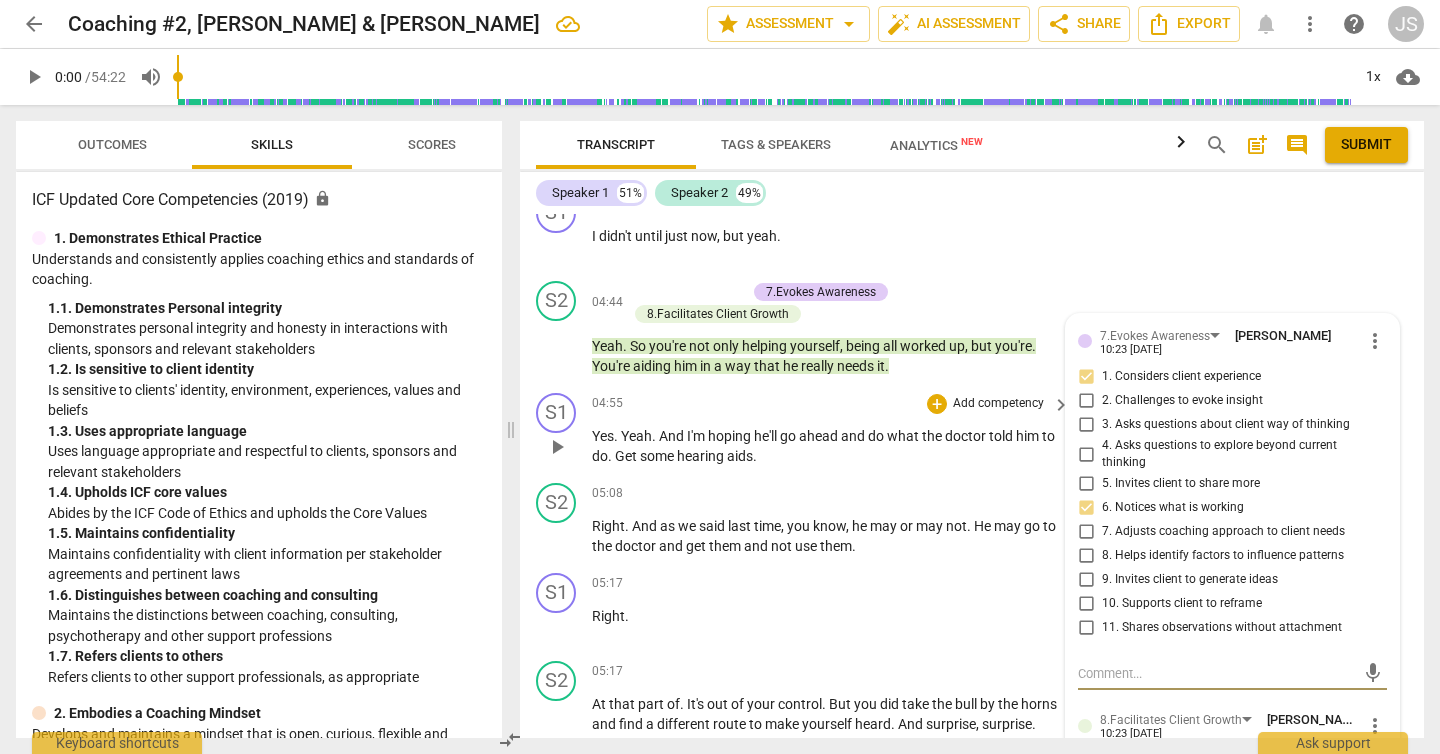 click on "Yes .   Yeah .   And   I'm   hoping   he'll   go   ahead   and   do   what   the   doctor   told   him   to   do .   Get   some   hearing   aids ." at bounding box center (826, 446) 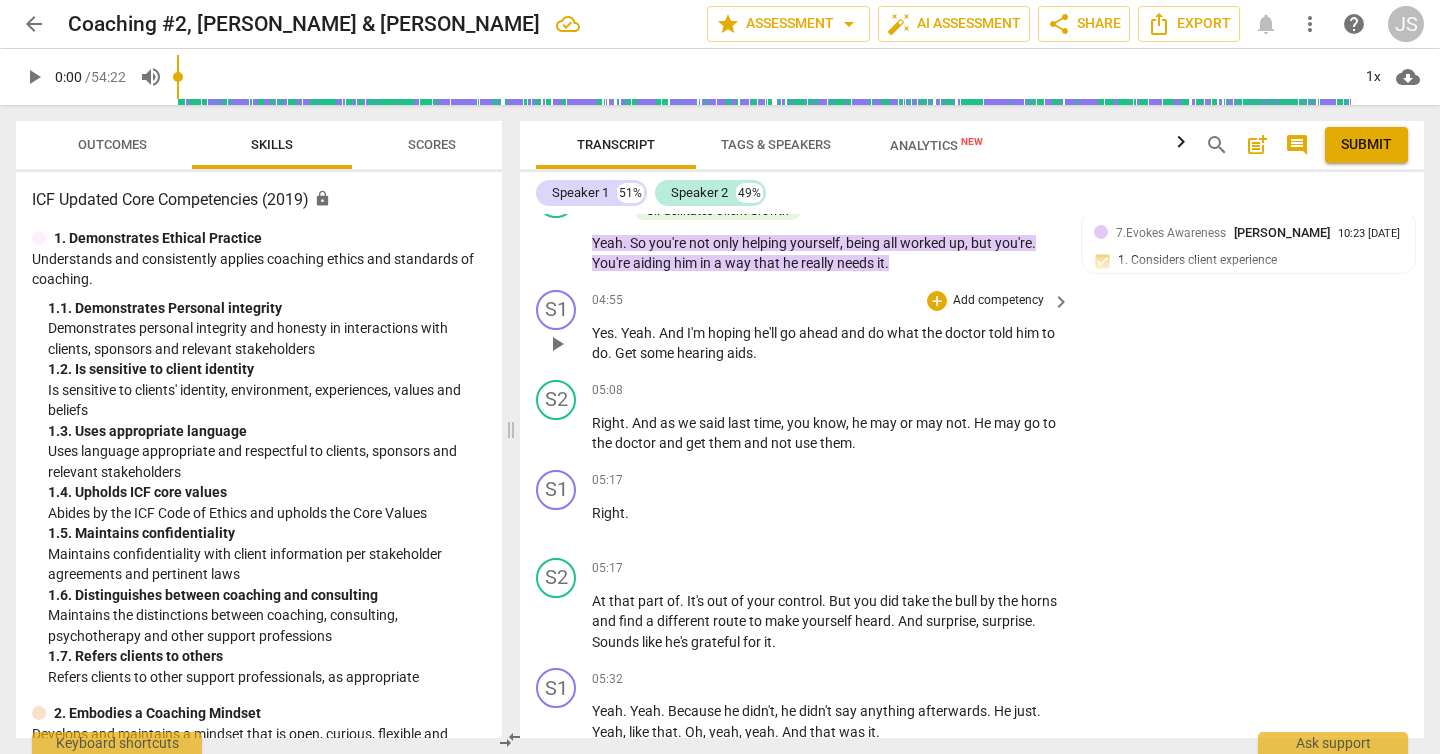 scroll, scrollTop: 2576, scrollLeft: 0, axis: vertical 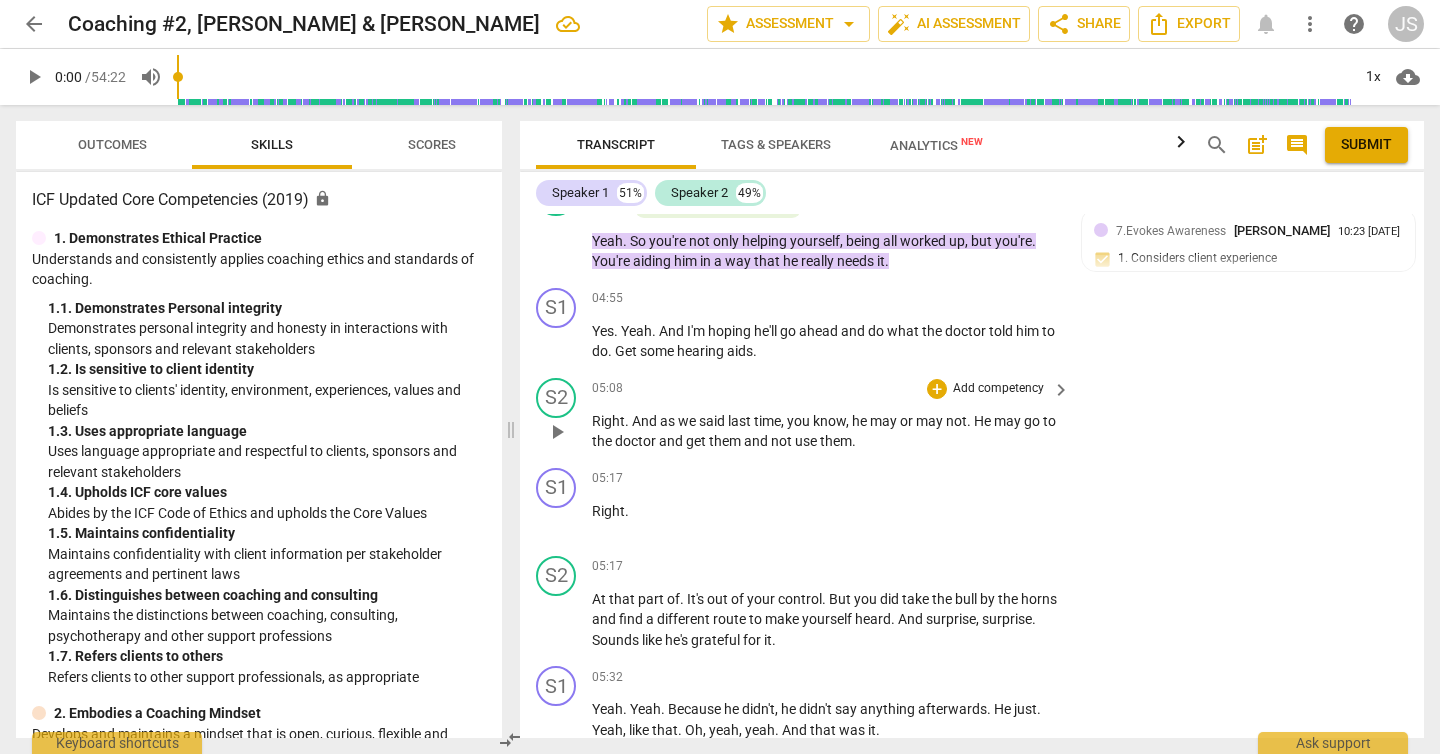 click on "Add competency" at bounding box center (998, 389) 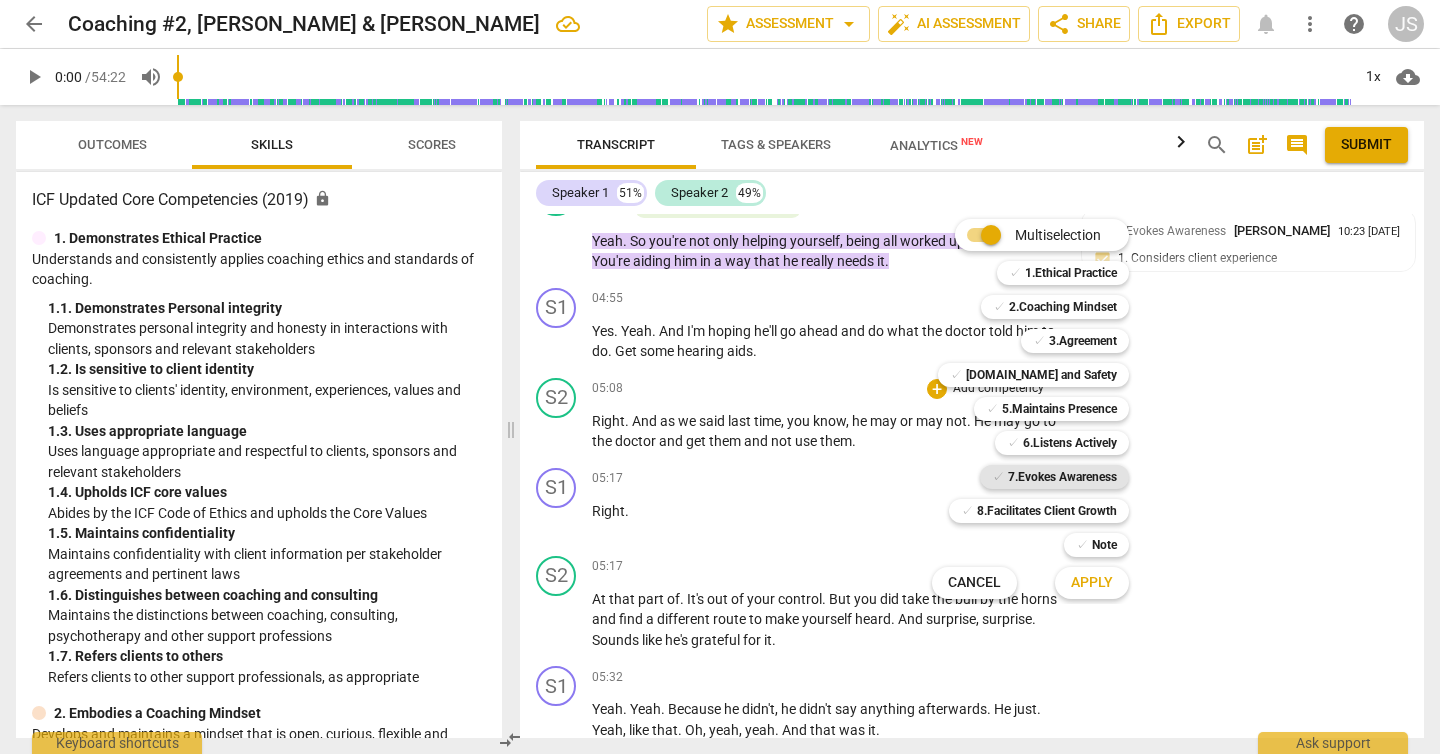 click on "7.Evokes Awareness" at bounding box center [1062, 477] 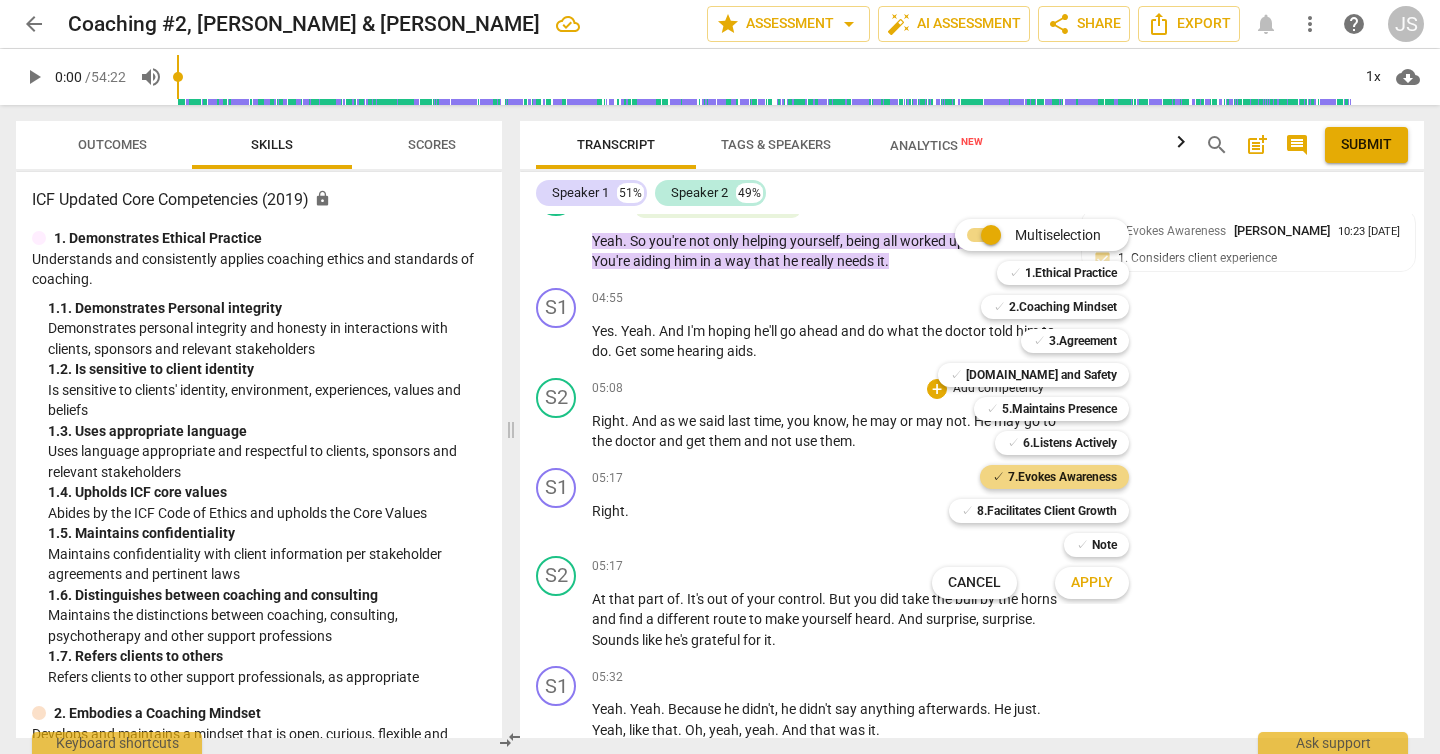 click on "Apply" at bounding box center (1092, 583) 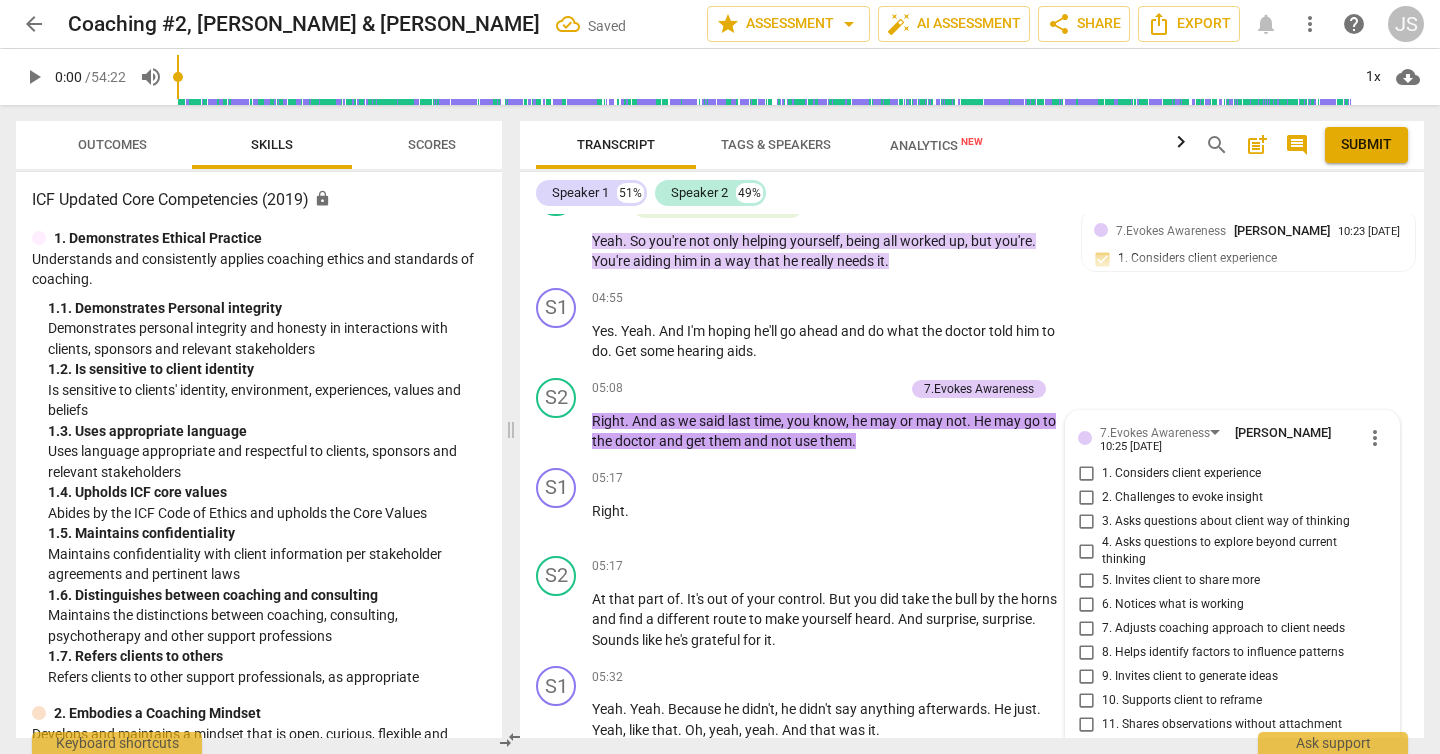 scroll, scrollTop: 2891, scrollLeft: 0, axis: vertical 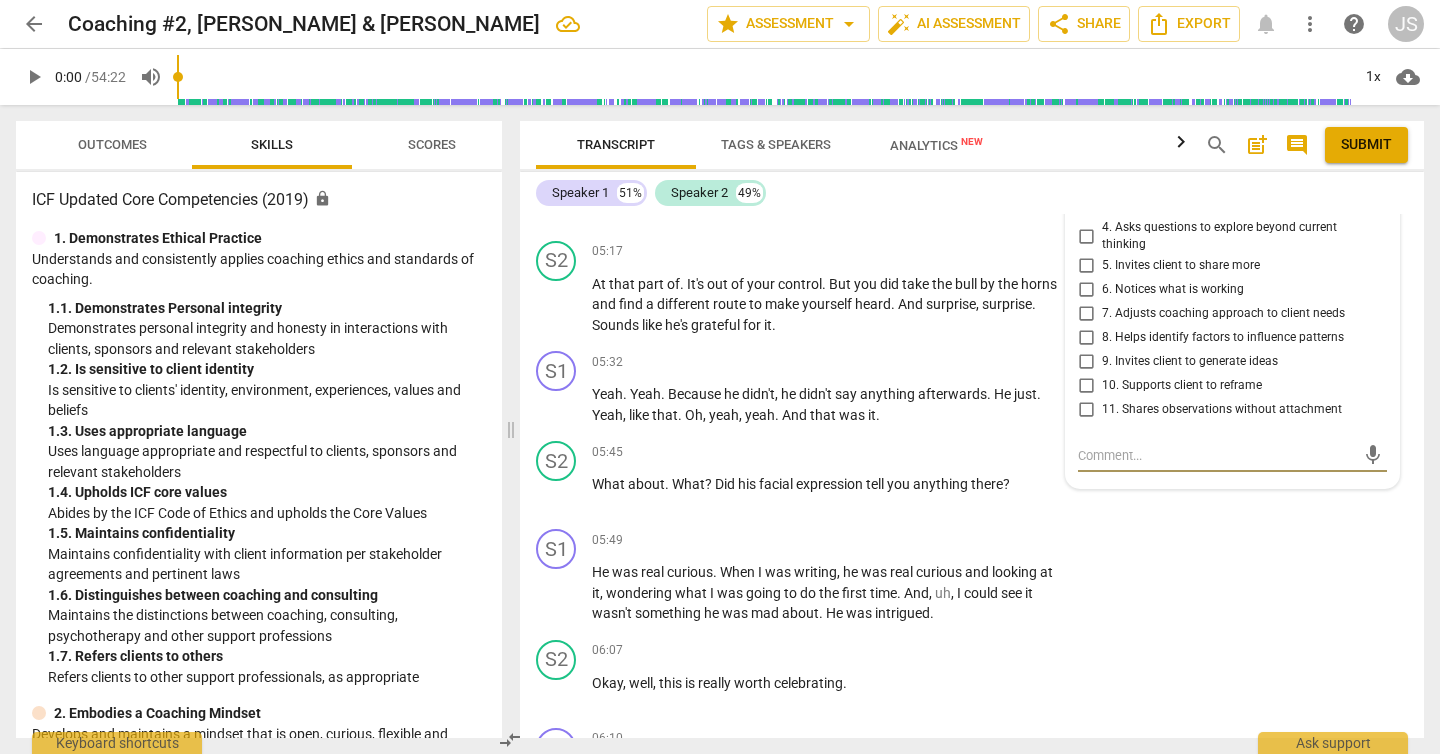click on "6. Notices what is working" at bounding box center (1086, 290) 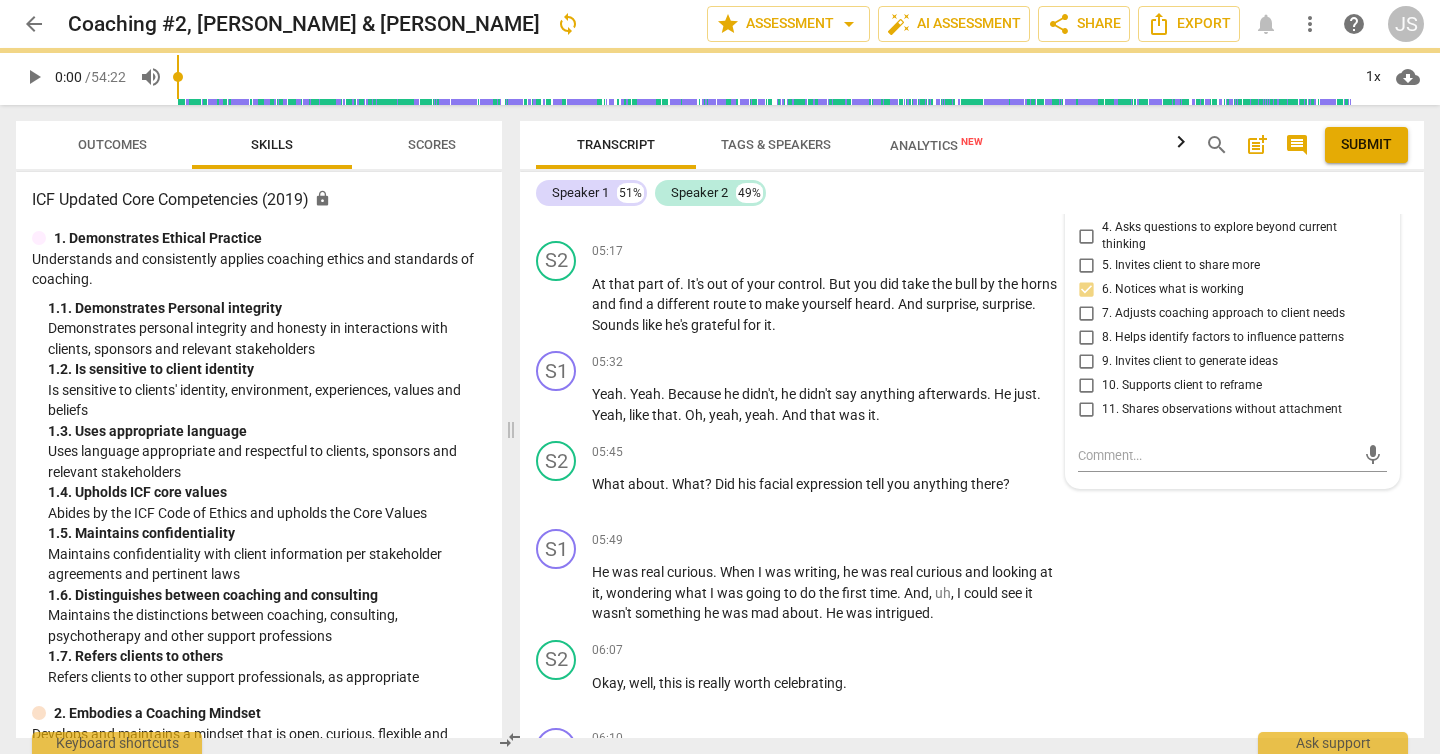 click on "8. Helps identify factors to influence patterns" at bounding box center (1086, 338) 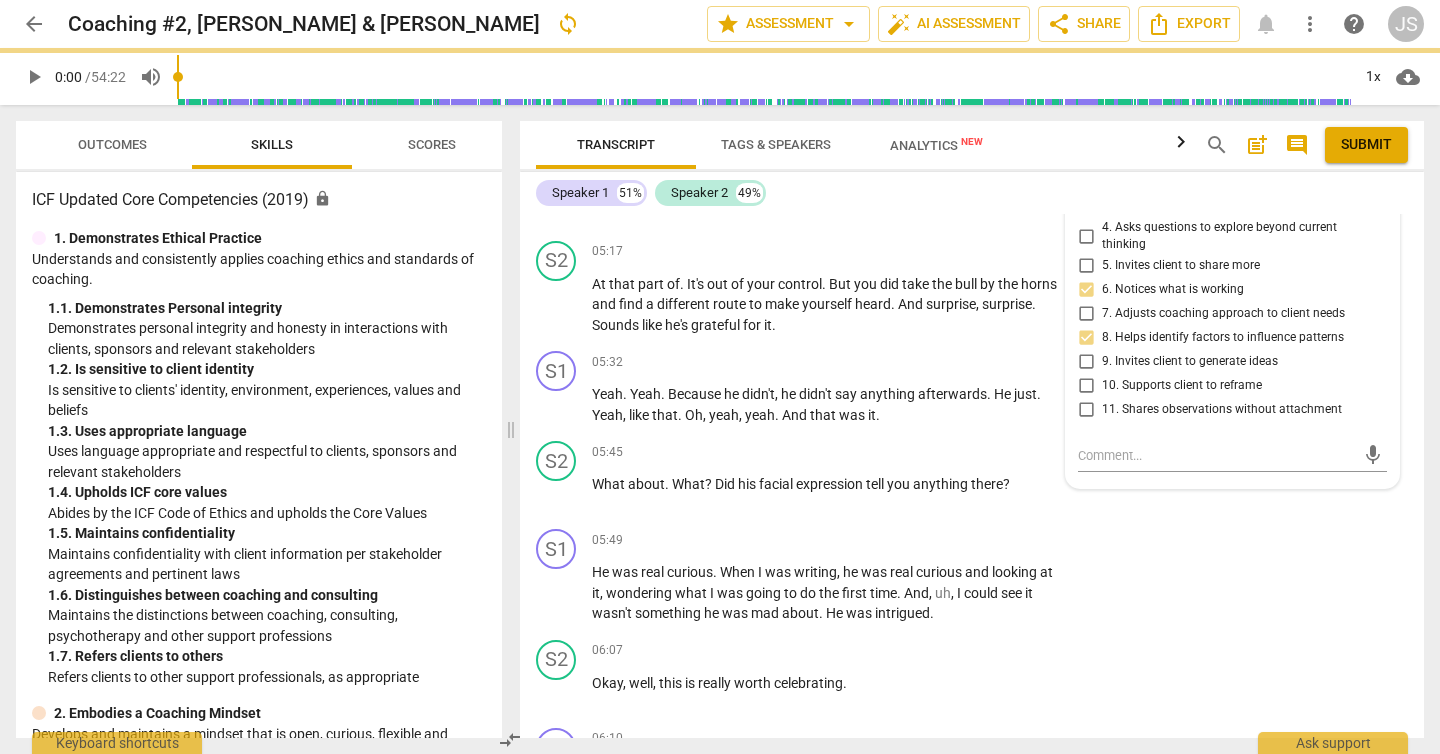 click on "11. Shares observations without attachment" at bounding box center [1086, 410] 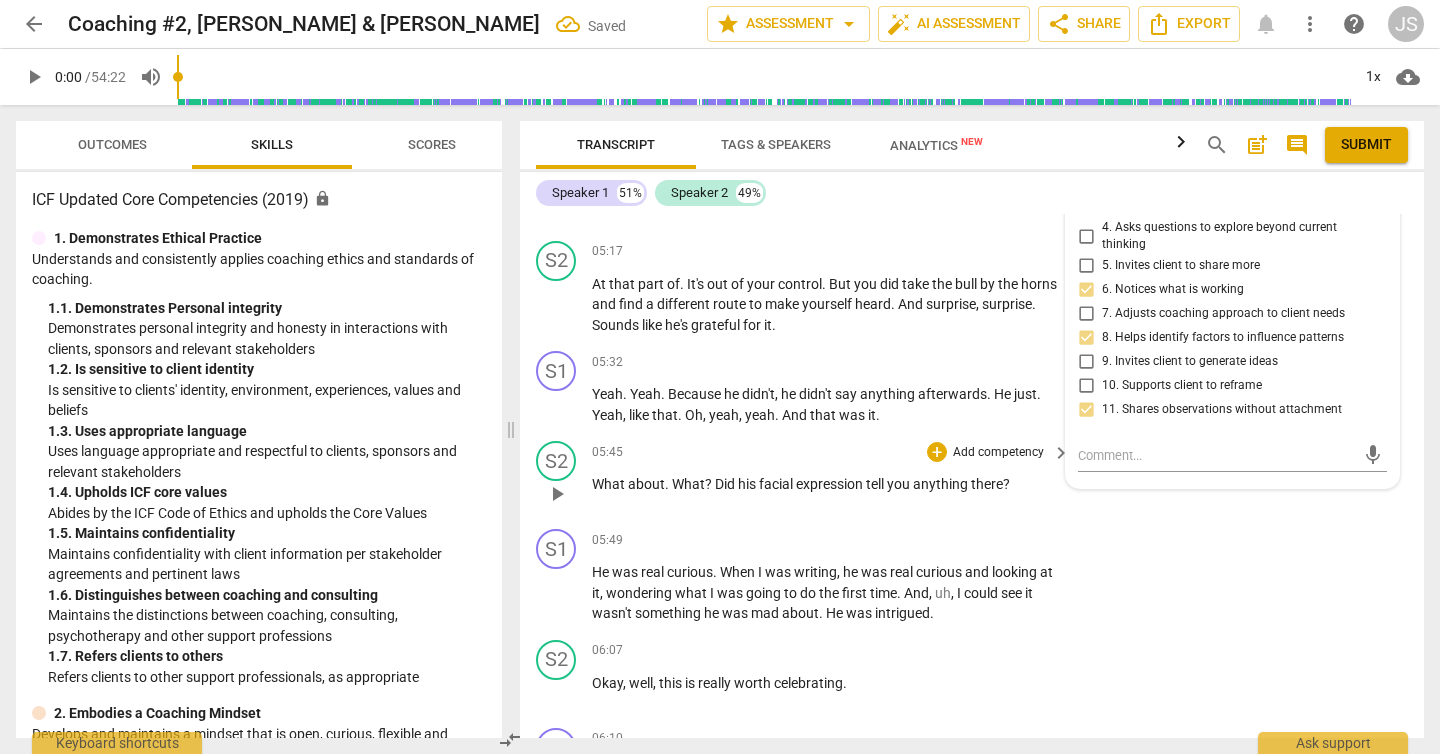 click on "S2 play_arrow pause 05:45 + Add competency keyboard_arrow_right What   about .   What ?   Did   his   facial   expression   tell   you   anything   there ?" at bounding box center (972, 477) 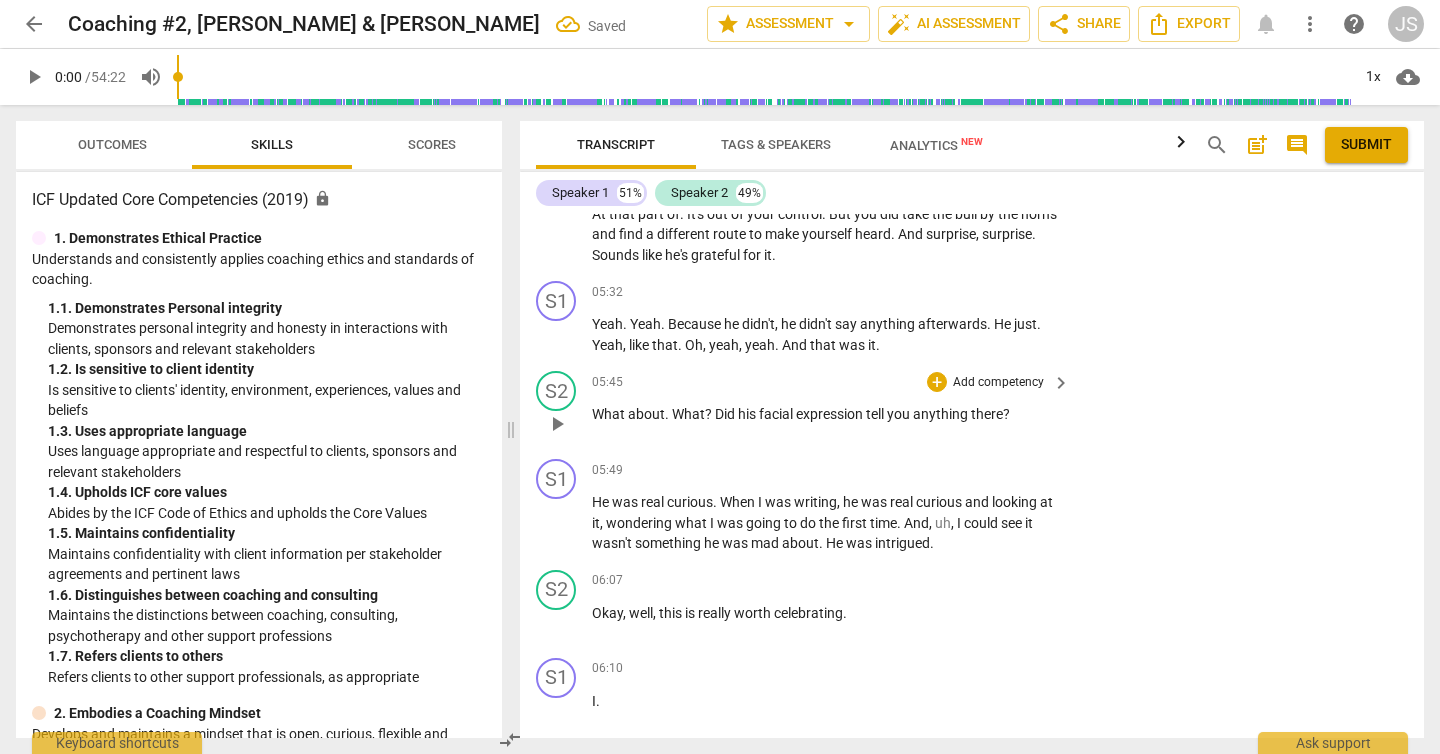 scroll, scrollTop: 2963, scrollLeft: 0, axis: vertical 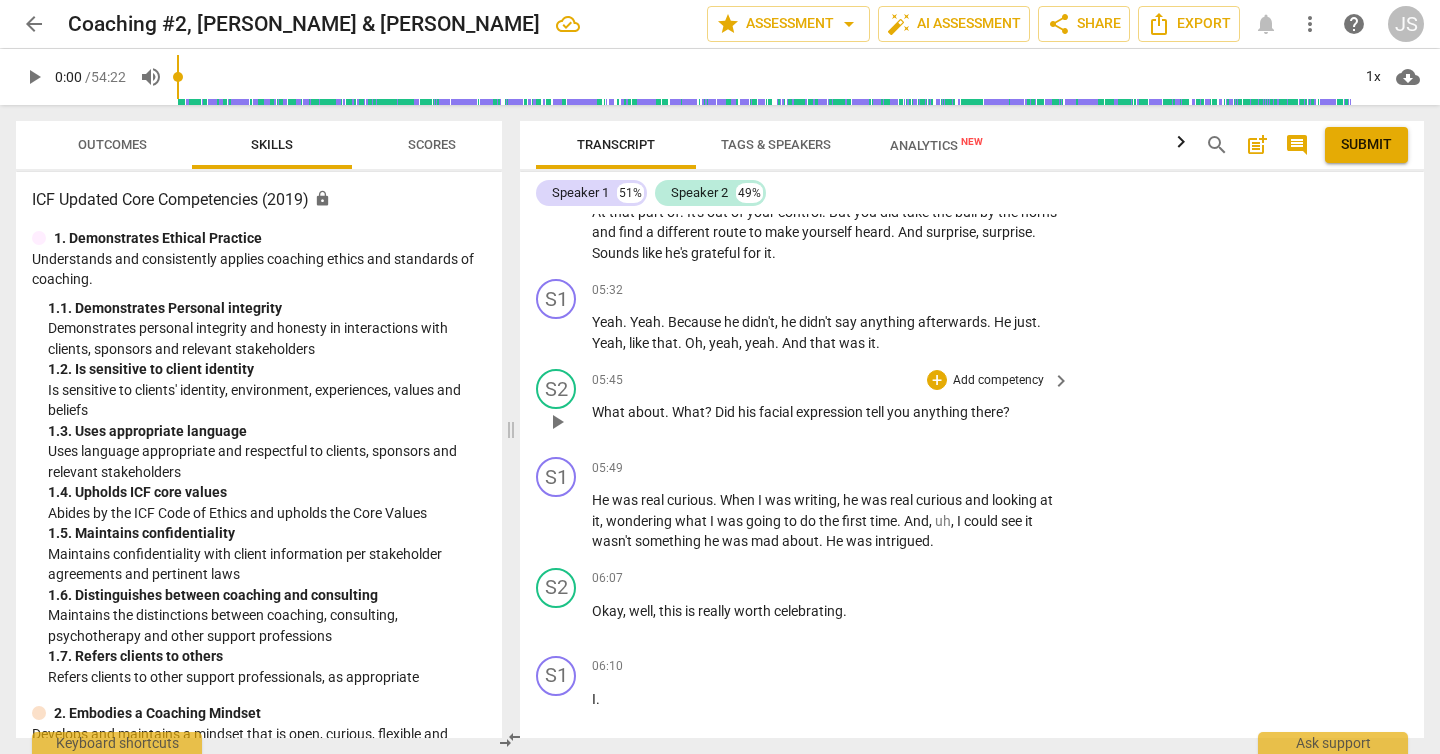 click on "Add competency" at bounding box center [998, 381] 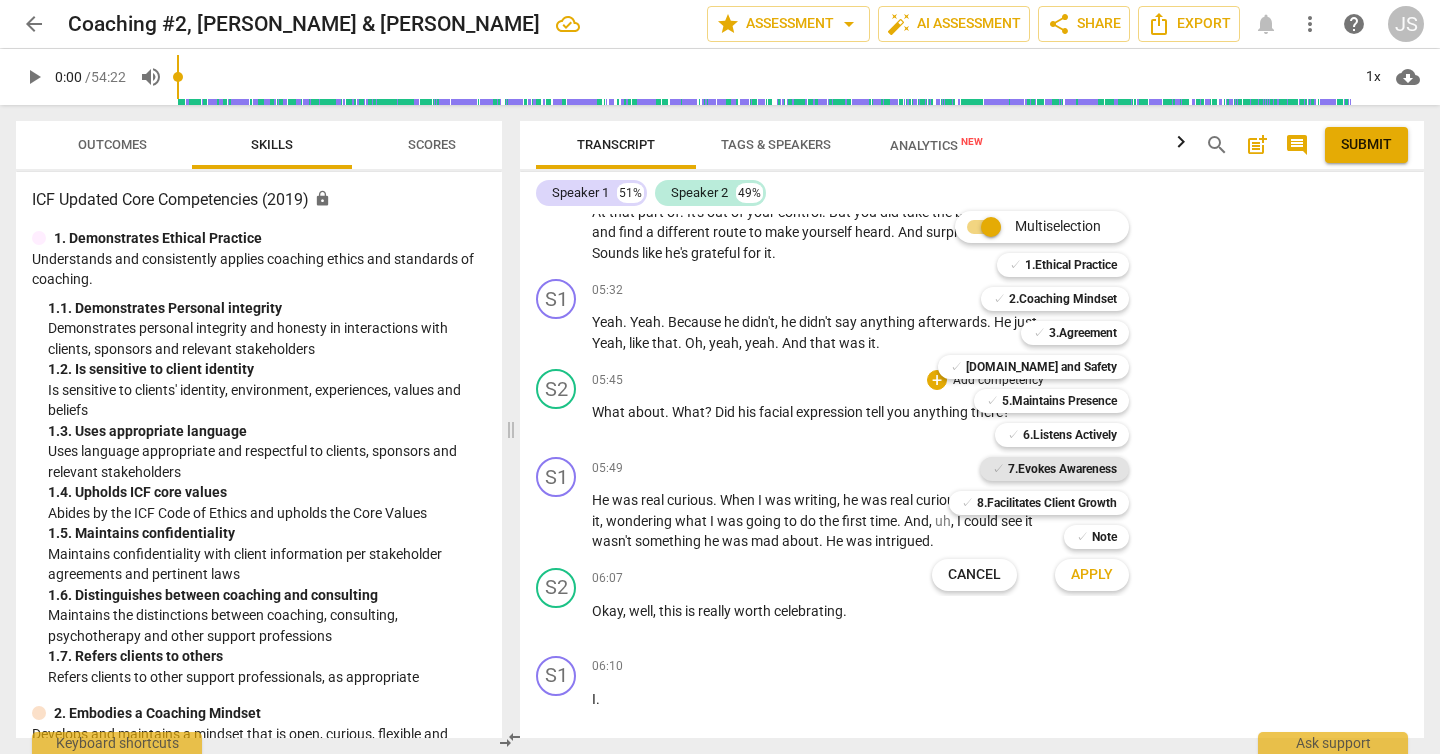 click on "7.Evokes Awareness" at bounding box center [1062, 469] 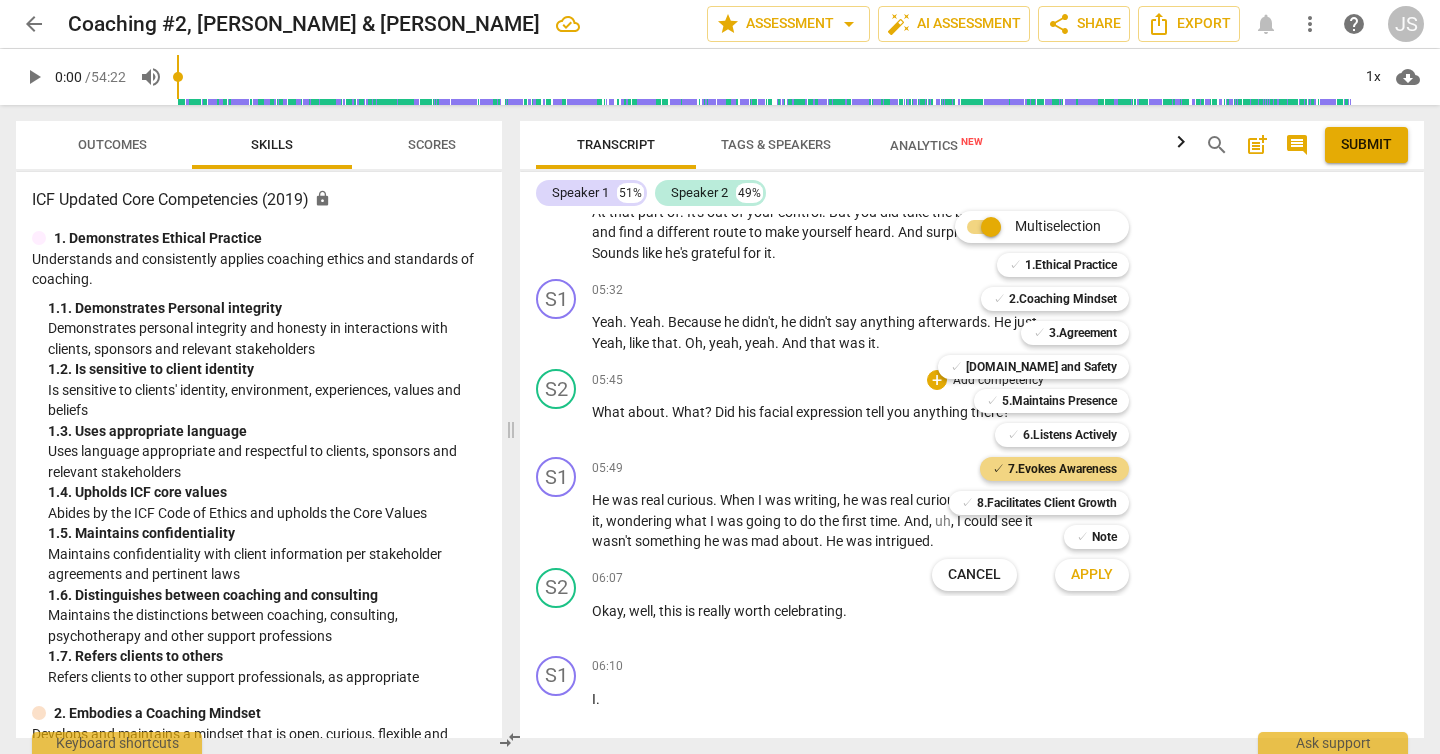 click on "Apply" at bounding box center [1092, 575] 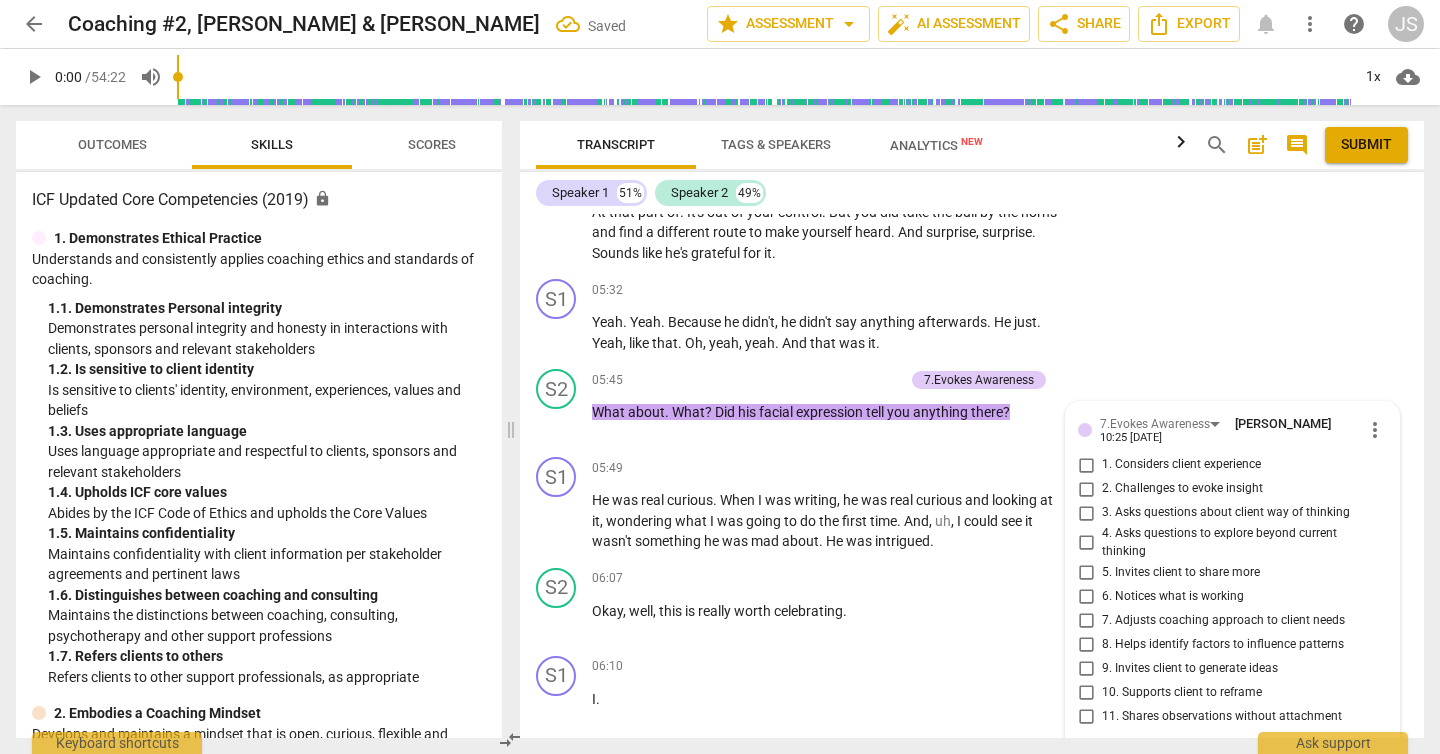 scroll, scrollTop: 3269, scrollLeft: 0, axis: vertical 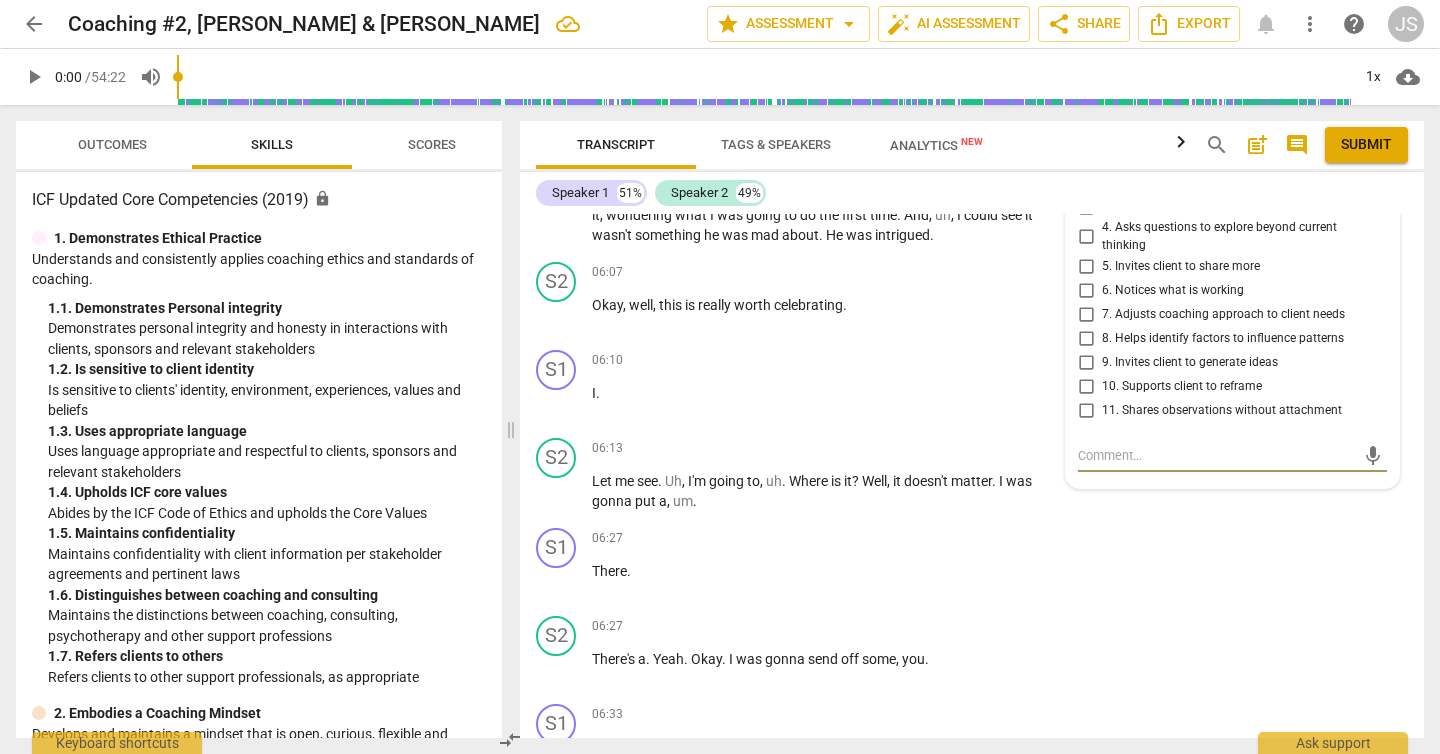 click on "3. Asks questions about client way of thinking" at bounding box center [1086, 207] 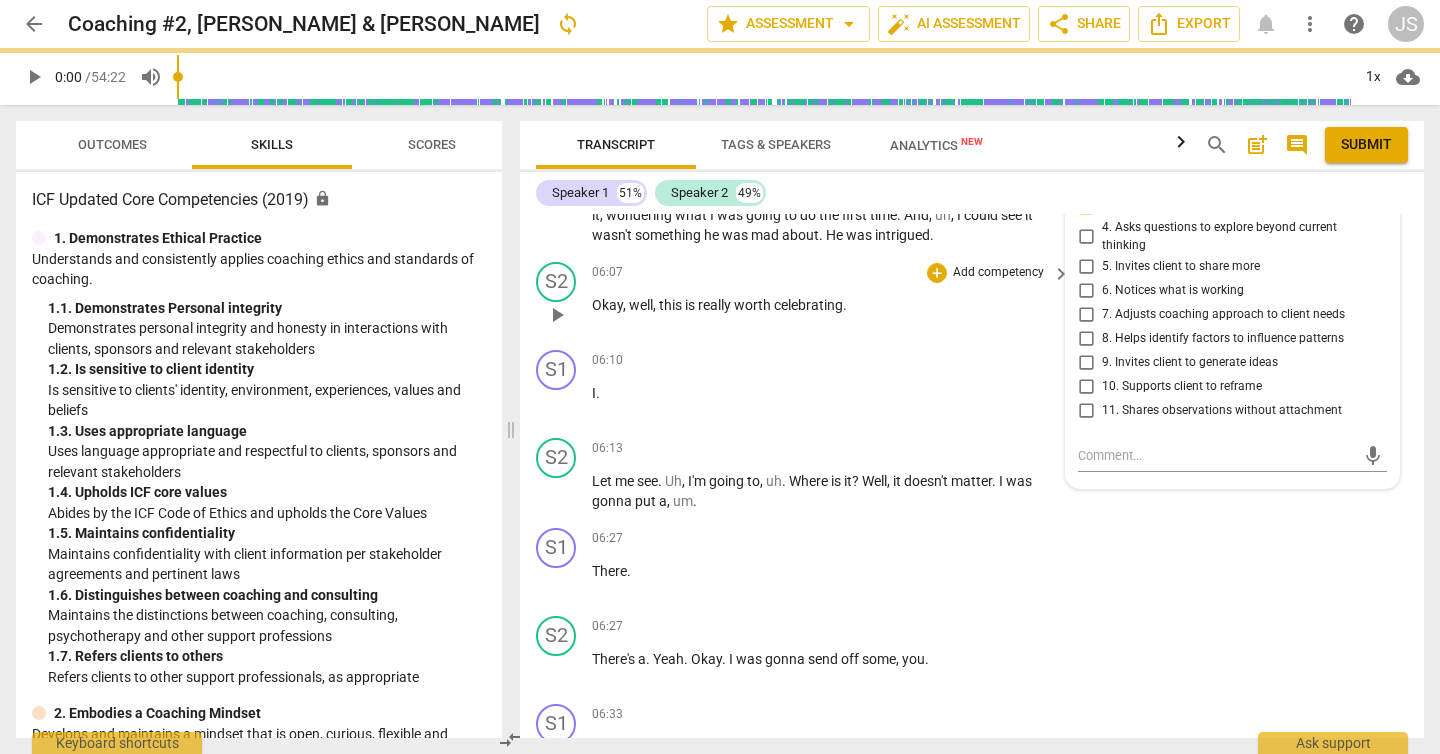 click on "S2 play_arrow pause 06:07 + Add competency keyboard_arrow_right Okay ,   well ,   this   is   really   worth   celebrating ." at bounding box center (972, 298) 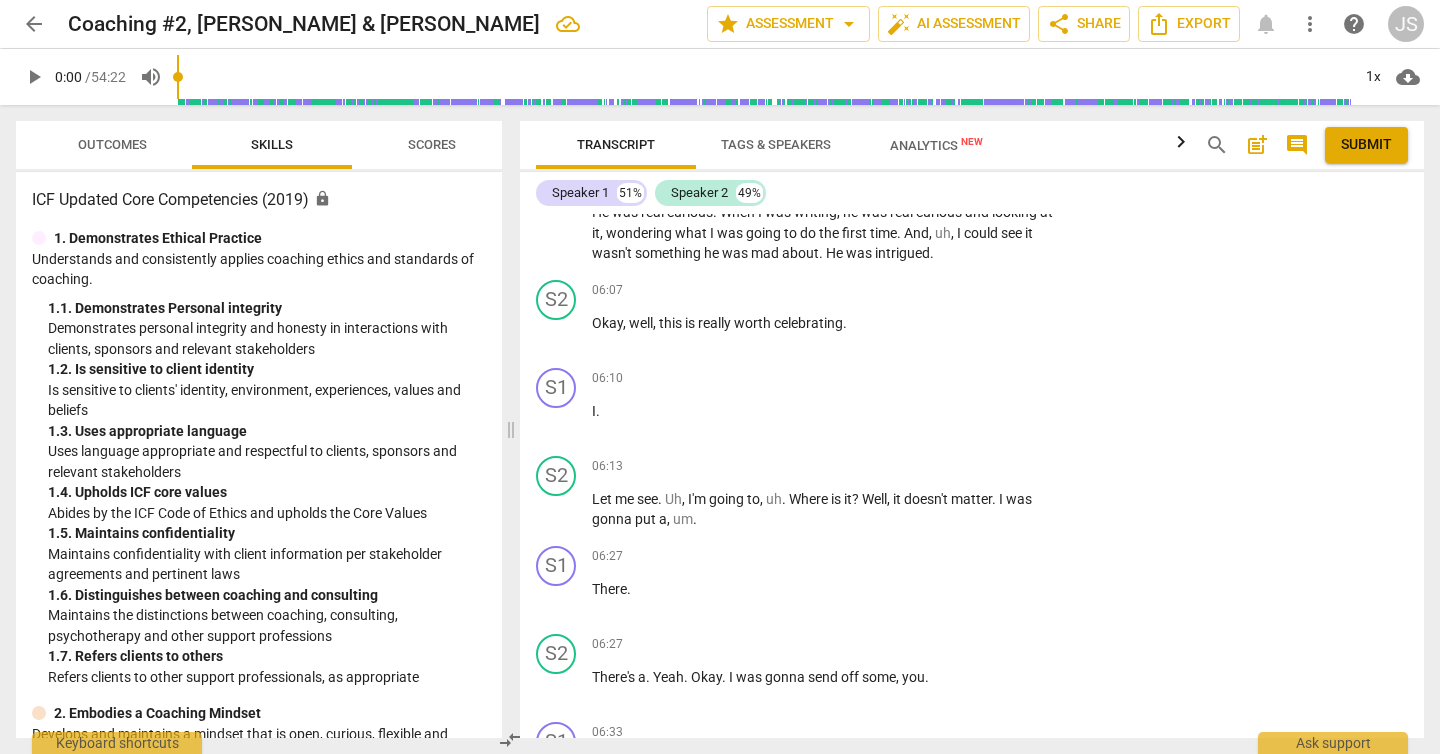 scroll, scrollTop: 3253, scrollLeft: 0, axis: vertical 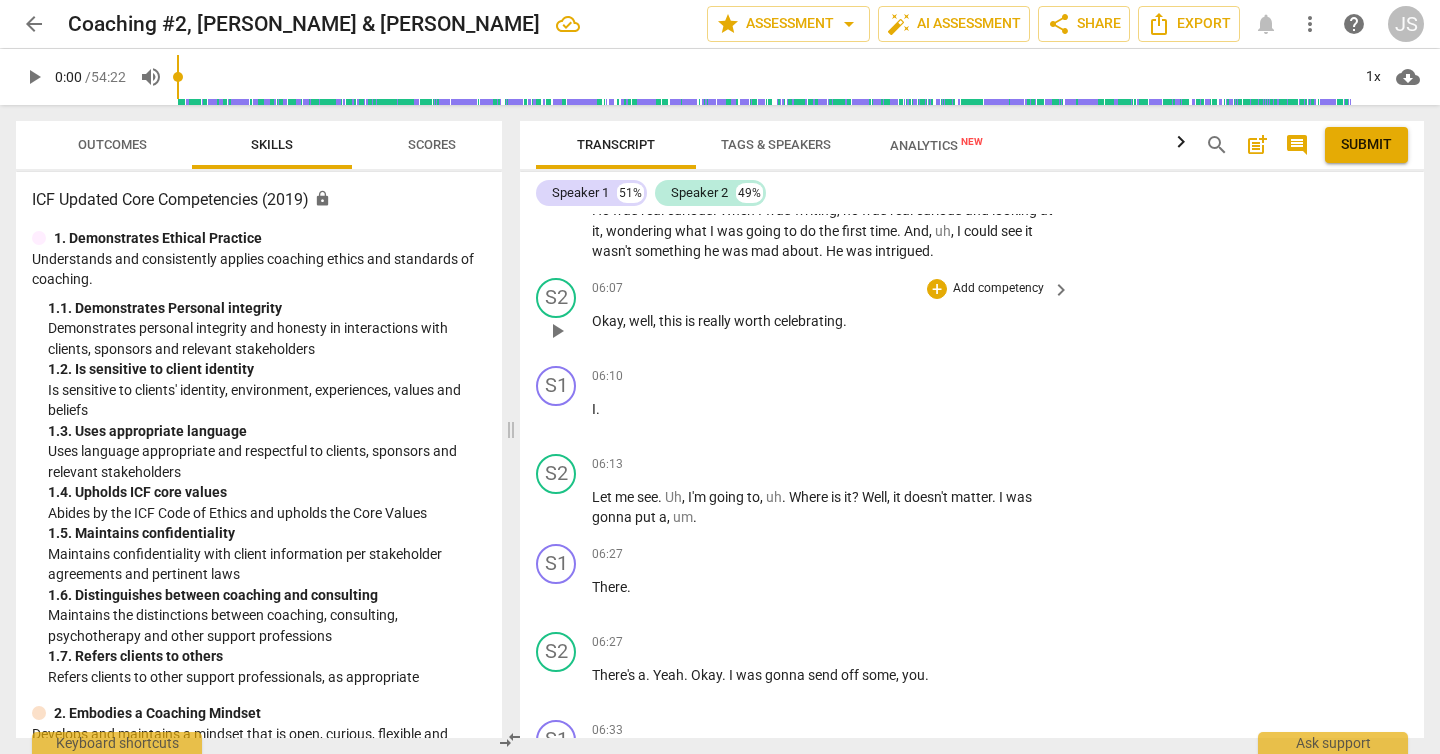 click on "Add competency" at bounding box center (998, 289) 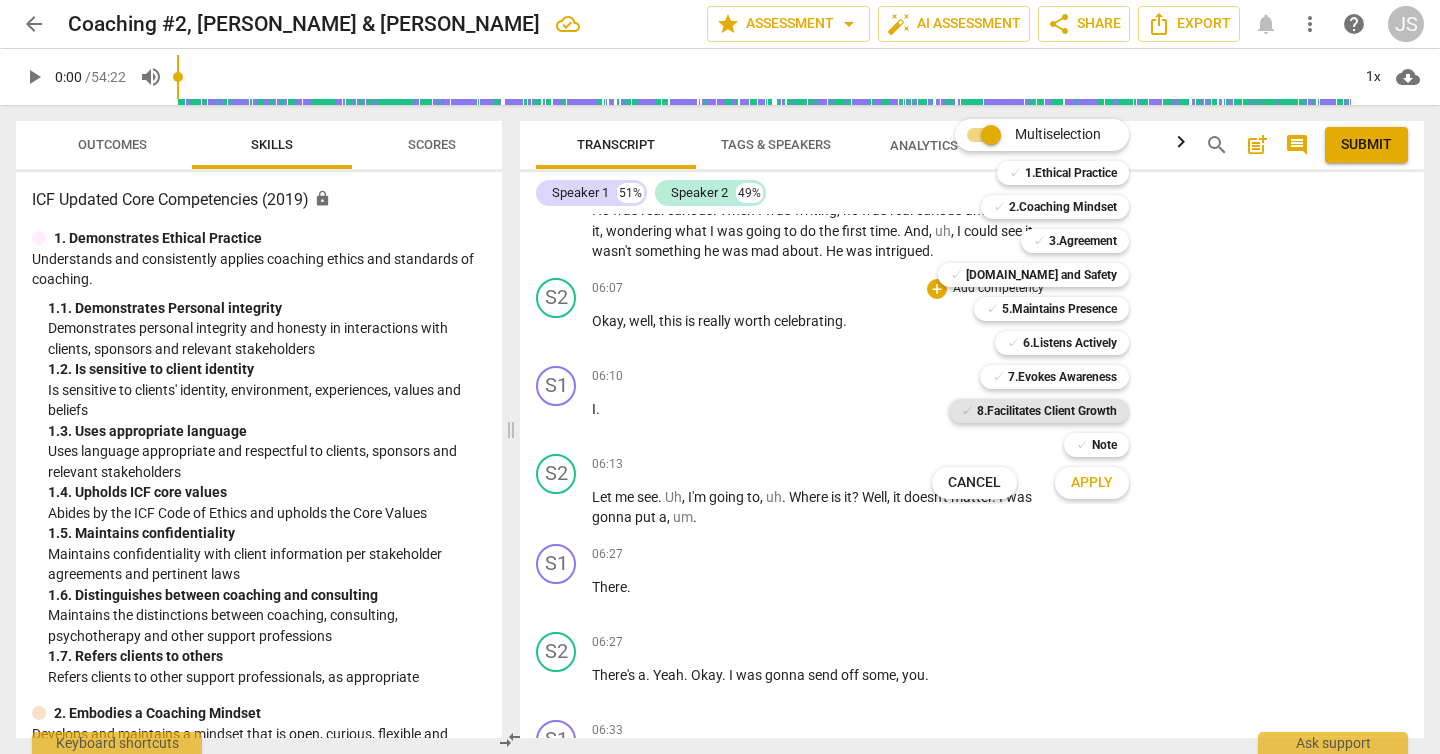 click on "8.Facilitates Client Growth" at bounding box center [1047, 411] 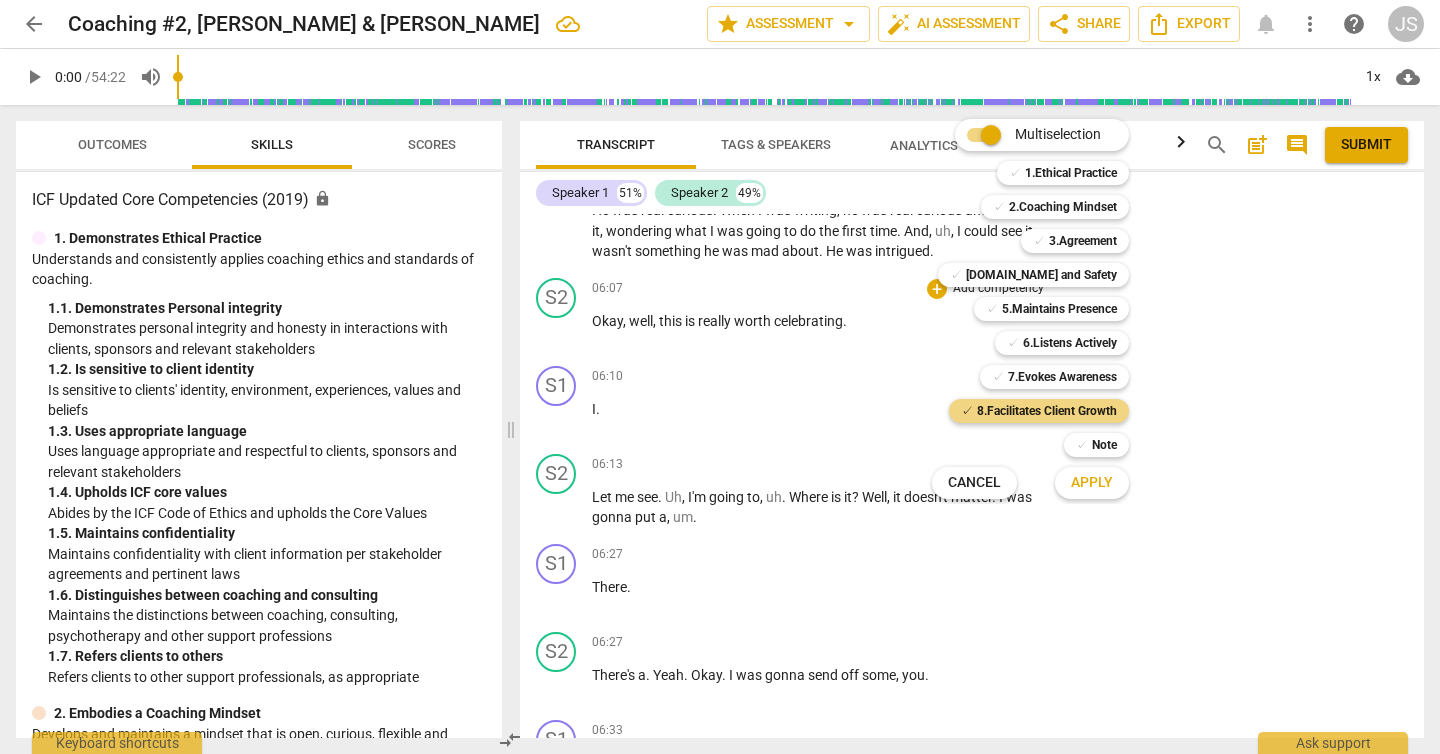 click on "Apply" at bounding box center [1092, 483] 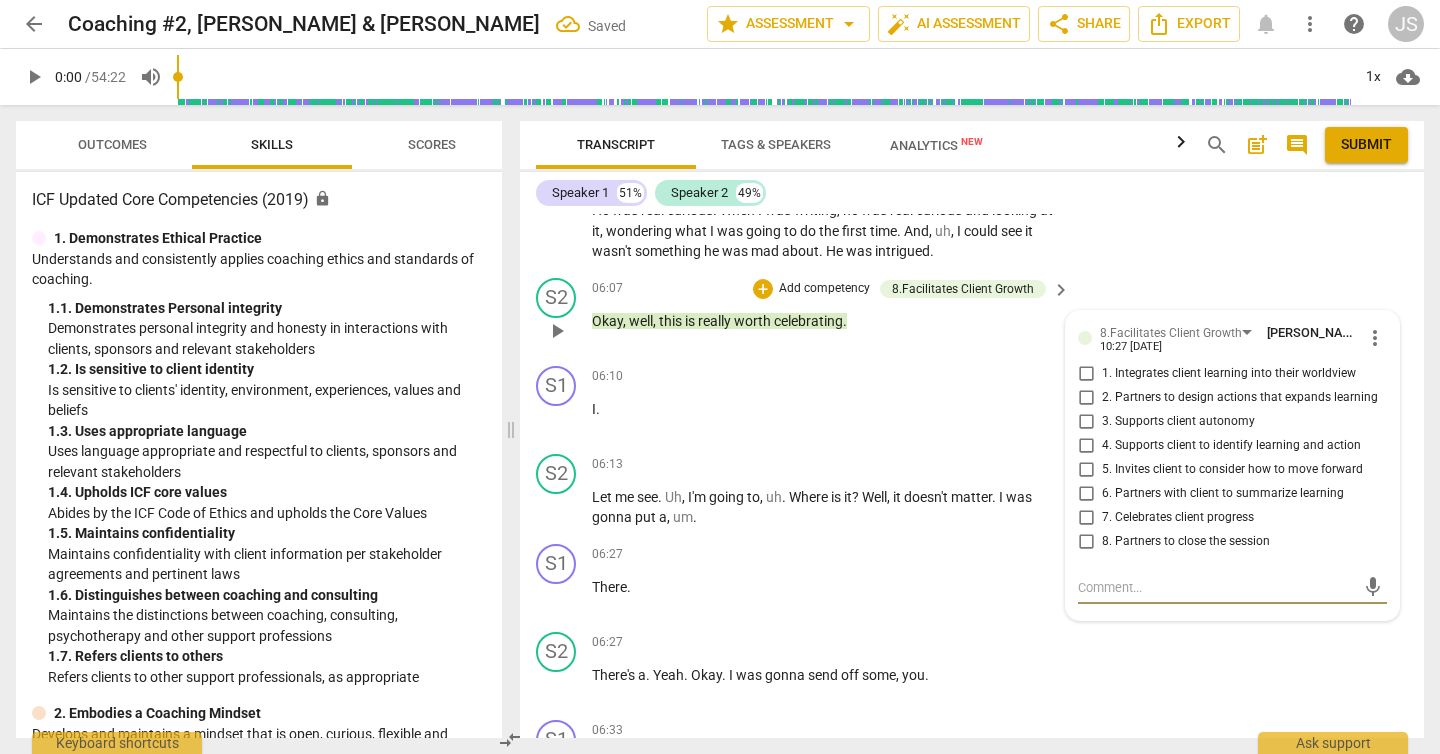 click on "7. Celebrates client progress" at bounding box center [1086, 518] 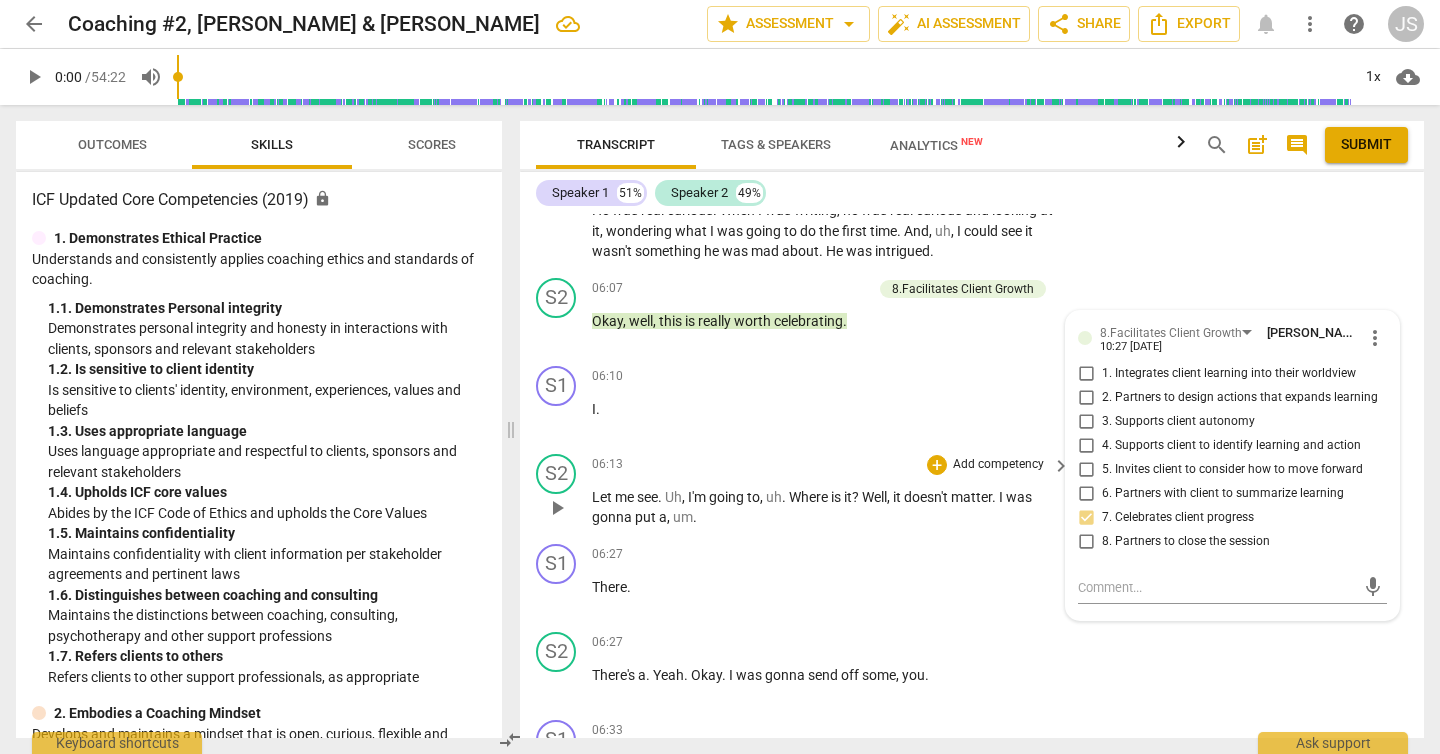 click on "Let   me   see .   Uh ,   I'm   going   to ,   uh .   Where   is   it ?   Well ,   it   doesn't   matter .   I   was   gonna   put   a ,   um ." at bounding box center [826, 507] 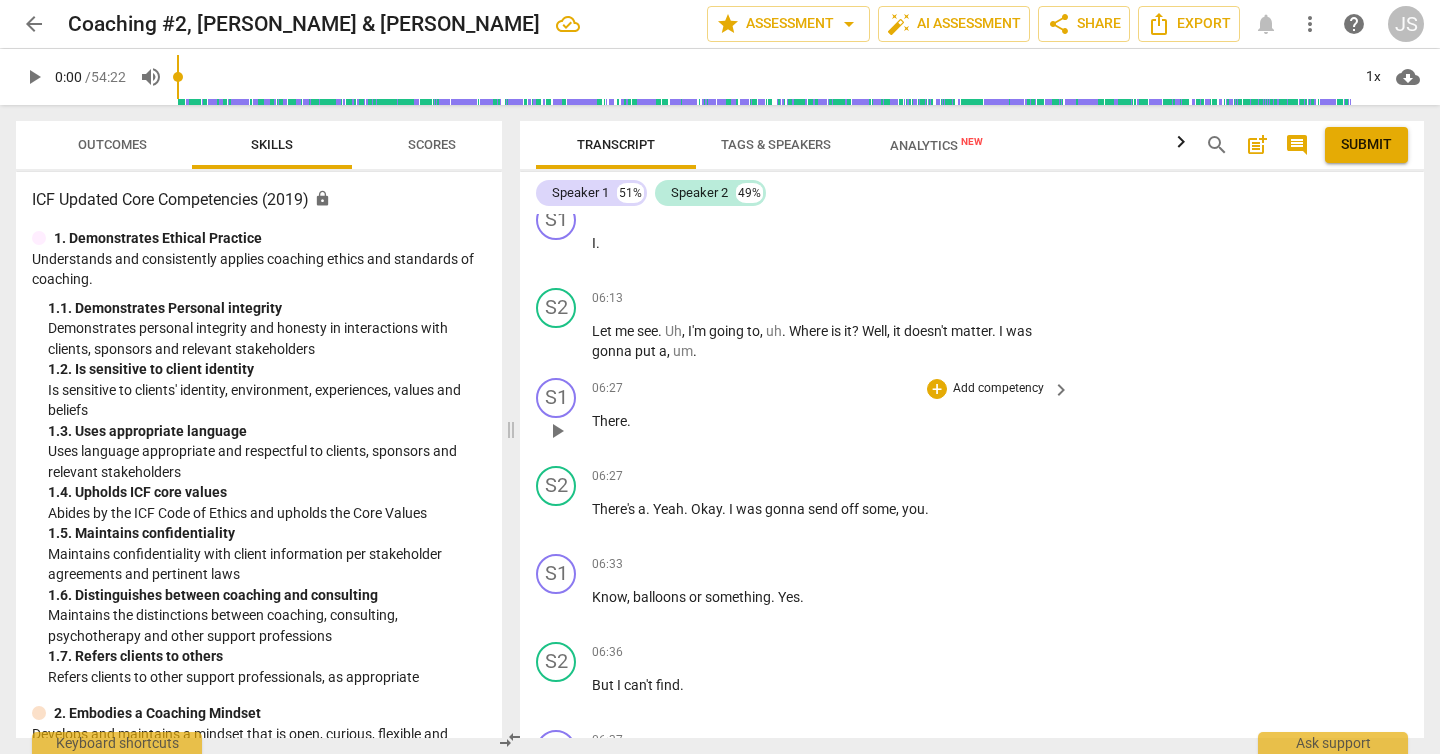 scroll, scrollTop: 3423, scrollLeft: 0, axis: vertical 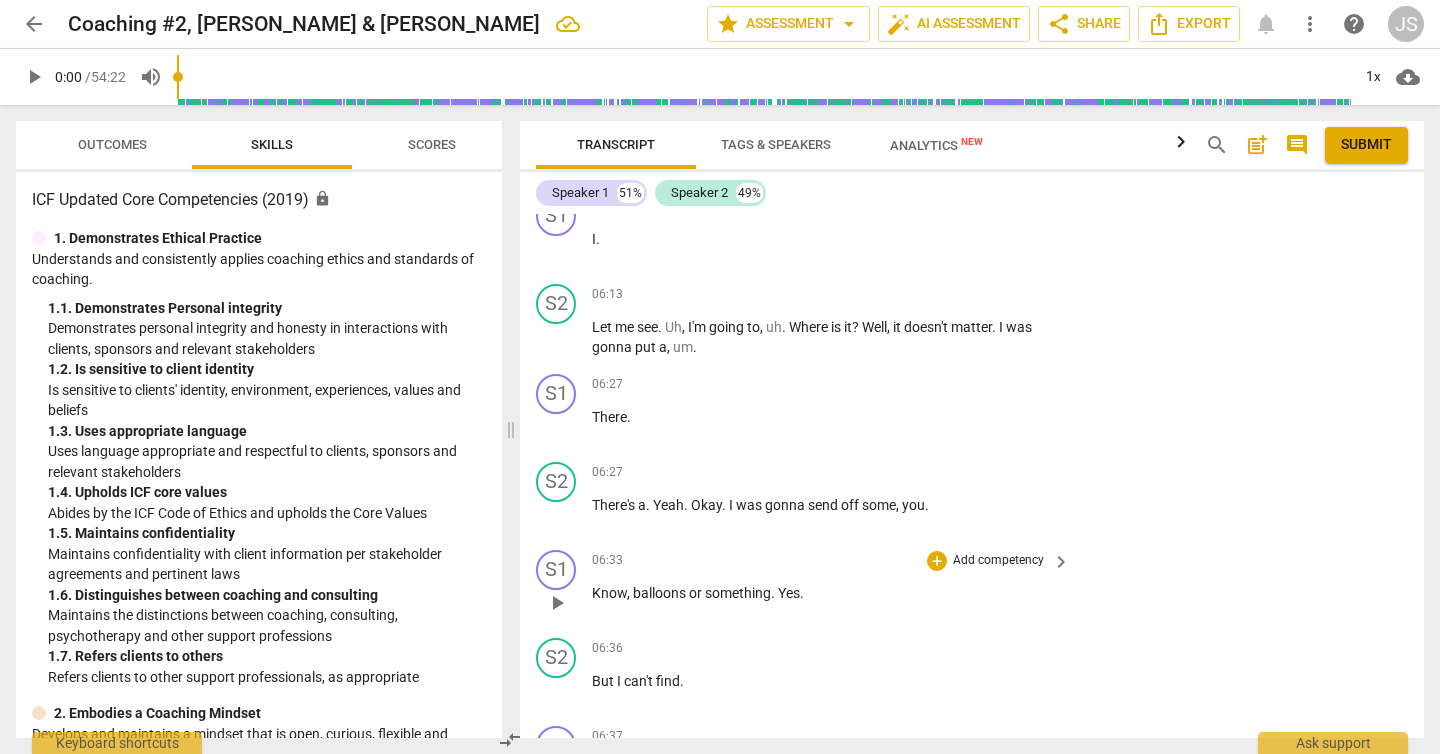 click on "Add competency" at bounding box center [998, 561] 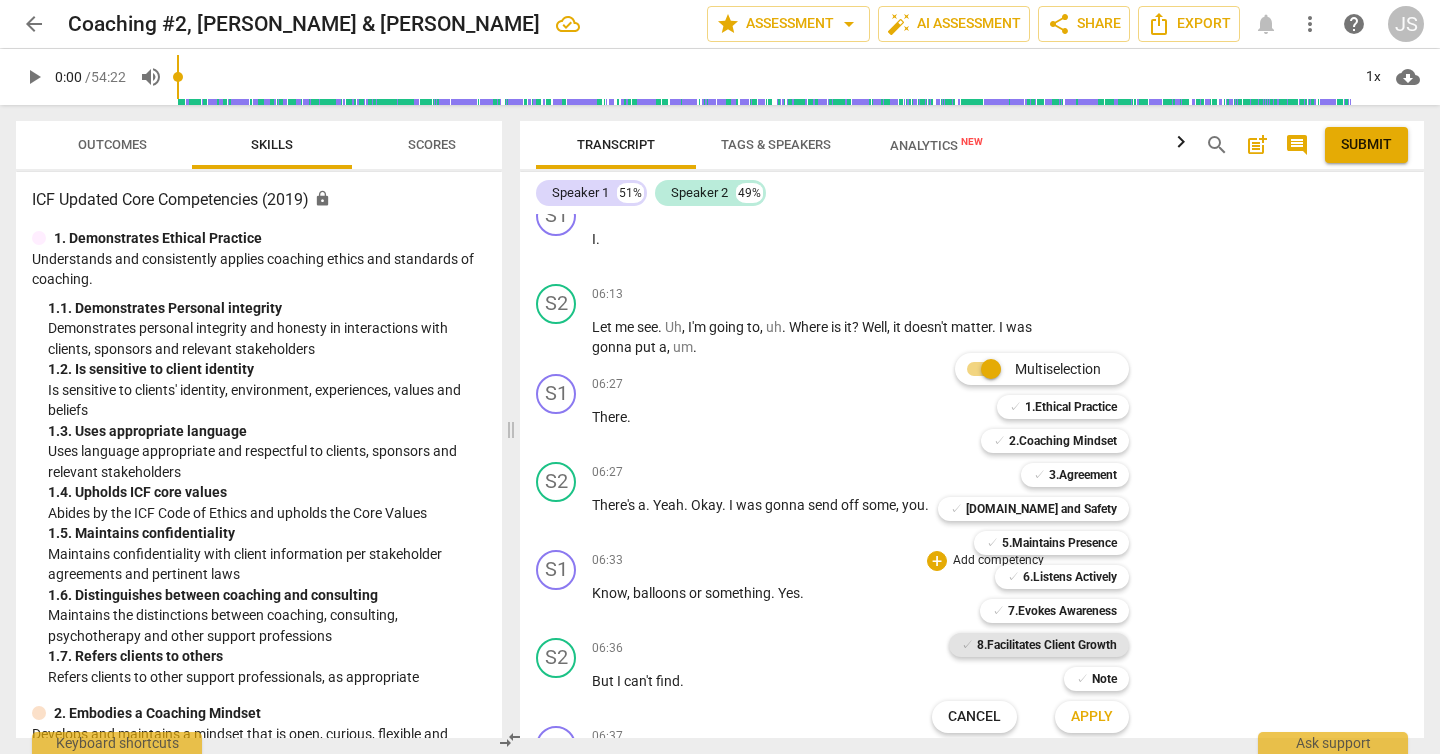 click on "8.Facilitates Client Growth" at bounding box center [1047, 645] 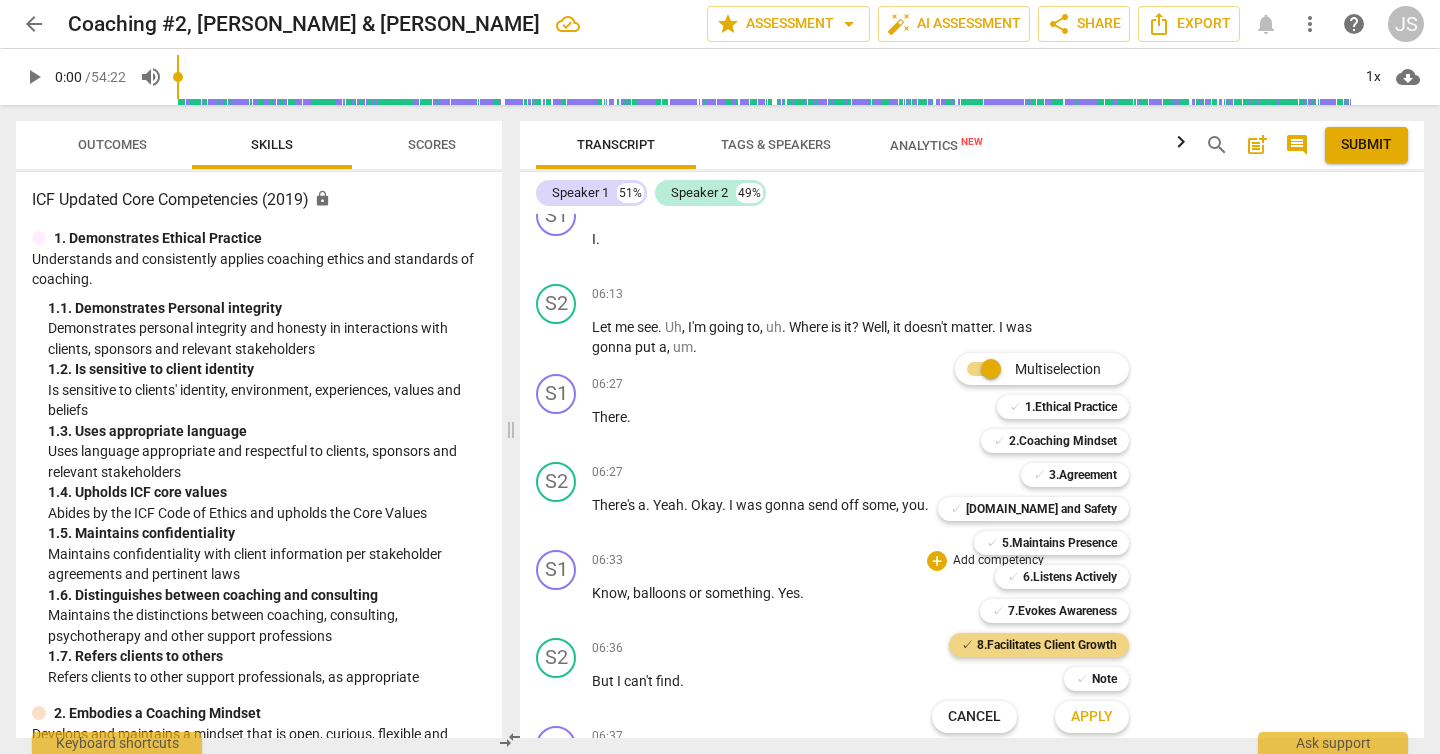 click on "Apply" at bounding box center (1092, 717) 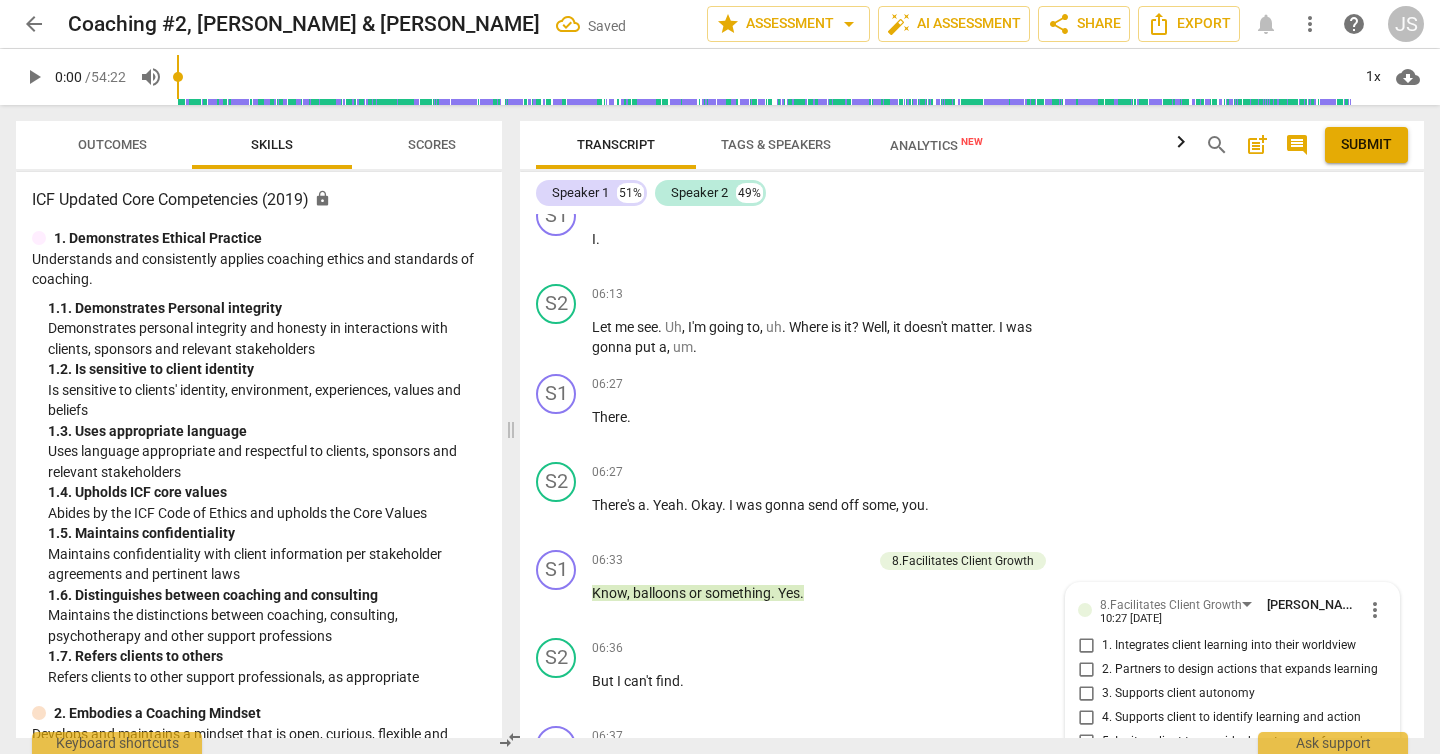 scroll, scrollTop: 3827, scrollLeft: 0, axis: vertical 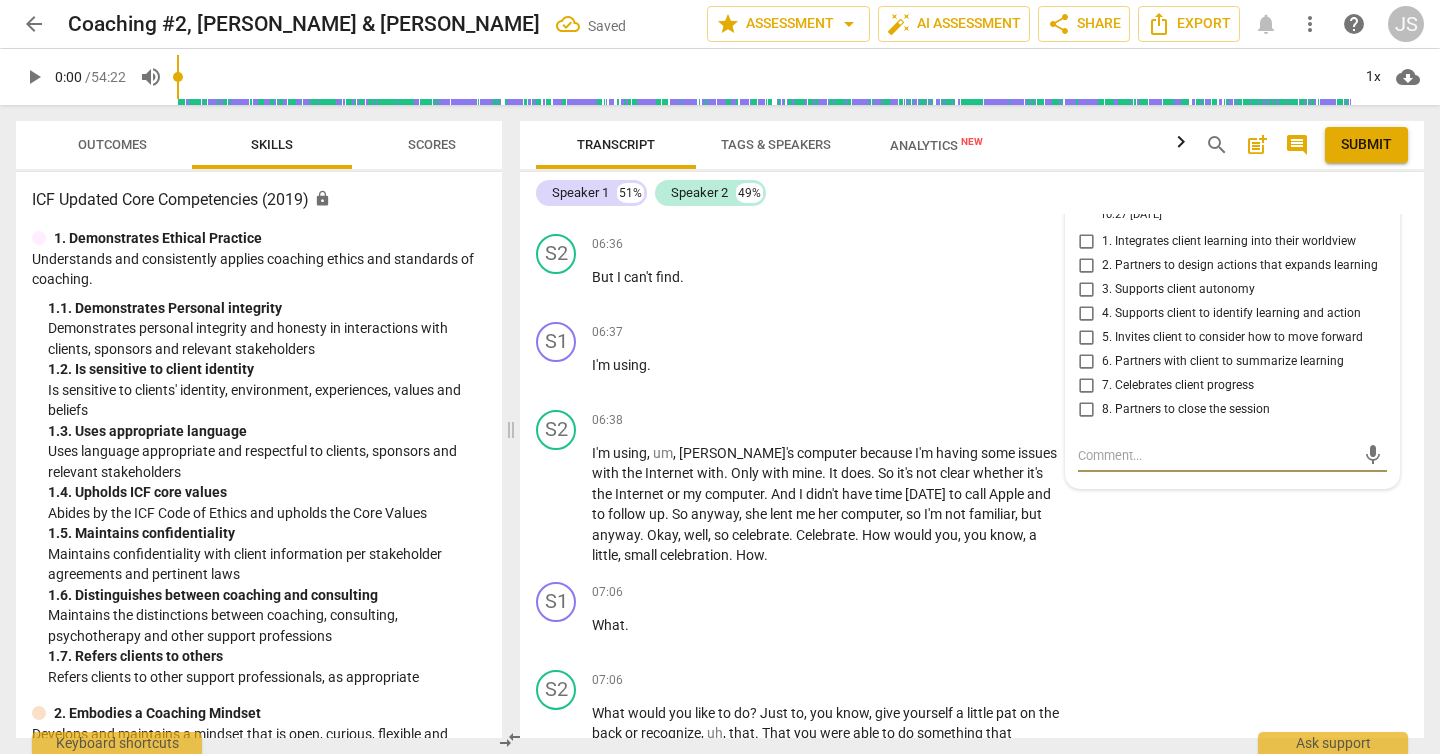 click on "7. Celebrates client progress" at bounding box center (1086, 386) 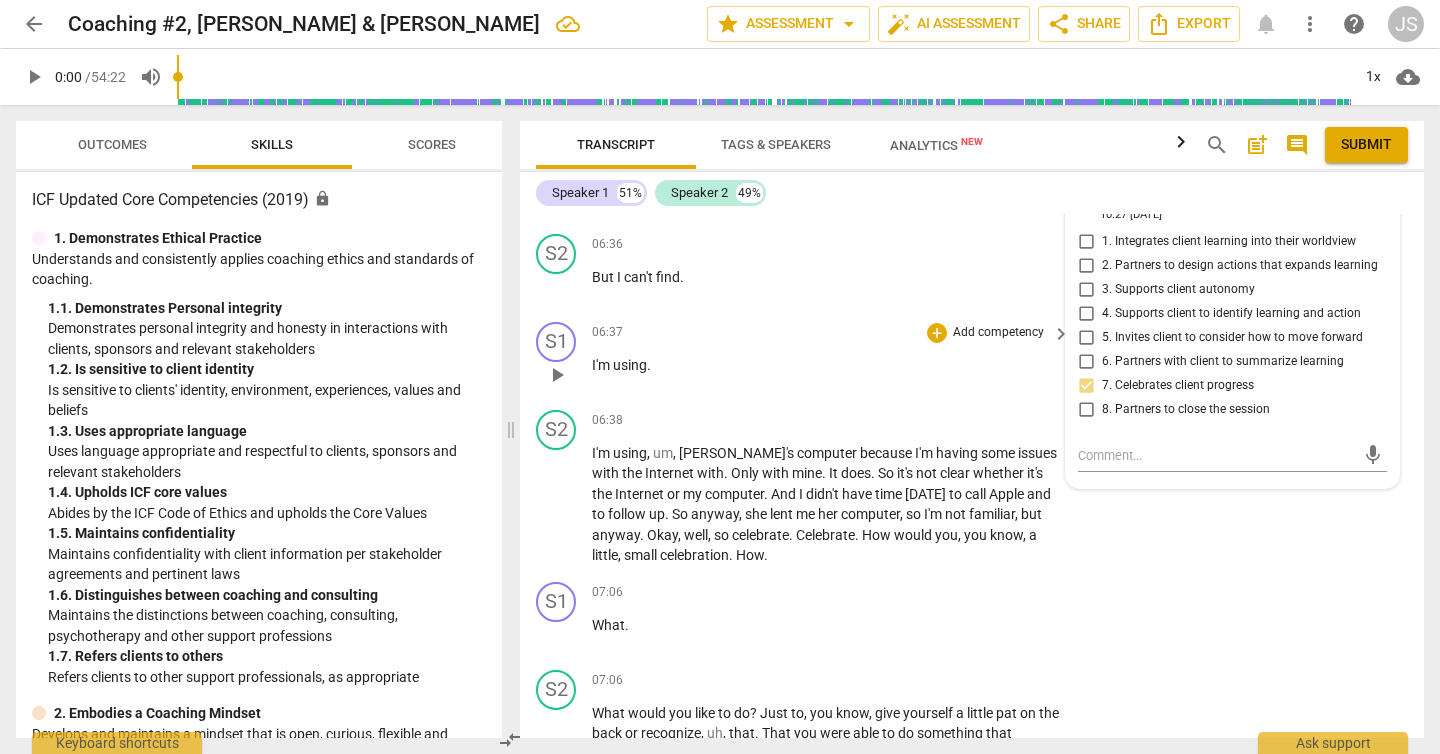 click on "06:37 + Add competency keyboard_arrow_right I'm   using ." at bounding box center [832, 358] 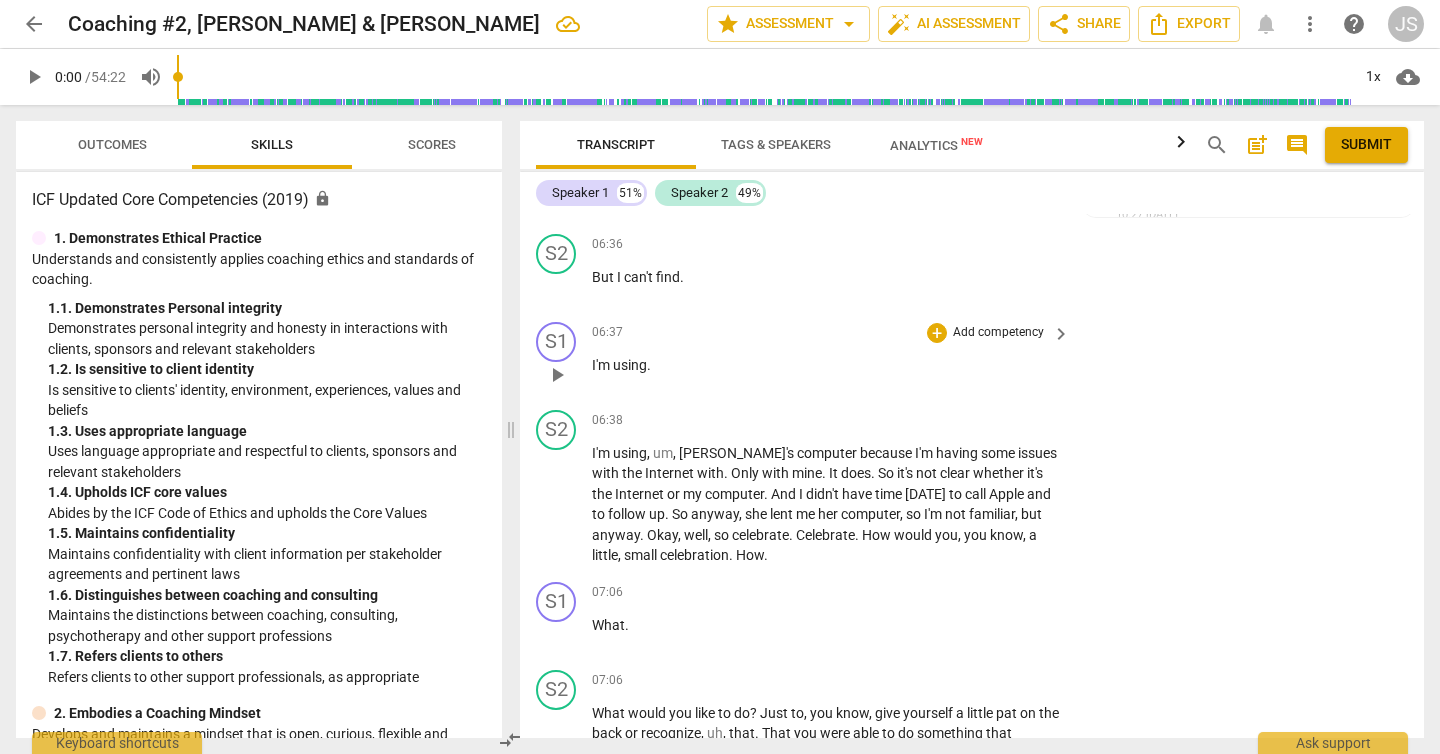 click on "Add competency" at bounding box center (998, 333) 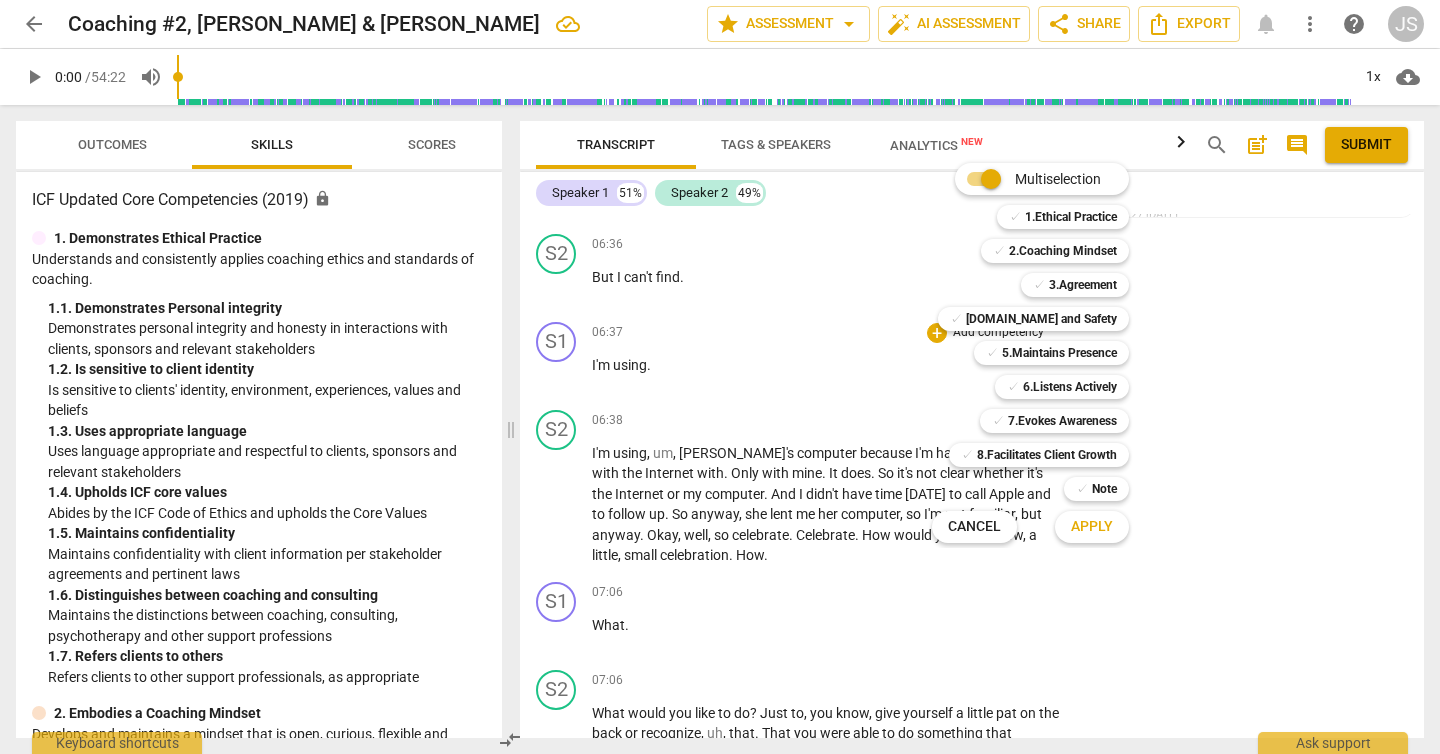 click on "Multiselection m ✓ 1.Ethical Practice 1 ✓ 2.Coaching Mindset 2 ✓ 3.Agreement 3 ✓ [DOMAIN_NAME] and Safety 4 ✓ 5.Maintains Presence 5 ✓ 6.Listens Actively 6 ✓ 7.Evokes Awareness 7 ✓ 8.Facilitates Client Growth 8 ✓ Note 9 Cancel c Apply x" at bounding box center [1045, 353] 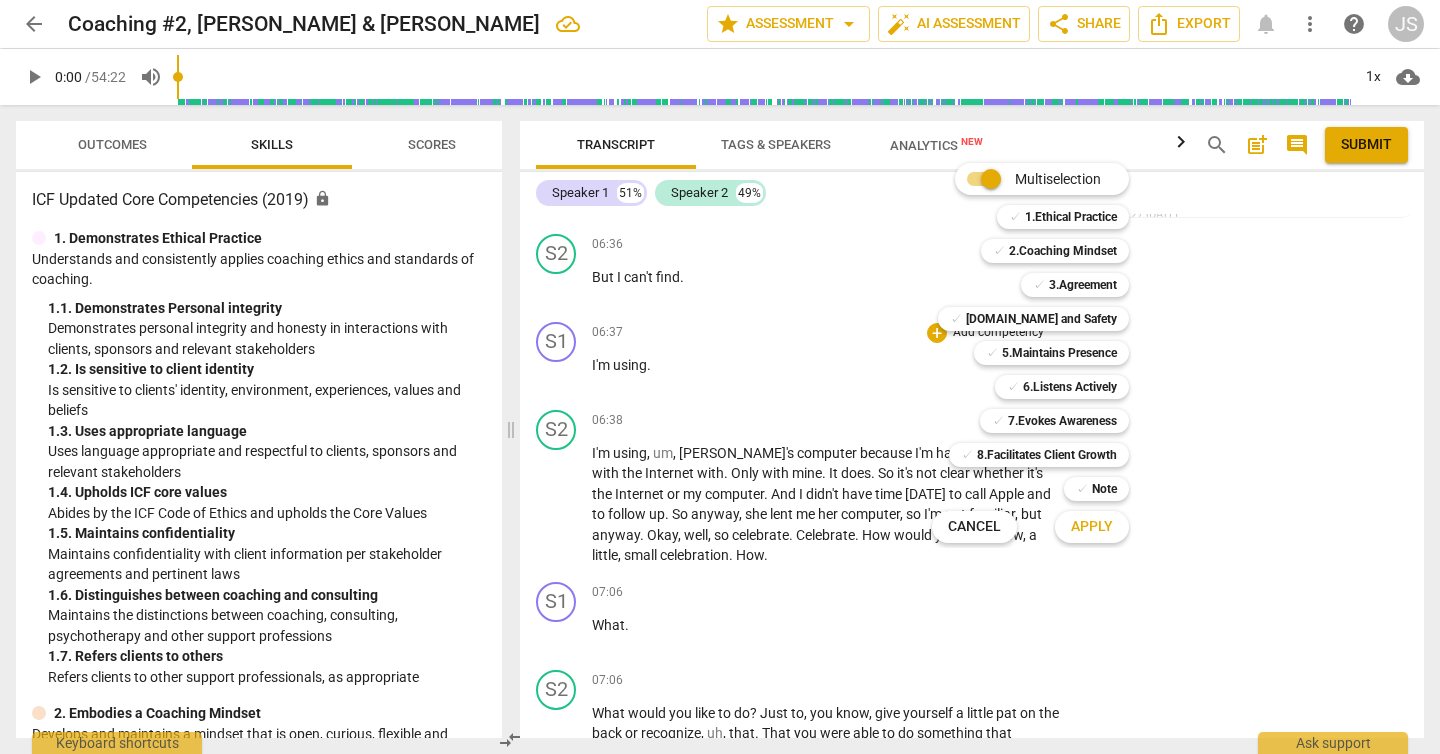click at bounding box center (720, 377) 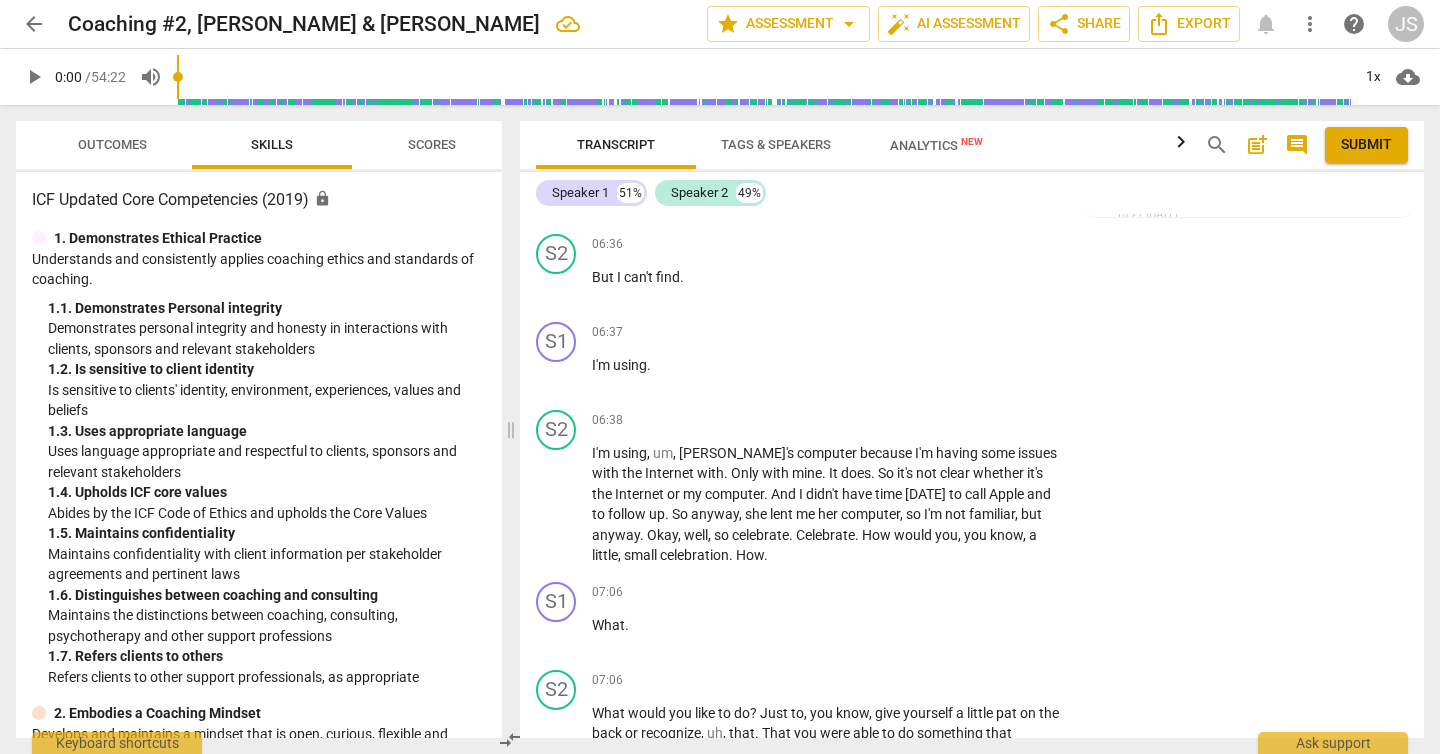 click at bounding box center (720, 377) 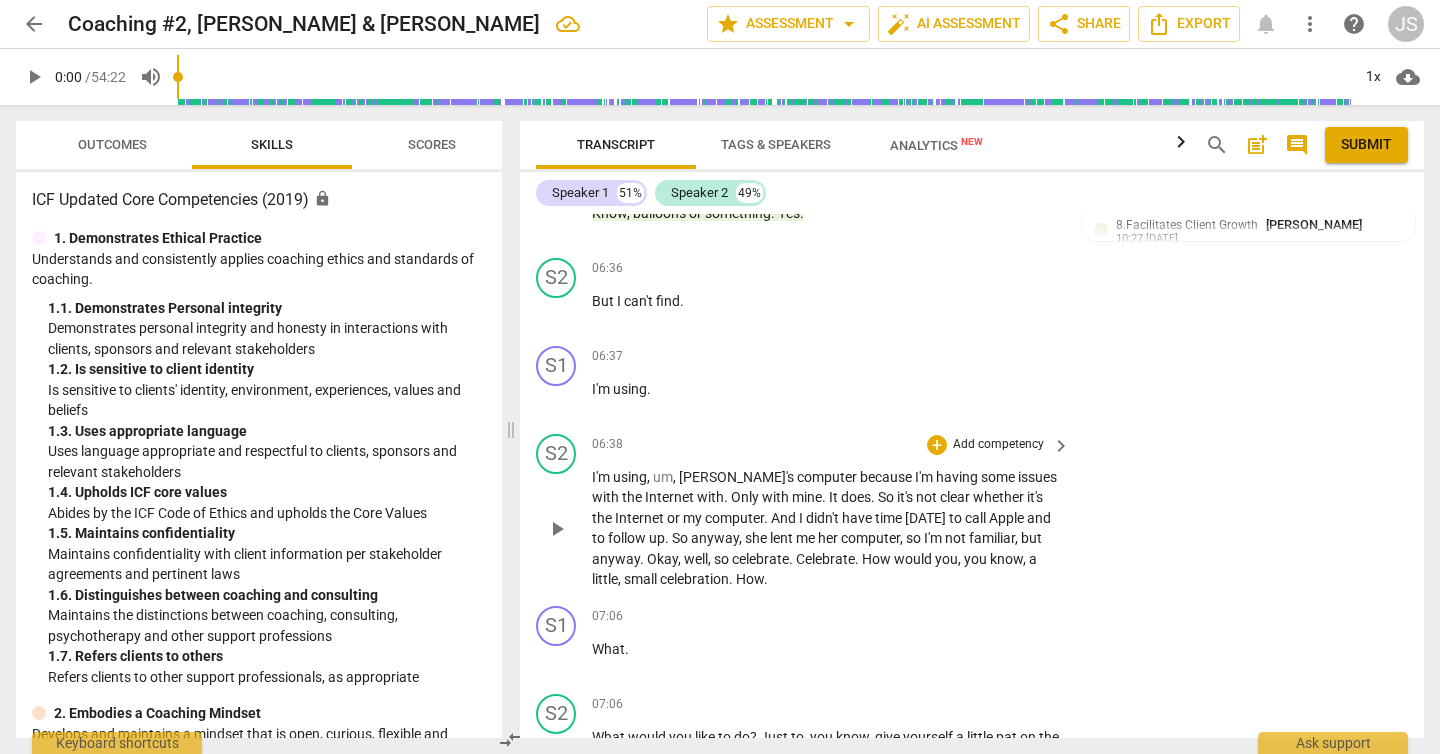 scroll, scrollTop: 3809, scrollLeft: 0, axis: vertical 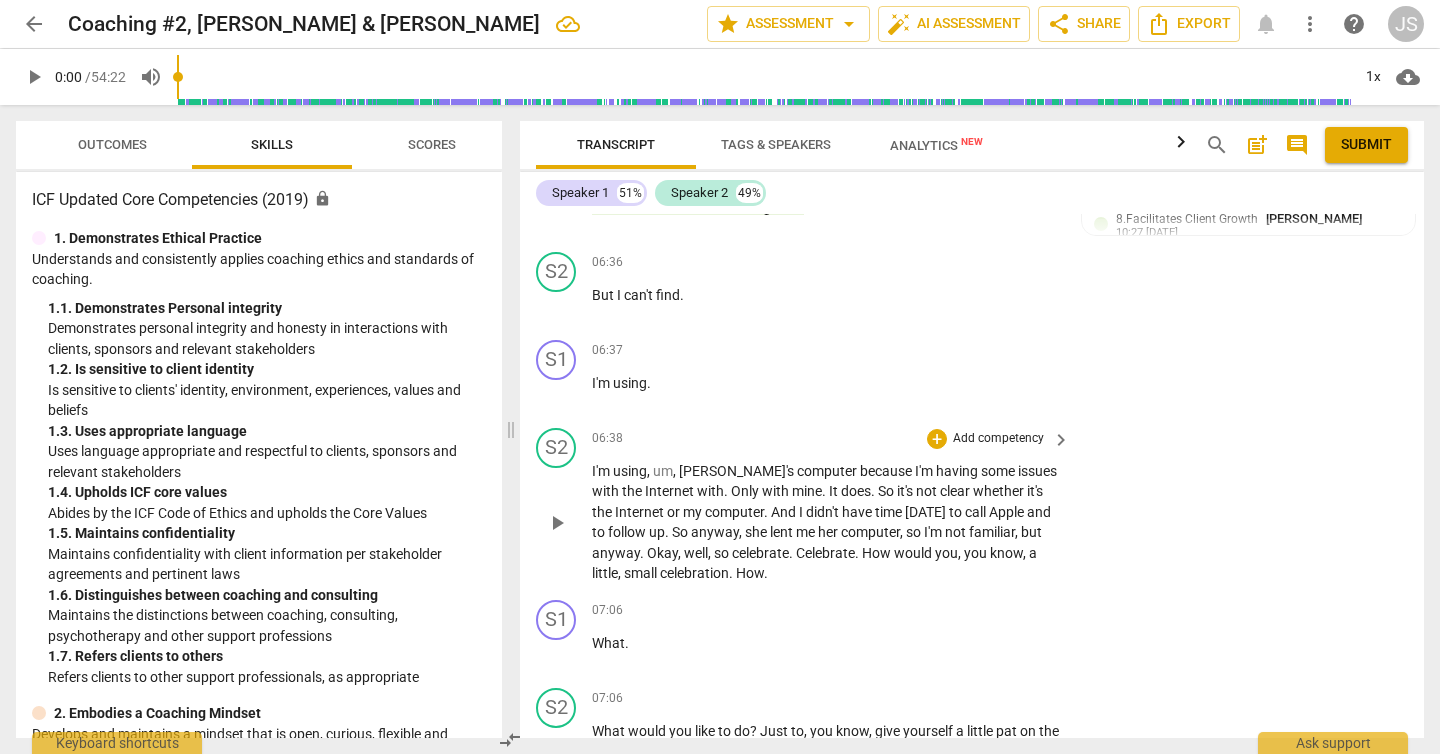 click on "Add competency" at bounding box center (998, 439) 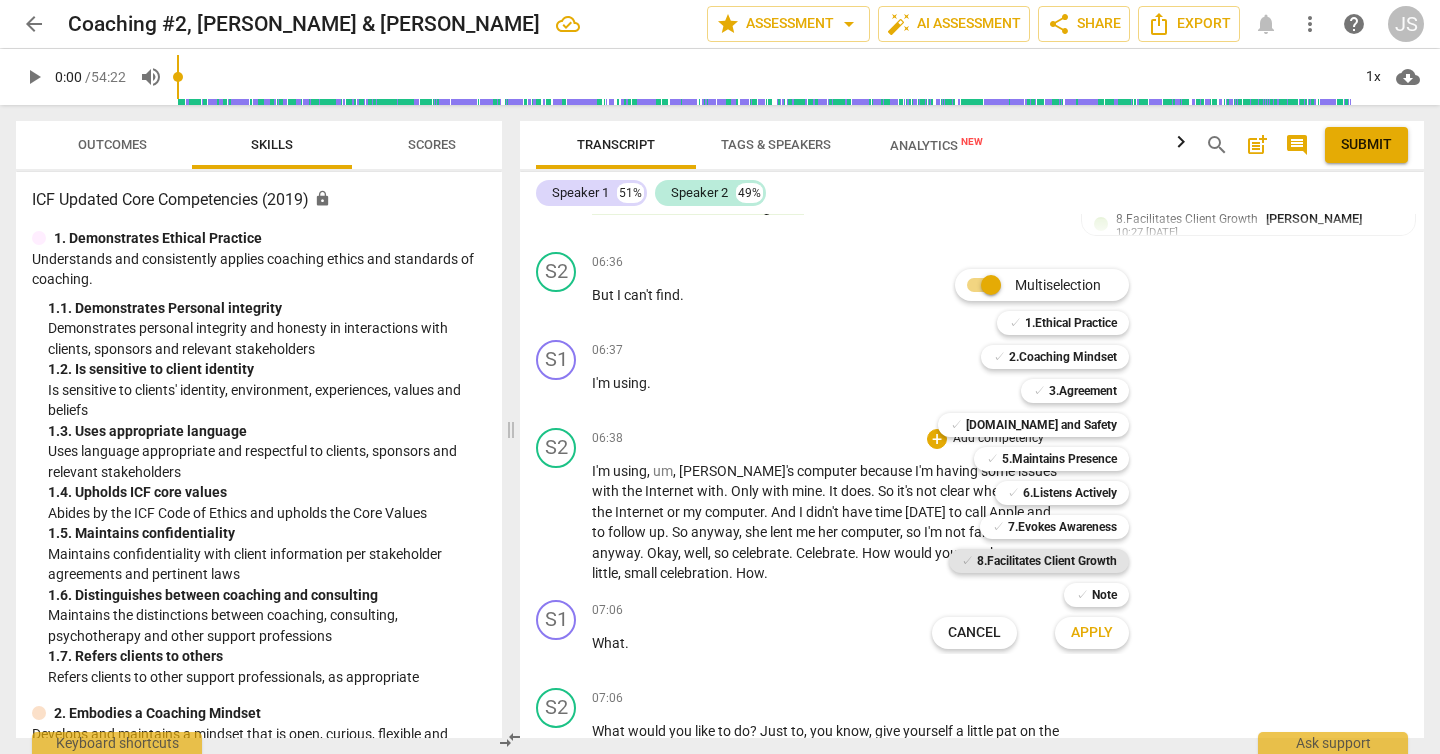 click on "8.Facilitates Client Growth" at bounding box center (1047, 561) 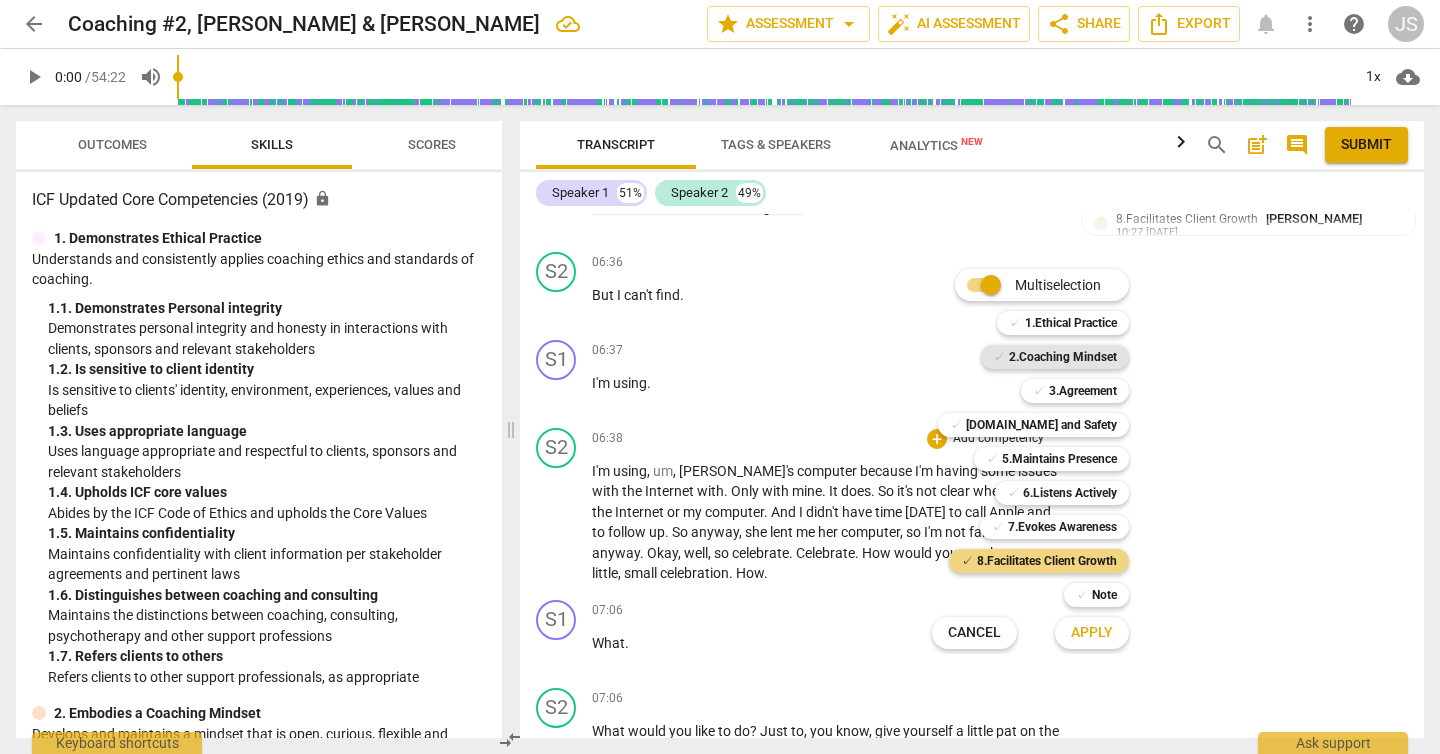 click on "2.Coaching Mindset" at bounding box center (1063, 357) 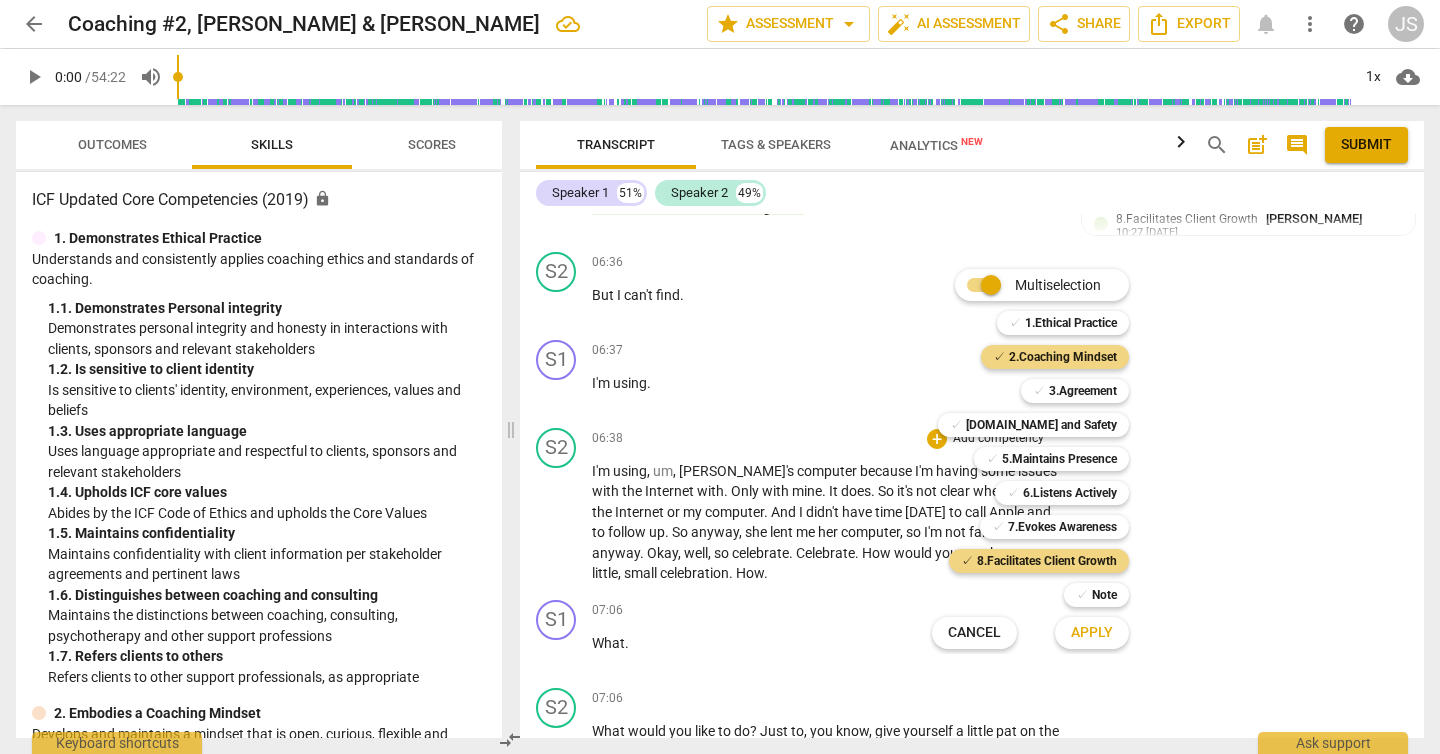 click on "Apply" at bounding box center [1092, 633] 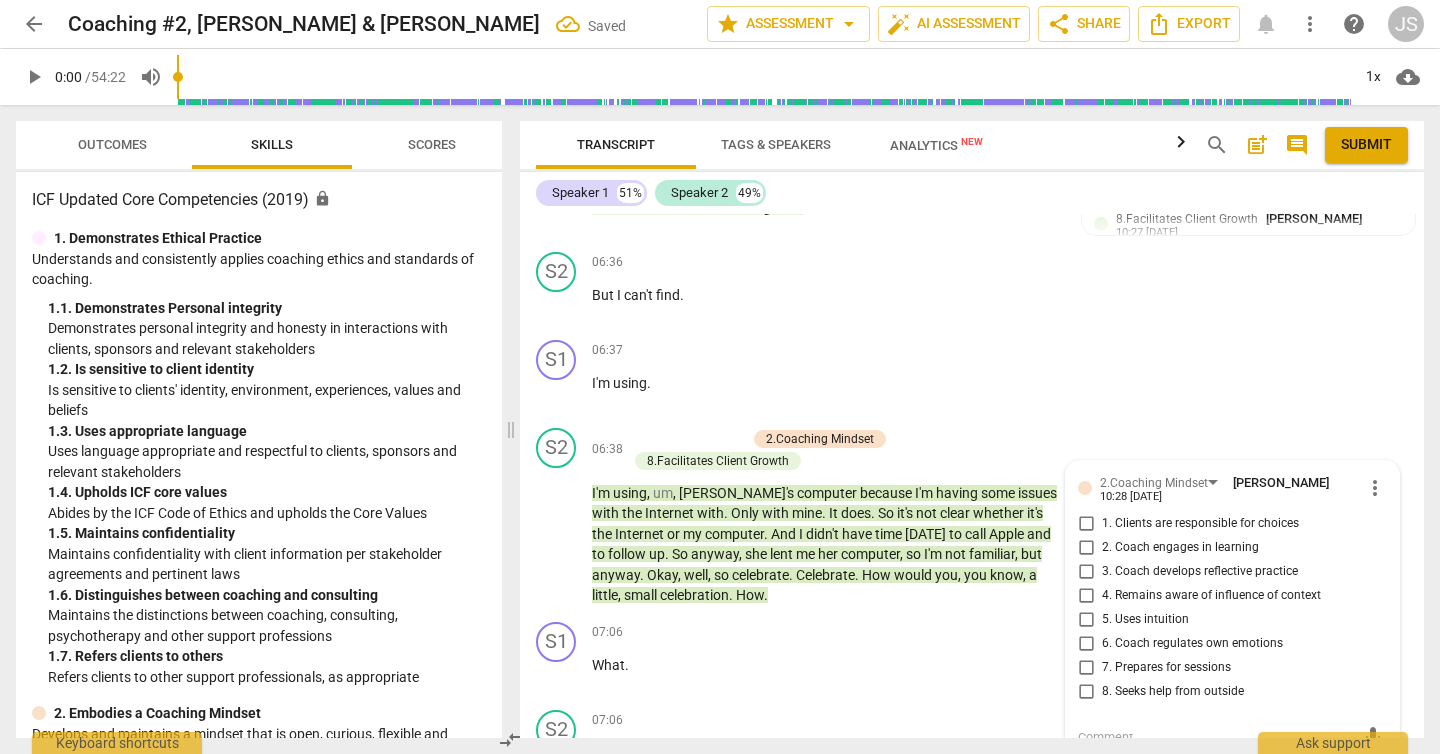 scroll, scrollTop: 4091, scrollLeft: 0, axis: vertical 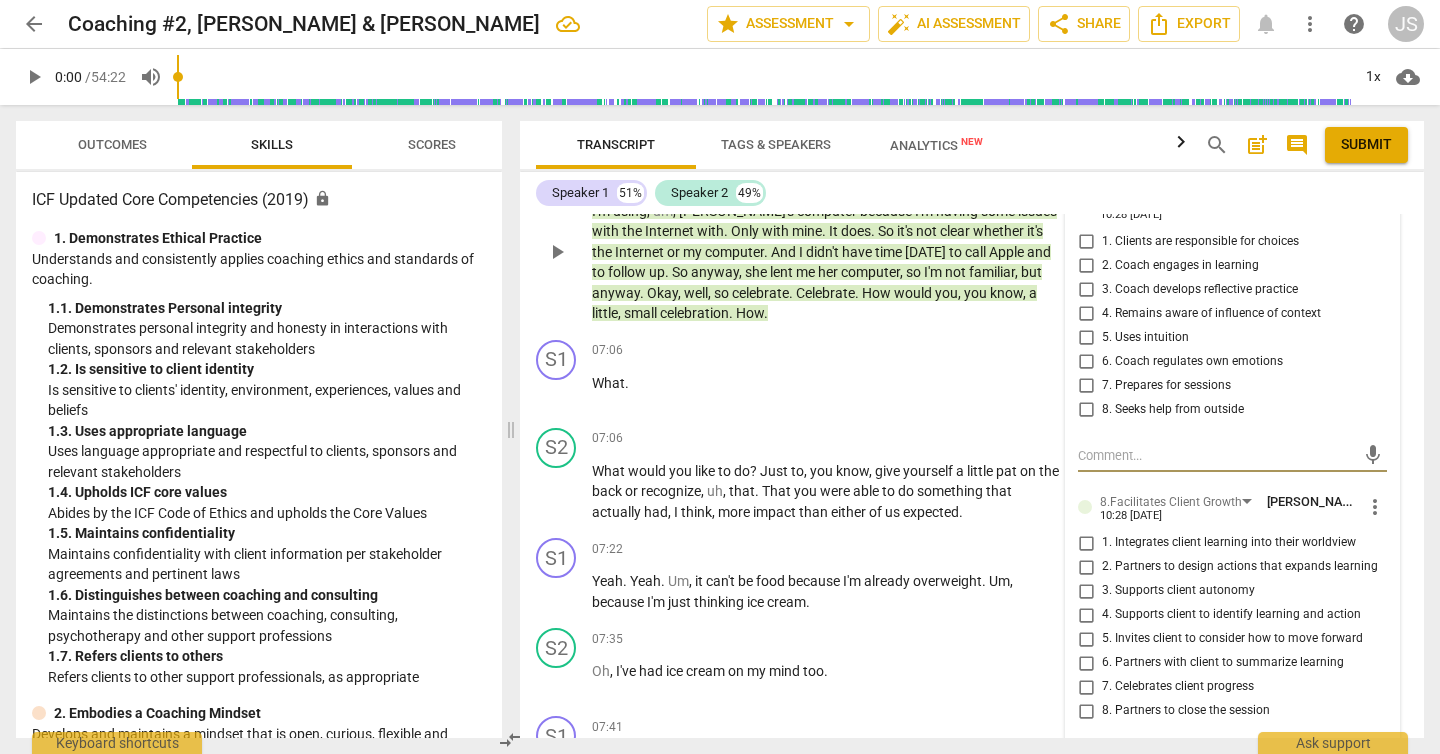 click on "6. Coach regulates own emotions" at bounding box center (1086, 362) 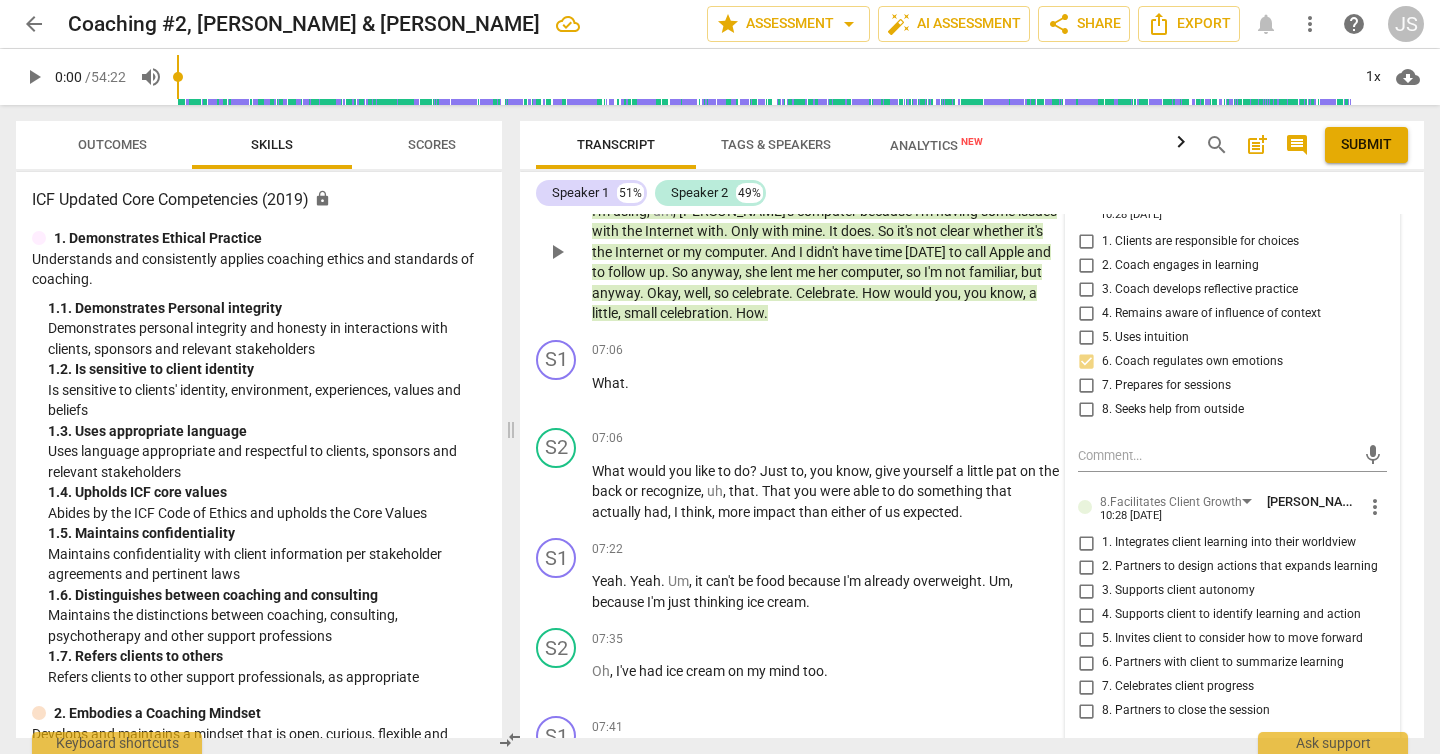 click on "6. Coach regulates own emotions" at bounding box center [1086, 362] 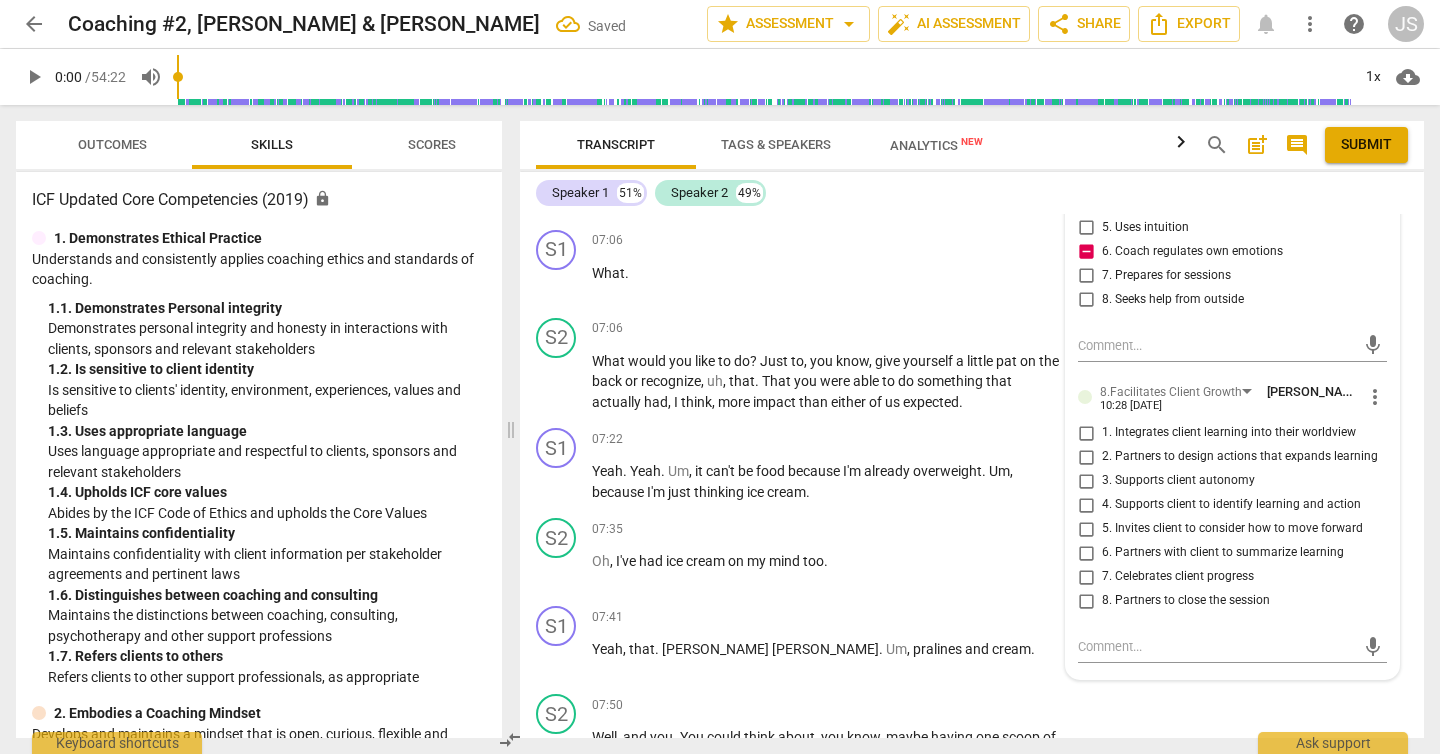 scroll, scrollTop: 4211, scrollLeft: 0, axis: vertical 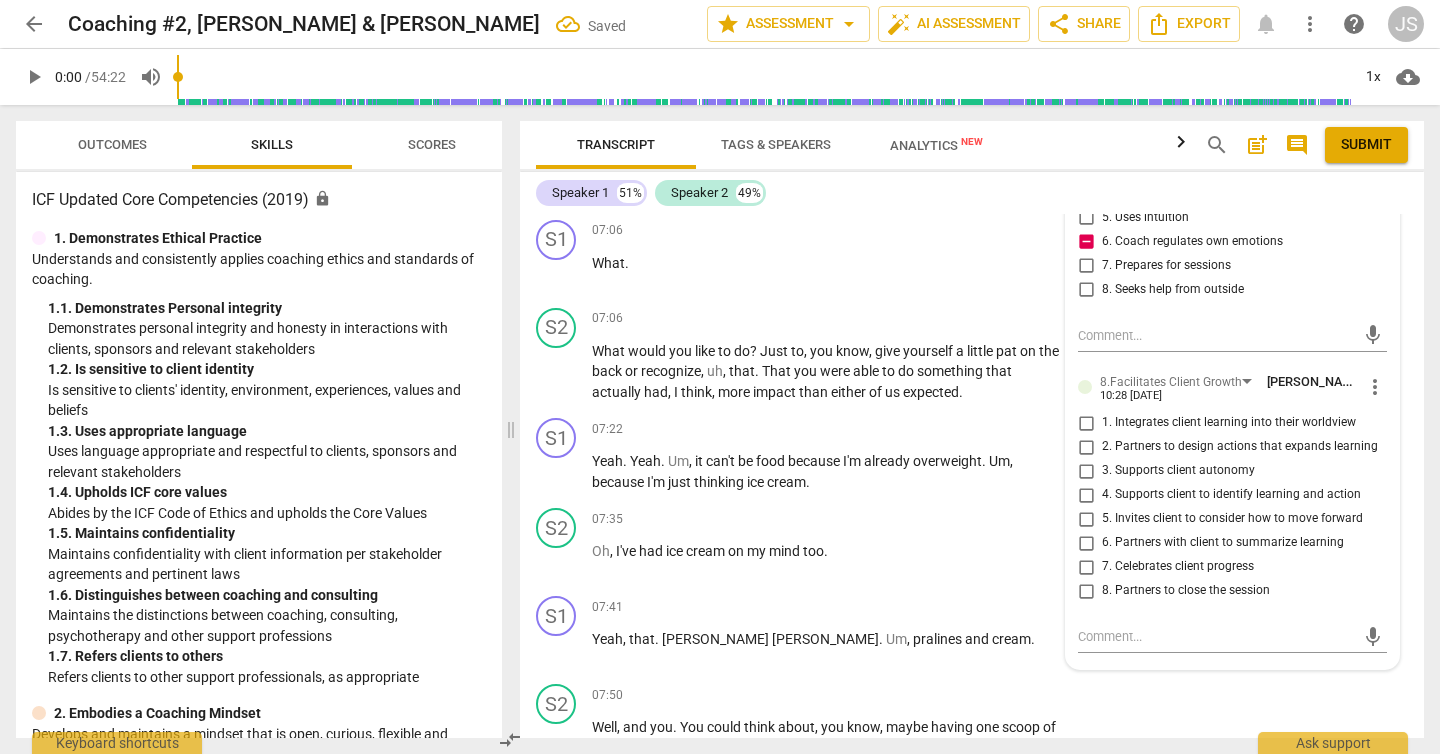 click on "7. Celebrates client progress" at bounding box center [1086, 567] 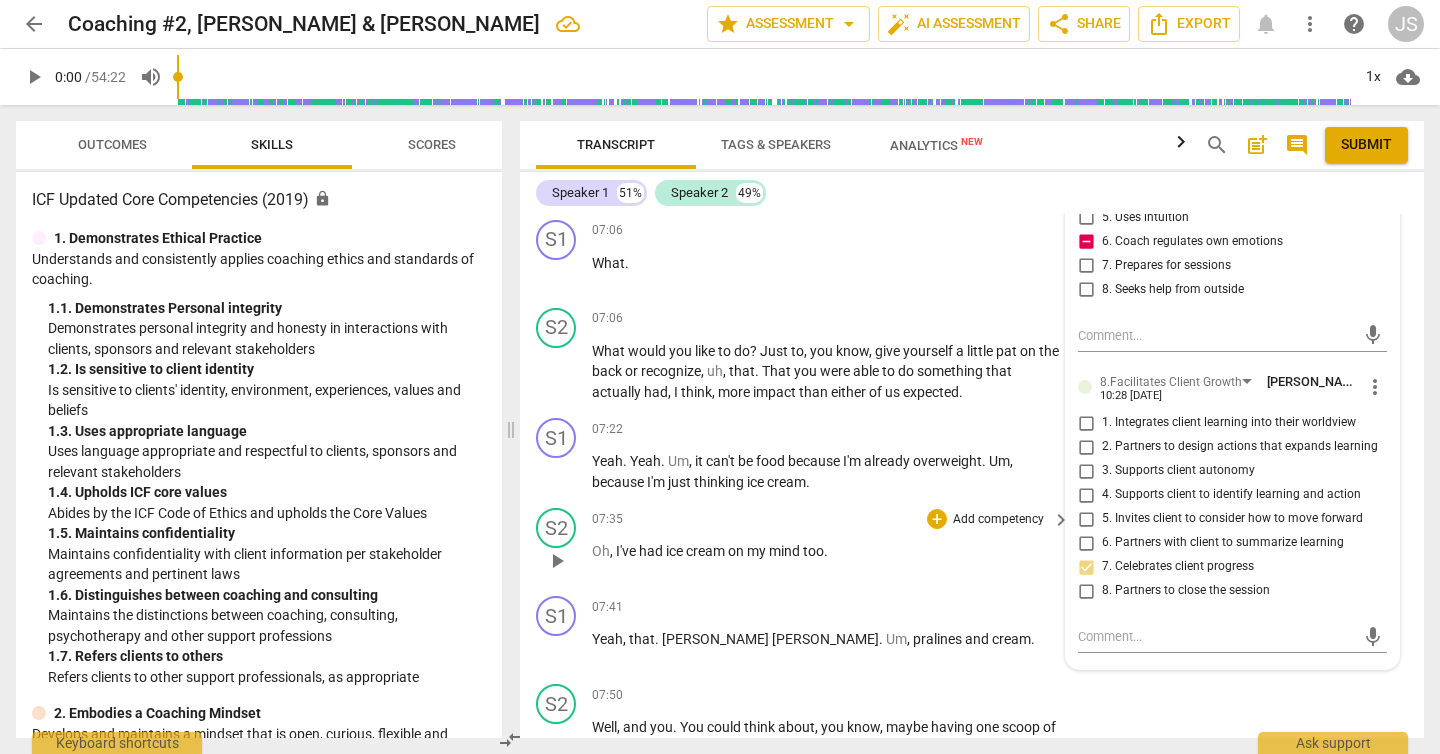 click on "Oh ,   I've   had   ice   cream   on   my   mind   too ." at bounding box center (826, 551) 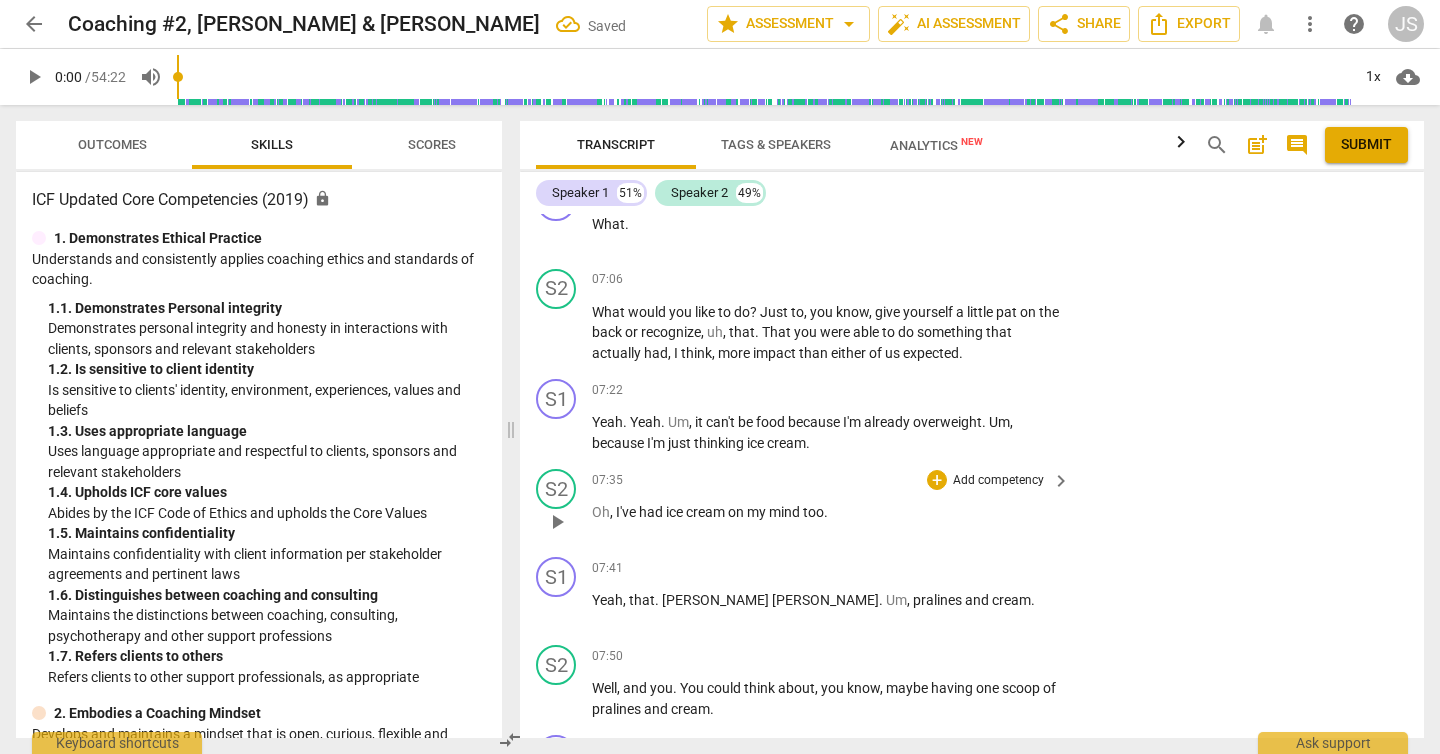 scroll, scrollTop: 4248, scrollLeft: 0, axis: vertical 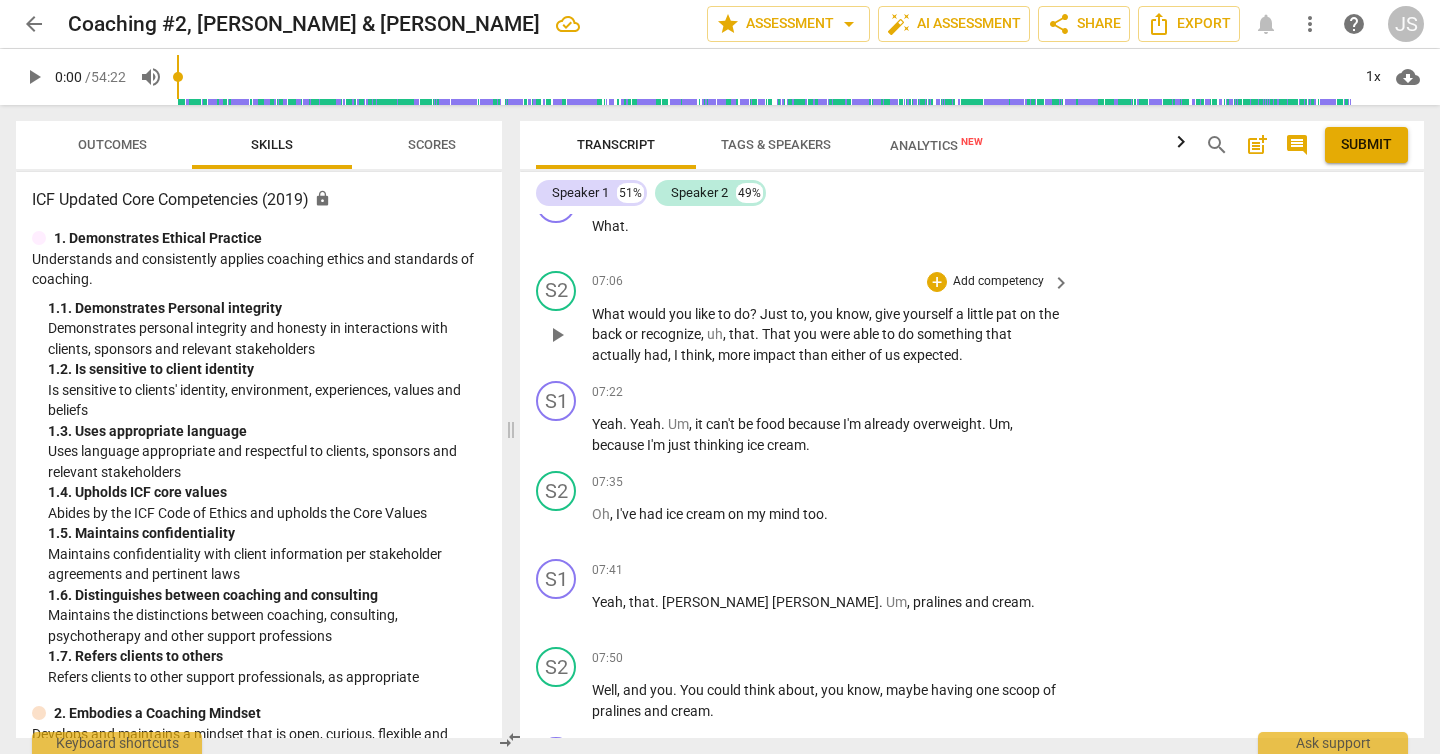 click on "S2 play_arrow pause 07:06 + Add competency keyboard_arrow_right What   would   you   like   to   do ?   Just   to ,   you   know ,   give   yourself   a   [PERSON_NAME]   on   the   back   or   recognize ,   uh ,   that .   That   you   were   able   to   do   something   that   actually   had ,   I   think ,   more   impact   than   either   of   us   expected ." at bounding box center (972, 318) 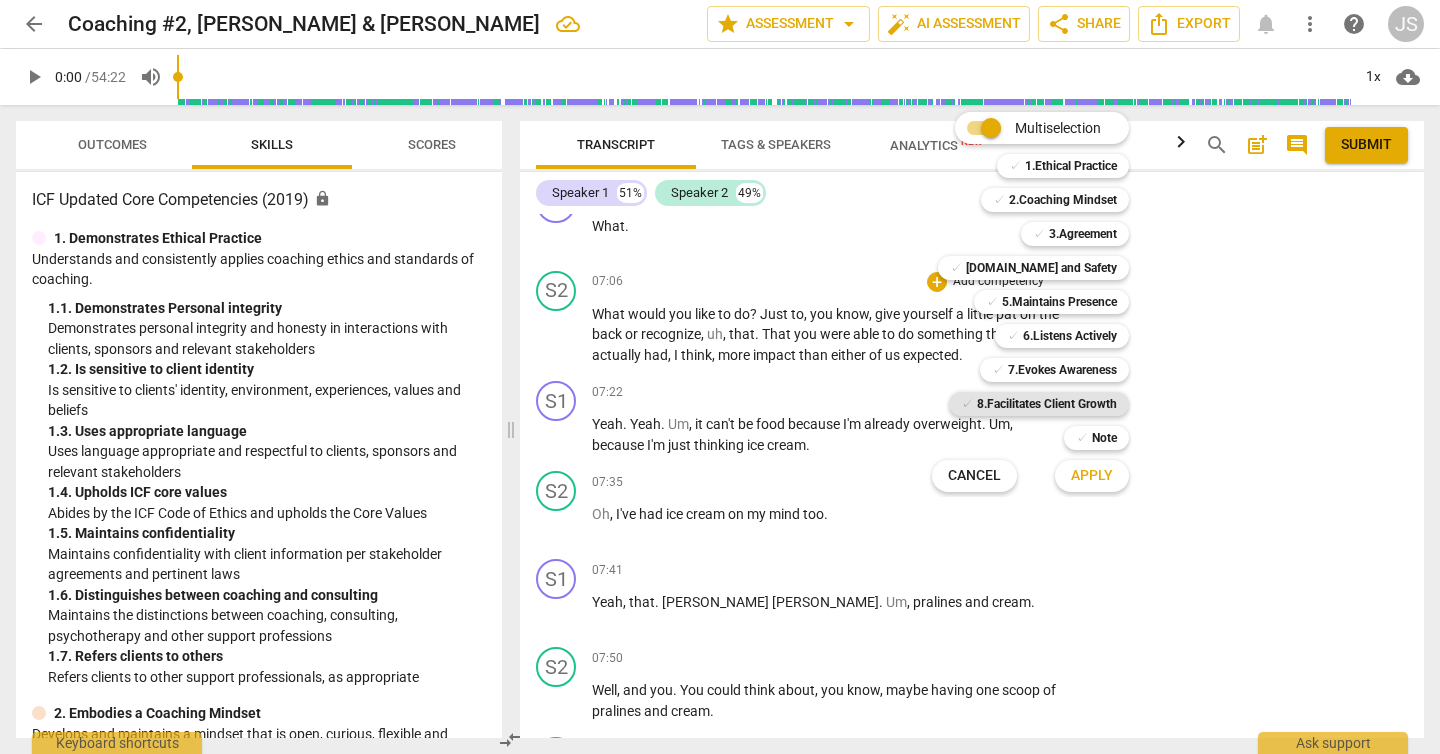 click on "8.Facilitates Client Growth" at bounding box center [1047, 404] 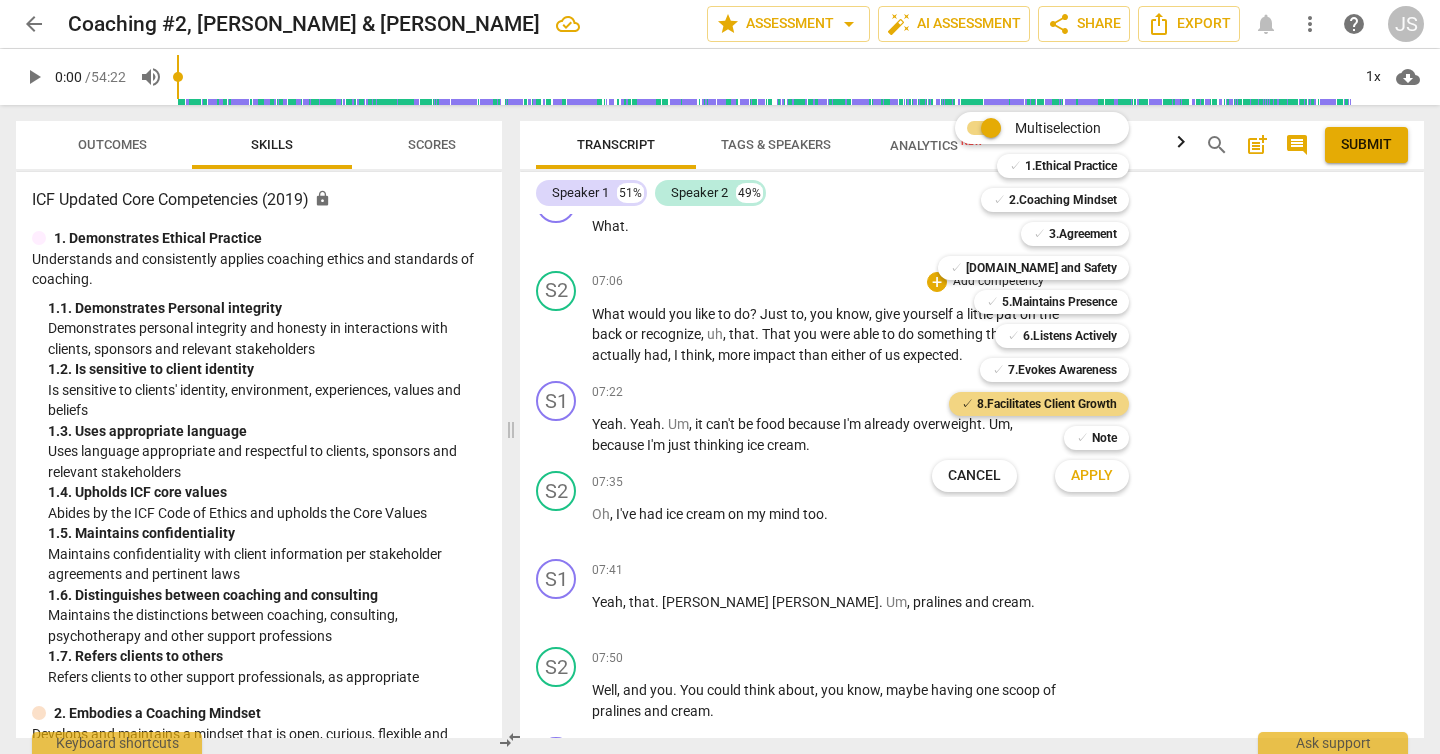 click on "Apply" at bounding box center [1092, 476] 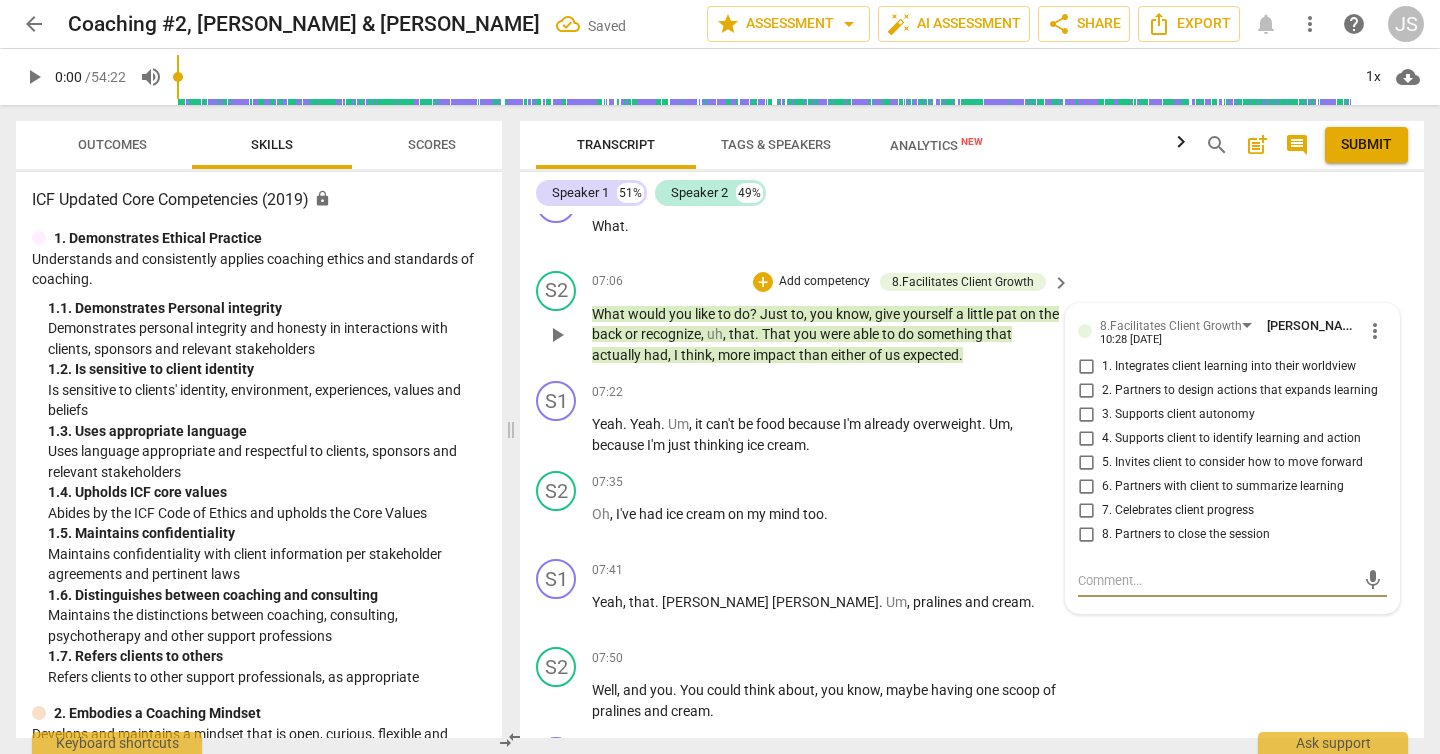 click on "7. Celebrates client progress" at bounding box center [1086, 511] 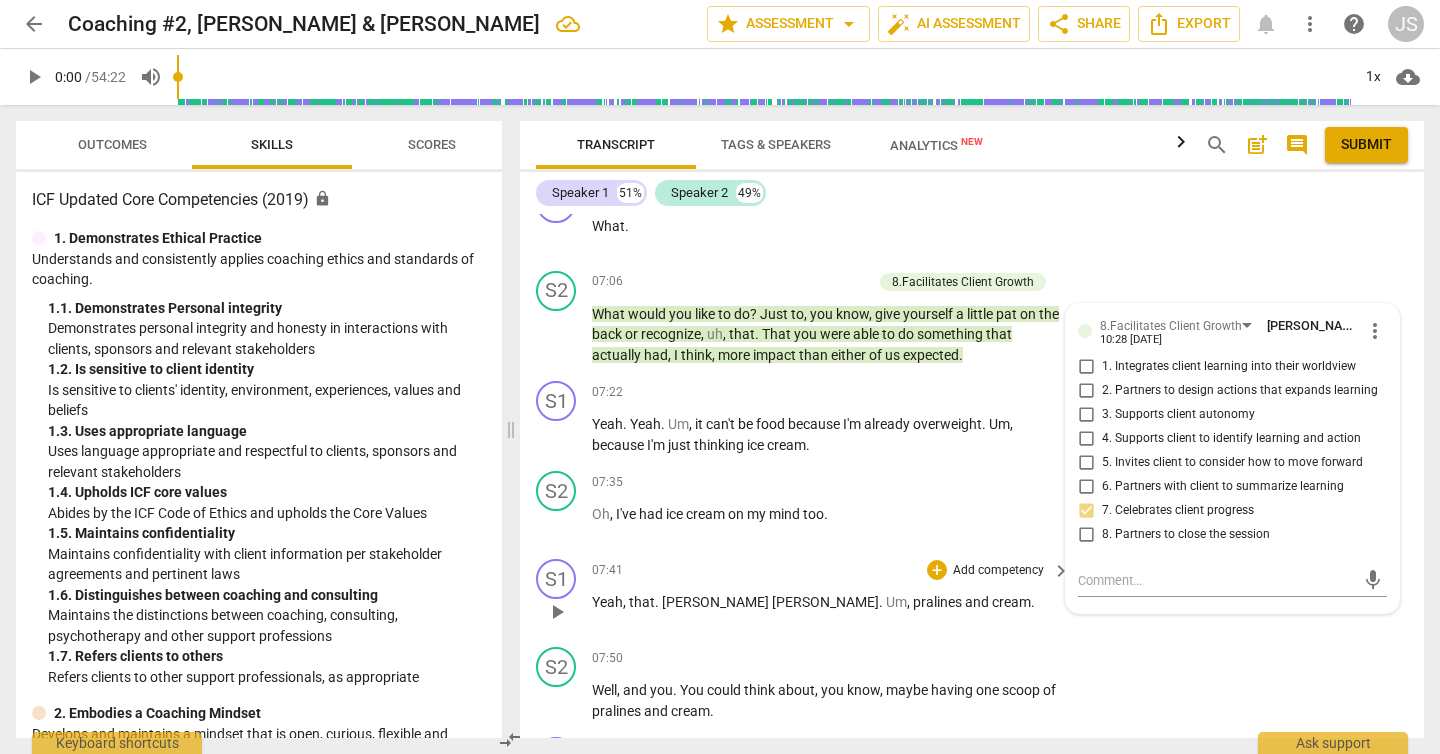 click on "S1 play_arrow pause 07:41 + Add competency keyboard_arrow_right Yeah ,   that .   [PERSON_NAME]   [PERSON_NAME] .   Um ,   pralines   and   cream ." at bounding box center (972, 595) 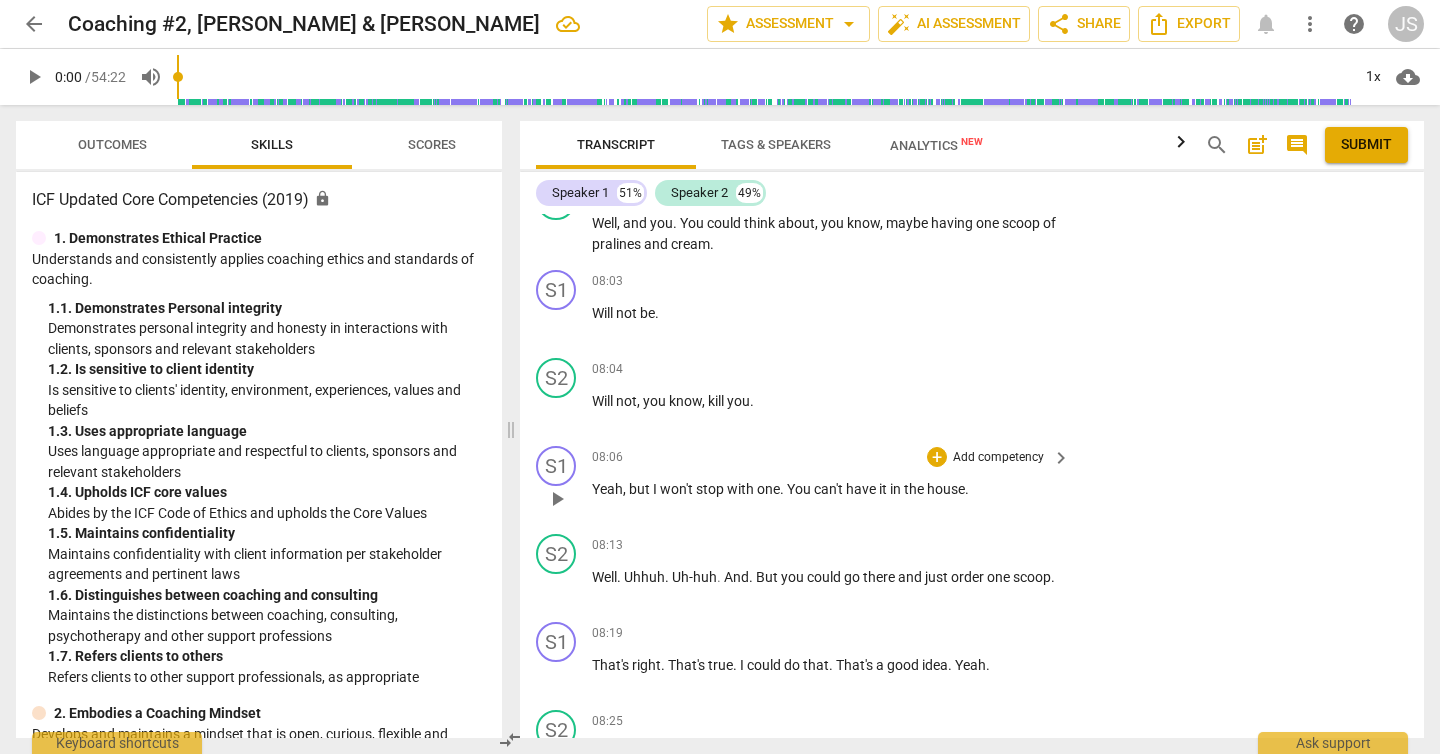 scroll, scrollTop: 4722, scrollLeft: 0, axis: vertical 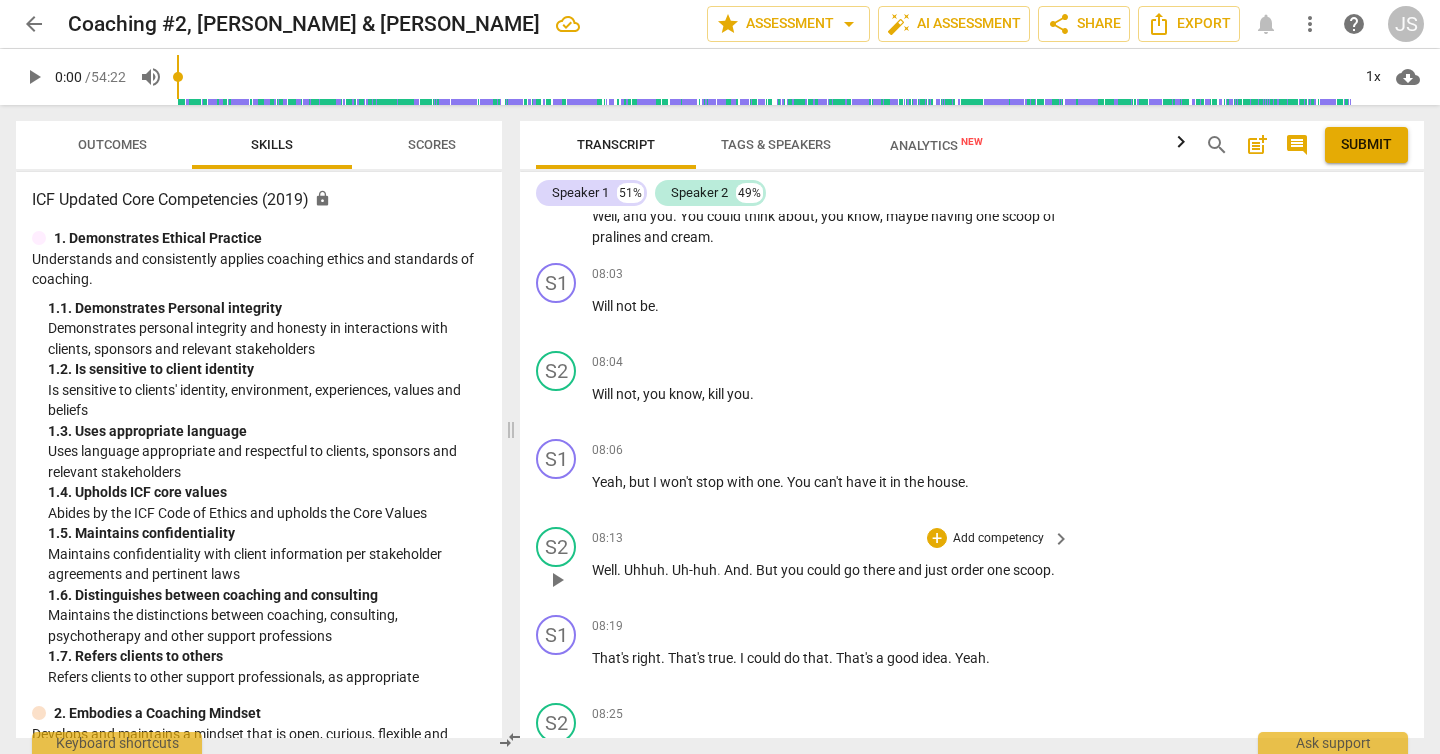 click on "Add competency" at bounding box center [998, 539] 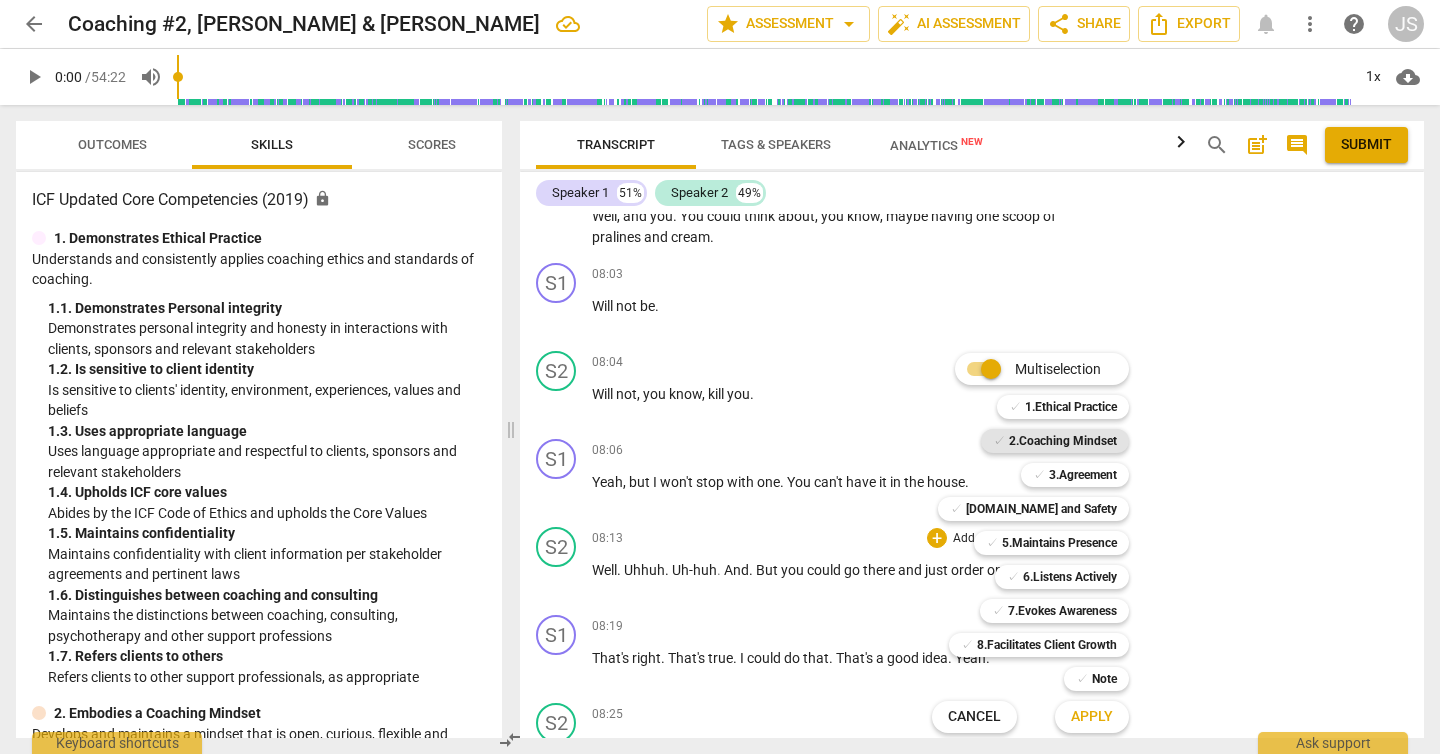 click on "2.Coaching Mindset" at bounding box center (1063, 441) 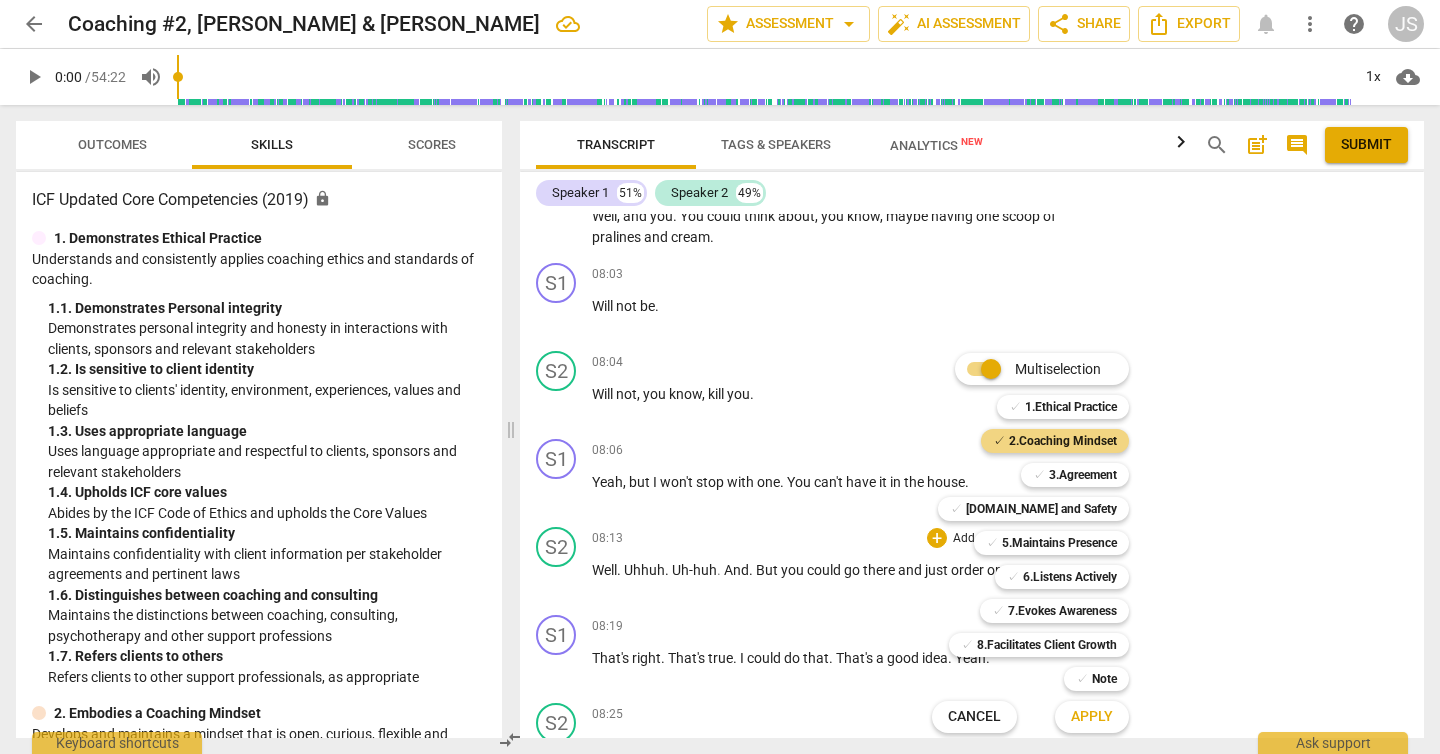 click on "Apply" at bounding box center (1092, 717) 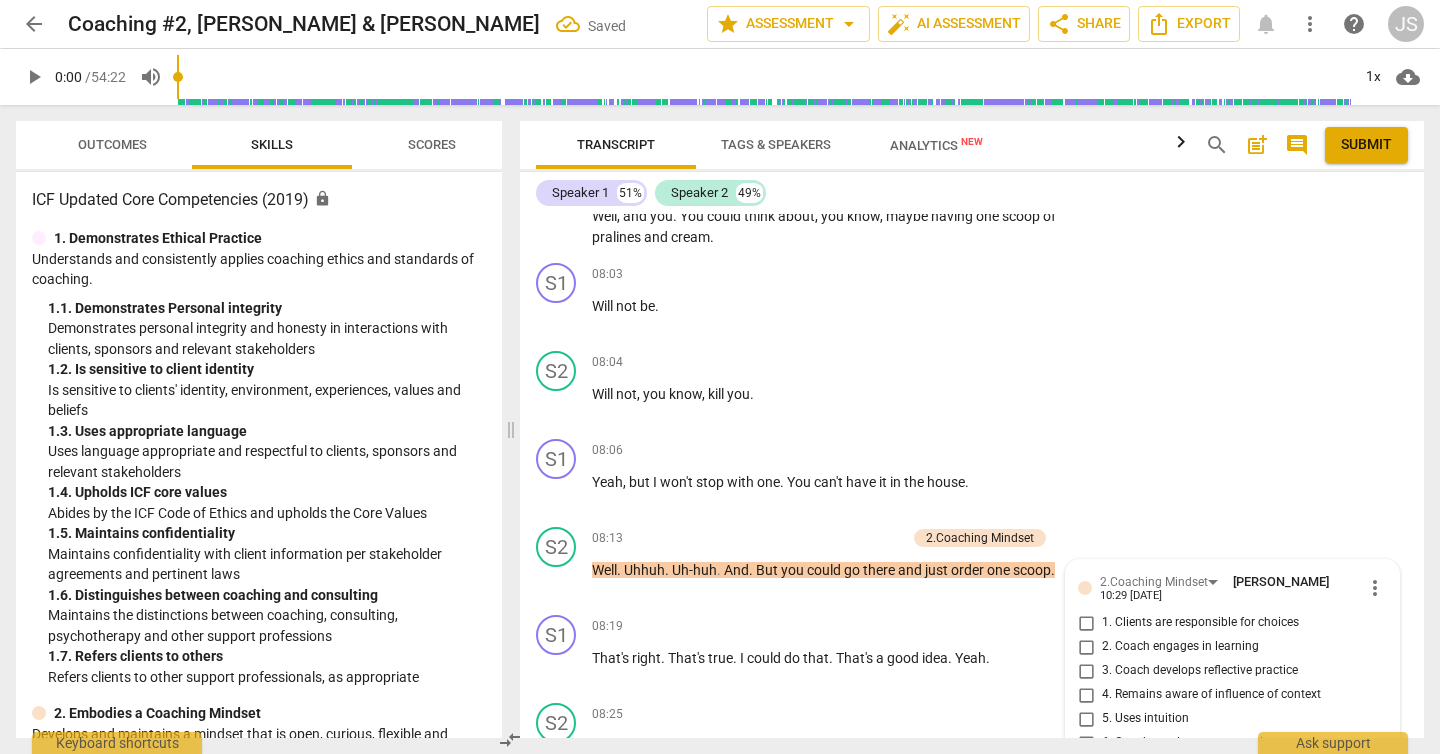 scroll, scrollTop: 5103, scrollLeft: 0, axis: vertical 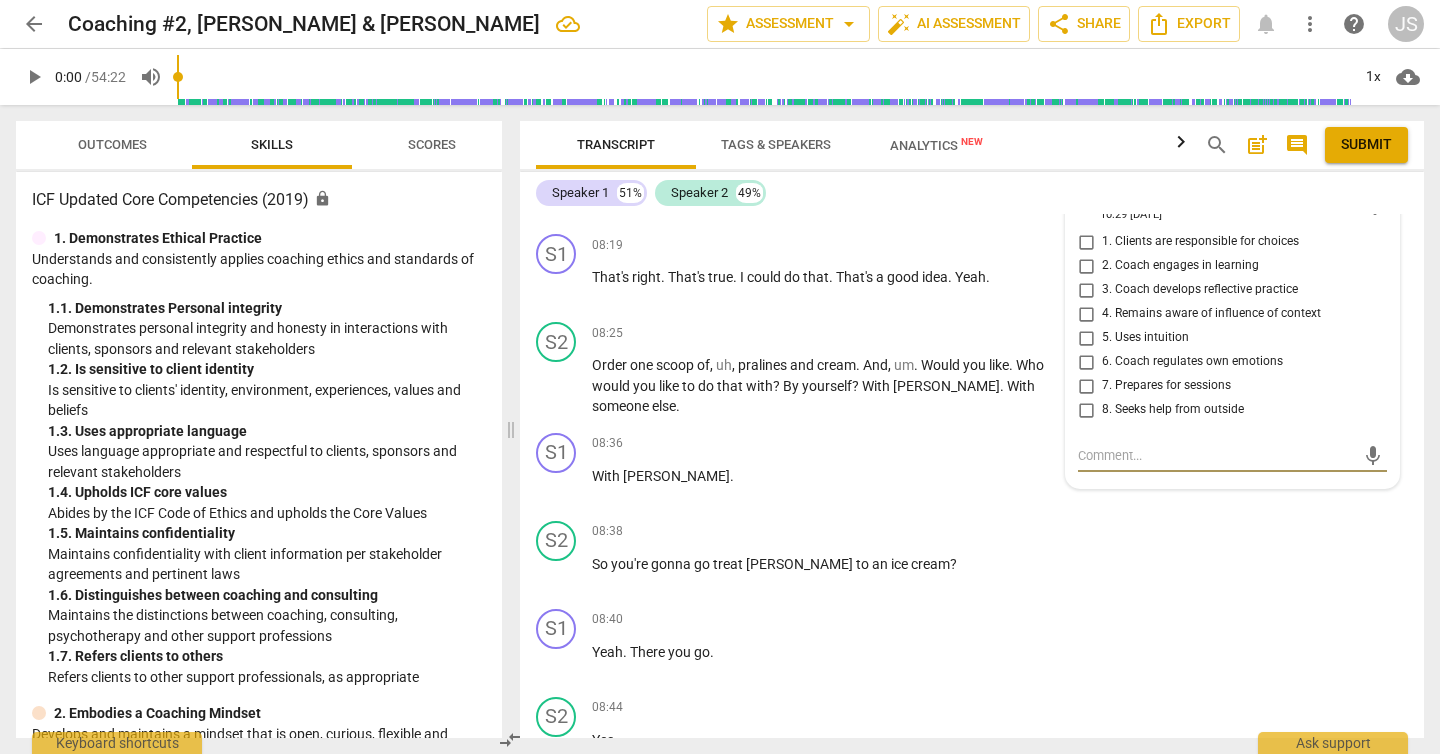 click on "1. Clients are responsible for choices" at bounding box center [1086, 242] 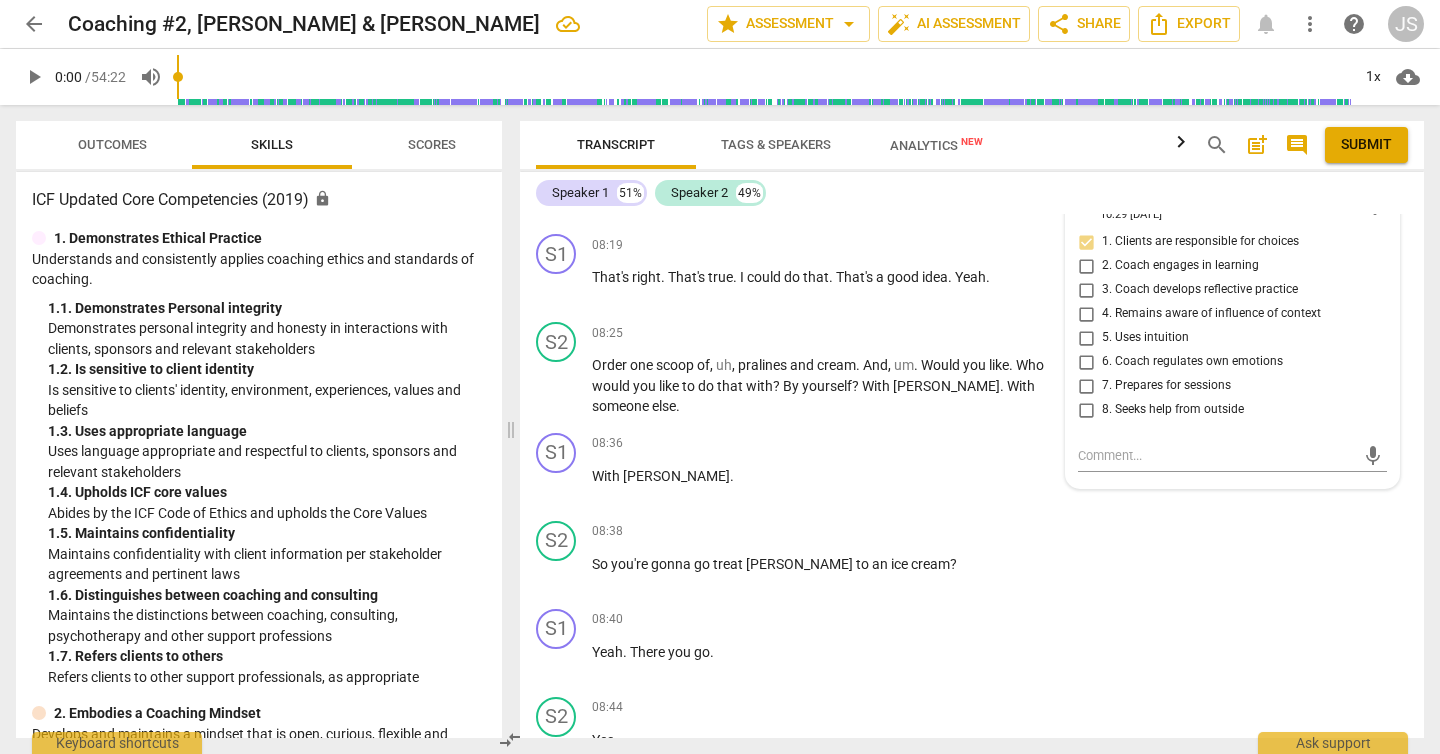 click on "1. Clients are responsible for choices" at bounding box center (1086, 242) 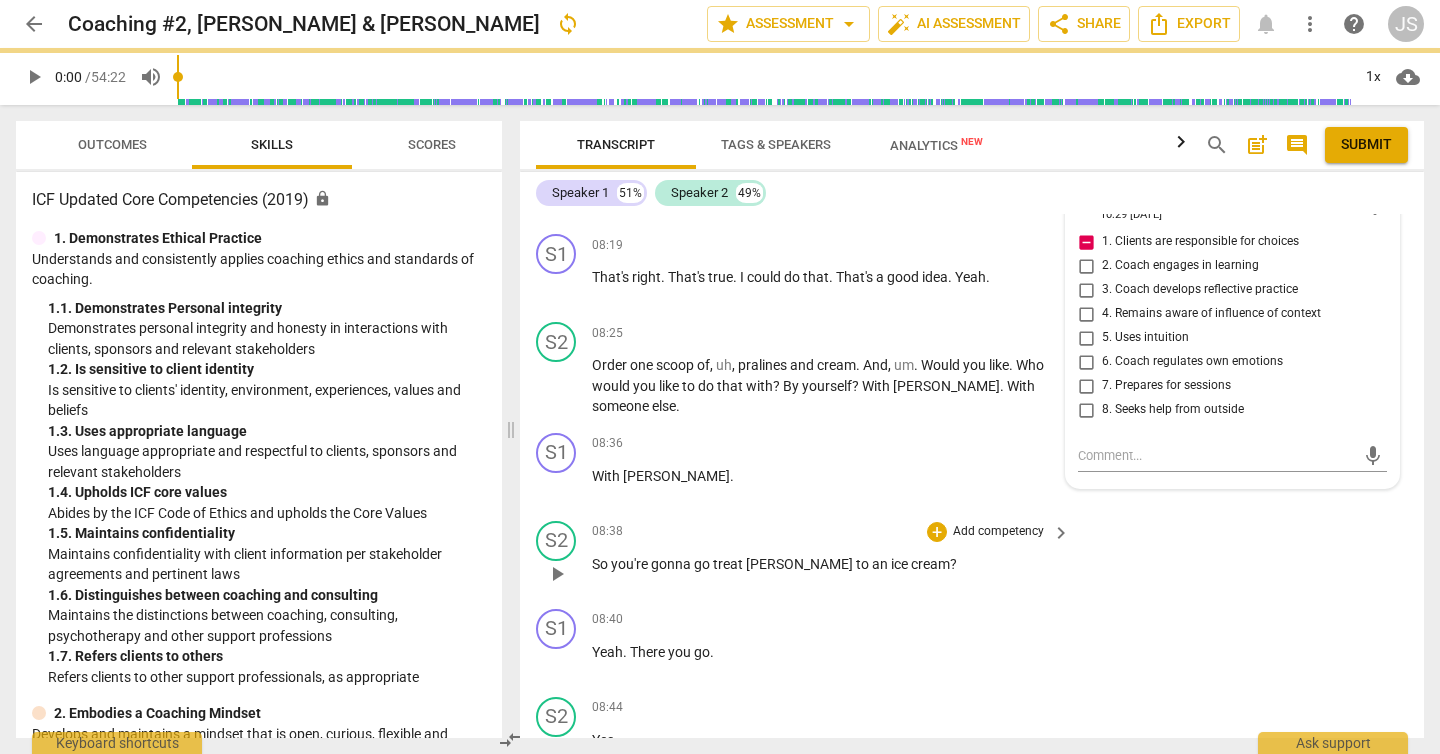 click on "S2 play_arrow pause 08:38 + Add competency keyboard_arrow_right So   you're   gonna   go   treat   [PERSON_NAME]   to   an   ice   cream ?" at bounding box center [972, 557] 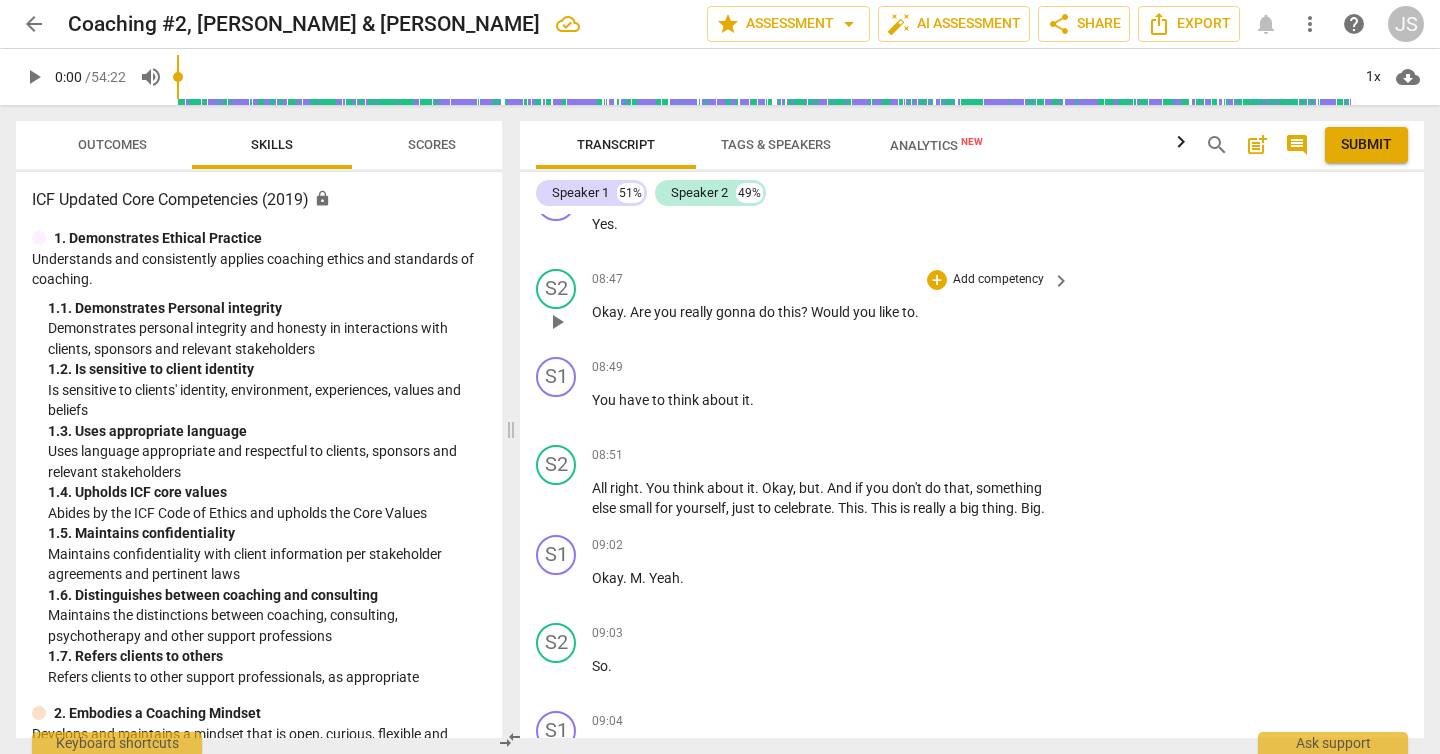 scroll, scrollTop: 5887, scrollLeft: 0, axis: vertical 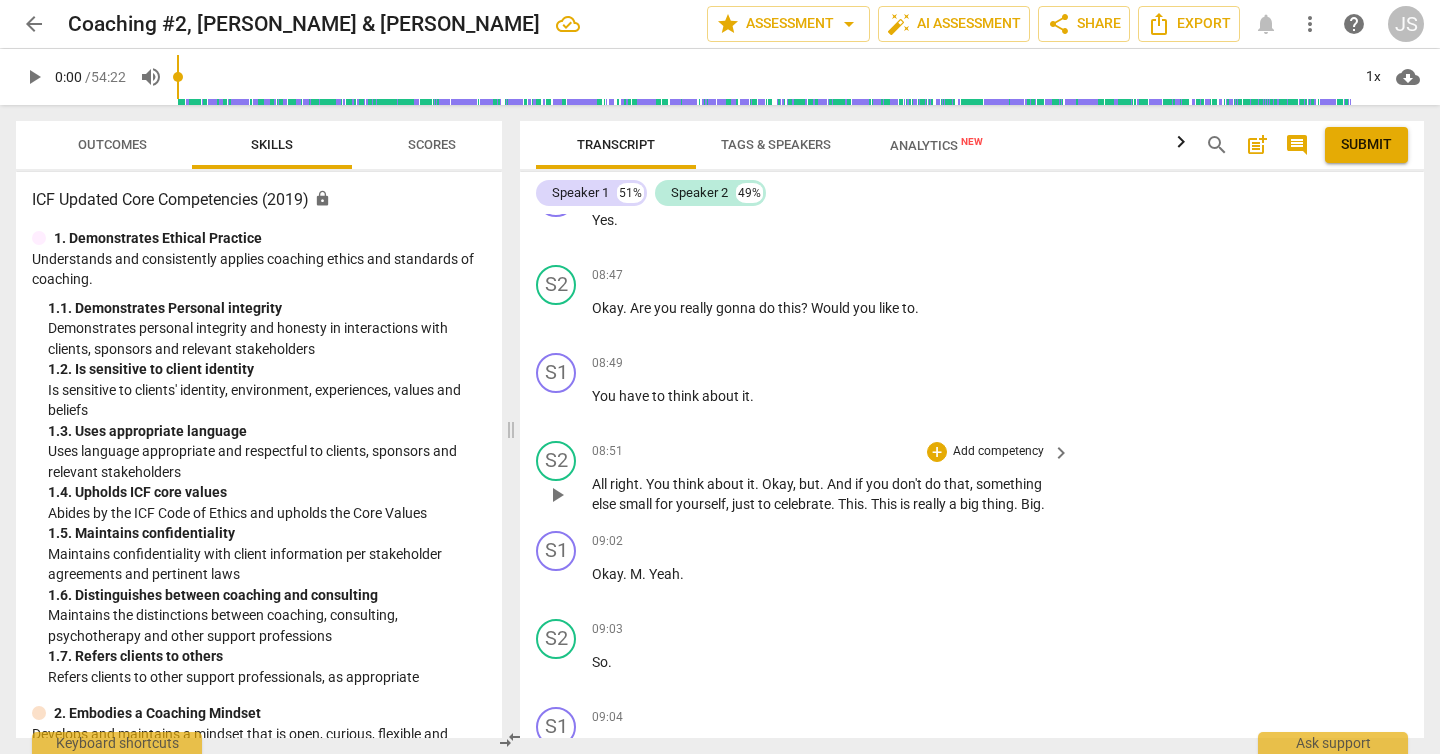 click on "Add competency" at bounding box center (998, 452) 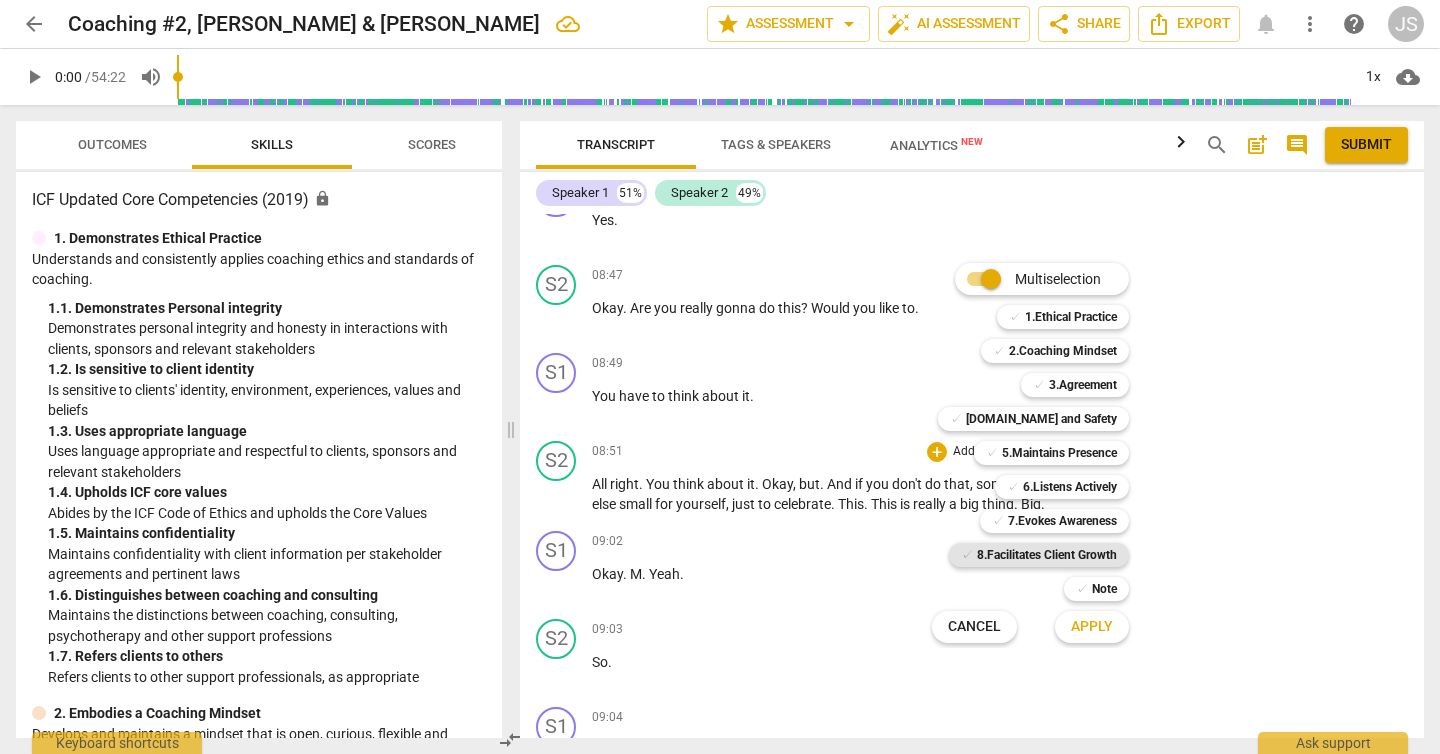 click on "8.Facilitates Client Growth" at bounding box center (1047, 555) 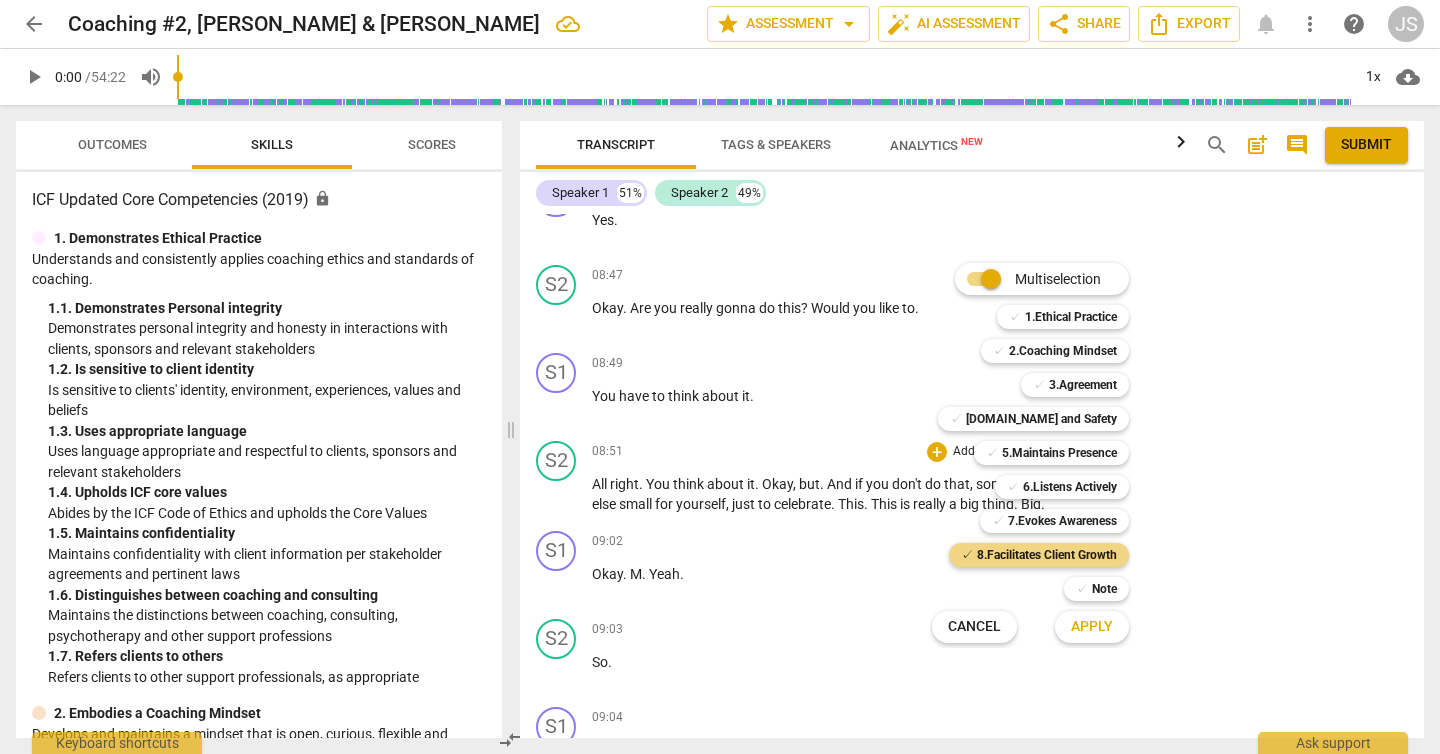 click on "Apply" at bounding box center (1092, 627) 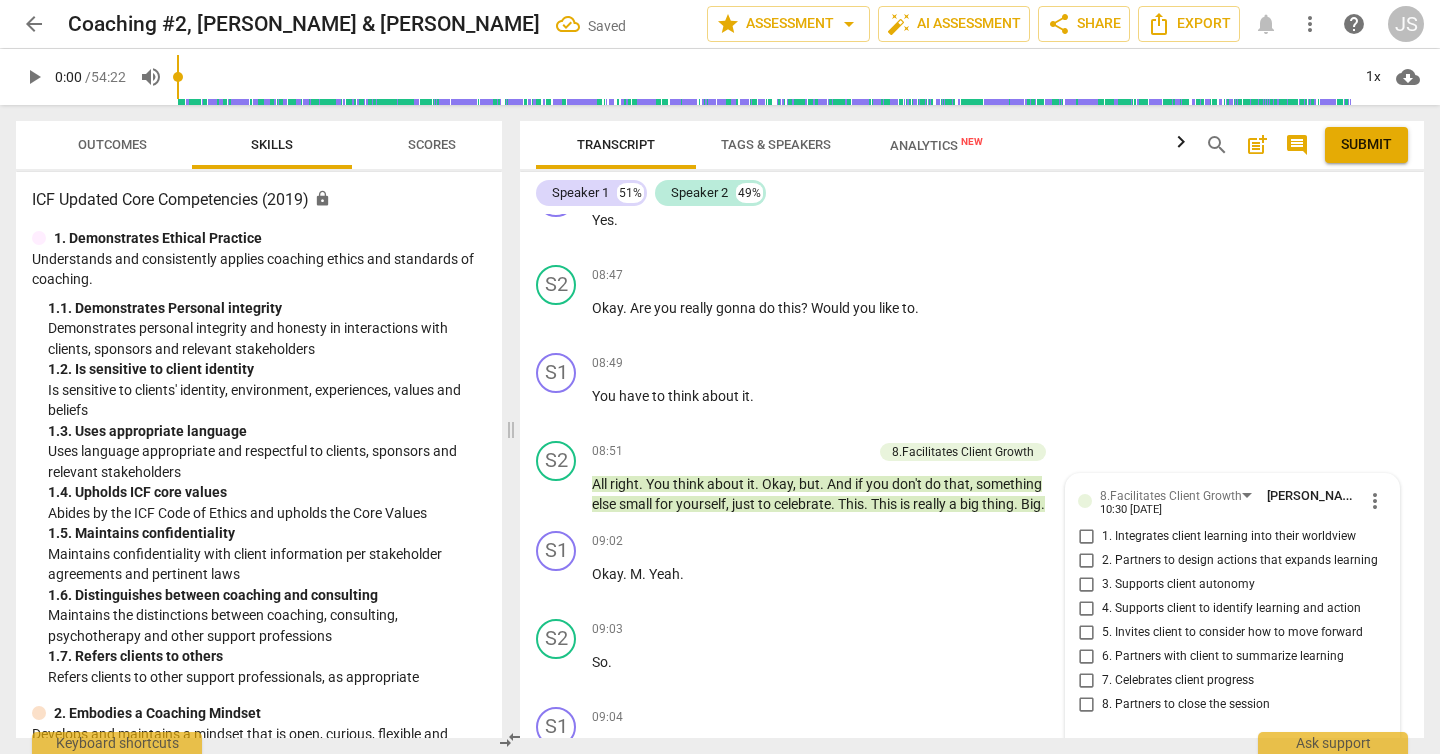 scroll, scrollTop: 6163, scrollLeft: 0, axis: vertical 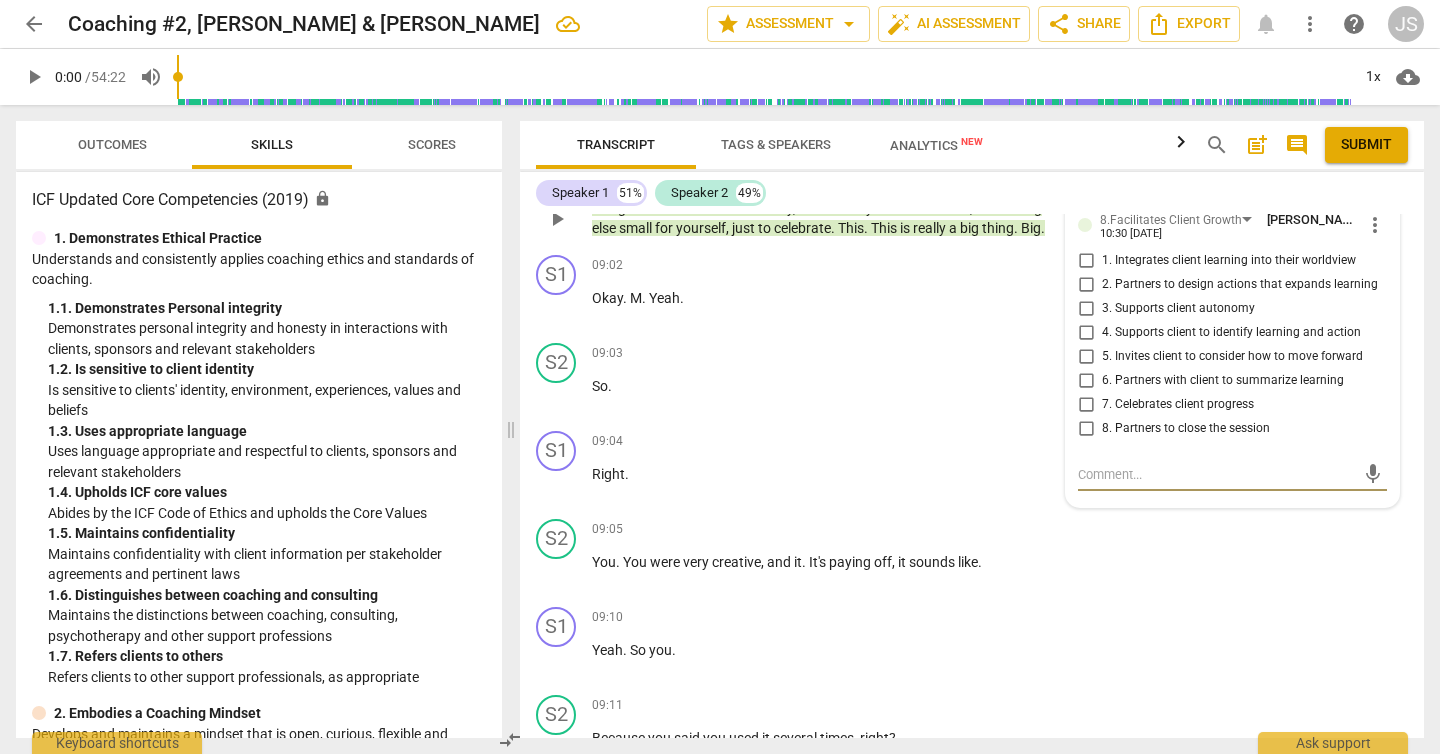 click on "2. Partners to design actions that expands learning" at bounding box center (1086, 285) 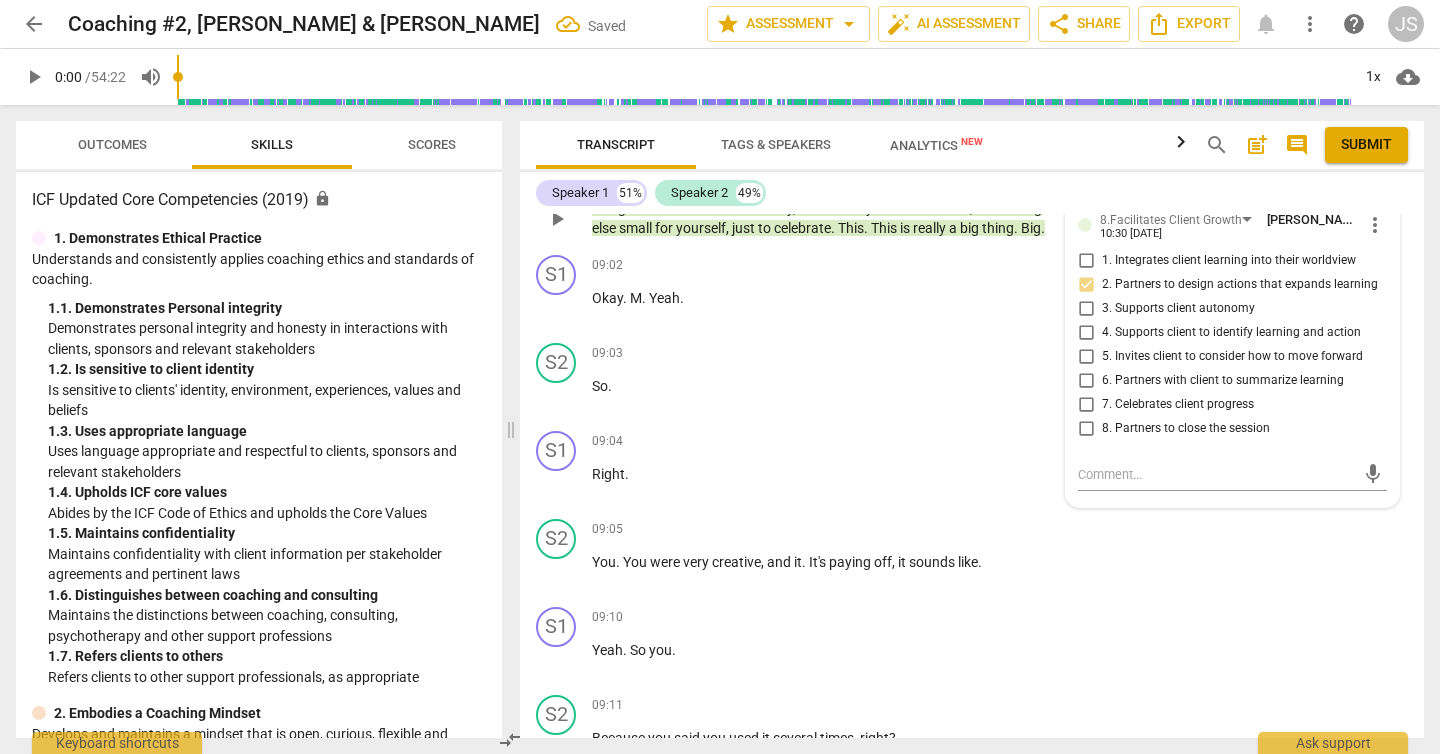 click on "7. Celebrates client progress" at bounding box center [1086, 405] 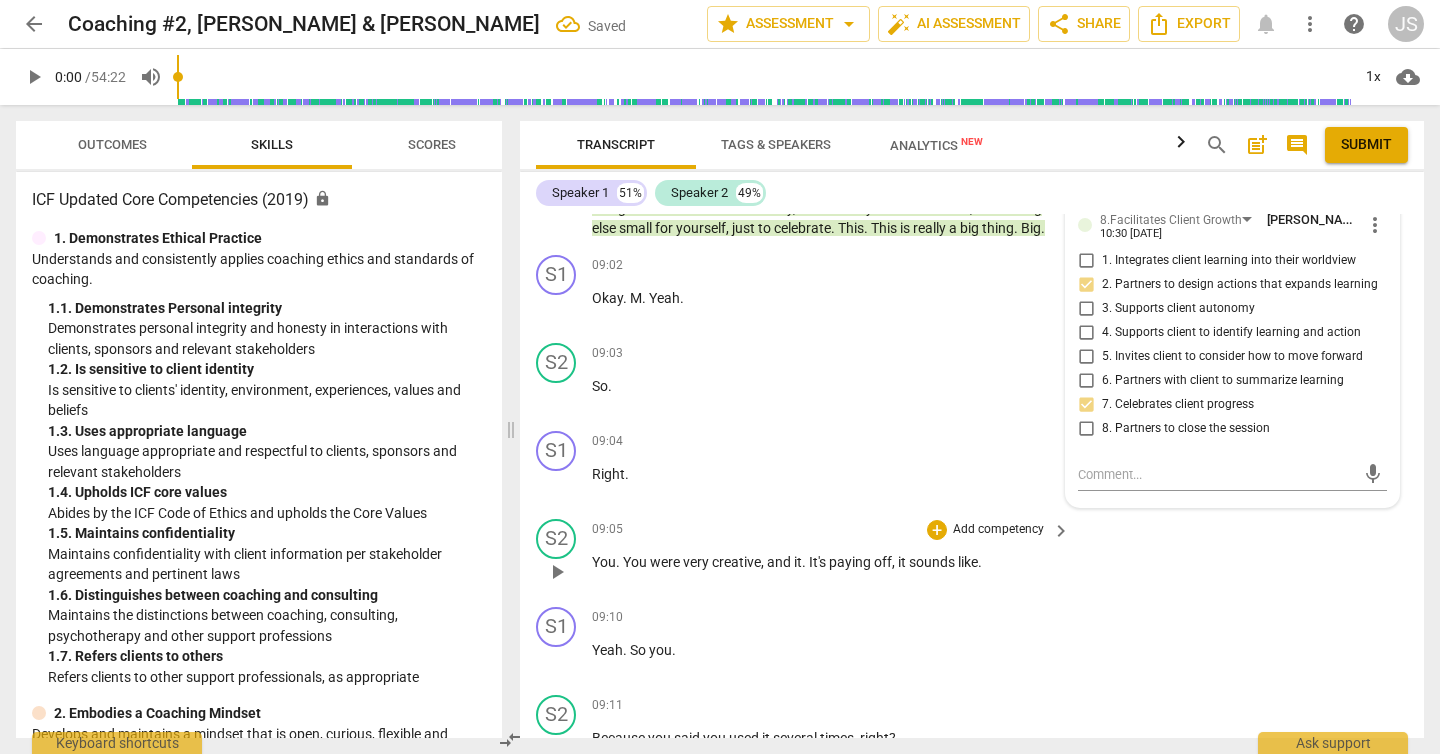 click on "S2 play_arrow pause 09:05 + Add competency keyboard_arrow_right You .   You   were   very   creative ,   and   it .   It's   paying   off ,   it   sounds   like ." at bounding box center (972, 555) 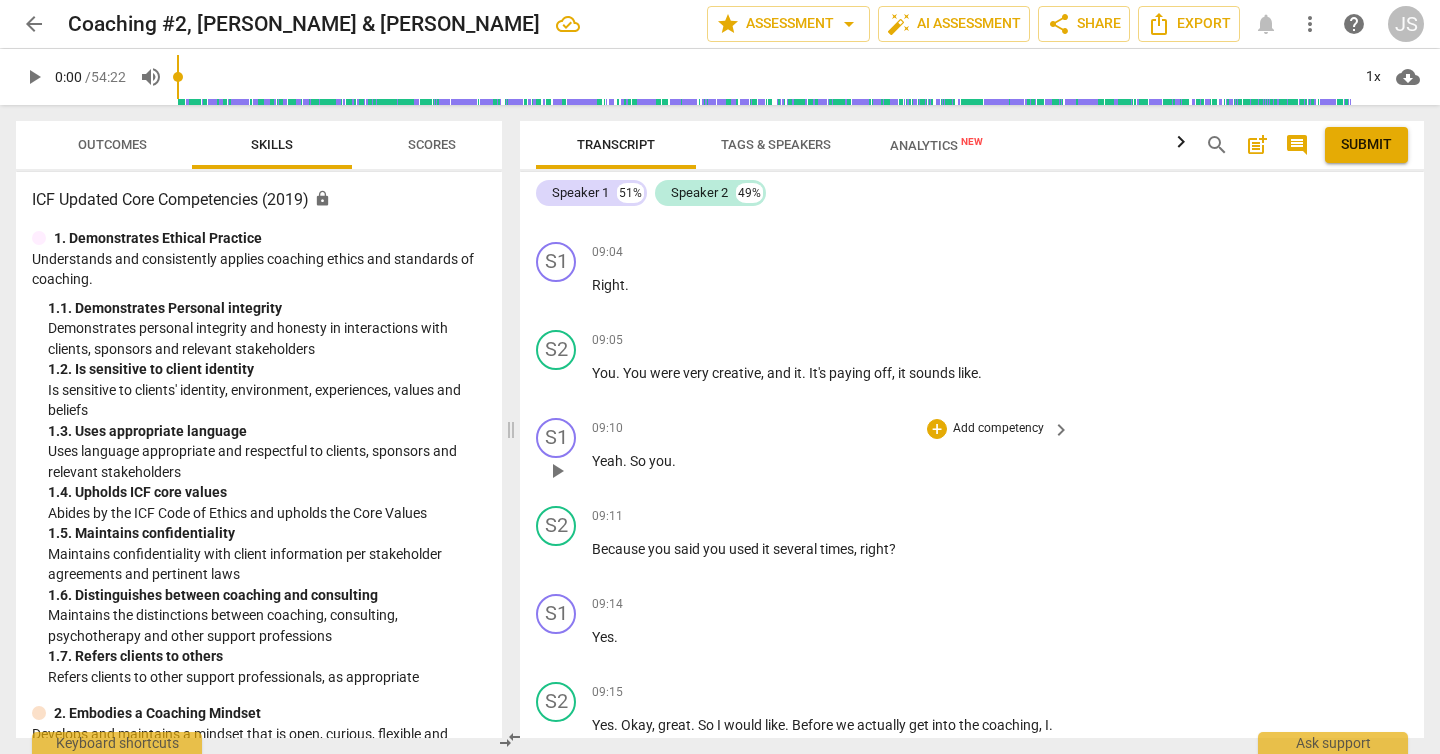 scroll, scrollTop: 6347, scrollLeft: 0, axis: vertical 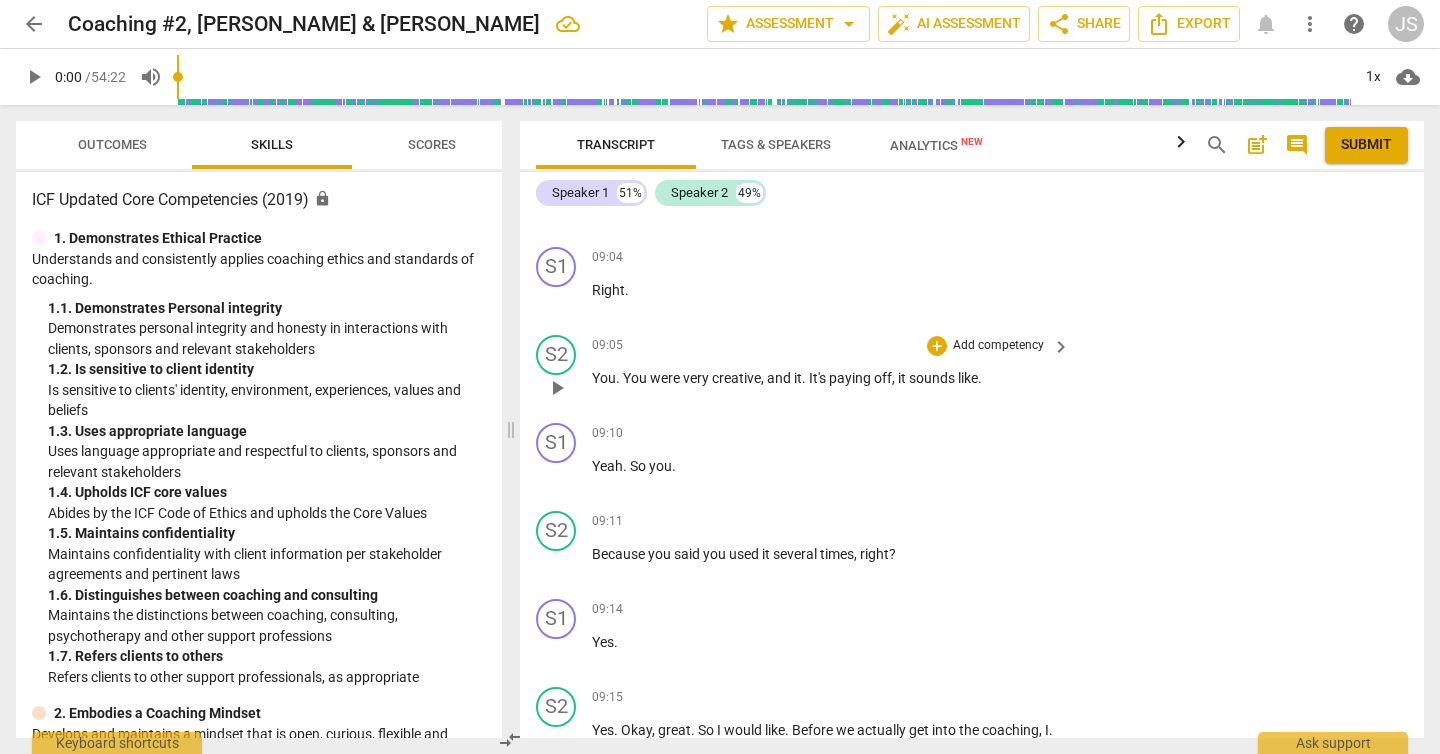 click on "Add competency" at bounding box center (998, 346) 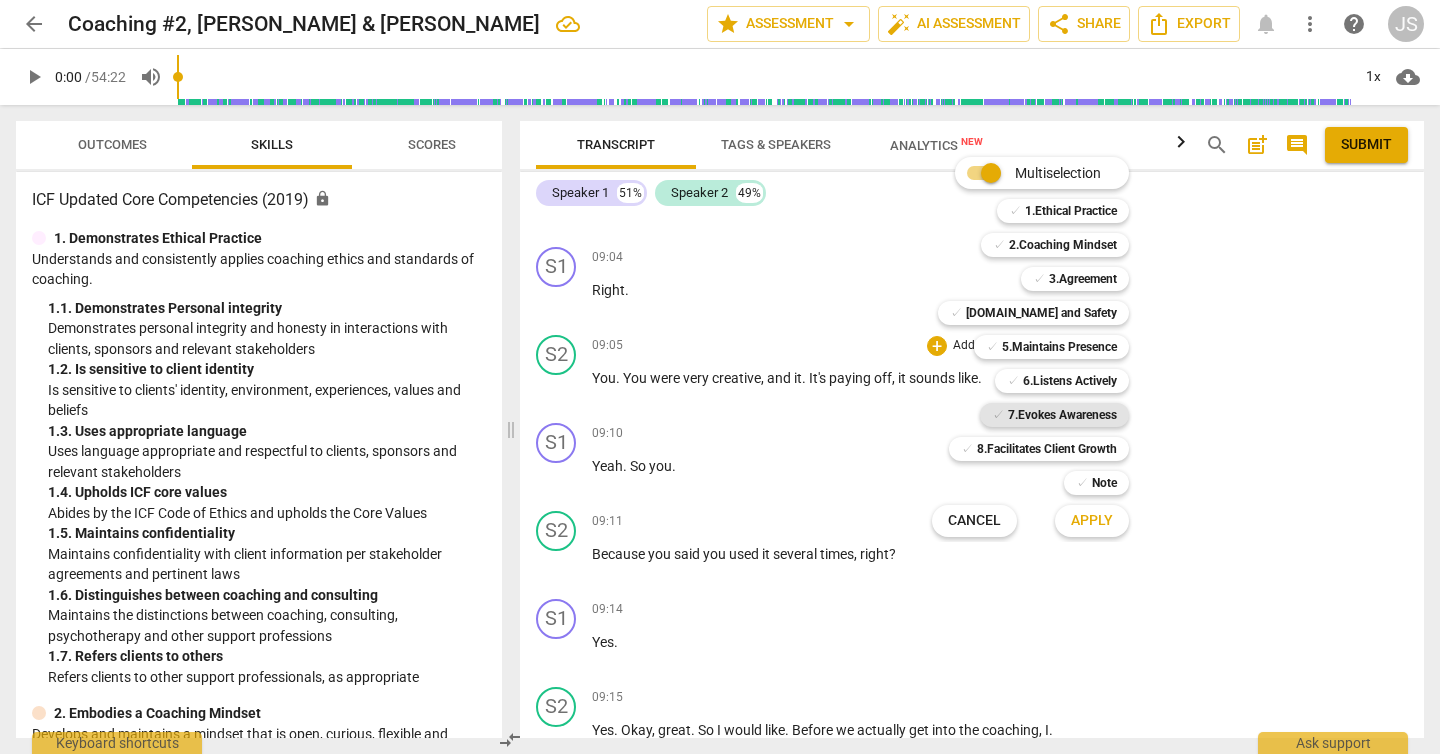 click on "7.Evokes Awareness" at bounding box center [1062, 415] 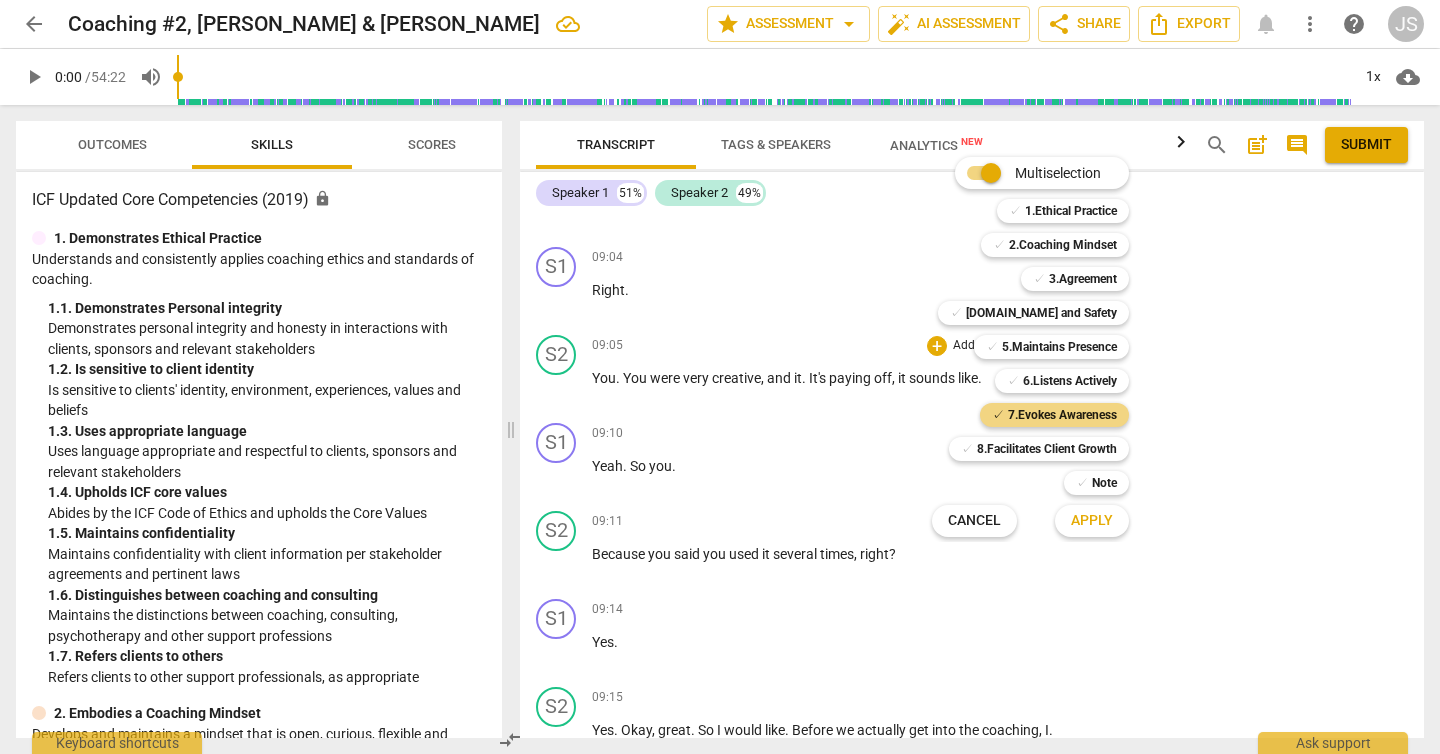 click on "Apply" at bounding box center [1092, 521] 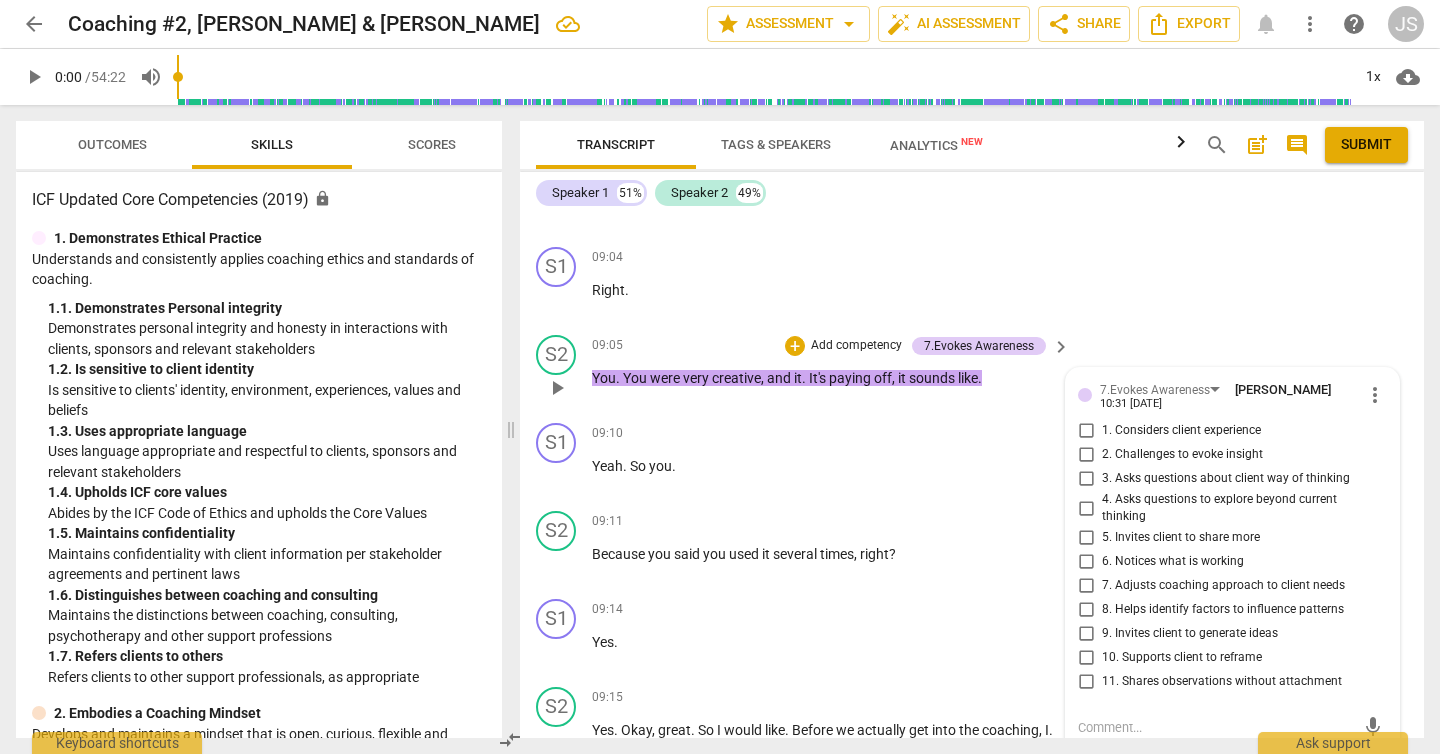 click on "6. Notices what is working" at bounding box center (1086, 562) 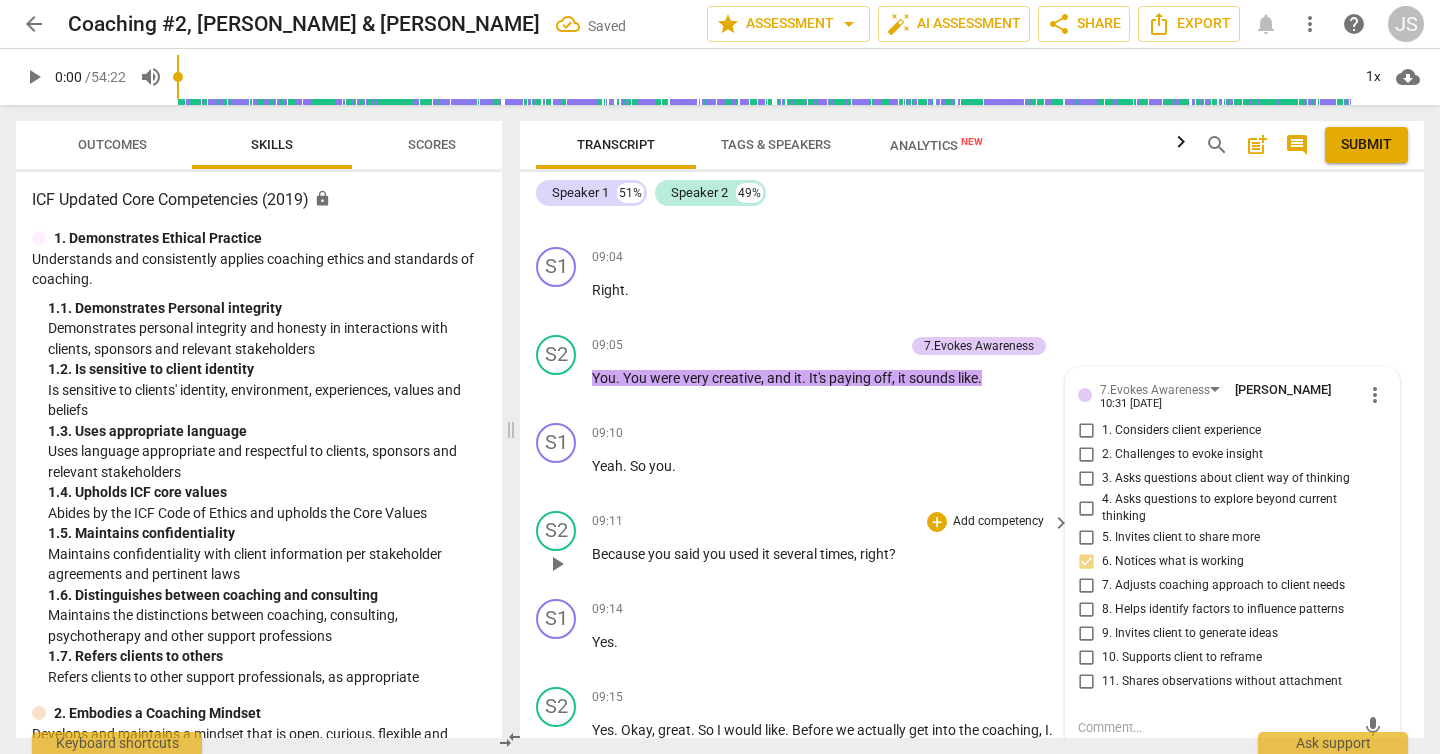 click on "Add competency" at bounding box center (998, 522) 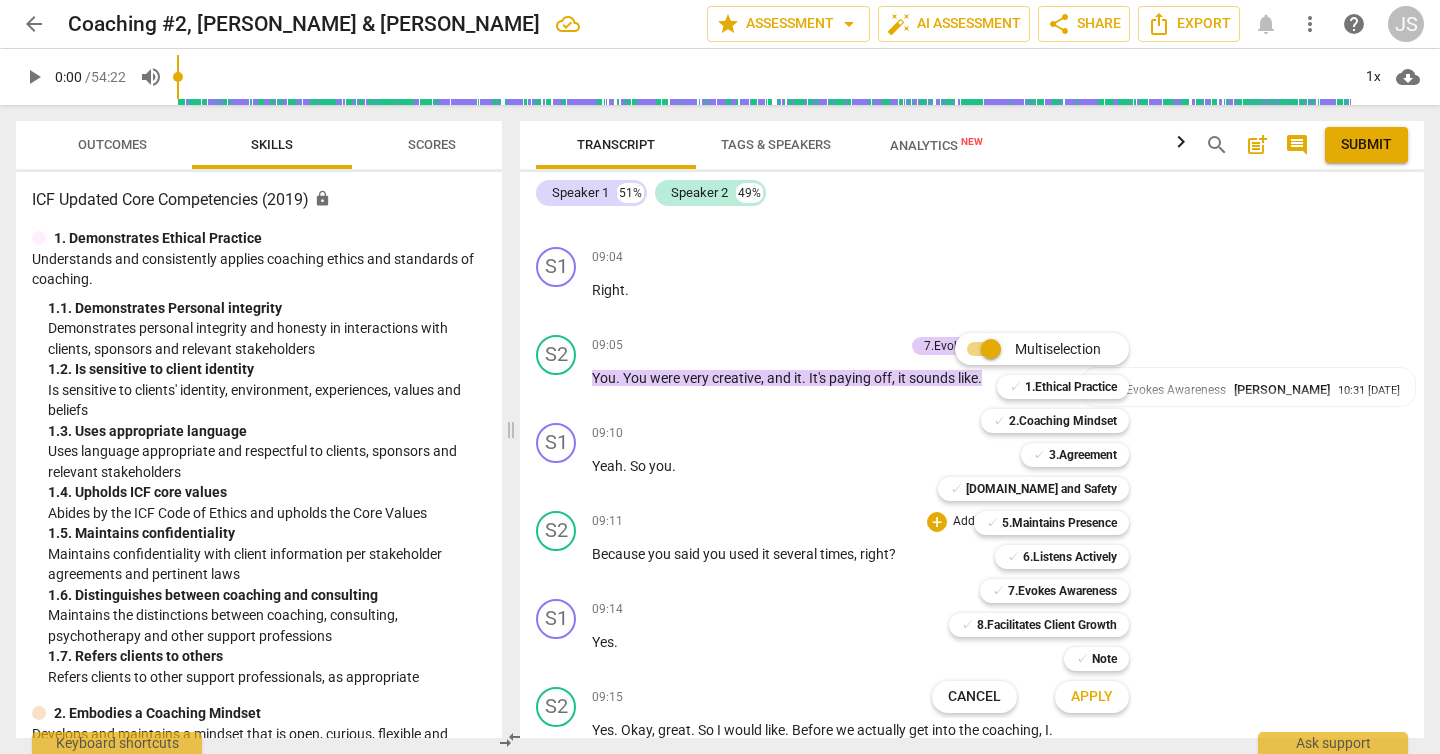 click at bounding box center (720, 377) 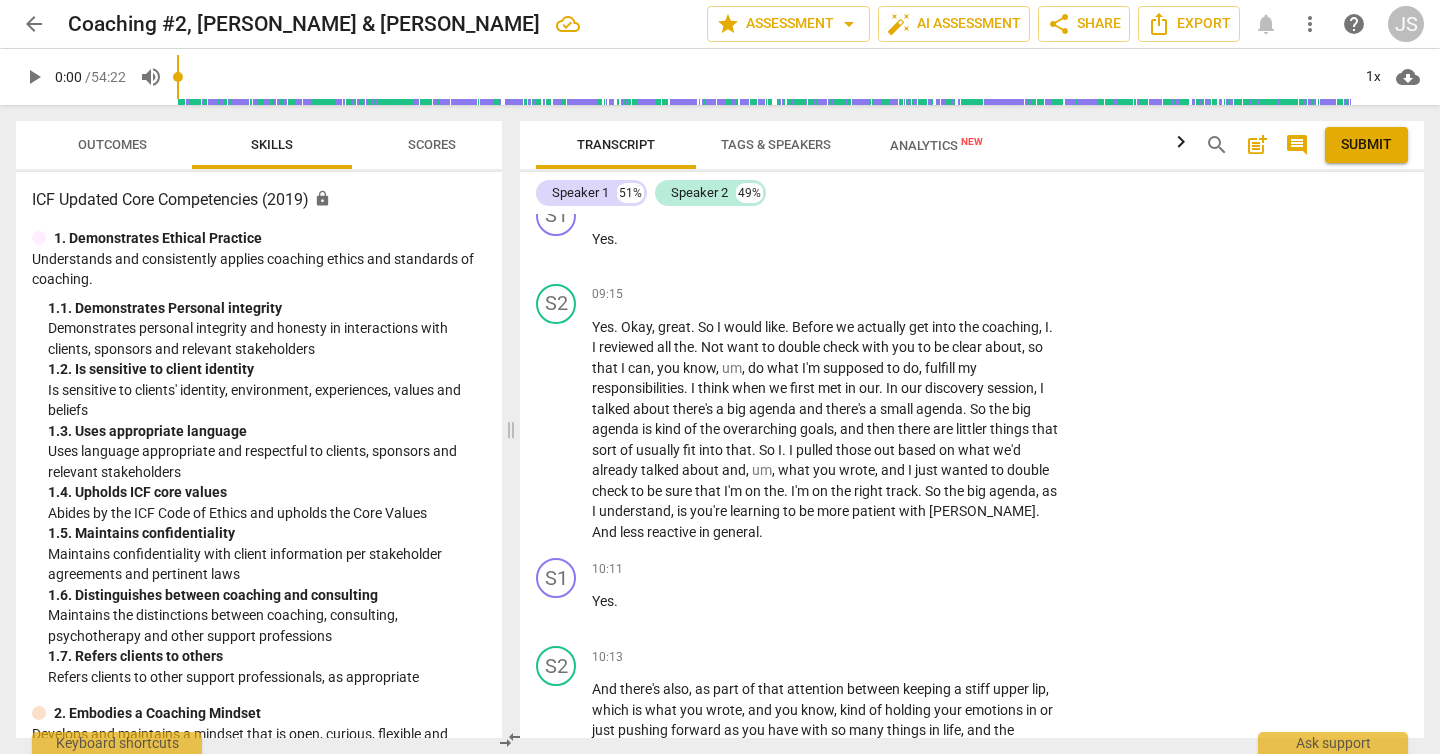 scroll, scrollTop: 6758, scrollLeft: 0, axis: vertical 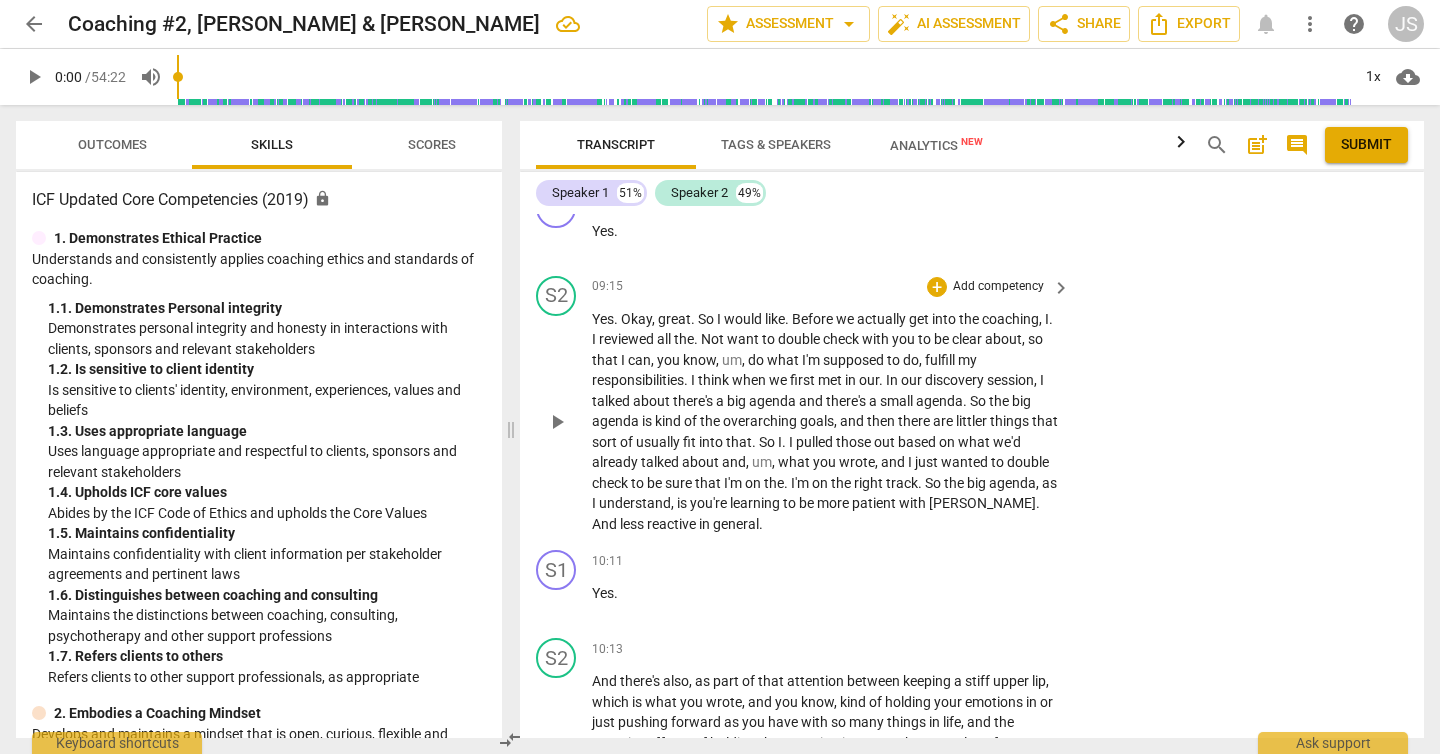 click on "Add competency" at bounding box center (998, 287) 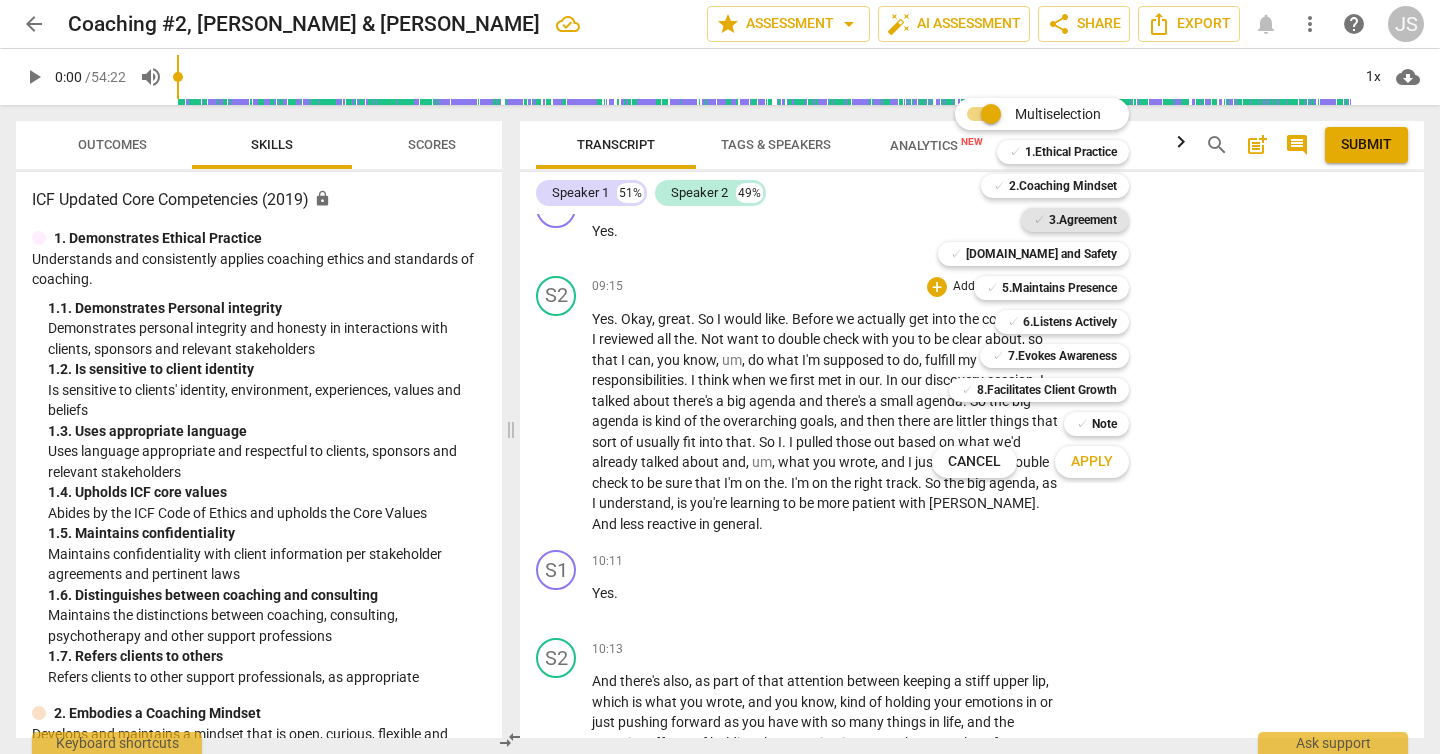 click on "3.Agreement" at bounding box center [1083, 220] 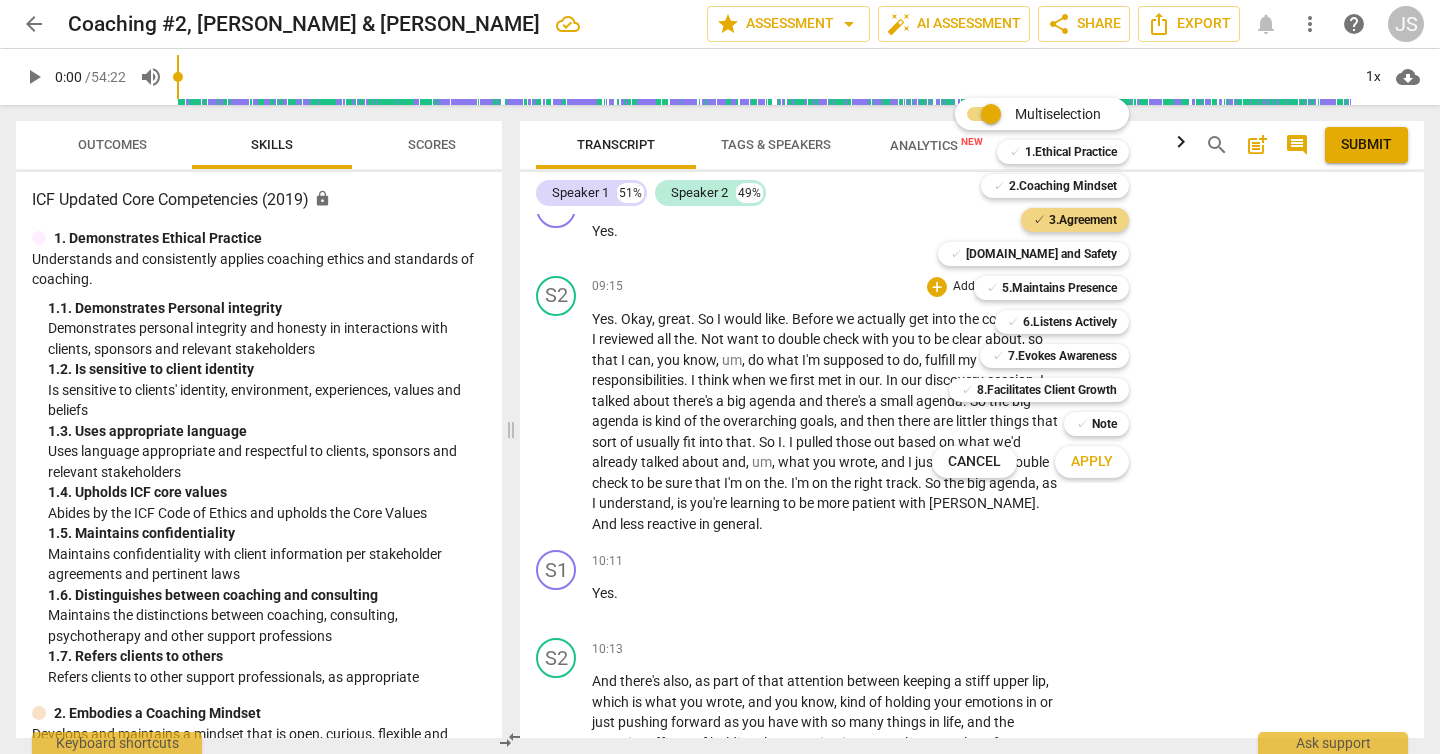 click on "Apply" at bounding box center (1092, 462) 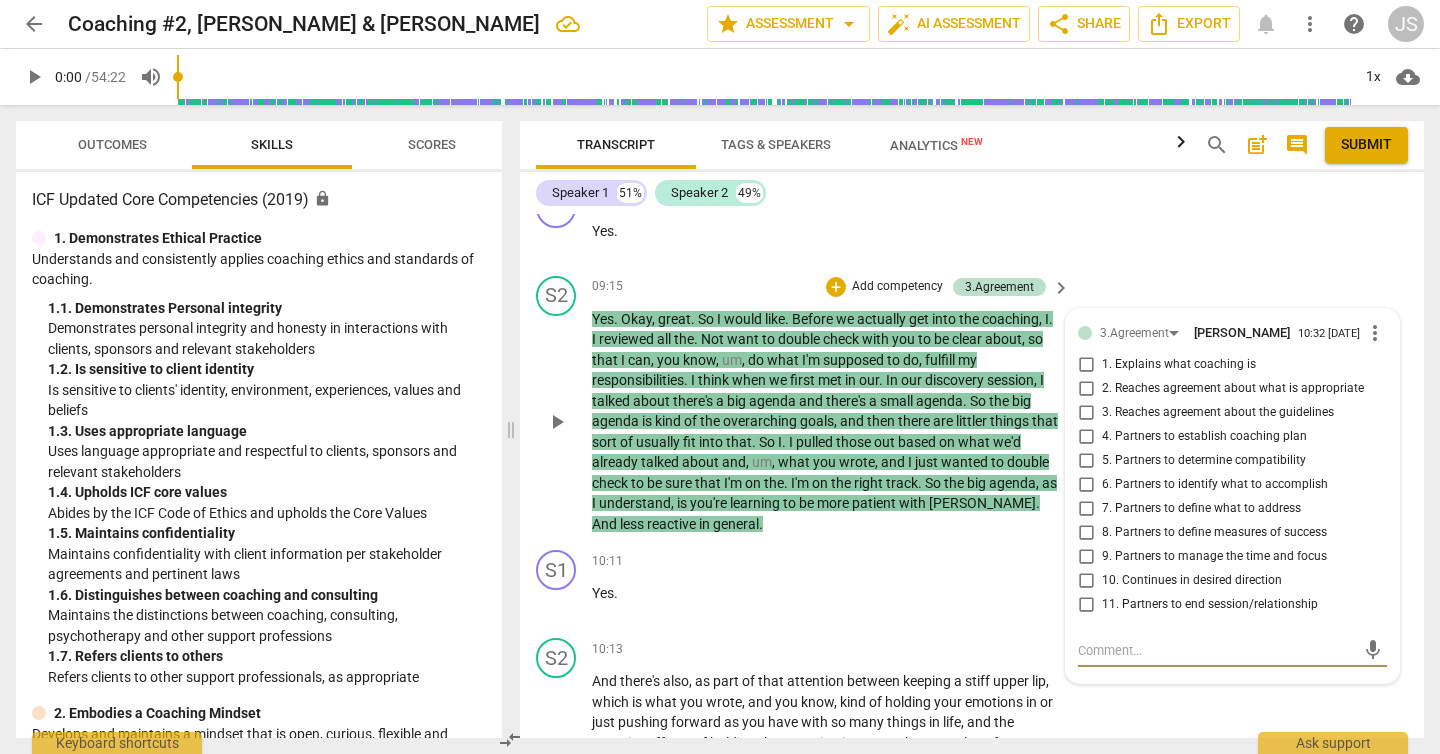 click on "7. Partners to define what to address" at bounding box center (1086, 509) 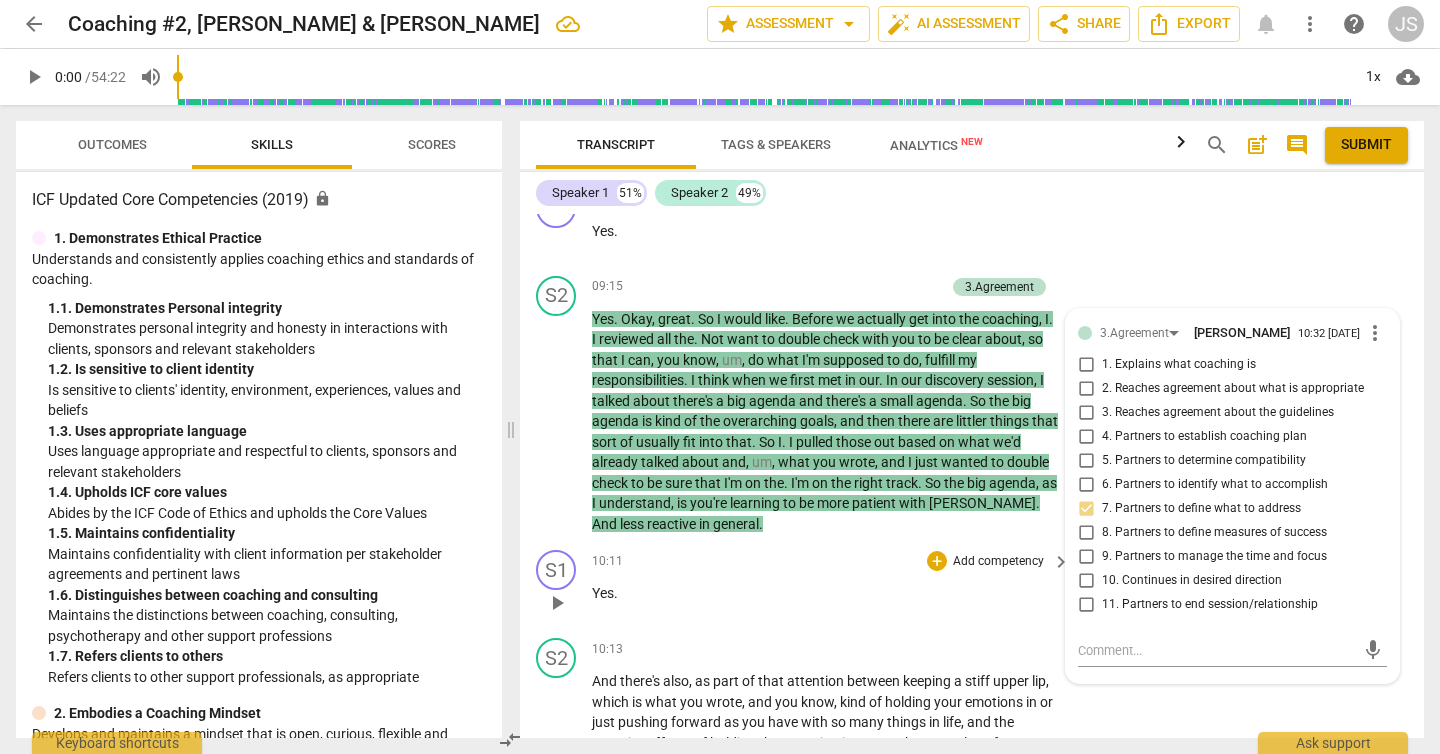 click on "Add competency" at bounding box center [998, 562] 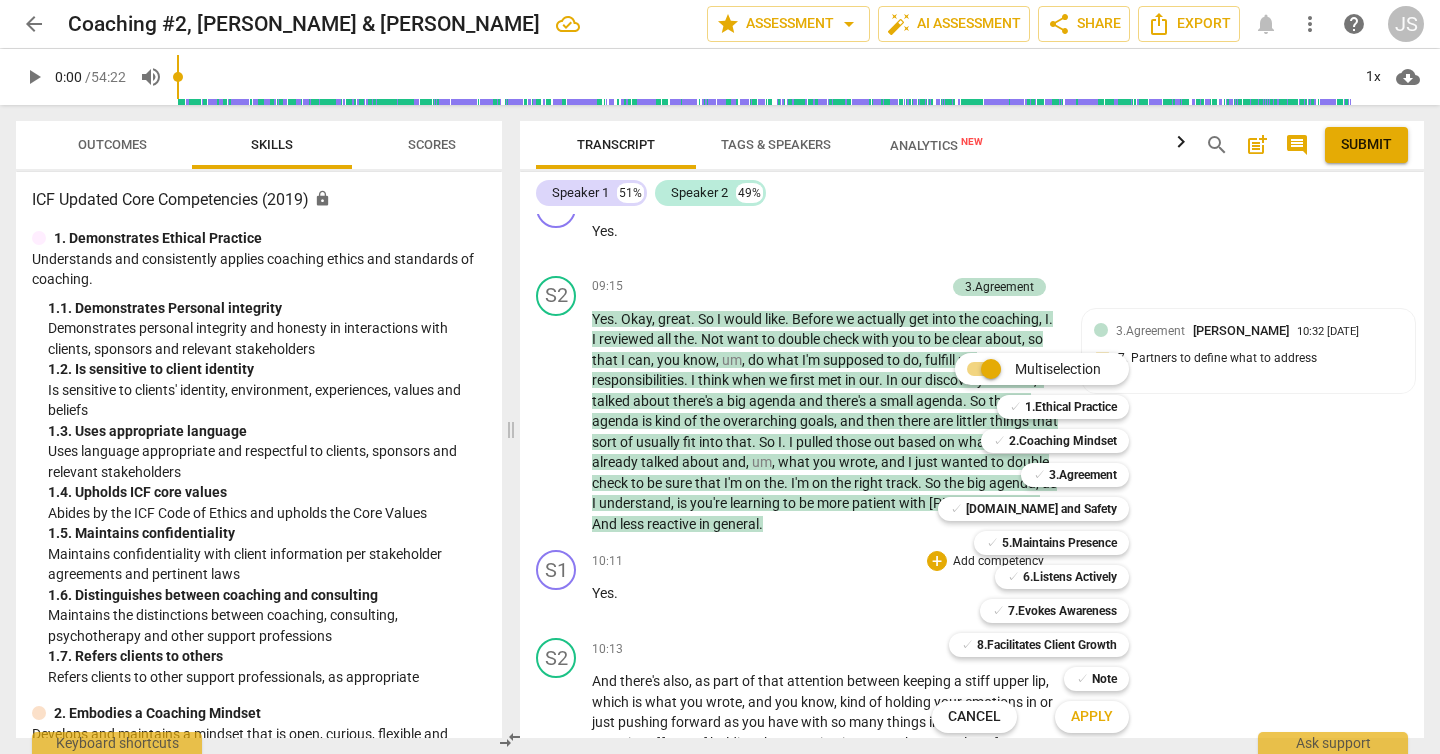 click on "Apply" at bounding box center [1092, 717] 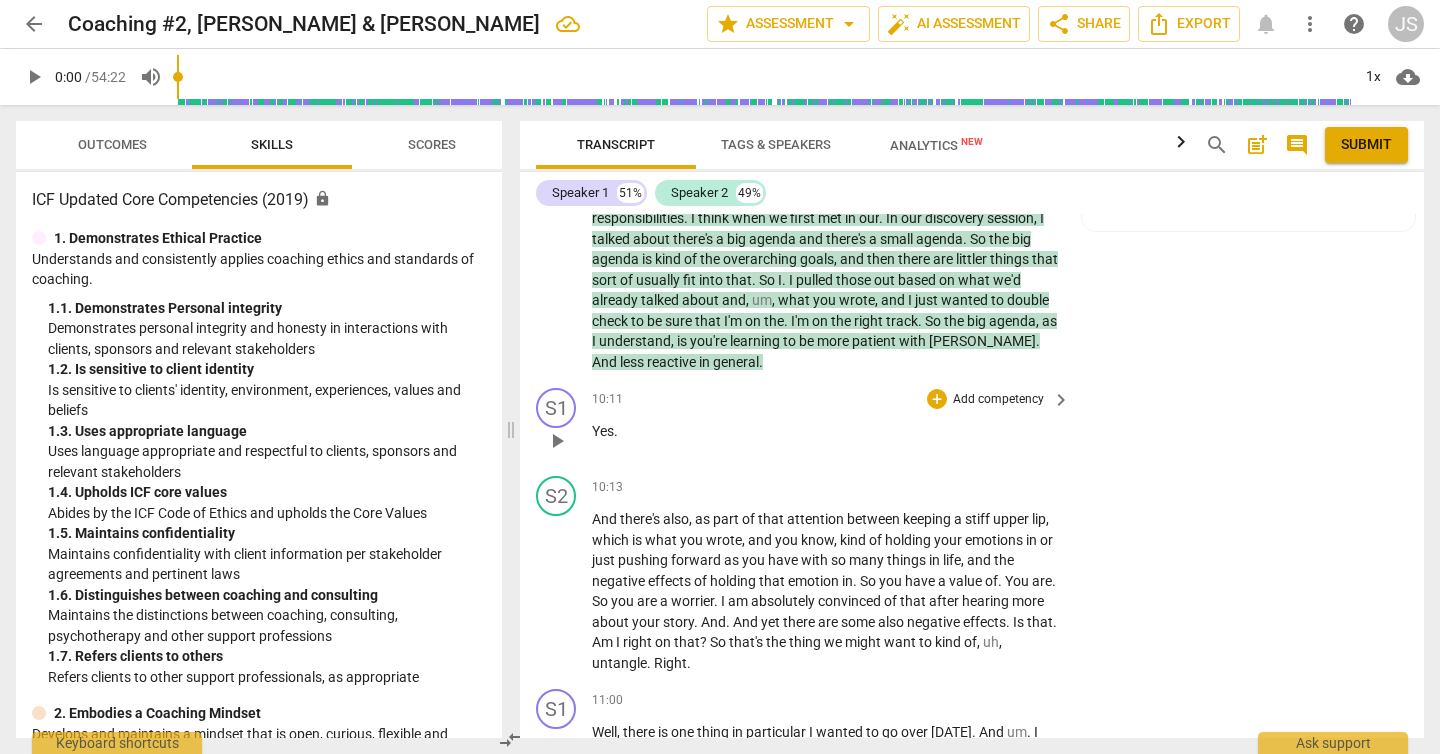 scroll, scrollTop: 6925, scrollLeft: 0, axis: vertical 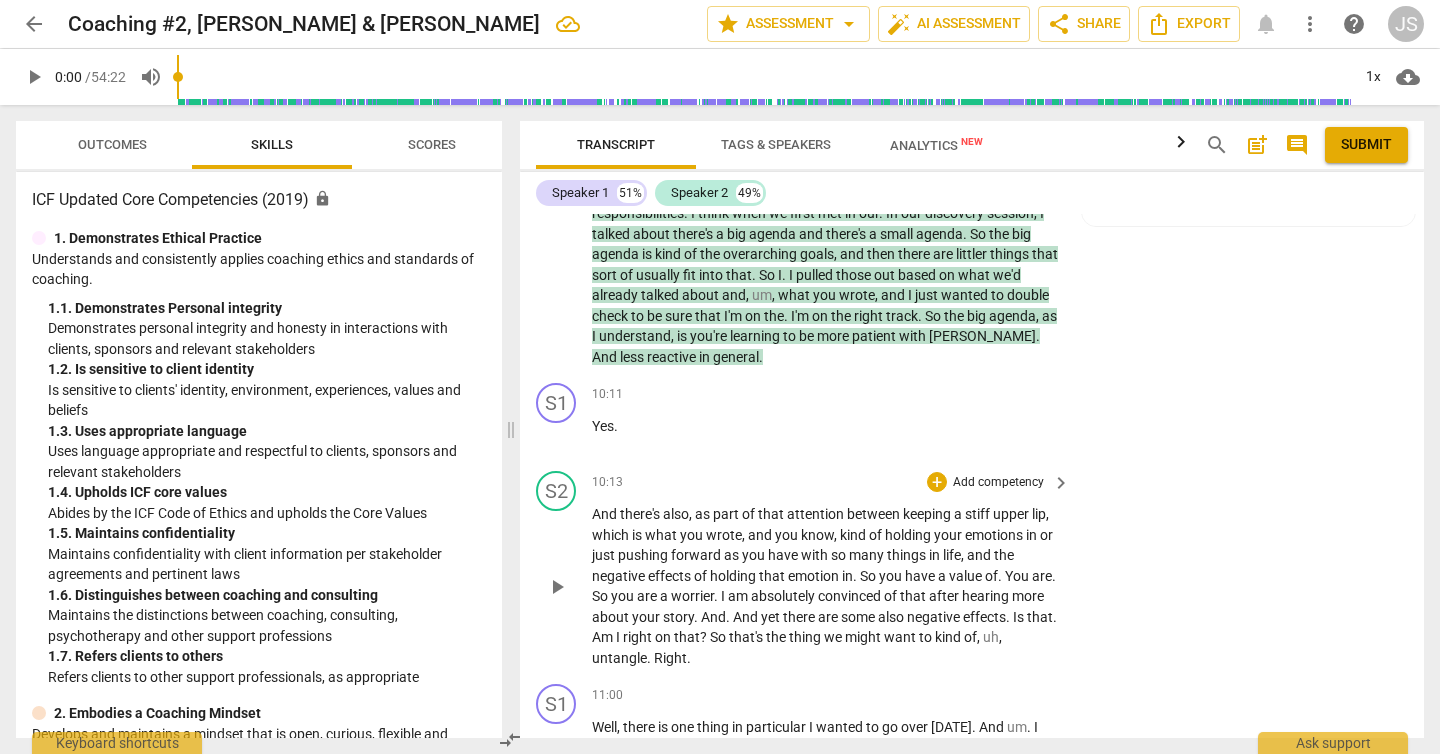 click on "Add competency" at bounding box center (998, 483) 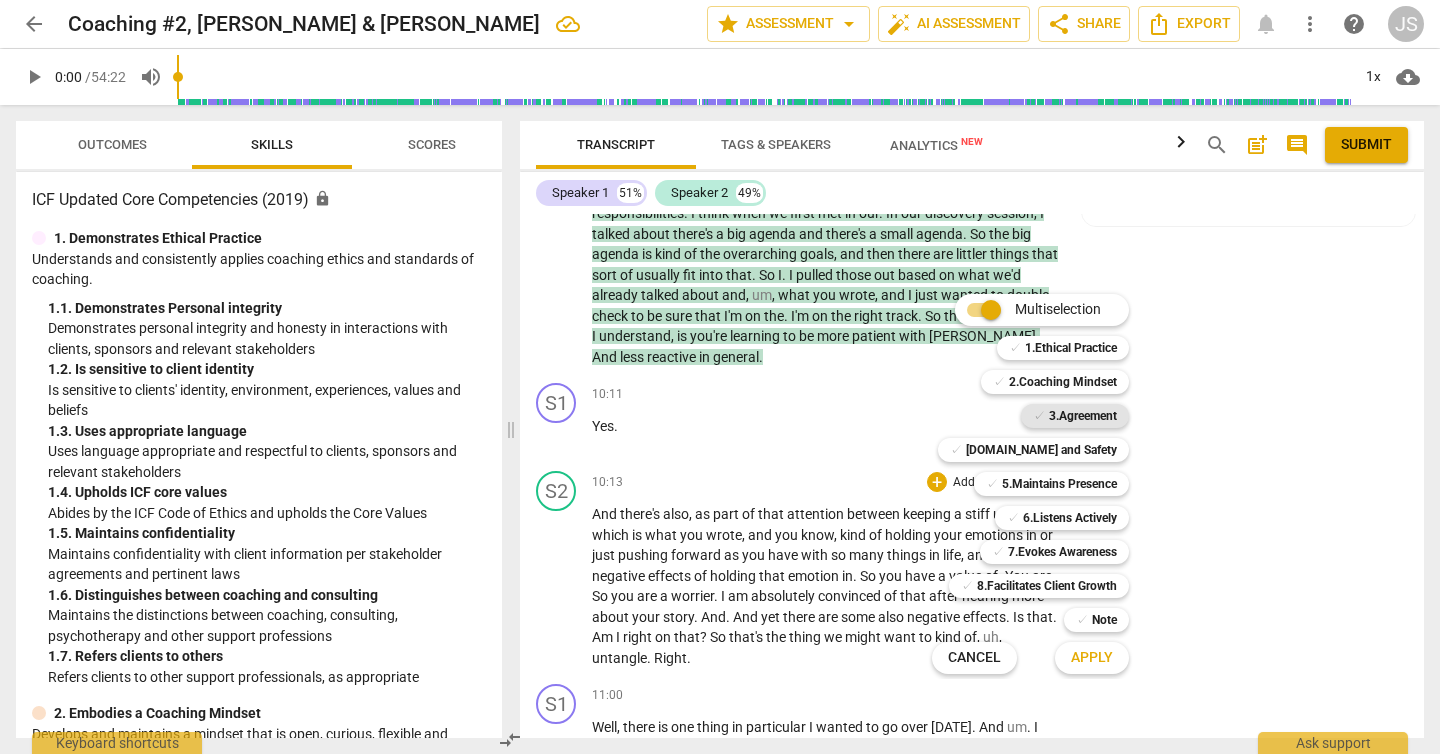 click on "3.Agreement" at bounding box center [1083, 416] 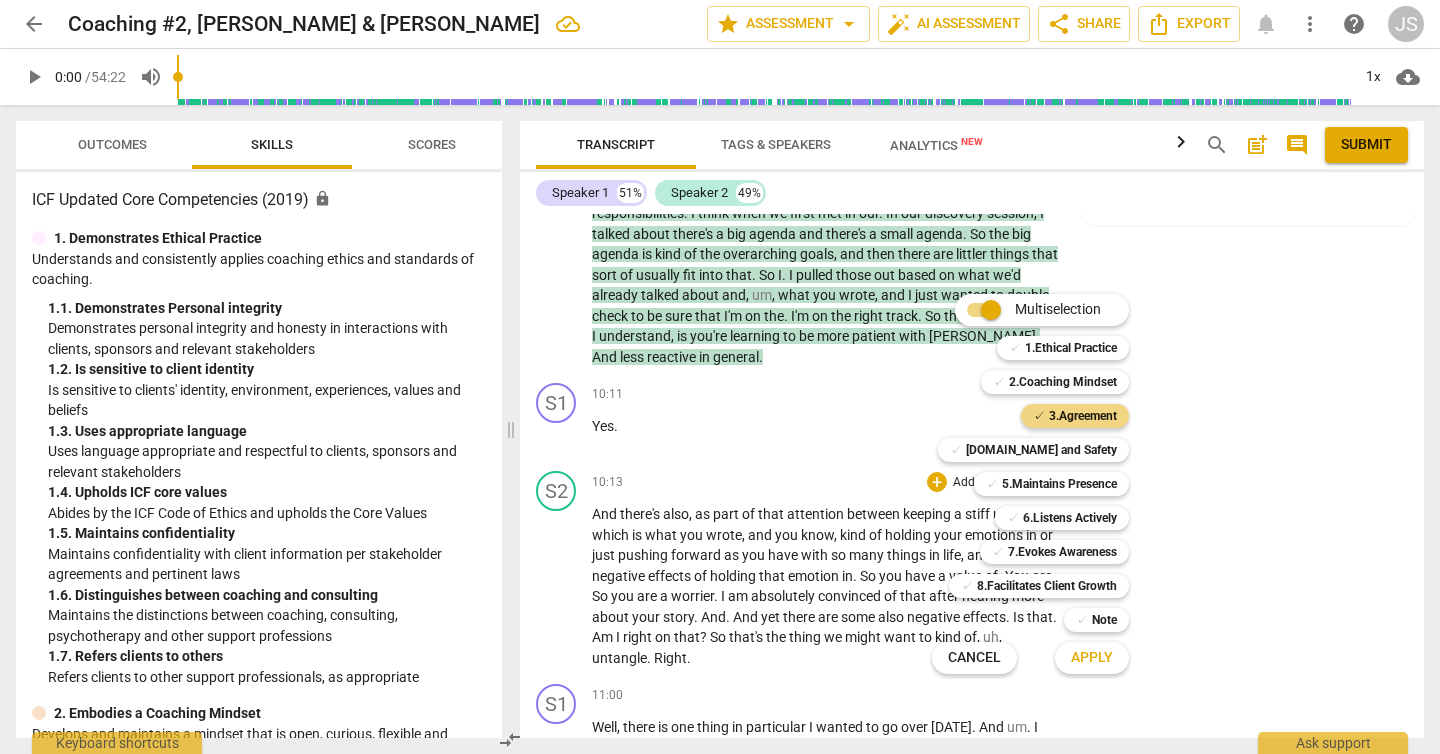 click on "Apply" at bounding box center (1092, 658) 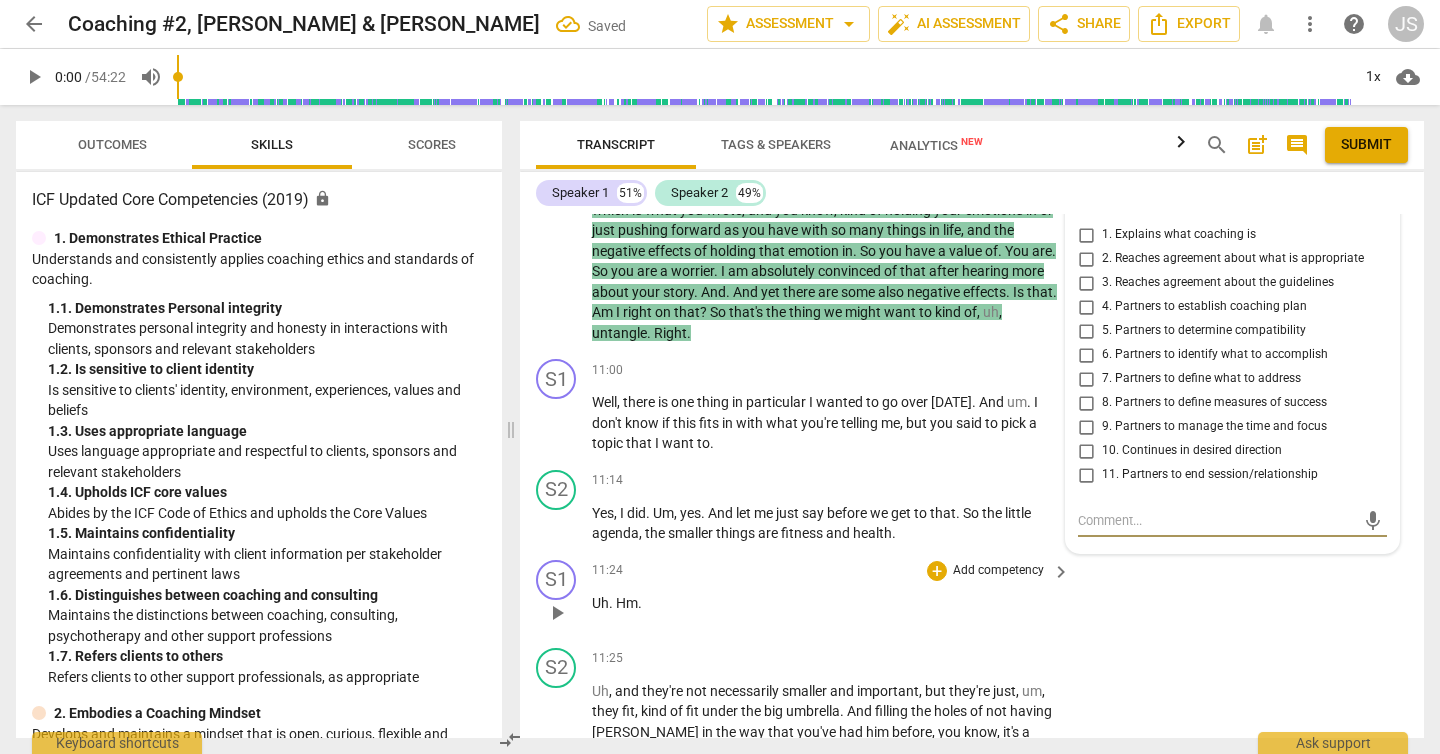 scroll, scrollTop: 7245, scrollLeft: 0, axis: vertical 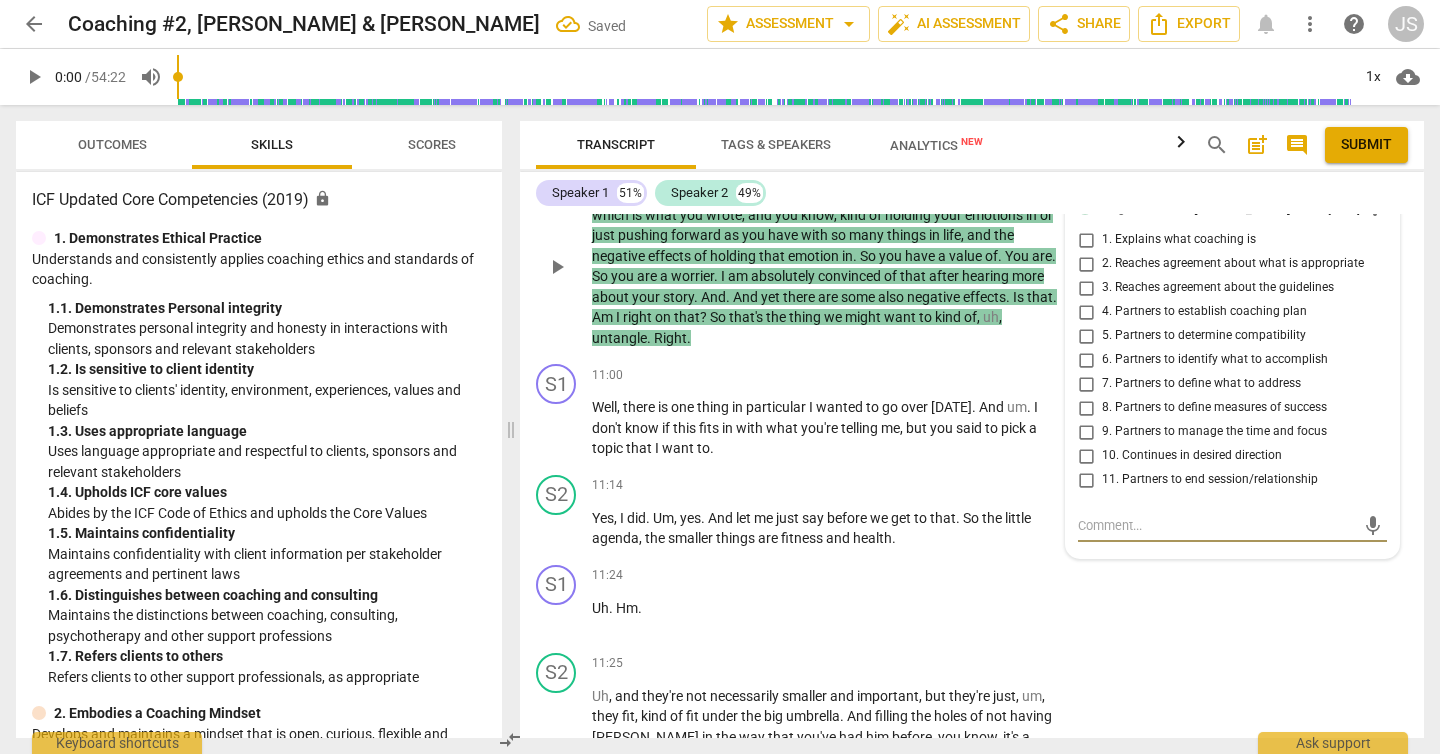 click on "6. Partners to identify what to accomplish" at bounding box center [1086, 360] 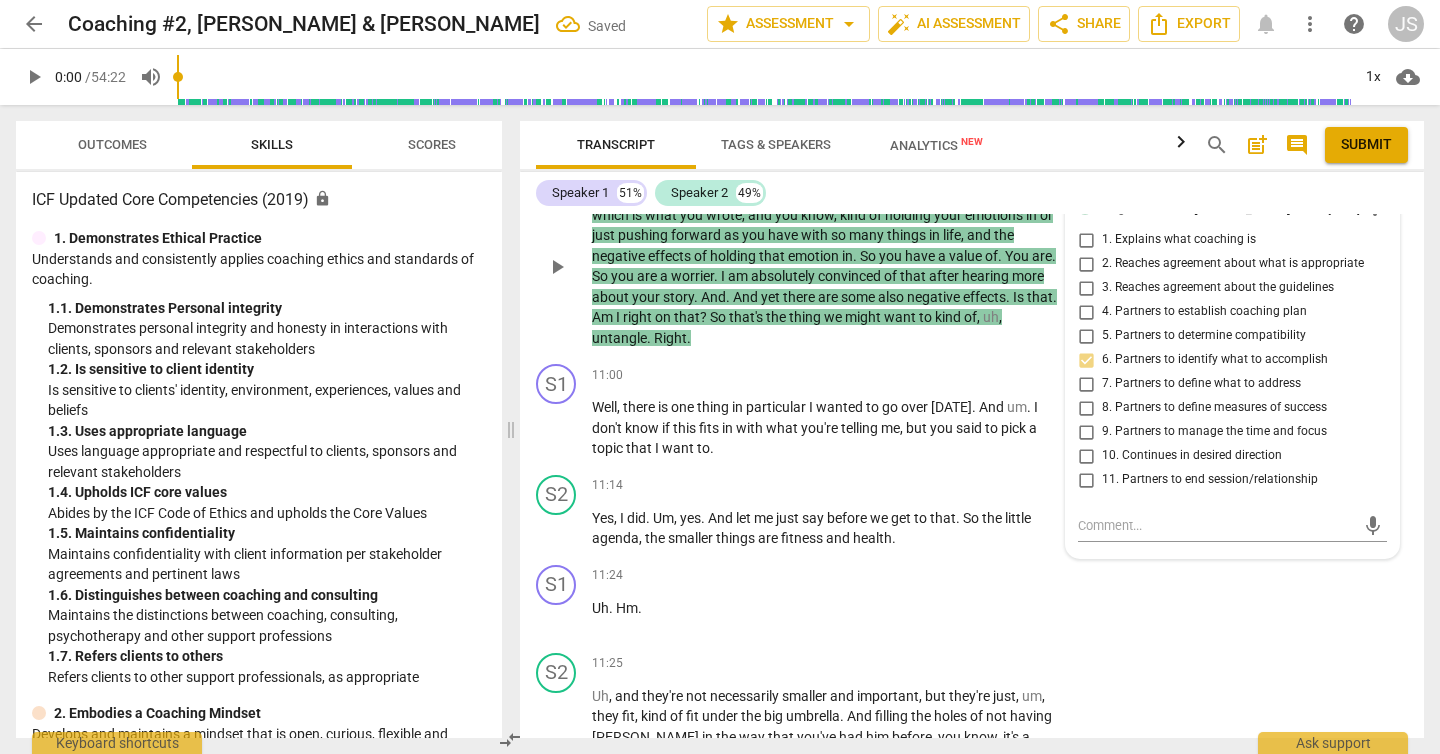 click on "7. Partners to define what to address" at bounding box center (1086, 384) 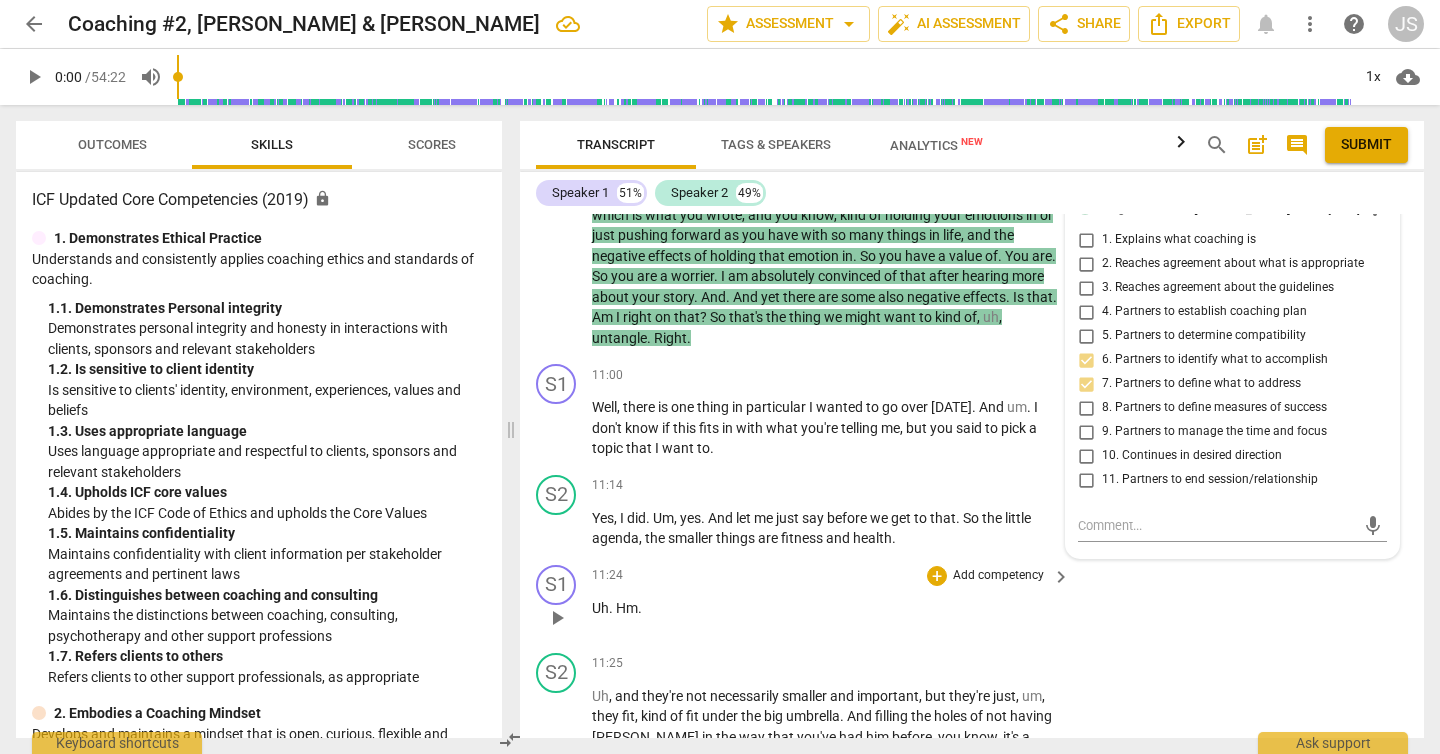 click on "S1 play_arrow pause 11:24 + Add competency keyboard_arrow_right Uh .   Hm ." at bounding box center (972, 601) 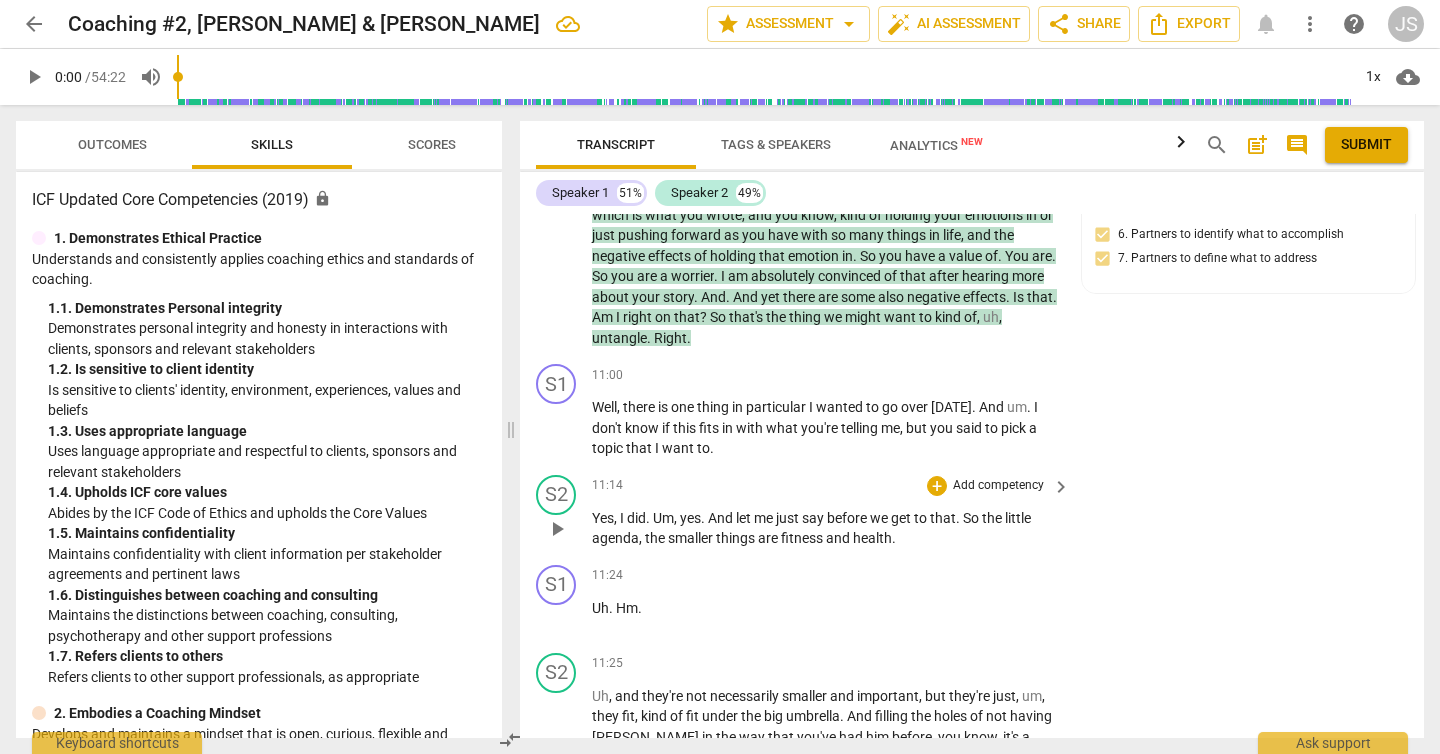 click on "Add competency" at bounding box center [998, 486] 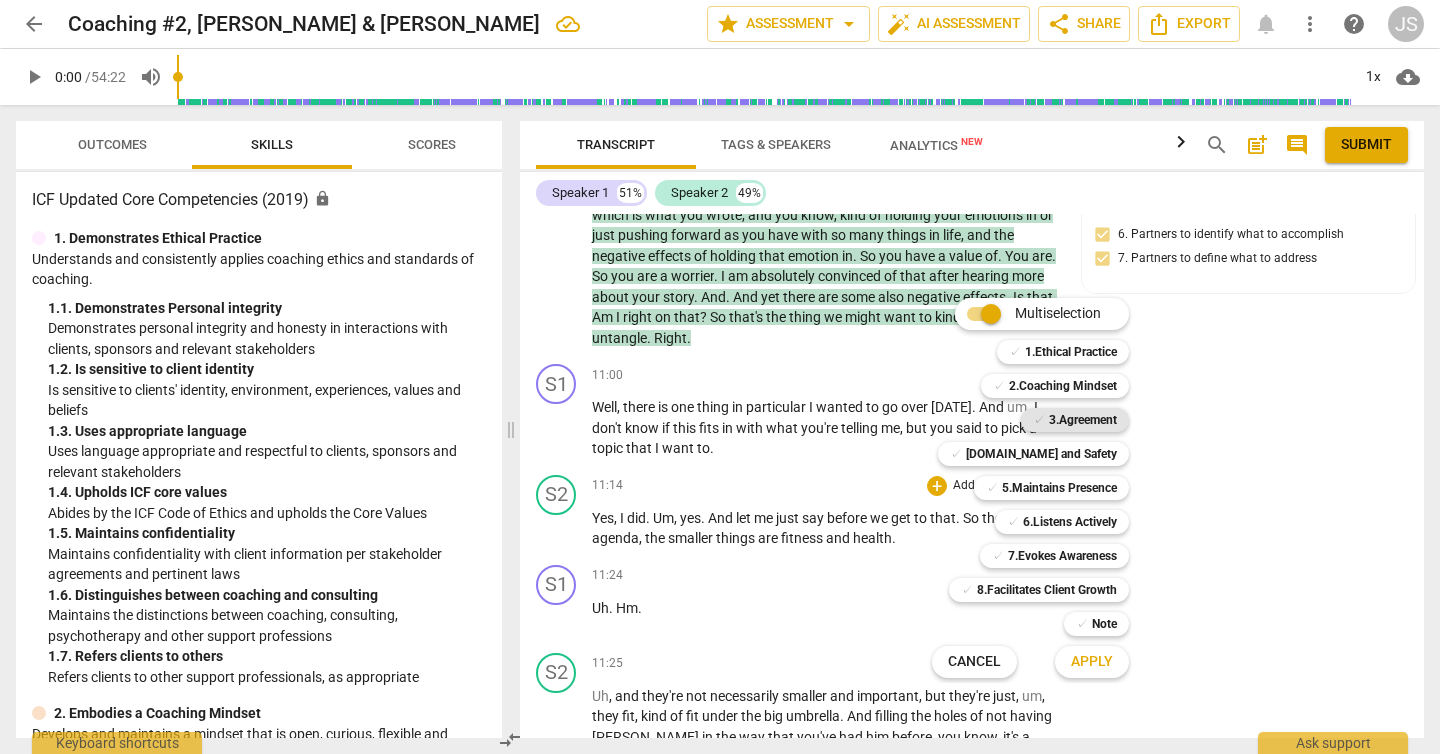 click on "3.Agreement" at bounding box center (1083, 420) 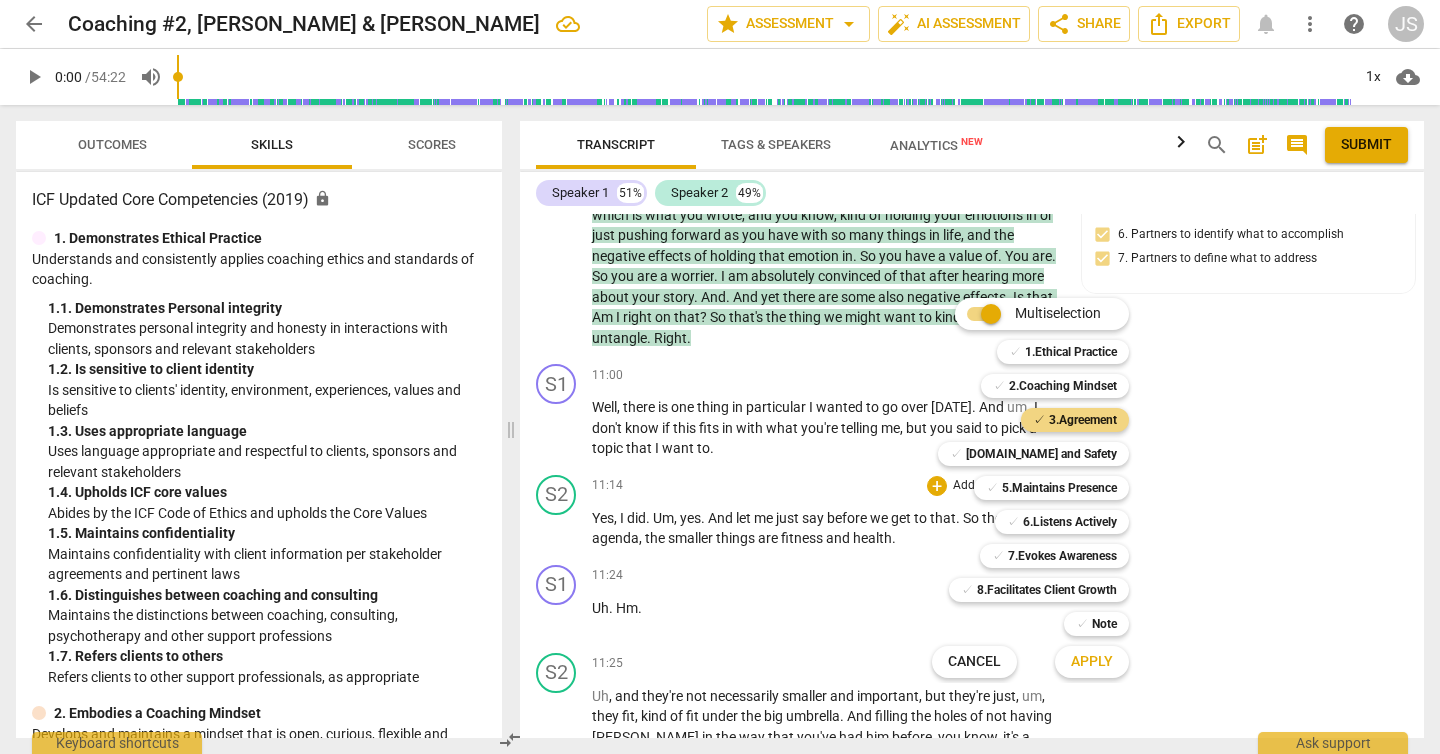 click on "Apply" at bounding box center (1092, 662) 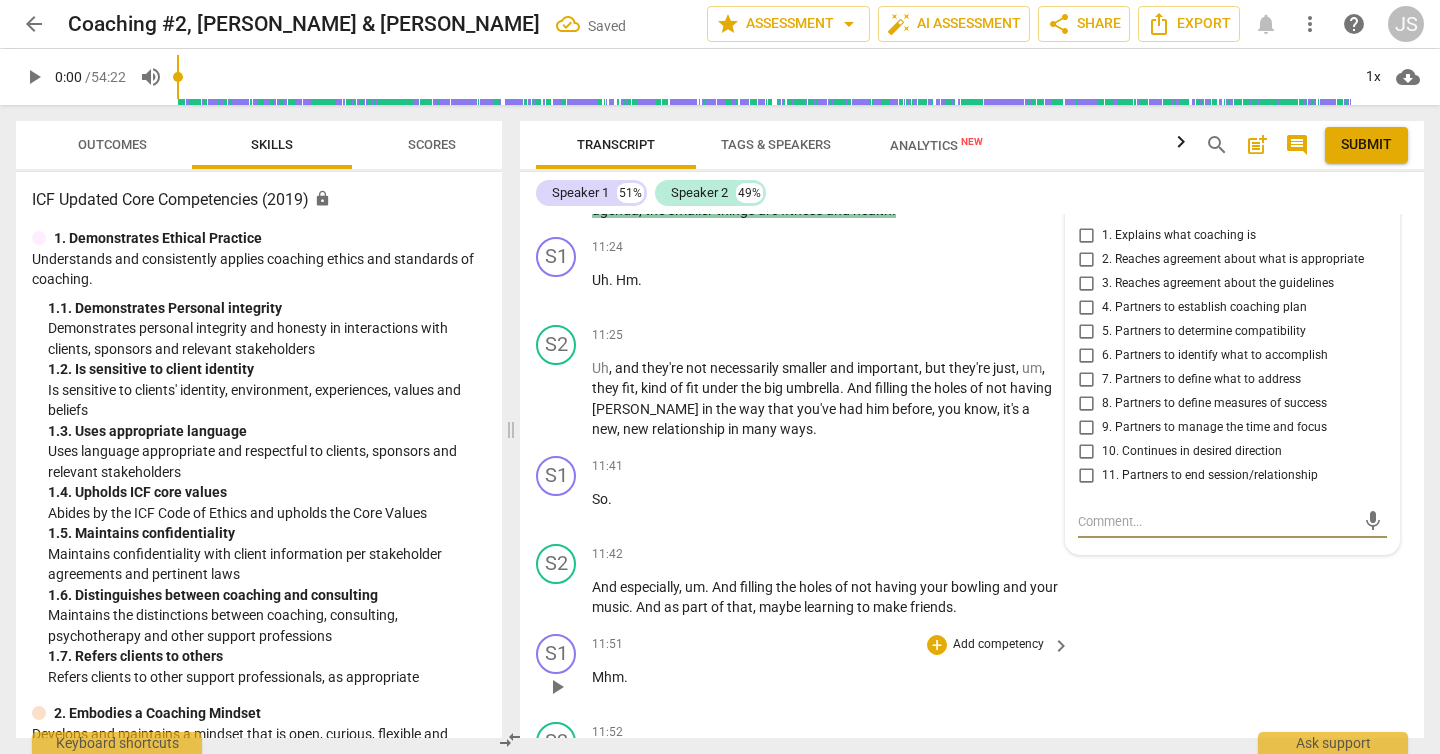 scroll, scrollTop: 7575, scrollLeft: 0, axis: vertical 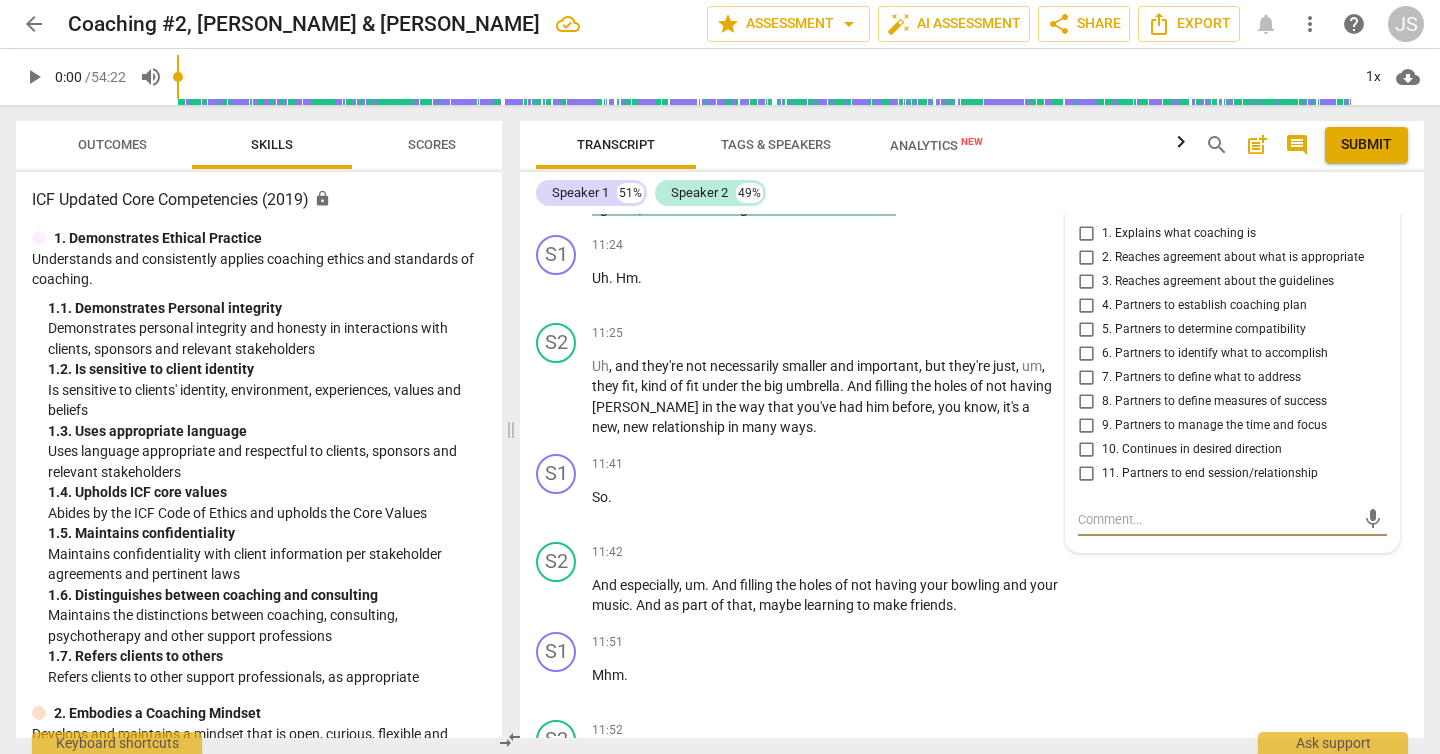 click on "9. Partners to manage the time and focus" at bounding box center [1086, 426] 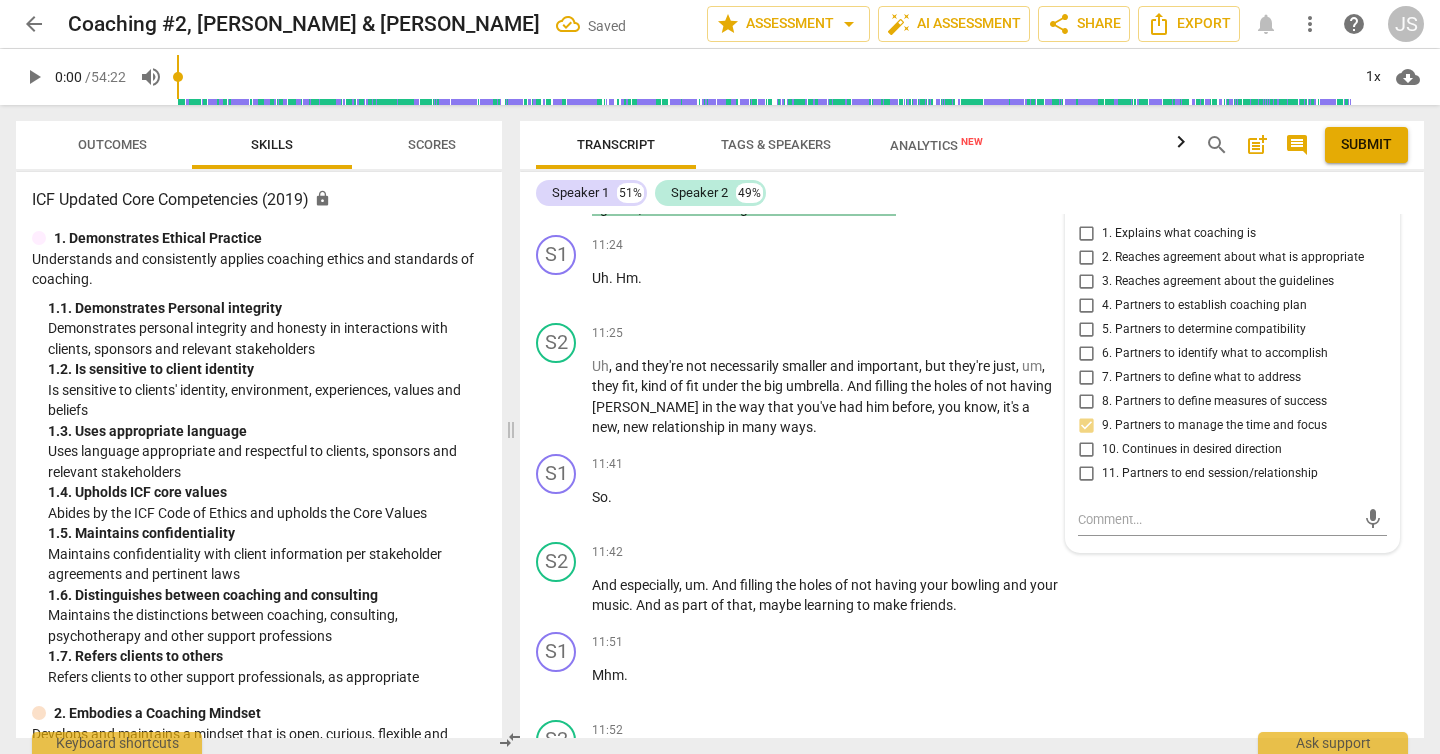 click on "7. Partners to define what to address" at bounding box center (1086, 378) 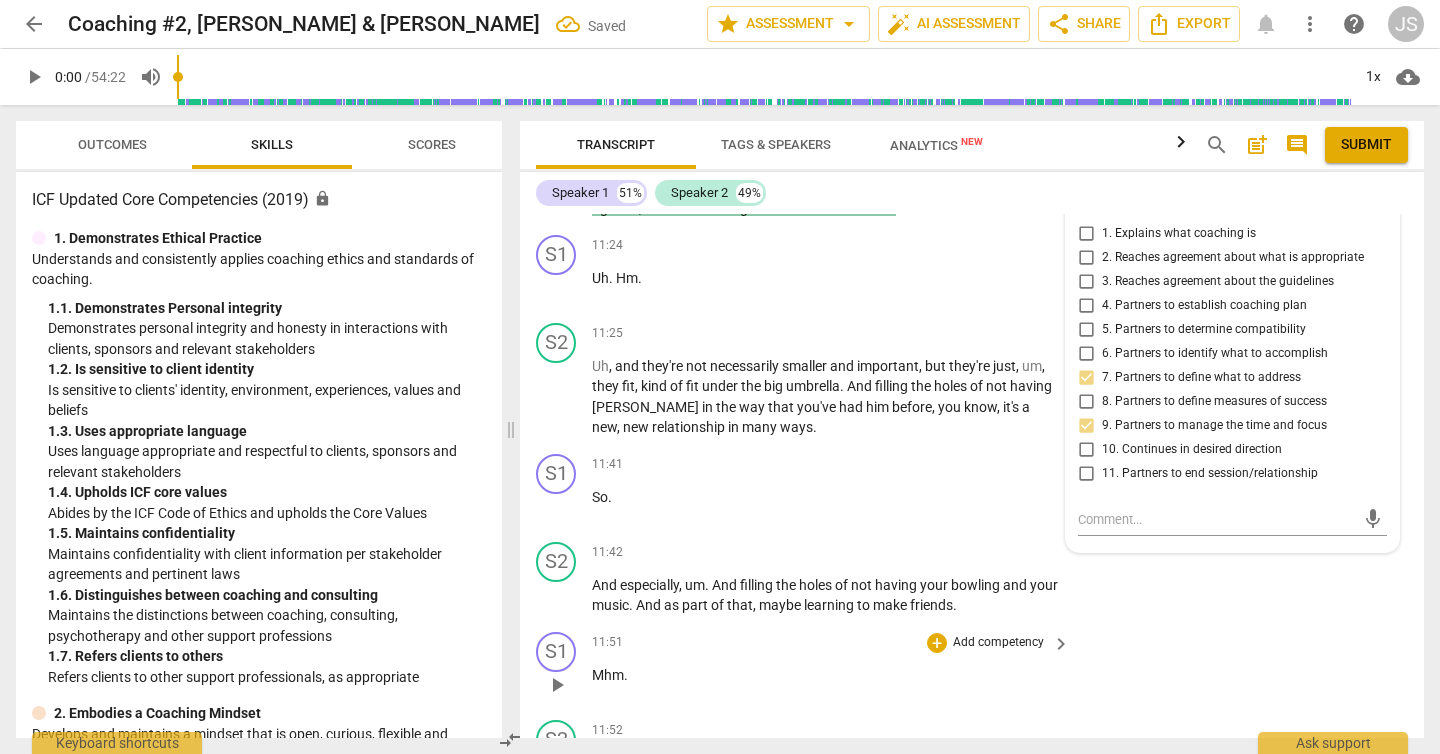 click on "S1 play_arrow pause 11:51 + Add competency keyboard_arrow_right Mhm ." at bounding box center (972, 668) 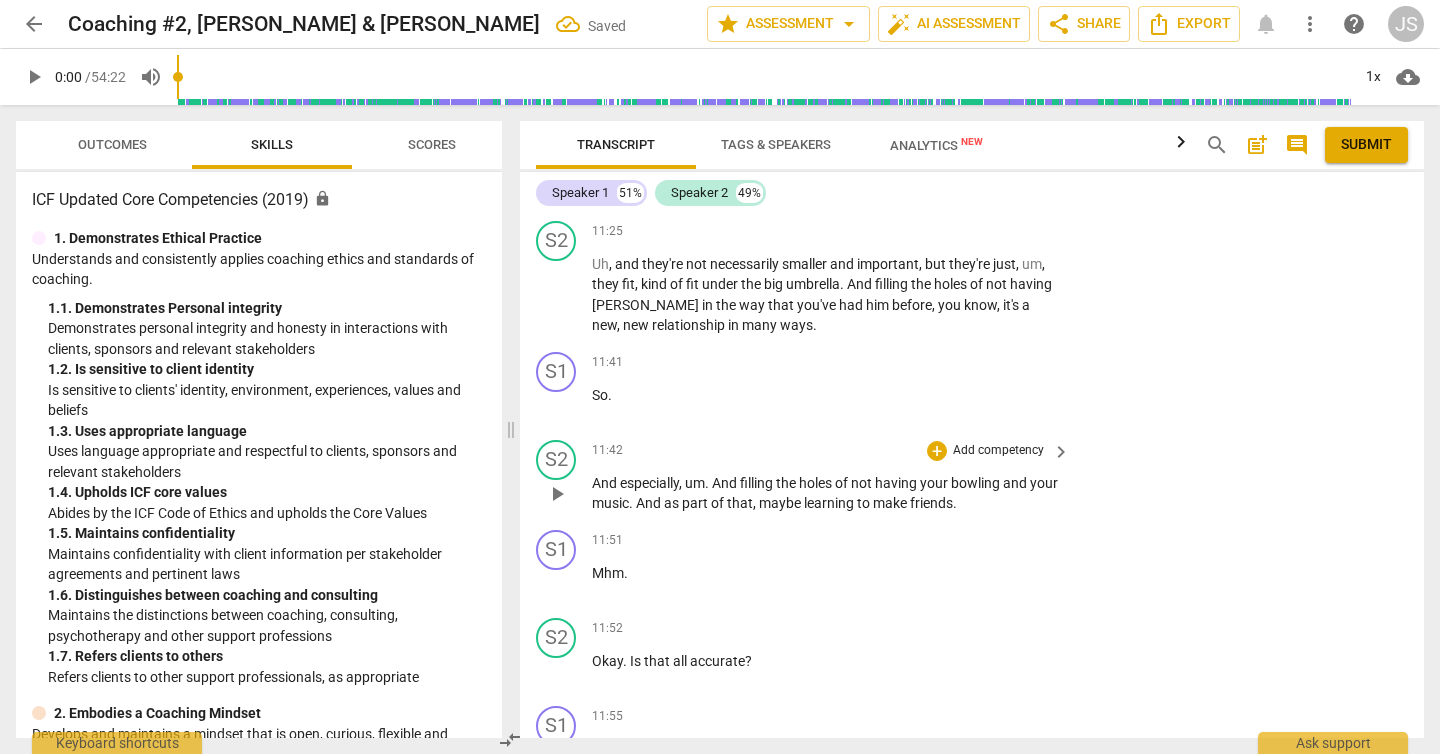 scroll, scrollTop: 7682, scrollLeft: 0, axis: vertical 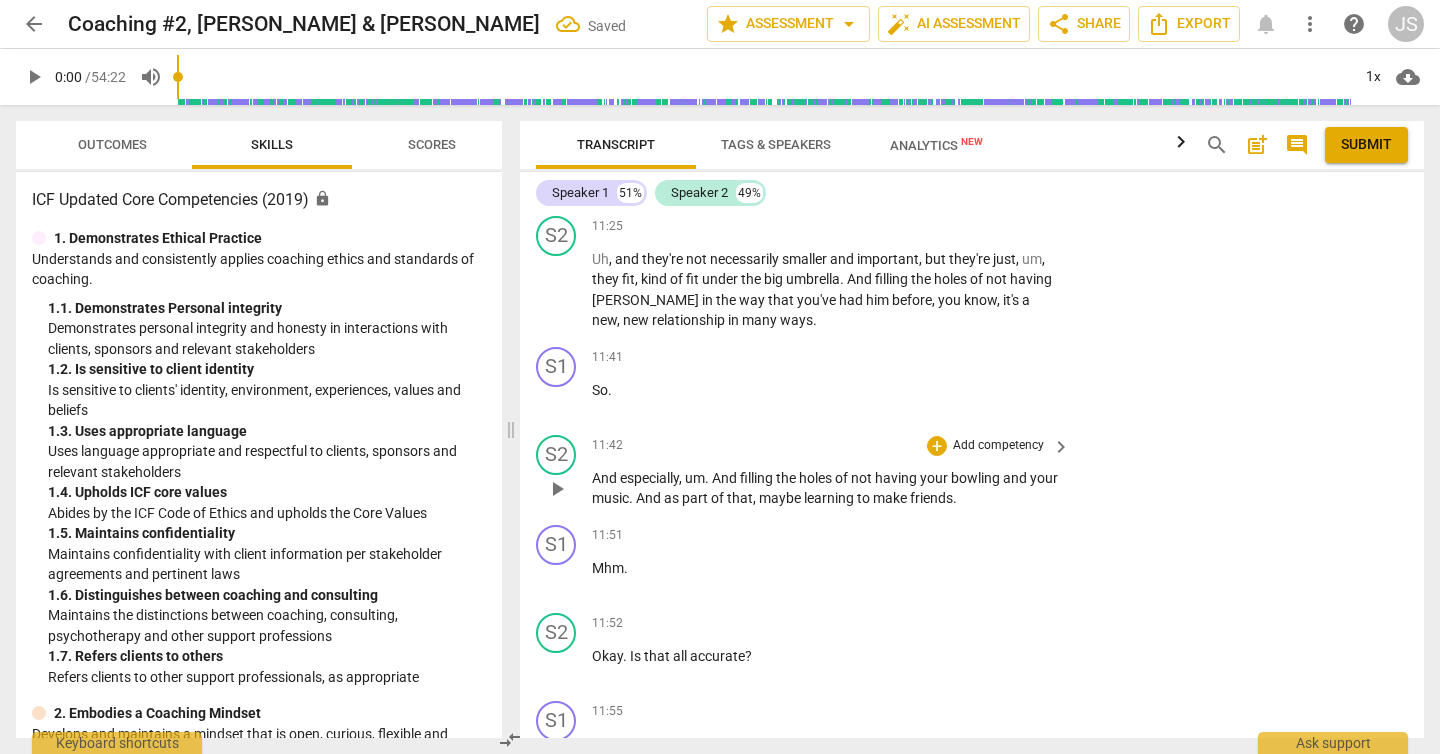 click on "Add competency" at bounding box center (998, 446) 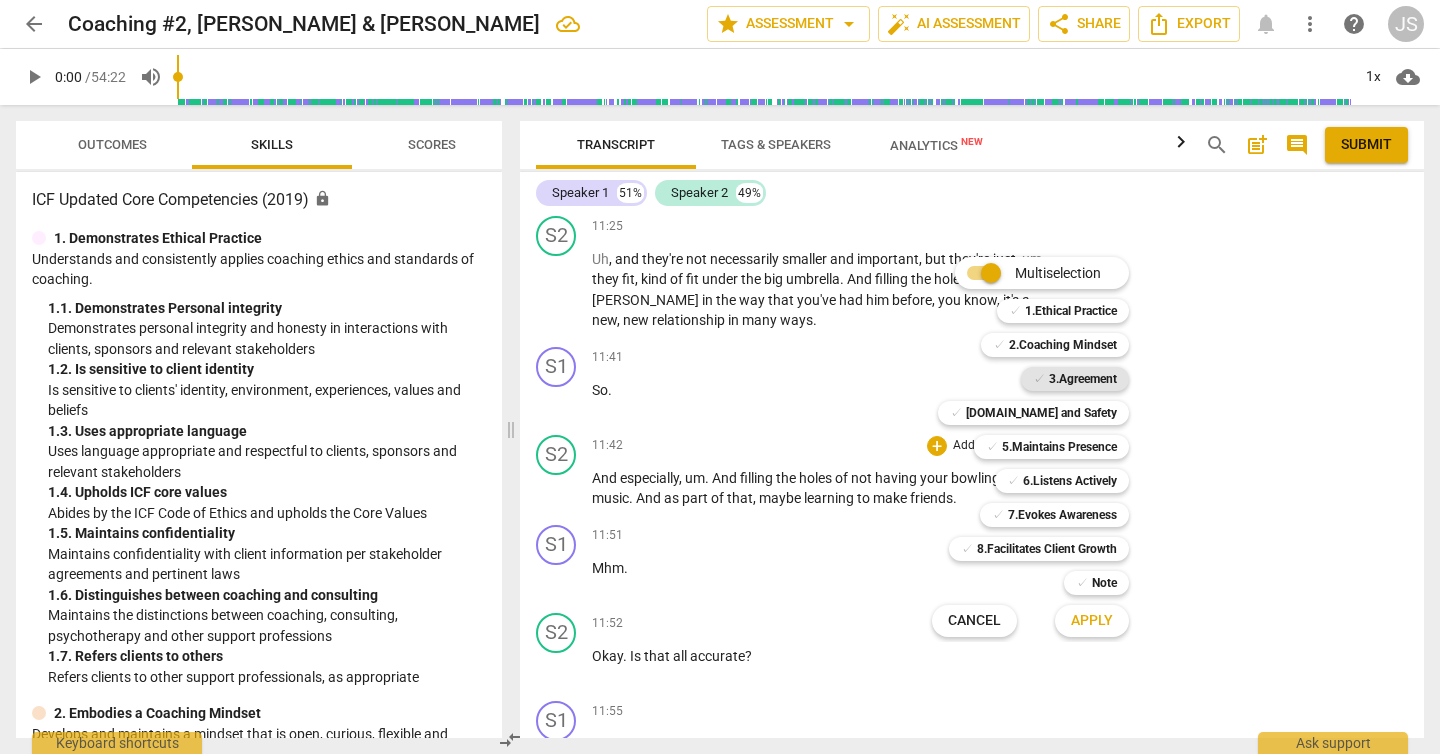 click on "3.Agreement" at bounding box center [1083, 379] 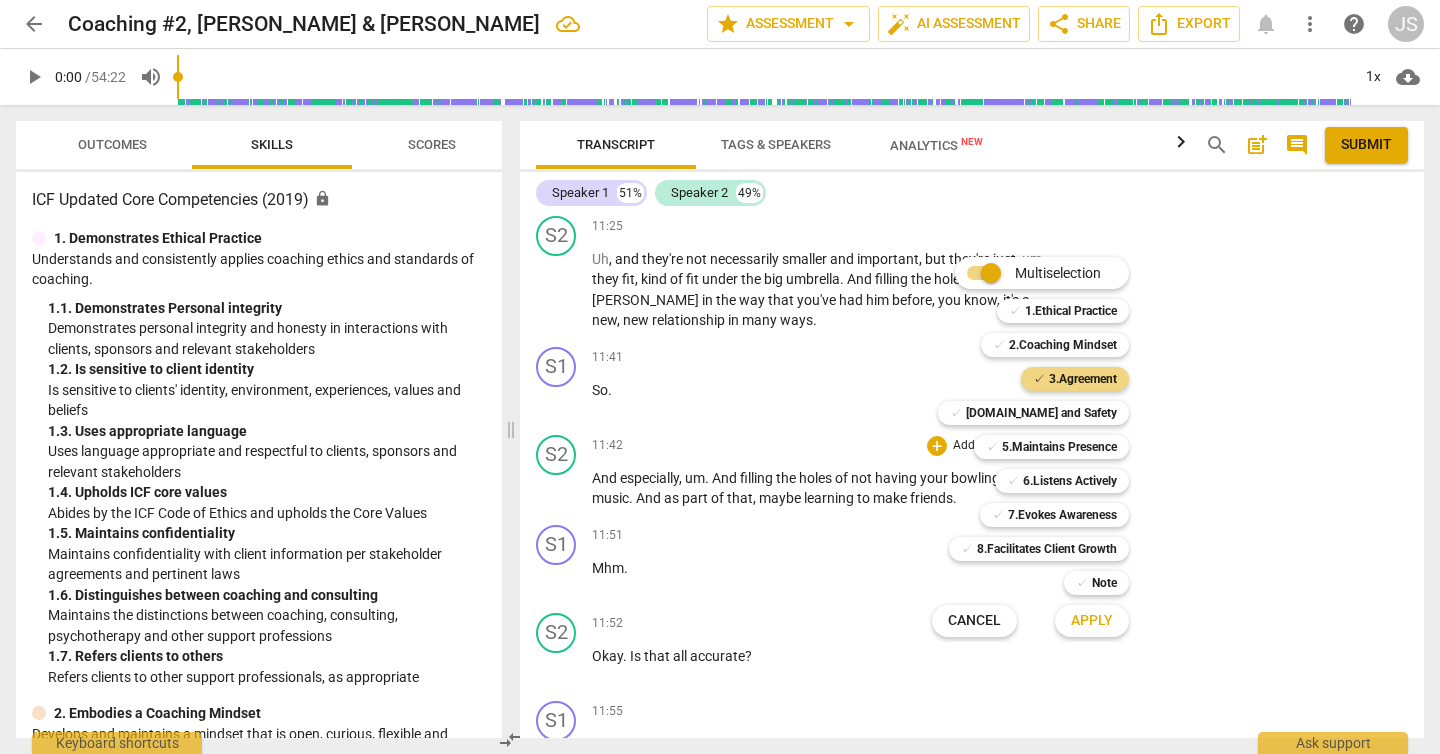 click on "Apply" at bounding box center [1092, 621] 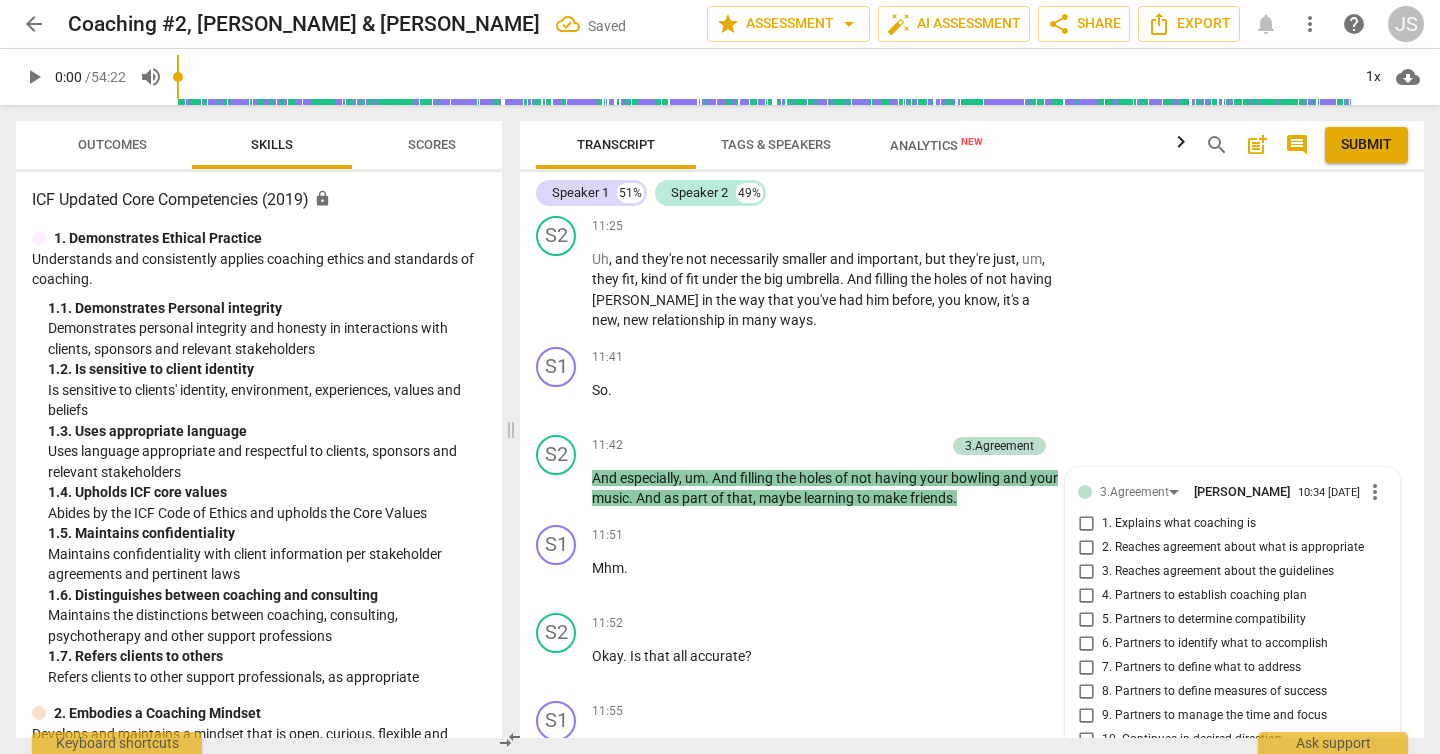 scroll, scrollTop: 8024, scrollLeft: 0, axis: vertical 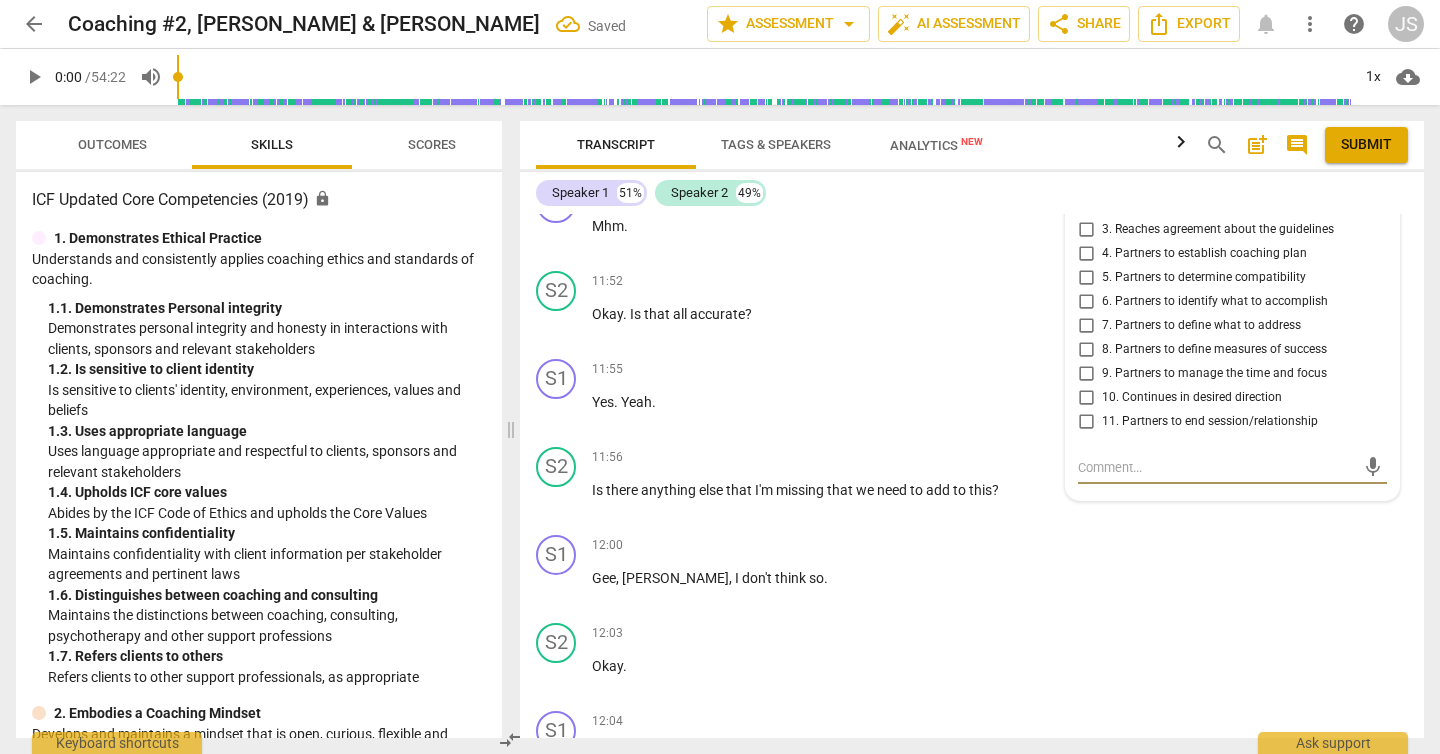 click on "7. Partners to define what to address" at bounding box center (1086, 326) 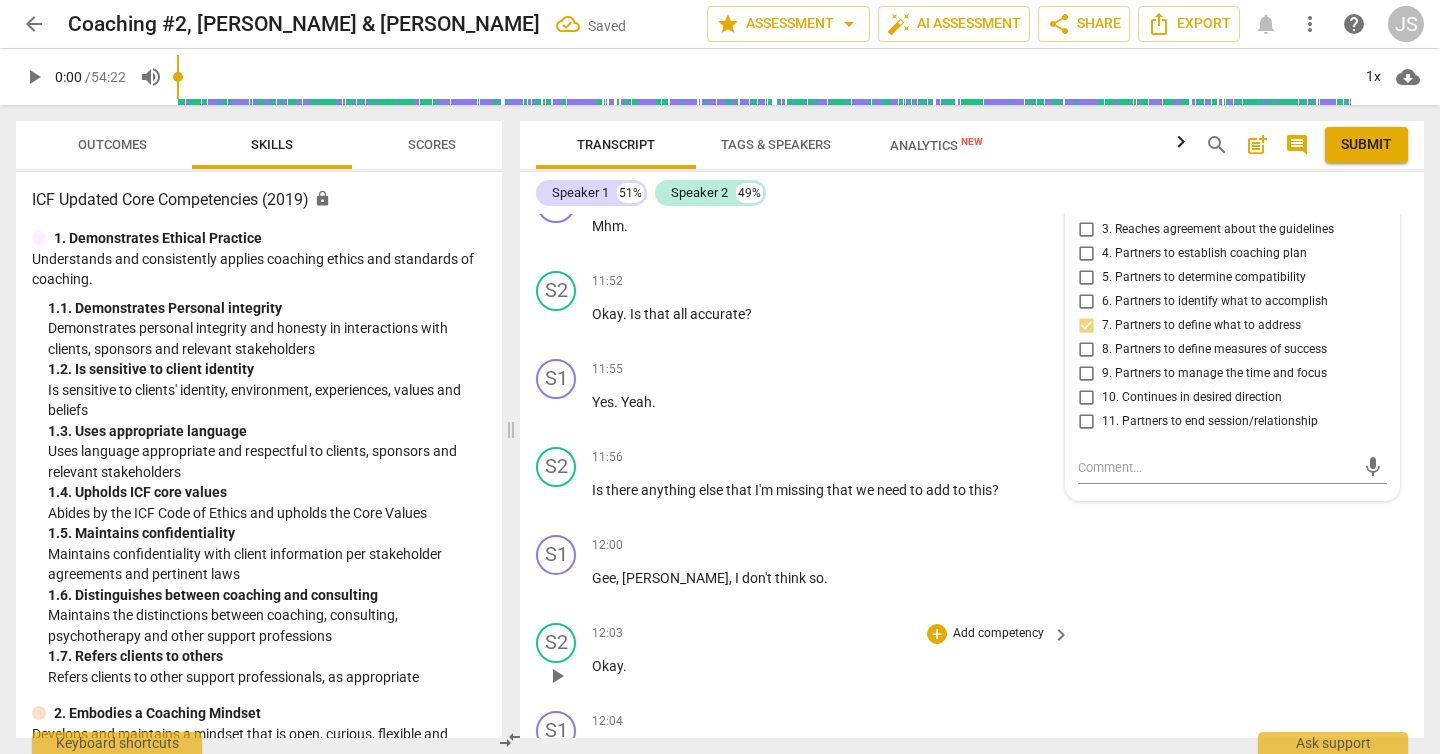 click on "S2 play_arrow pause 12:03 + Add competency keyboard_arrow_right Okay ." at bounding box center (972, 659) 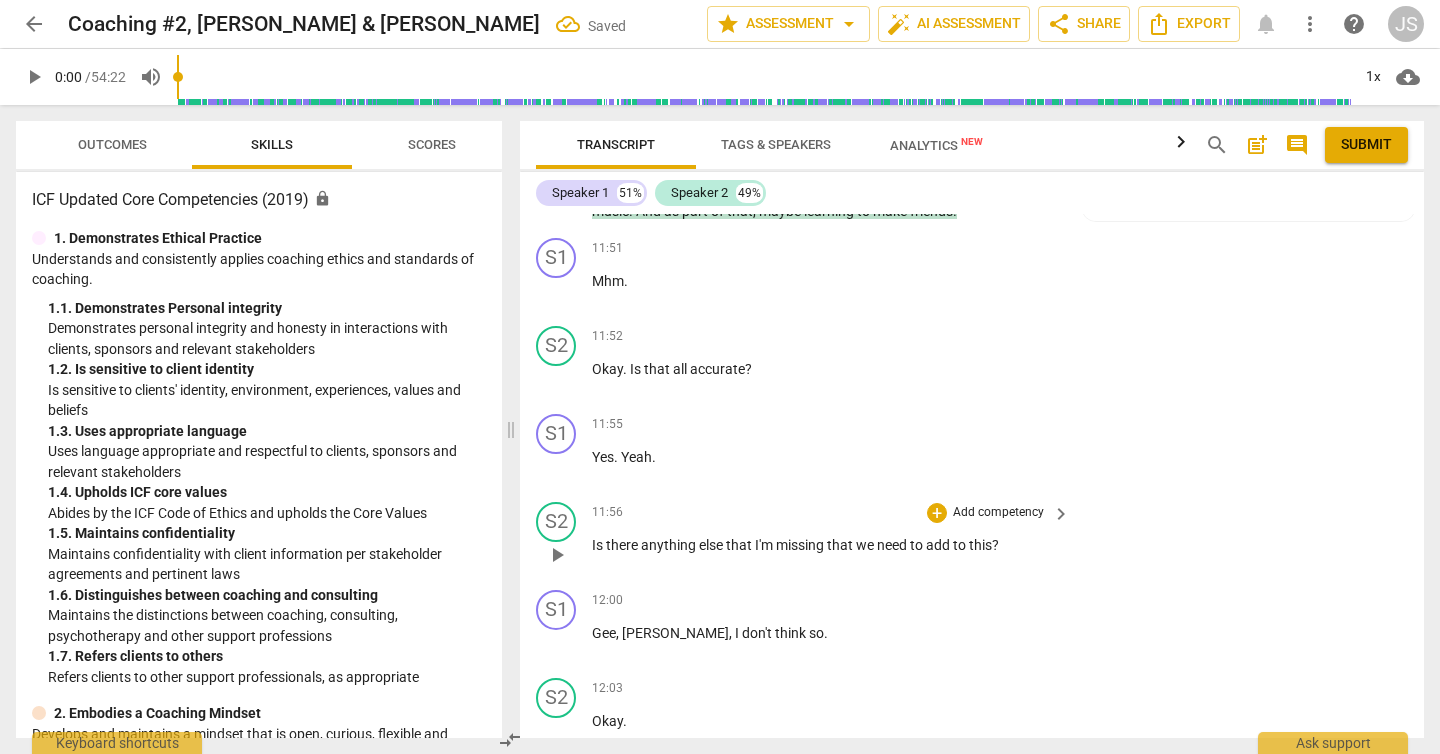 scroll, scrollTop: 7949, scrollLeft: 0, axis: vertical 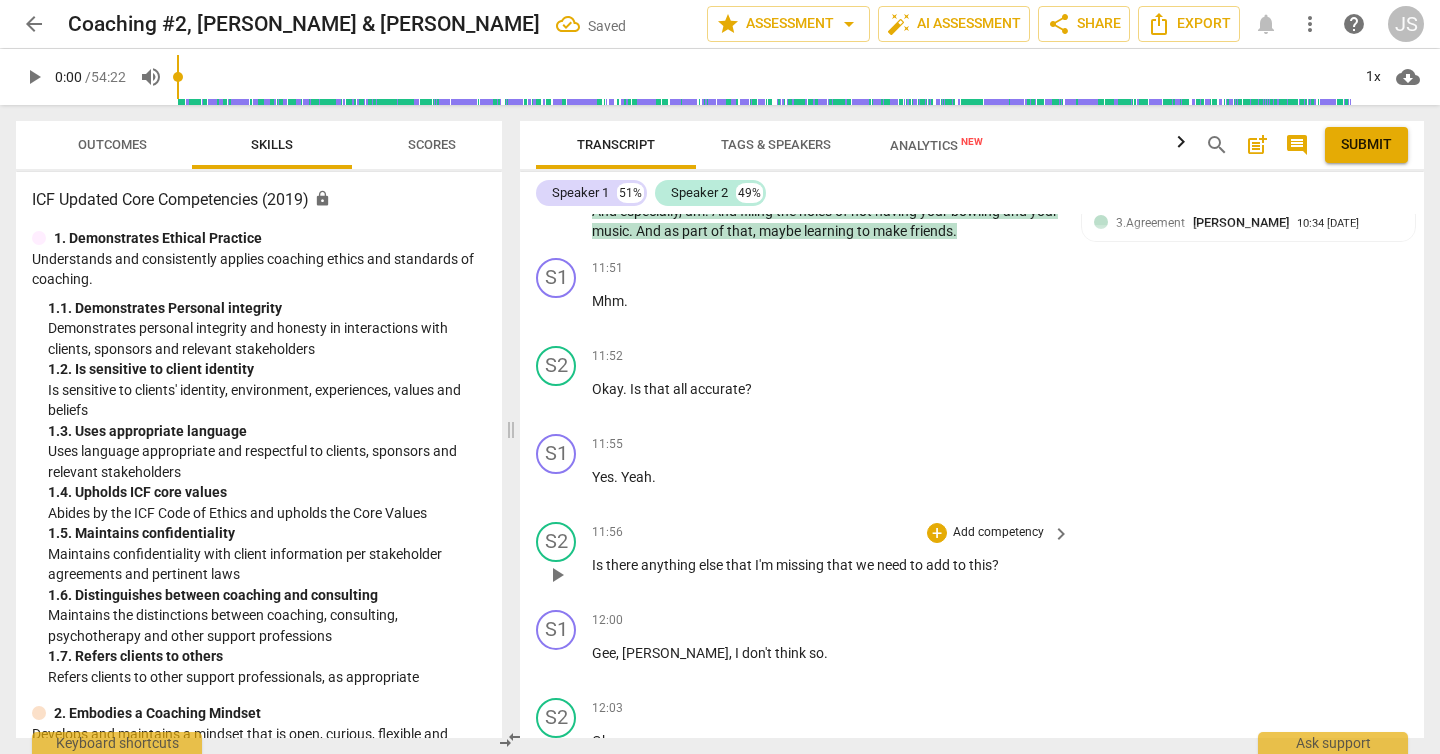 click on "Add competency" at bounding box center (998, 533) 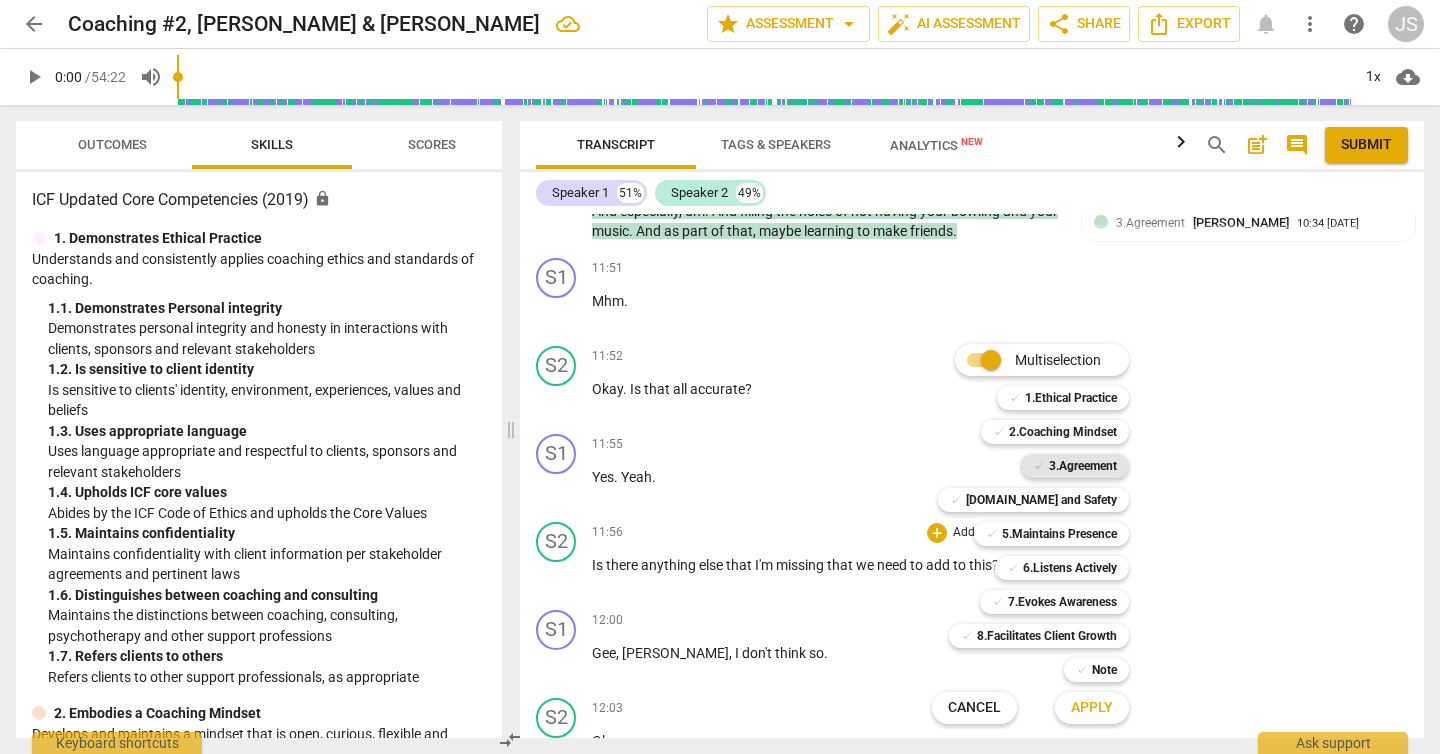click on "3.Agreement" at bounding box center (1083, 466) 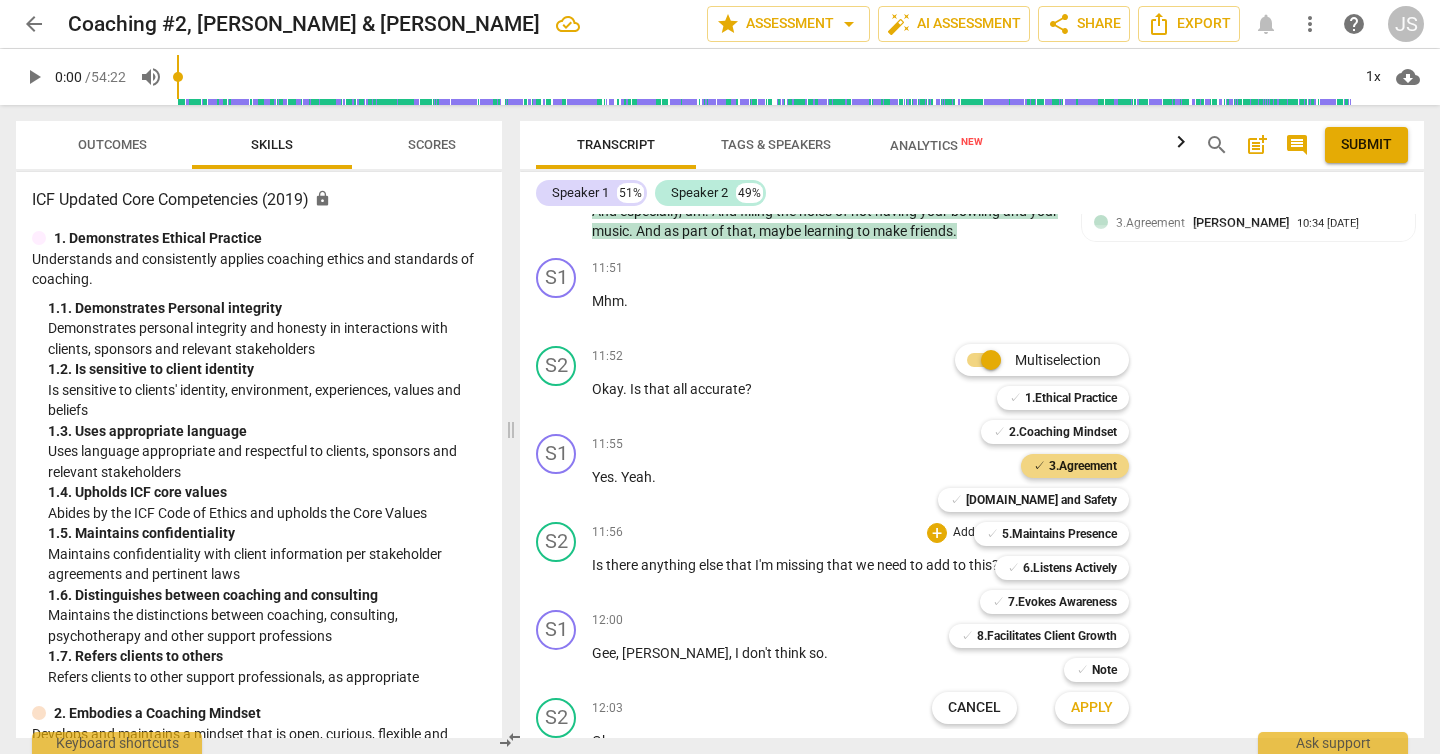 click on "Apply" at bounding box center [1092, 708] 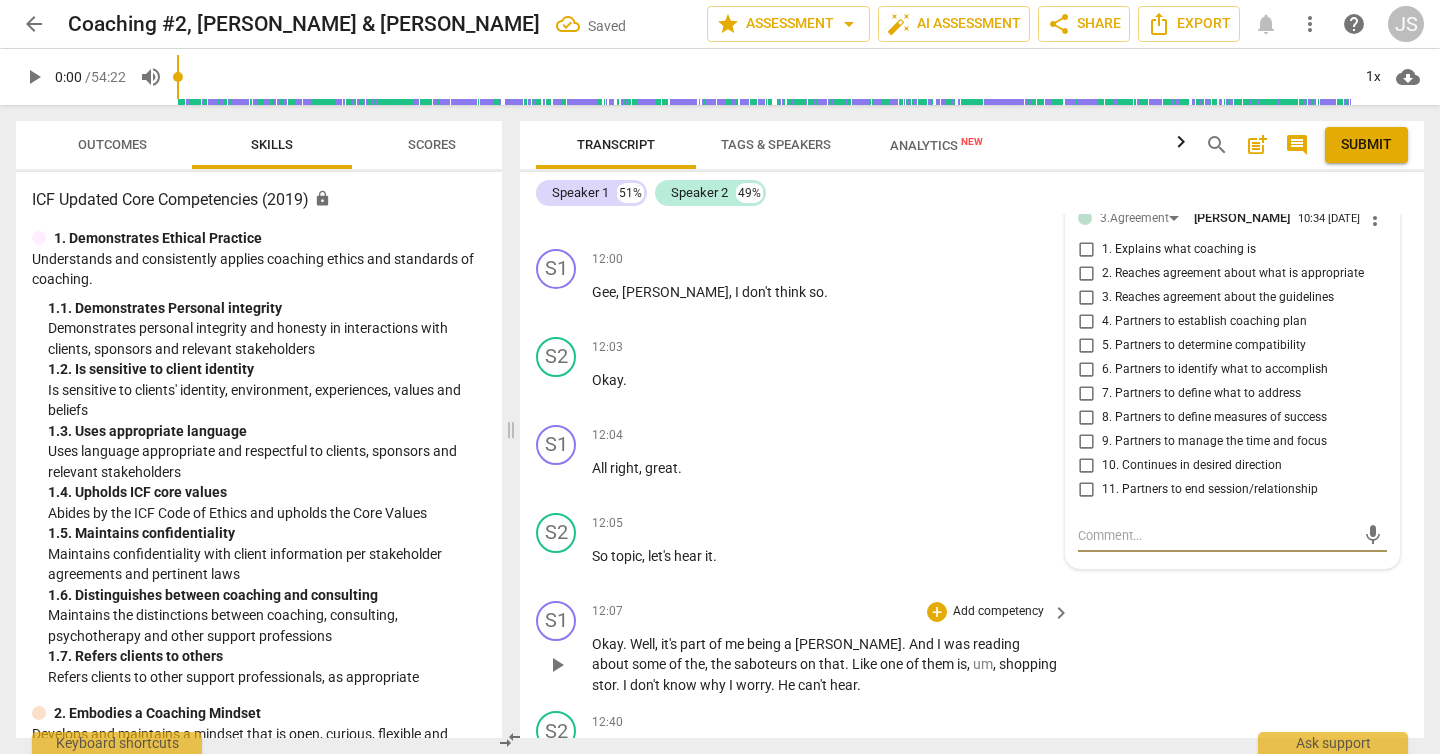 scroll, scrollTop: 8312, scrollLeft: 0, axis: vertical 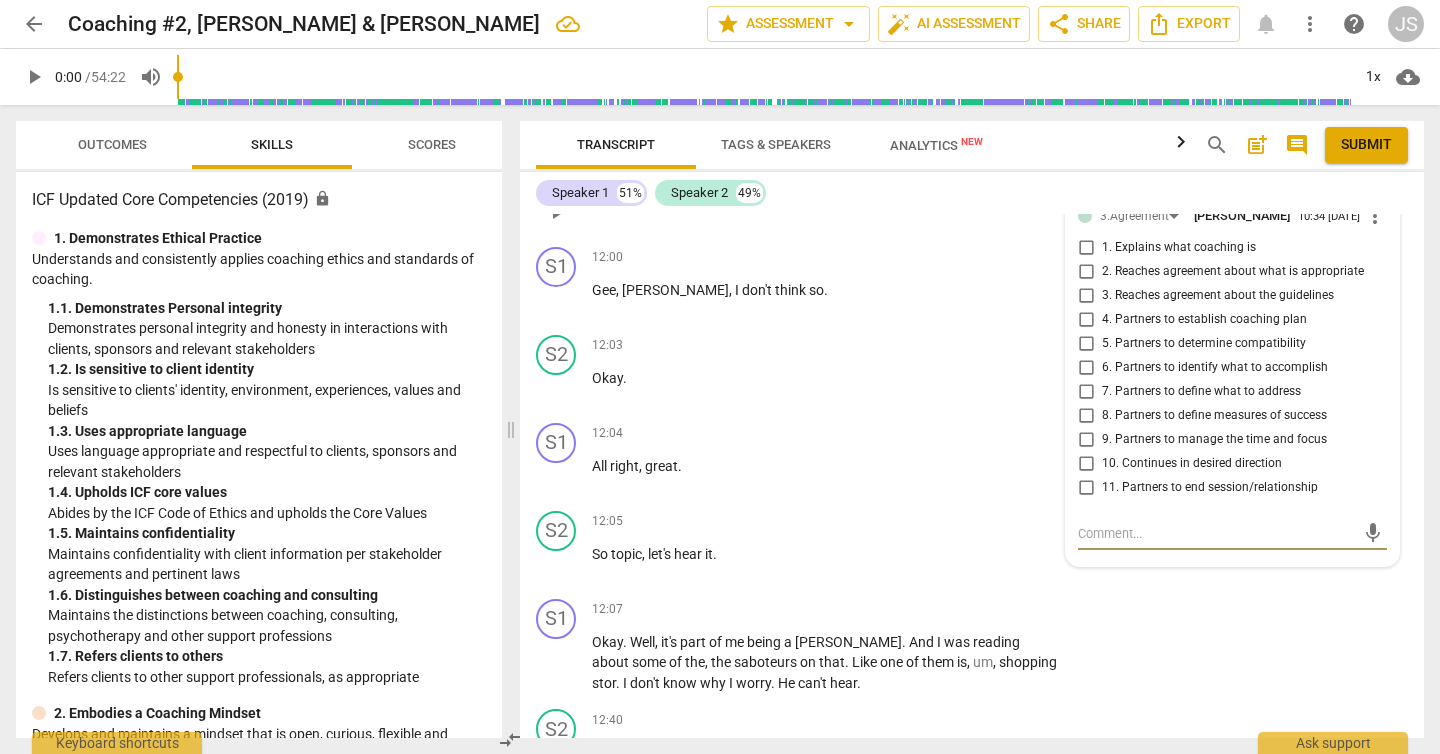 click on "7. Partners to define what to address" at bounding box center (1086, 392) 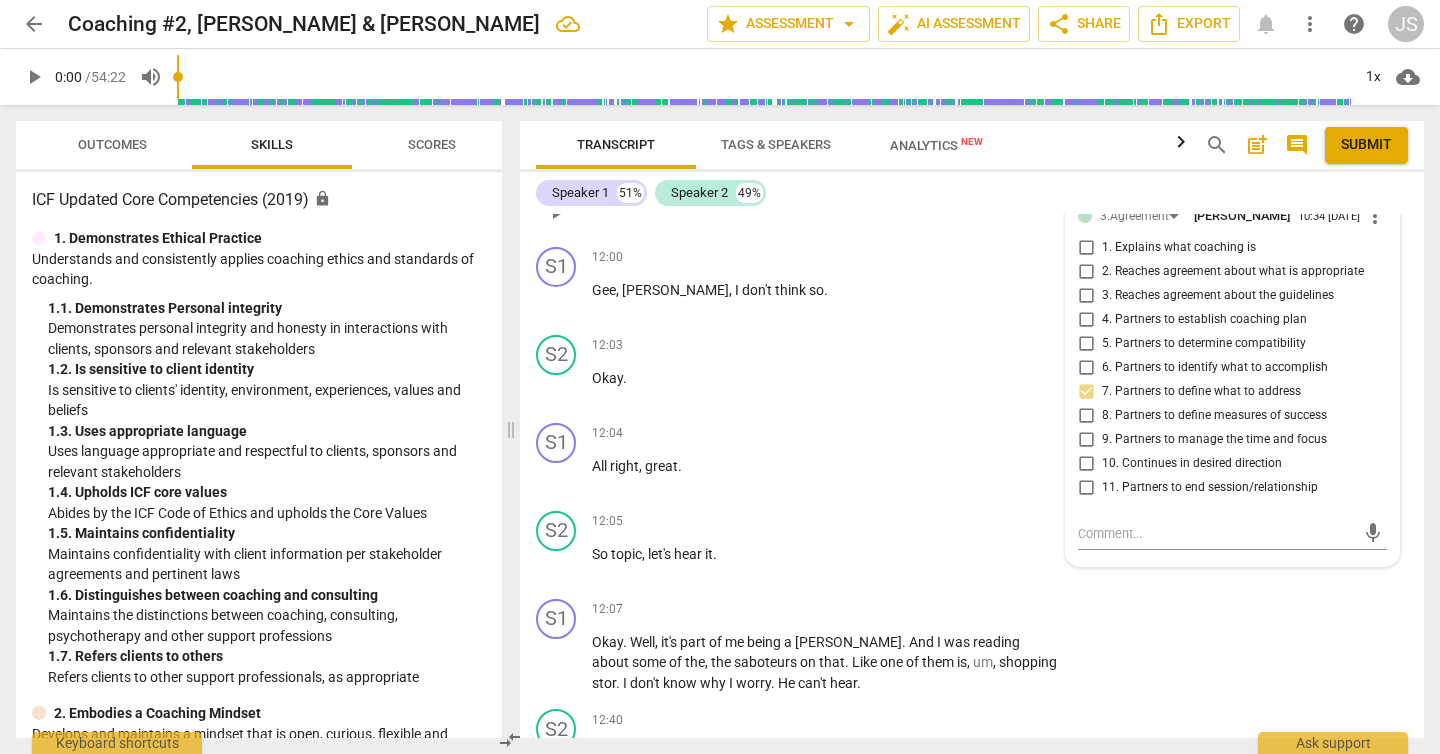 click on "3.Agreement [PERSON_NAME] 10:34 [DATE] more_vert 1. Explains what coaching is 2. Reaches agreement about what is appropriate 3. Reaches agreement about the guidelines 4. Partners to establish coaching plan 5. Partners to determine compatibility 6. Partners to identify what to accomplish 7. Partners to define what to address 8. Partners to define measures of success 9. Partners to manage the time and focus 10. Continues in desired direction 11. Partners to end session/relationship mic" at bounding box center [1232, 379] 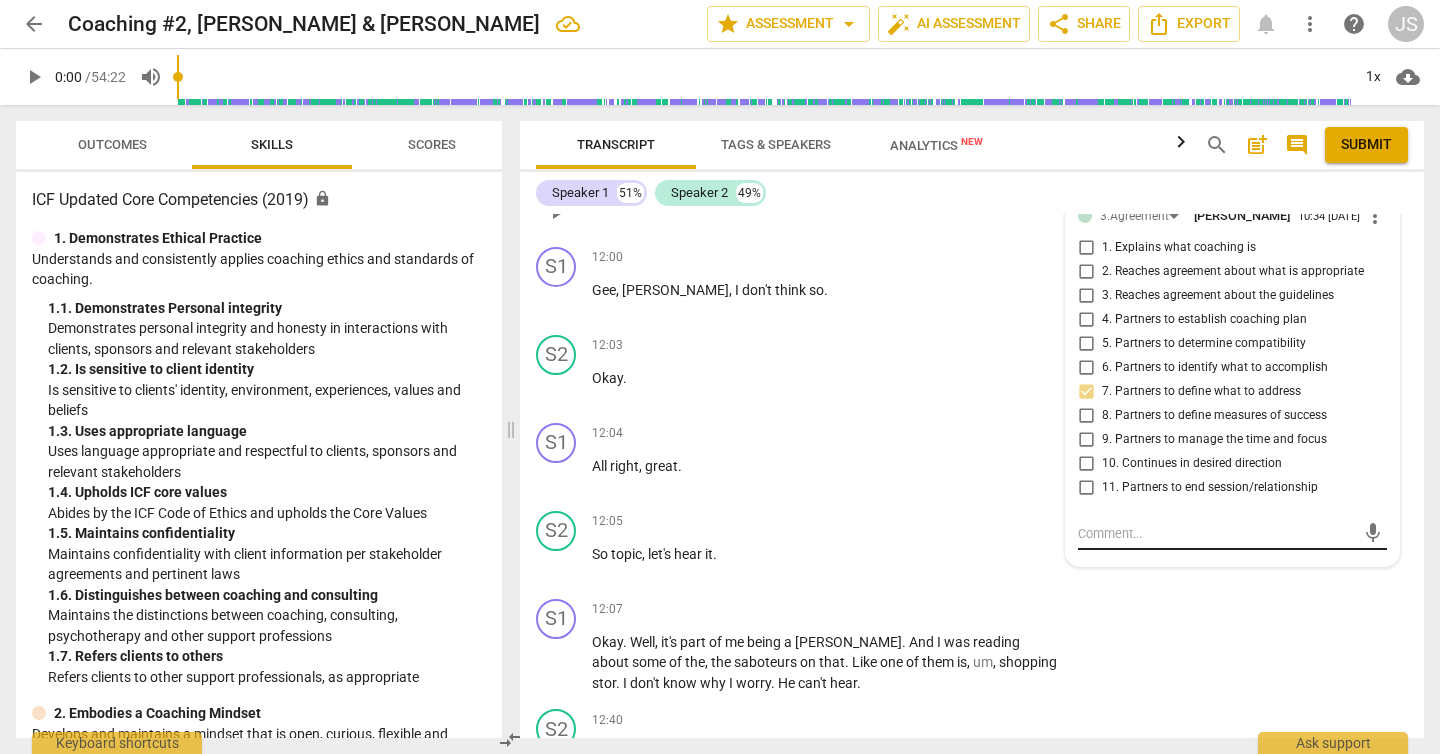 click at bounding box center (1216, 533) 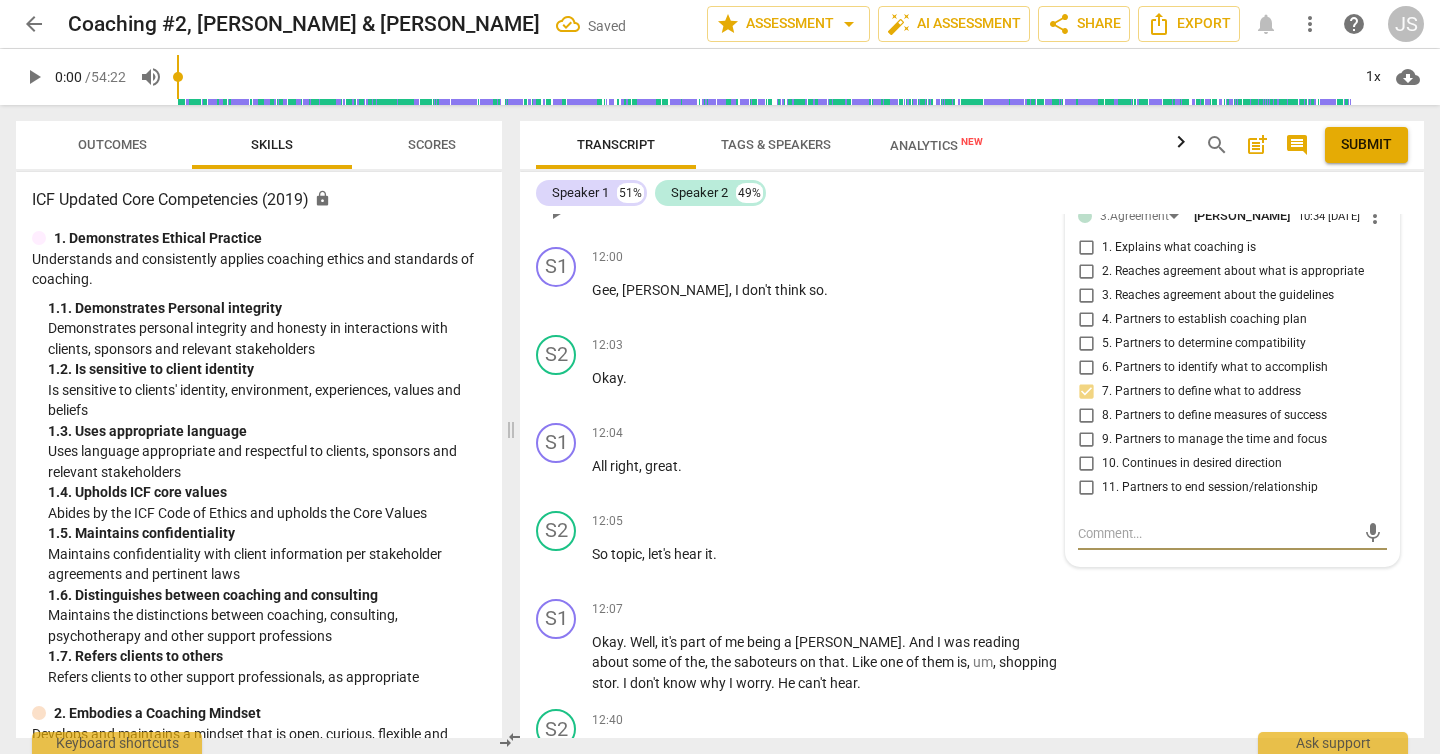type on "D" 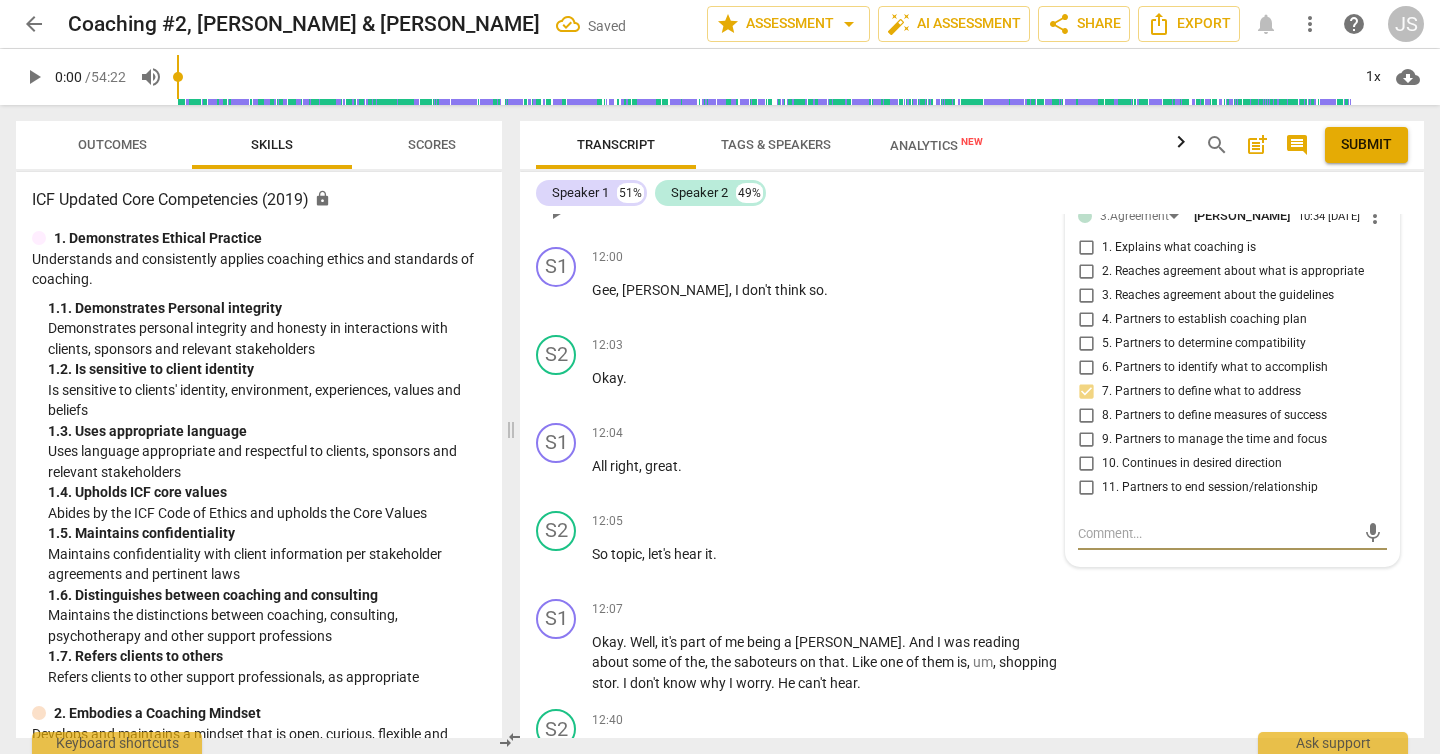 type on "D" 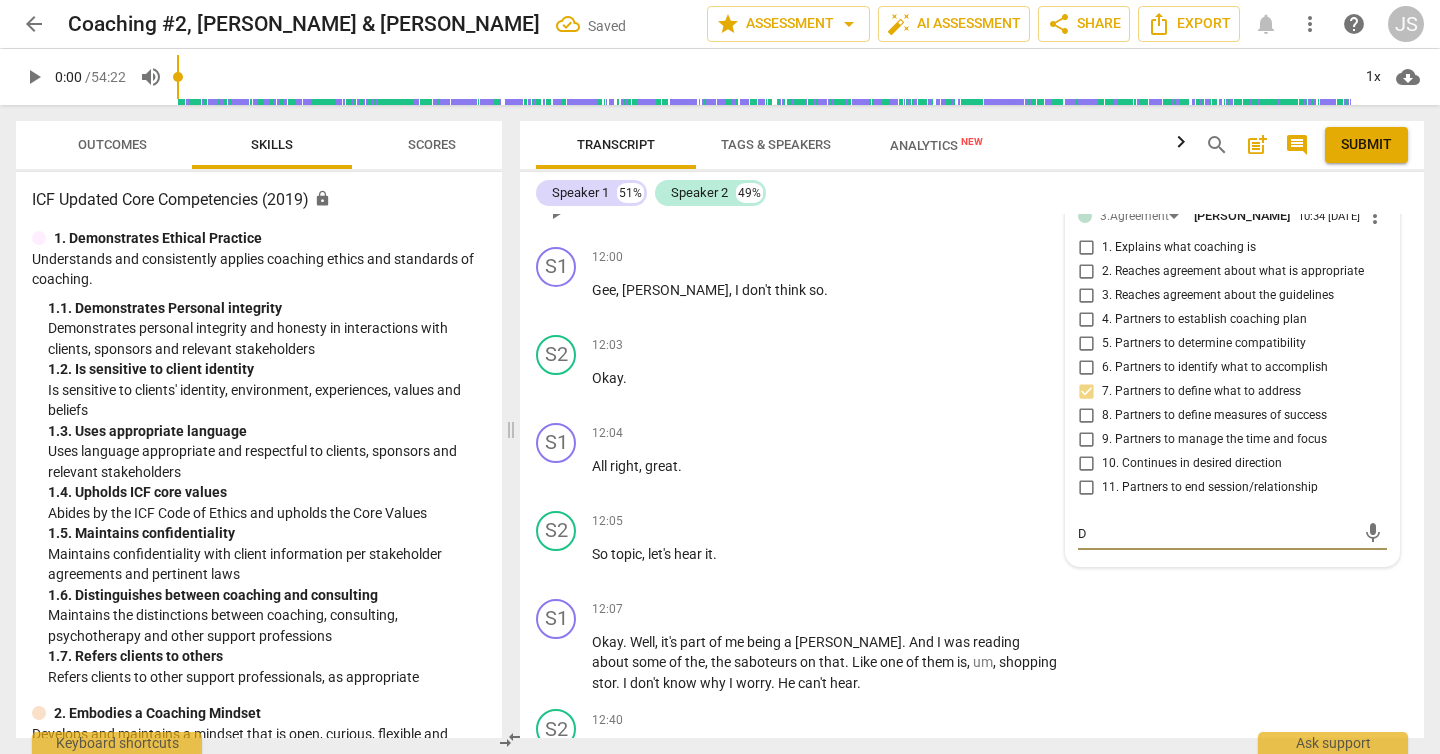 type on "Di" 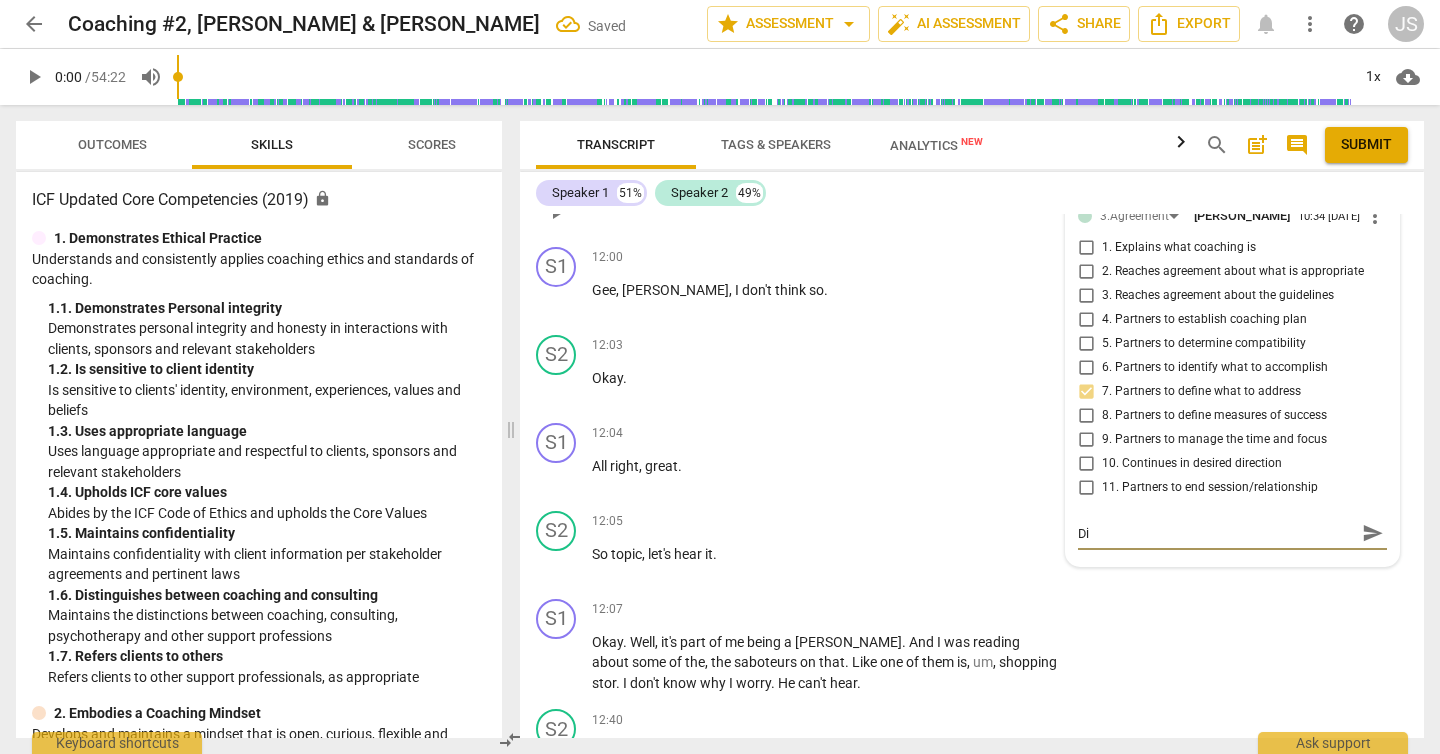 type on "Dig" 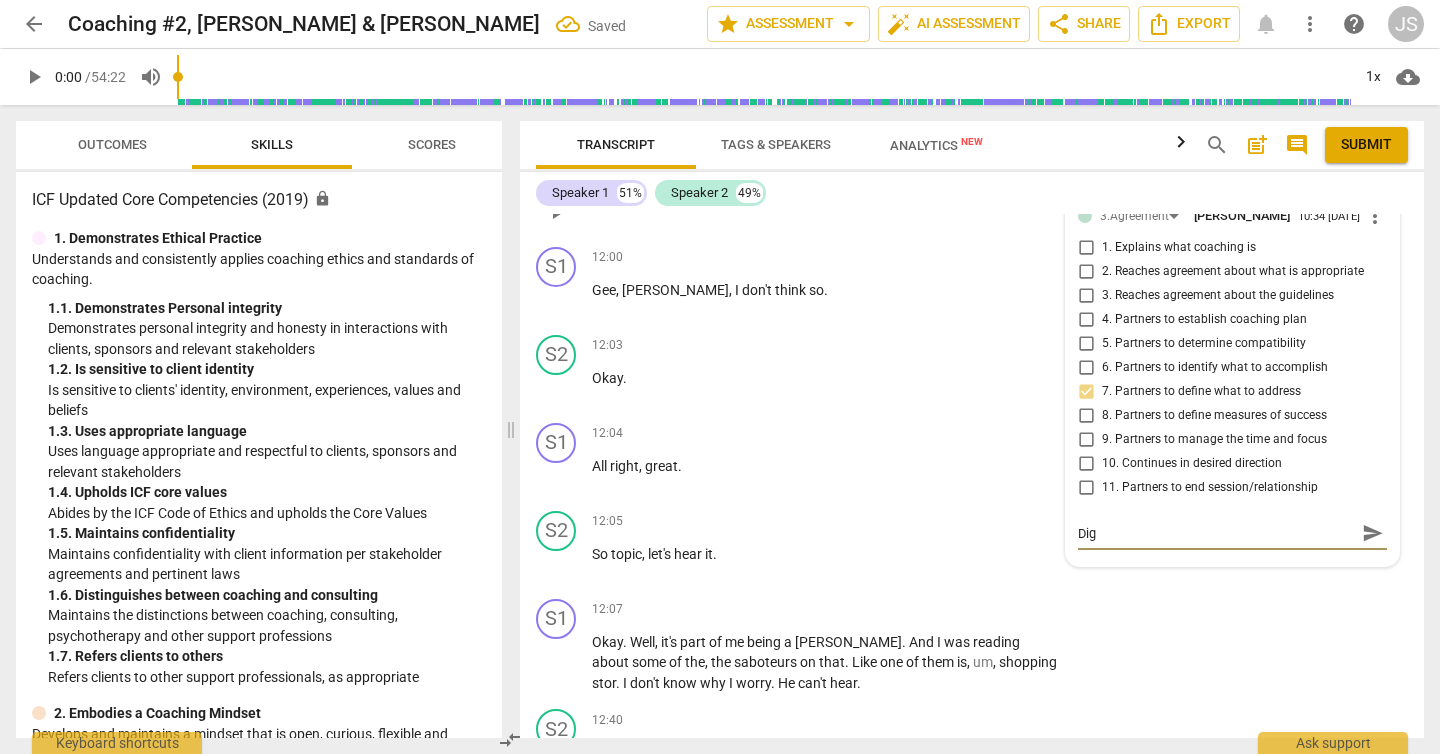 type on "Digs" 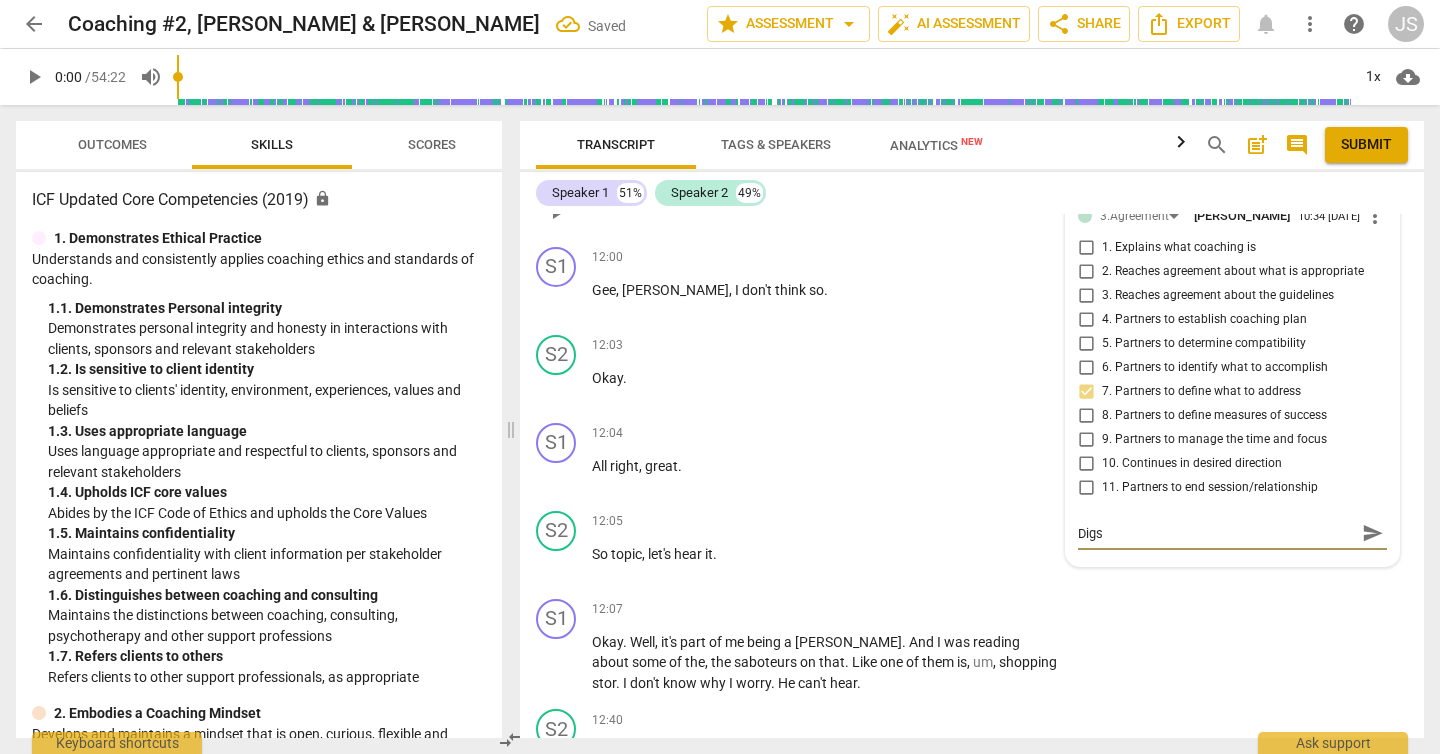type on "Digs" 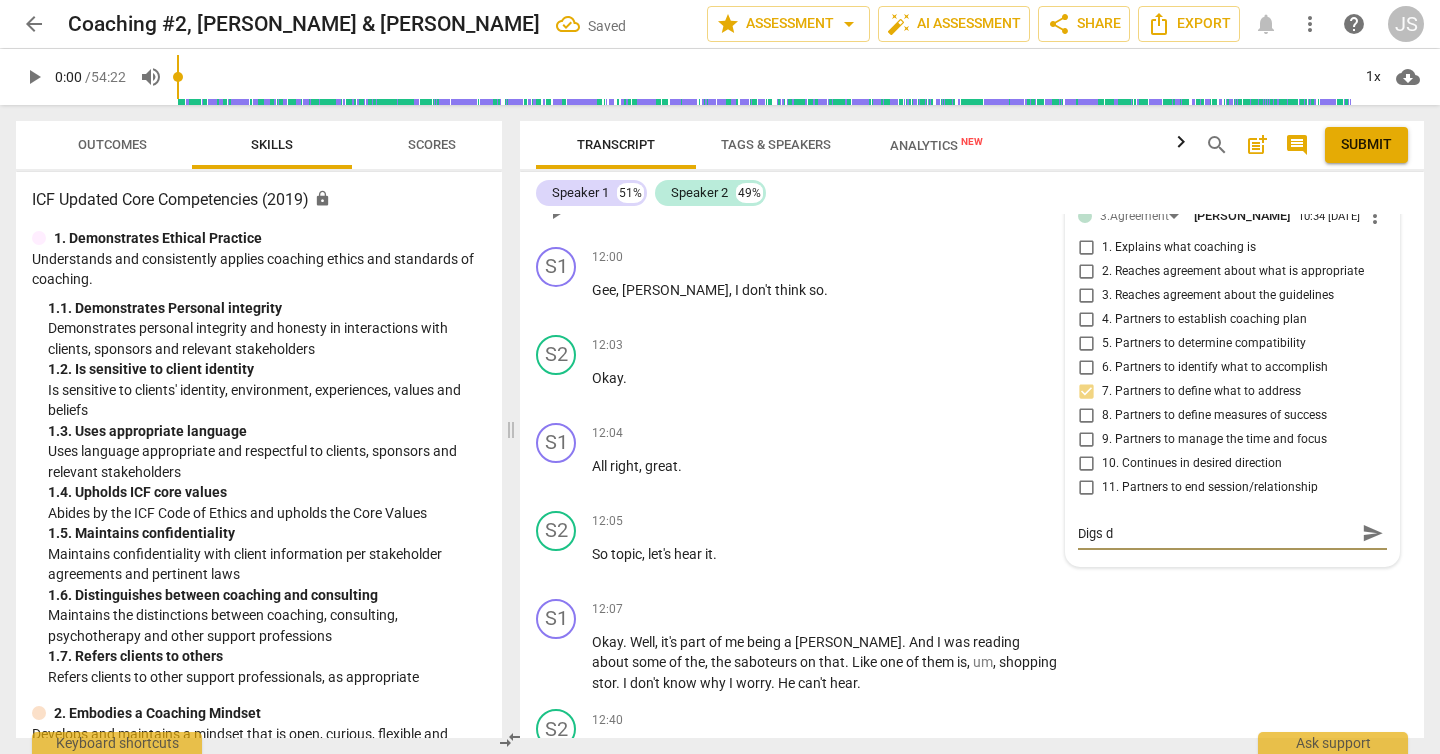 type on "Digs de" 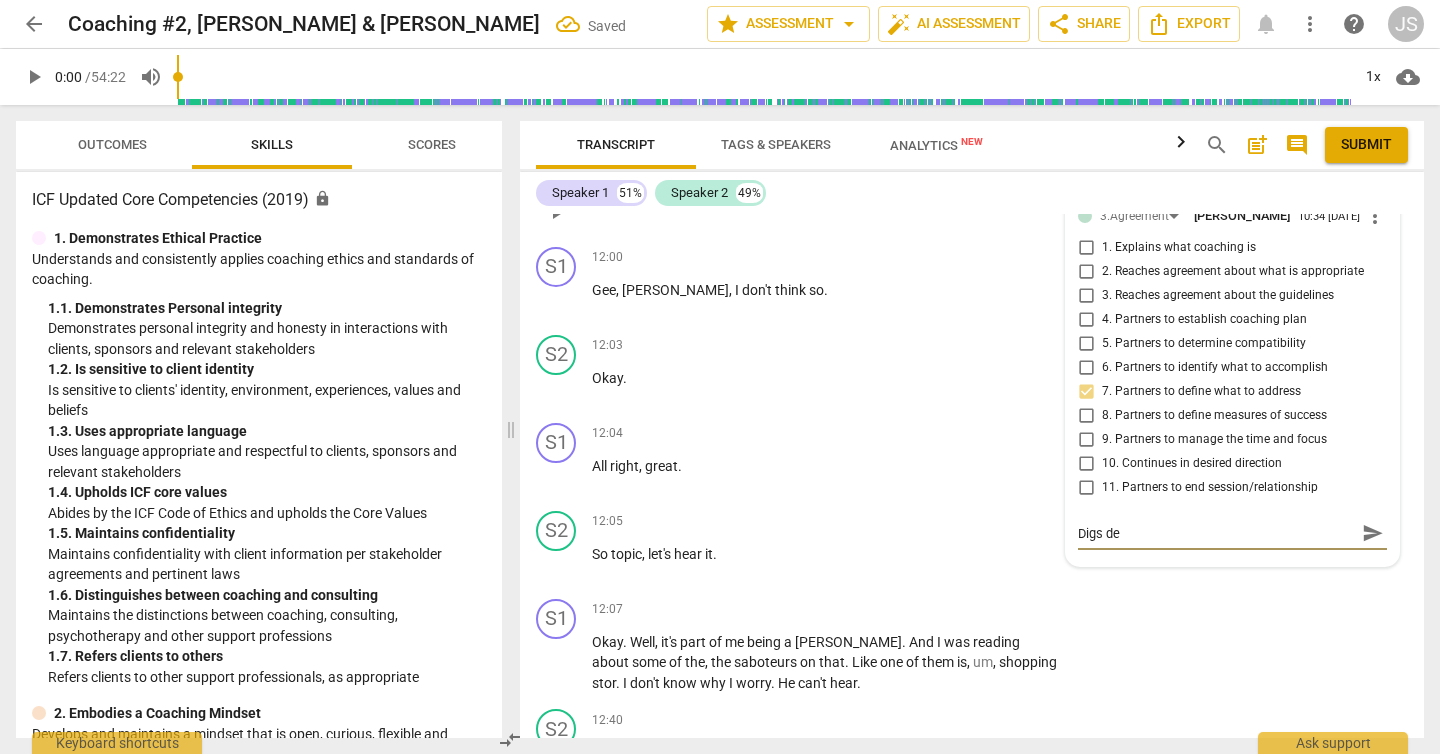 type on "Digs dee" 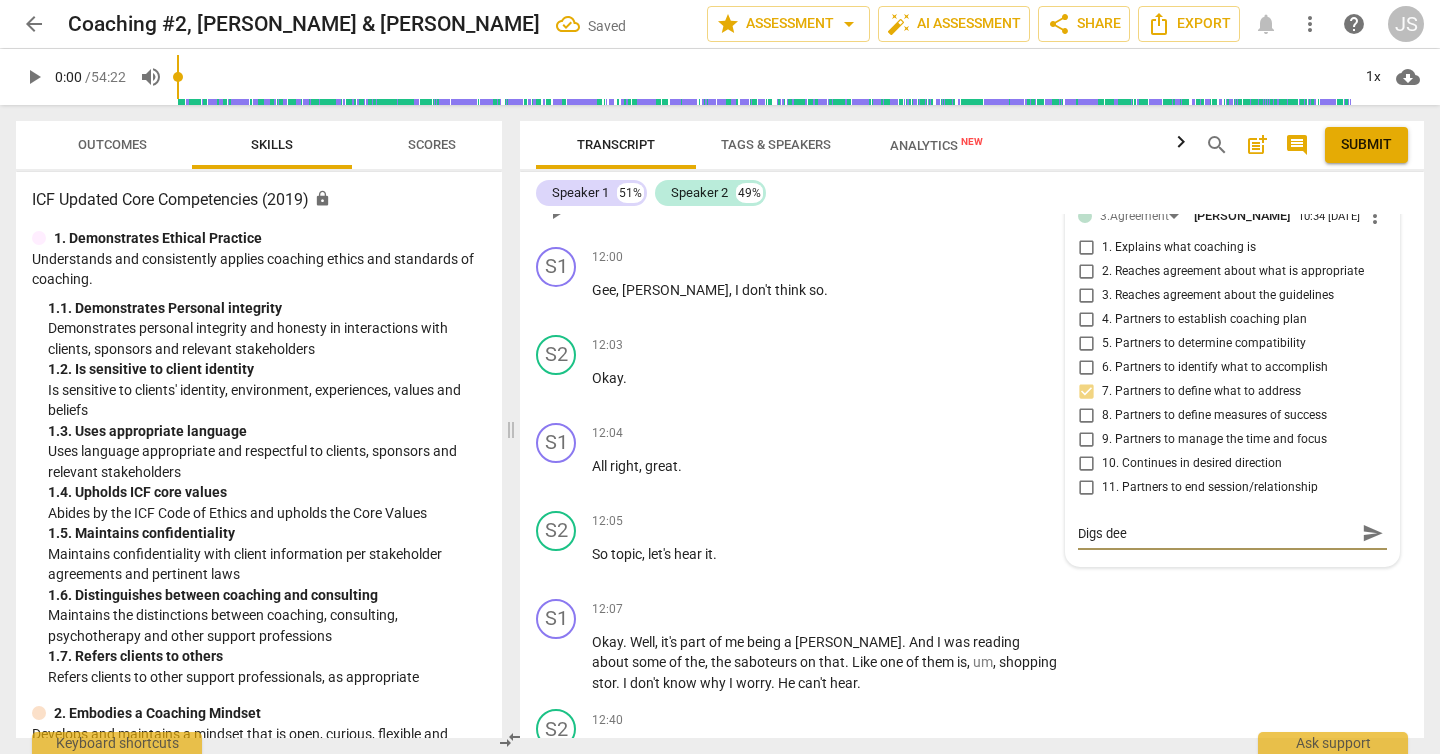 type on "Digs deep" 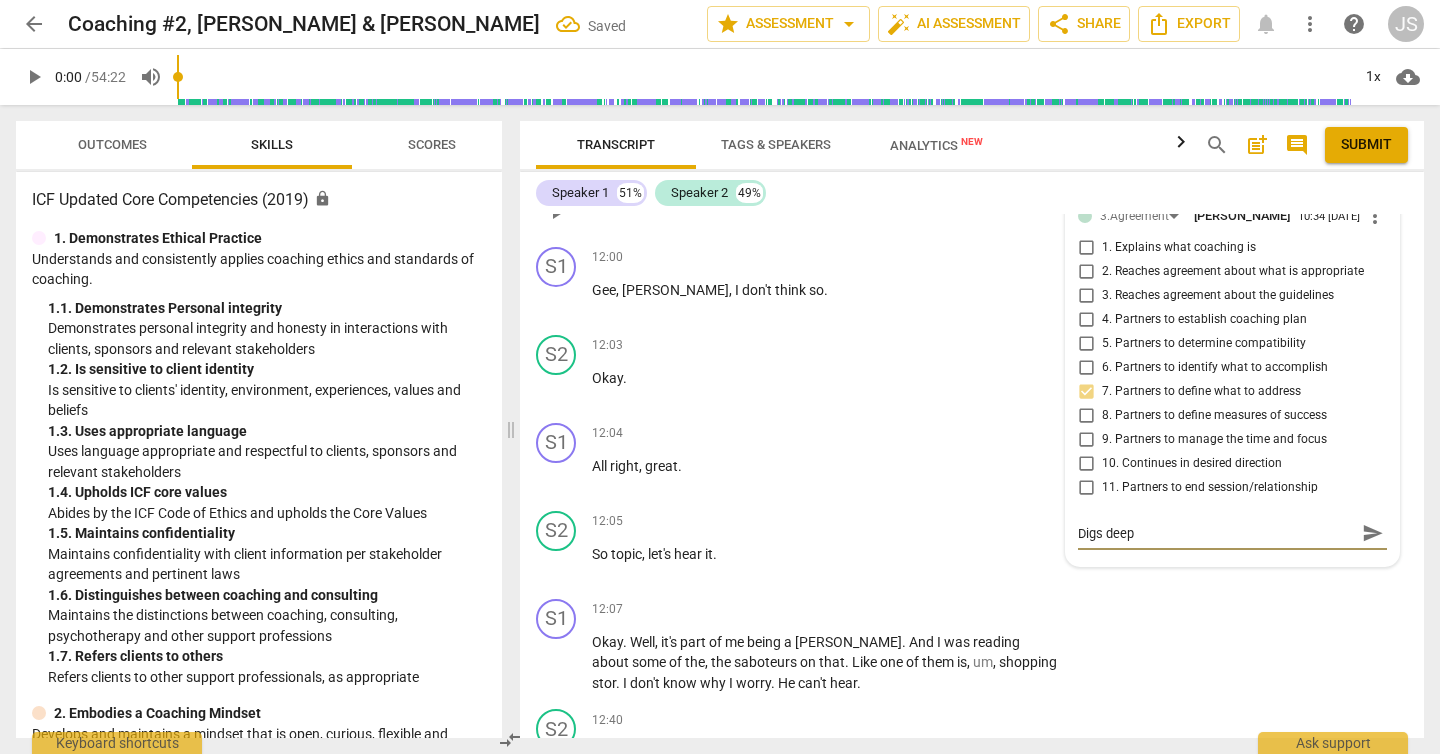type on "Digs deepe" 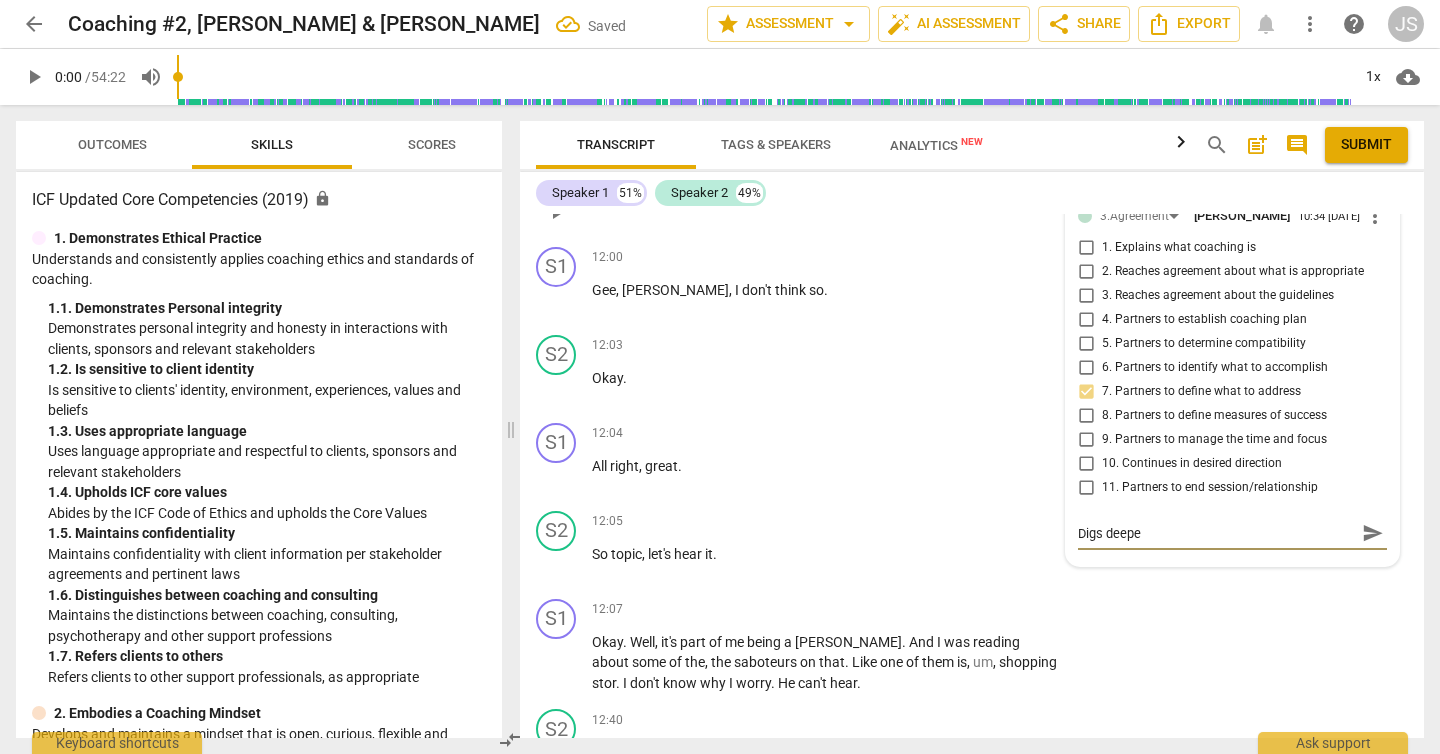 type on "Digs deeper" 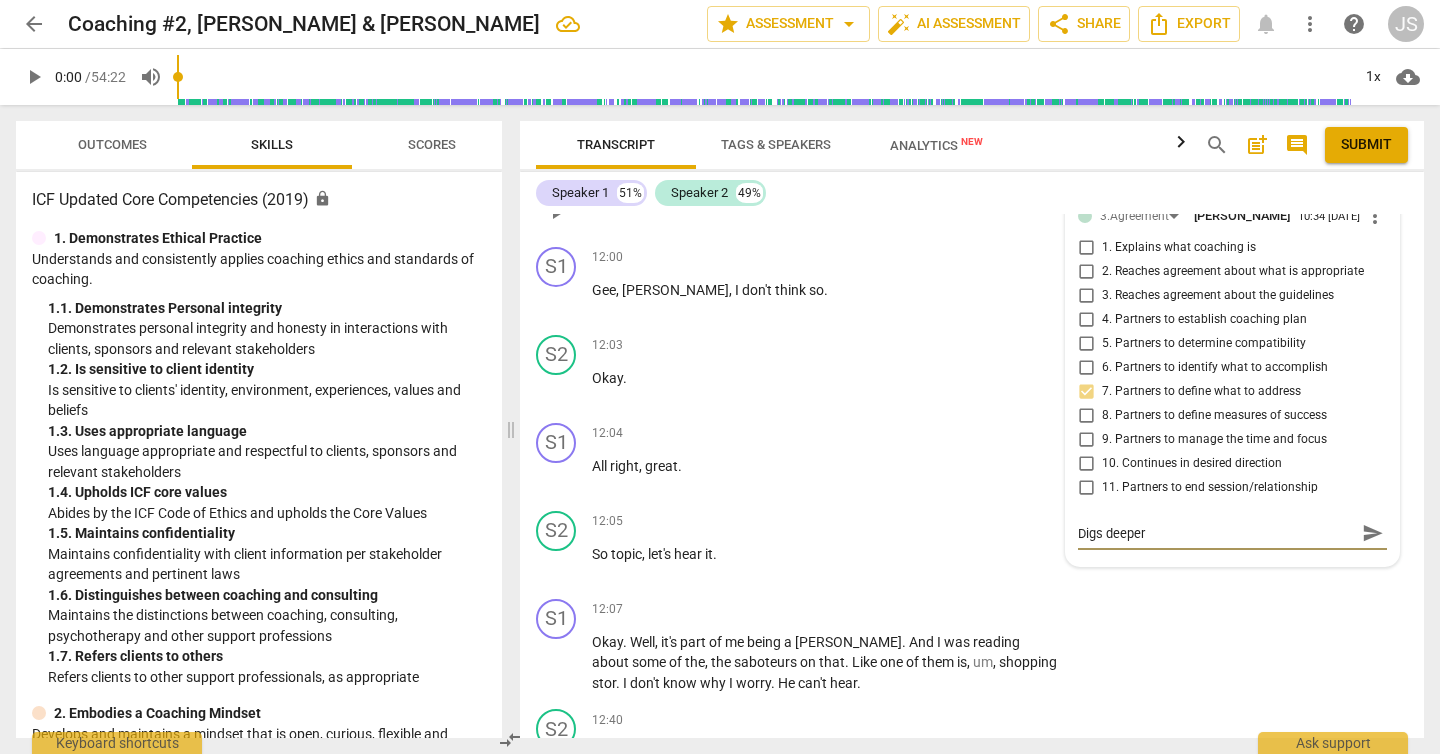 type on "Digs deeper" 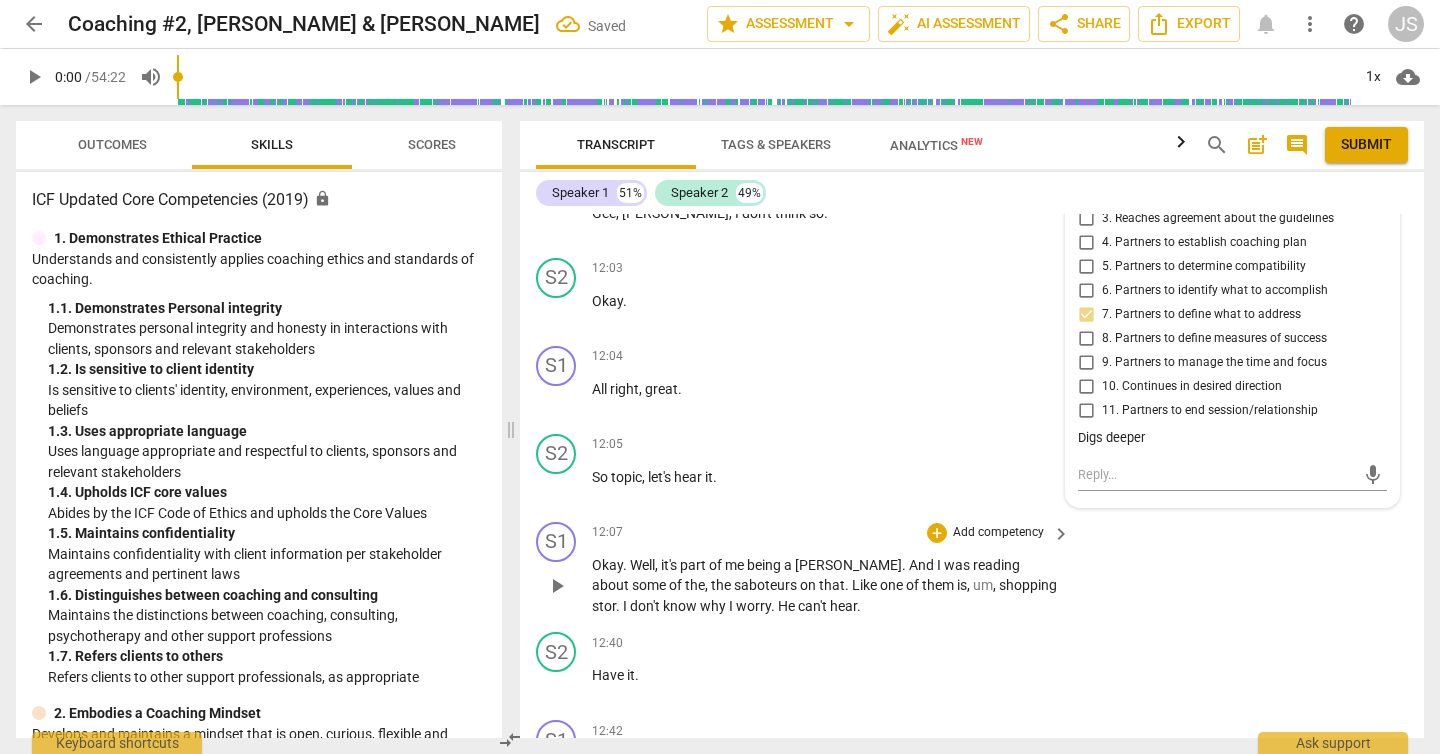 scroll, scrollTop: 8390, scrollLeft: 0, axis: vertical 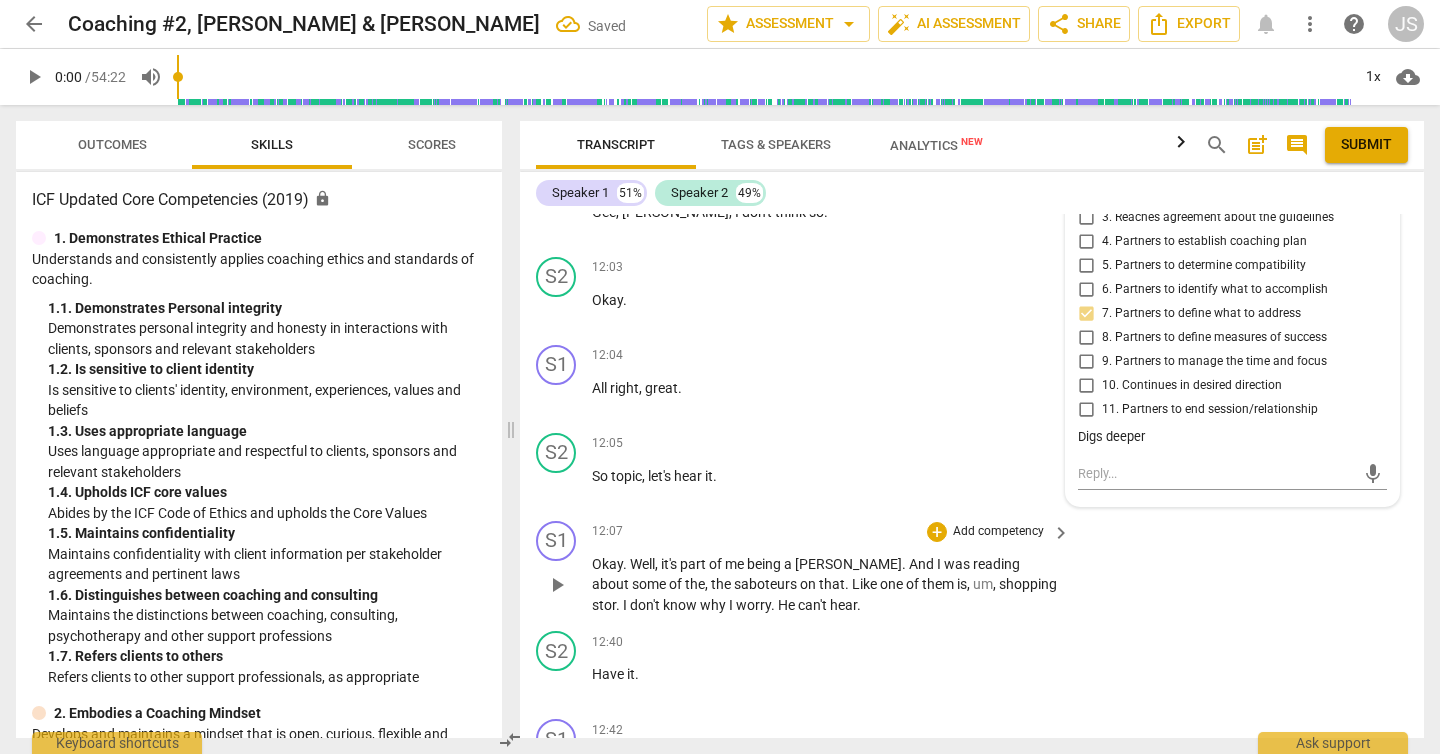 click on "S1 play_arrow pause 12:07 + Add competency keyboard_arrow_right Okay .   Well ,   it's   part   of   me   being   a   [PERSON_NAME] .   And   I   was   reading   about   some   of   the ,   the   saboteurs   on   that .   Like   one   of   them   is ,   um ,   shopping   stor .   I   don't   know   why   I   worry .   He   can't   hear ." at bounding box center (972, 568) 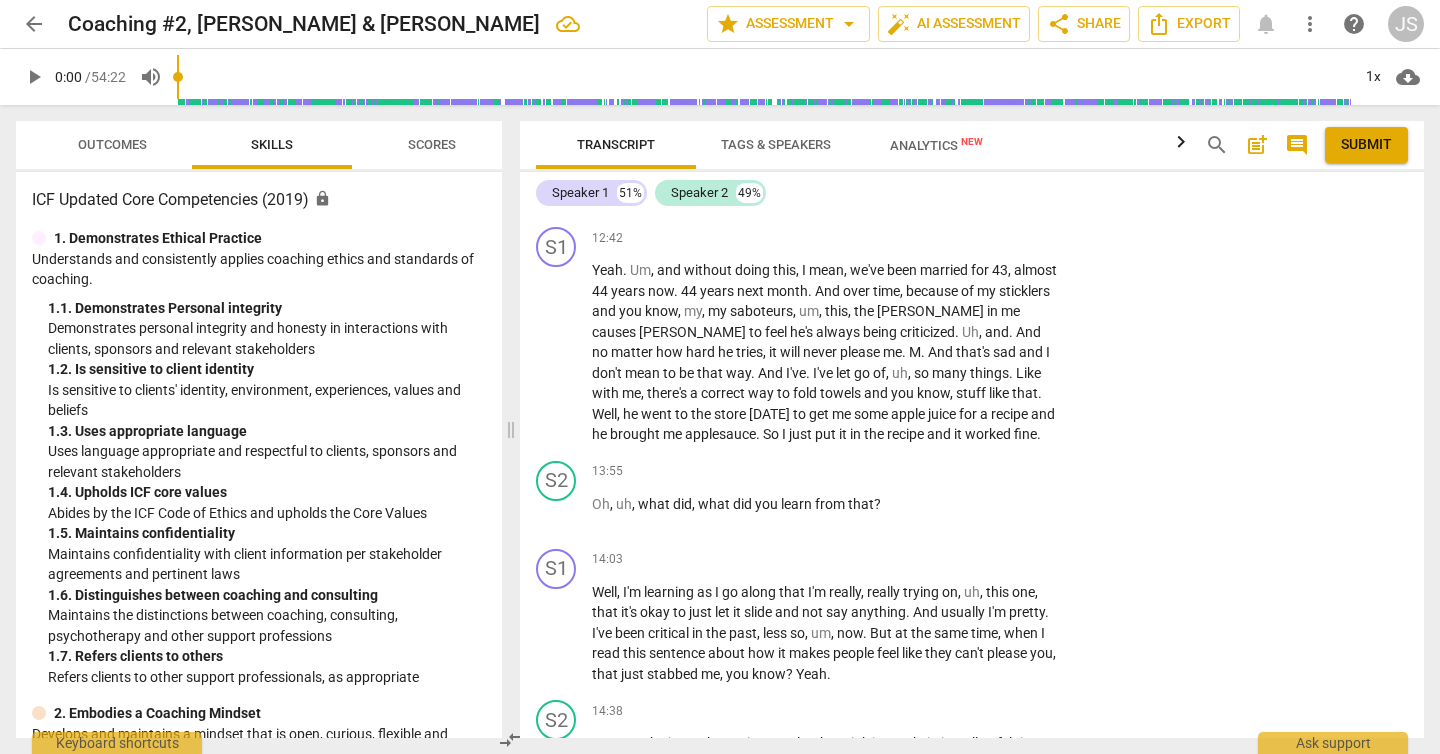 scroll, scrollTop: 8885, scrollLeft: 0, axis: vertical 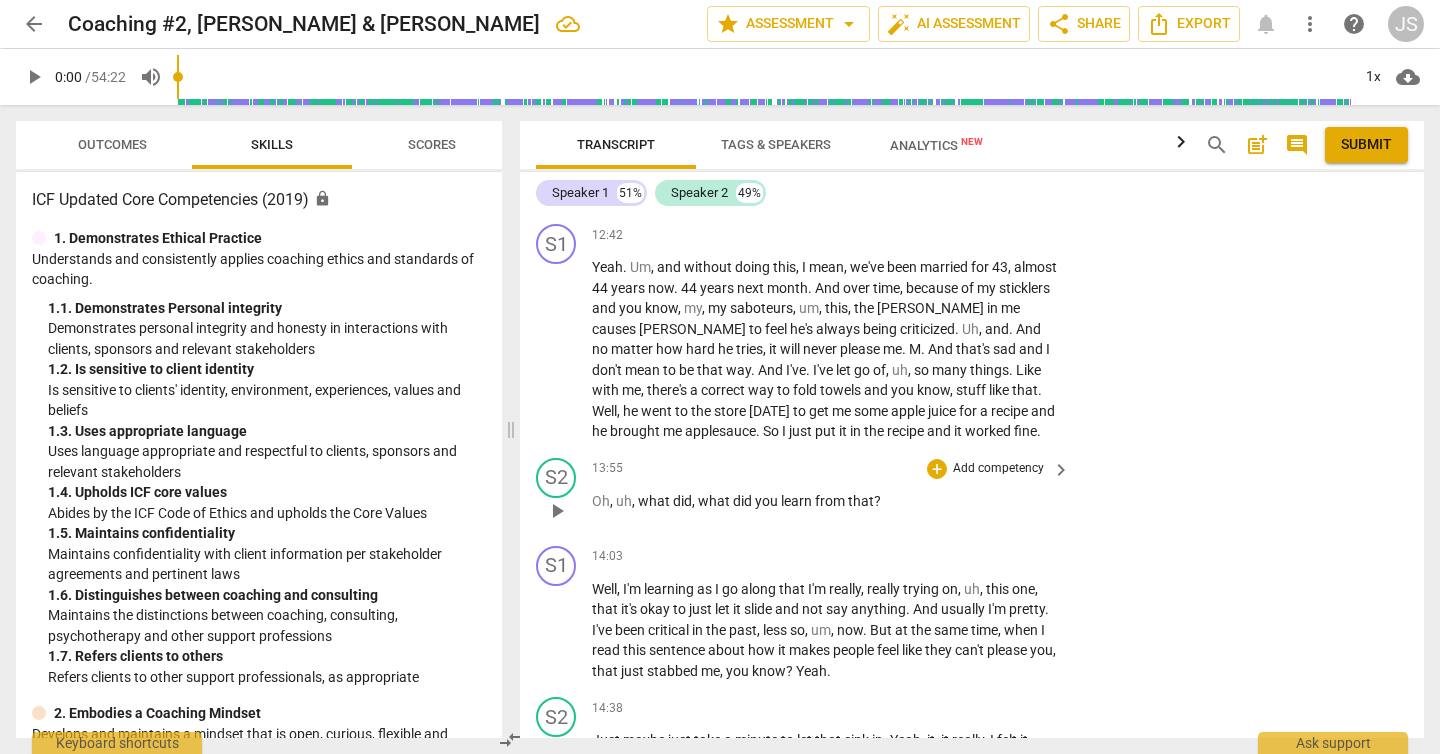 click on "Add competency" at bounding box center [998, 469] 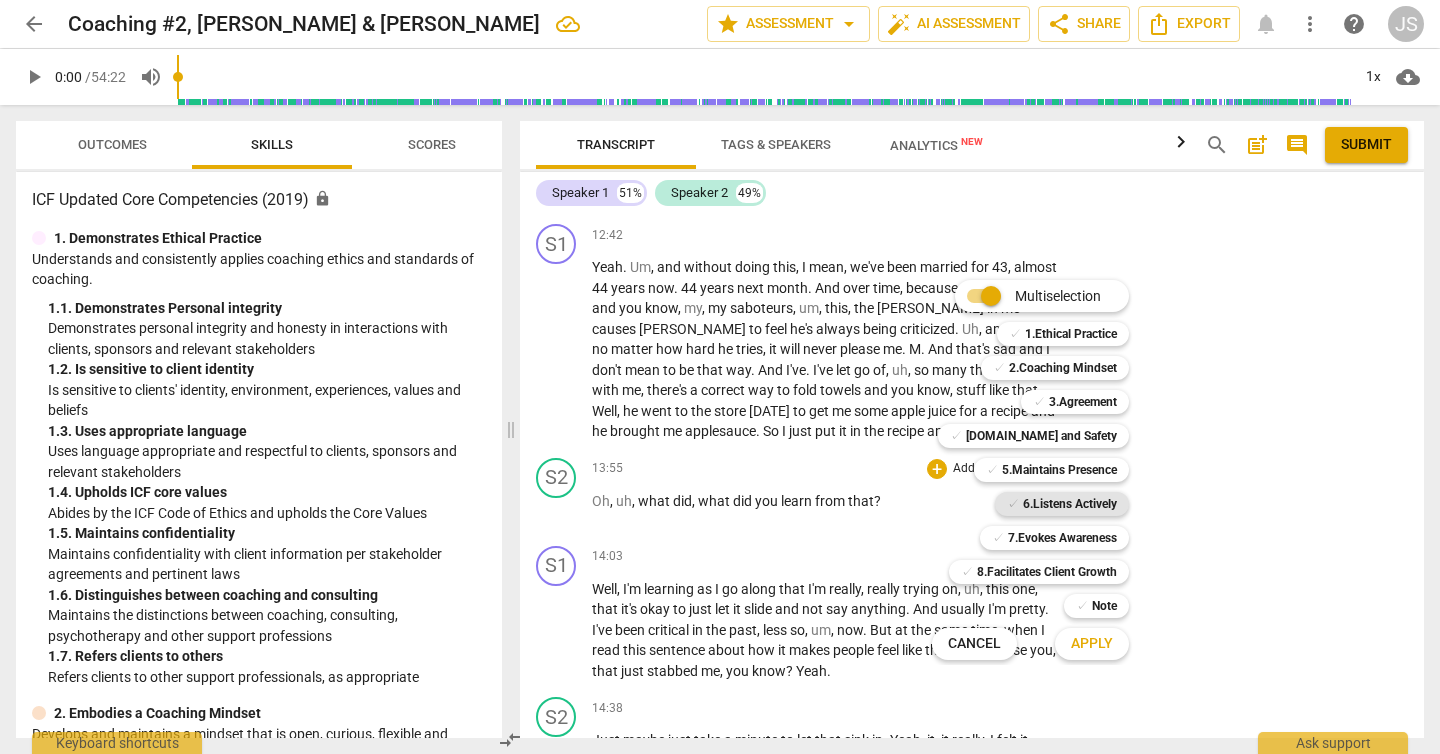 click on "6.Listens Actively" at bounding box center [1070, 504] 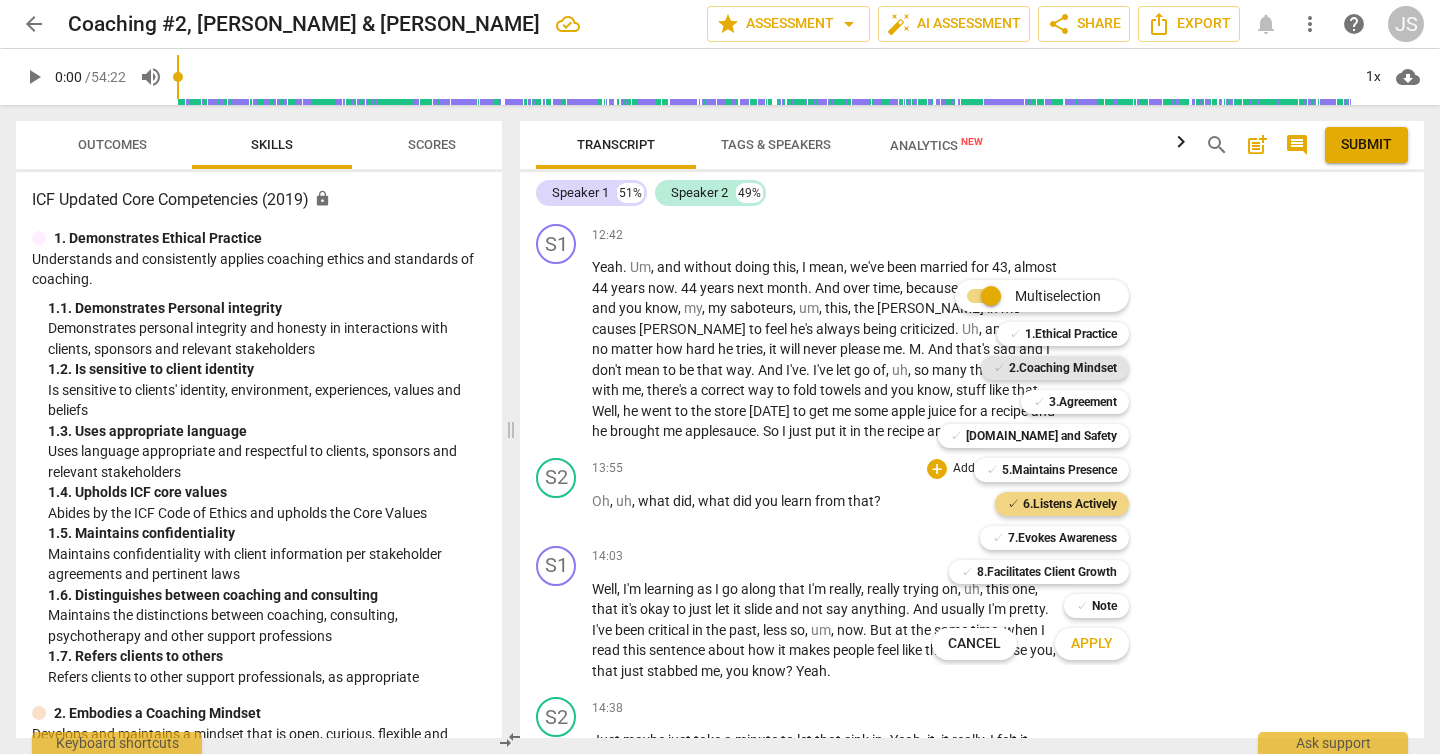 click on "2.Coaching Mindset" at bounding box center [1063, 368] 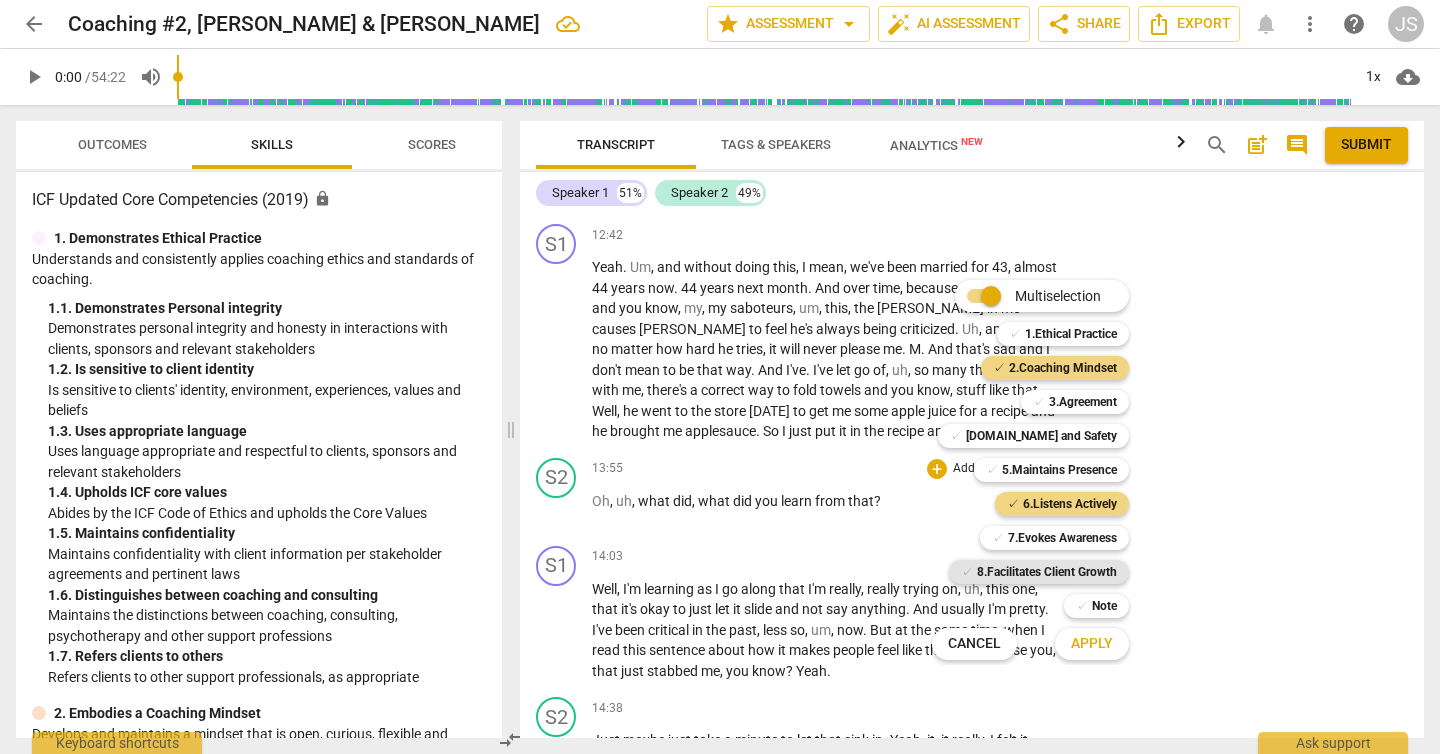 click on "8.Facilitates Client Growth" at bounding box center (1047, 572) 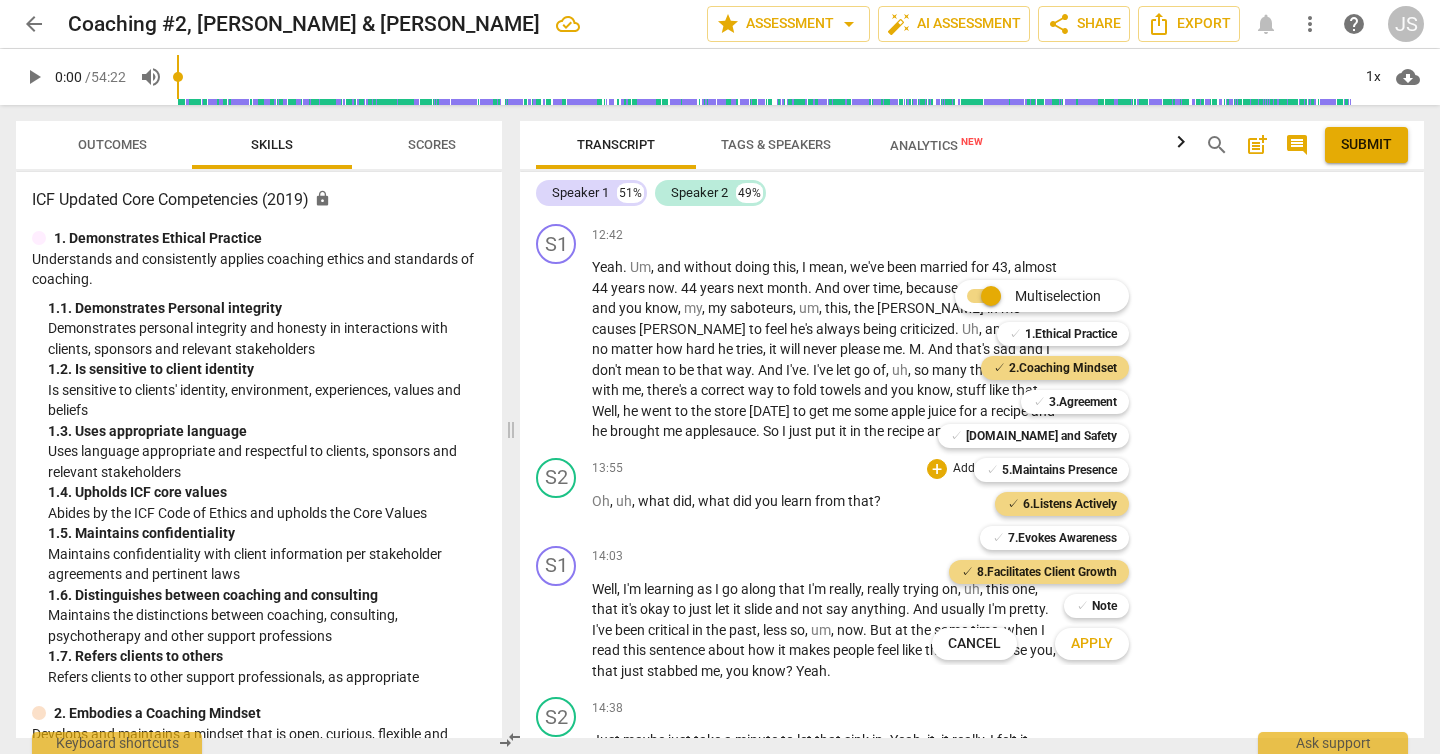 click on "Apply" at bounding box center (1092, 644) 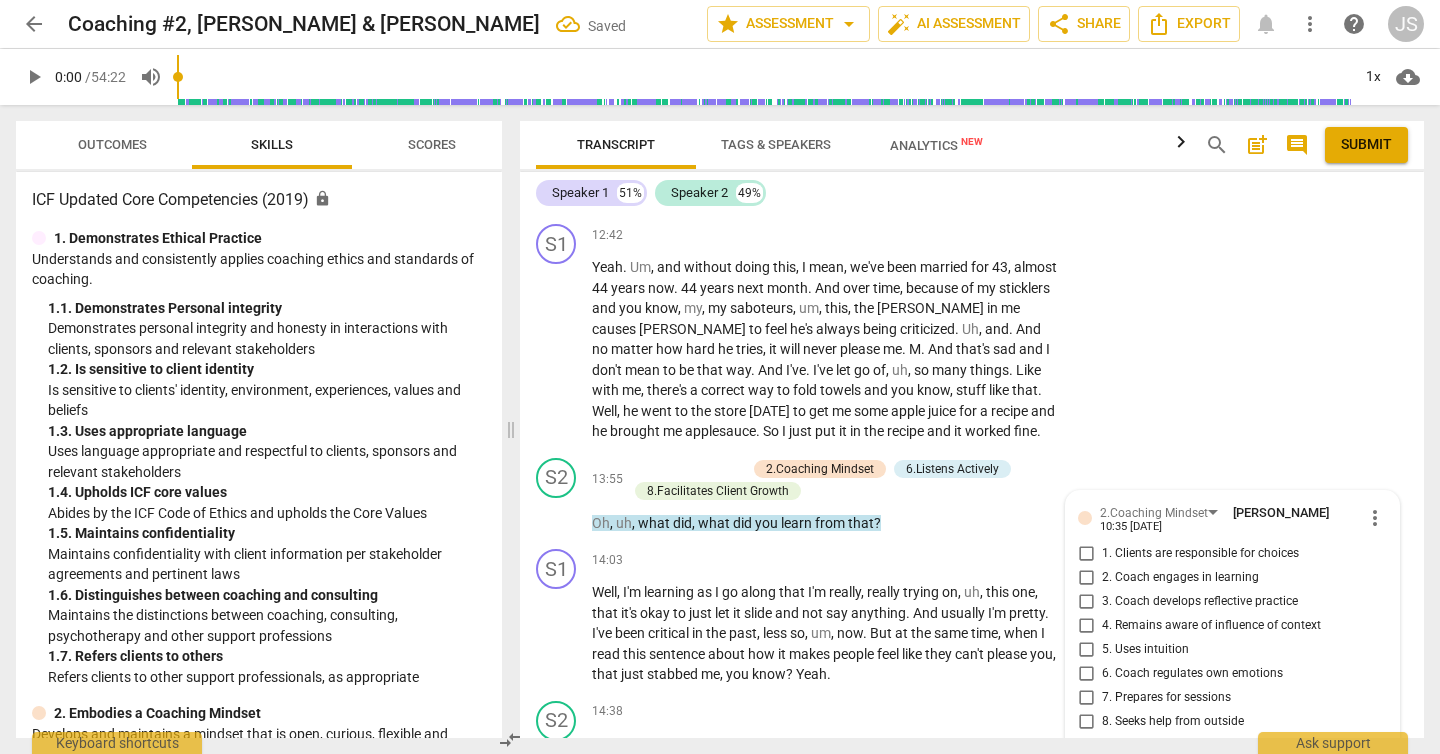 scroll, scrollTop: 9178, scrollLeft: 0, axis: vertical 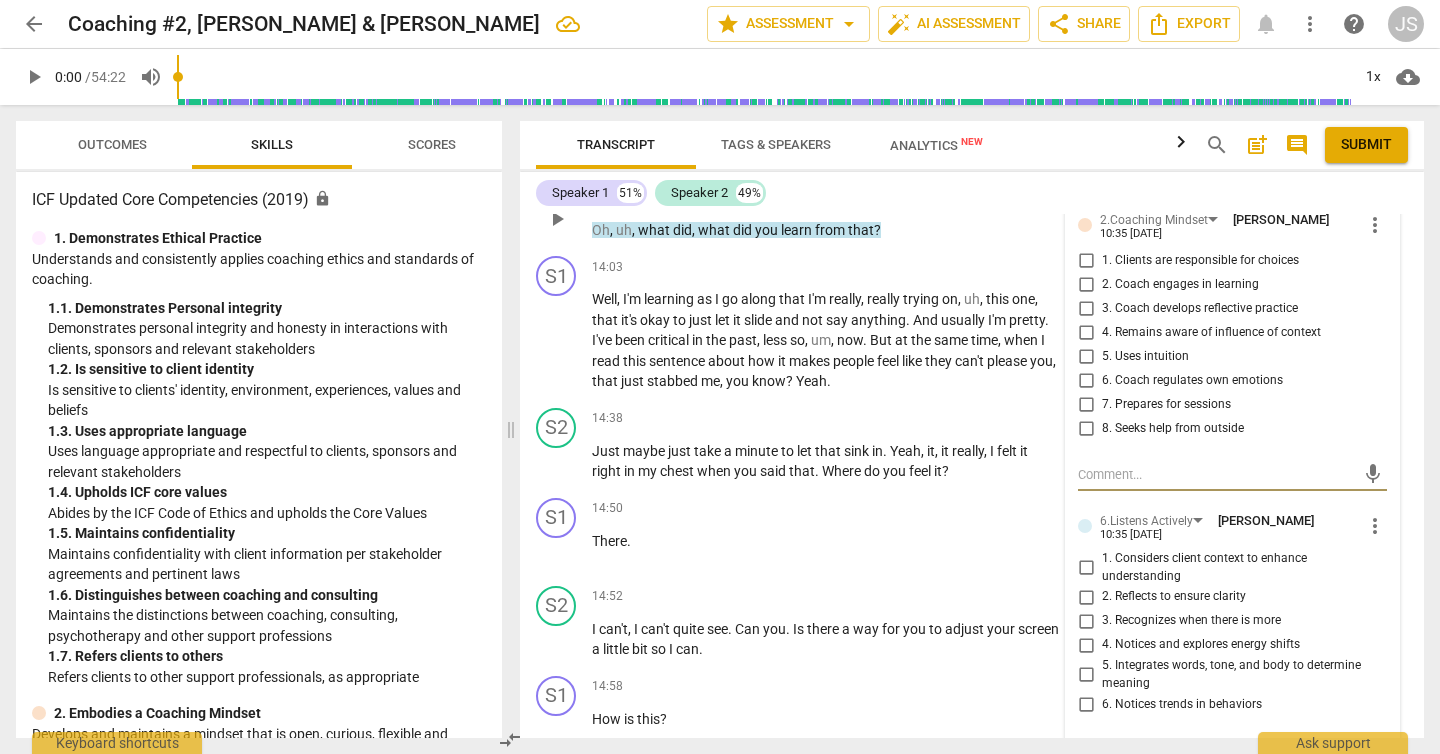 click on "6. Coach regulates own emotions" at bounding box center [1086, 381] 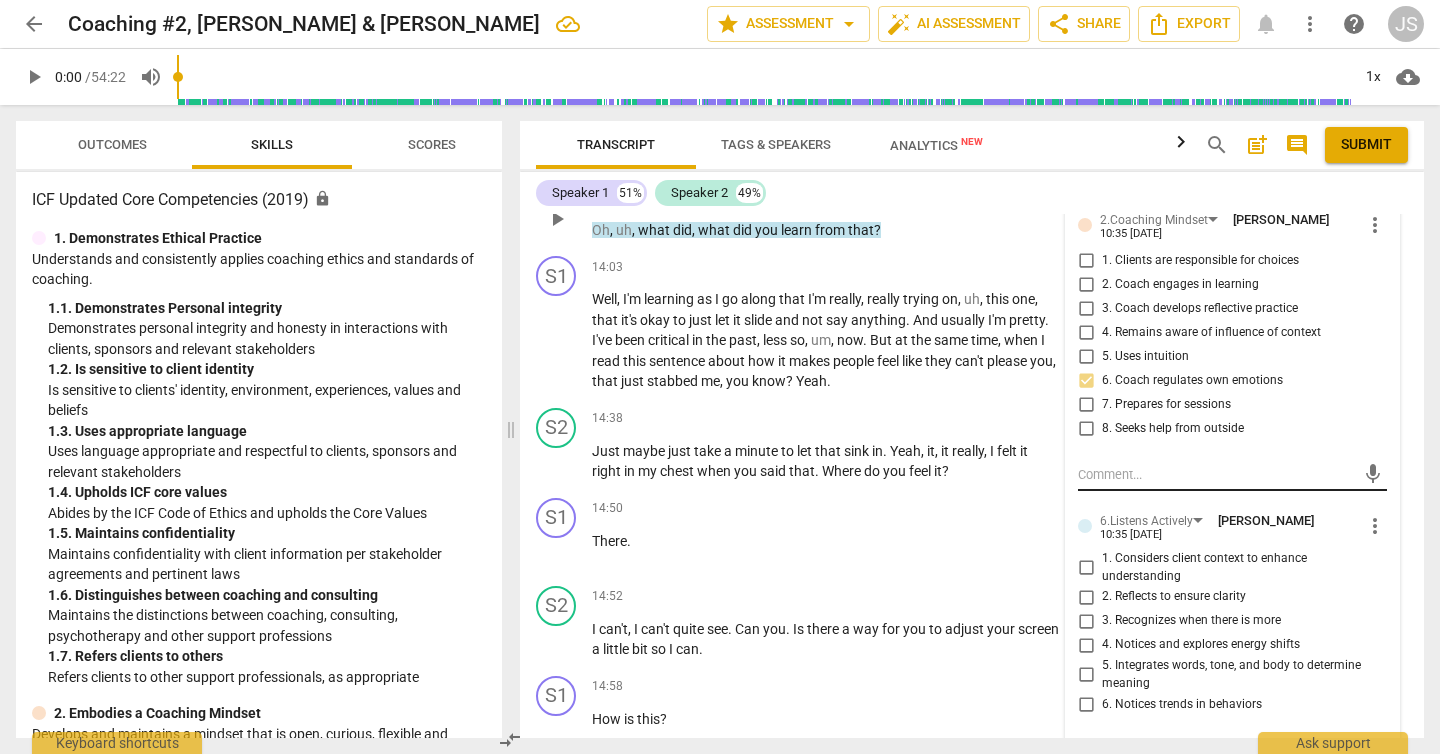 click at bounding box center (1216, 474) 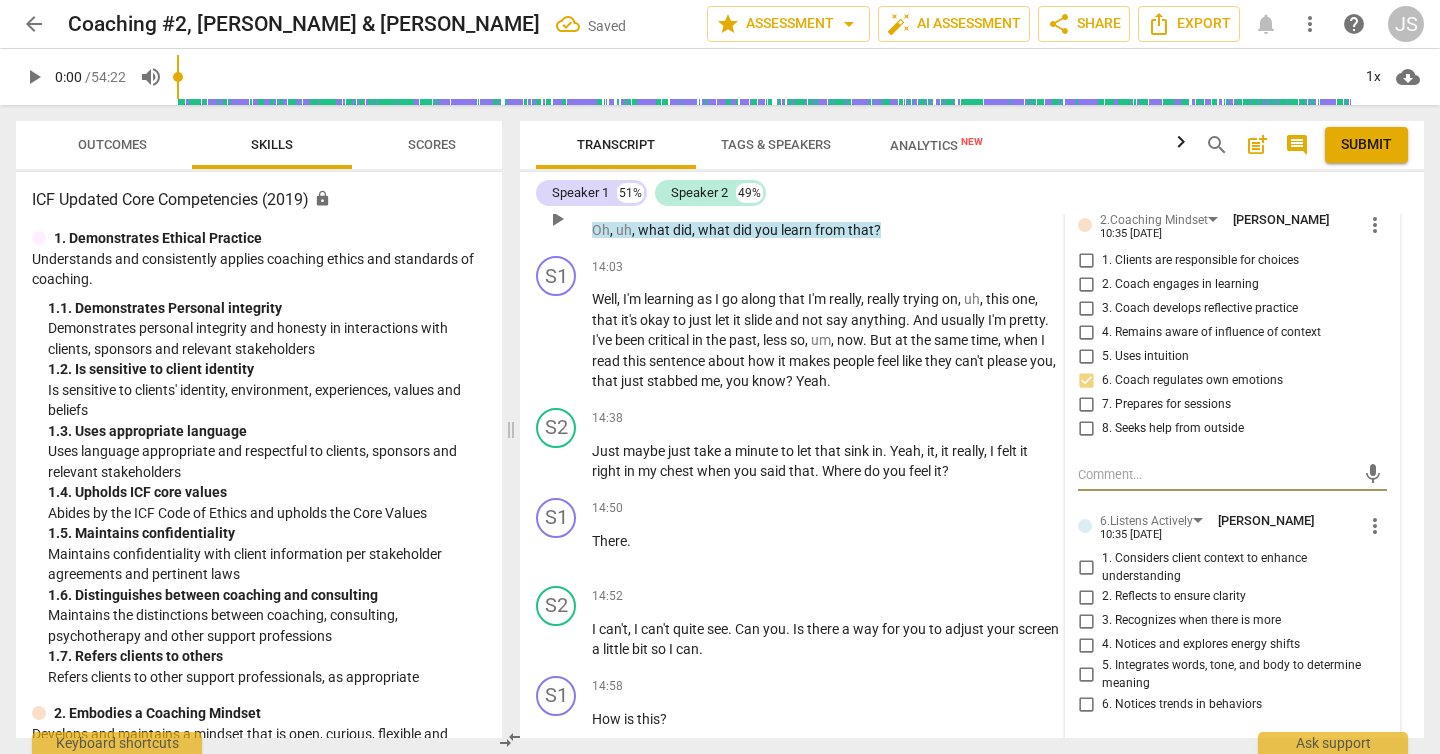 type on "T" 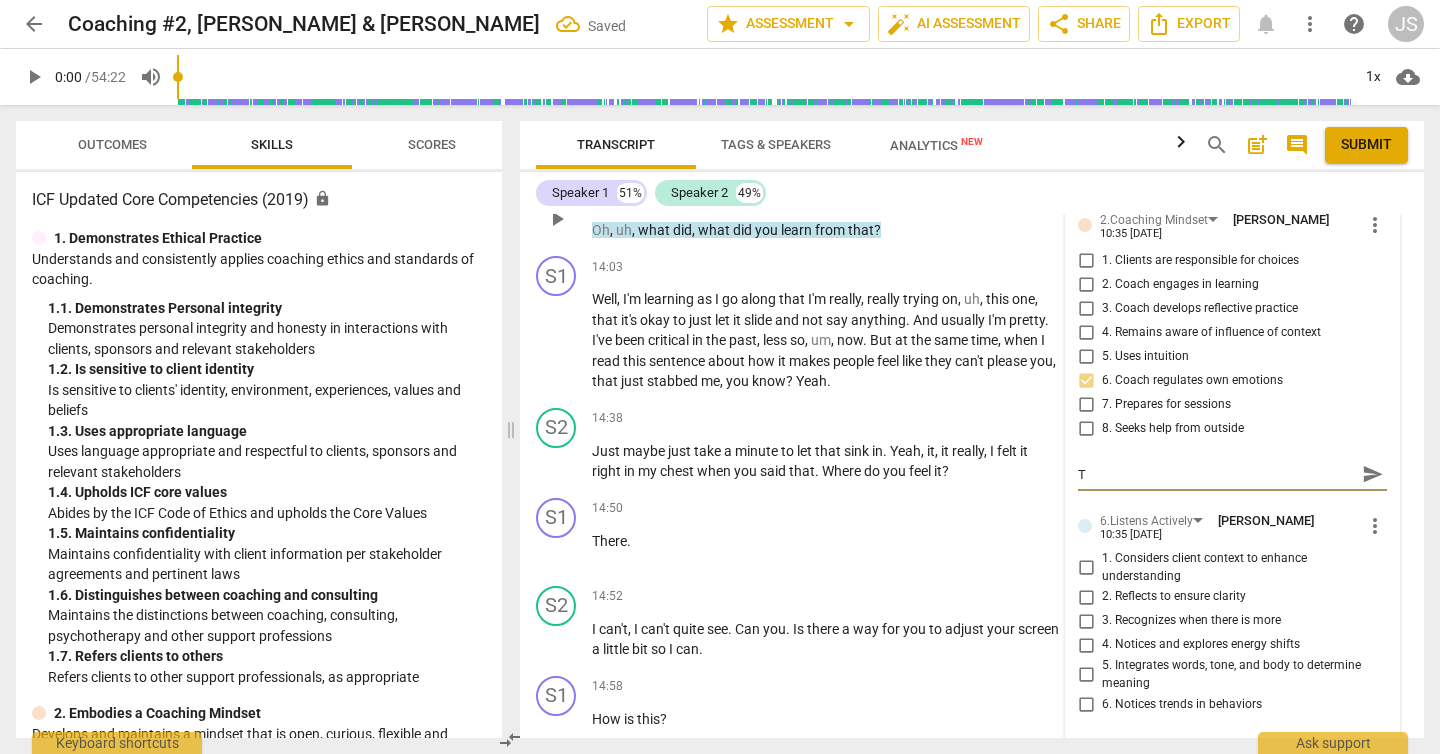 type on "To" 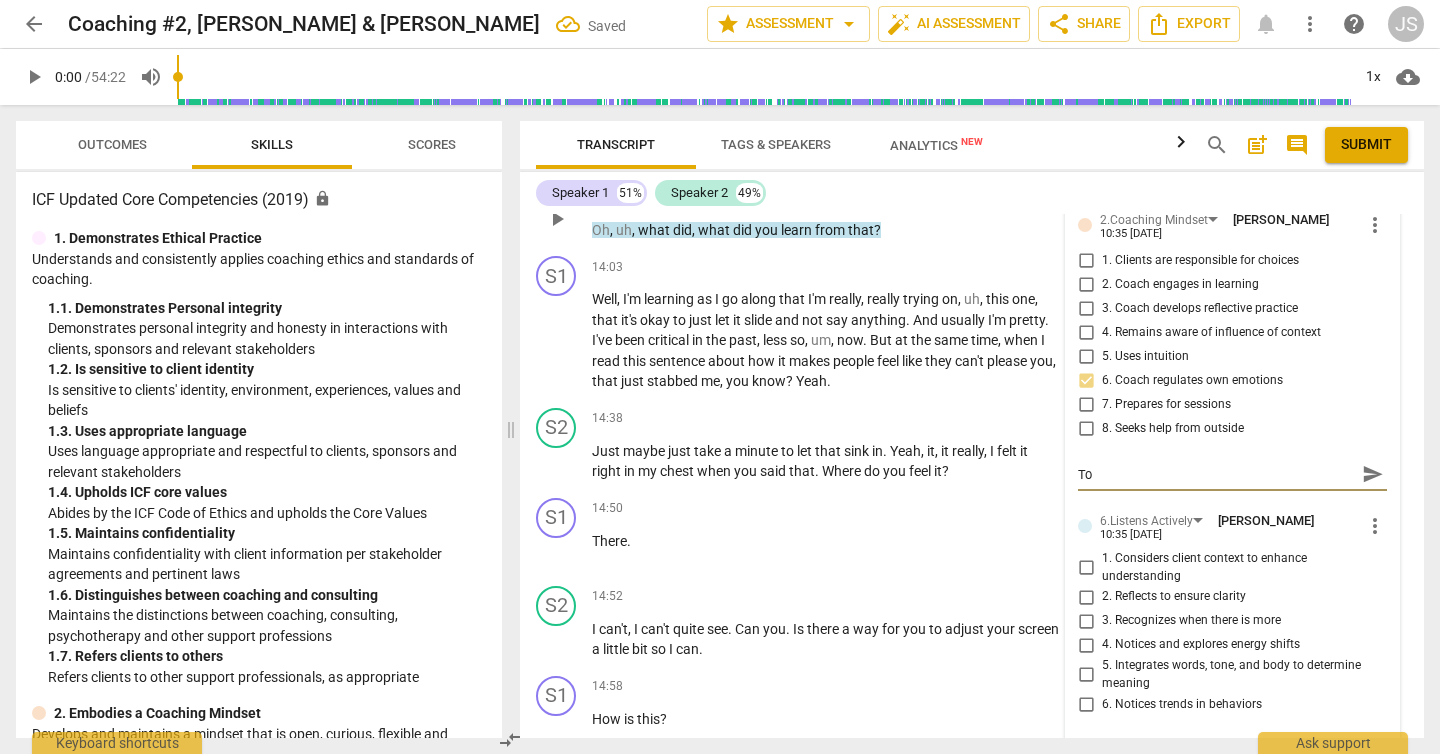 type on "Too" 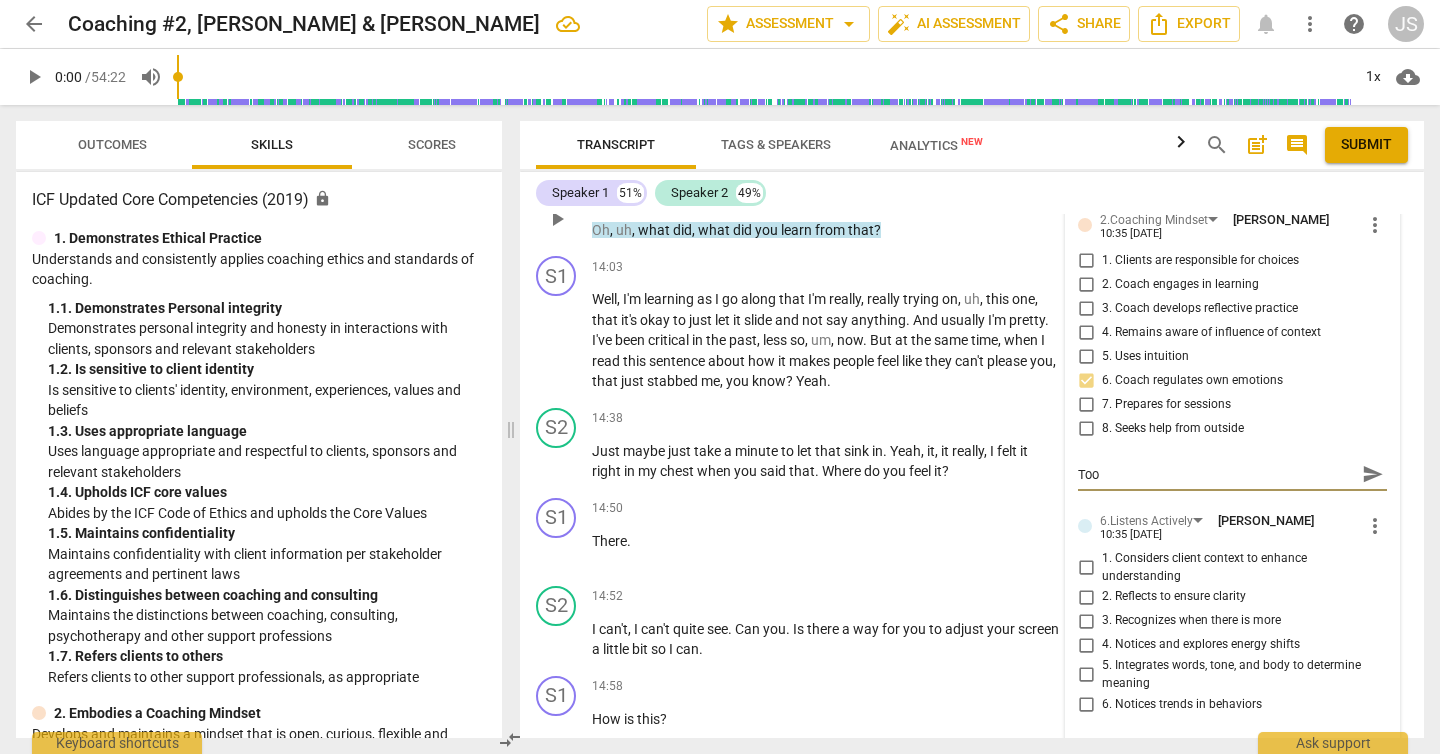 type on "Too" 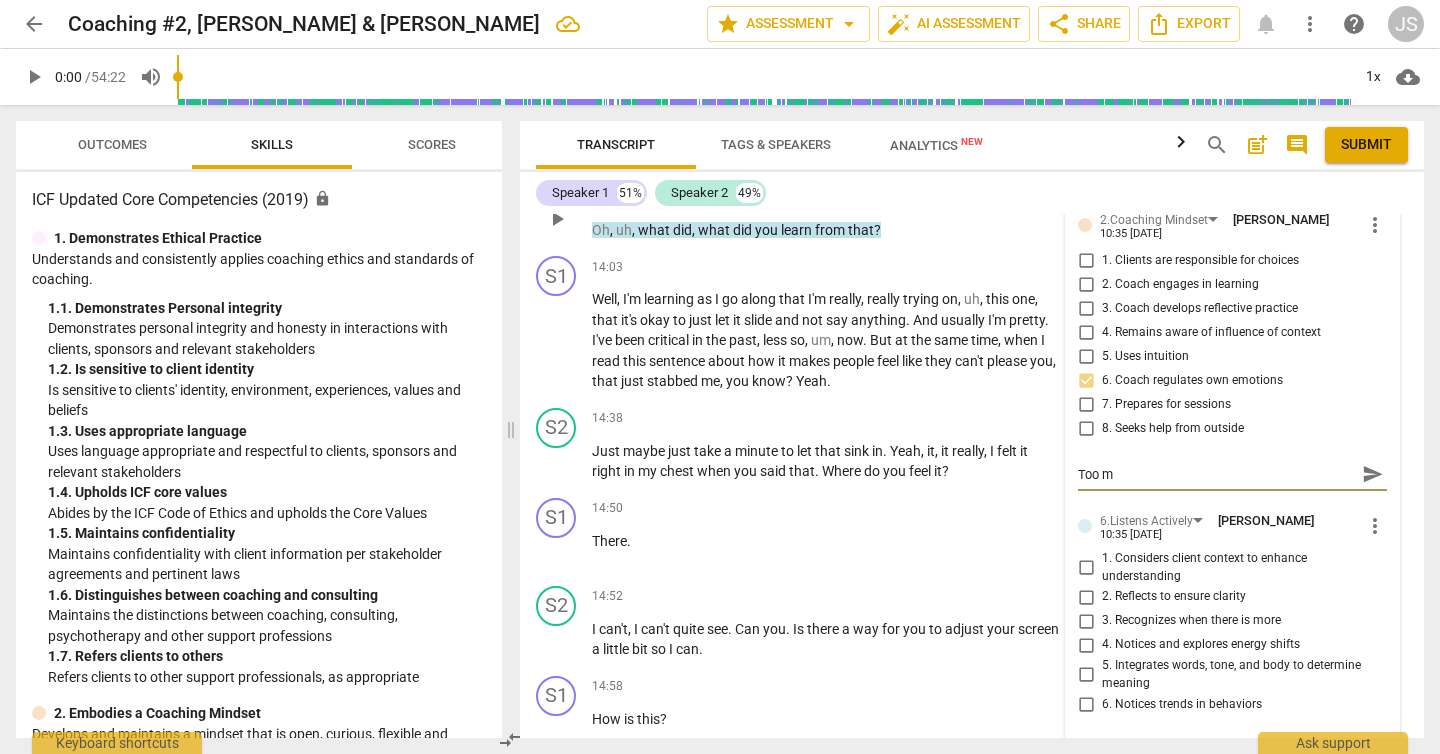 type on "Too m" 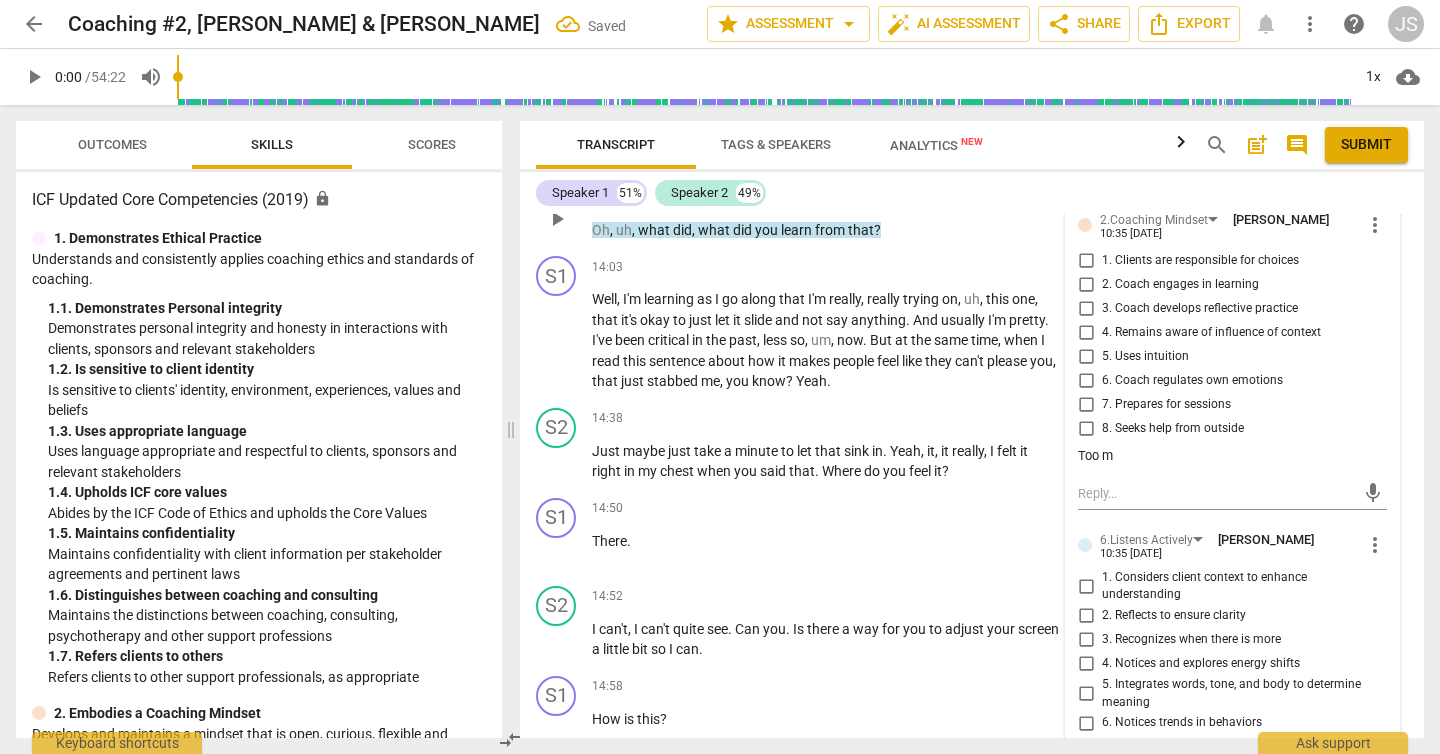 click on "6. Coach regulates own emotions" at bounding box center [1086, 381] 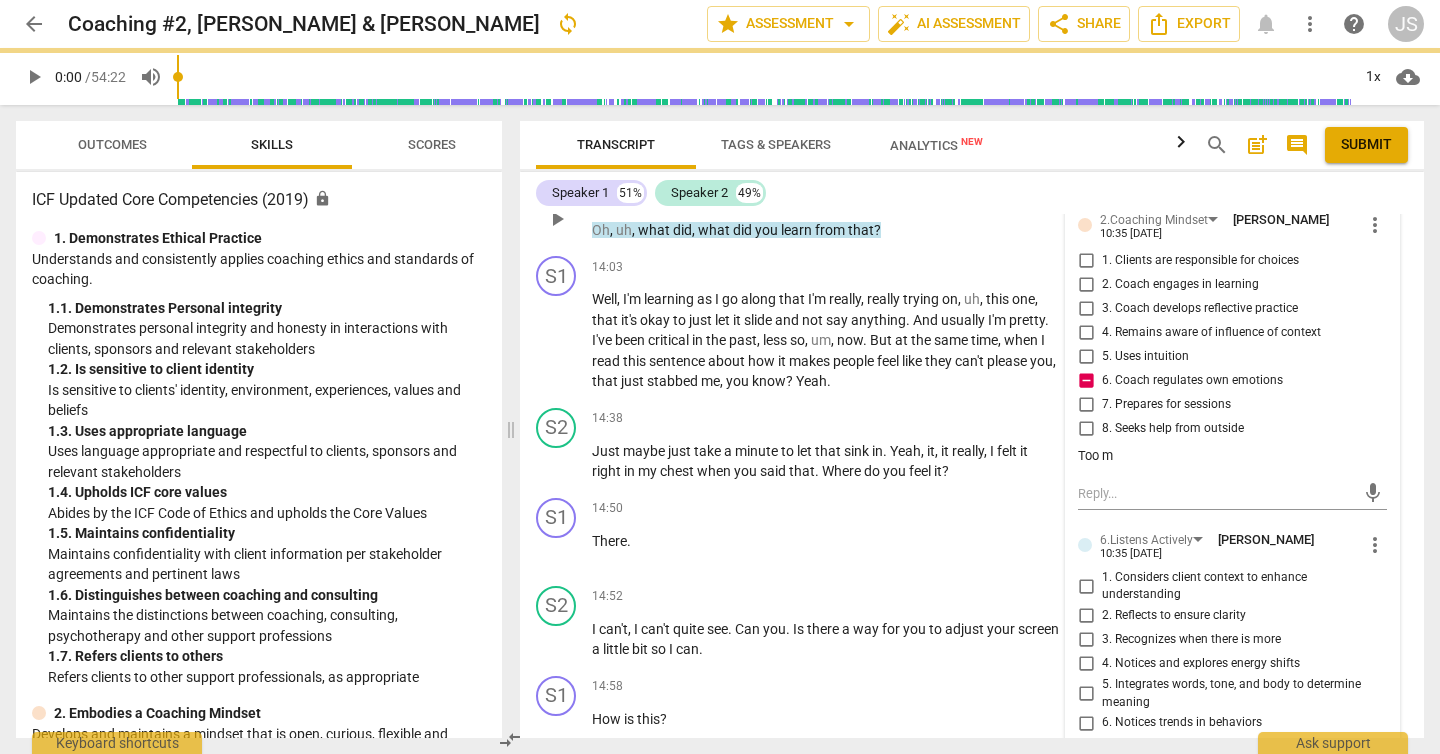 click on "Too m" at bounding box center [1232, 456] 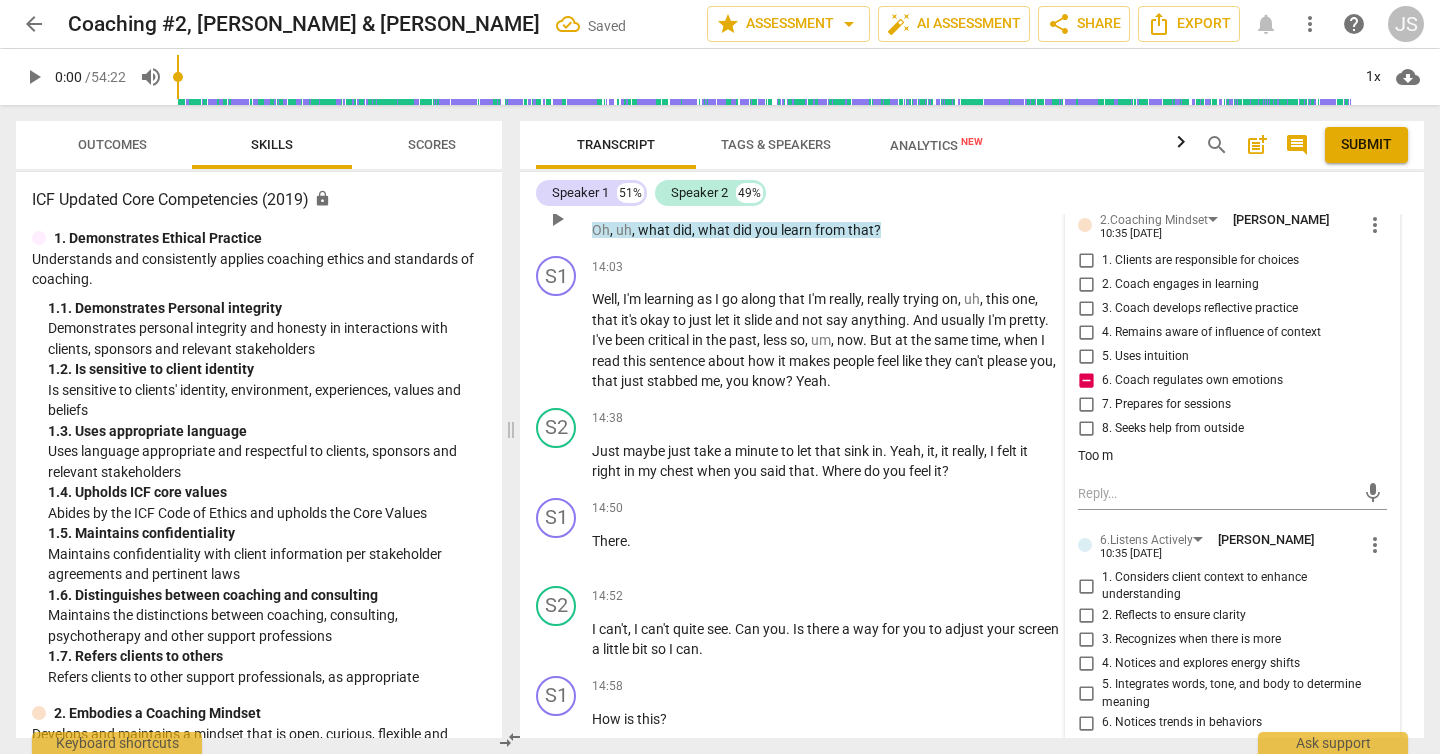 click on "Too m" at bounding box center [1232, 456] 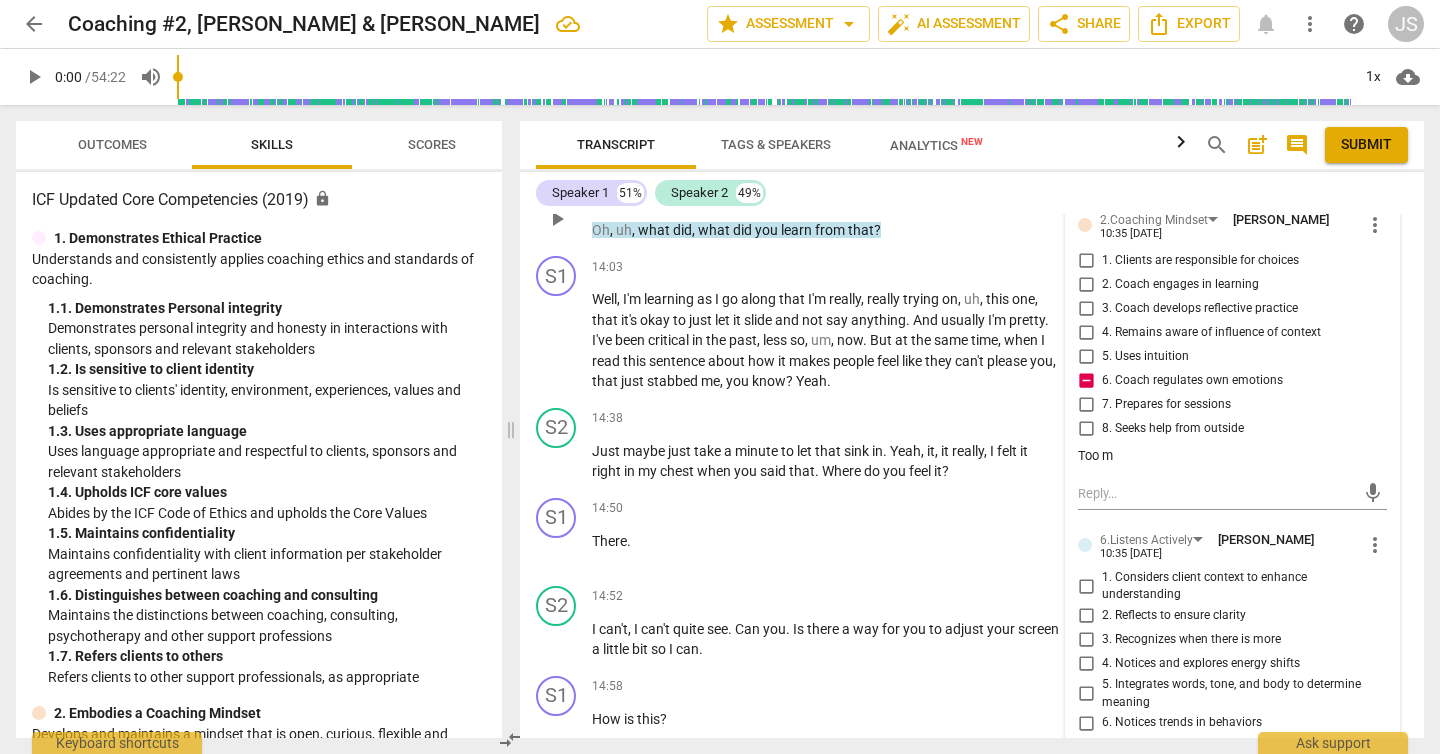 click on "Too m" at bounding box center (1232, 456) 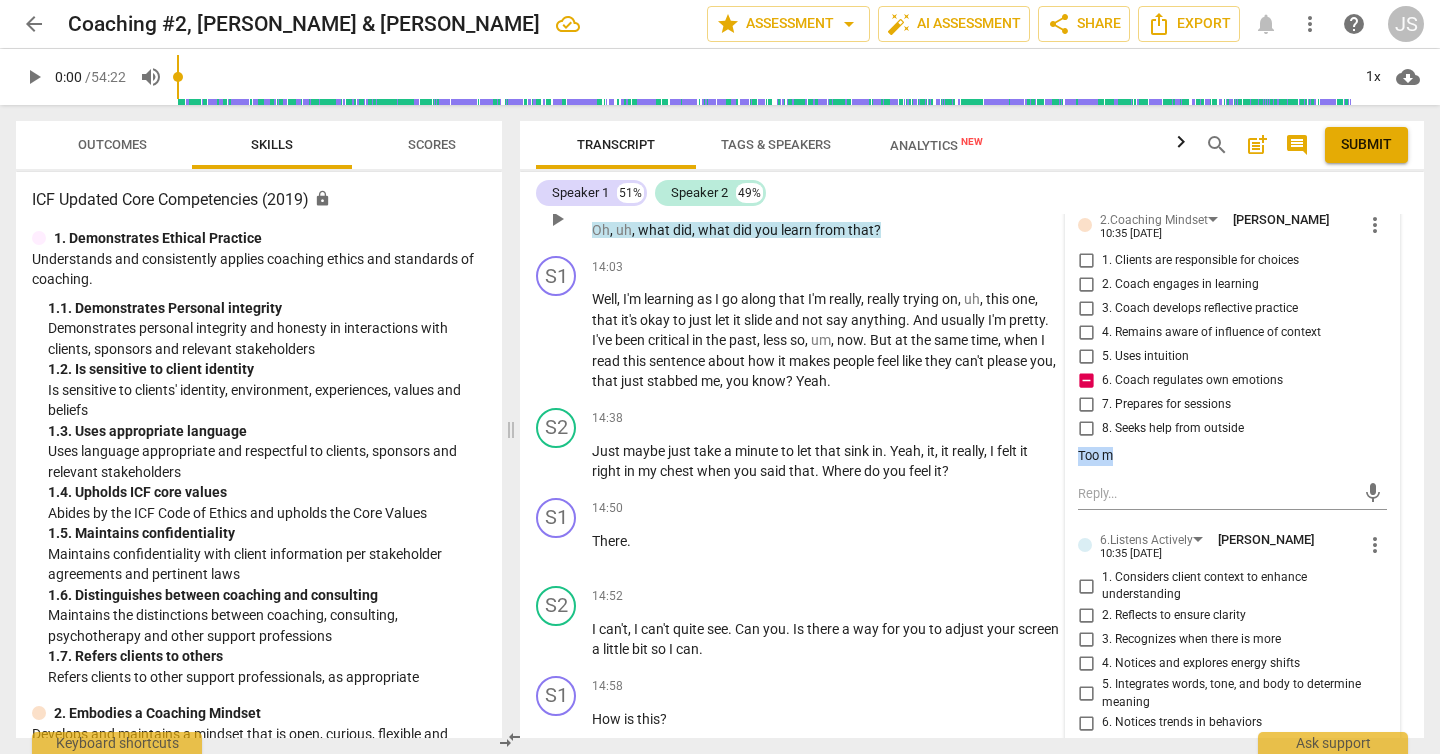 drag, startPoint x: 1075, startPoint y: 460, endPoint x: 1124, endPoint y: 453, distance: 49.497475 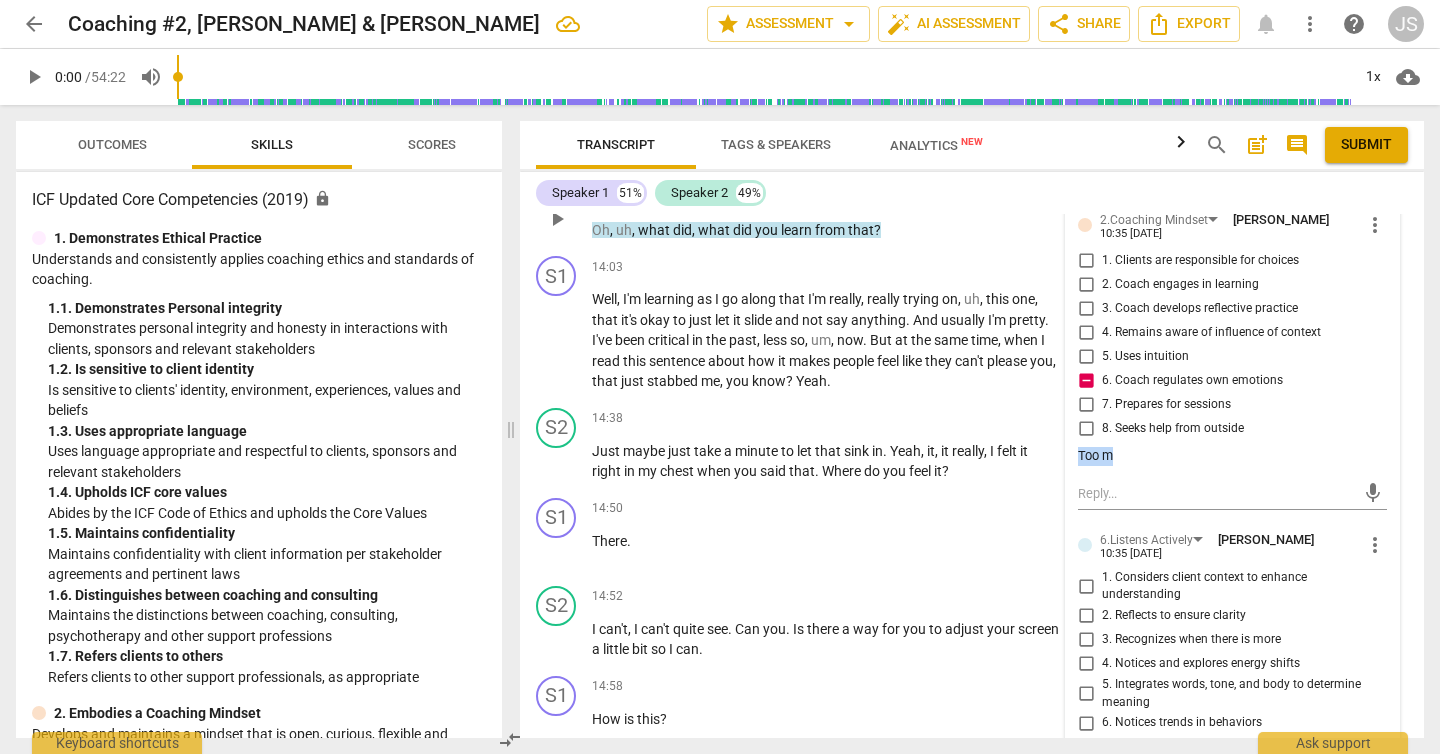 click on "Too m" at bounding box center (1232, 456) 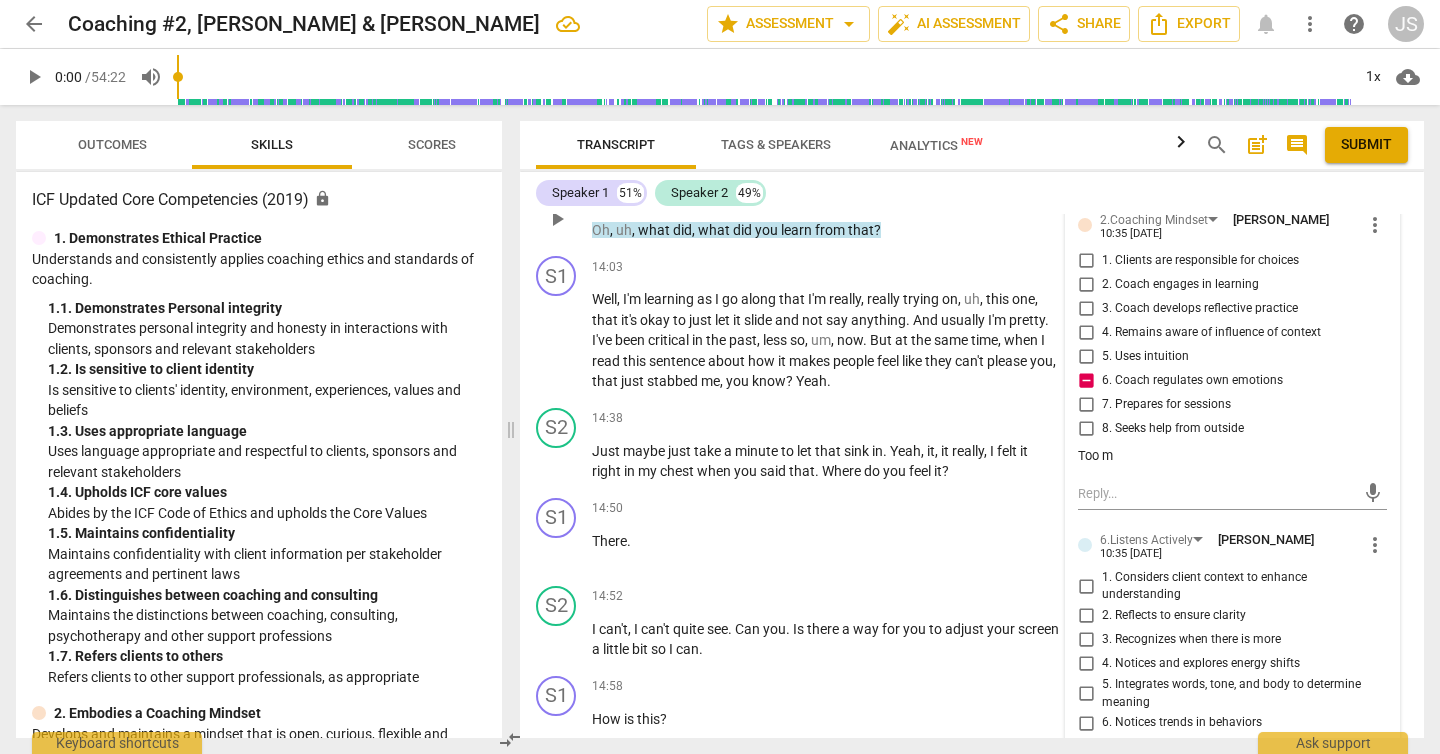 click on "Too m" at bounding box center [1232, 456] 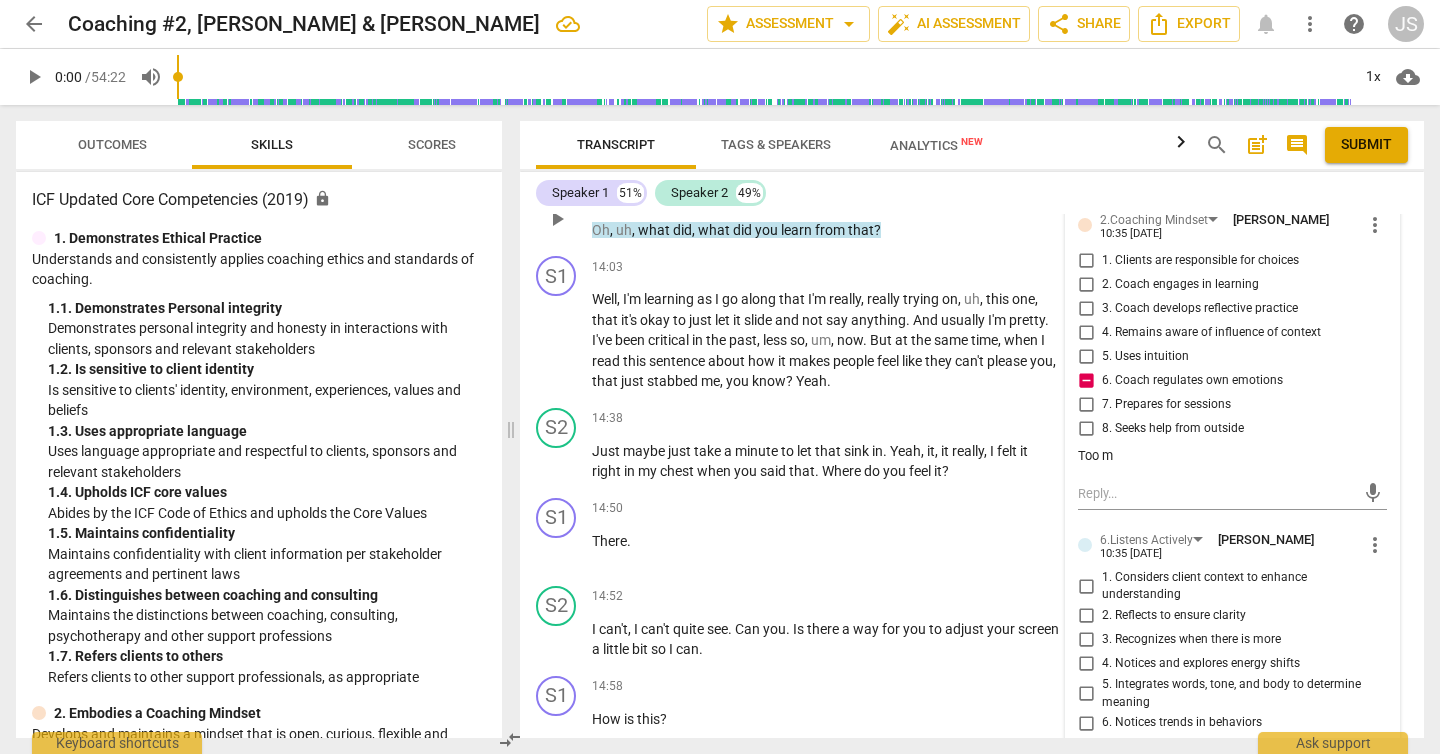 click on "Too m" at bounding box center [1232, 456] 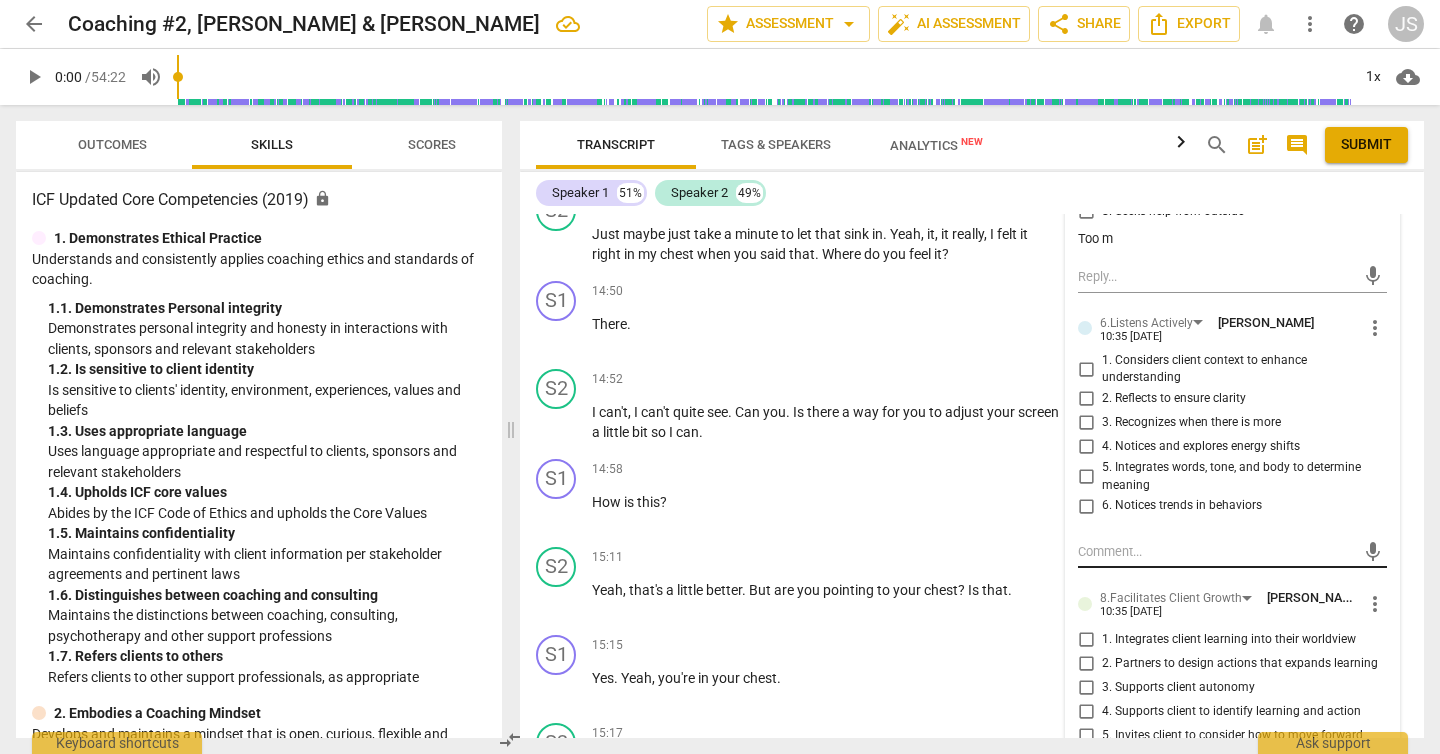 scroll, scrollTop: 9397, scrollLeft: 0, axis: vertical 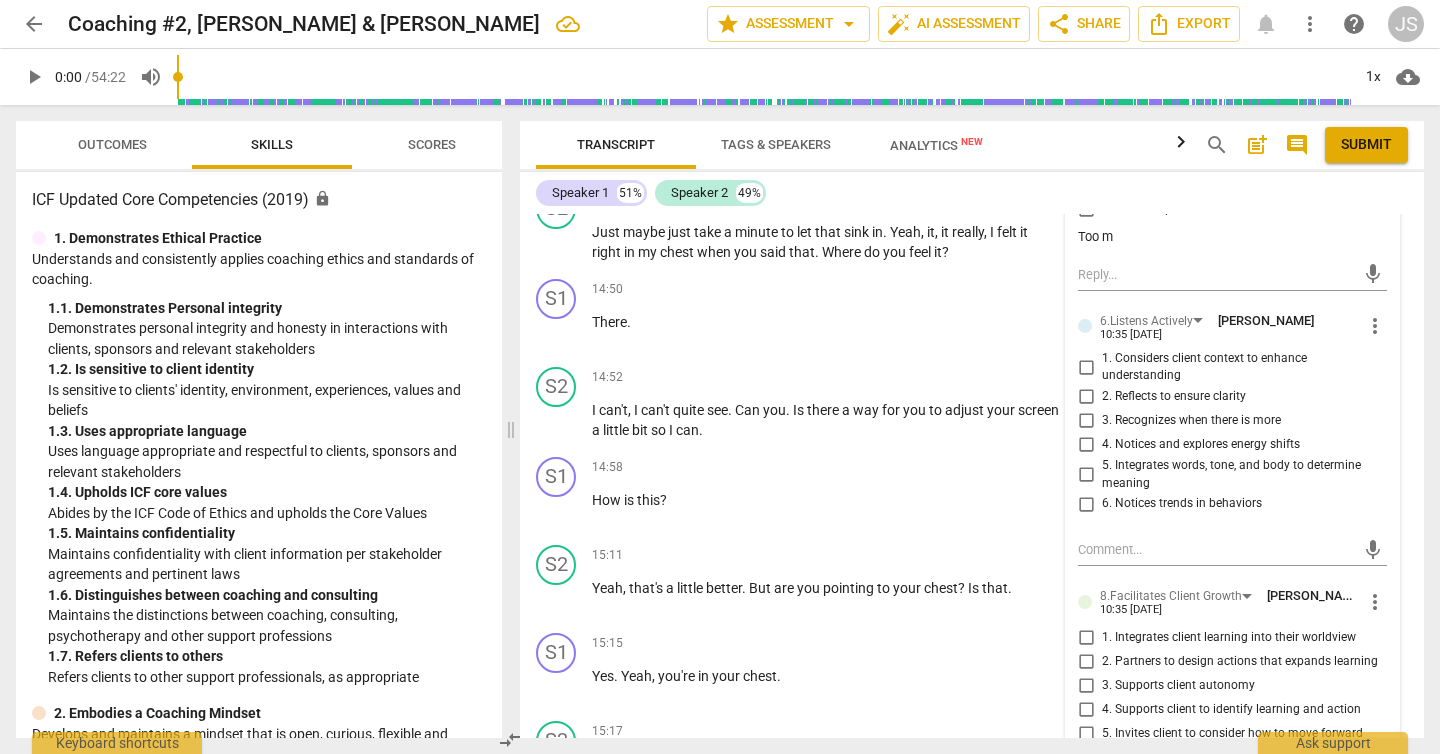 click on "3. Recognizes when there is more" at bounding box center [1086, 421] 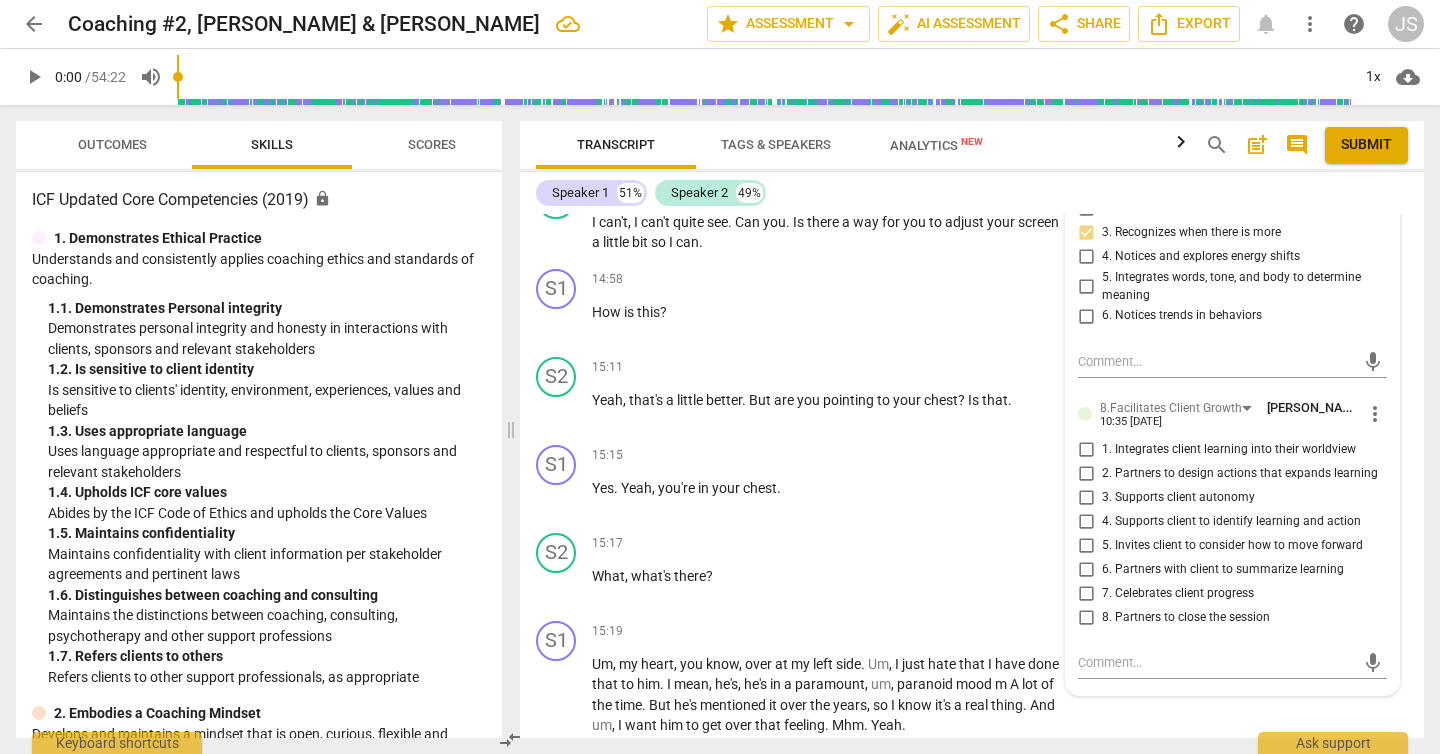 scroll, scrollTop: 9591, scrollLeft: 0, axis: vertical 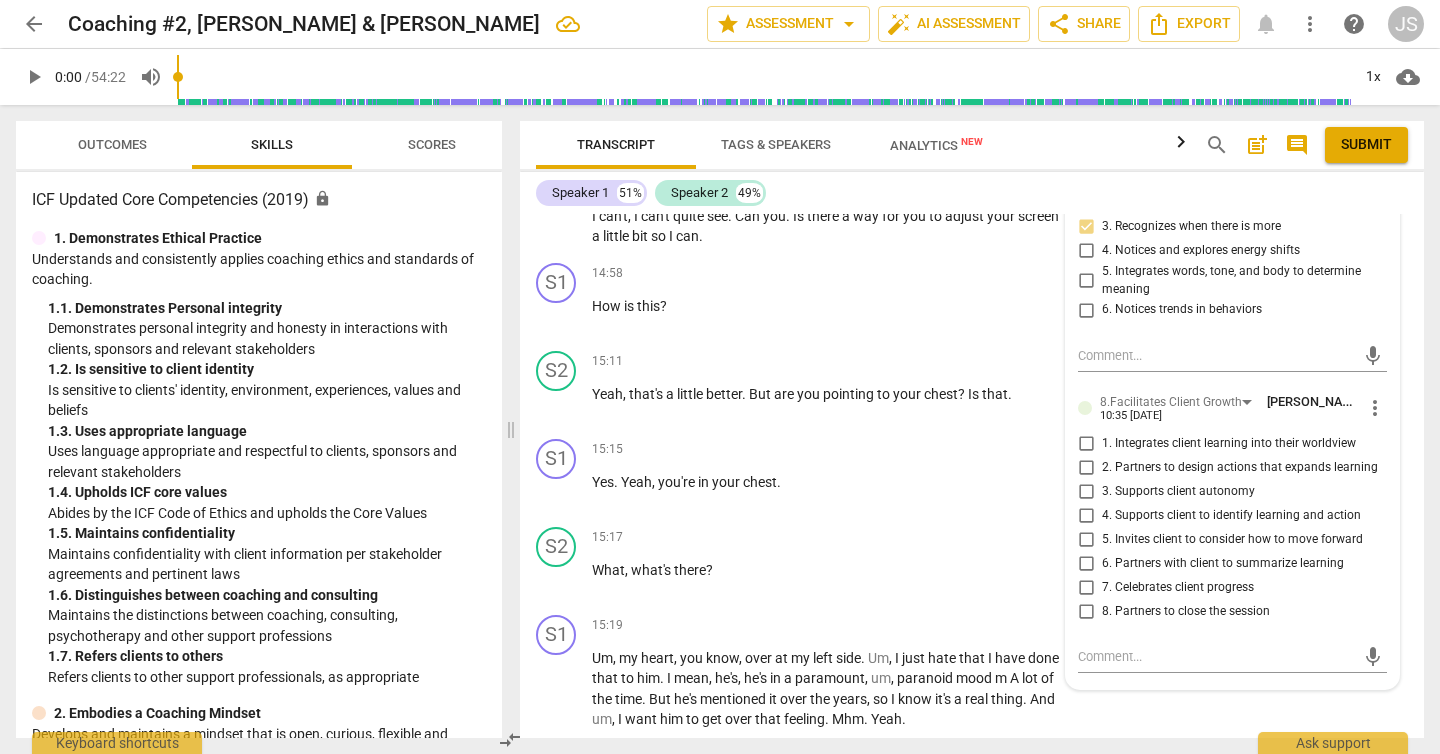 click on "more_vert" at bounding box center (1375, 408) 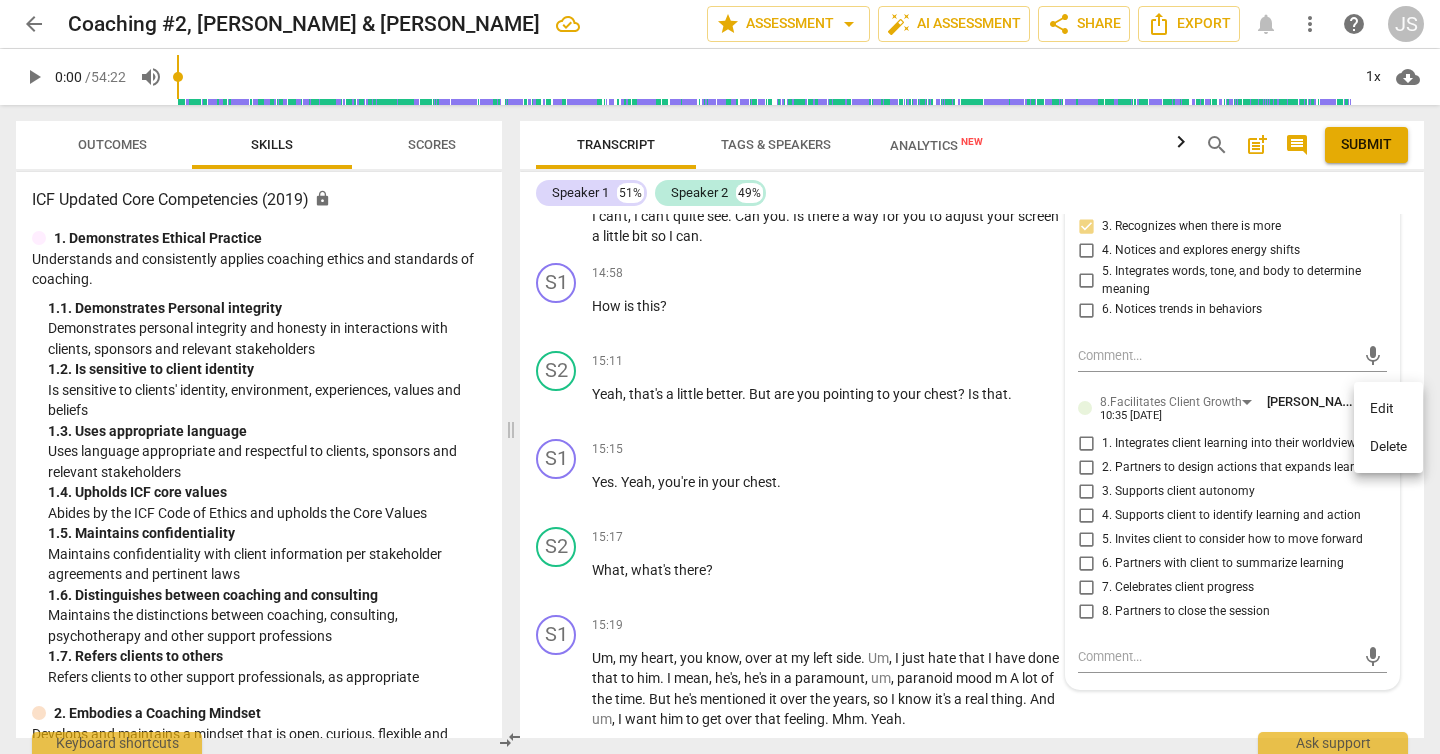 click on "Delete" at bounding box center [1388, 447] 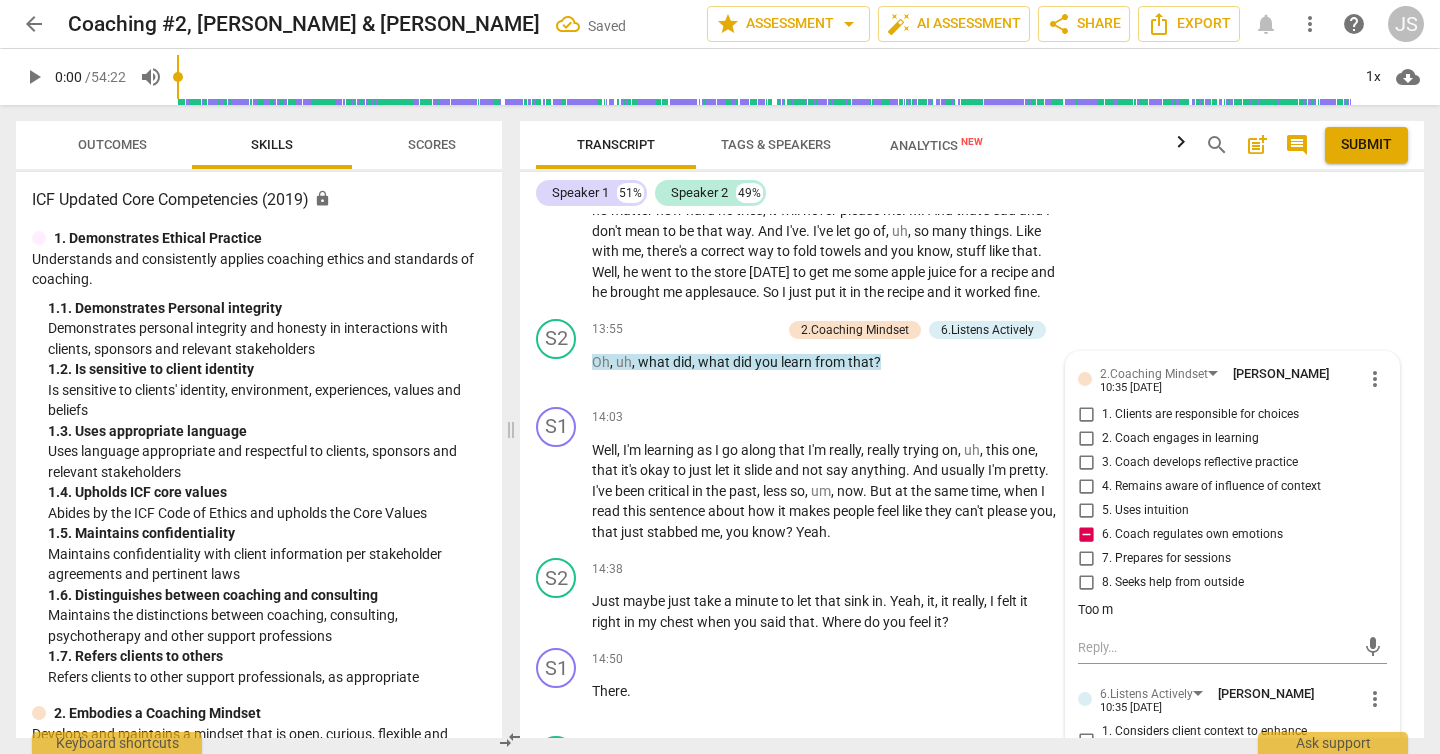 scroll, scrollTop: 9017, scrollLeft: 0, axis: vertical 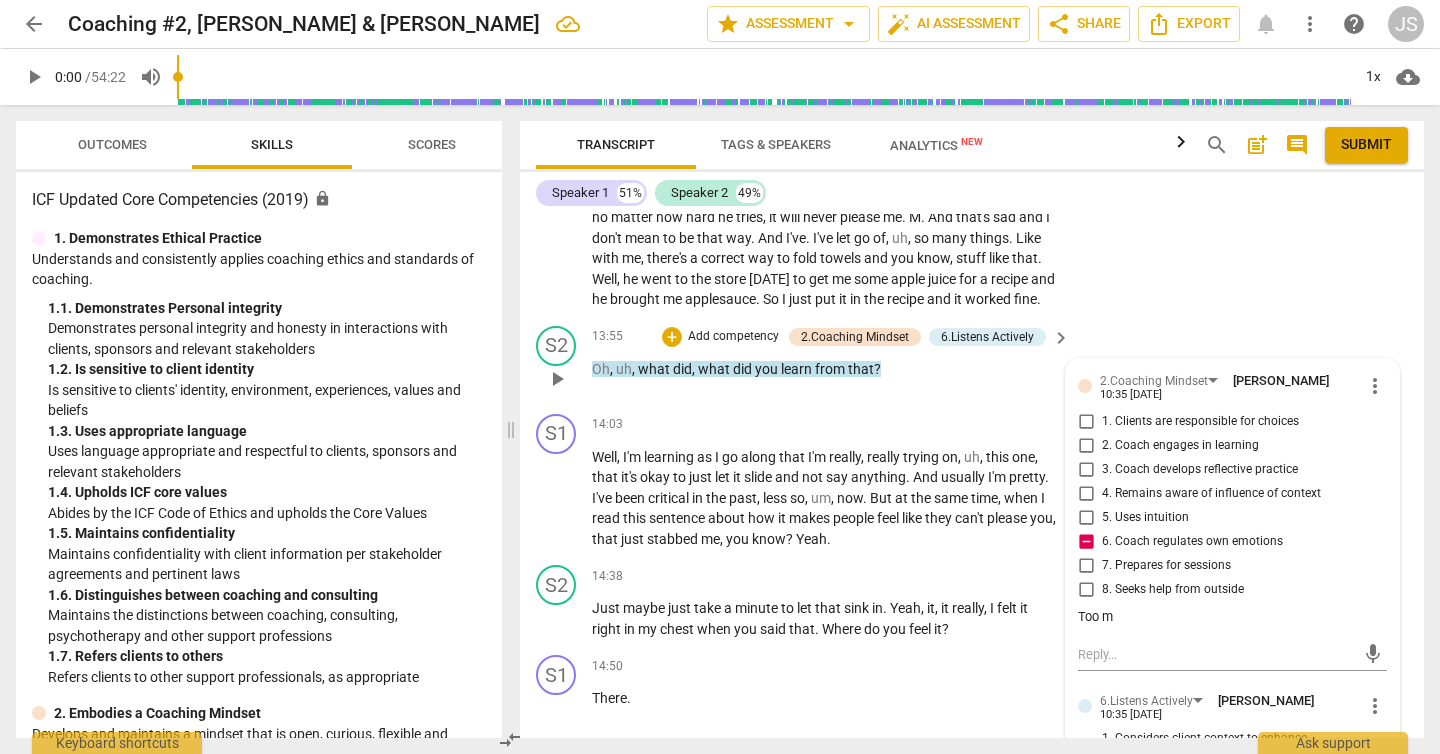 click on "Add competency" at bounding box center [733, 337] 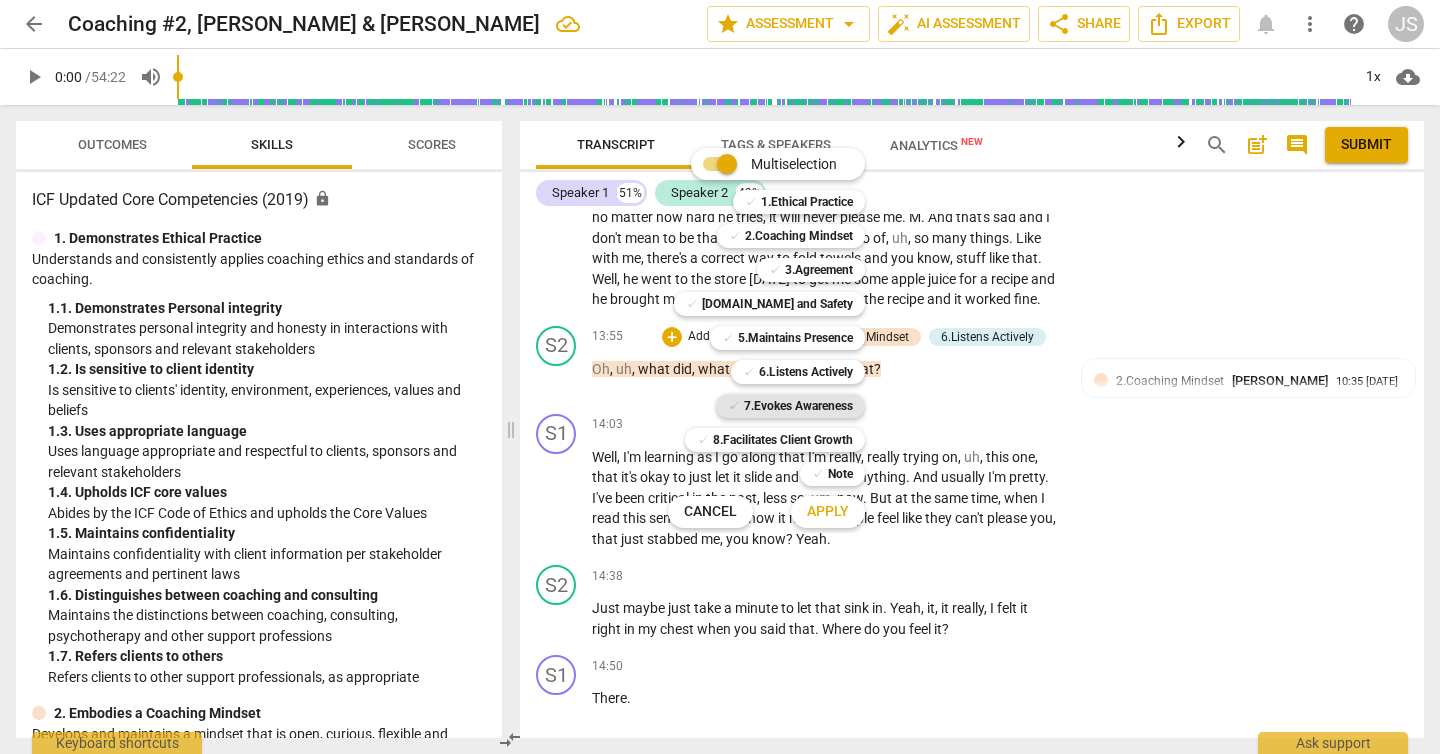 click on "7.Evokes Awareness" at bounding box center [798, 406] 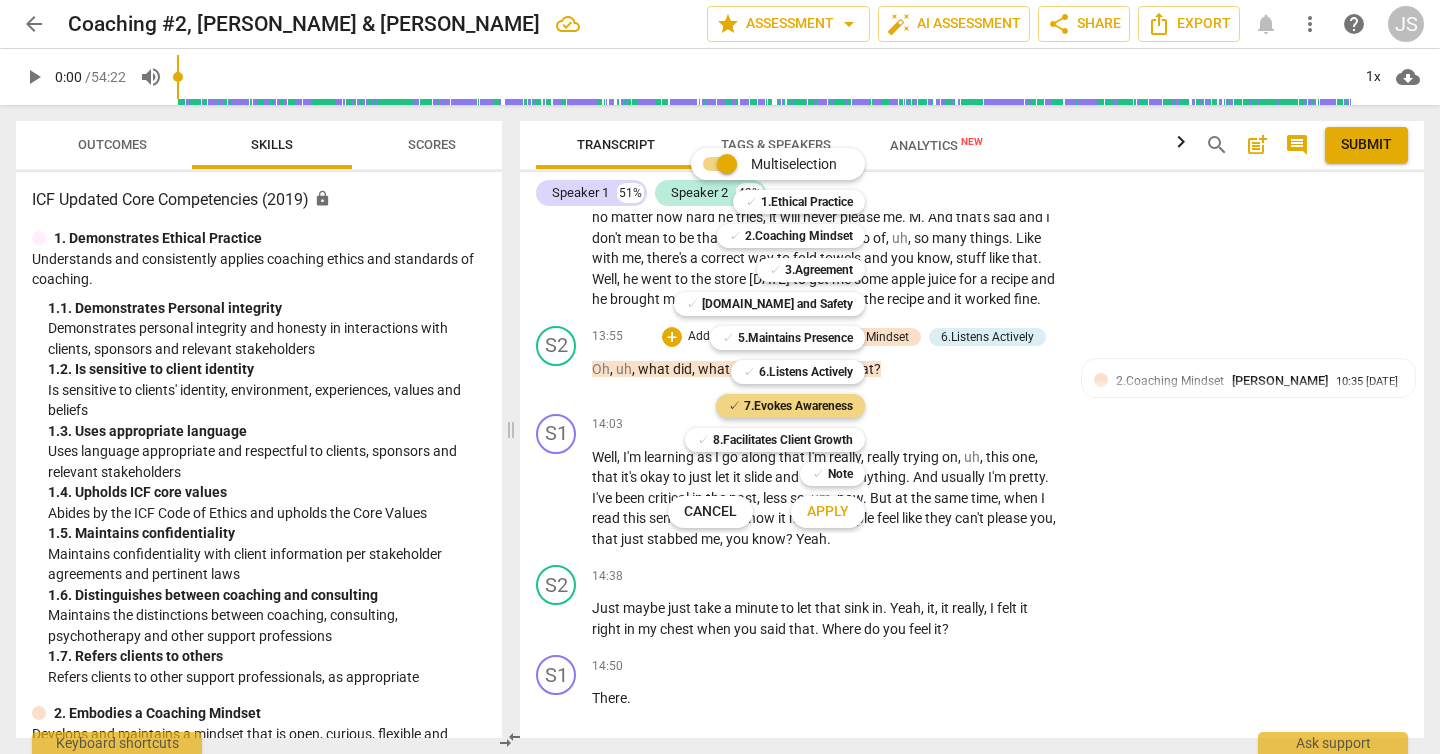 click on "Apply" at bounding box center [828, 512] 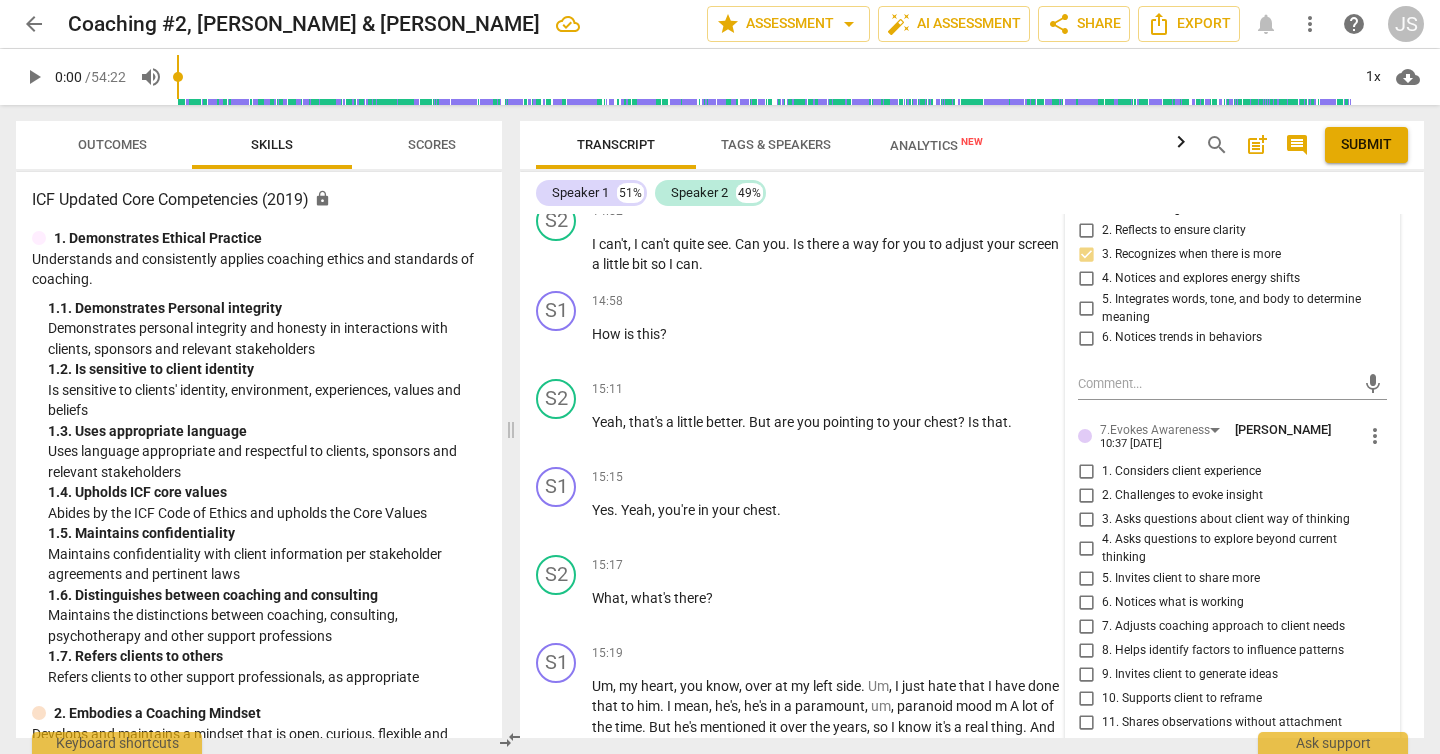 scroll, scrollTop: 9568, scrollLeft: 0, axis: vertical 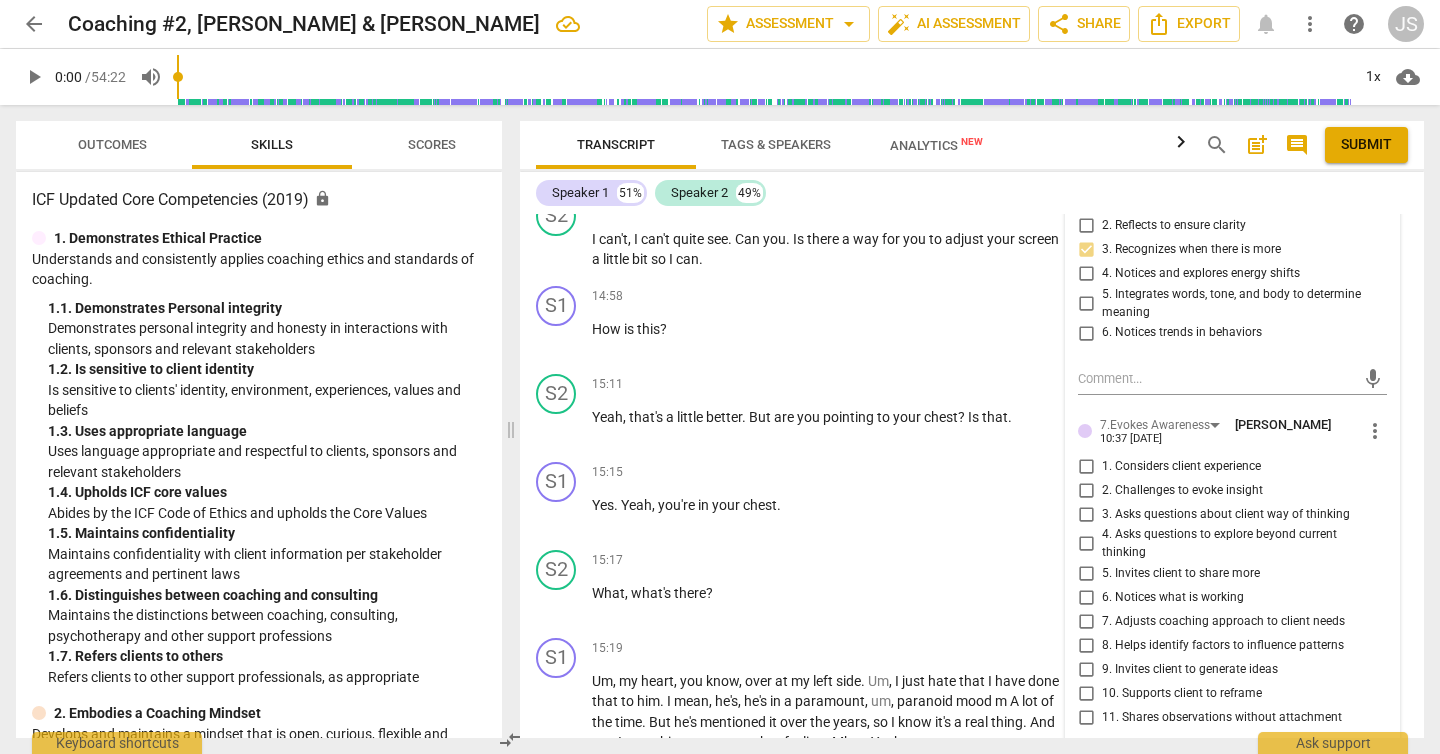 click on "3. Asks questions about client way of thinking" at bounding box center [1086, 514] 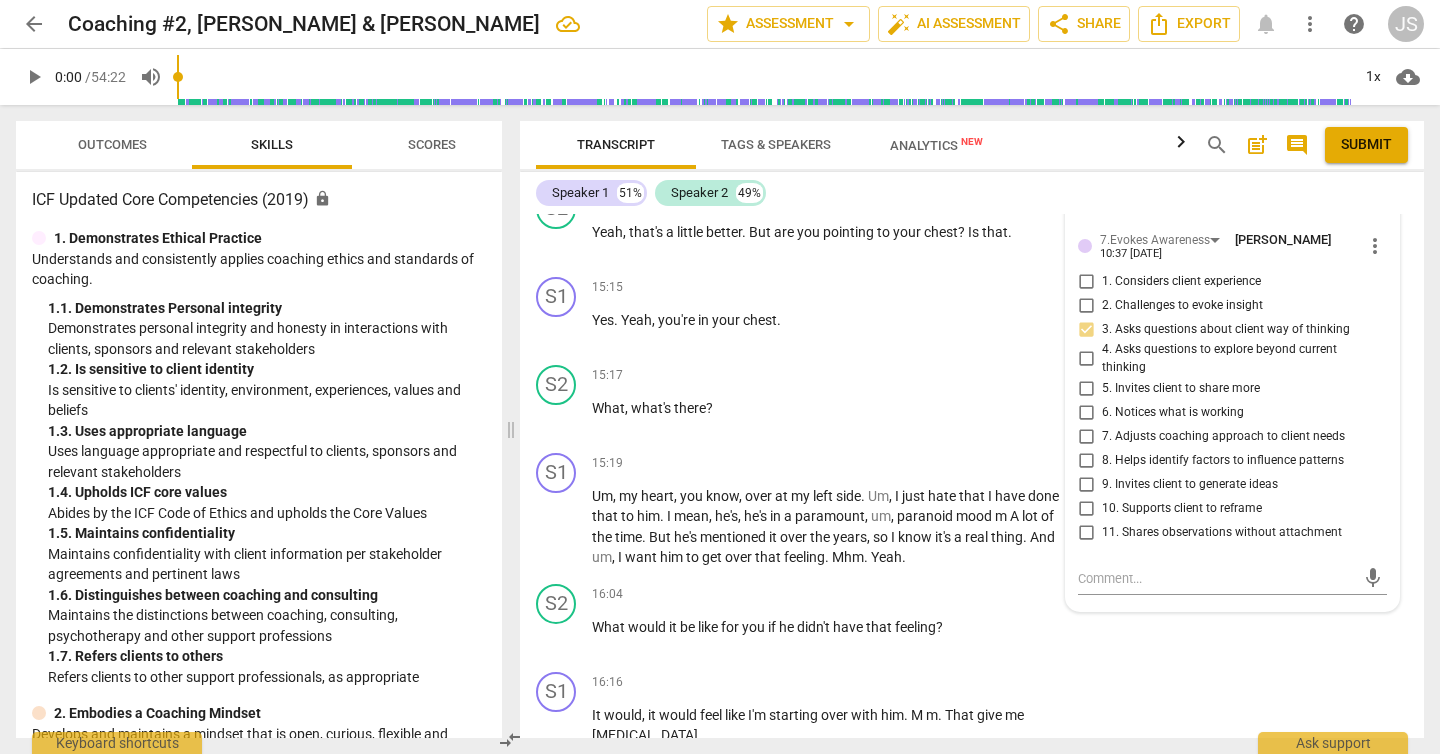 scroll, scrollTop: 9764, scrollLeft: 0, axis: vertical 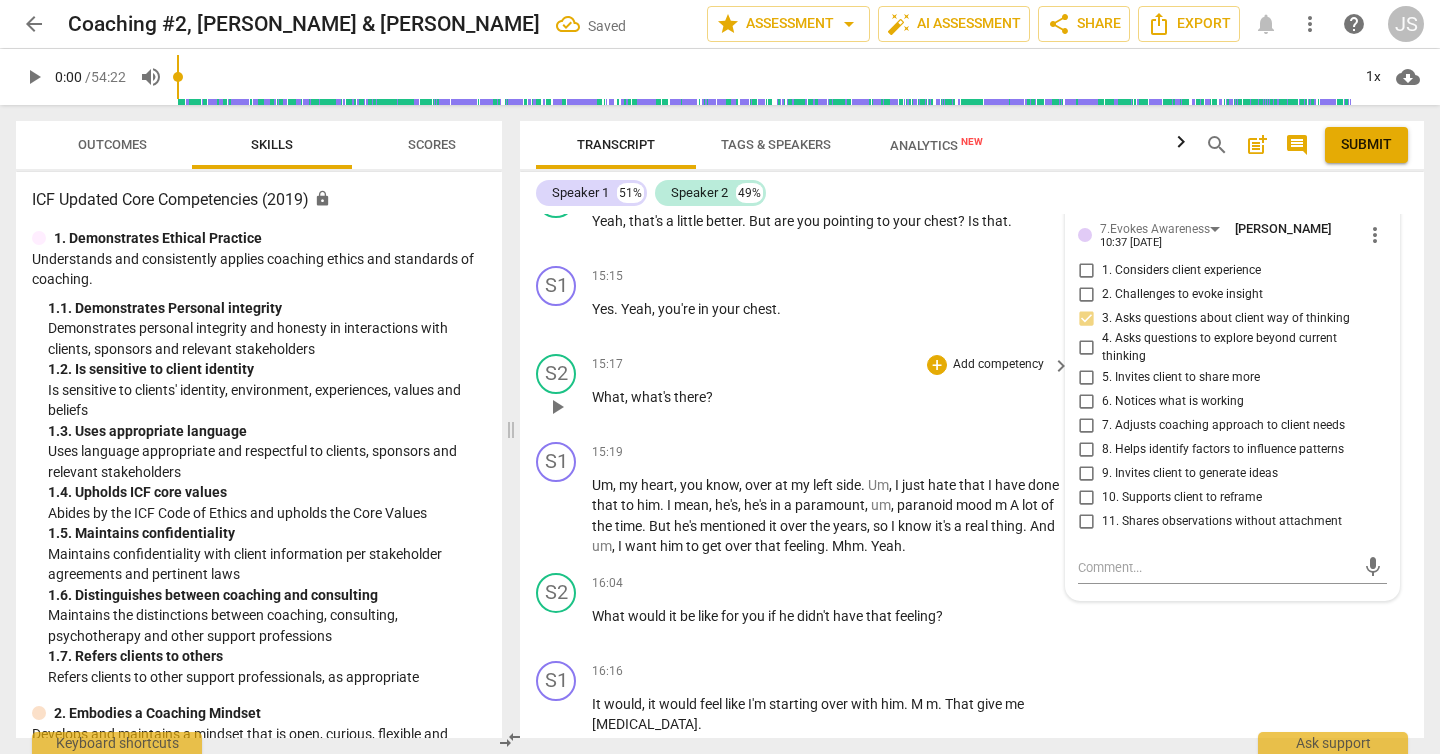 click on "15:17 + Add competency keyboard_arrow_right What ,   what's   there ?" at bounding box center (832, 390) 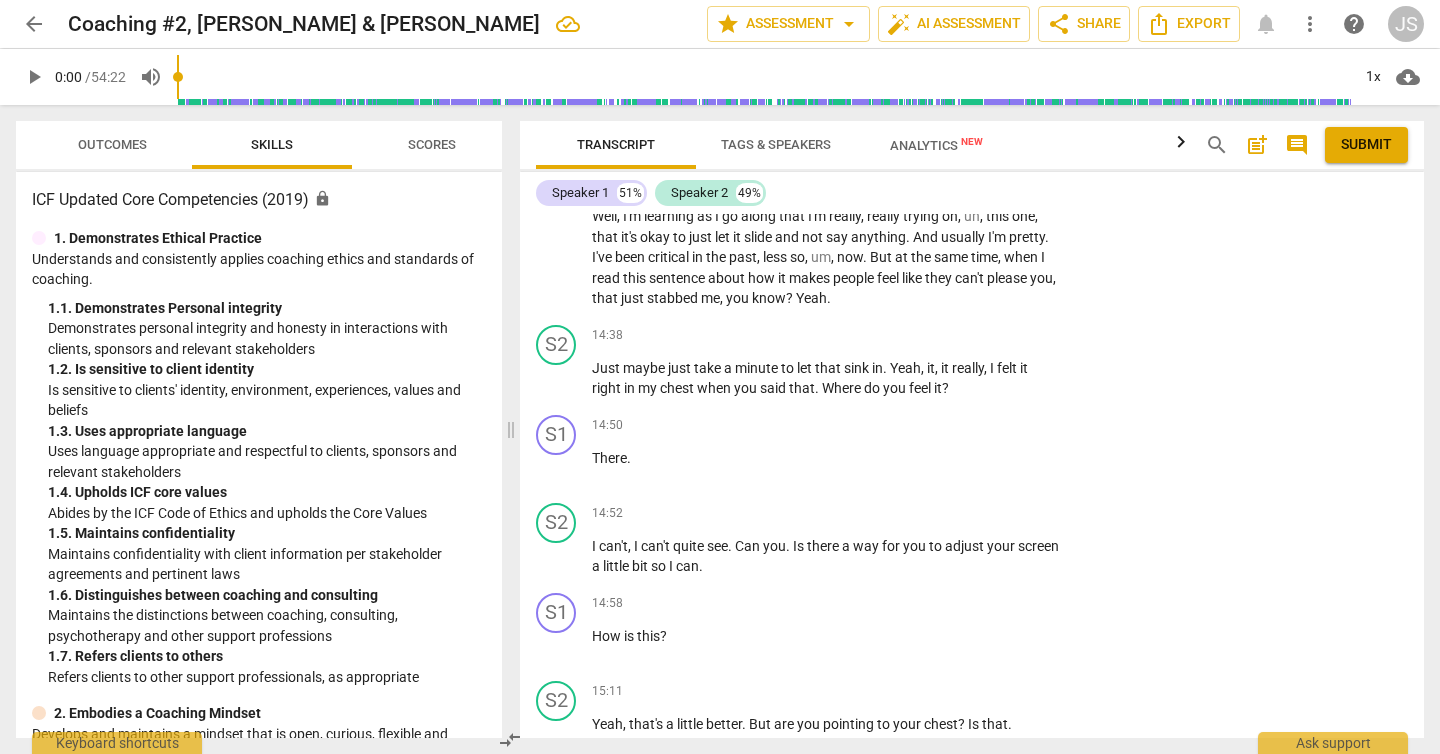 scroll, scrollTop: 9263, scrollLeft: 0, axis: vertical 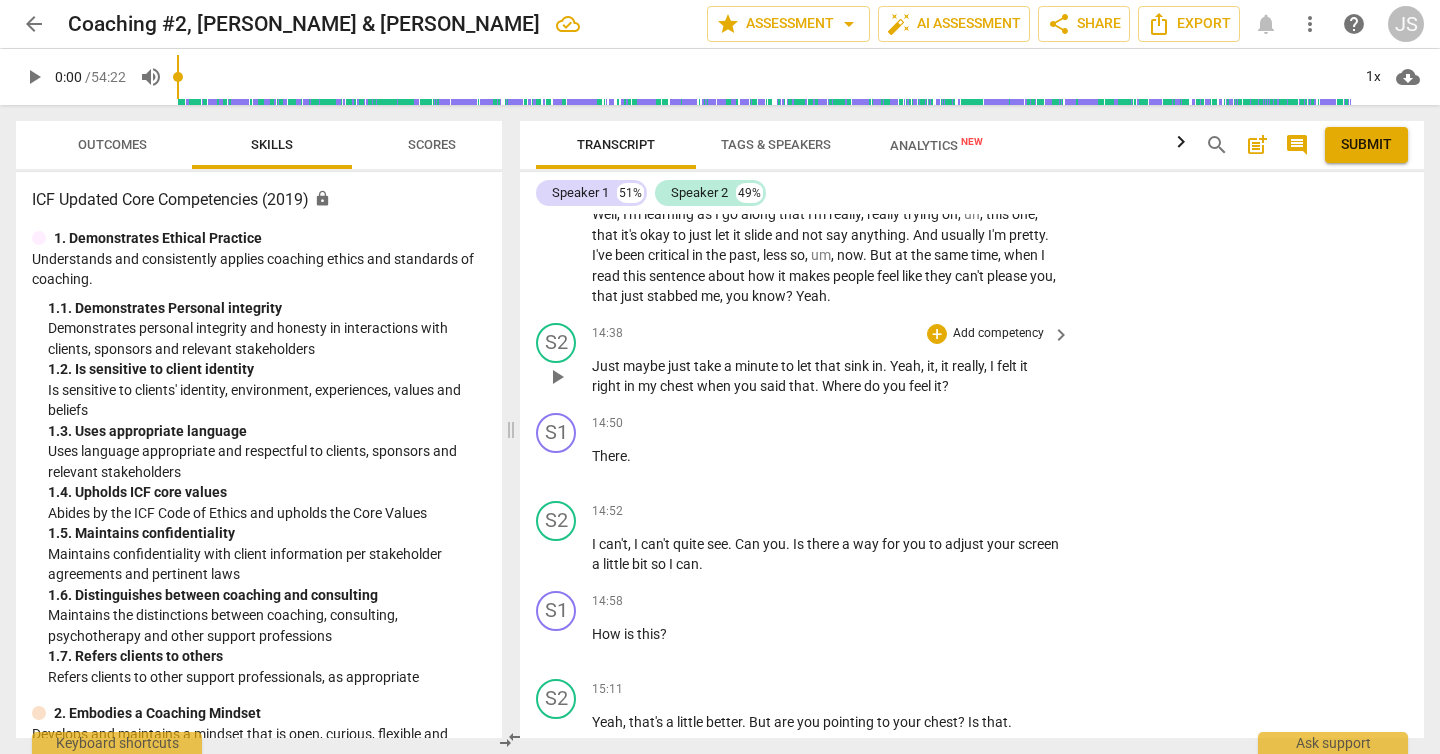 click on "Add competency" at bounding box center [998, 334] 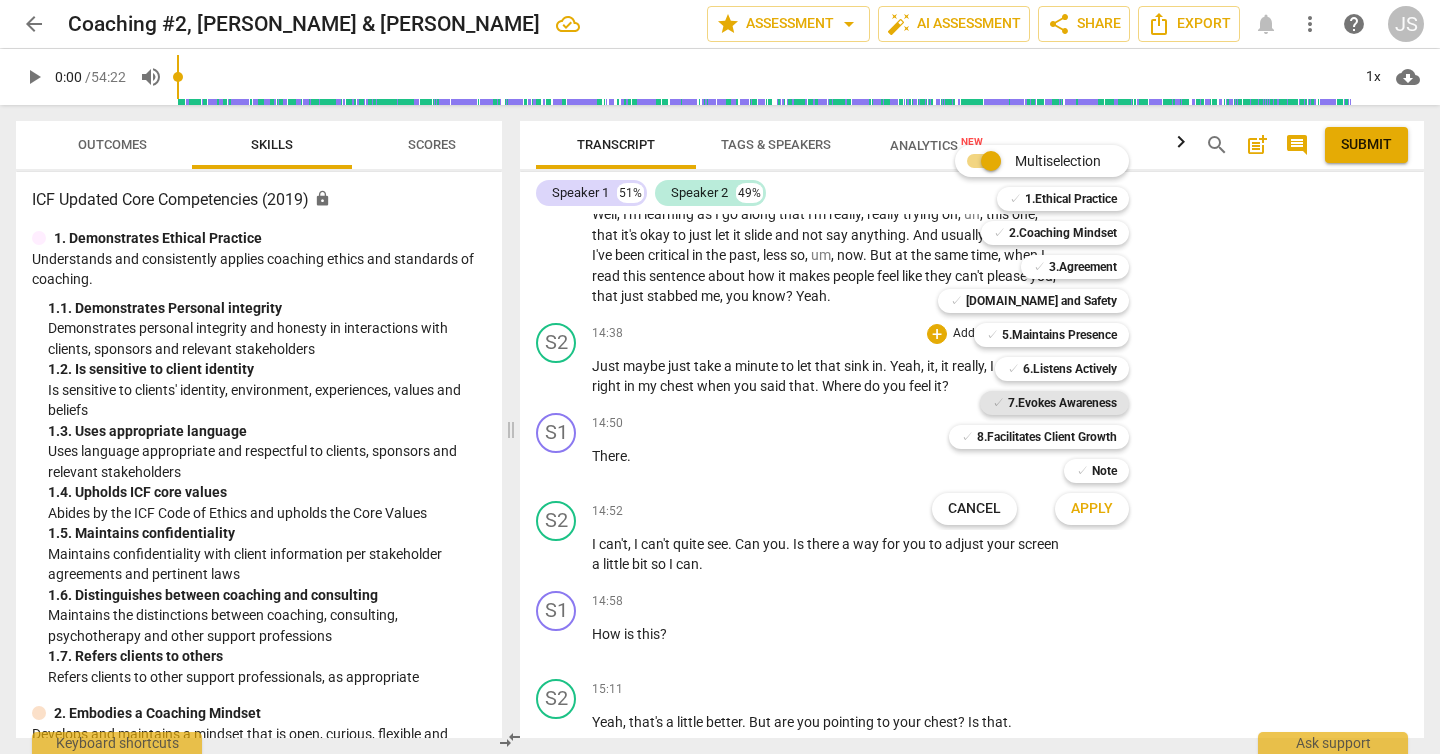 click on "7.Evokes Awareness" at bounding box center [1062, 403] 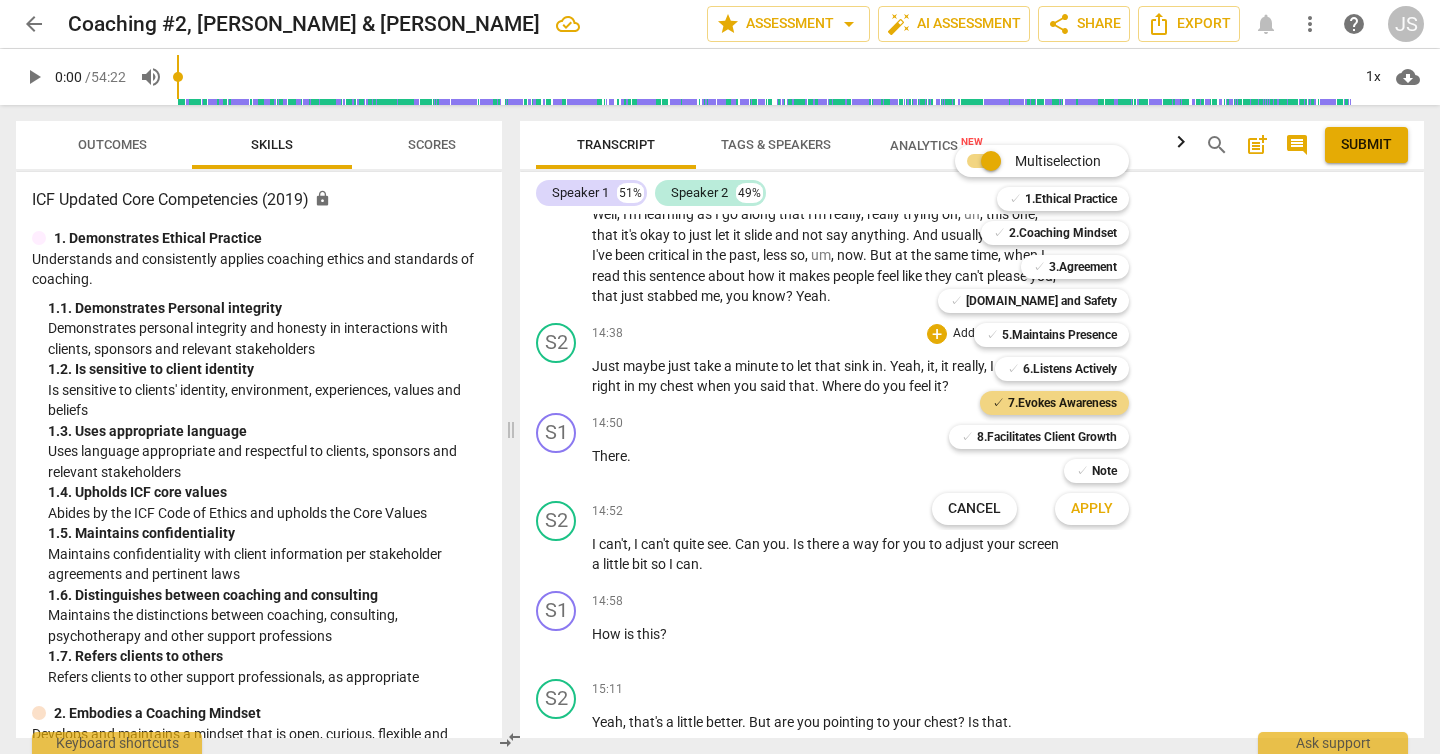 click on "Apply" at bounding box center [1092, 509] 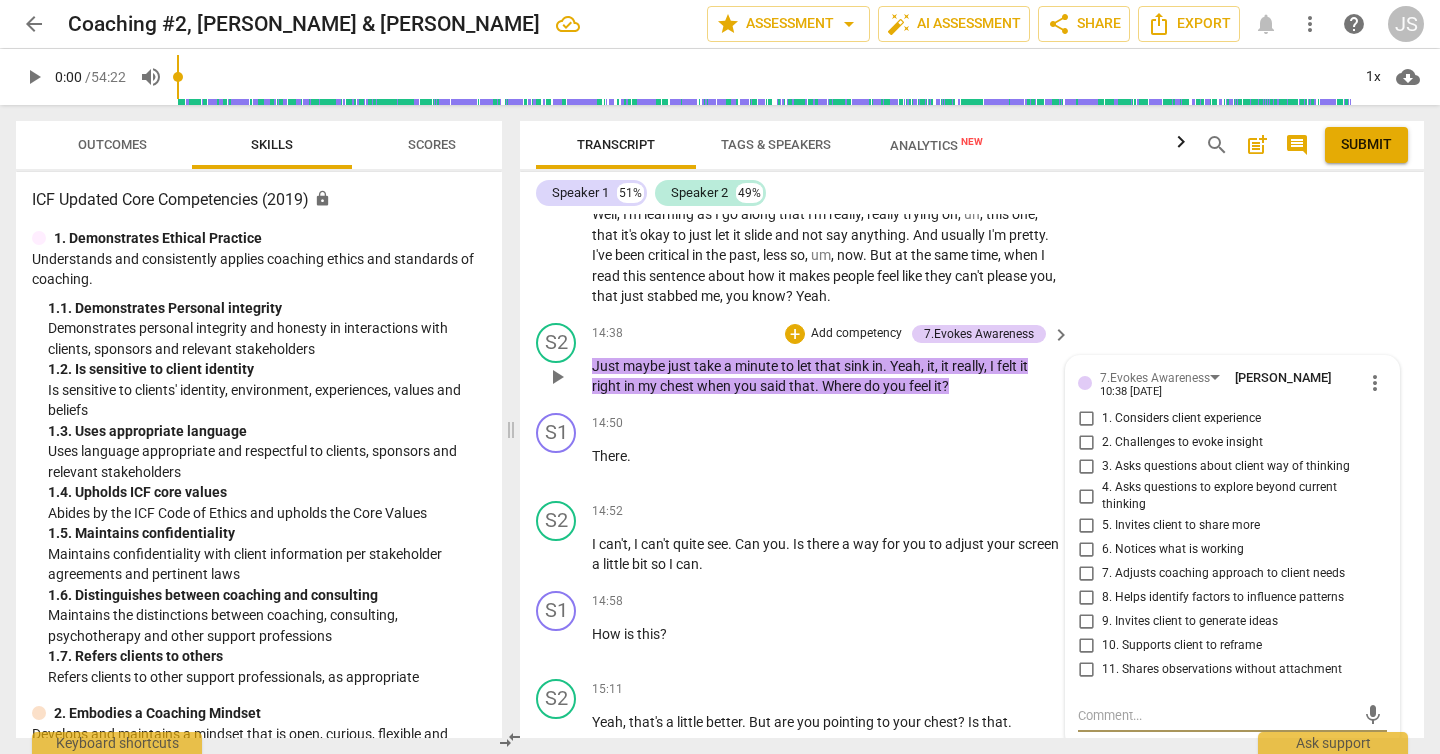 click on "5. Invites client to share more" at bounding box center [1086, 526] 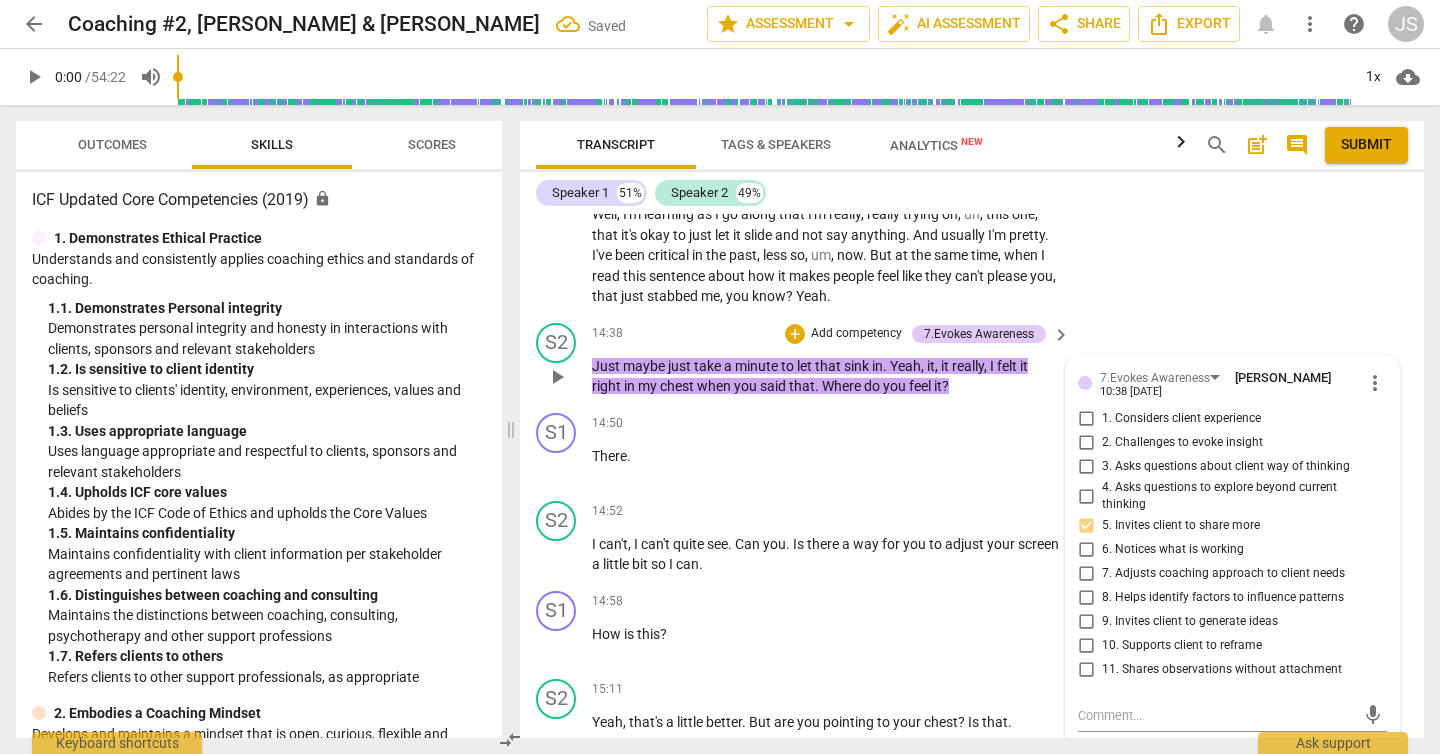 click on "4. Asks questions to explore beyond current thinking" at bounding box center [1086, 496] 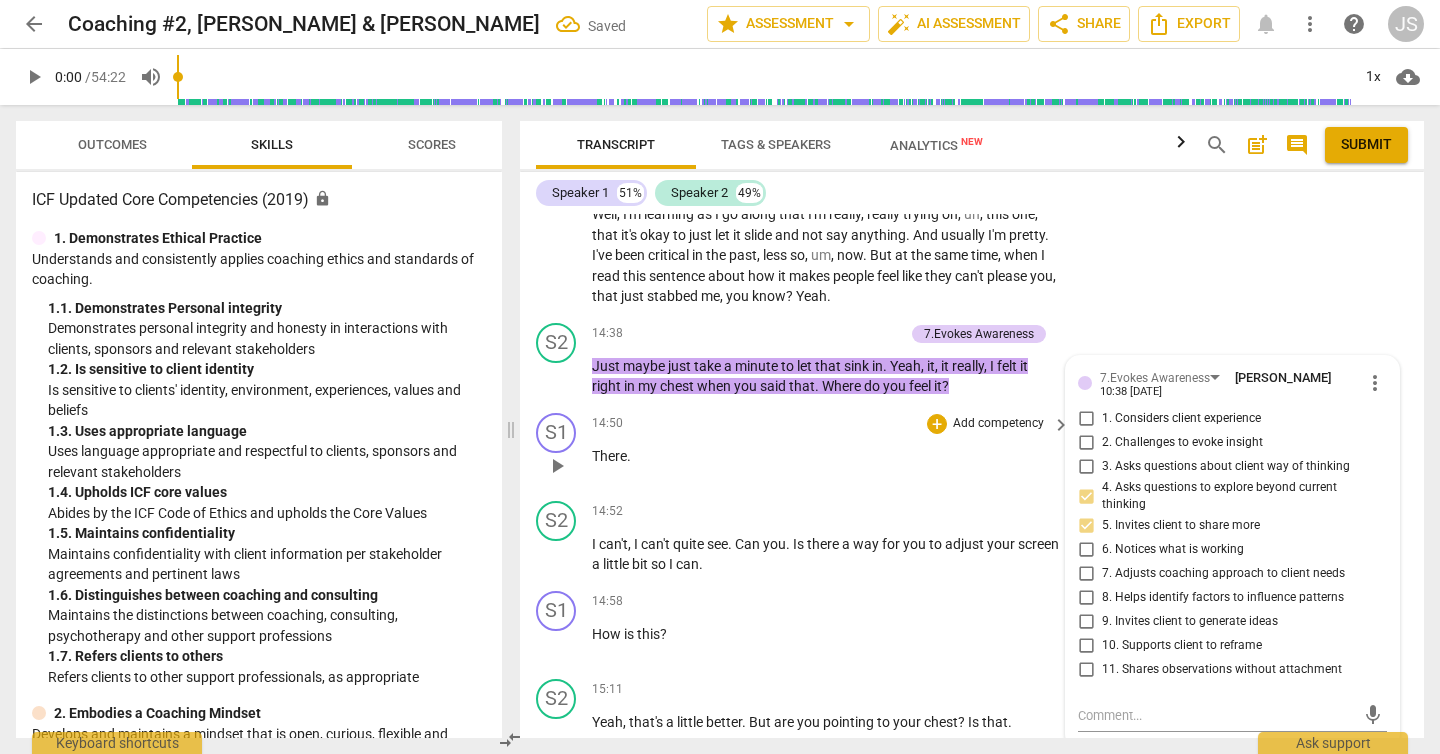 click on "14:50 + Add competency keyboard_arrow_right There ." at bounding box center [832, 449] 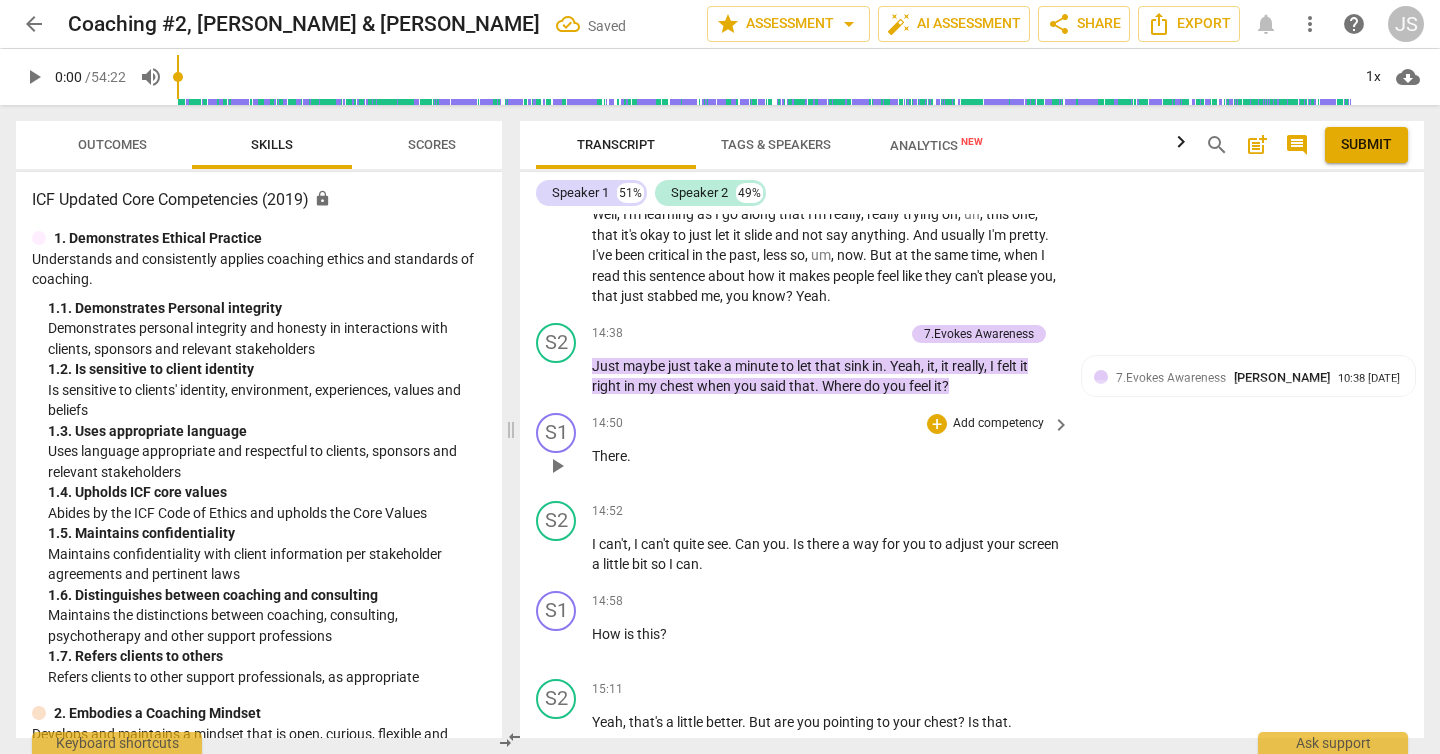 click on "Add competency" at bounding box center (998, 424) 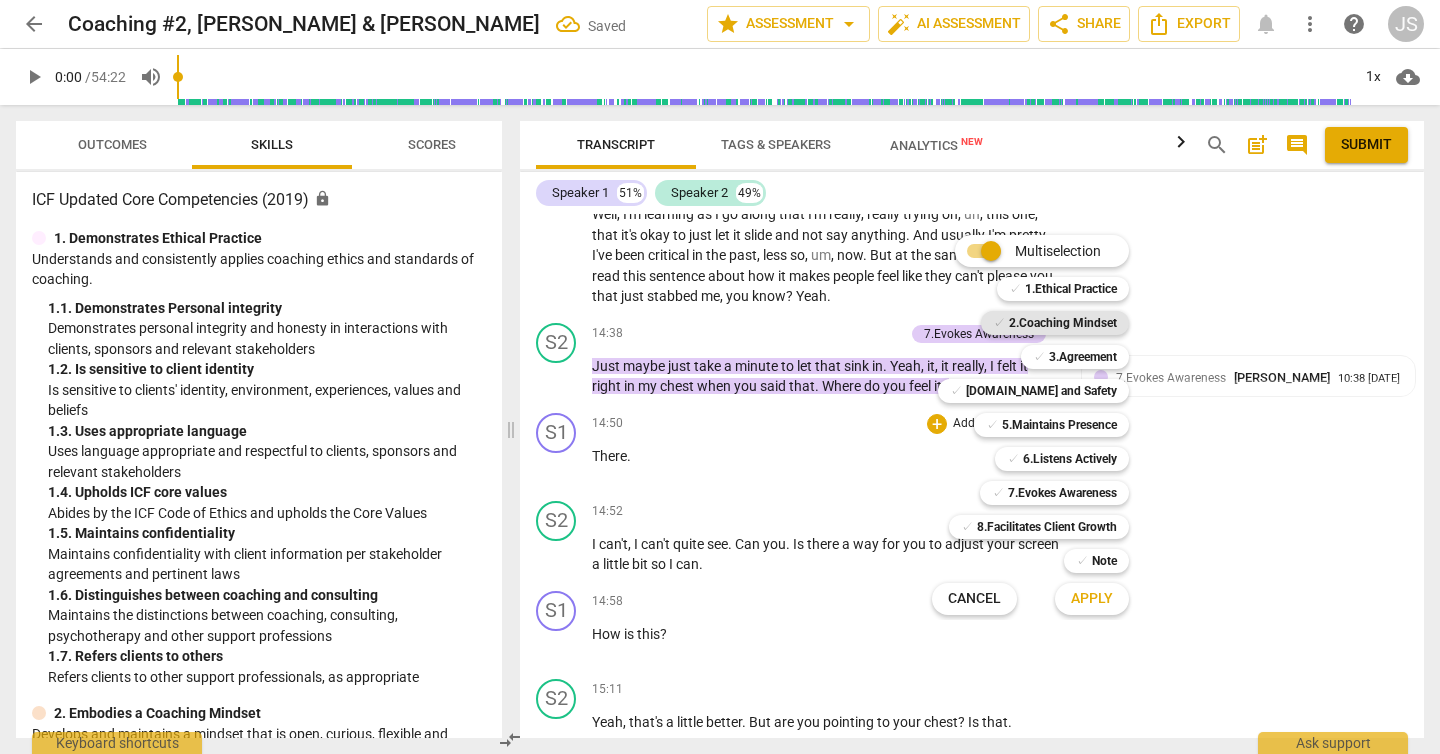 click on "2.Coaching Mindset" at bounding box center [1063, 323] 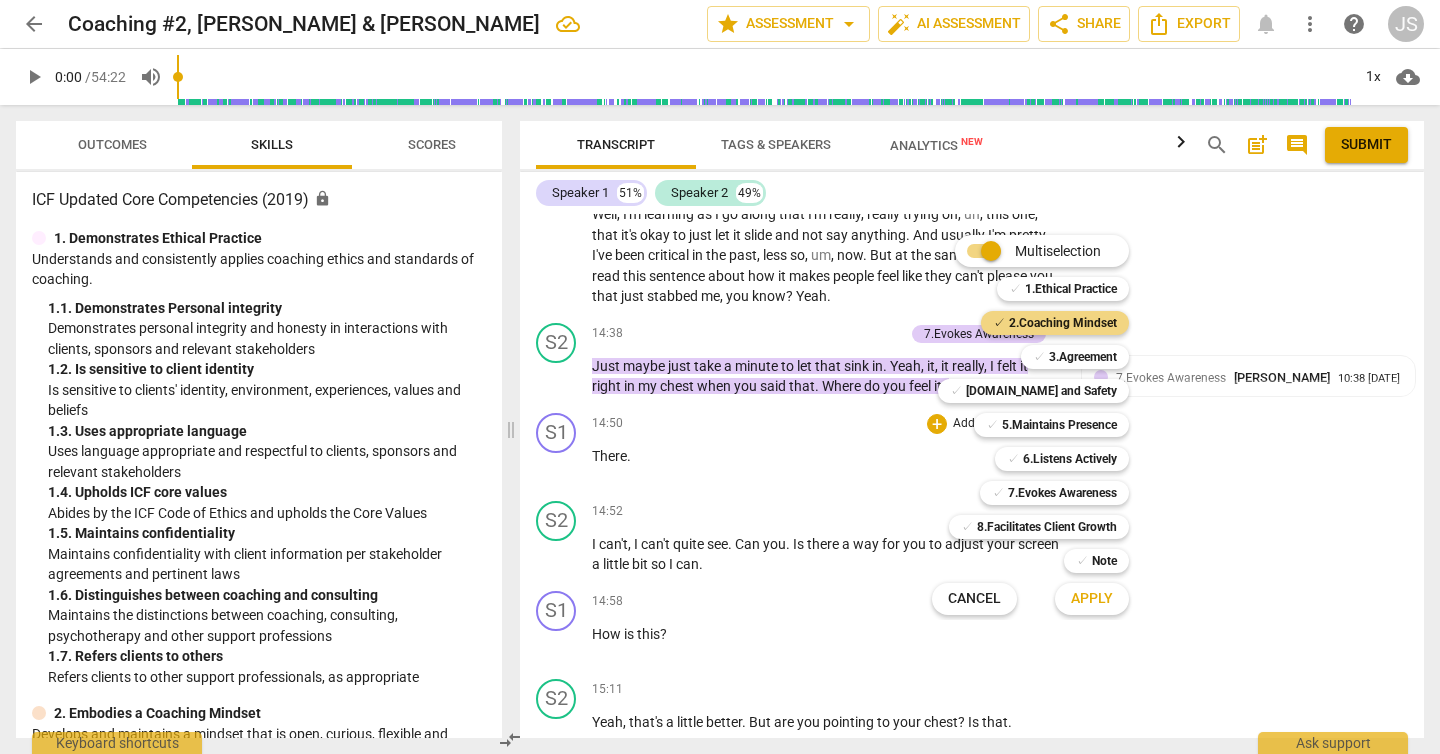 click on "Apply" at bounding box center [1092, 599] 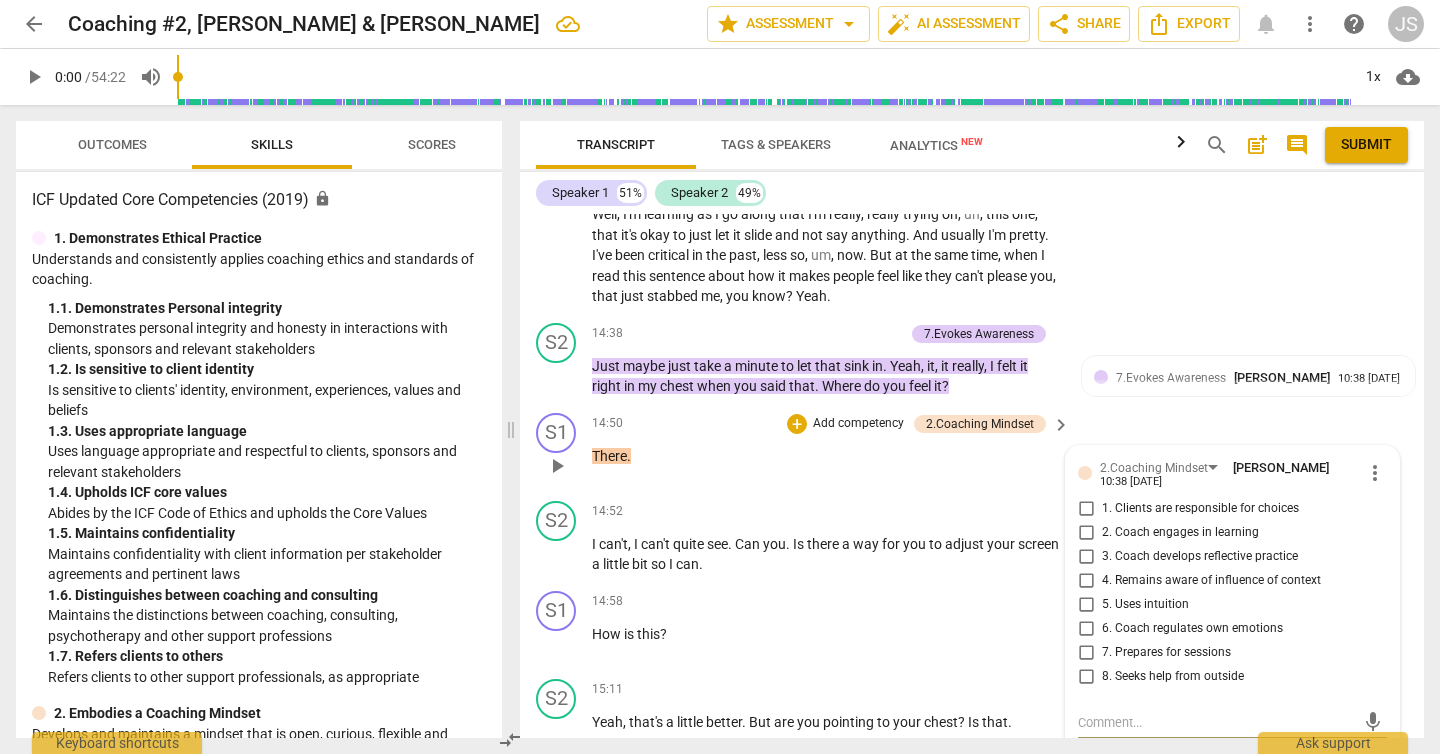 click on "5. Uses intuition" at bounding box center (1086, 605) 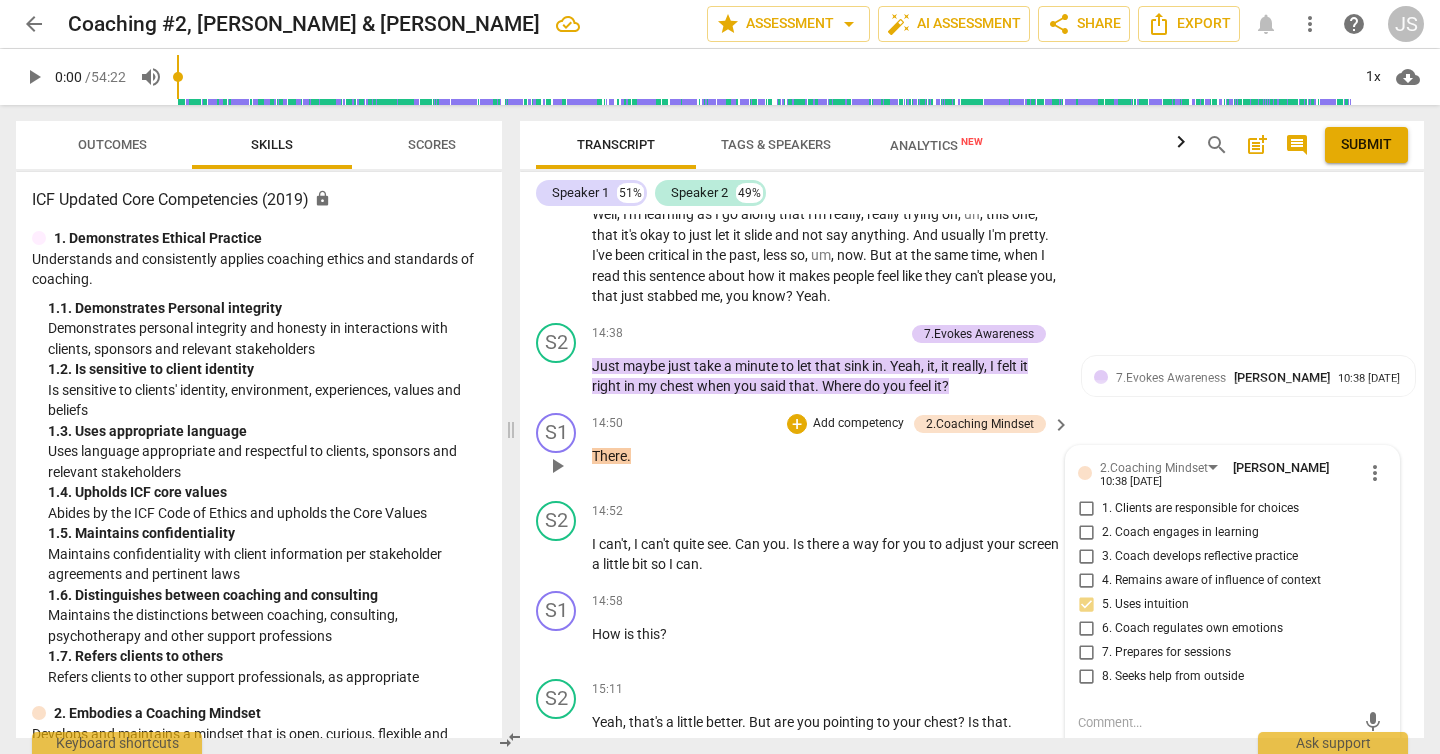scroll, scrollTop: 9291, scrollLeft: 0, axis: vertical 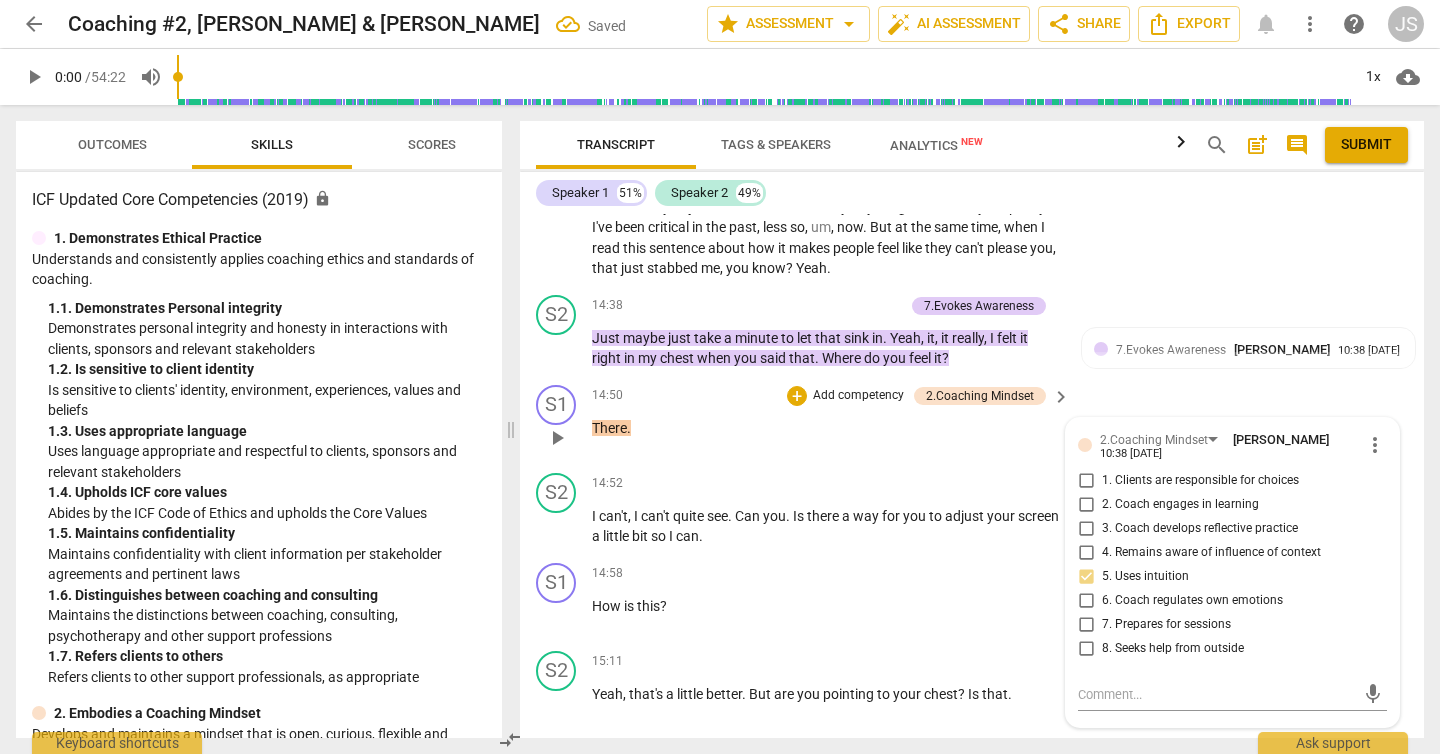 click on "6. Coach regulates own emotions" at bounding box center (1086, 601) 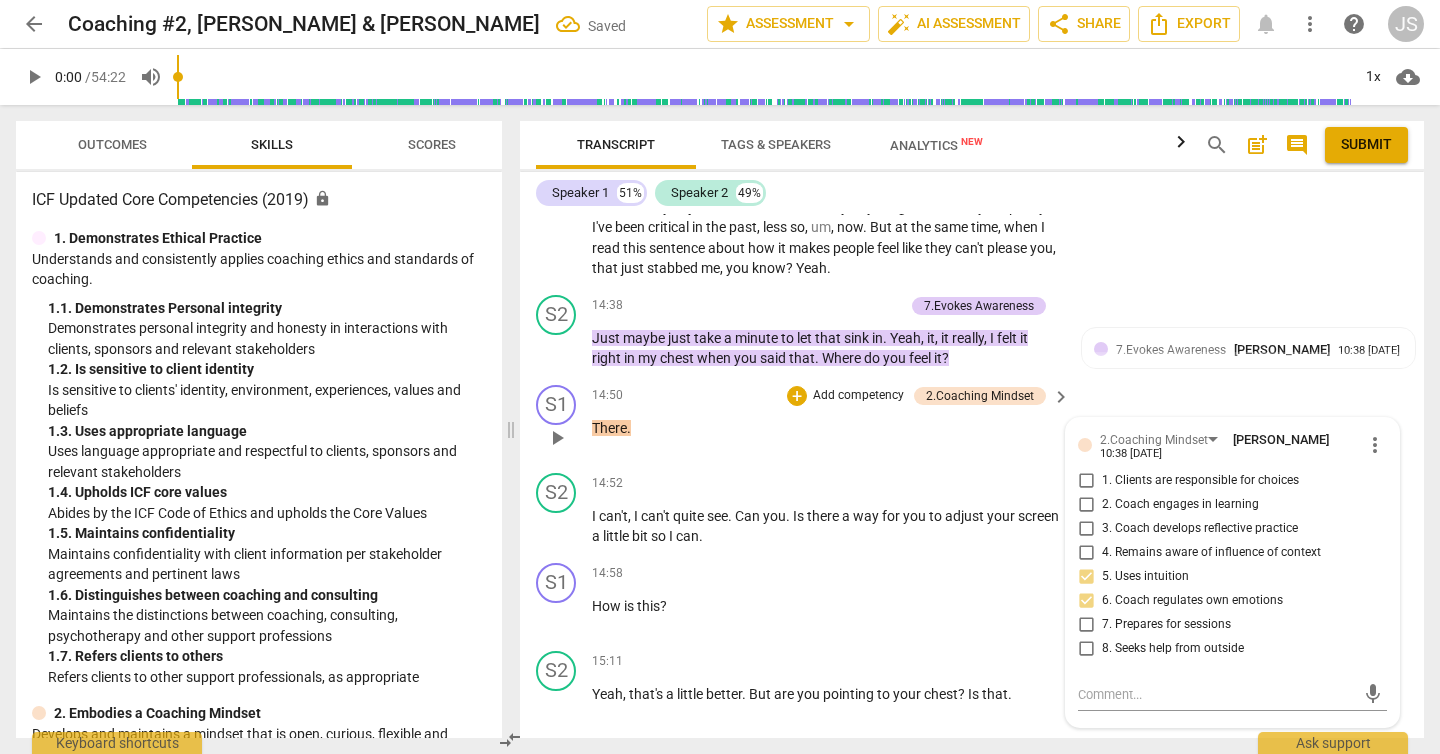 click on "6. Coach regulates own emotions" at bounding box center [1086, 601] 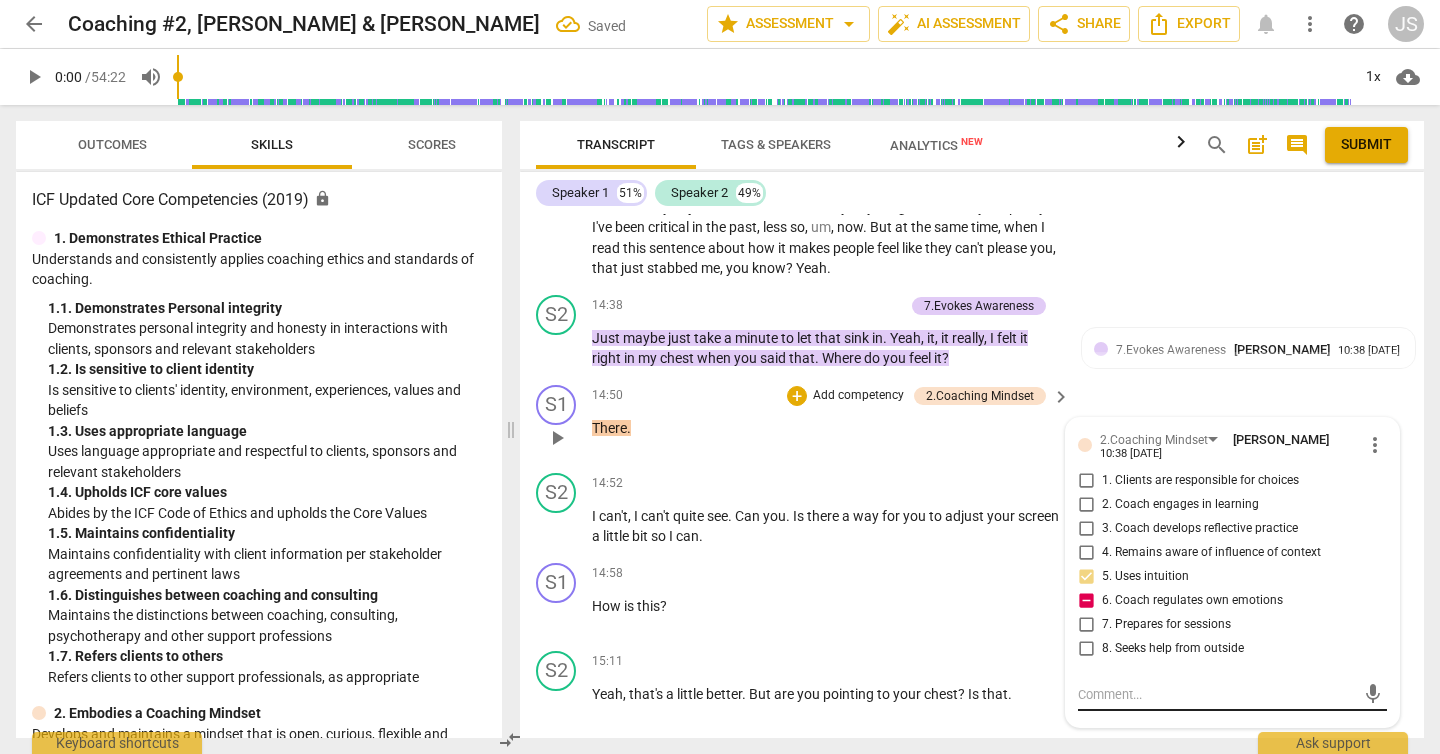 click at bounding box center (1216, 694) 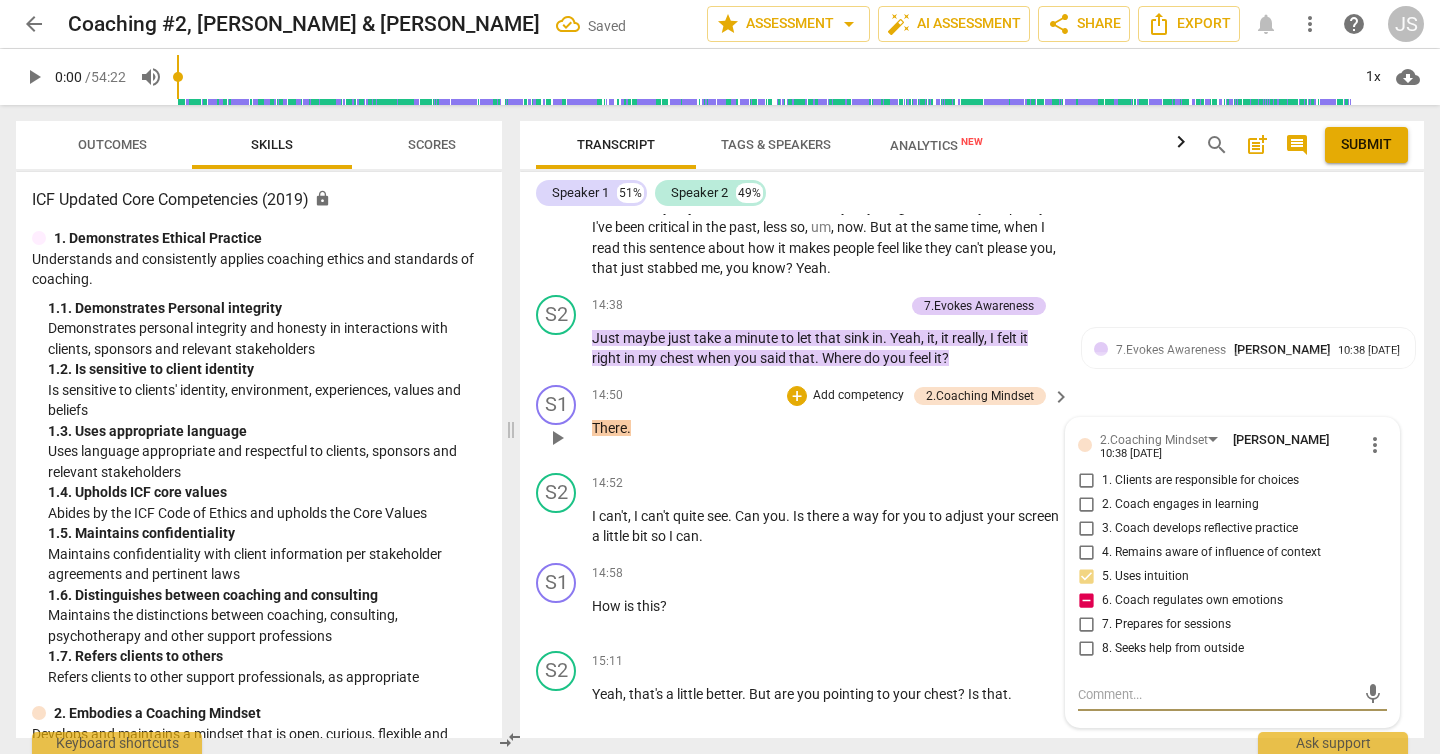 type on "S" 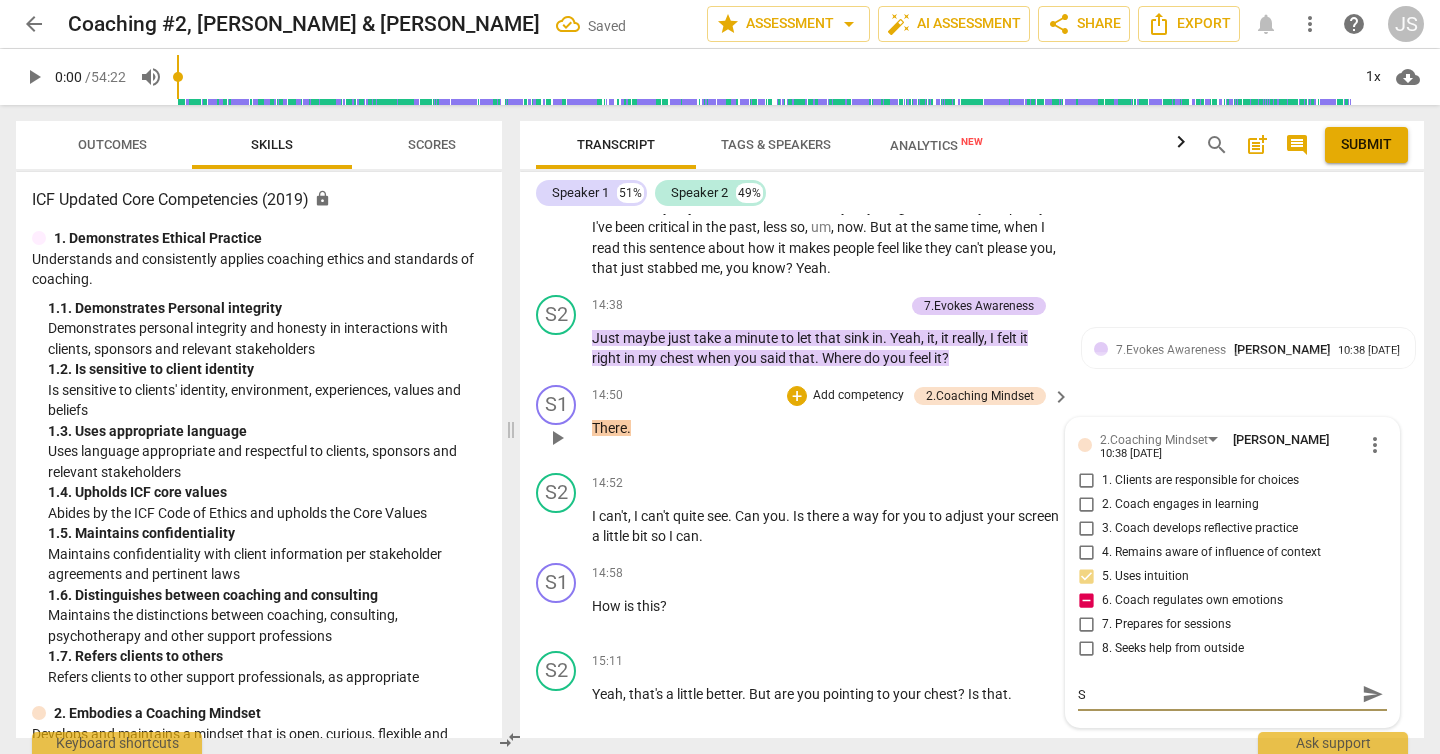 type on "So" 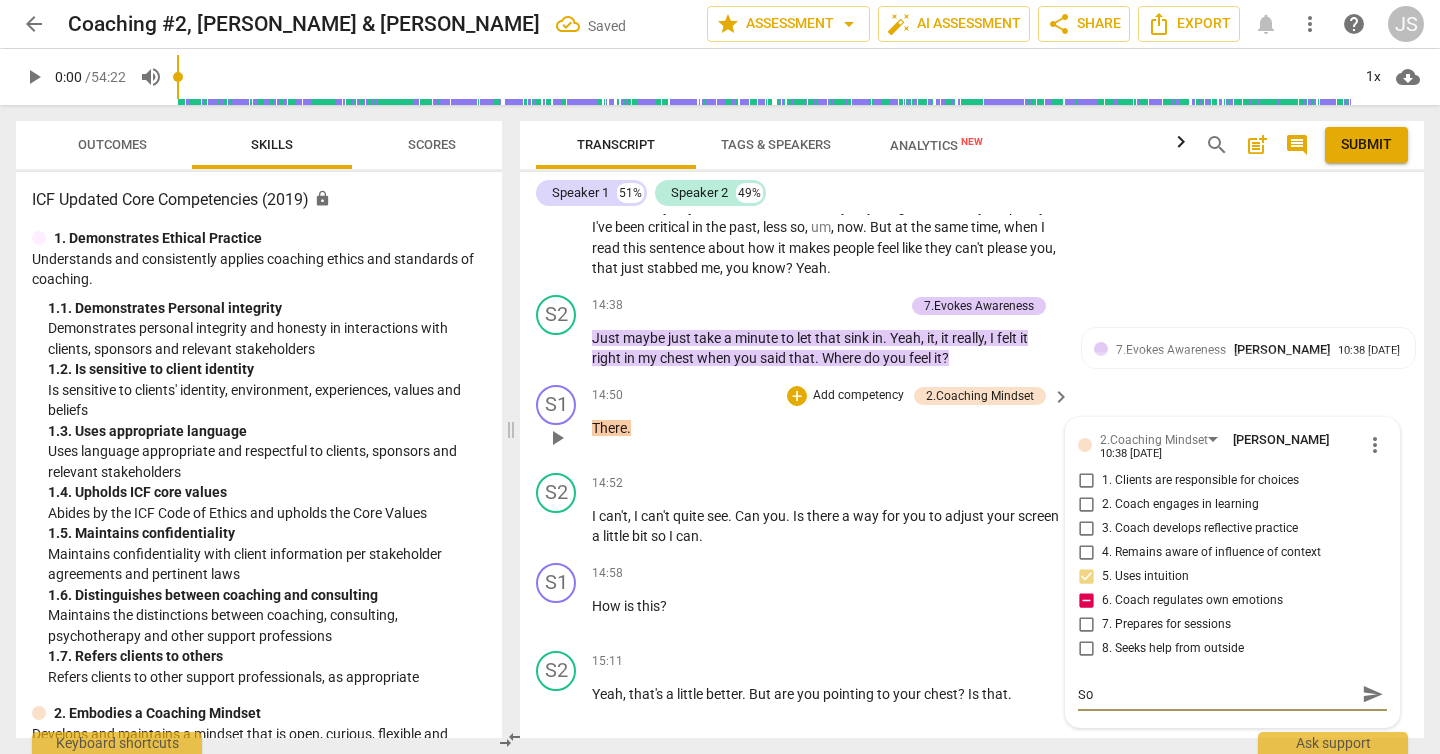 type on "Som" 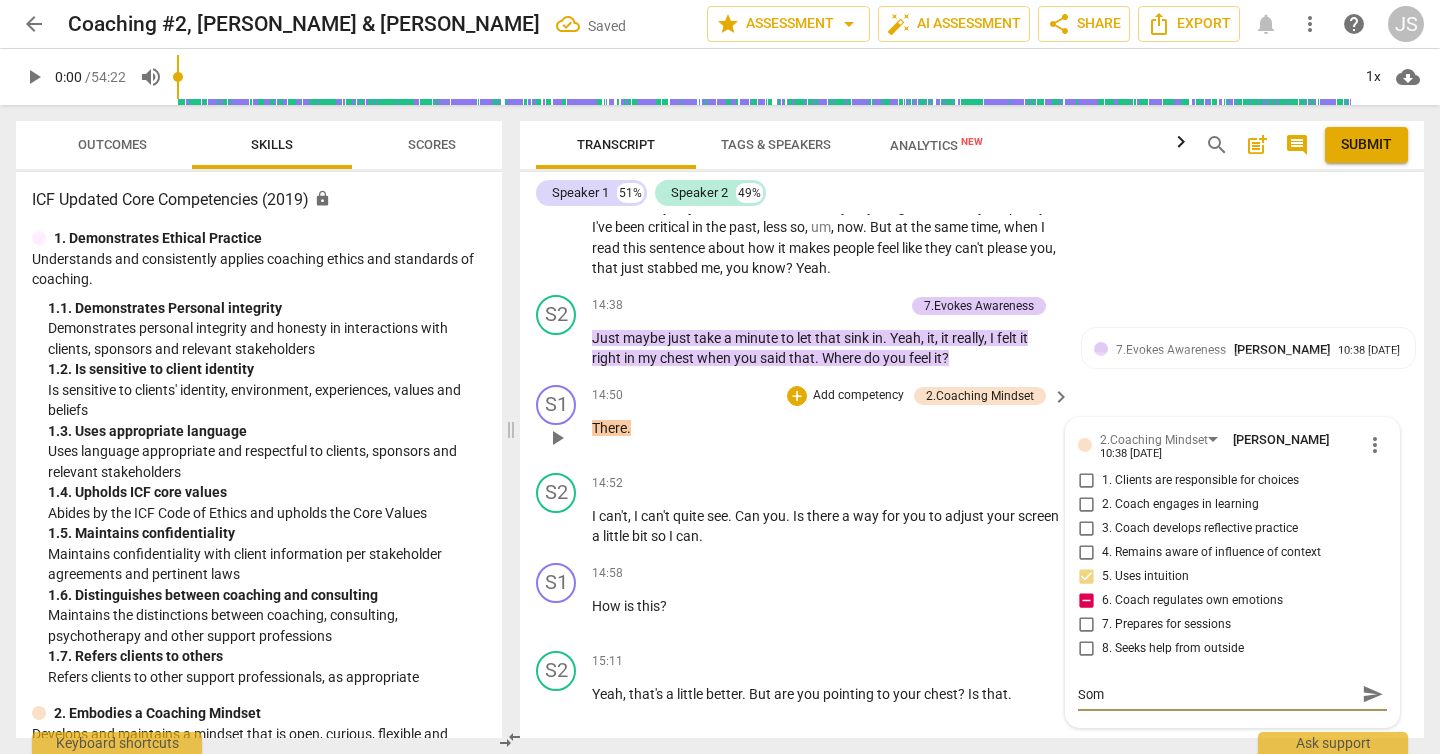 type on "Some" 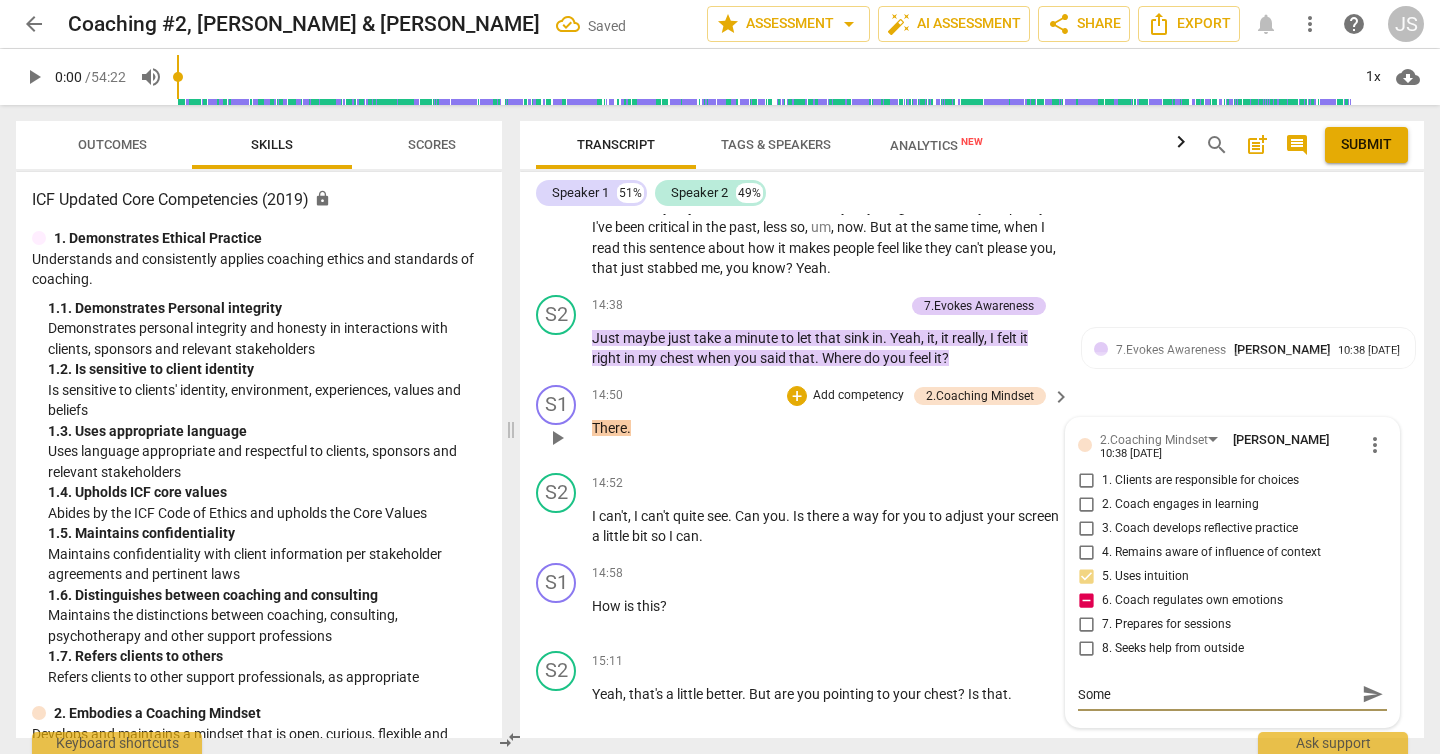 type on "Some" 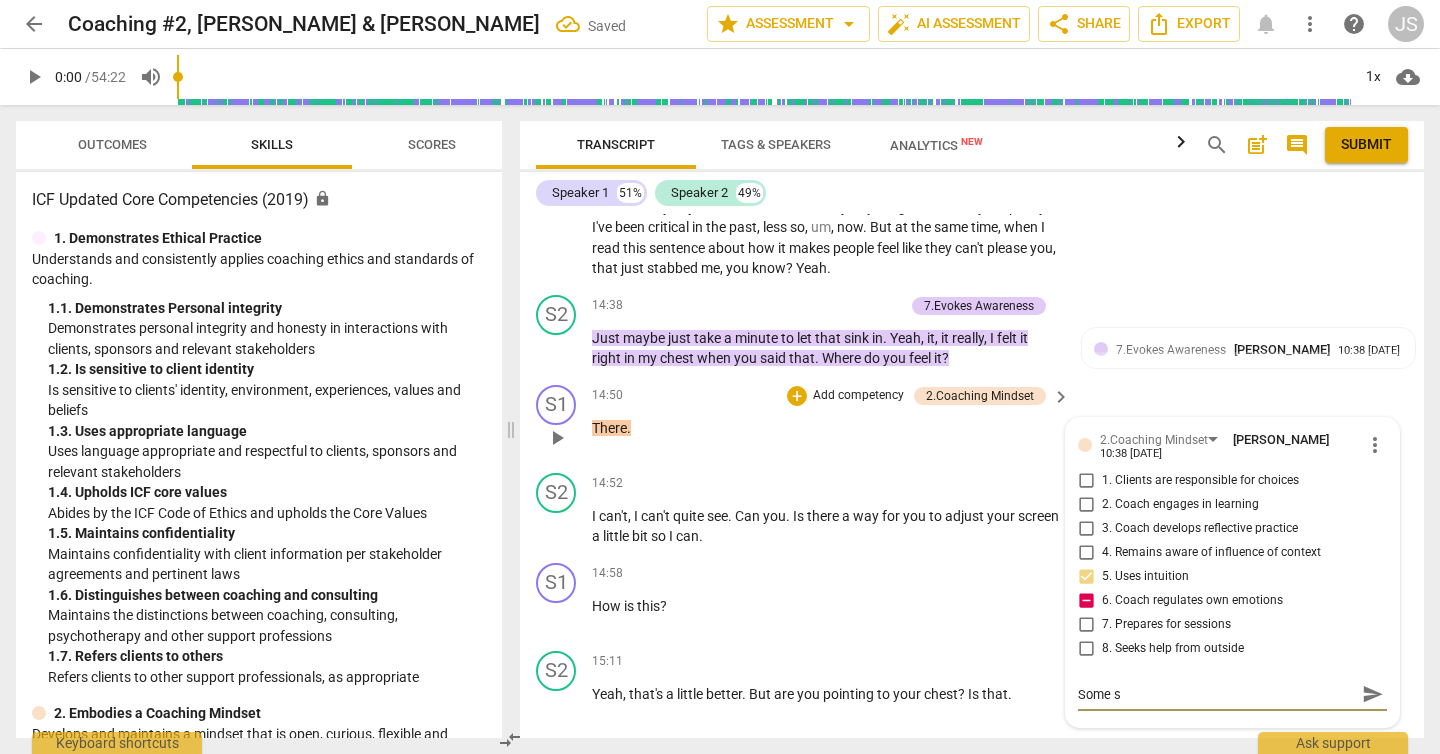 type on "Some sa" 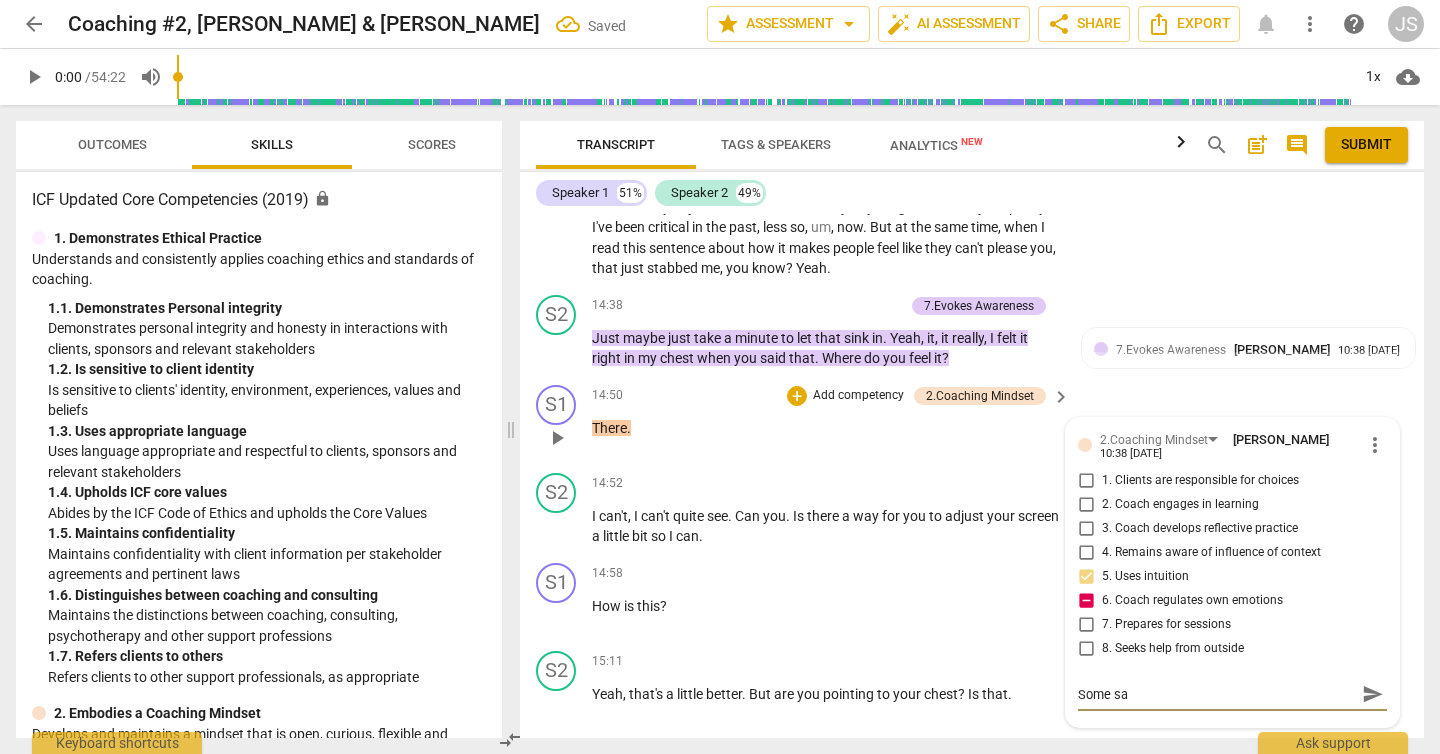 type on "Some say" 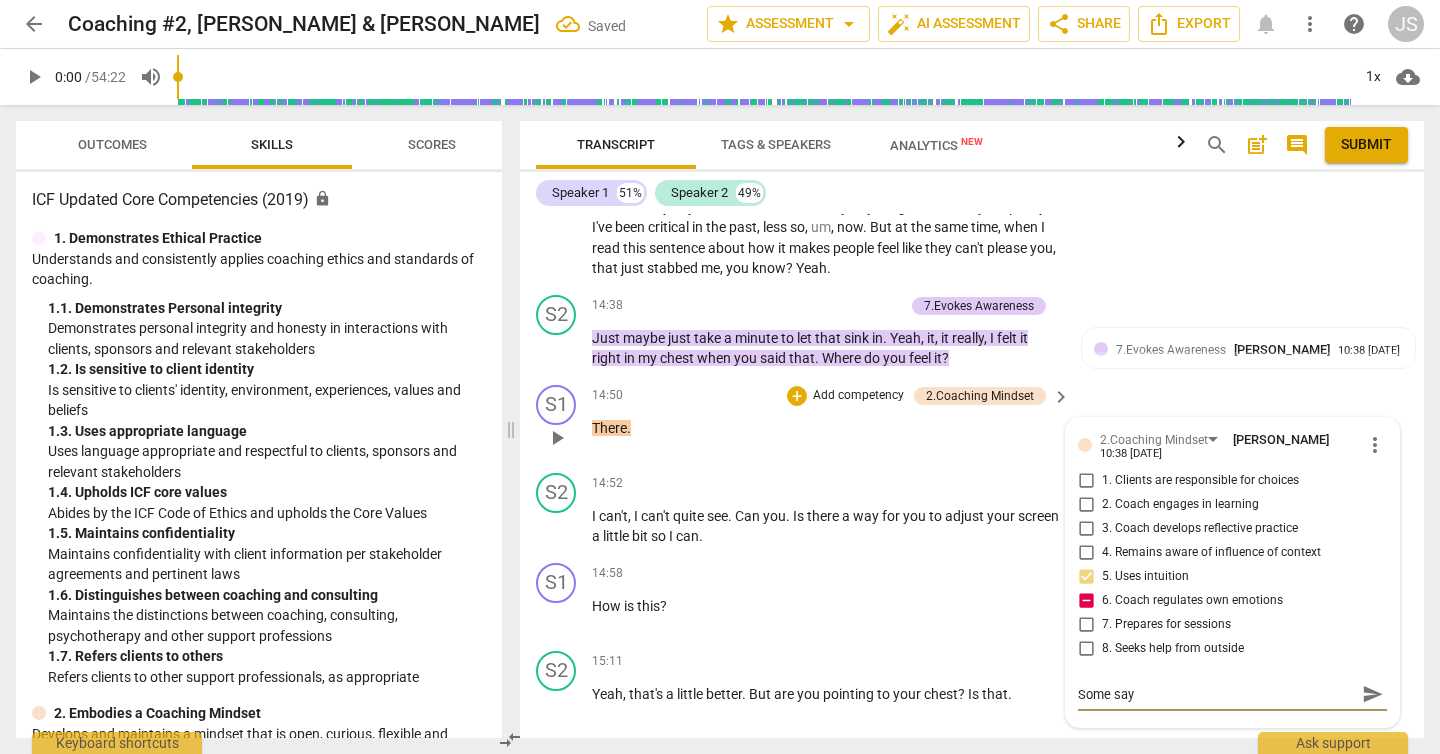 type on "Some say" 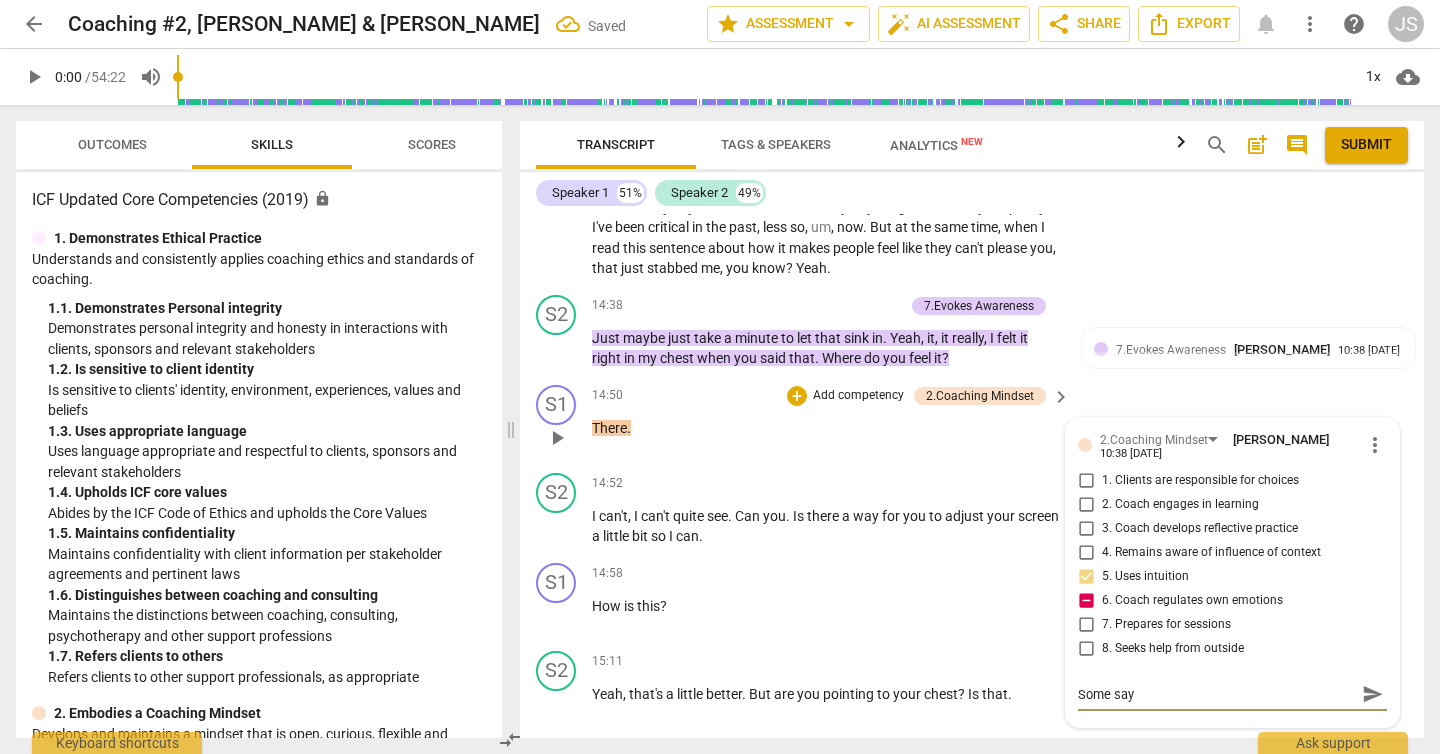 type on "Some say c" 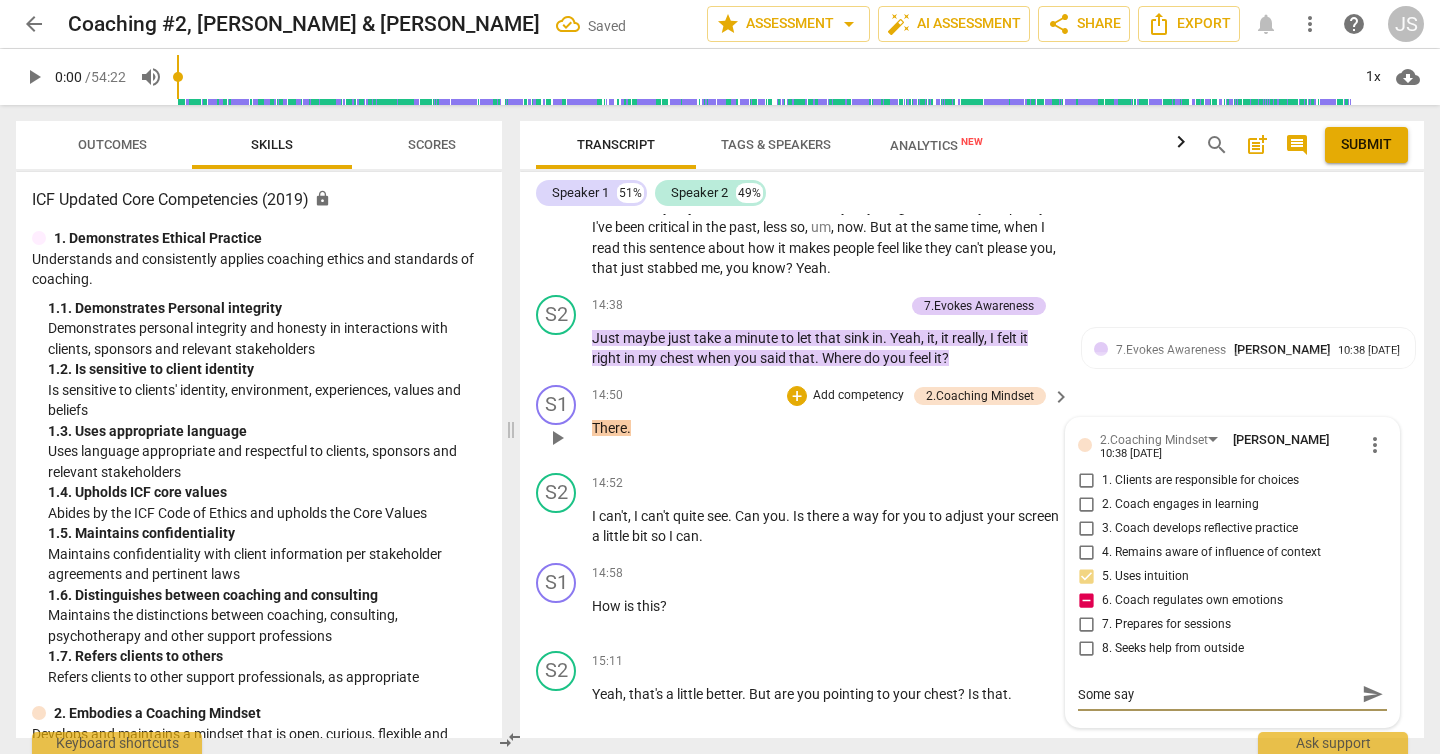 type on "Some say c" 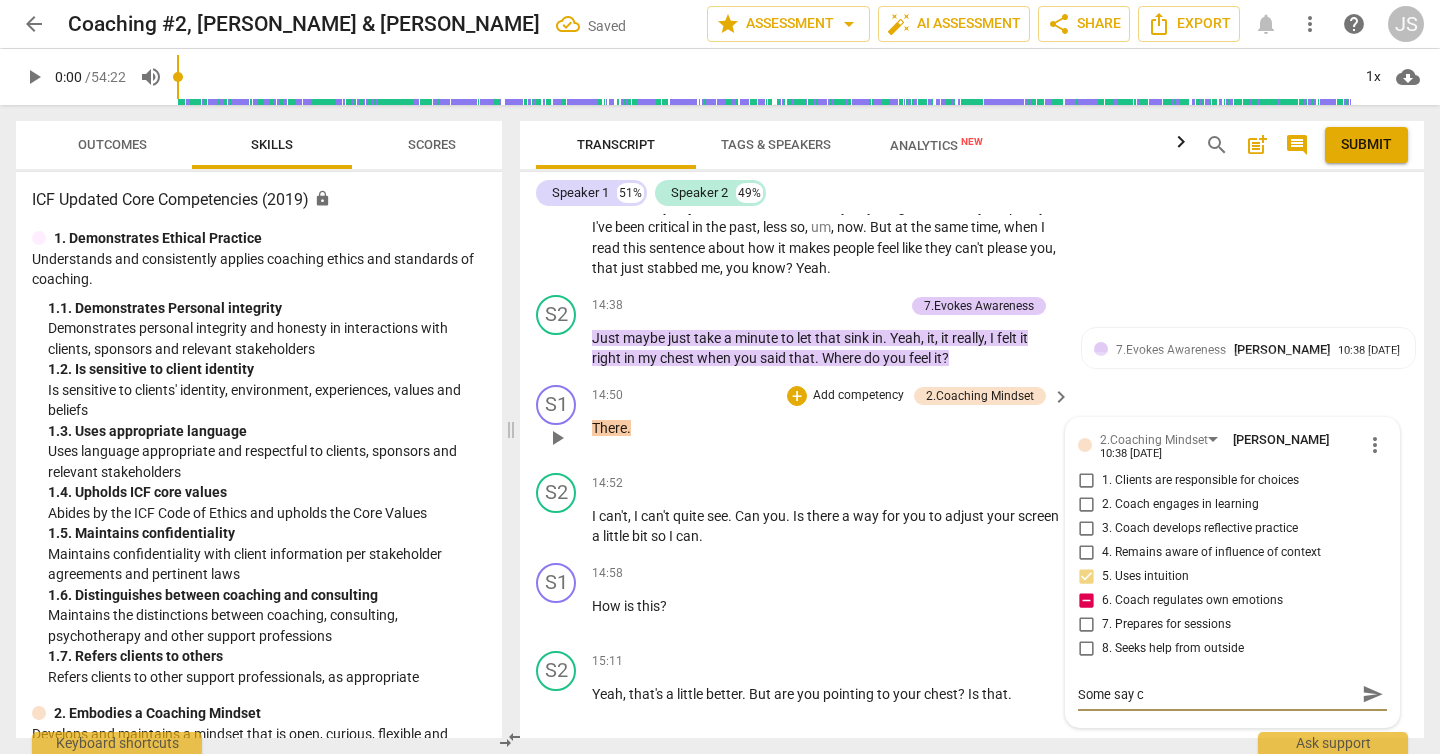 type on "Some say co" 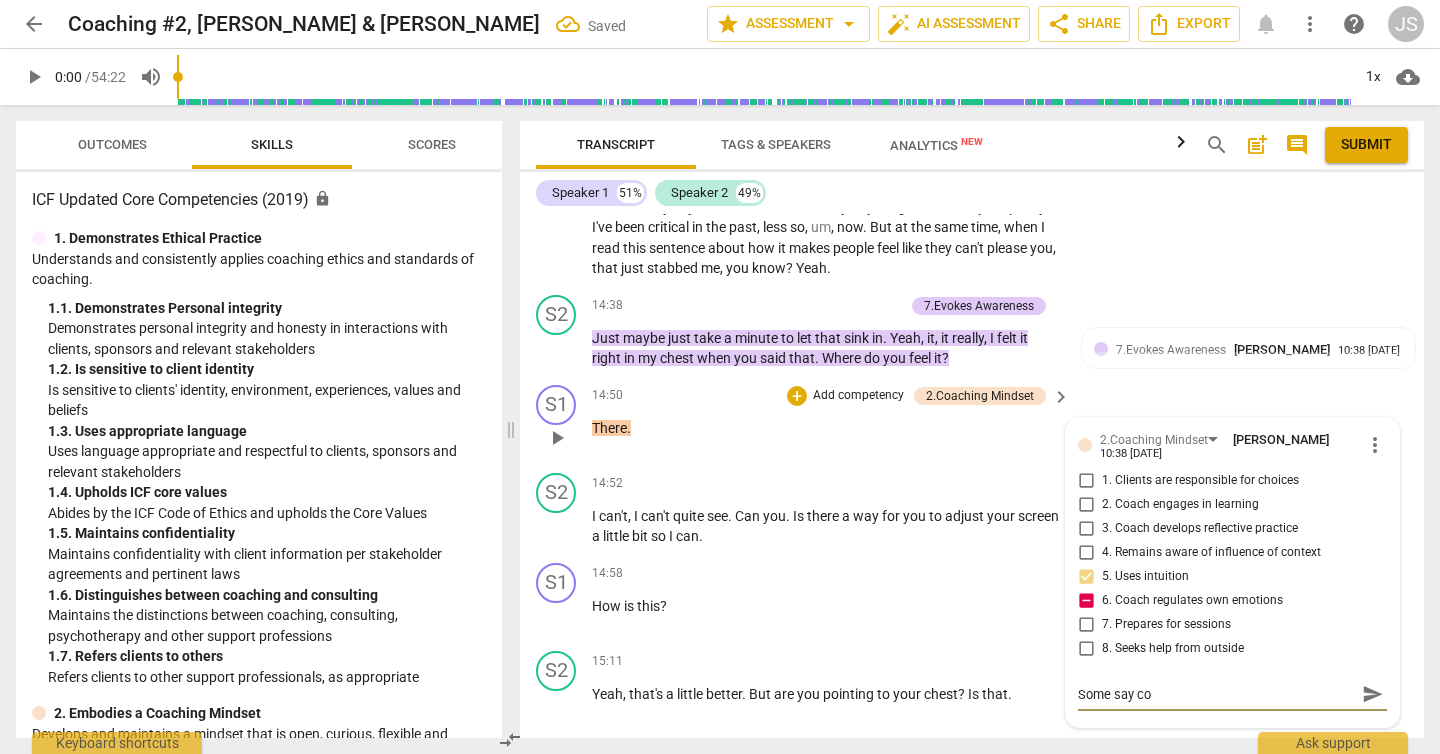 type on "Some say coa" 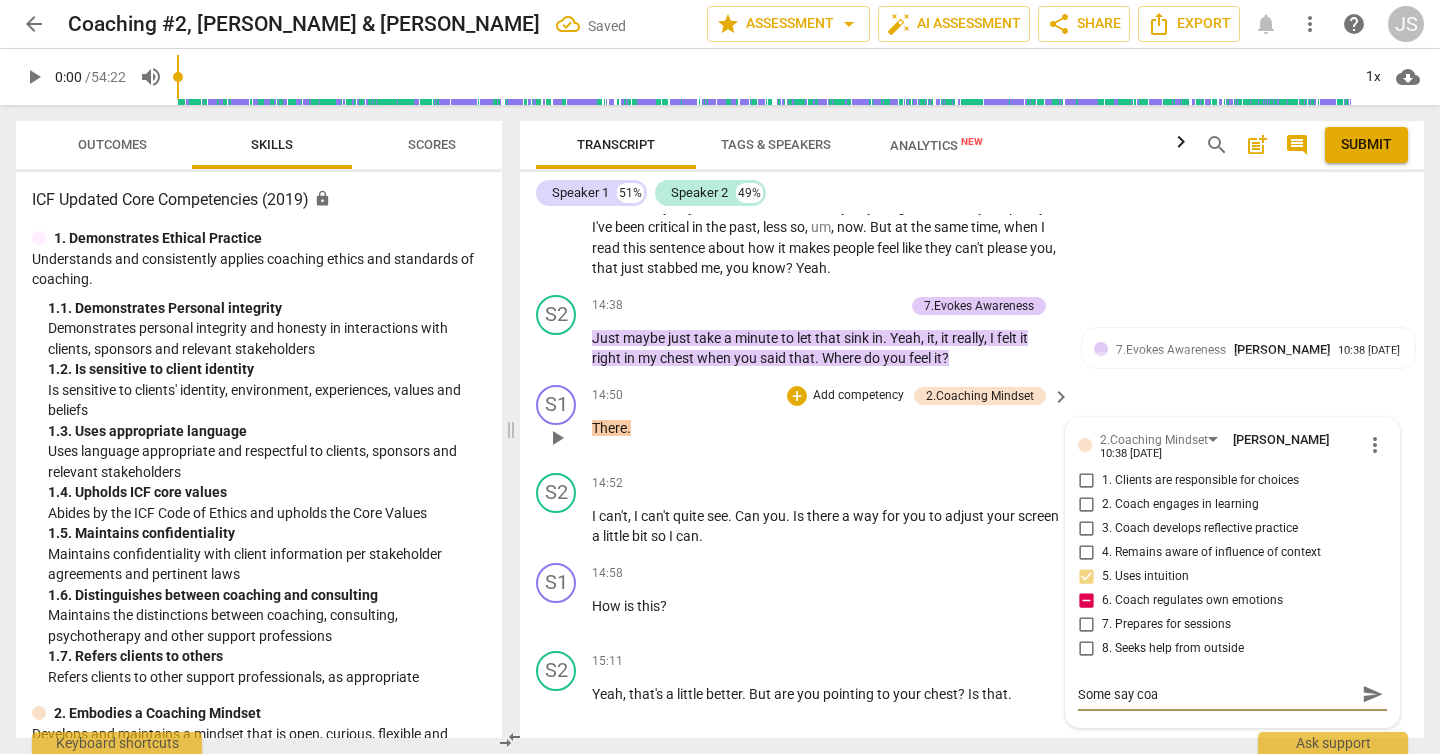 type on "Some say coac" 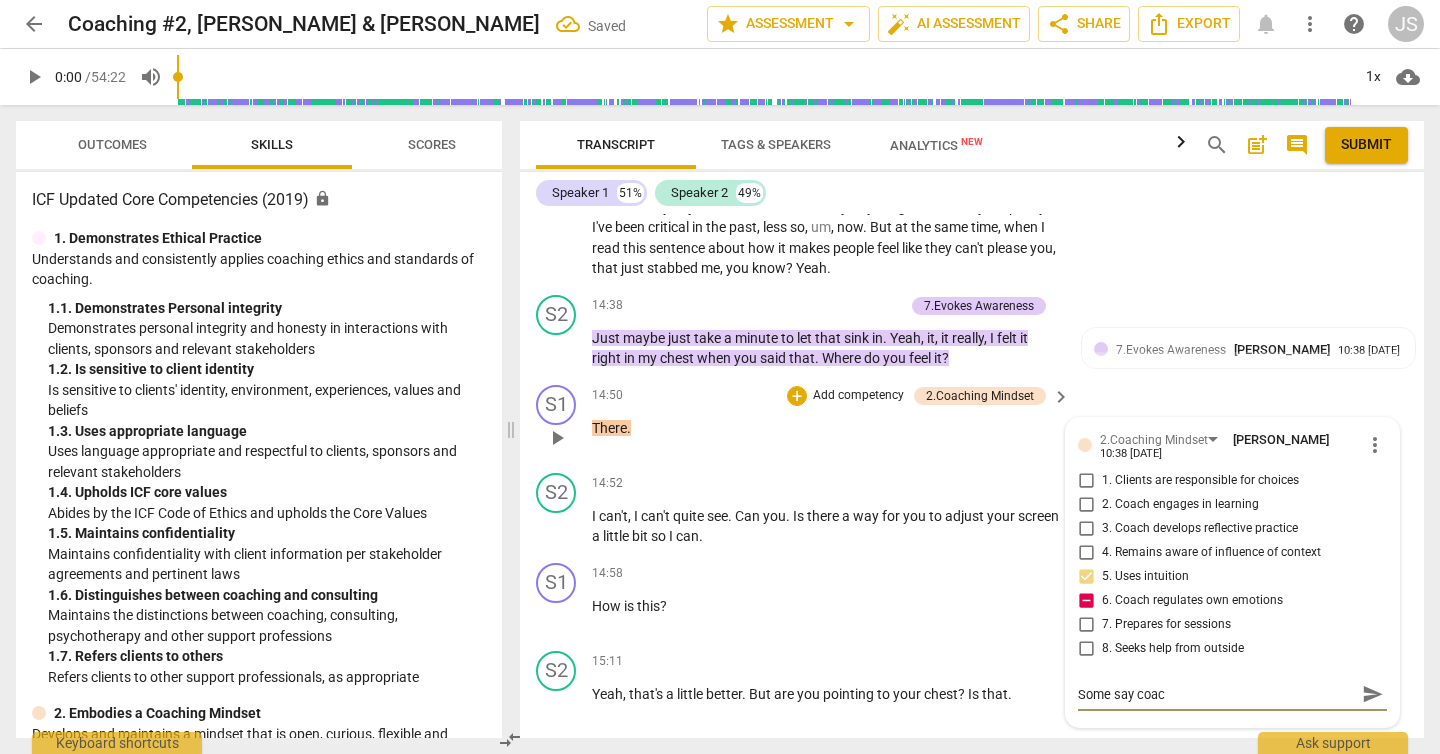 type on "Some say coach" 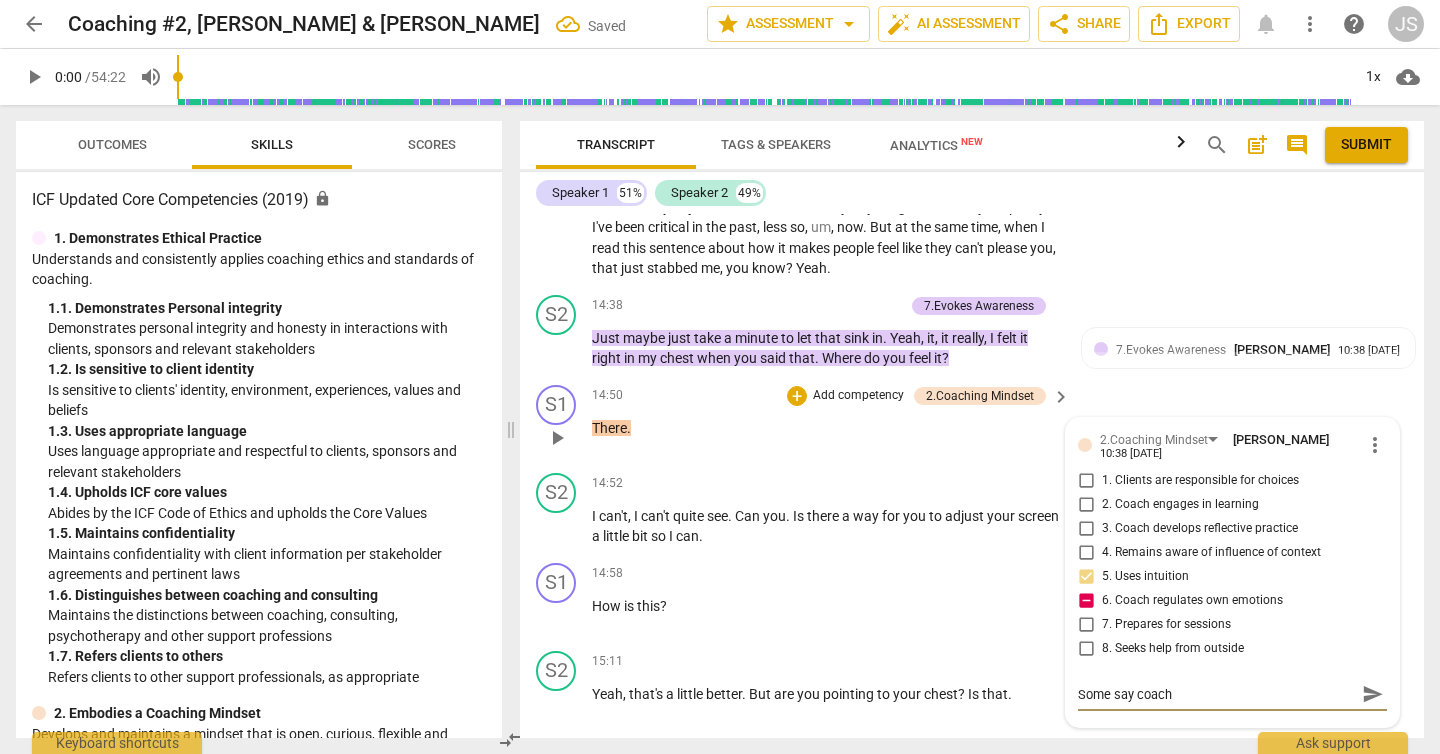 type on "Some say coach" 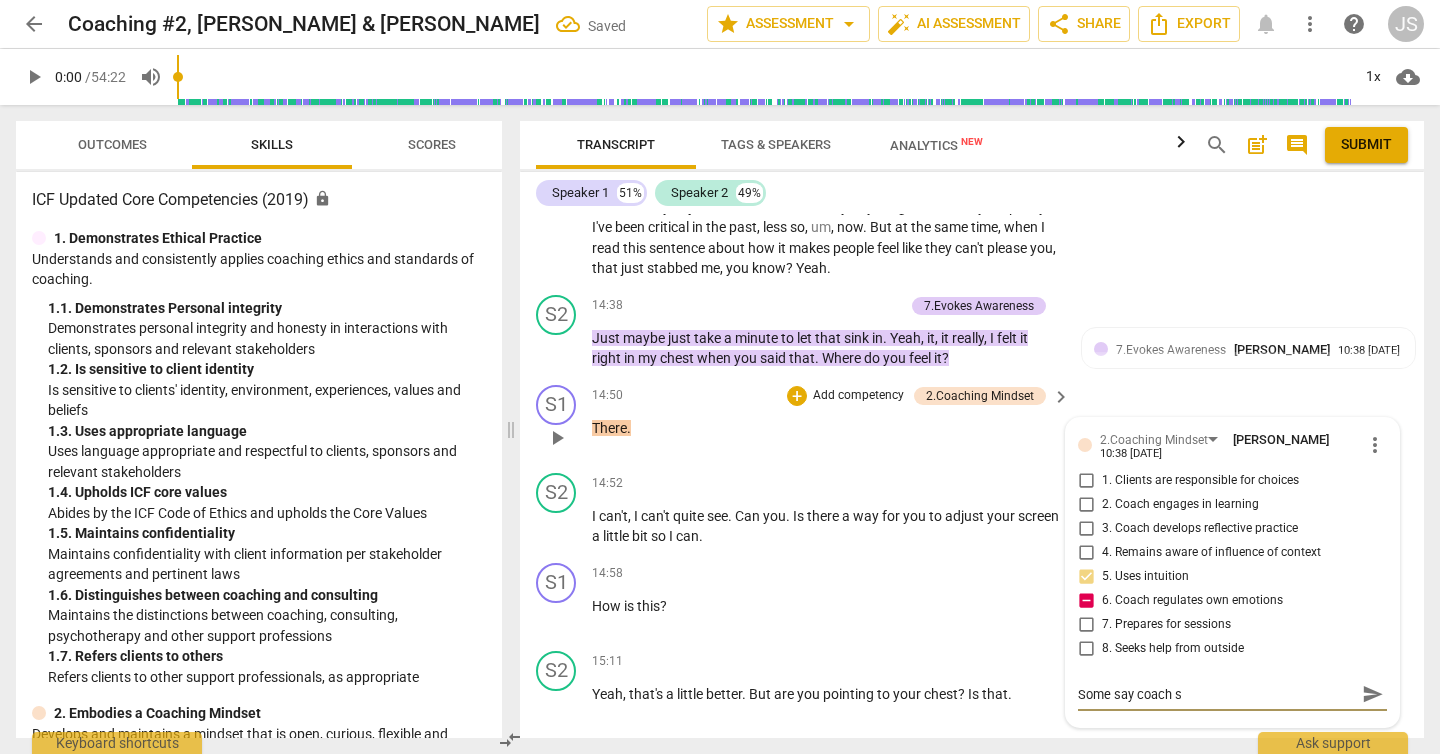 type on "Some say coach sh" 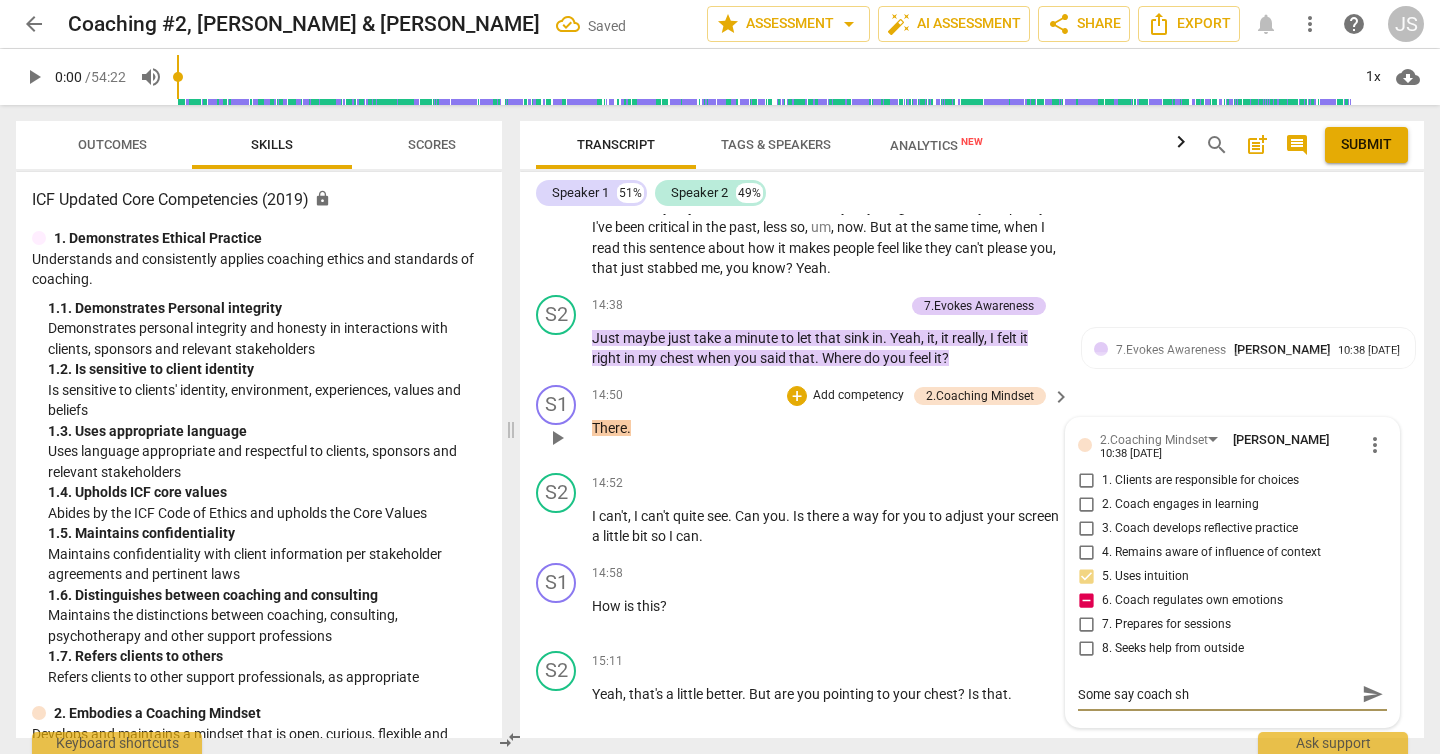type on "Some say coach sho" 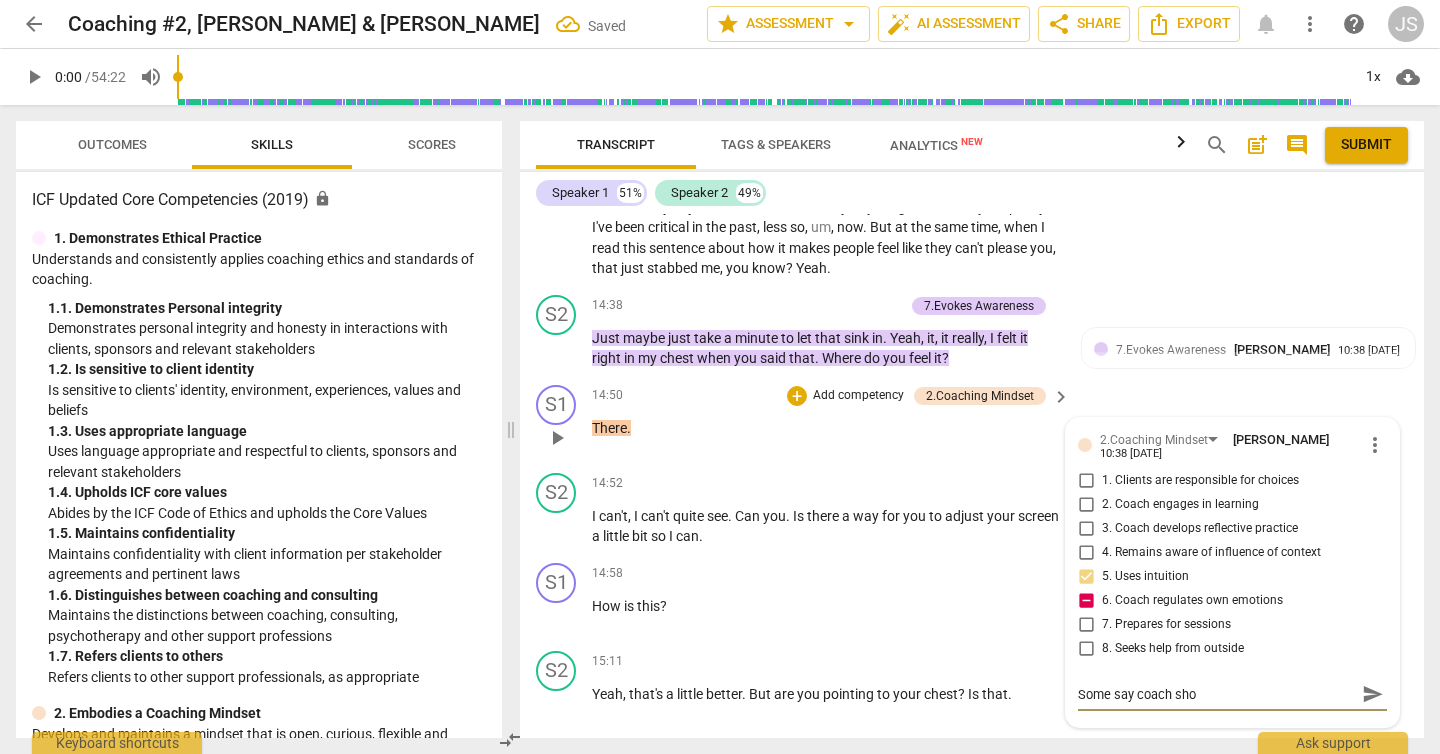 type on "Some say coach shou" 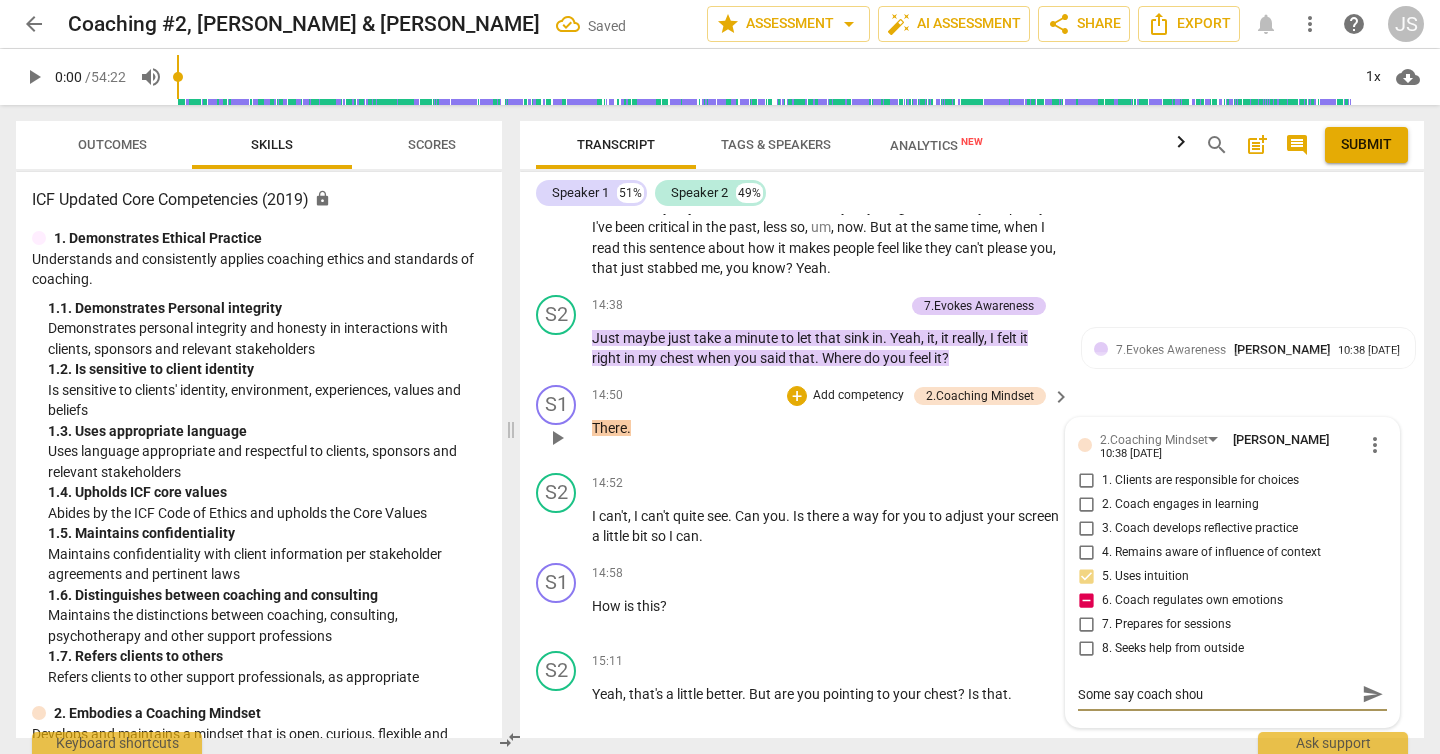 type on "Some say coach shoul" 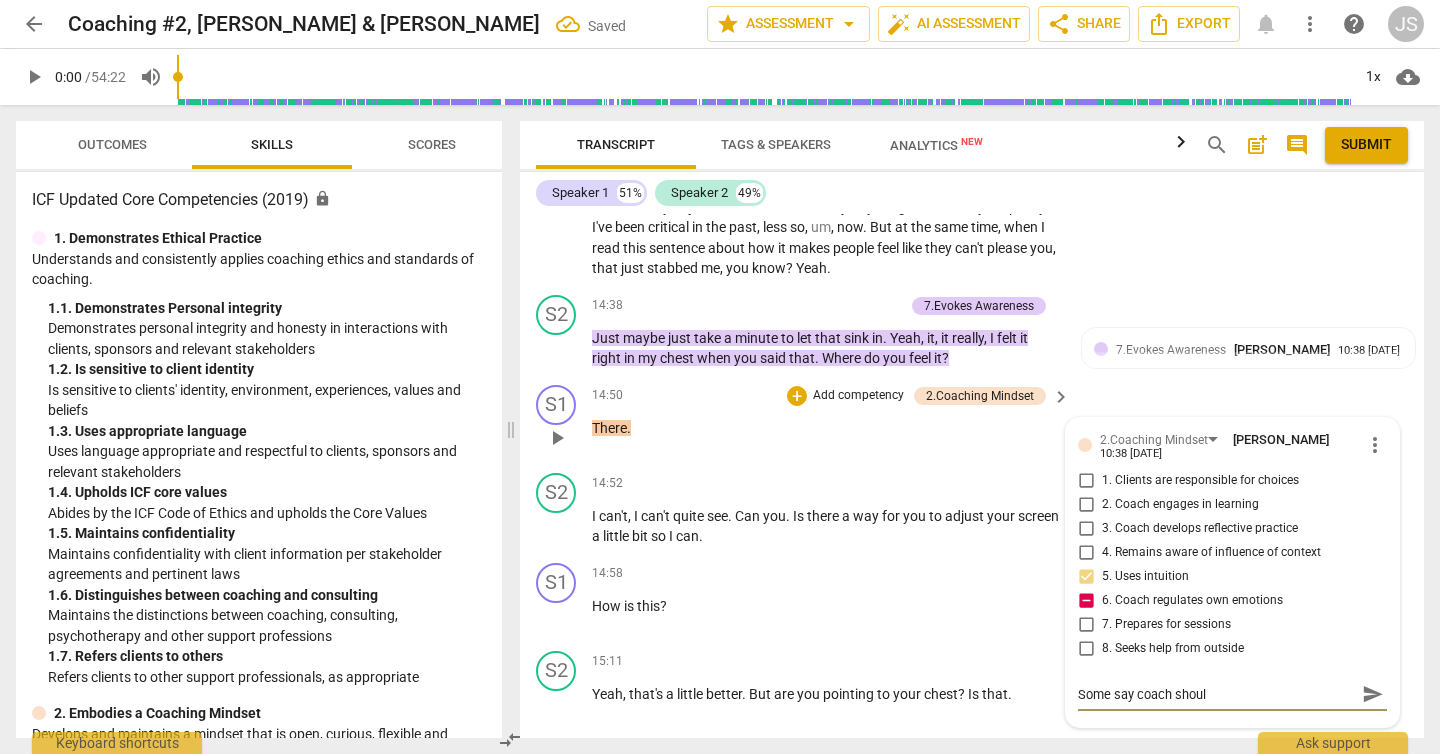 type on "Some say coach should" 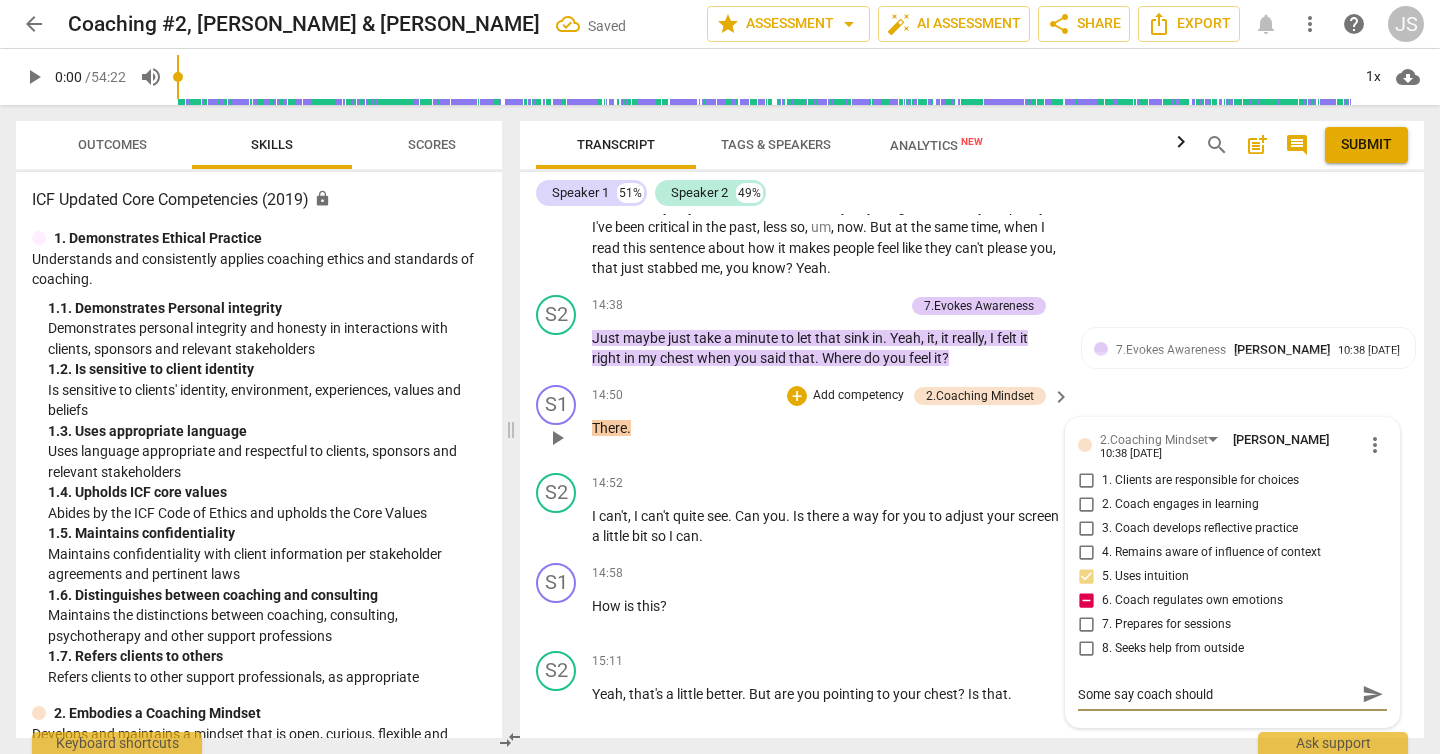 type on "Some say coach [PERSON_NAME]" 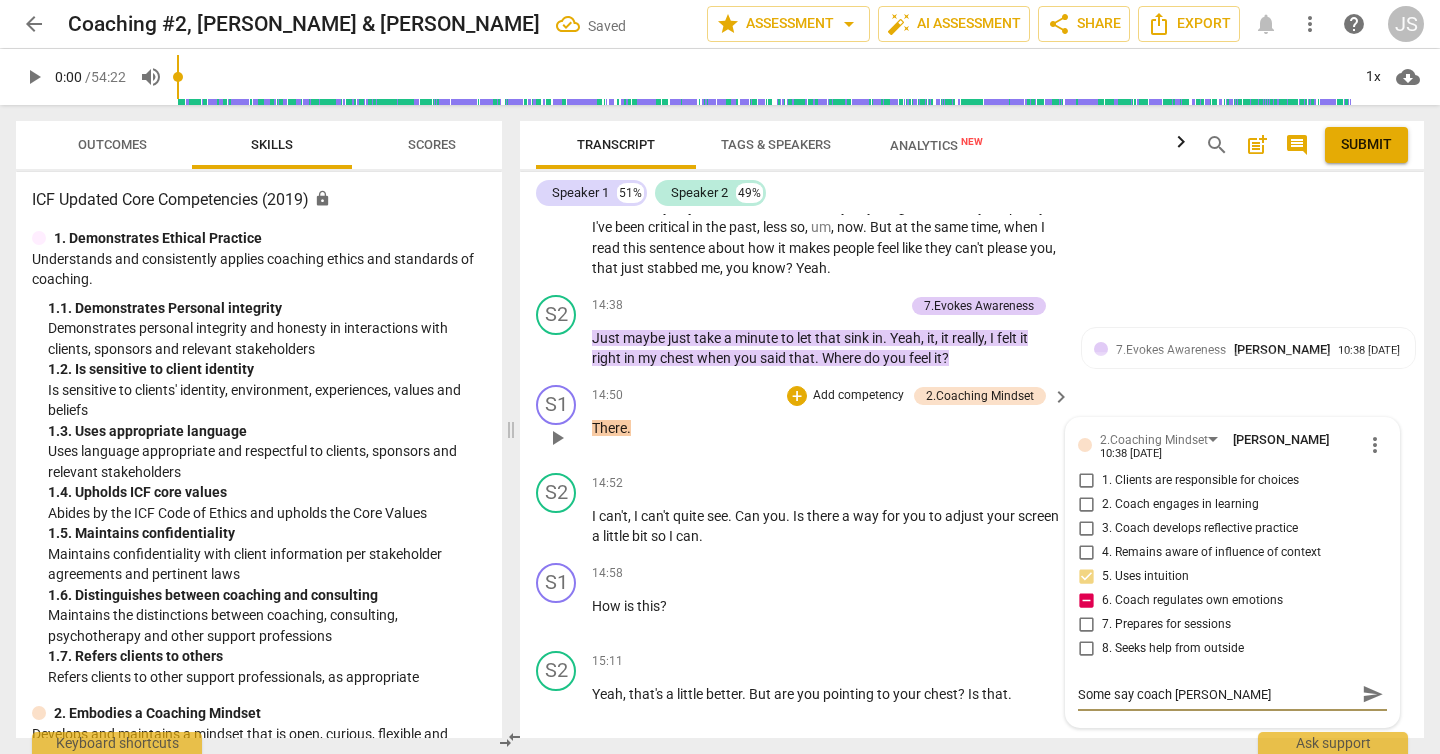 type on "Some say coach [PERSON_NAME]'" 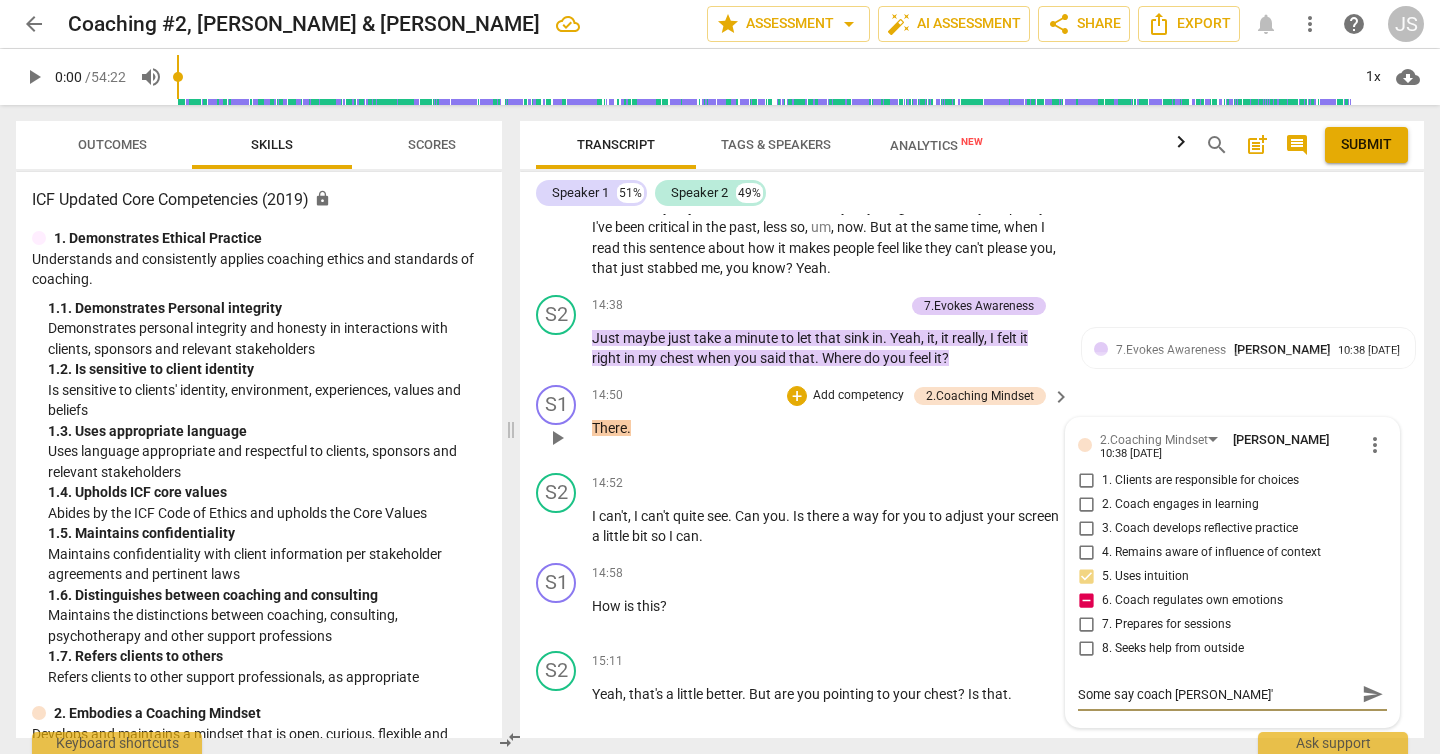 type 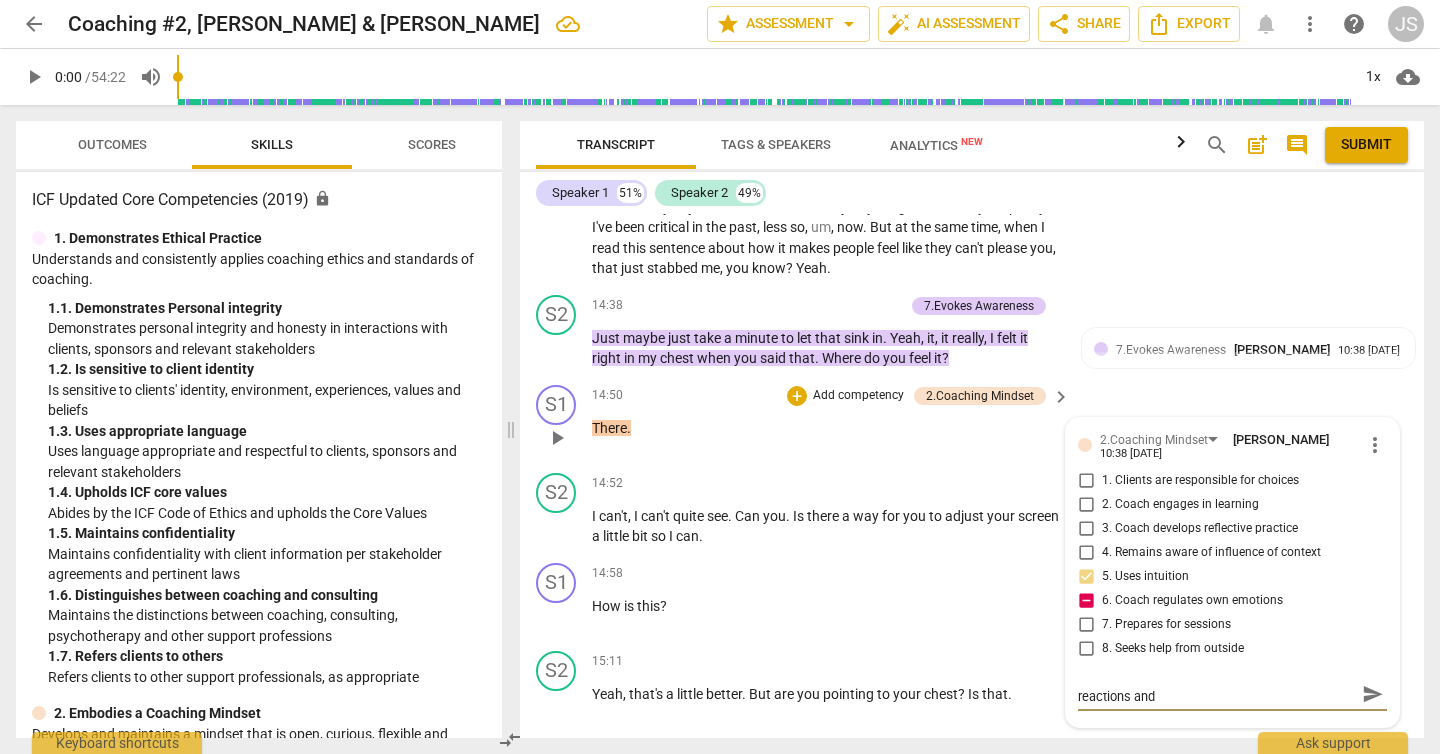 scroll, scrollTop: 0, scrollLeft: 0, axis: both 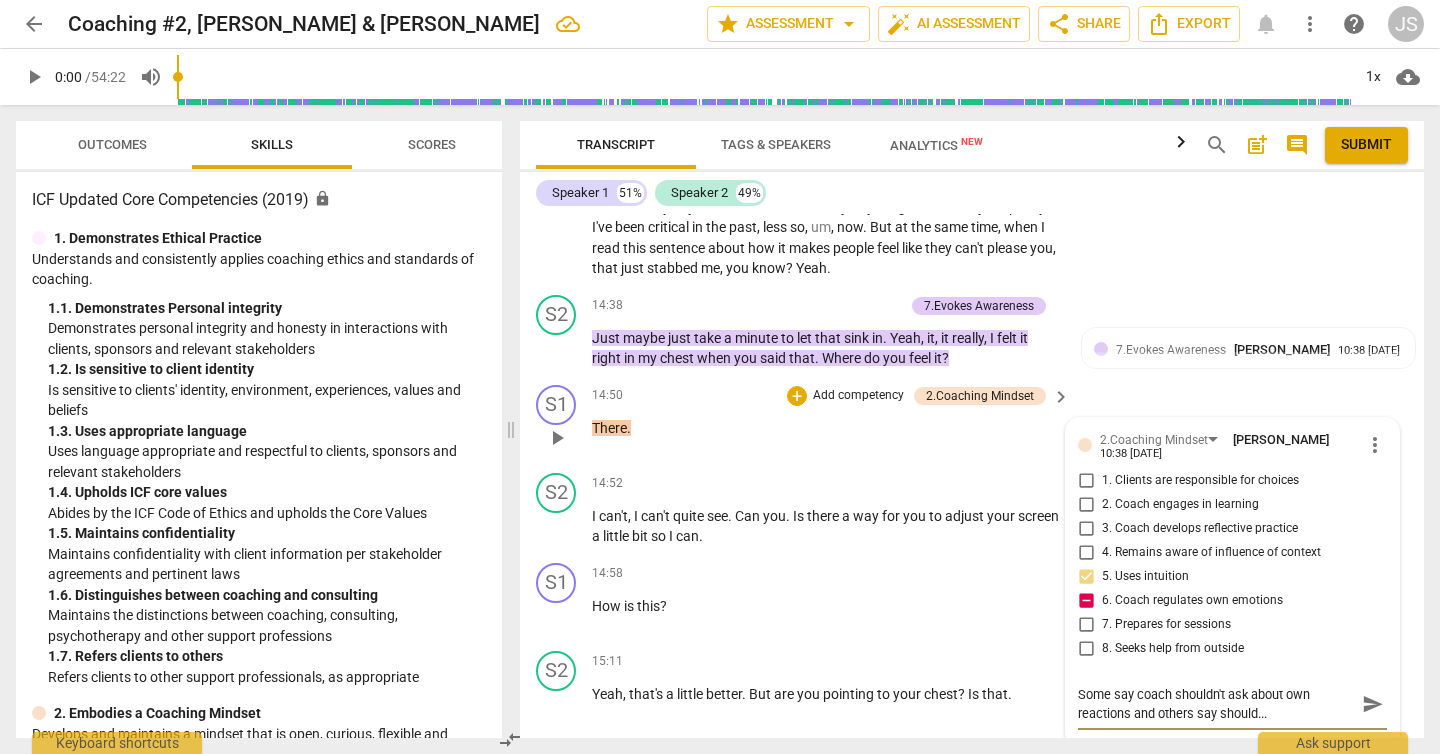 click on "send" at bounding box center [1373, 704] 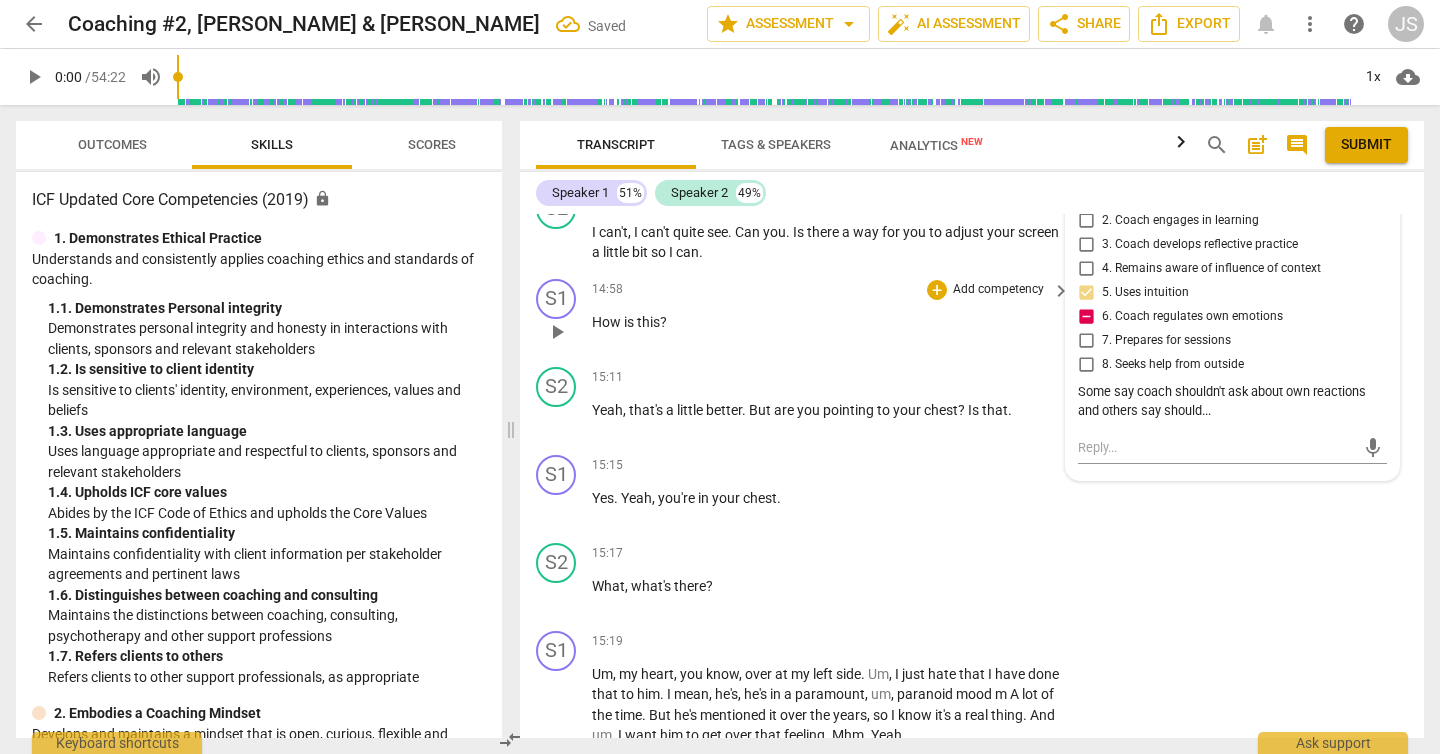 scroll, scrollTop: 9582, scrollLeft: 0, axis: vertical 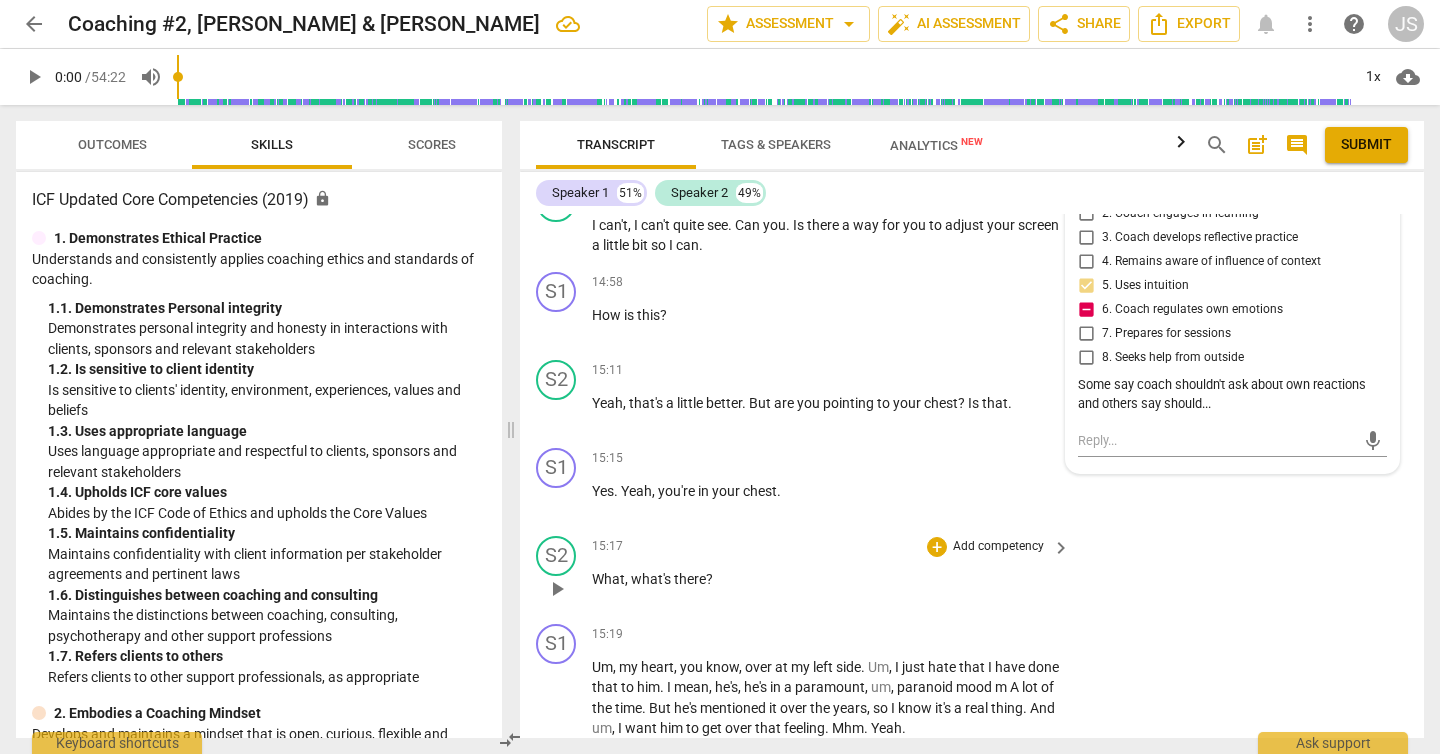 click on "Add competency" at bounding box center (998, 547) 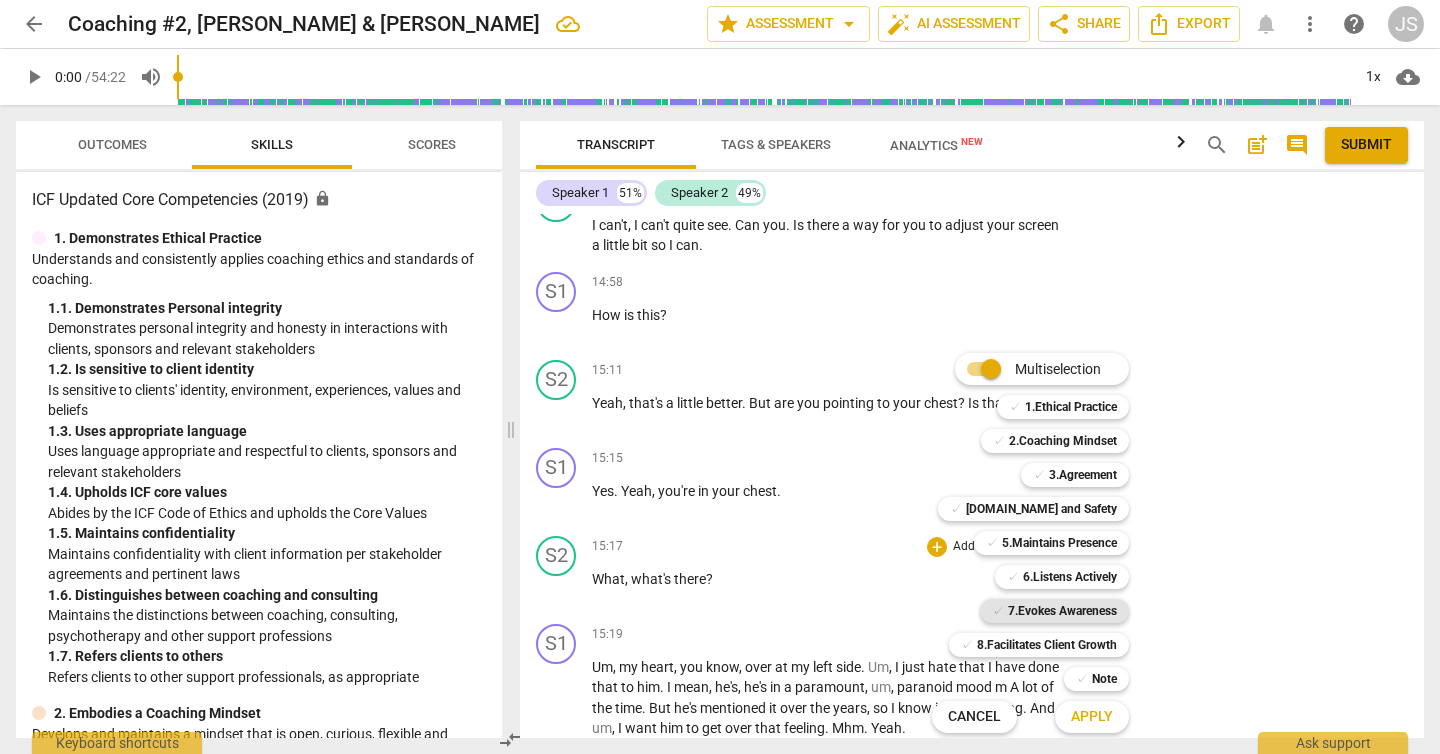 click on "7.Evokes Awareness" at bounding box center [1062, 611] 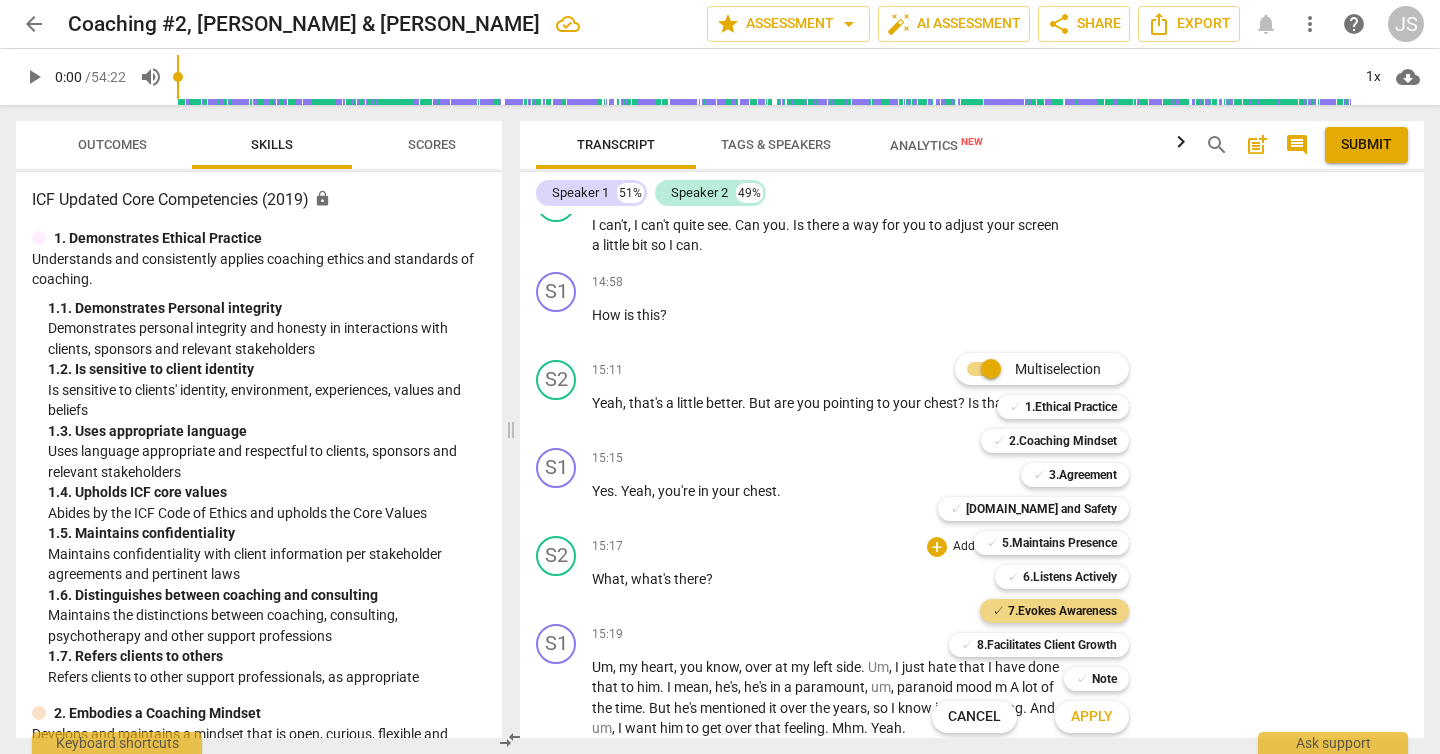 click on "Apply" at bounding box center (1092, 717) 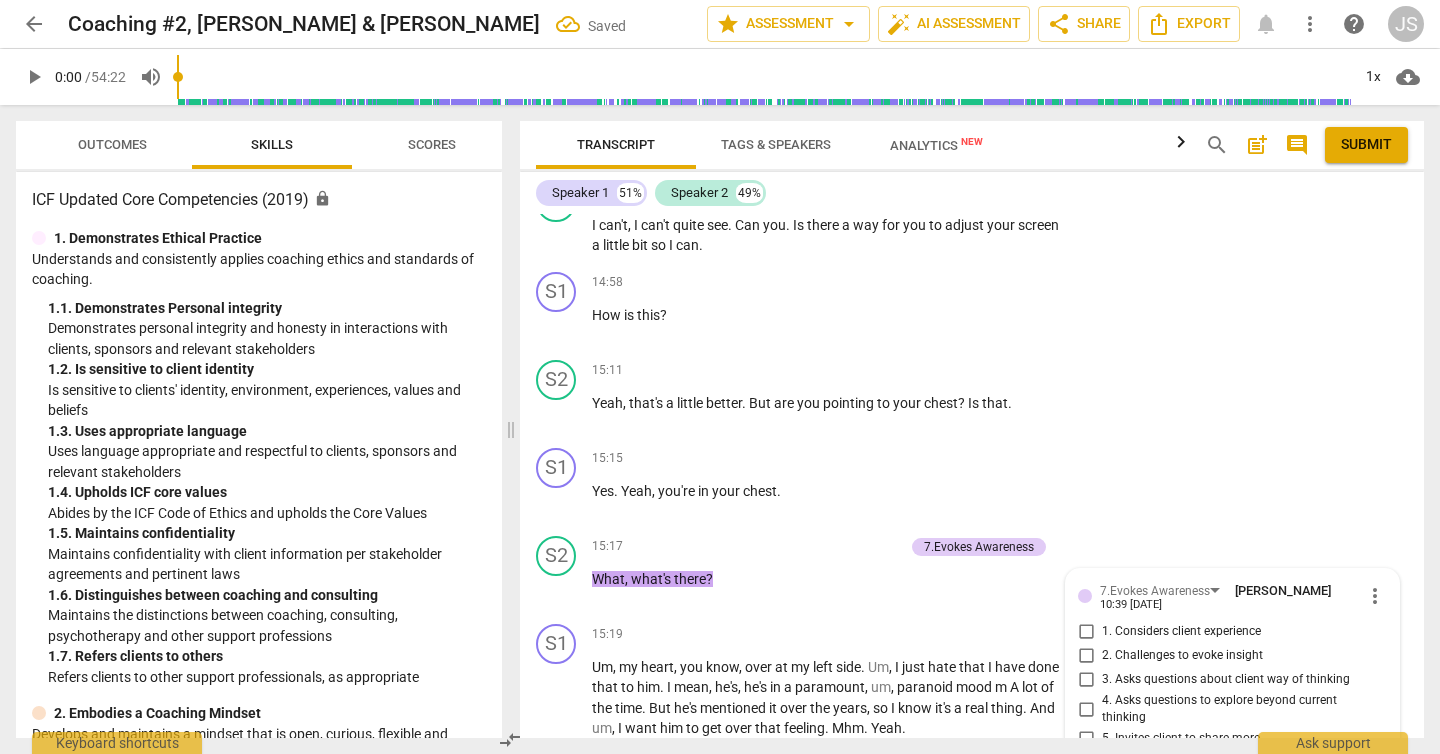 scroll, scrollTop: 10036, scrollLeft: 0, axis: vertical 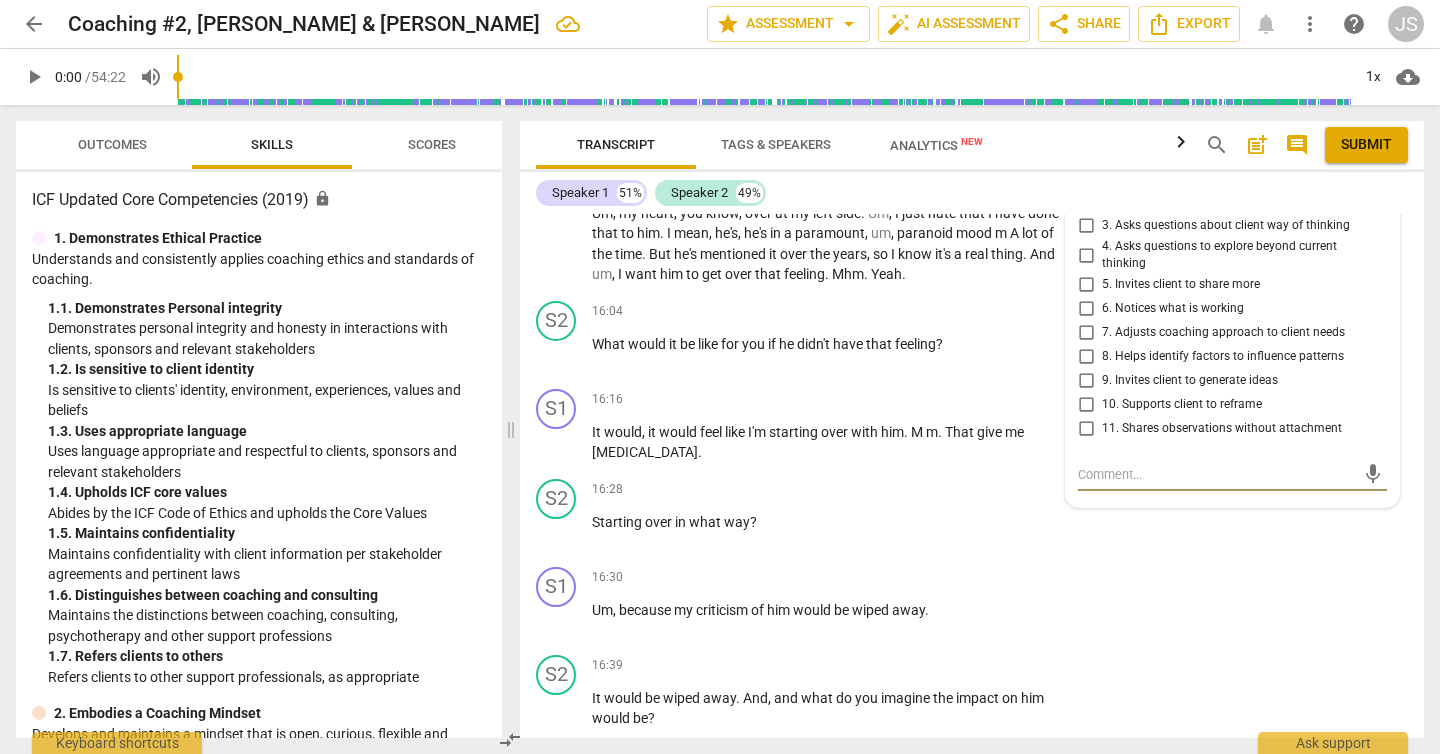 click on "4. Asks questions to explore beyond current thinking" at bounding box center (1086, 255) 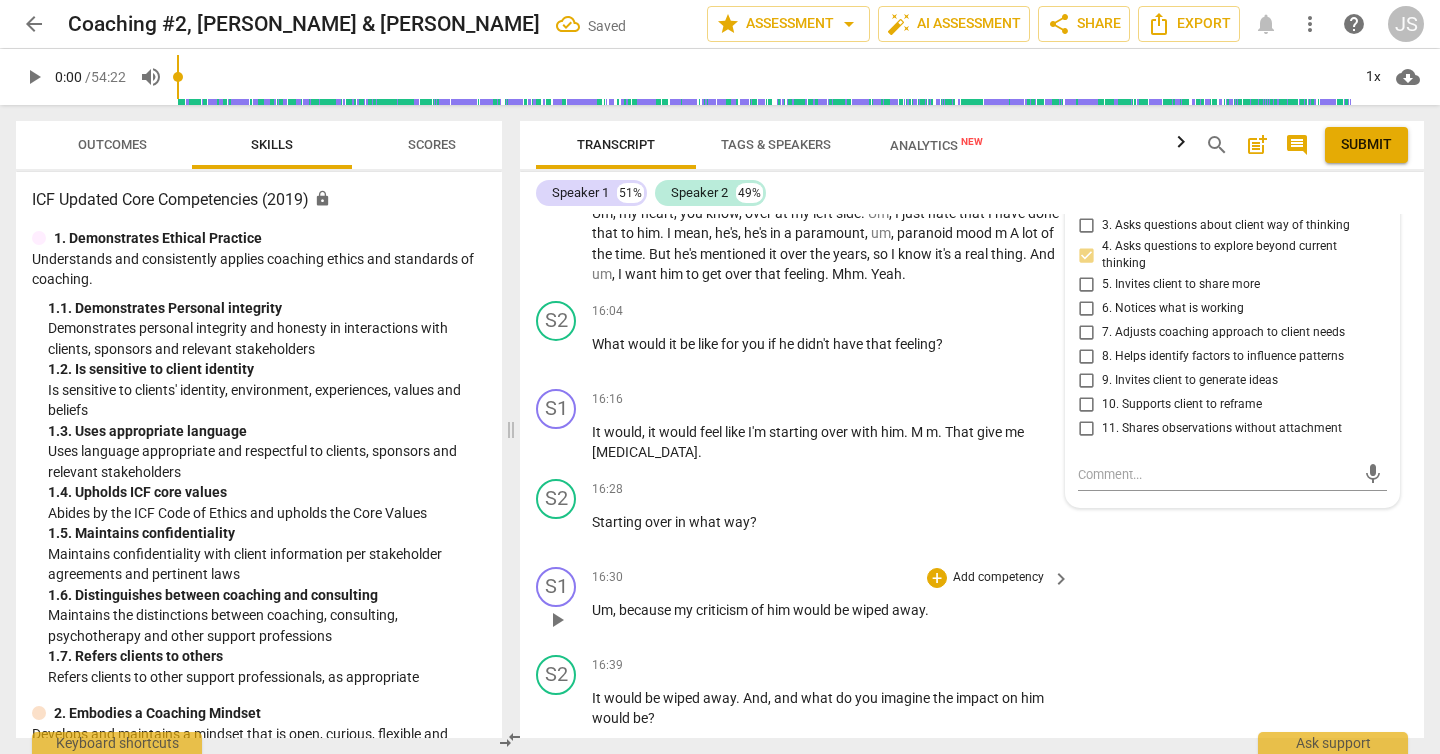 click on "S1 play_arrow pause 16:30 + Add competency keyboard_arrow_right Um ,   because   my   criticism   of   him   would   be   wiped   away ." at bounding box center [972, 603] 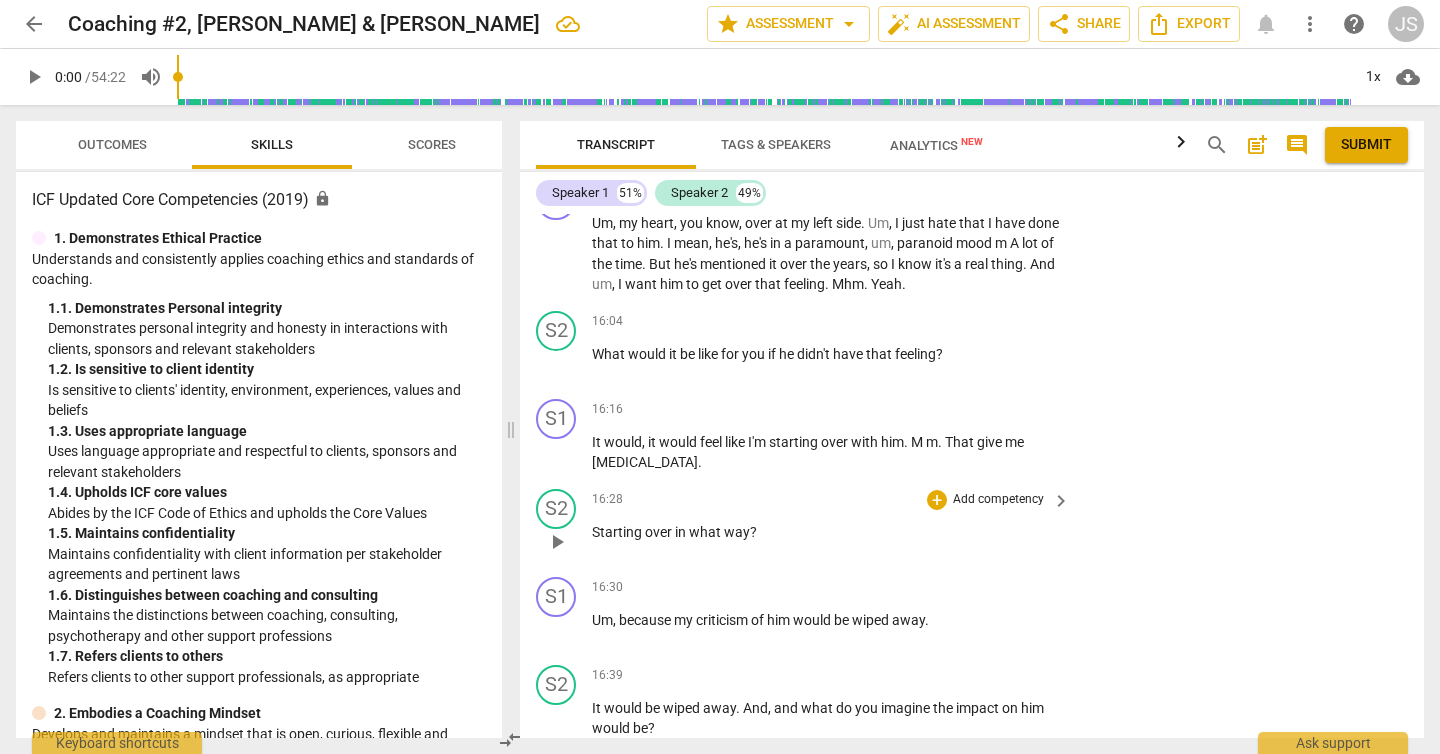 scroll, scrollTop: 10031, scrollLeft: 0, axis: vertical 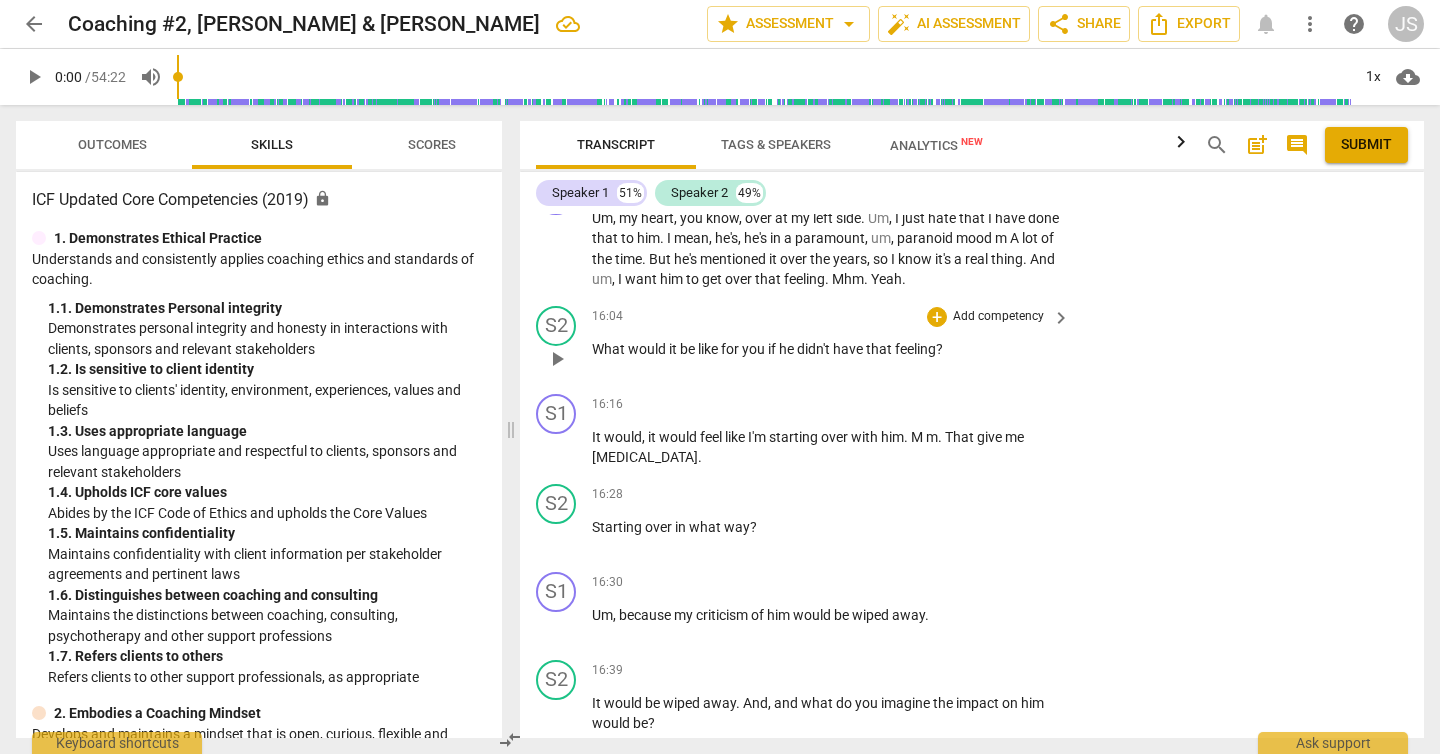 click on "Add competency" at bounding box center (998, 317) 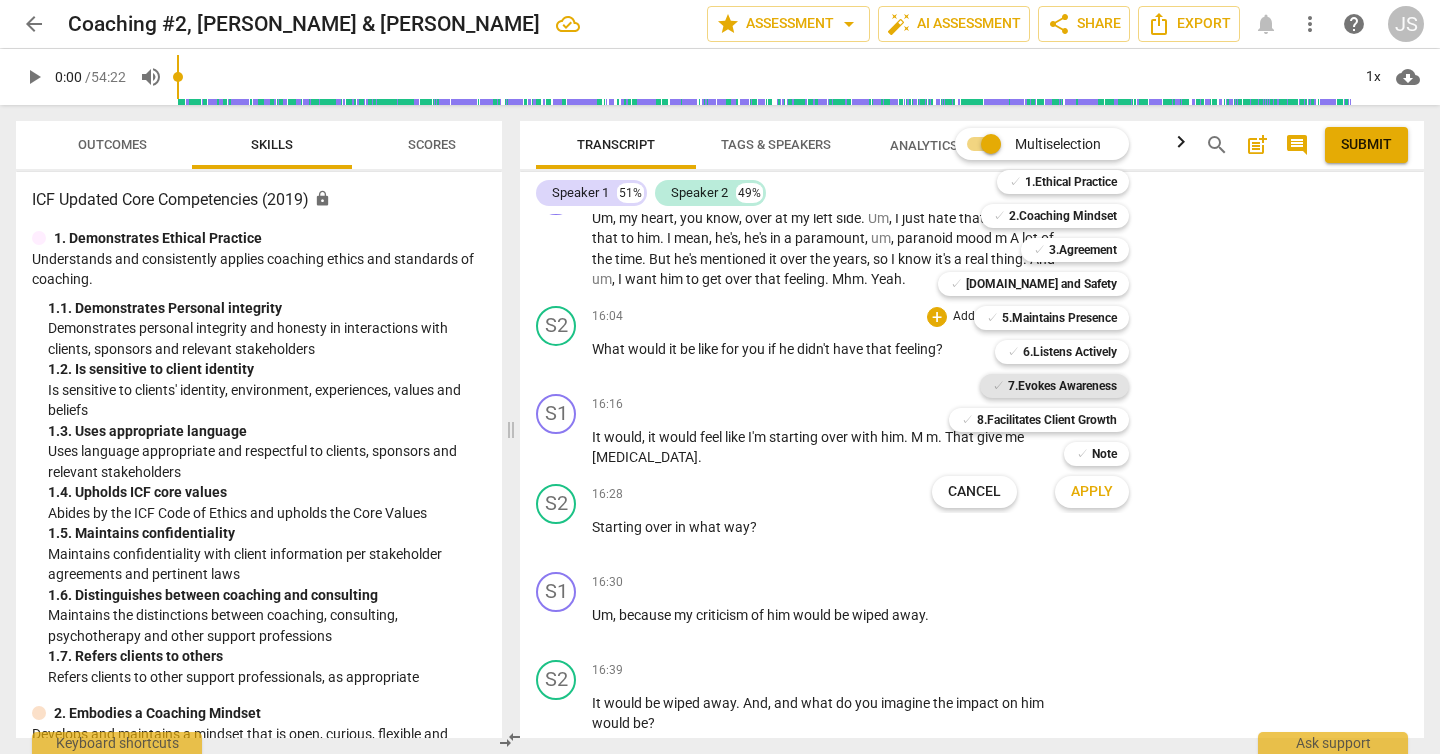 click on "7.Evokes Awareness" at bounding box center [1062, 386] 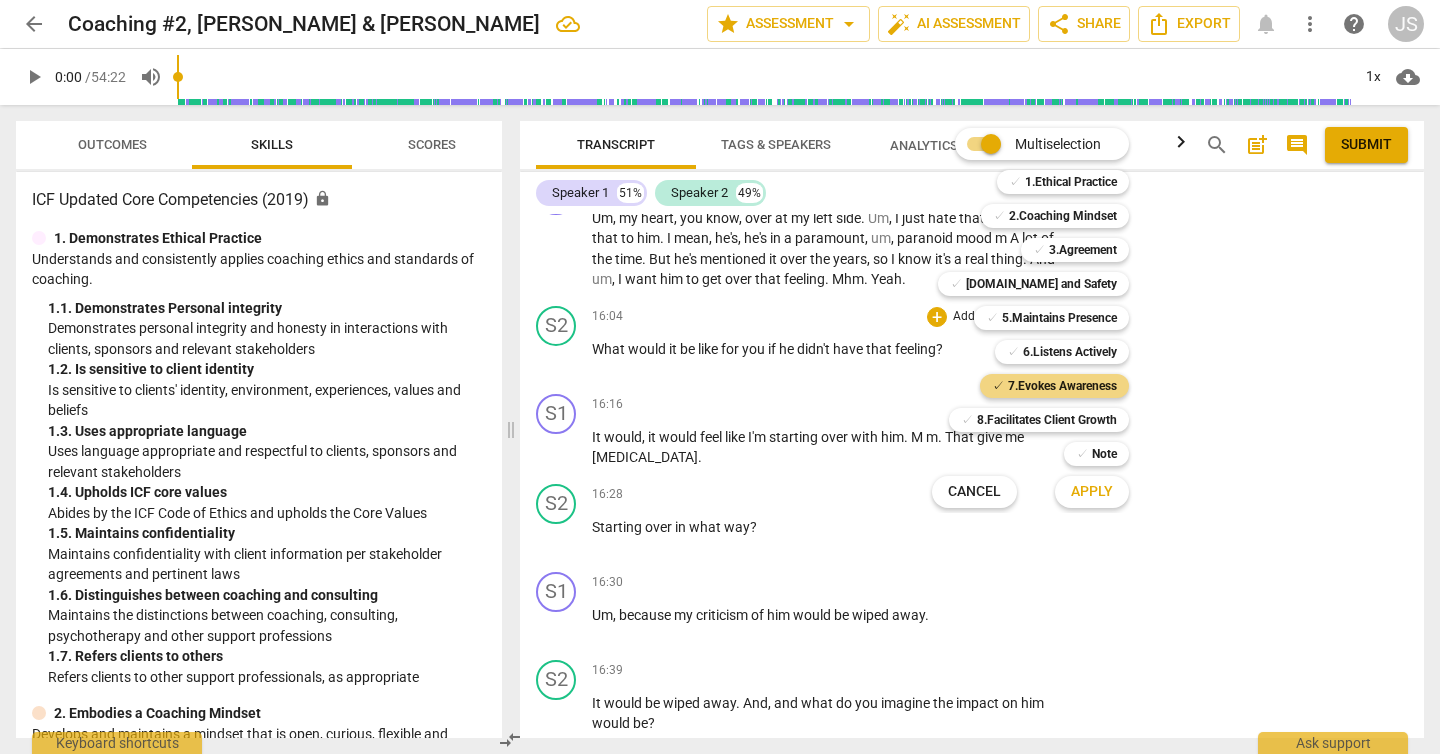 click on "Apply" at bounding box center [1092, 492] 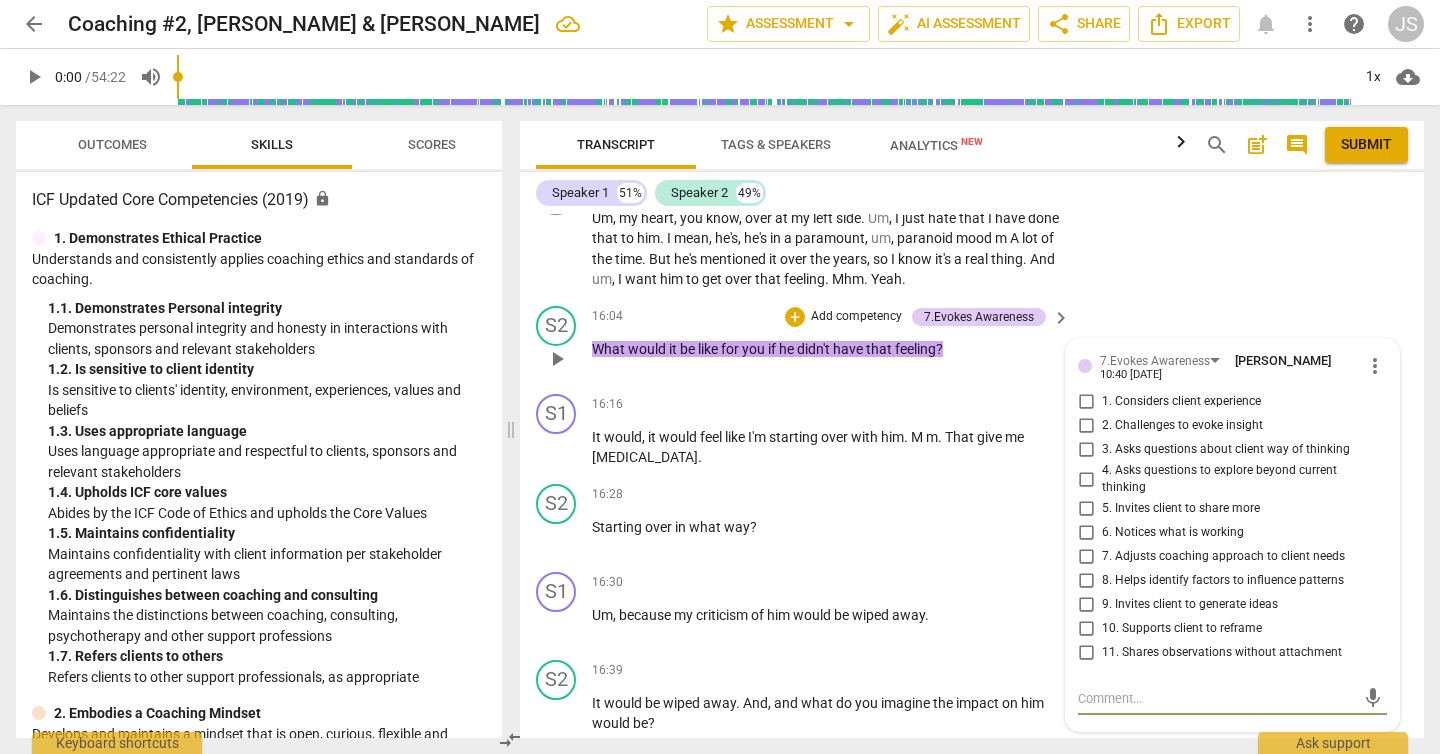 click on "4. Asks questions to explore beyond current thinking" at bounding box center (1086, 479) 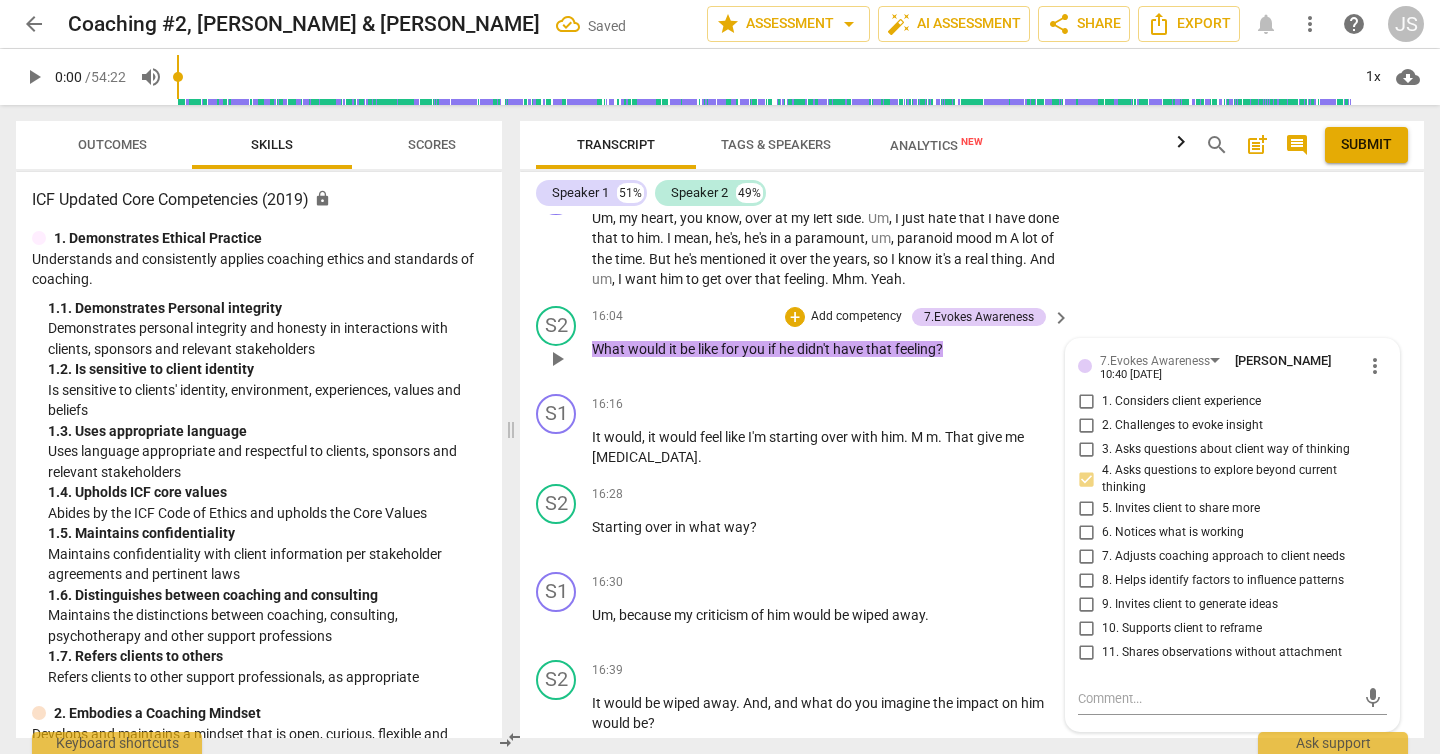 click on "5. Invites client to share more" at bounding box center [1086, 509] 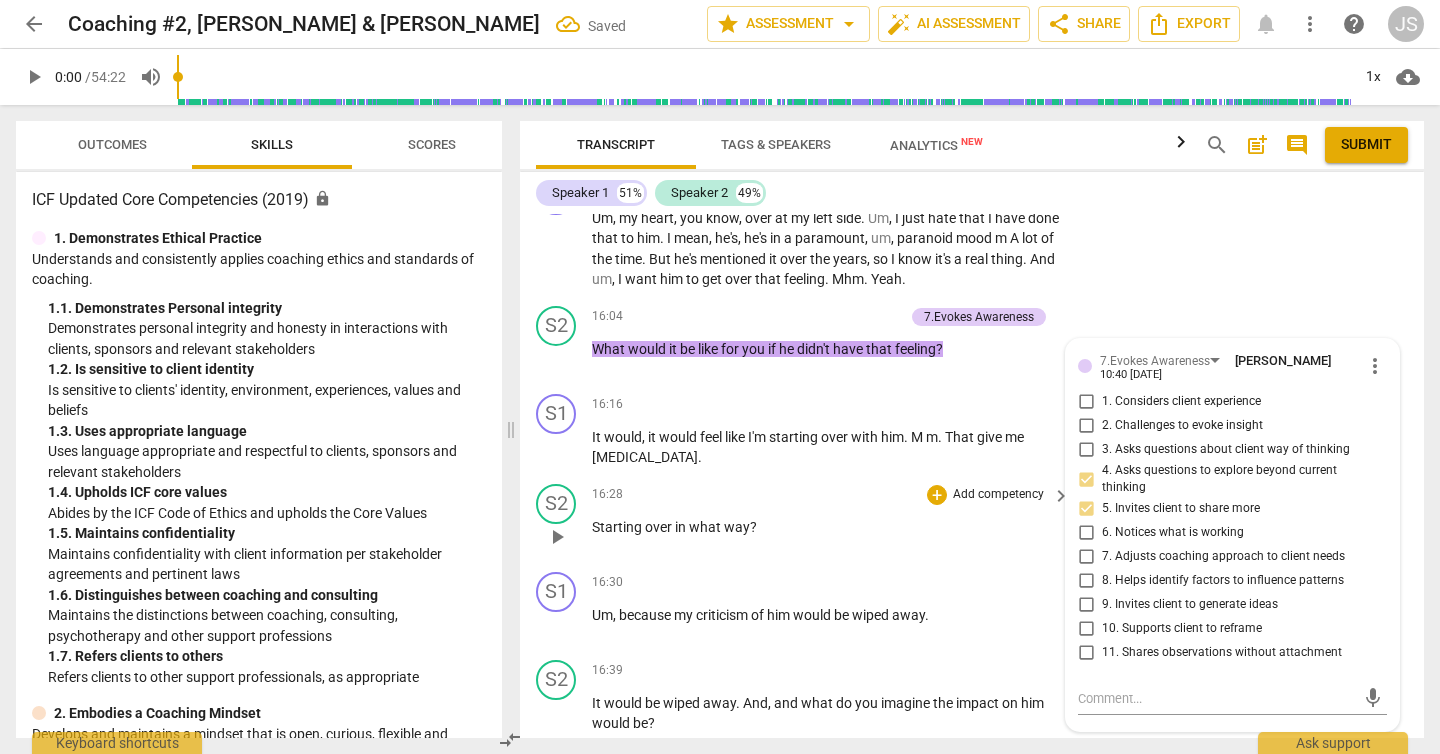 click on "+ Add competency keyboard_arrow_right" at bounding box center [997, 495] 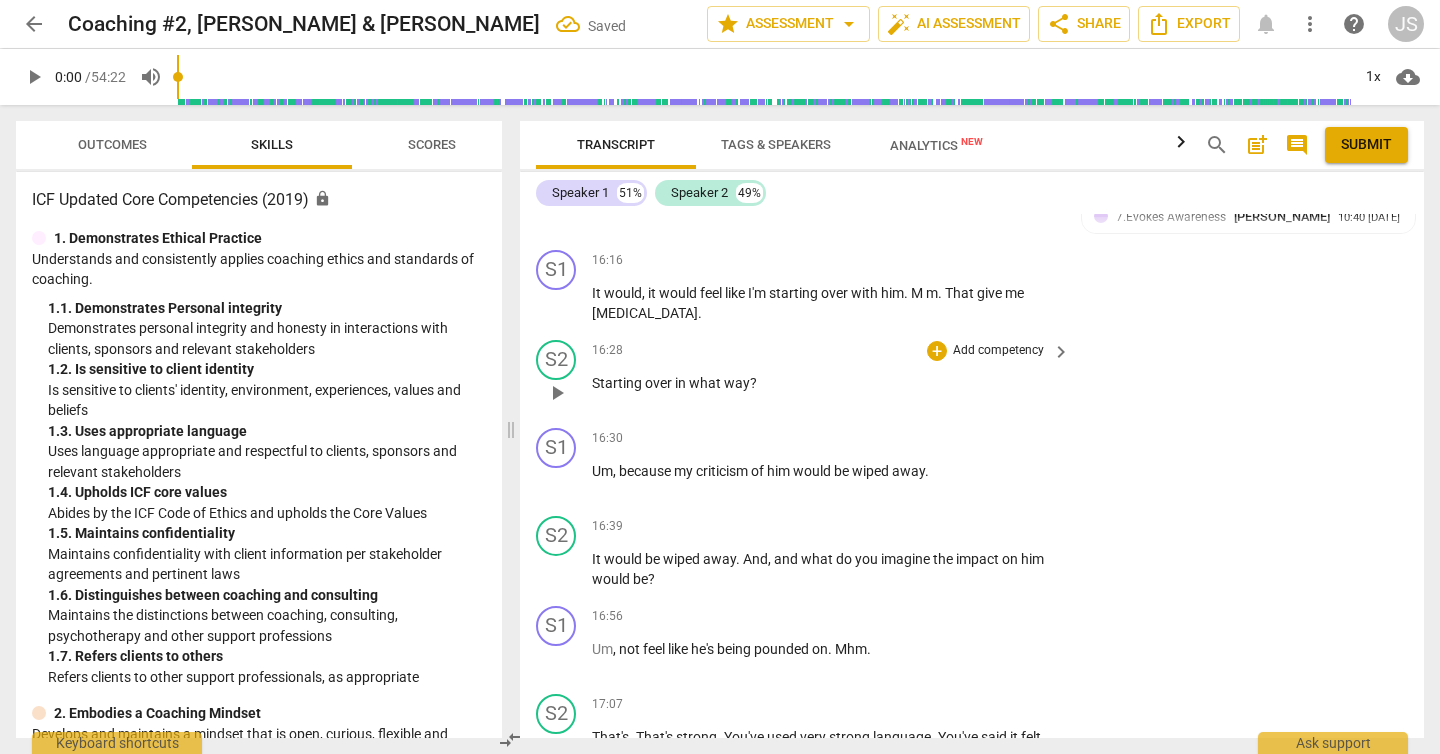 scroll, scrollTop: 10179, scrollLeft: 0, axis: vertical 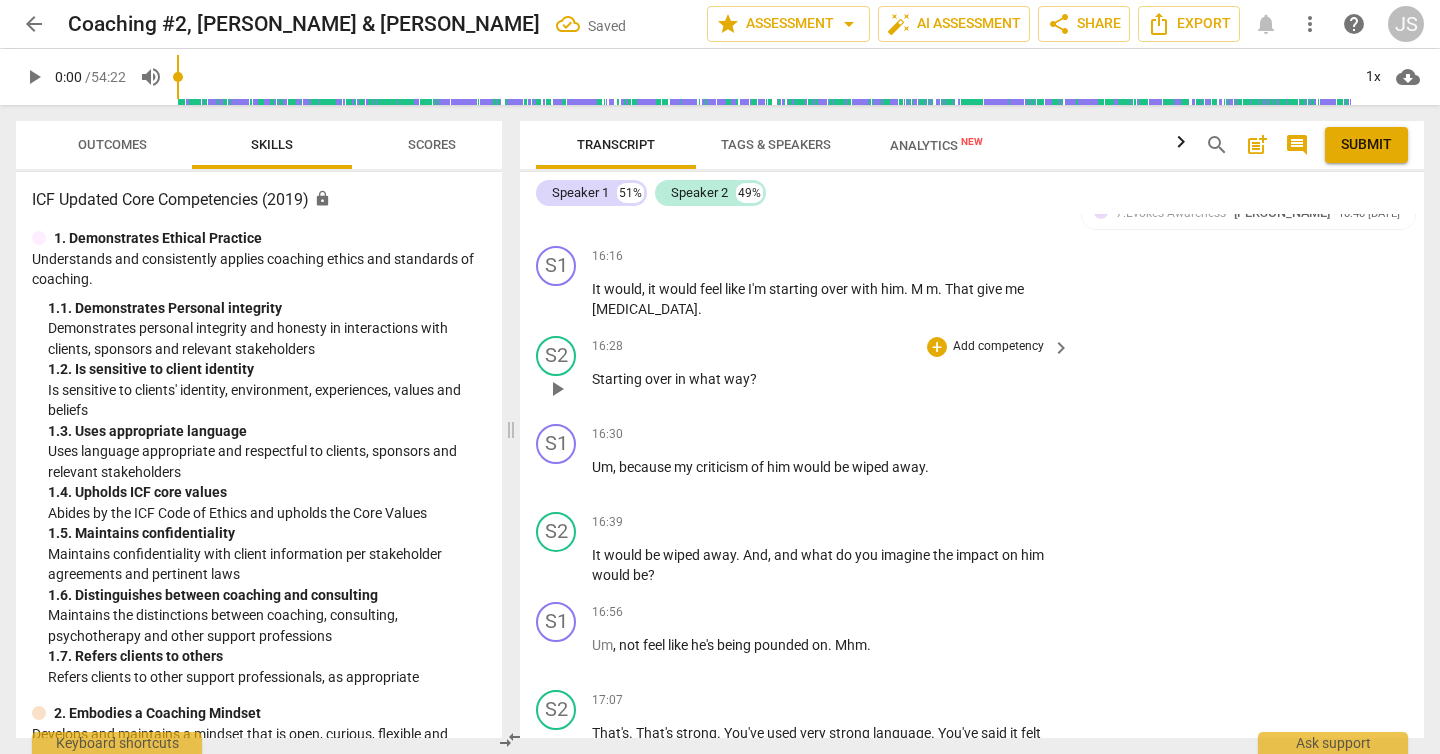 click on "Add competency" at bounding box center (998, 347) 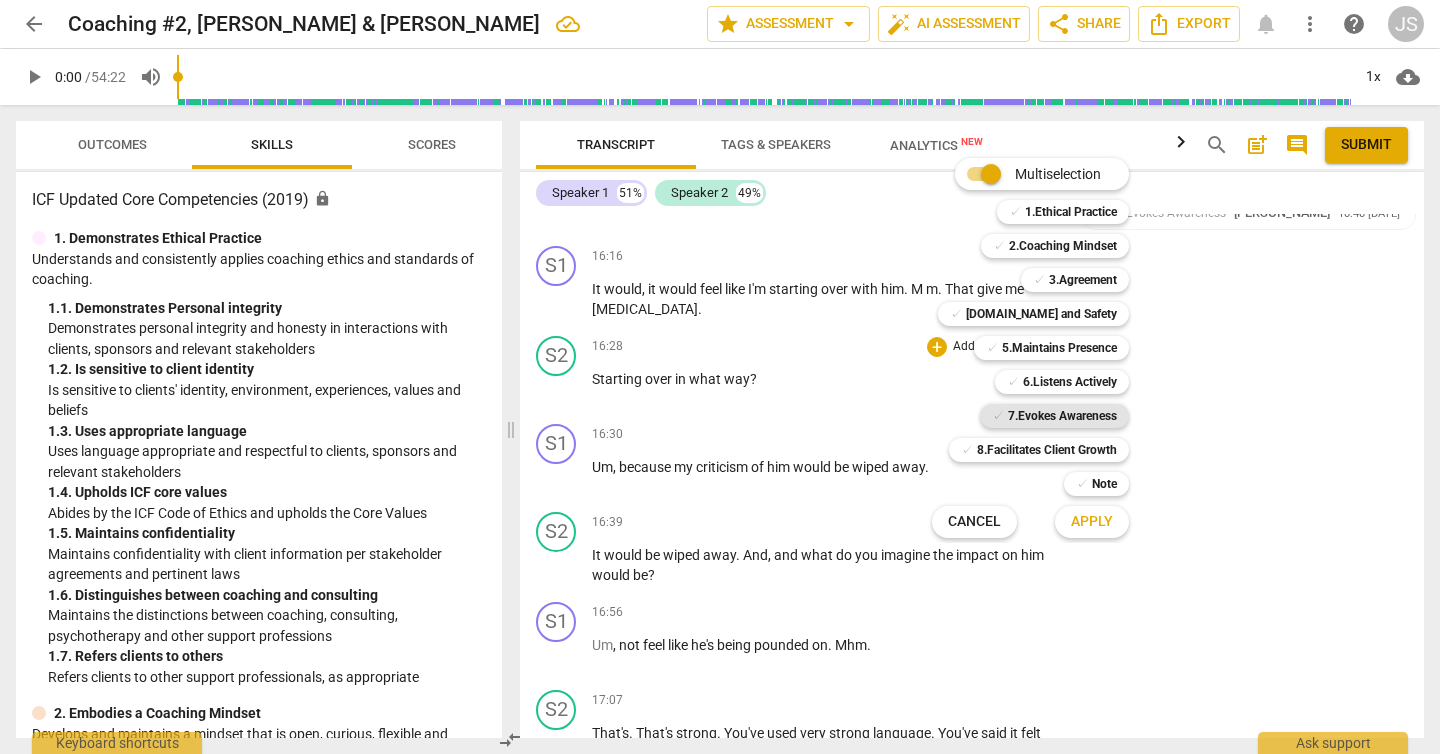 click on "7.Evokes Awareness" at bounding box center [1062, 416] 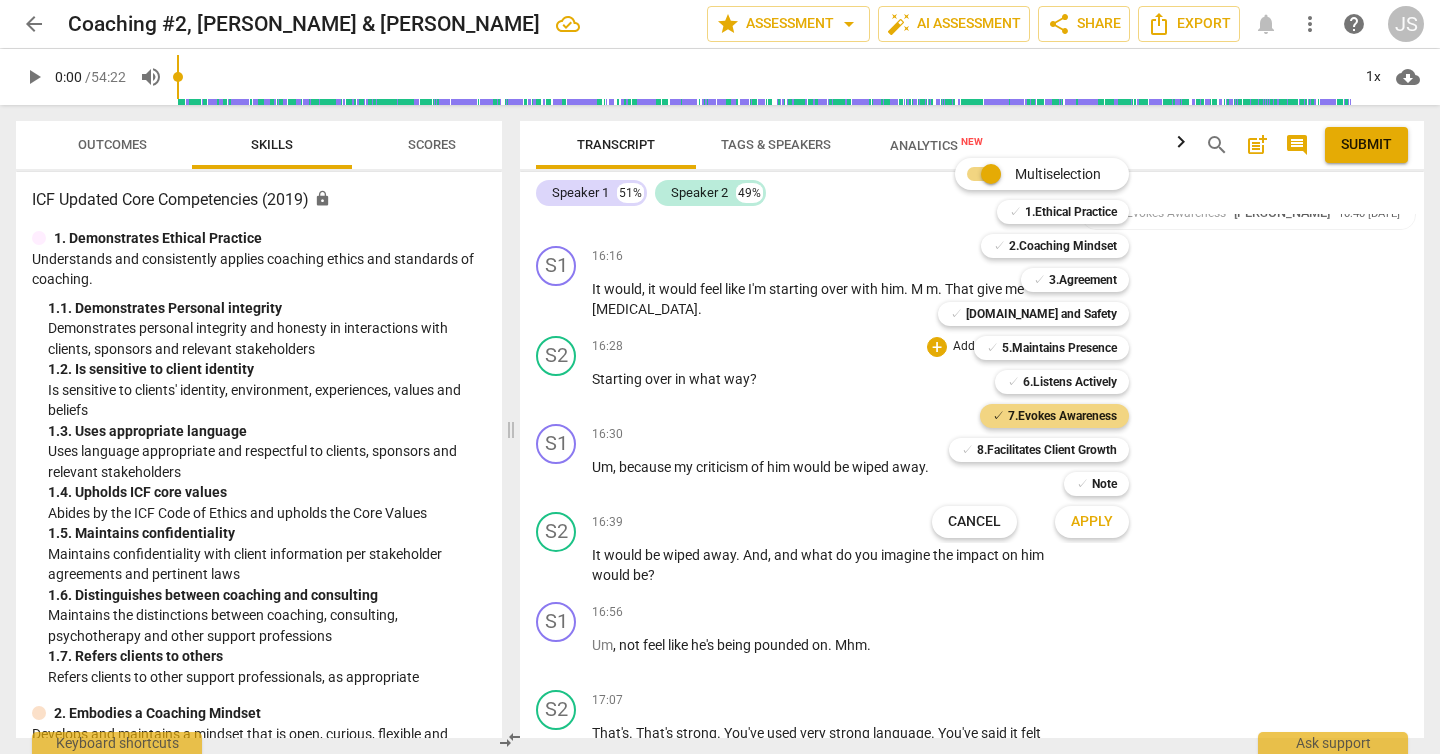 click on "Apply" at bounding box center (1092, 522) 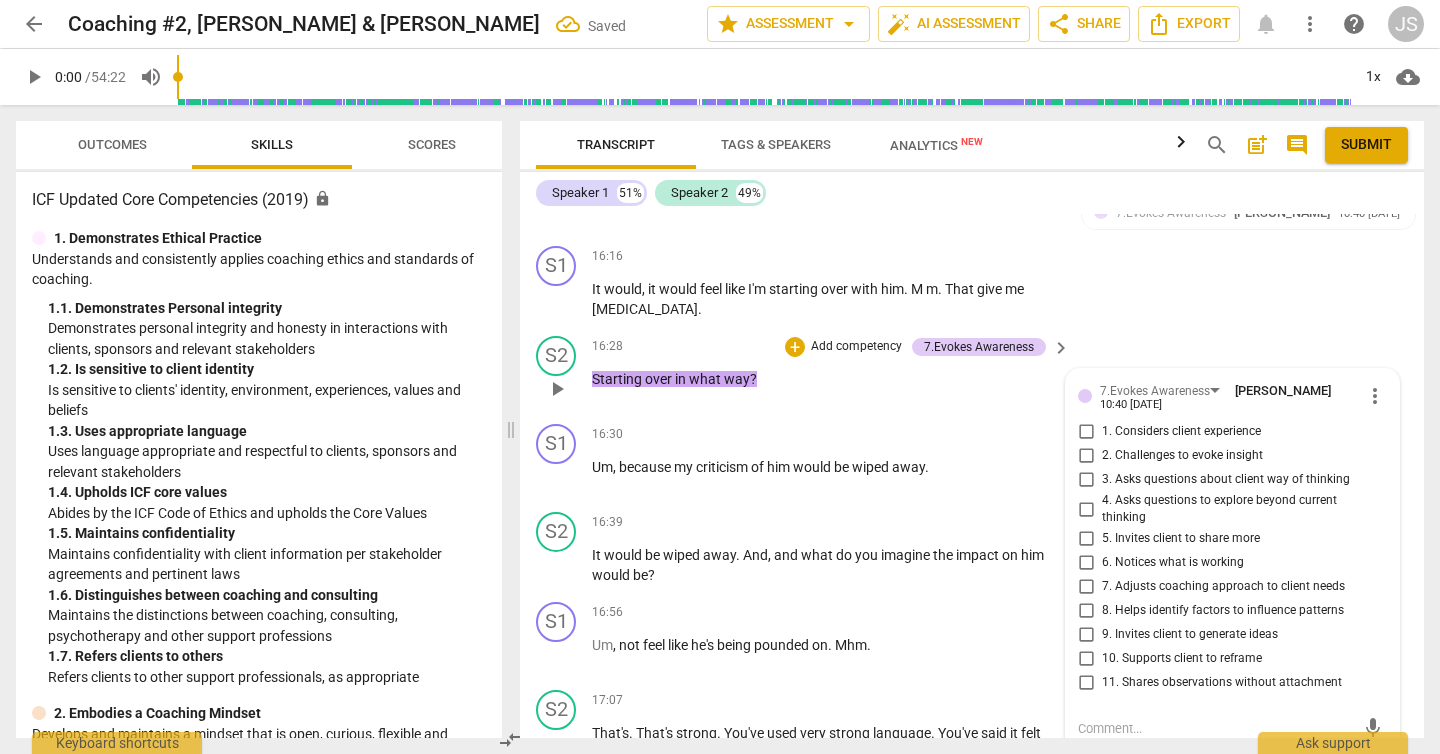 click on "5. Invites client to share more" at bounding box center (1086, 539) 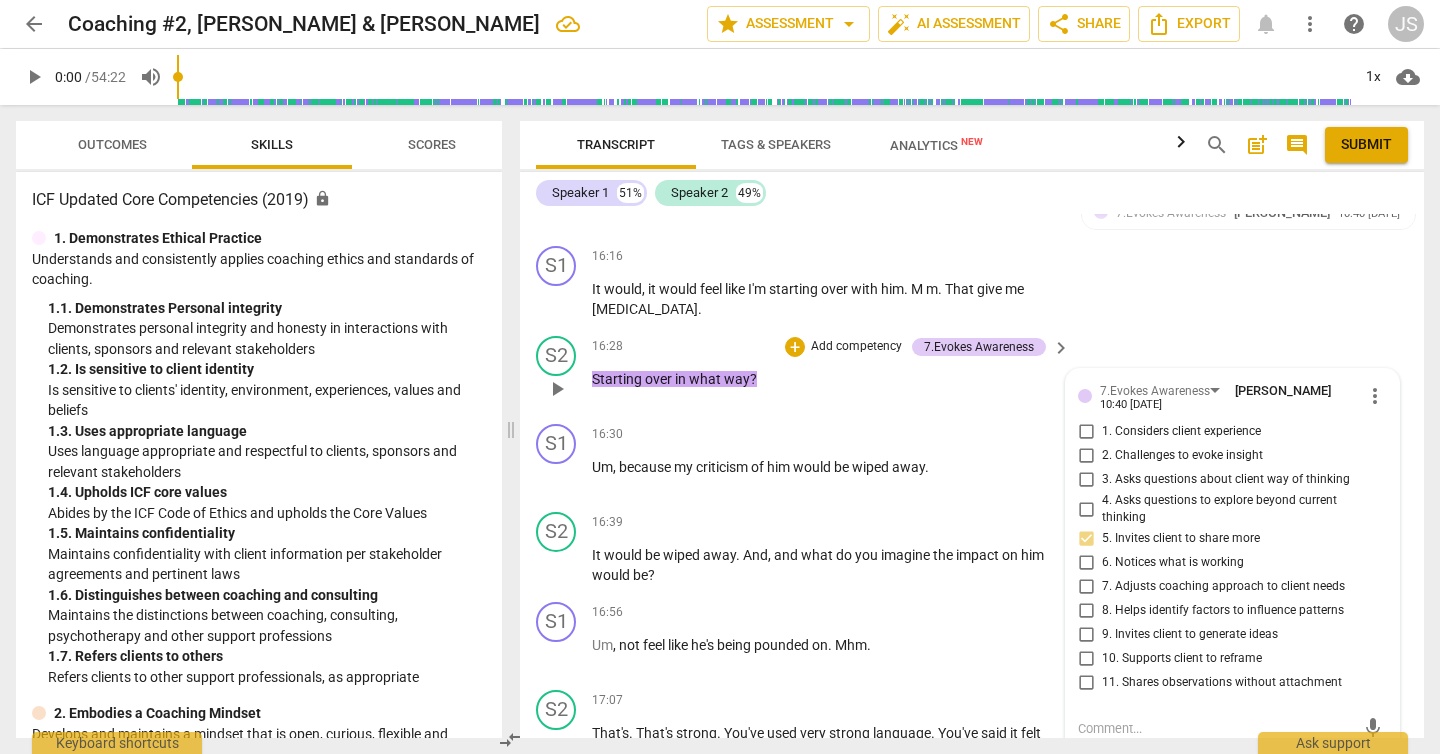 click on "9. Invites client to generate ideas" at bounding box center (1086, 635) 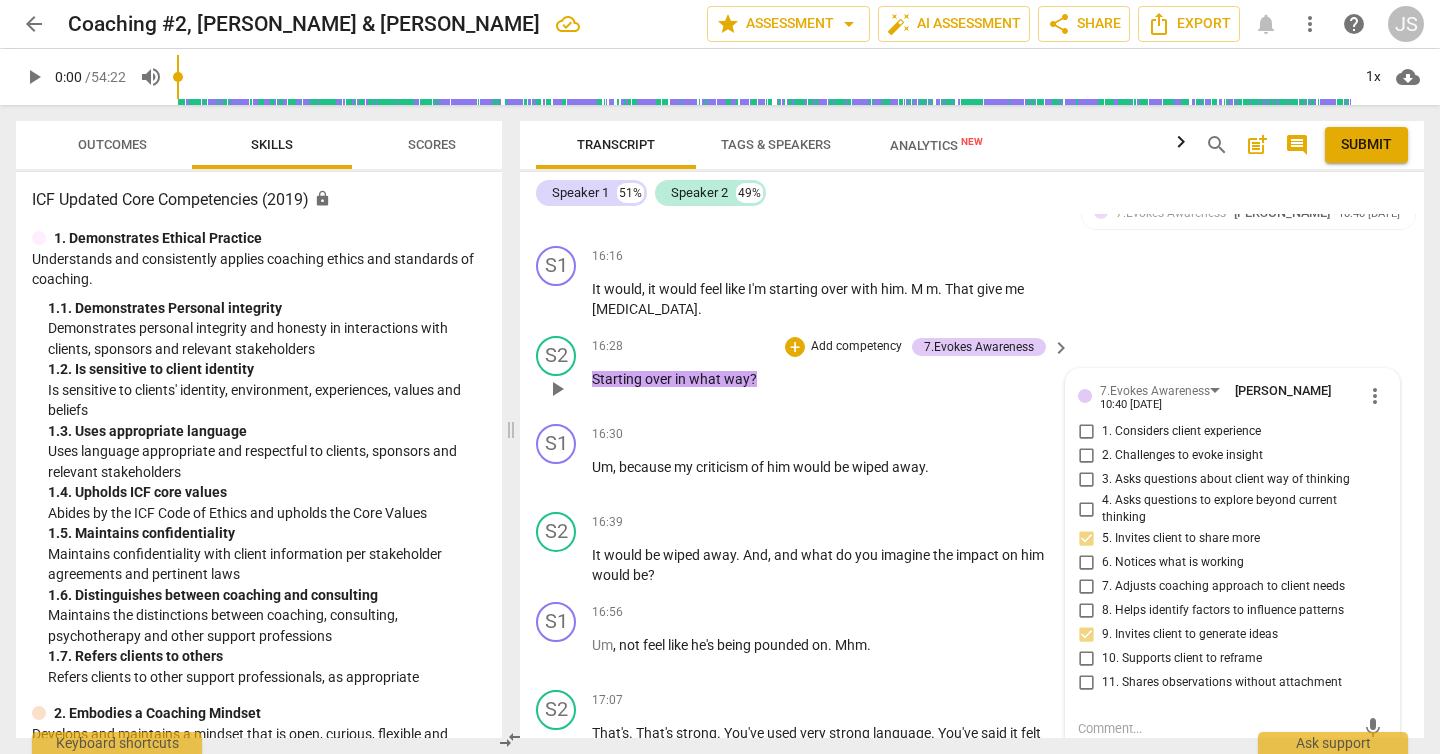click on "9. Invites client to generate ideas" at bounding box center (1086, 635) 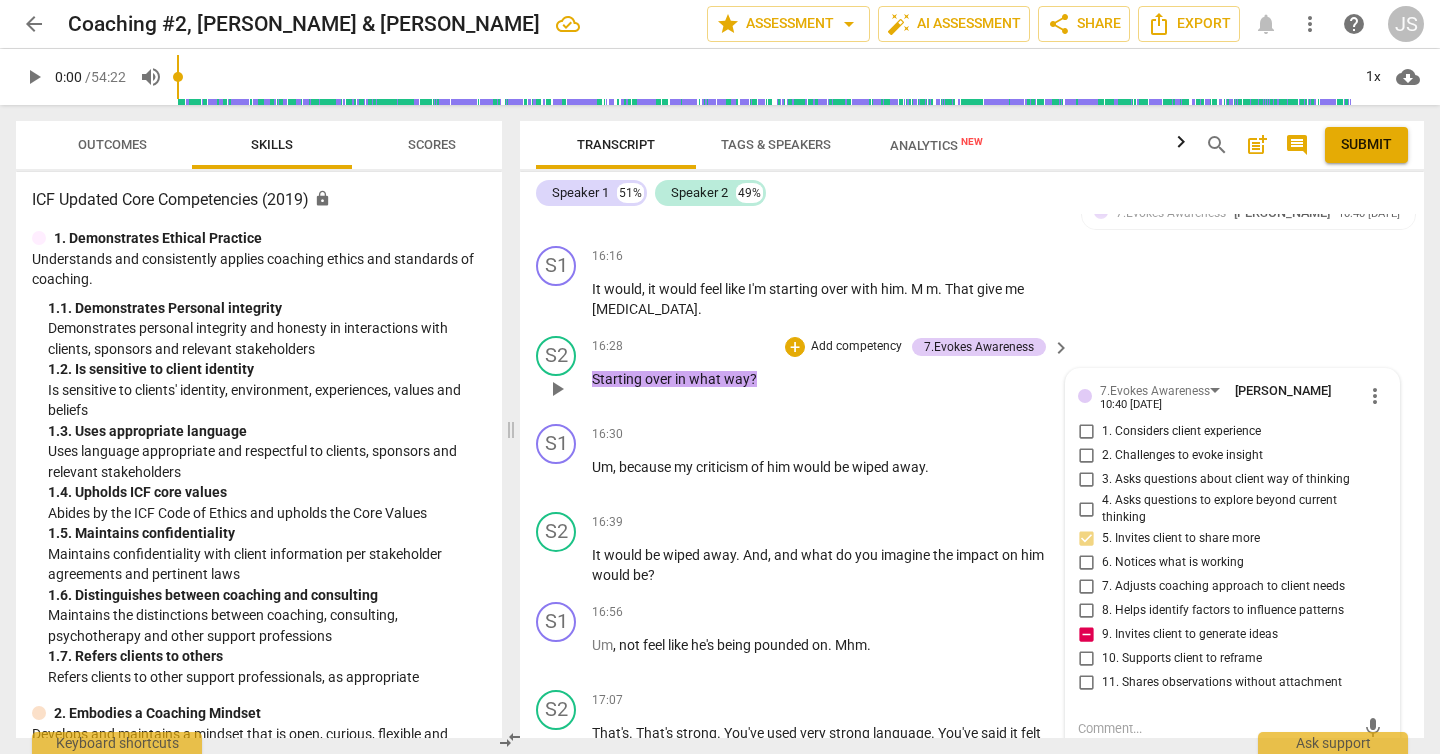 click on "9. Invites client to generate ideas" at bounding box center [1086, 635] 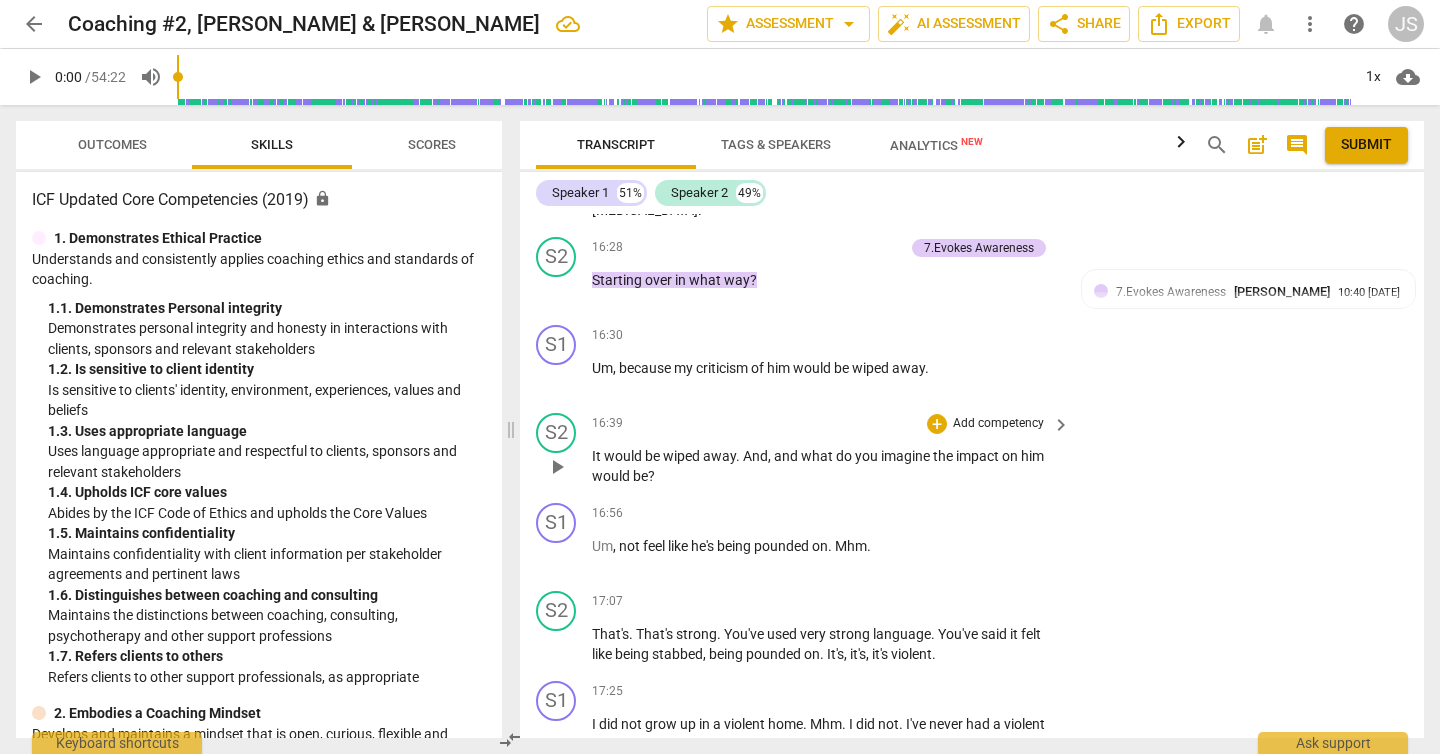 scroll, scrollTop: 10284, scrollLeft: 0, axis: vertical 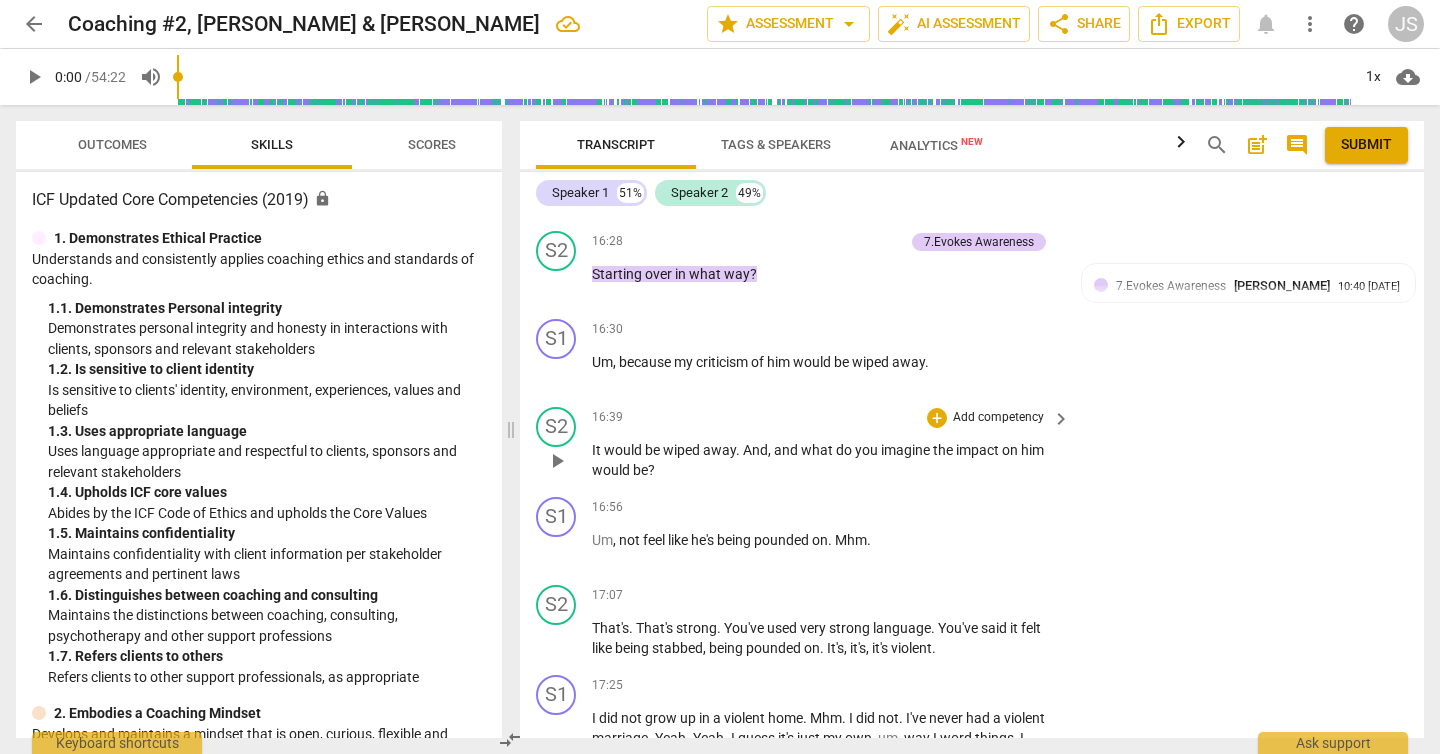 click on "Add competency" at bounding box center [998, 418] 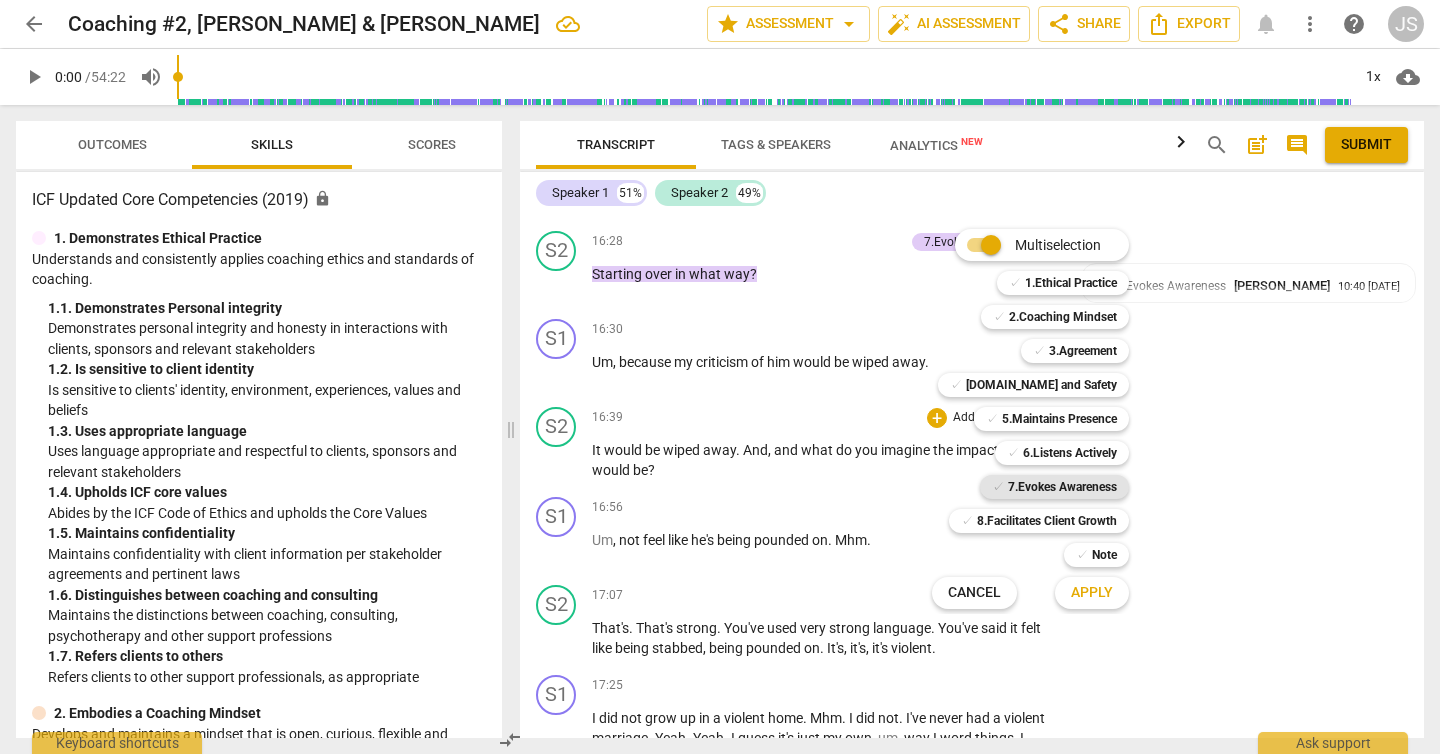 click on "7.Evokes Awareness" at bounding box center (1062, 487) 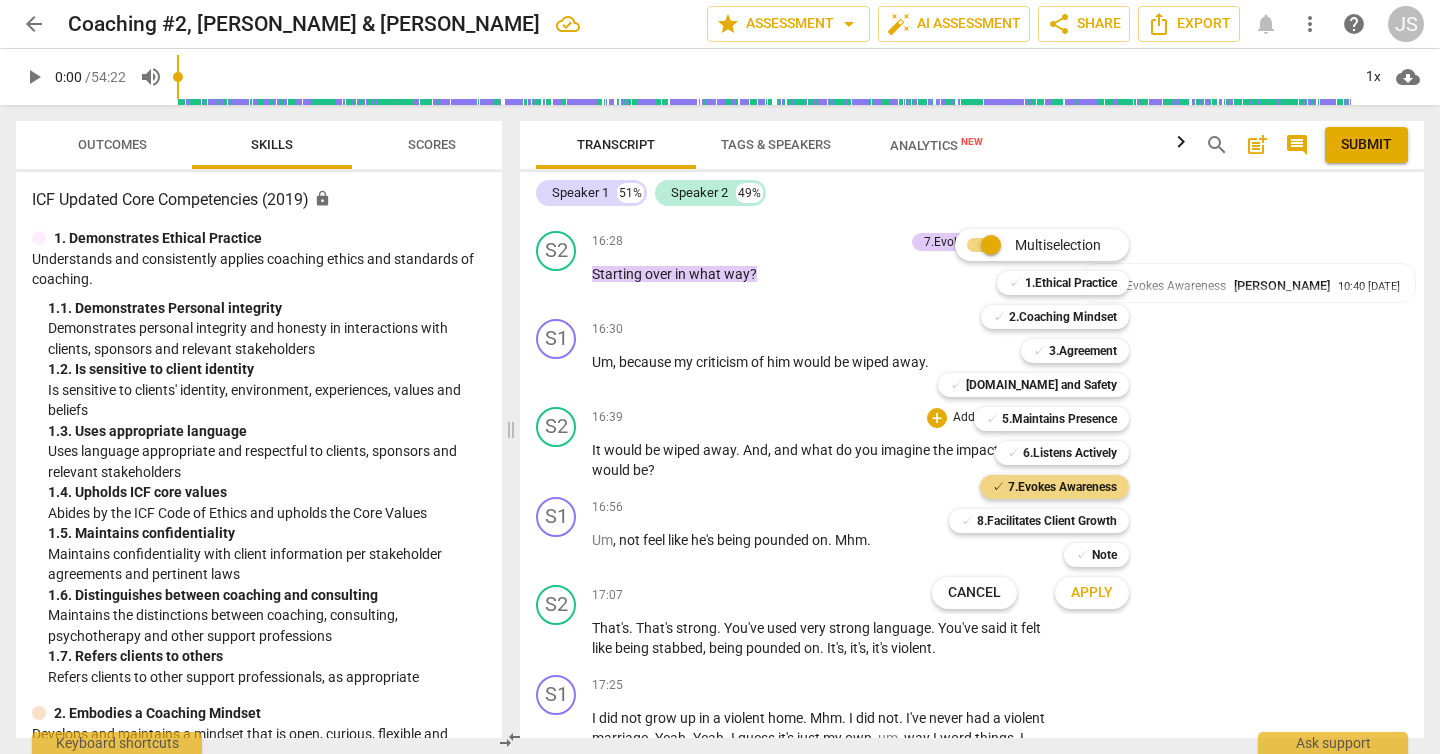 click on "Apply" at bounding box center (1092, 593) 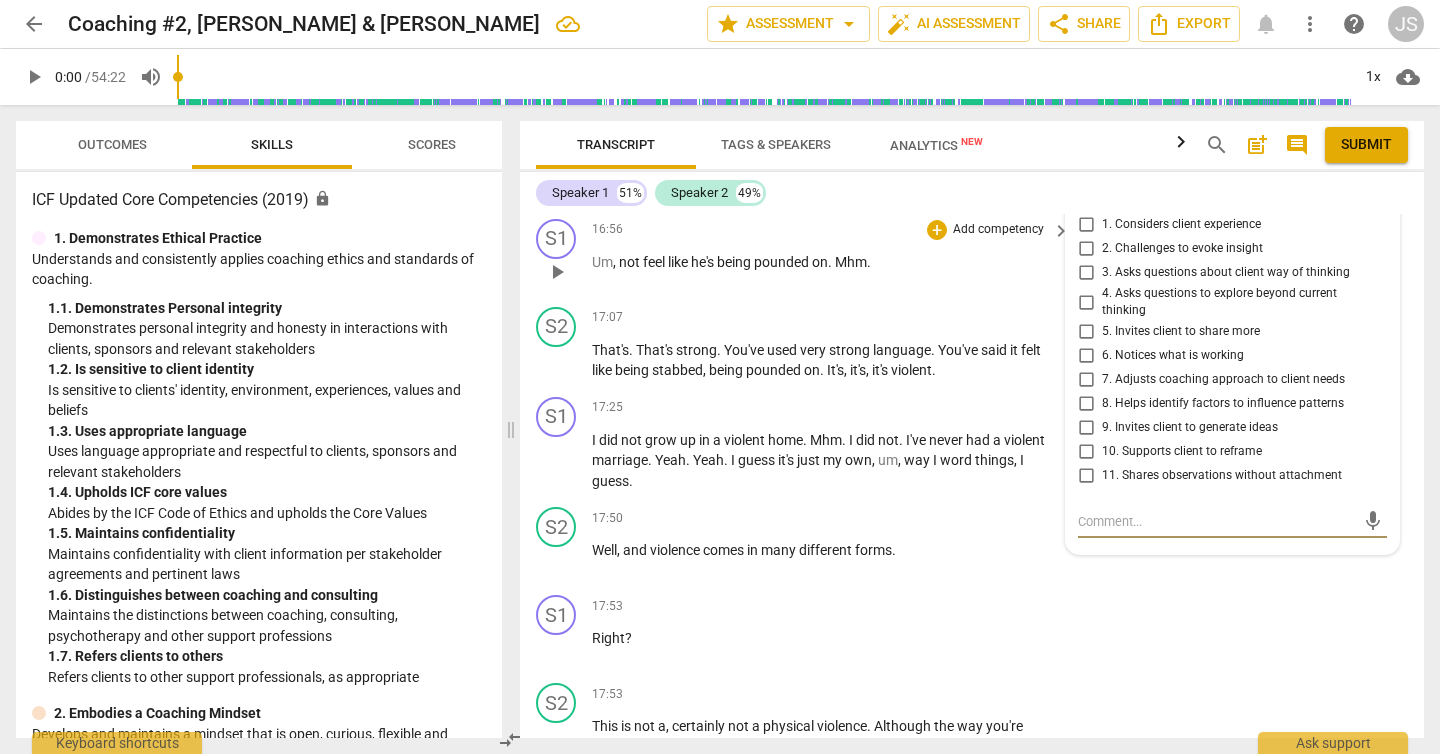 scroll, scrollTop: 10565, scrollLeft: 0, axis: vertical 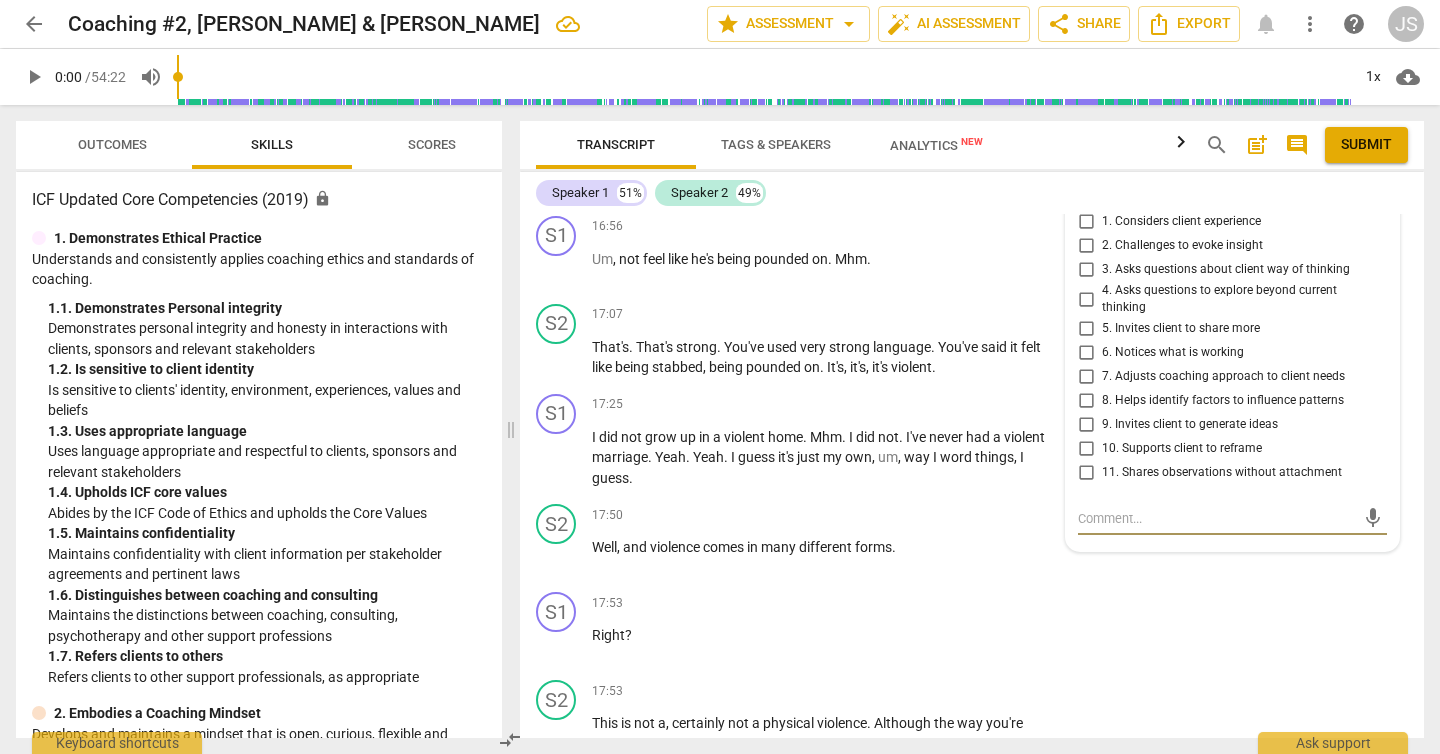 click on "2. Challenges to evoke insight" at bounding box center (1086, 246) 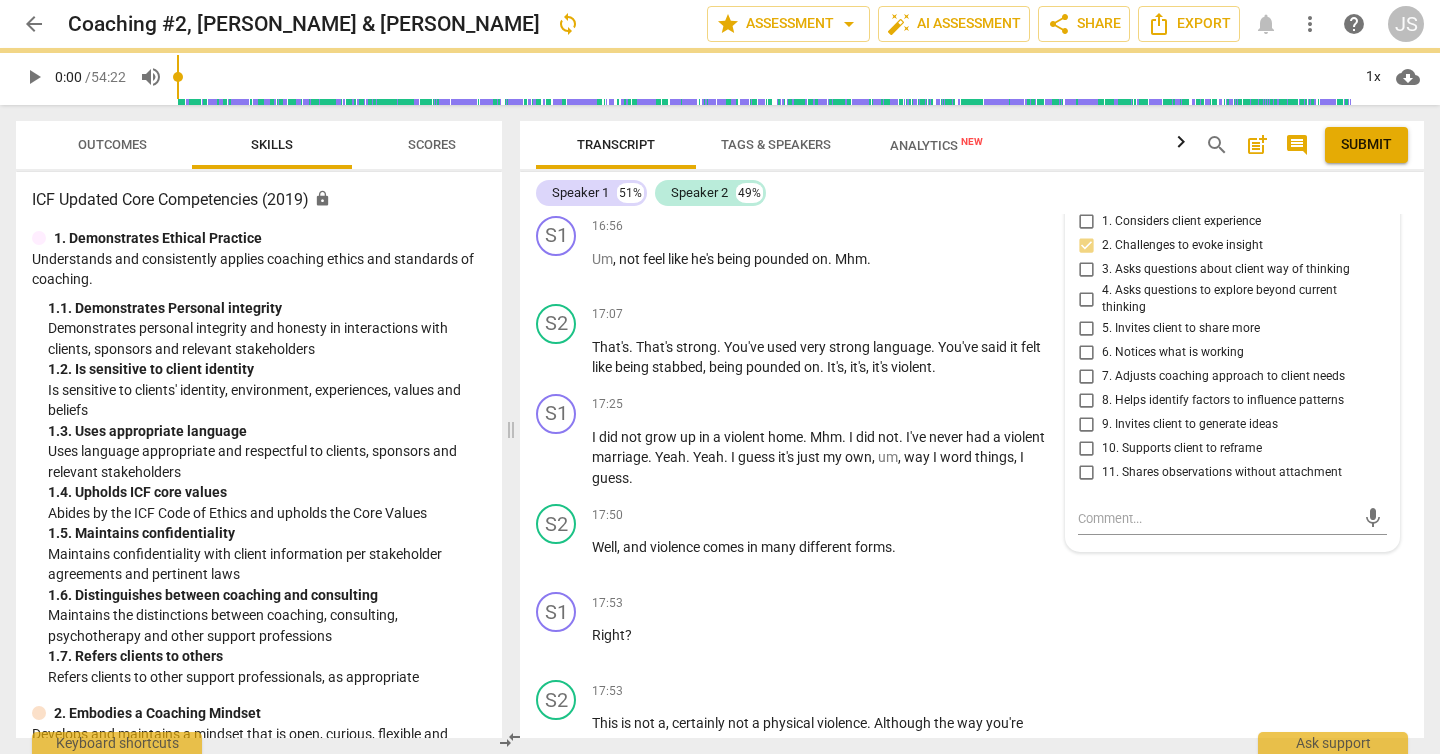 click on "2. Challenges to evoke insight" at bounding box center [1086, 246] 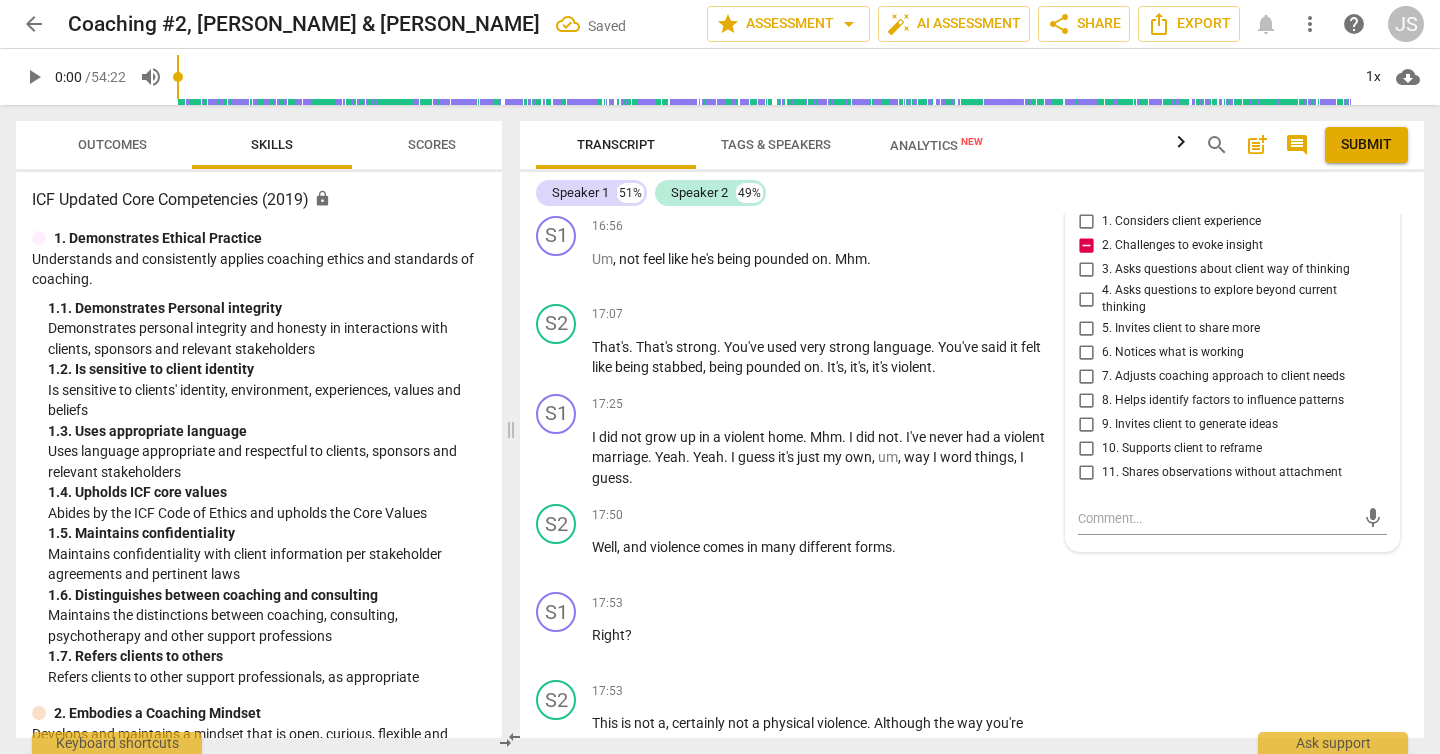 click on "4. Asks questions to explore beyond current thinking" at bounding box center [1086, 299] 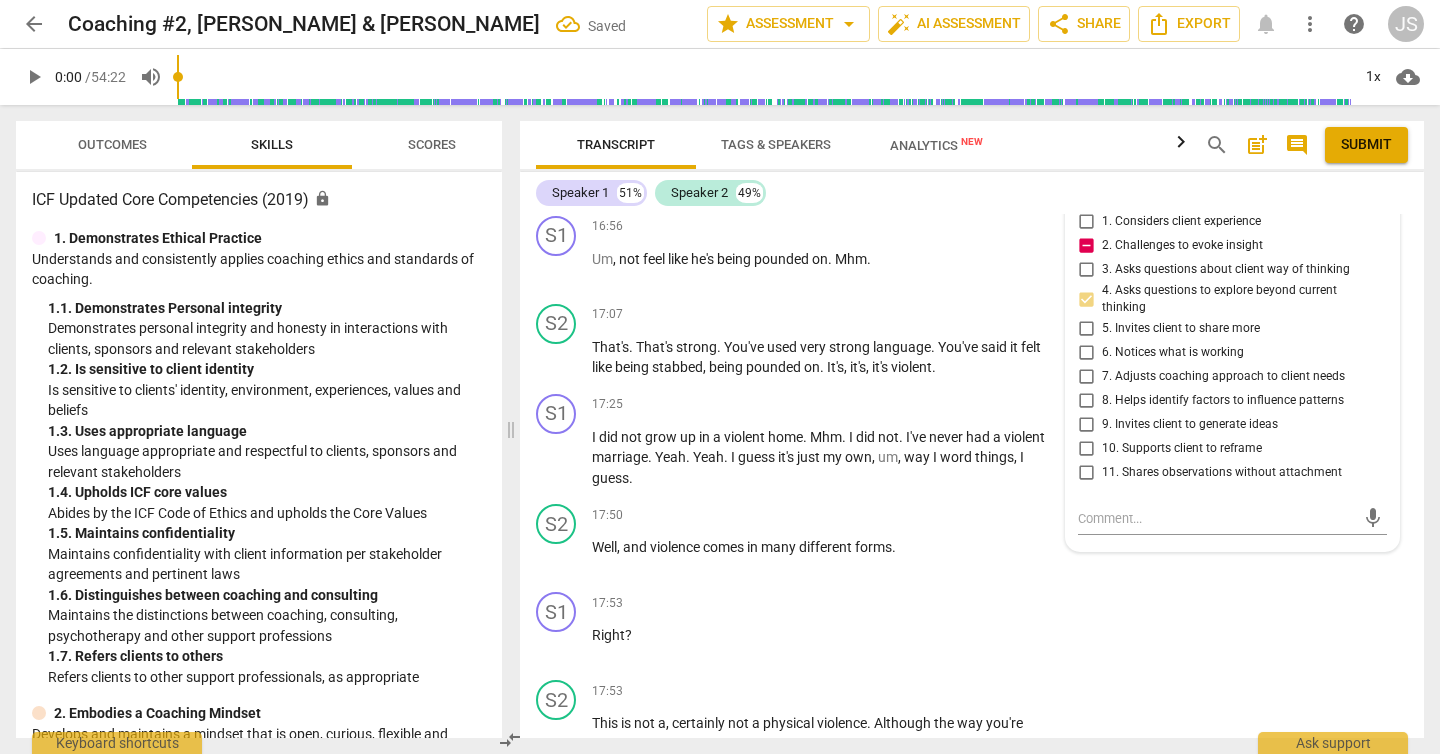 click on "2. Challenges to evoke insight" at bounding box center [1086, 246] 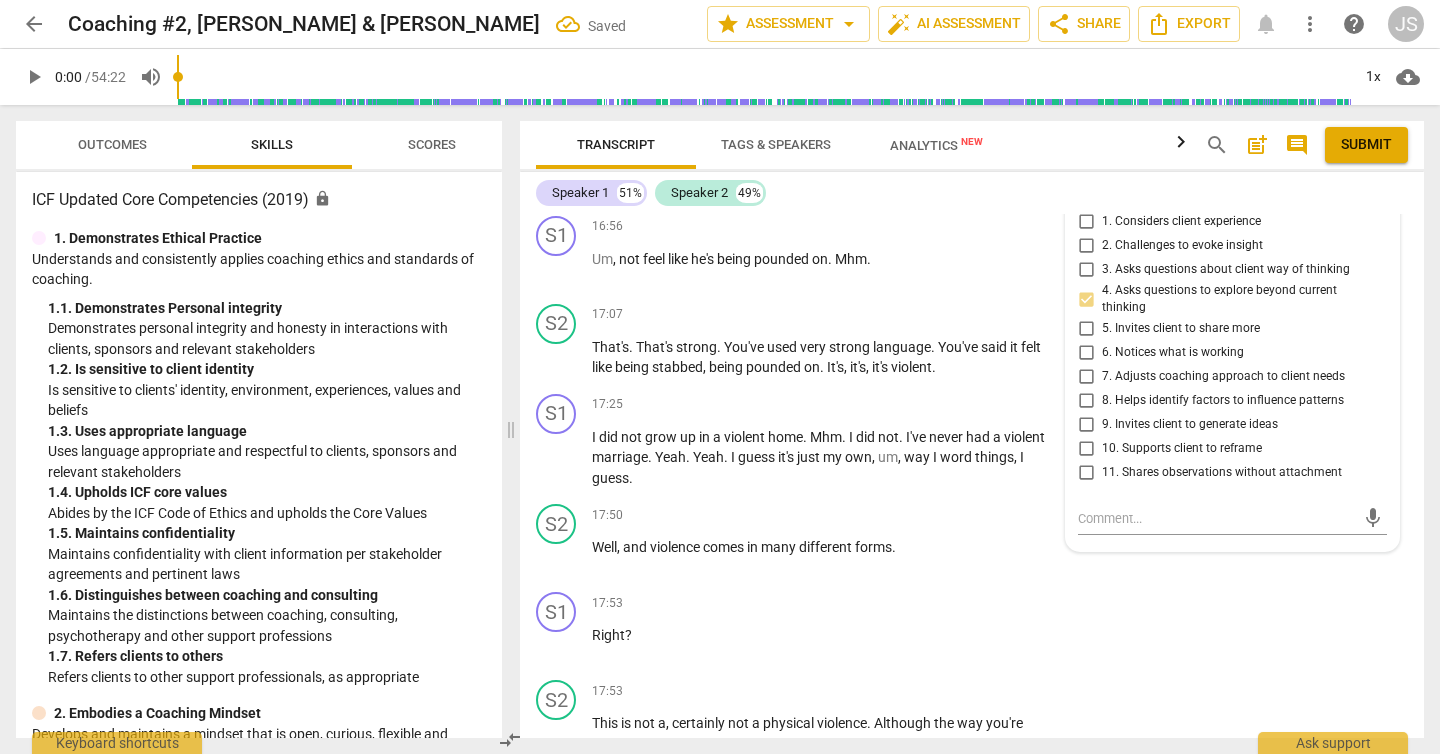 click on "2. Challenges to evoke insight" at bounding box center (1086, 246) 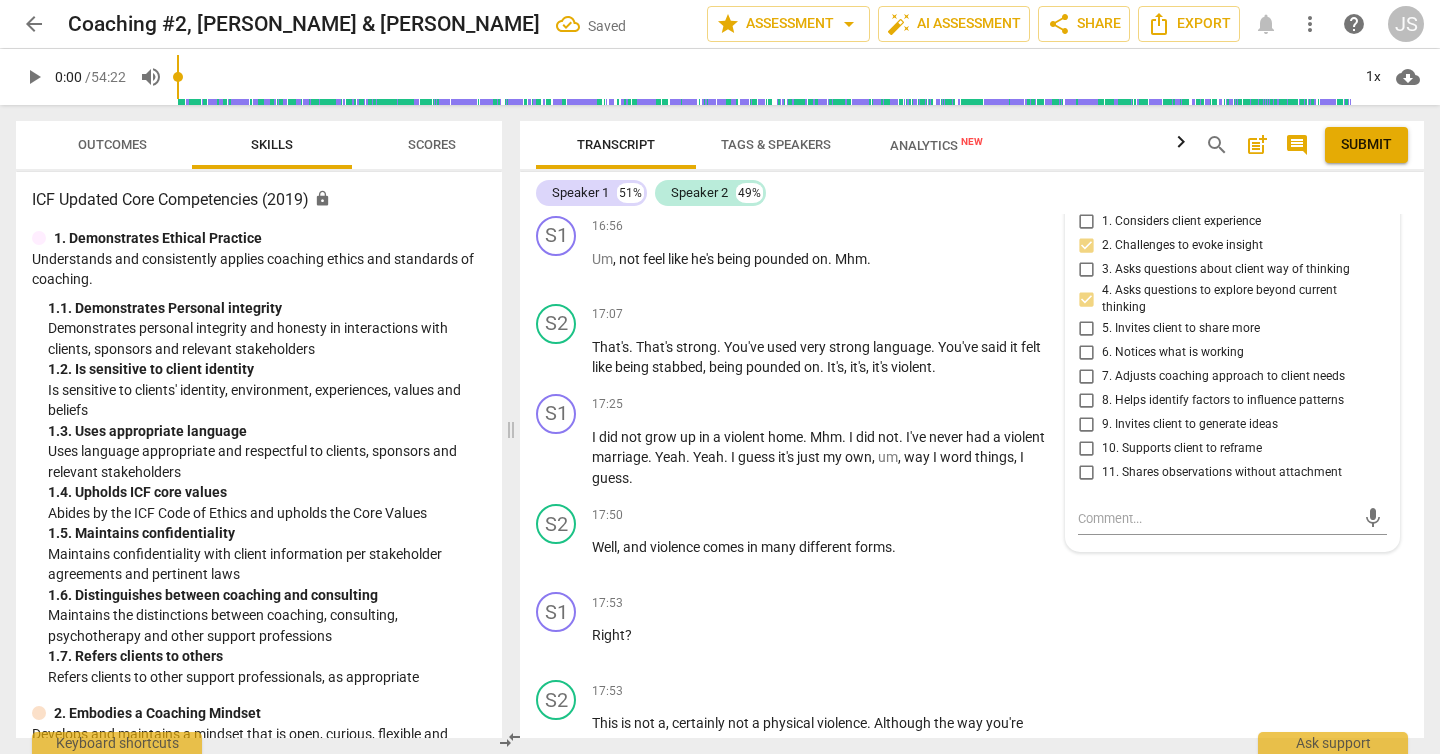 click on "2. Challenges to evoke insight" at bounding box center (1086, 246) 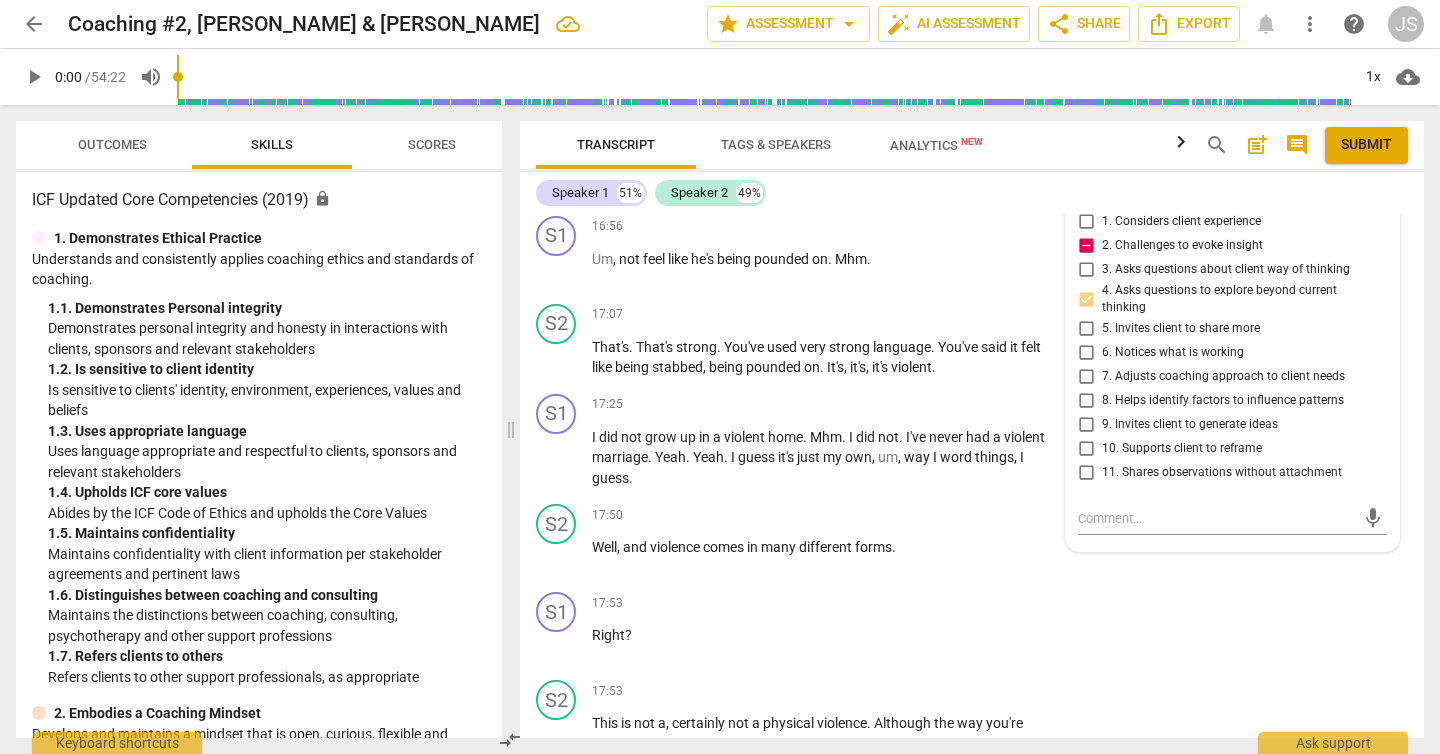 click on "2. Challenges to evoke insight" at bounding box center (1086, 246) 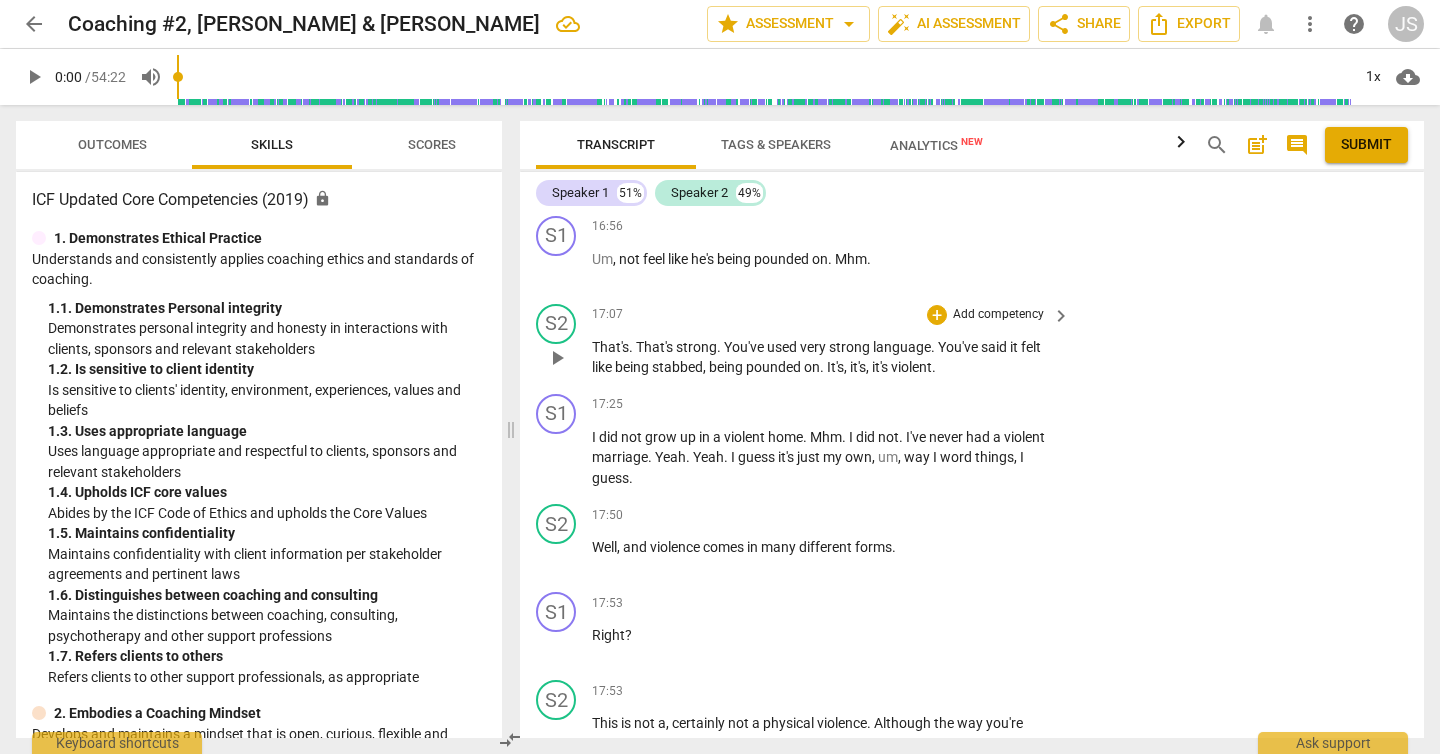 click on "Add competency" at bounding box center (998, 315) 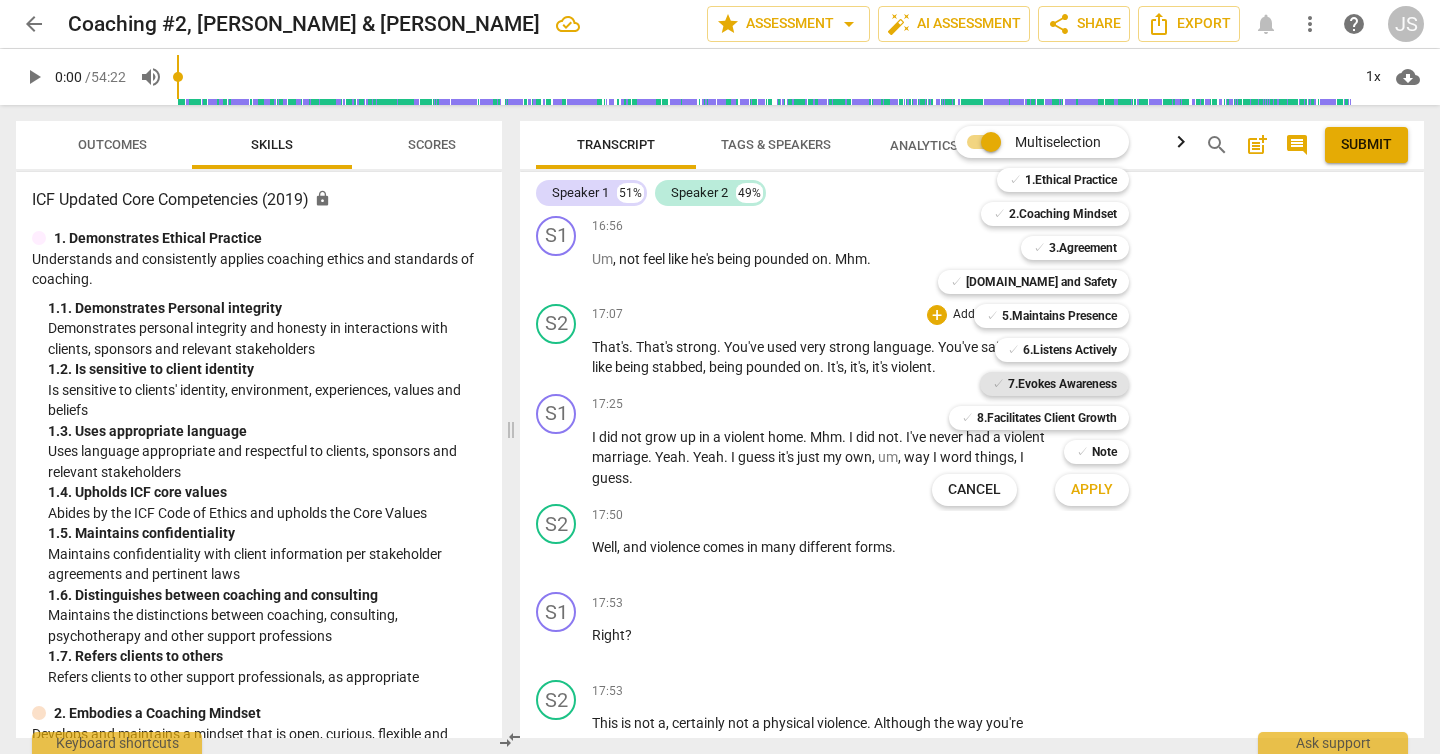 click on "7.Evokes Awareness" at bounding box center [1062, 384] 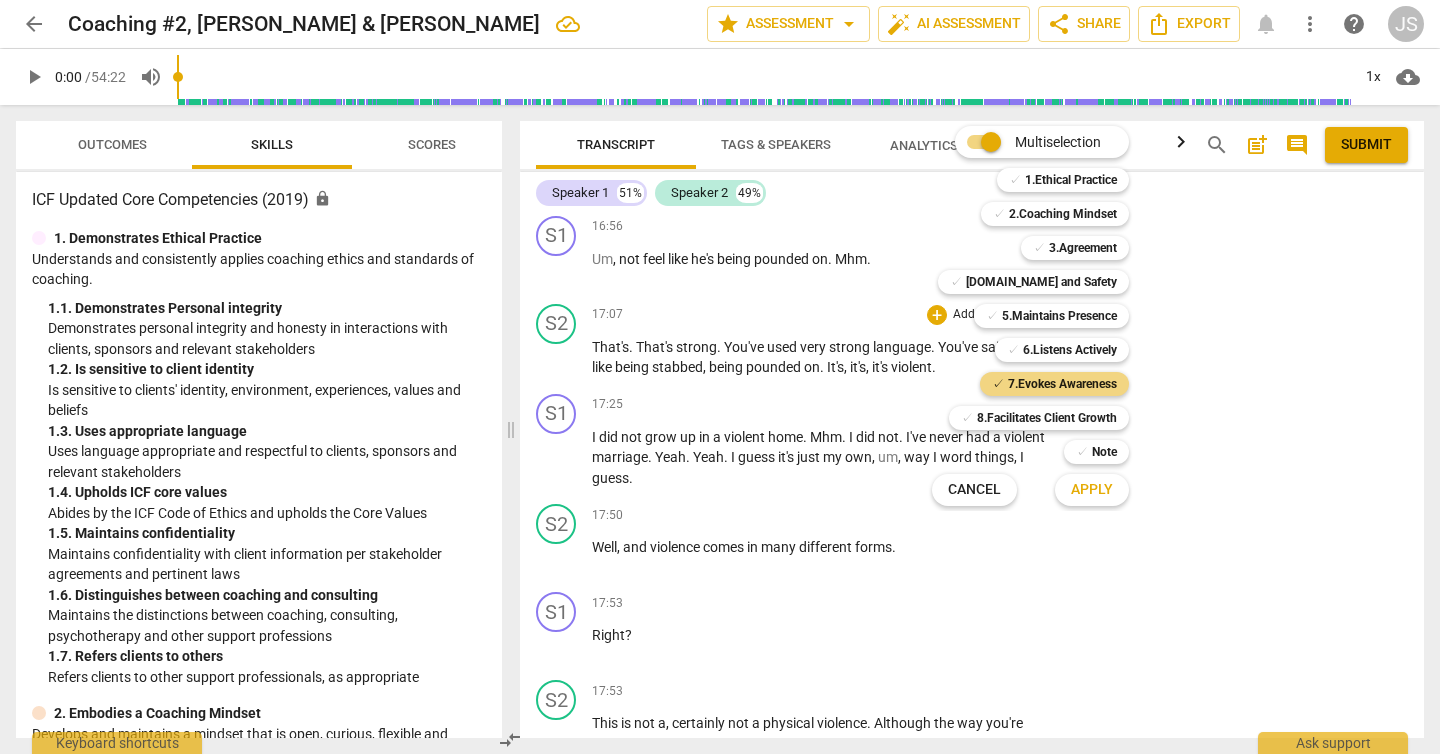 click on "Apply" at bounding box center (1092, 490) 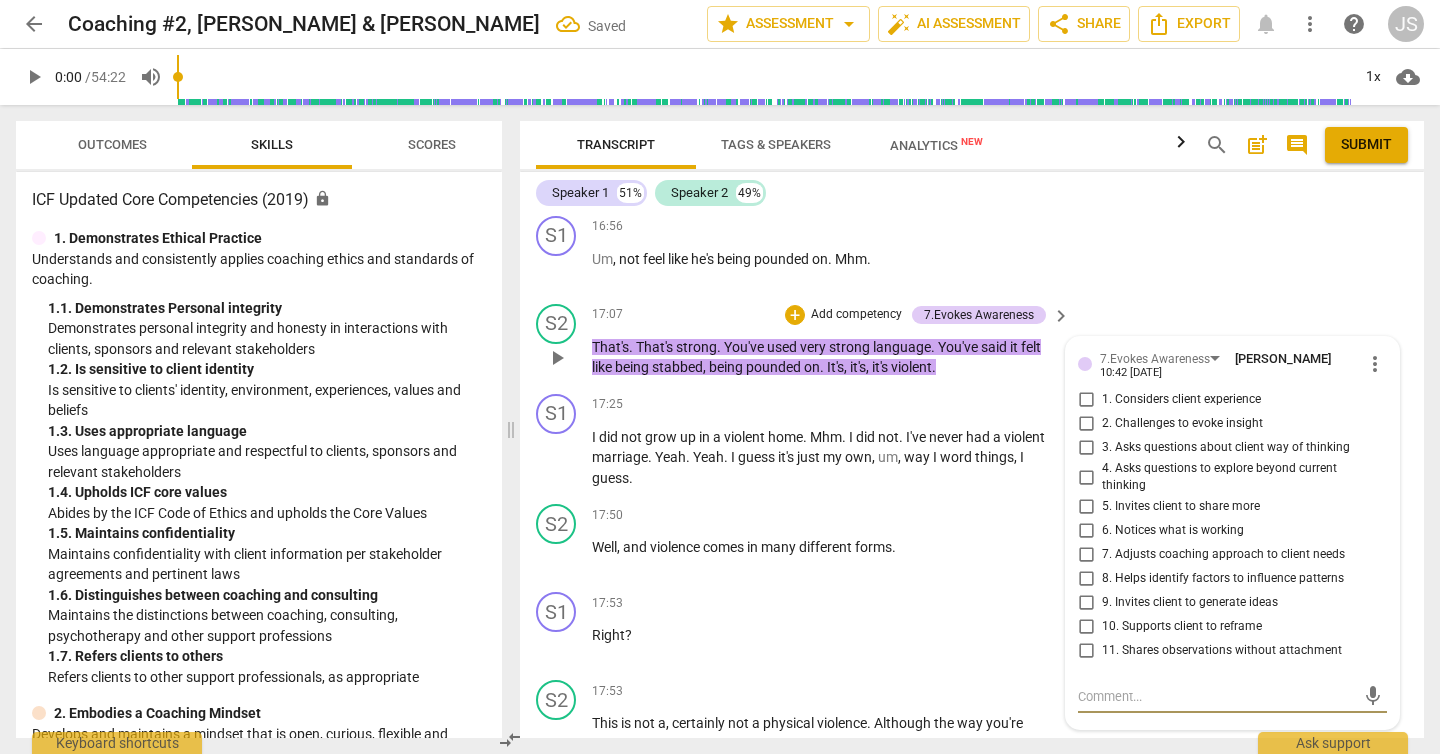 click on "11. Shares observations without attachment" at bounding box center [1086, 651] 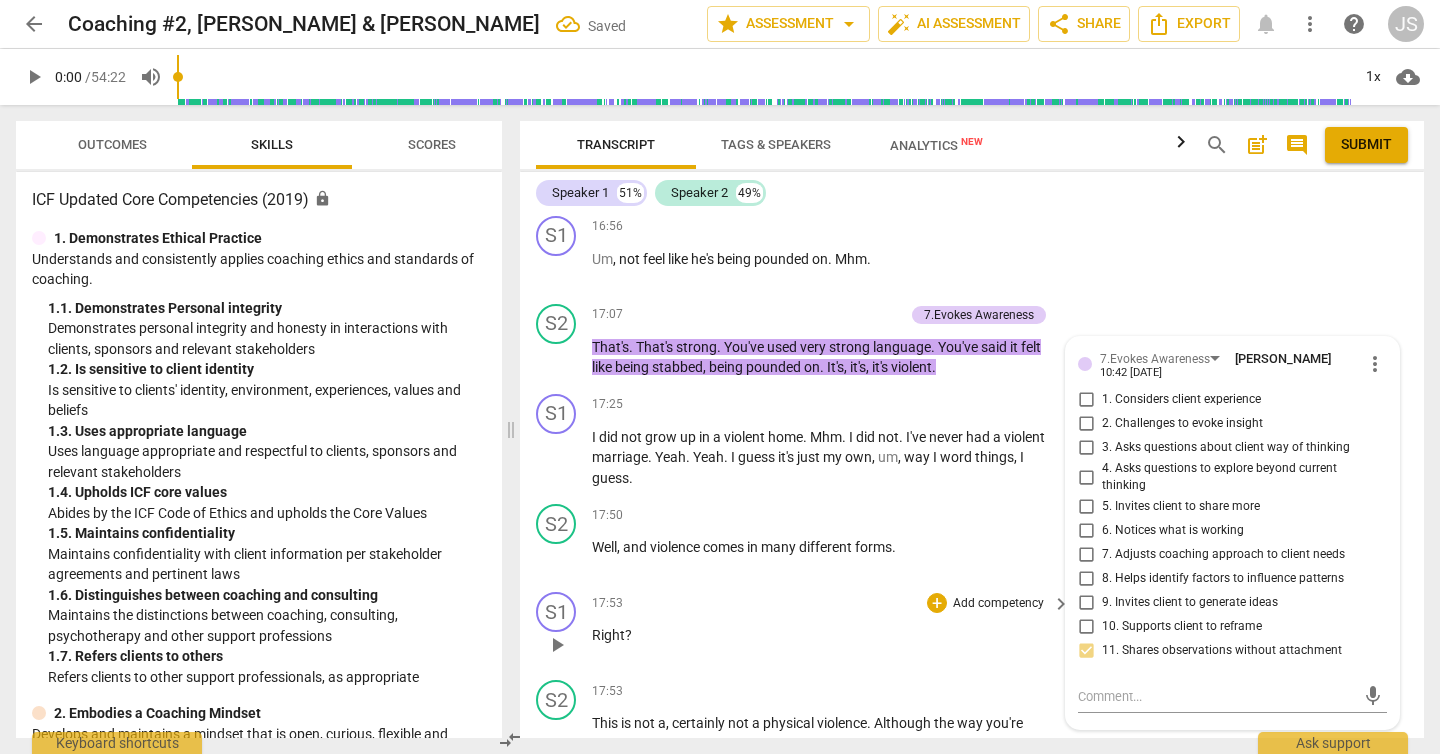 click on "17:53 + Add competency keyboard_arrow_right Right ?" at bounding box center [832, 628] 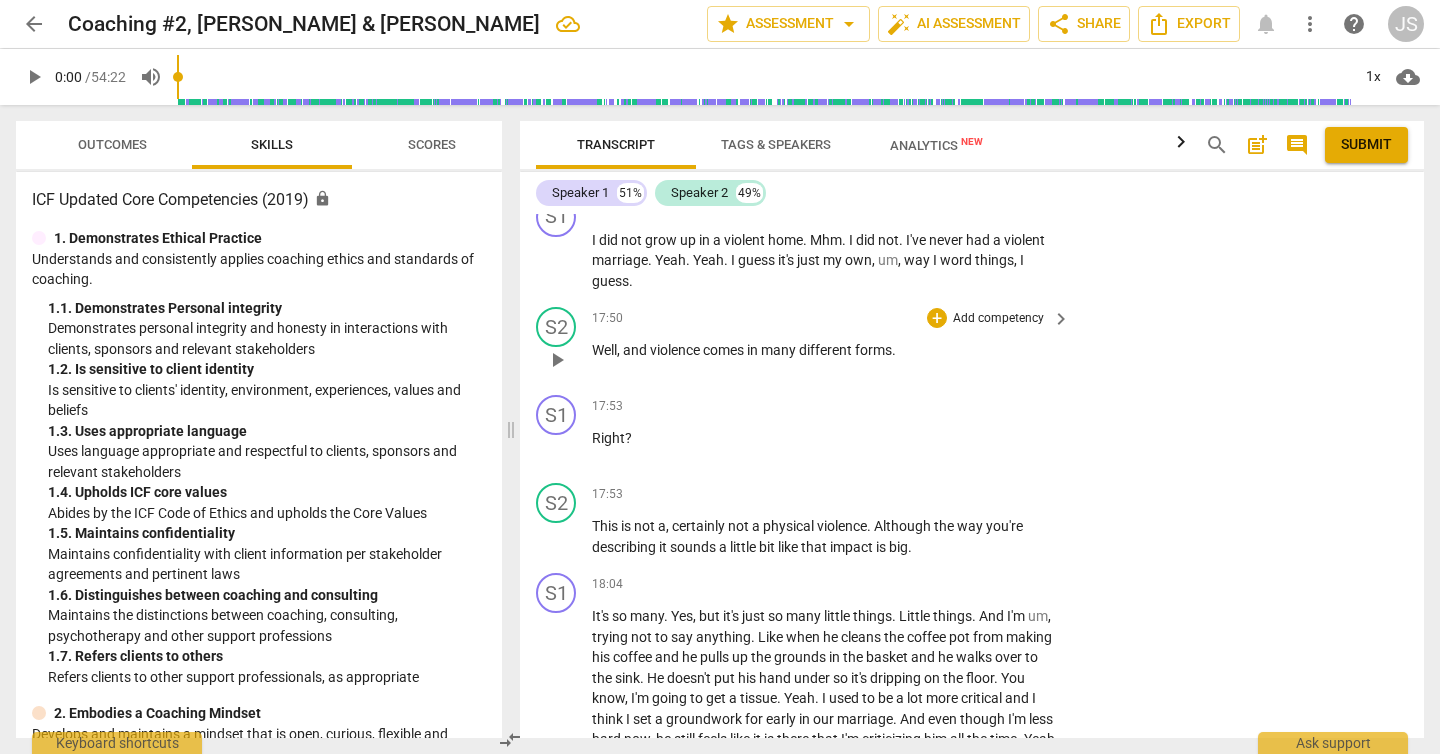 scroll, scrollTop: 10763, scrollLeft: 0, axis: vertical 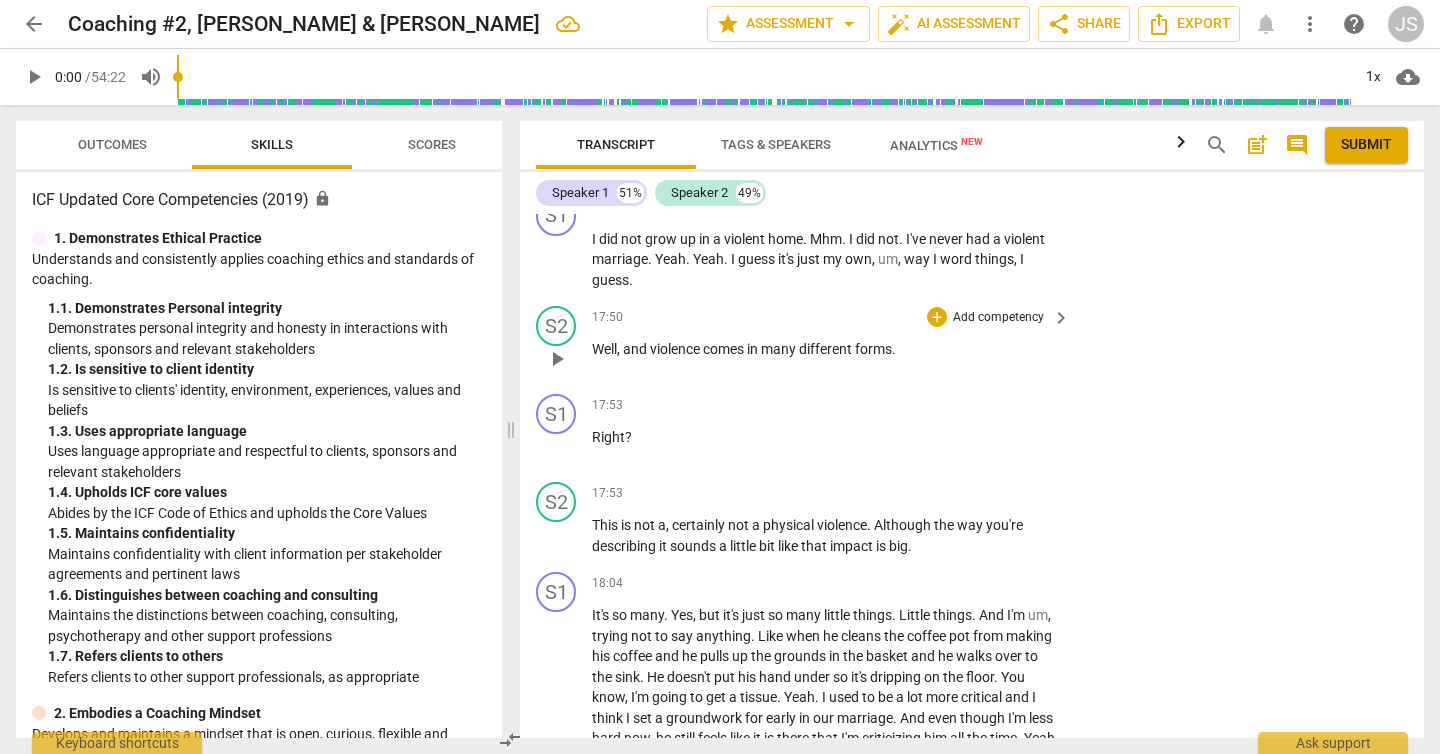 click on "Add competency" at bounding box center (998, 318) 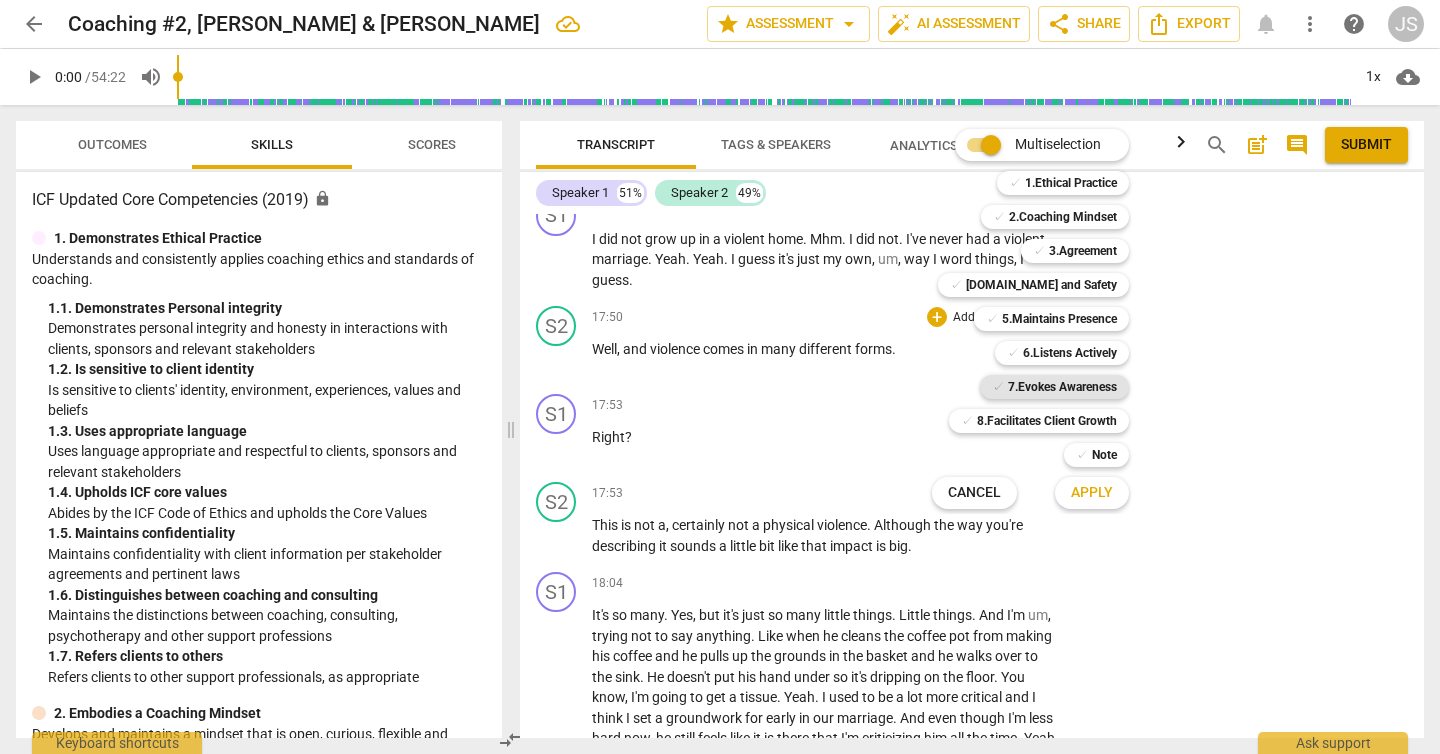 click on "✓ 7.Evokes Awareness" at bounding box center (1054, 387) 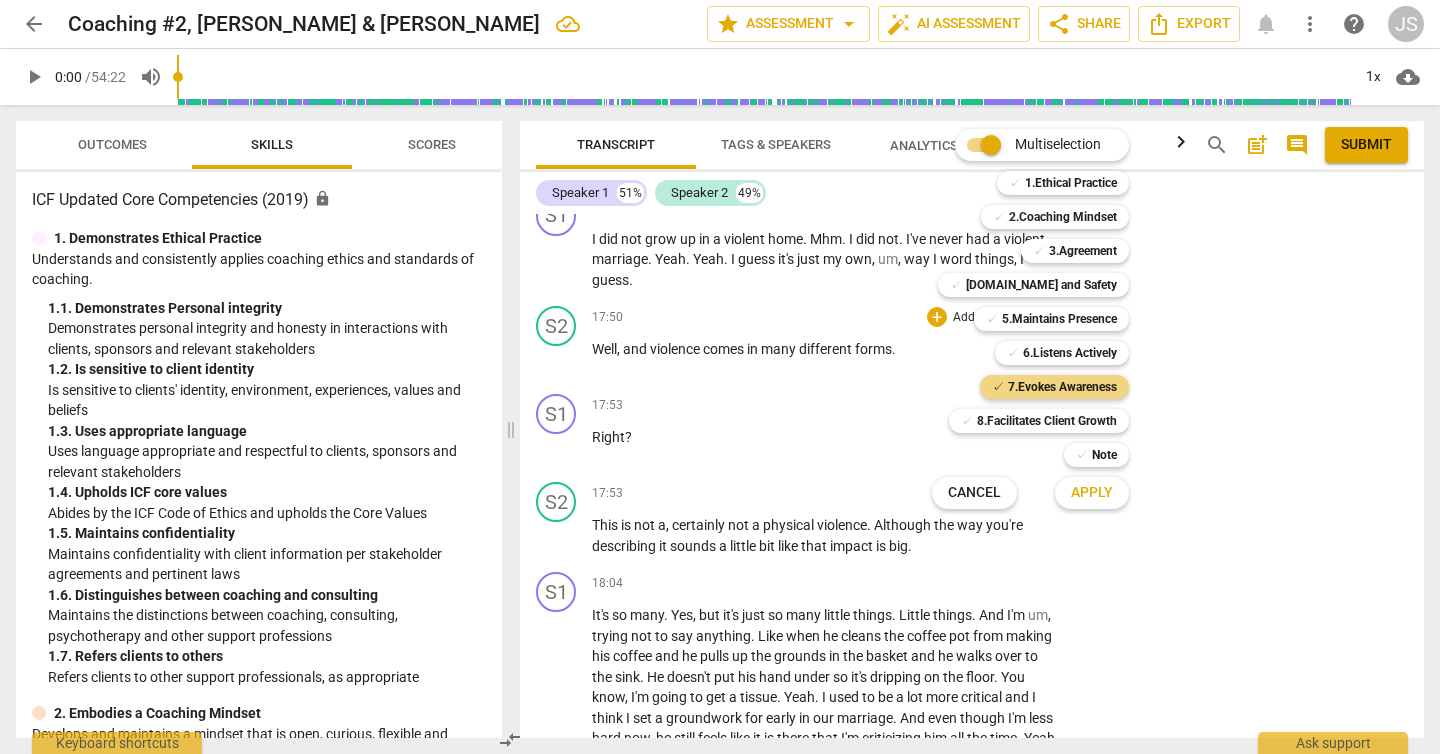 click on "Apply" at bounding box center (1092, 493) 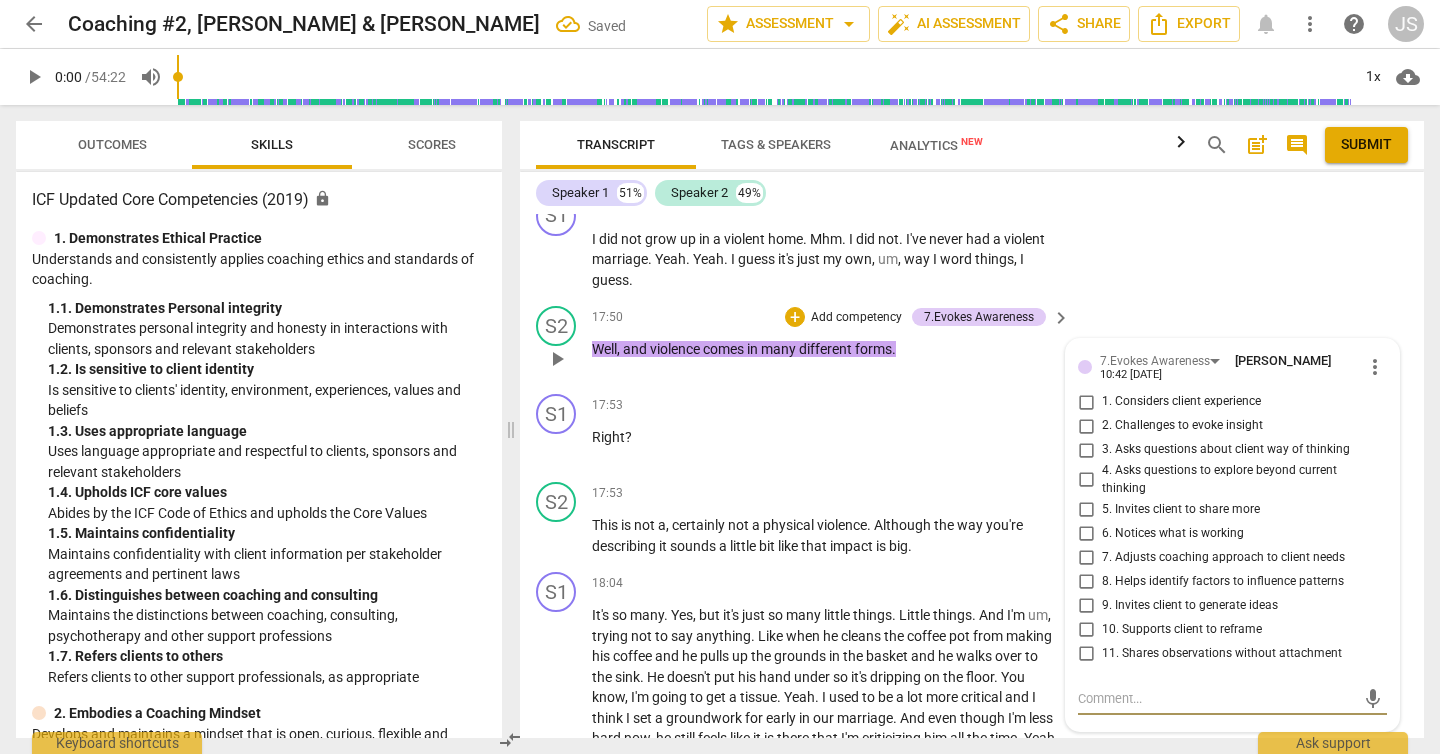 click on "1. Considers client experience" at bounding box center [1086, 402] 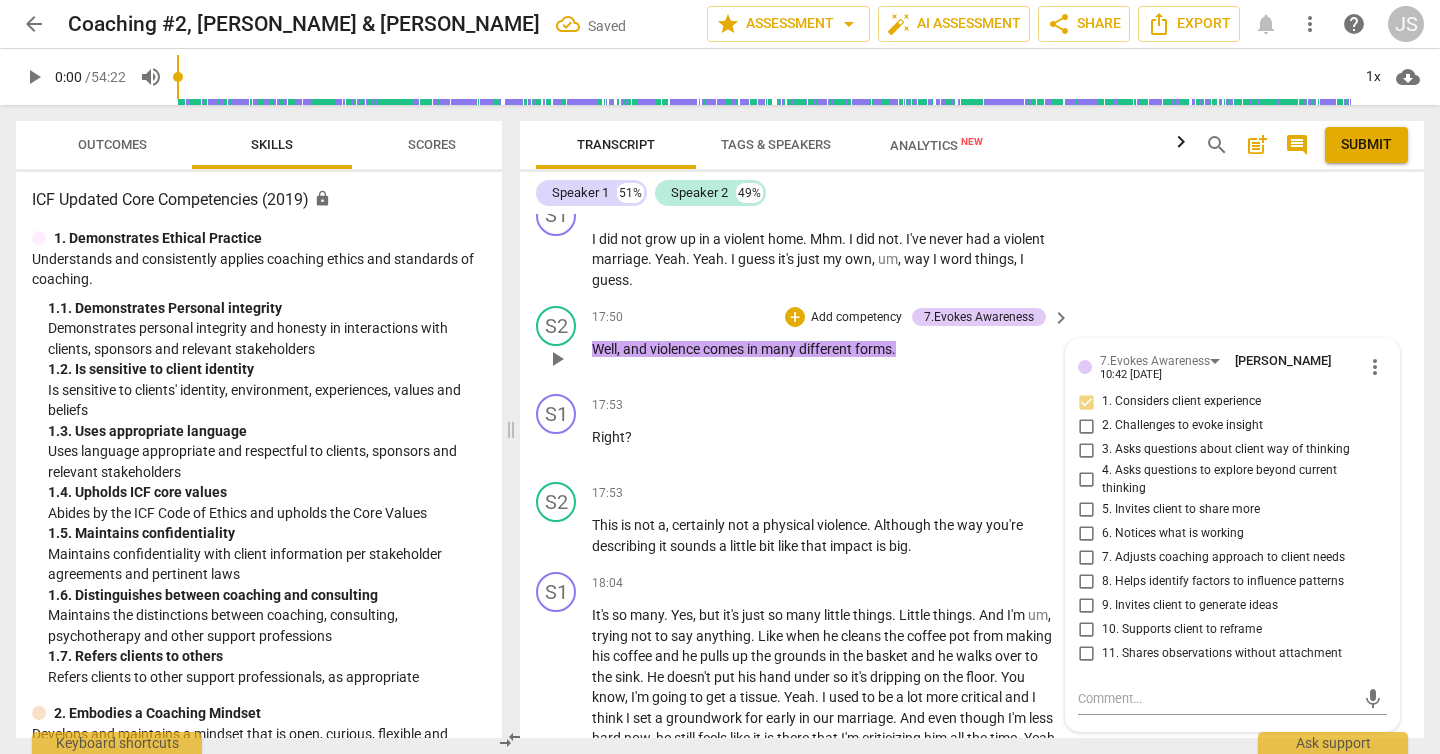 click on "11. Shares observations without attachment" at bounding box center (1086, 653) 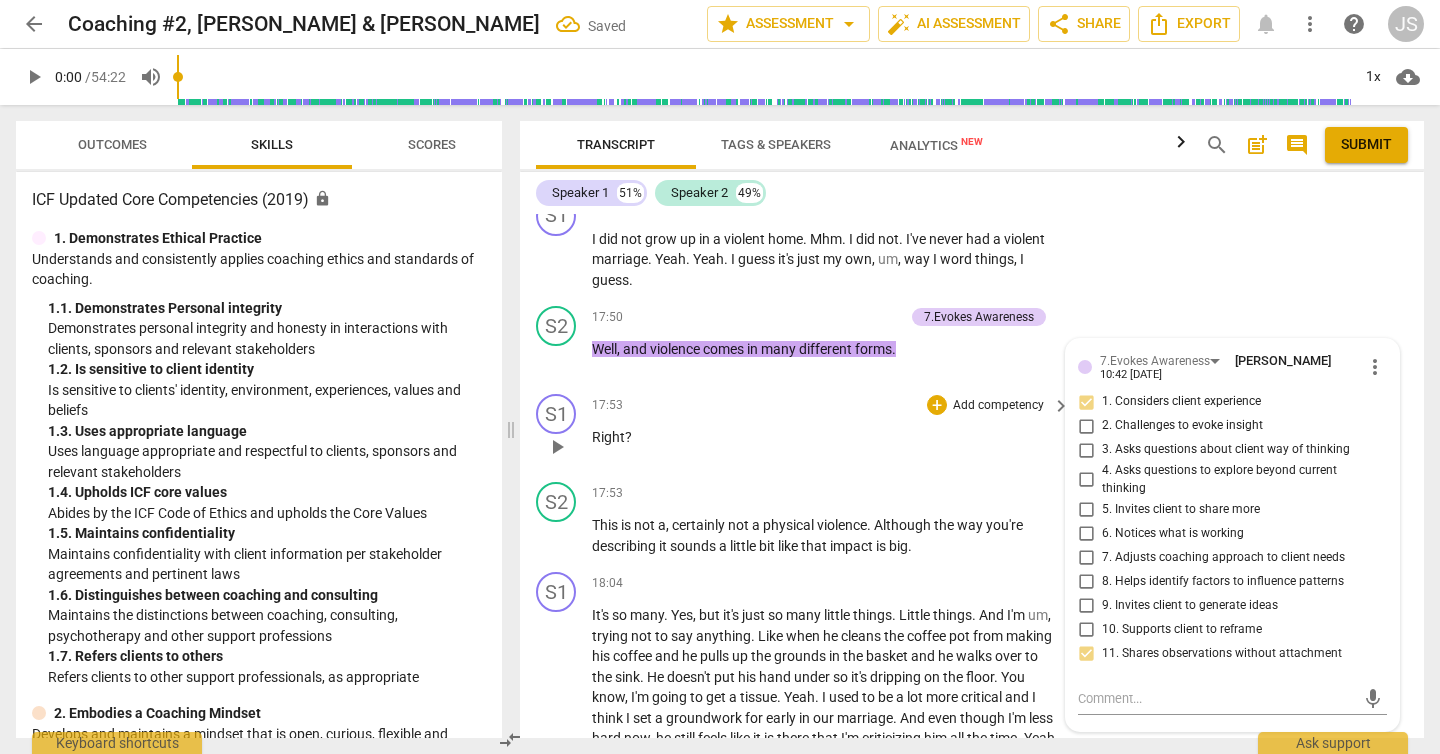 click on "S1 play_arrow pause 17:53 + Add competency keyboard_arrow_right Right ?" at bounding box center (972, 430) 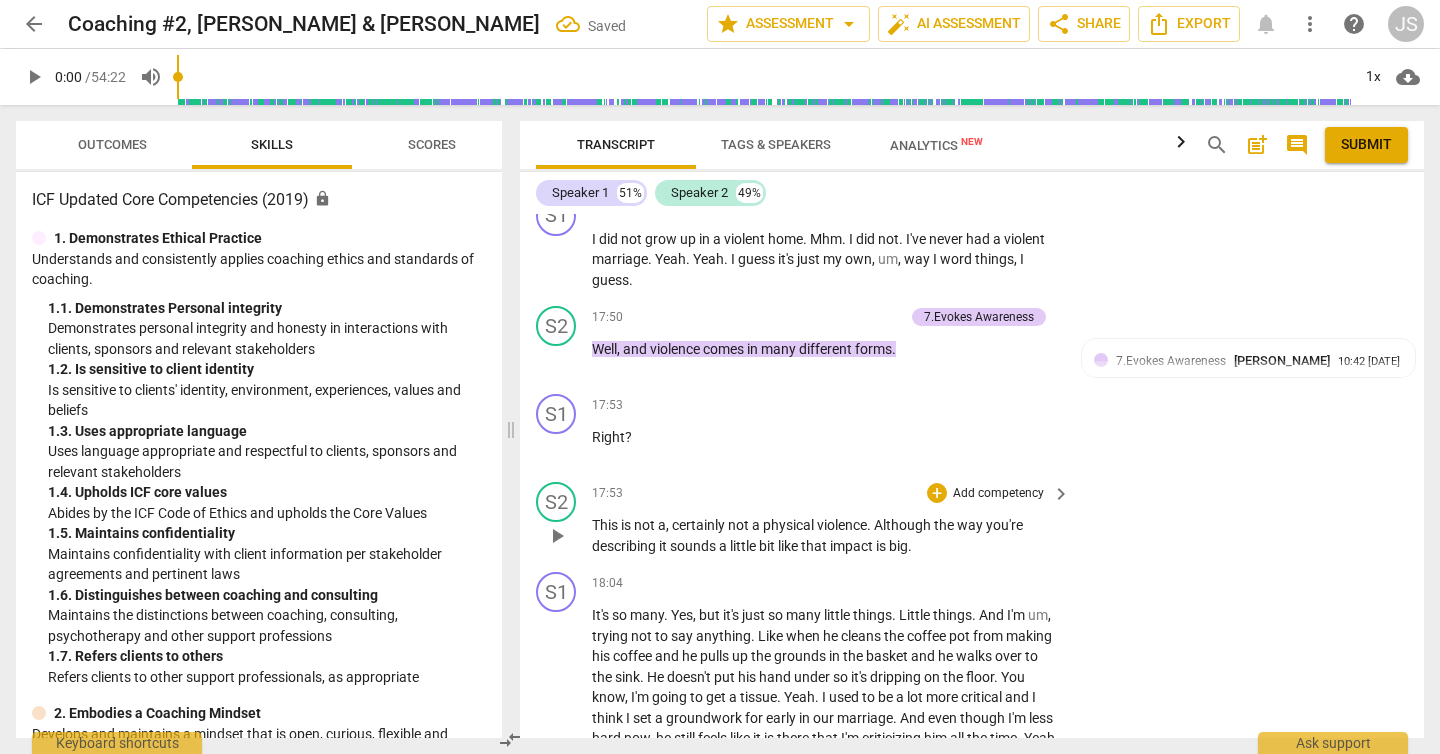 click on "Add competency" at bounding box center [998, 494] 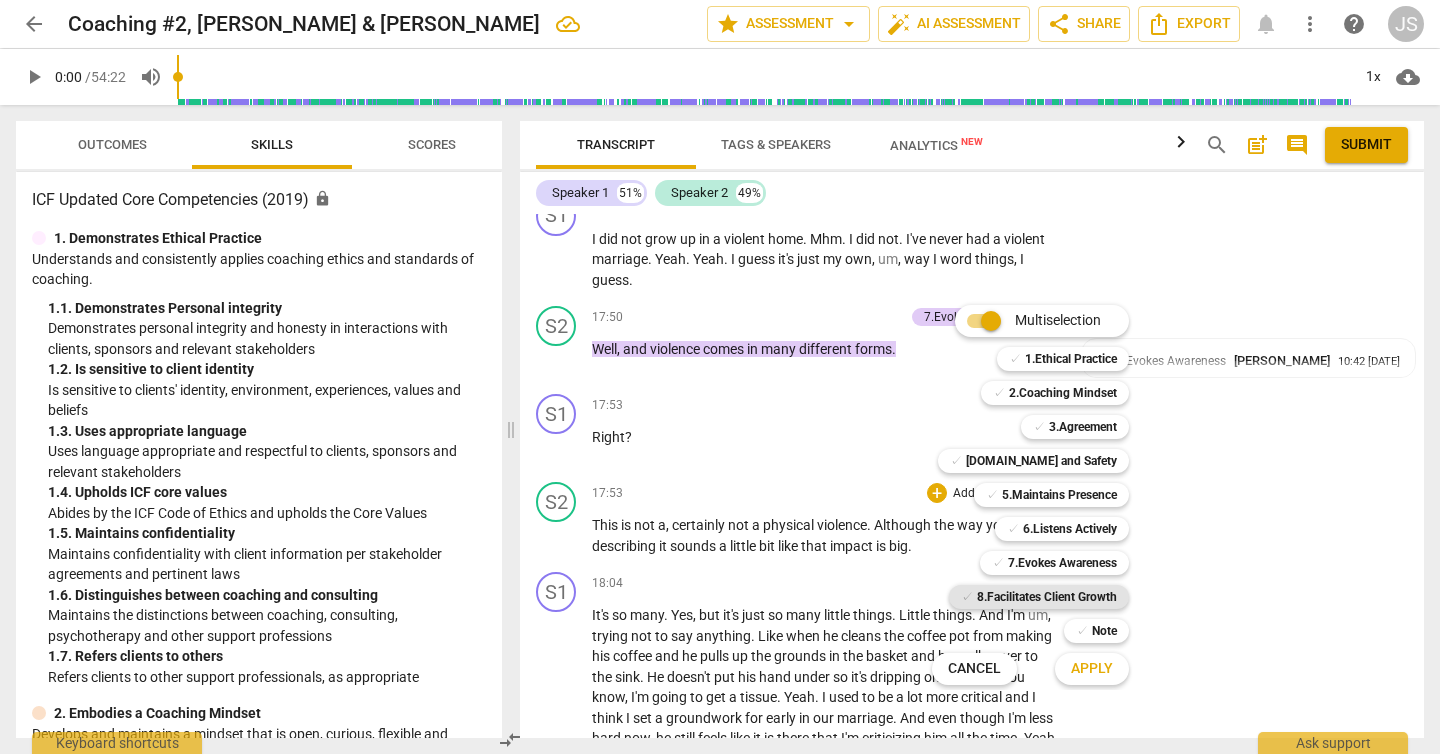 click on "8.Facilitates Client Growth" at bounding box center [1047, 597] 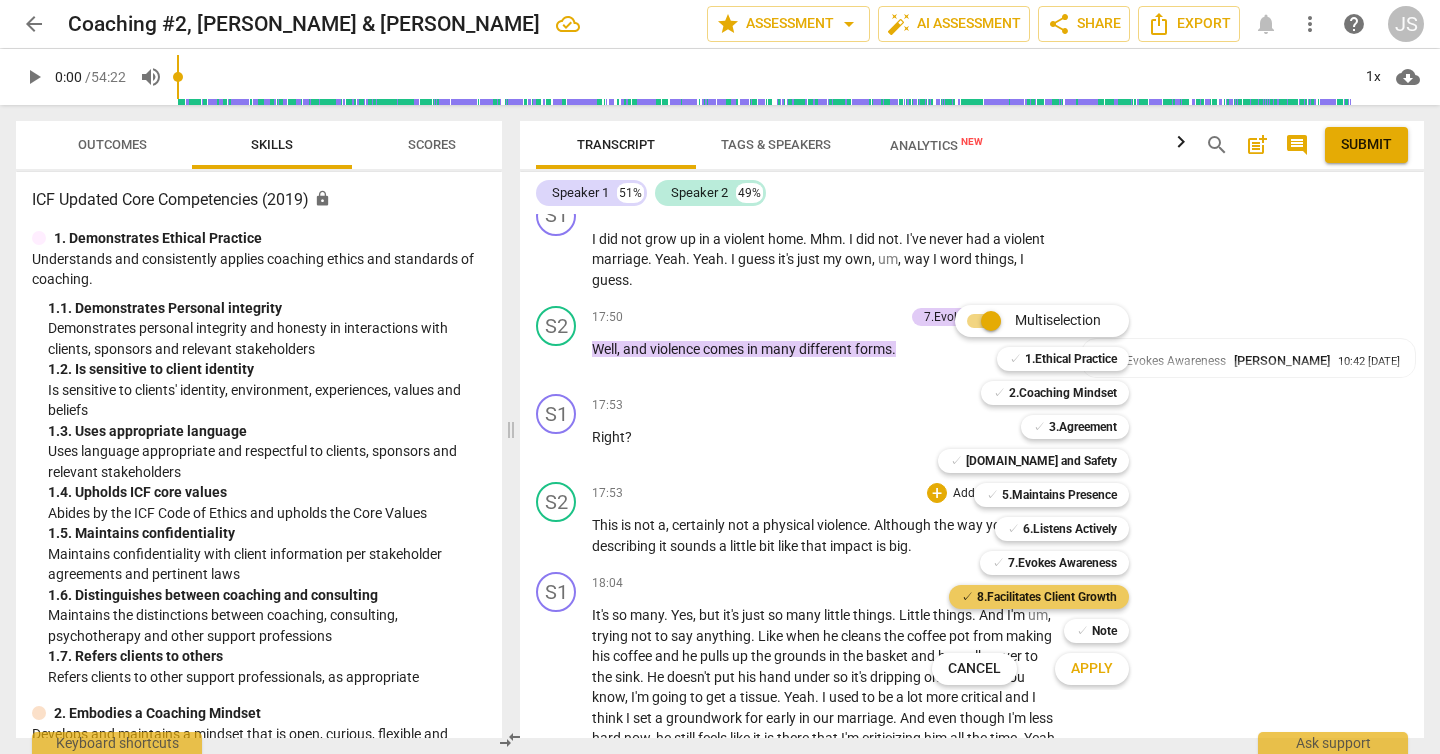 click on "✓ 8.Facilitates Client Growth" at bounding box center [1039, 597] 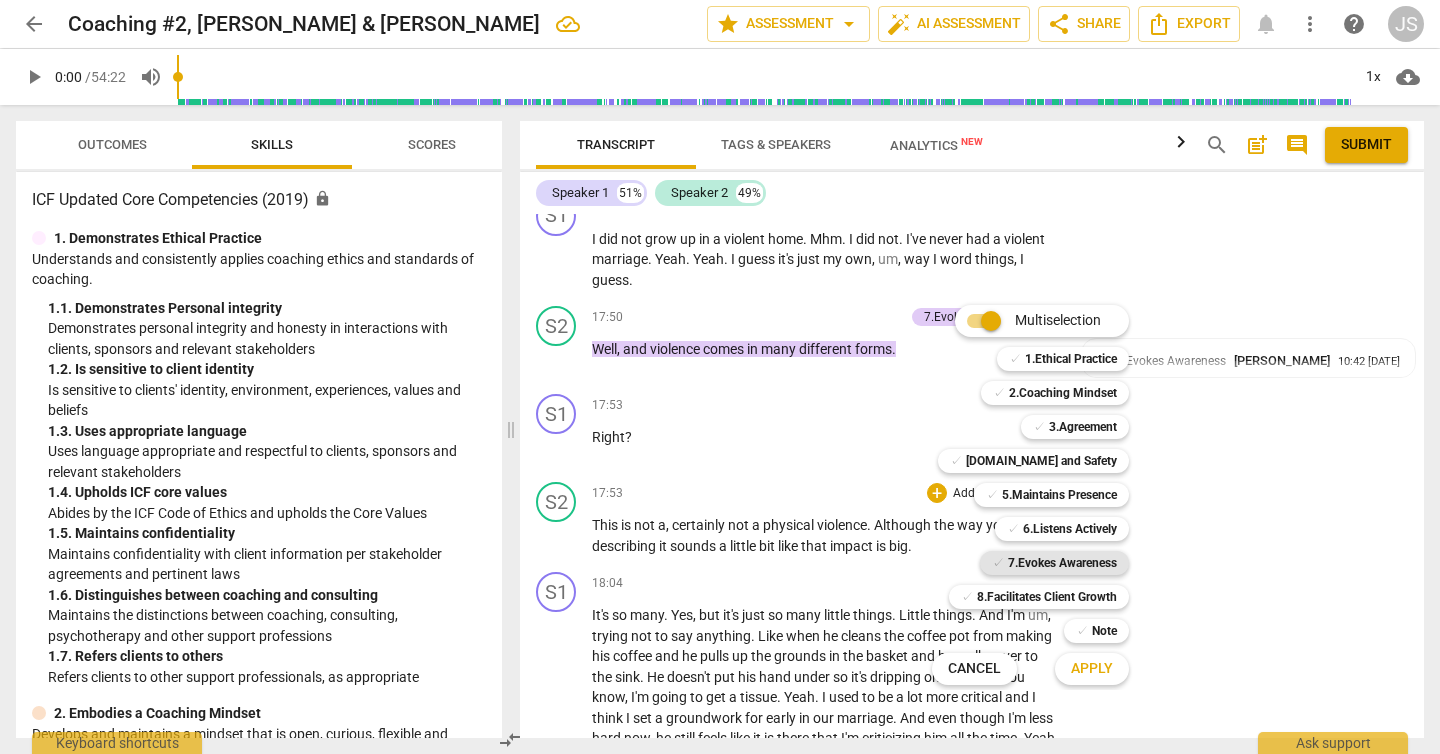 click on "7.Evokes Awareness" at bounding box center [1062, 563] 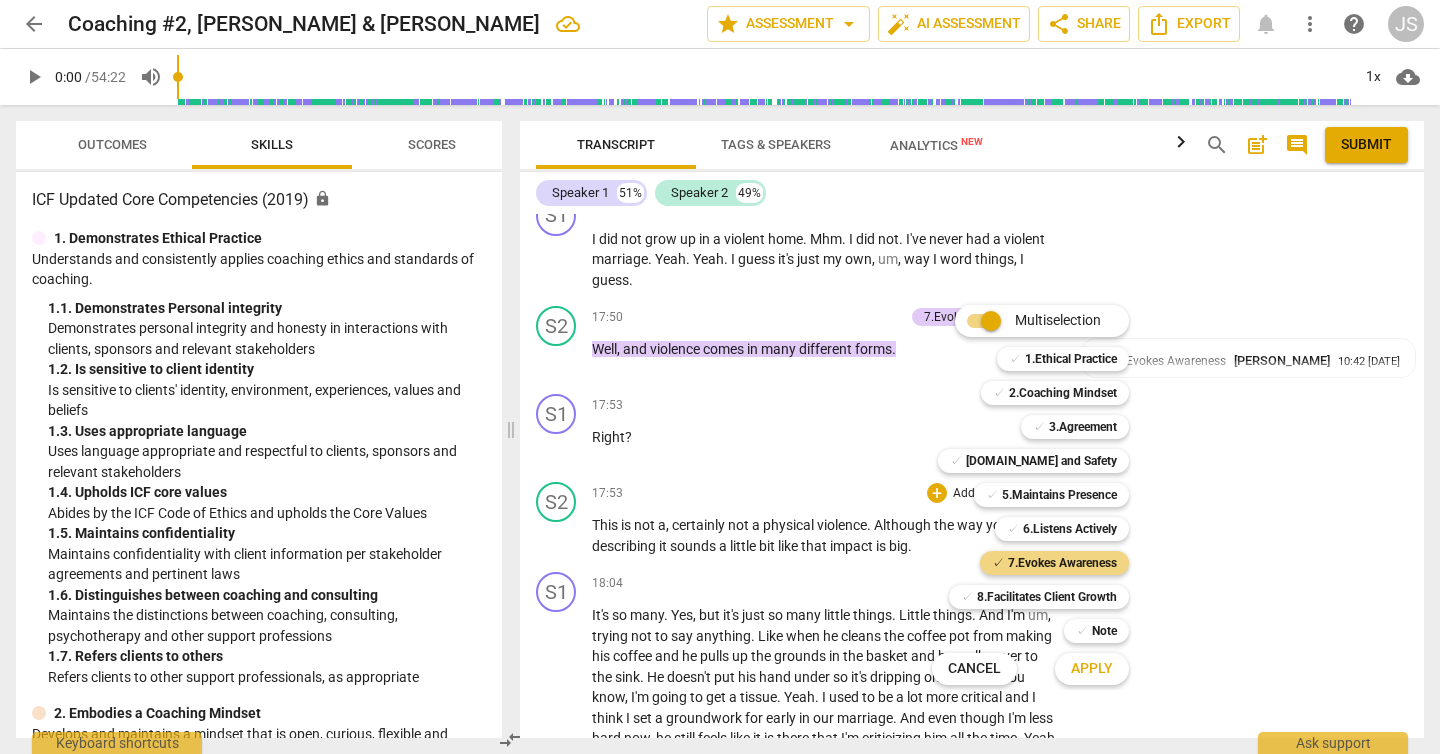 click on "Apply" at bounding box center (1092, 669) 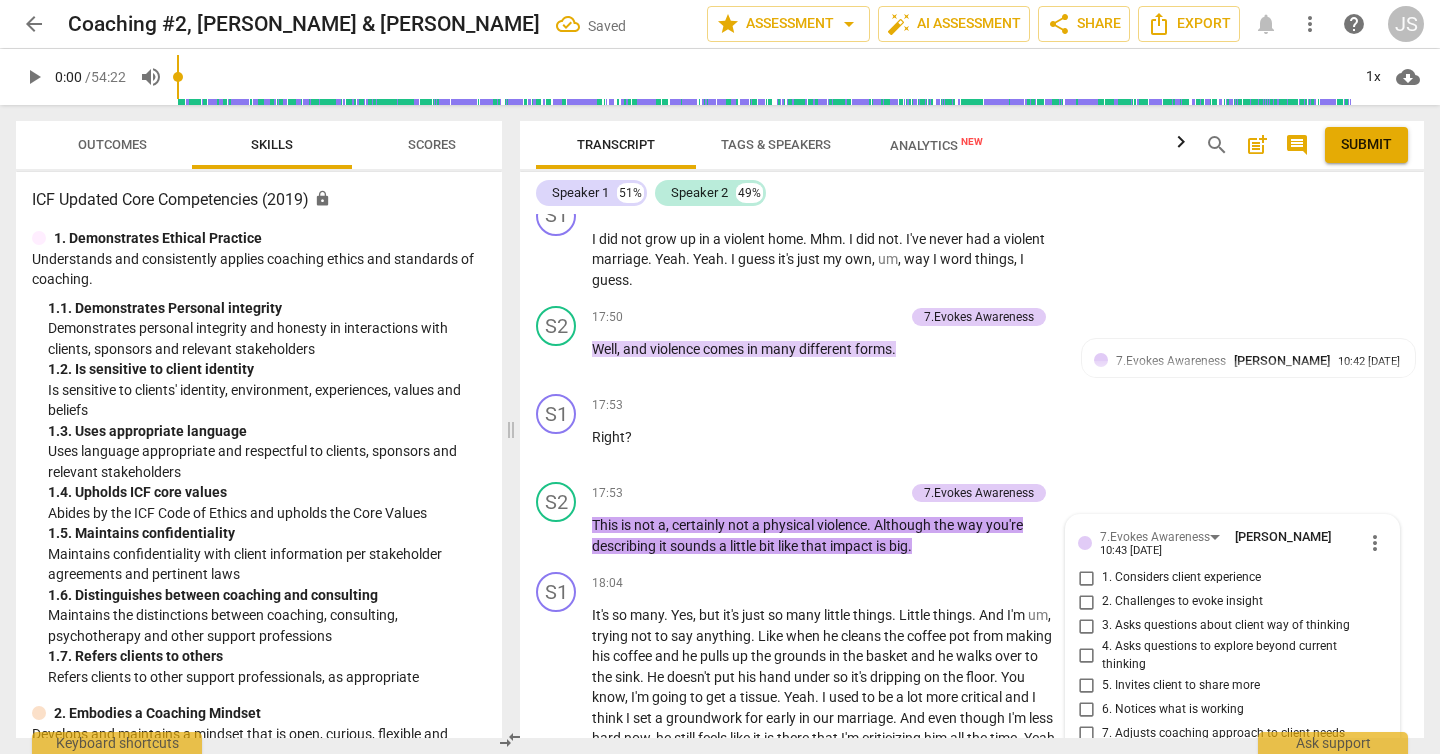 scroll, scrollTop: 11164, scrollLeft: 0, axis: vertical 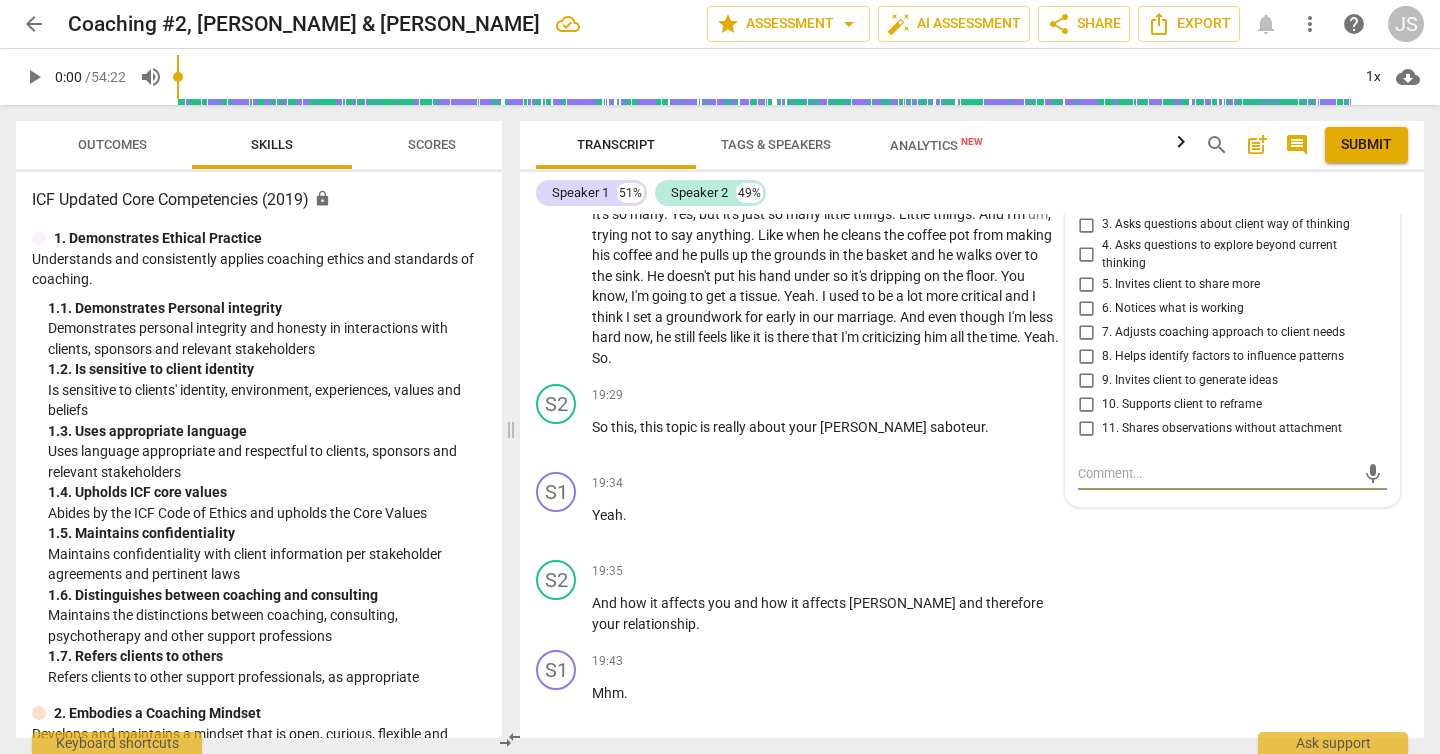click on "11. Shares observations without attachment" at bounding box center [1086, 428] 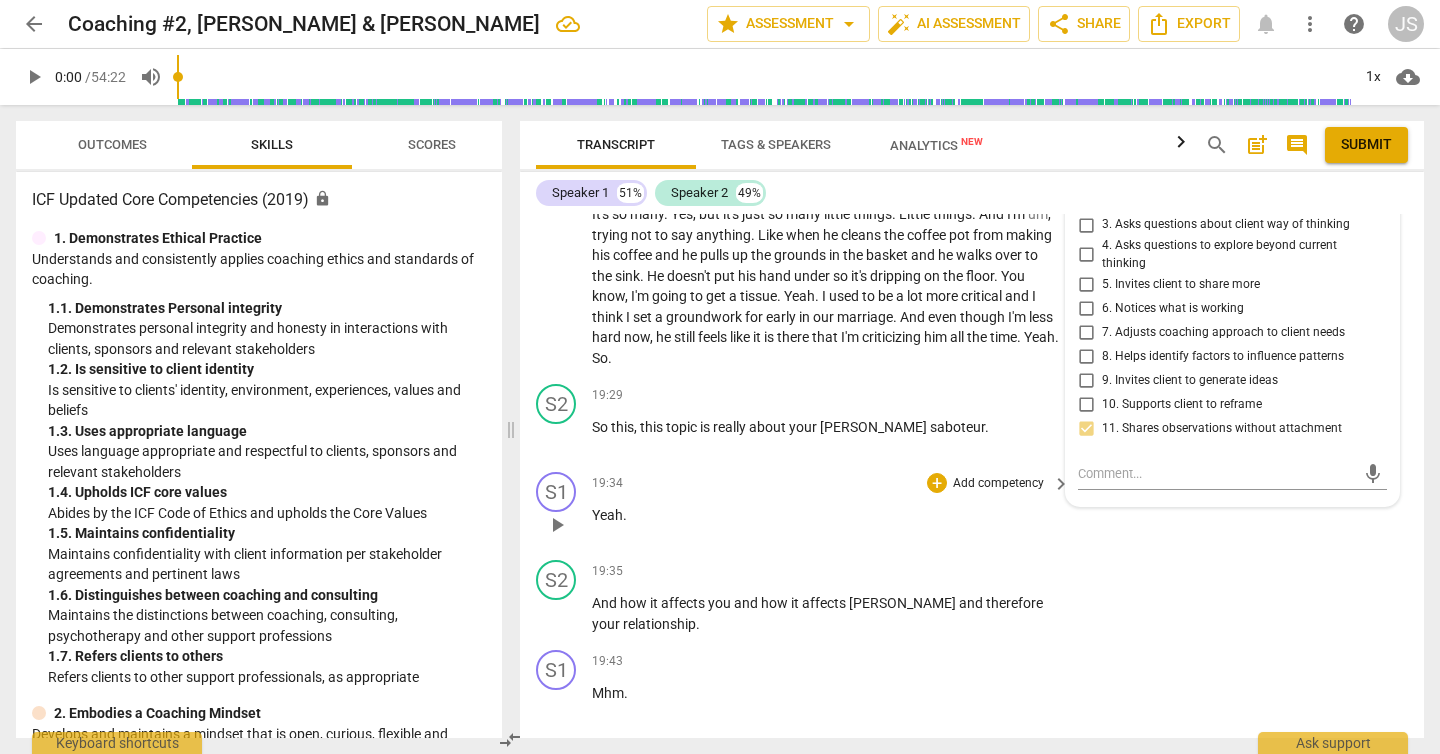 click on "19:34 + Add competency keyboard_arrow_right Yeah ." at bounding box center [832, 508] 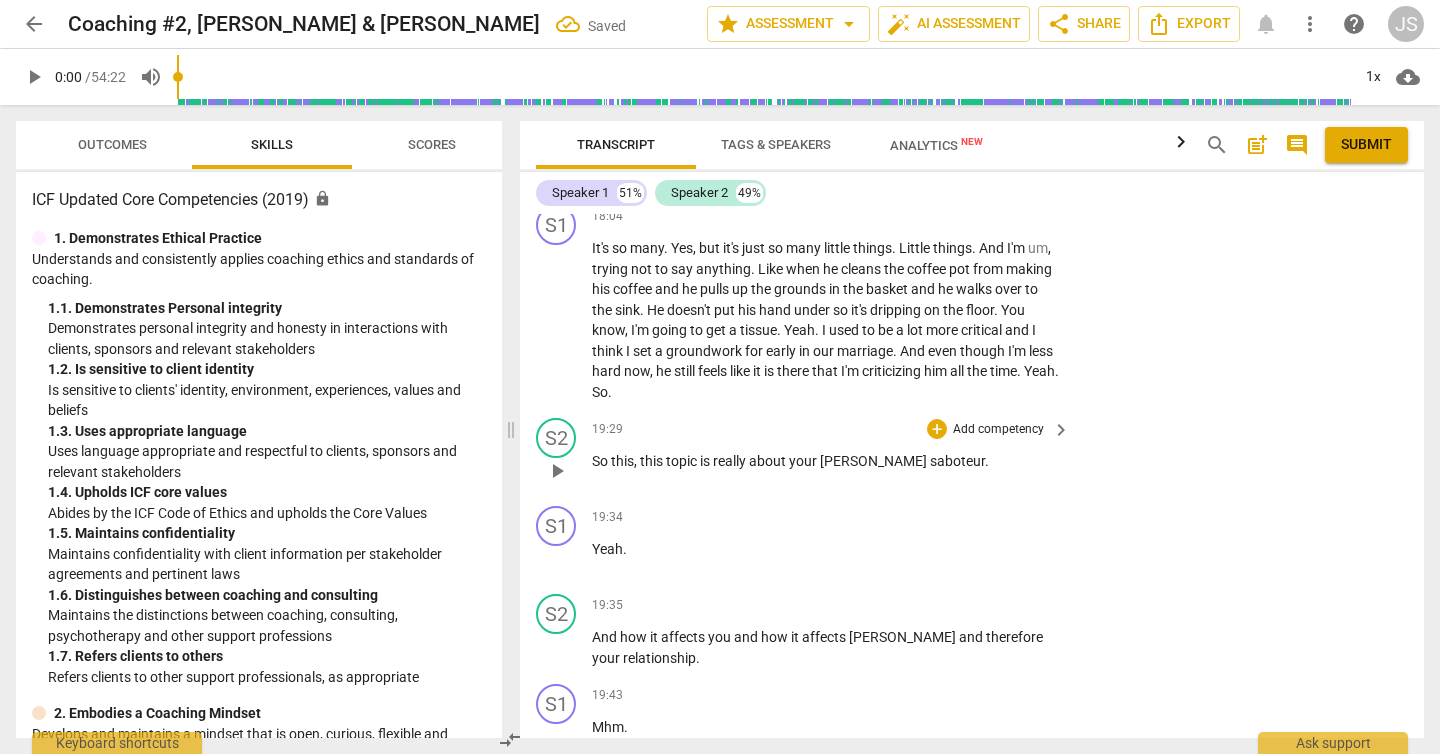 scroll, scrollTop: 11136, scrollLeft: 0, axis: vertical 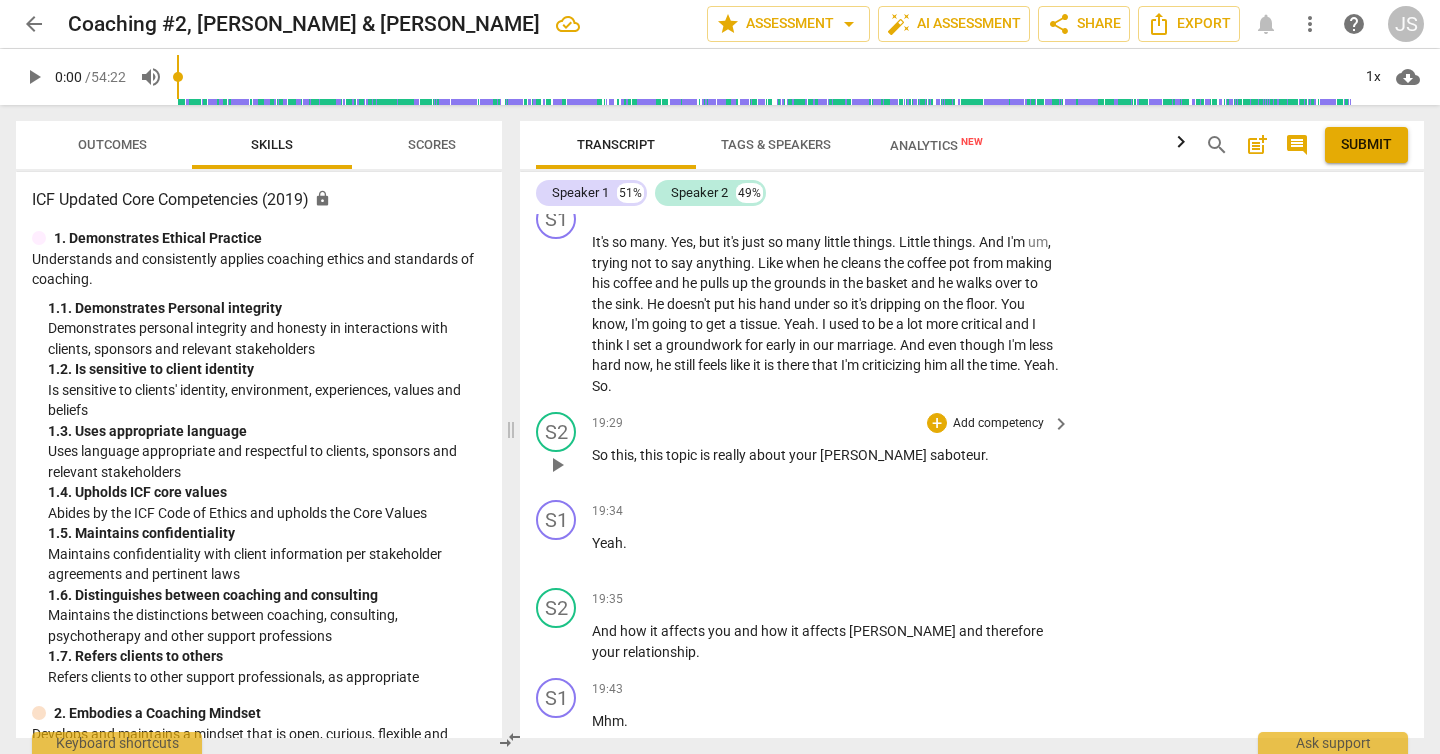 click on "Add competency" at bounding box center [998, 424] 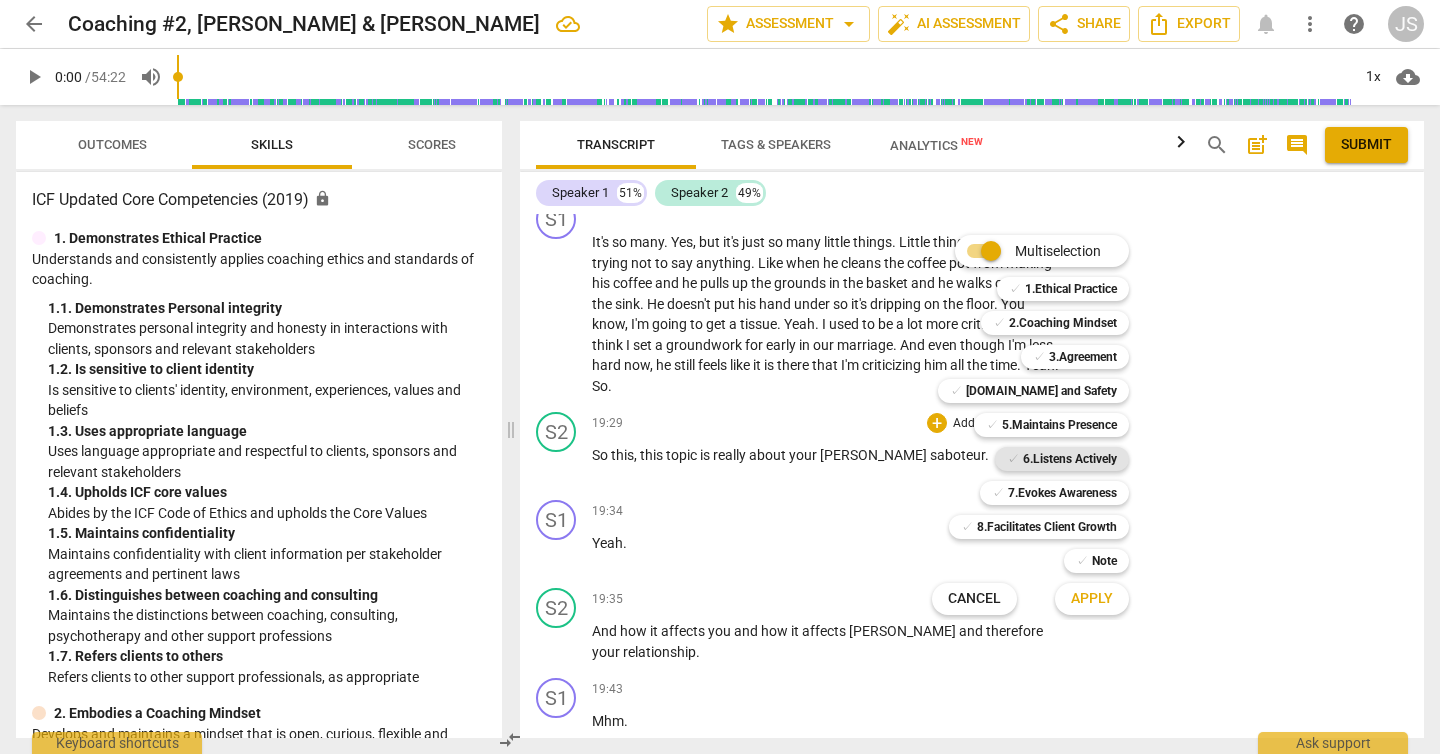 click on "6.Listens Actively" at bounding box center [1070, 459] 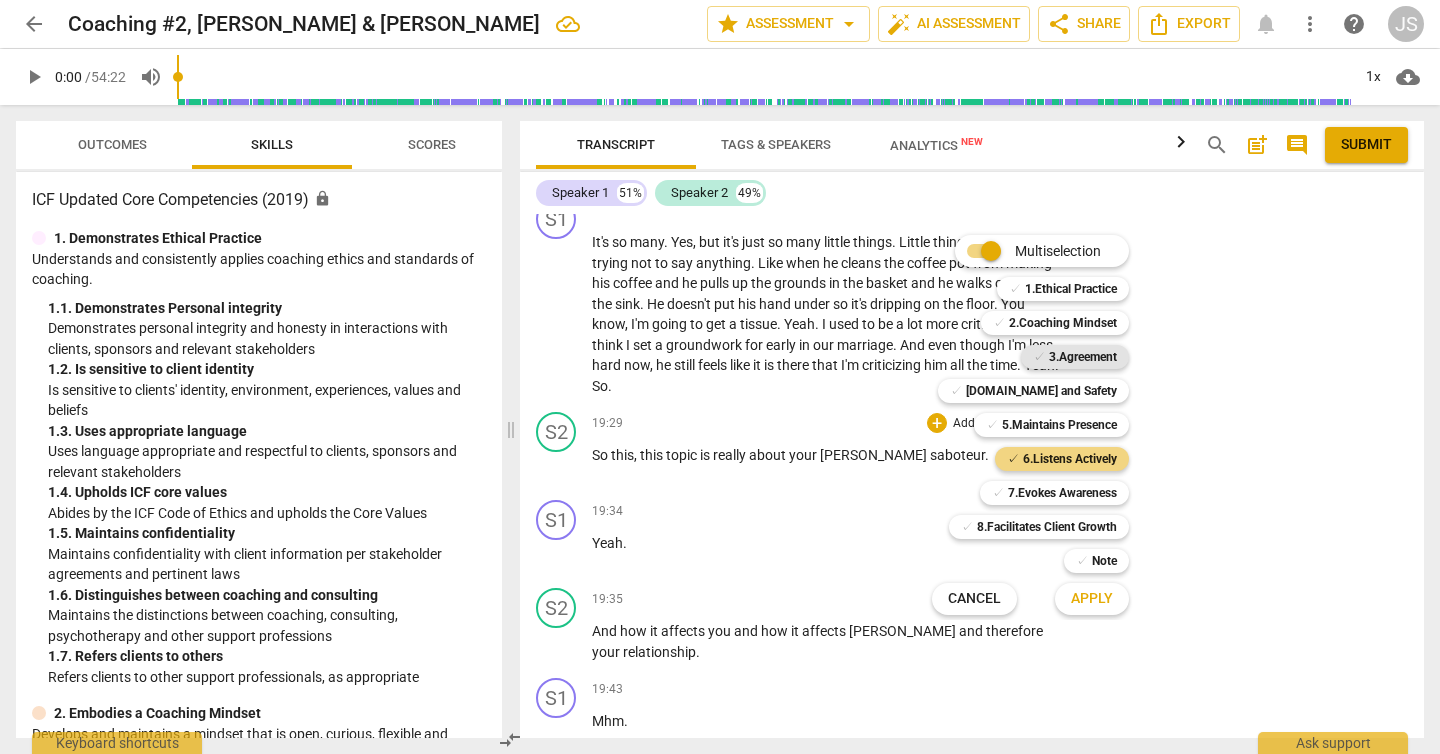click on "3.Agreement" at bounding box center [1083, 357] 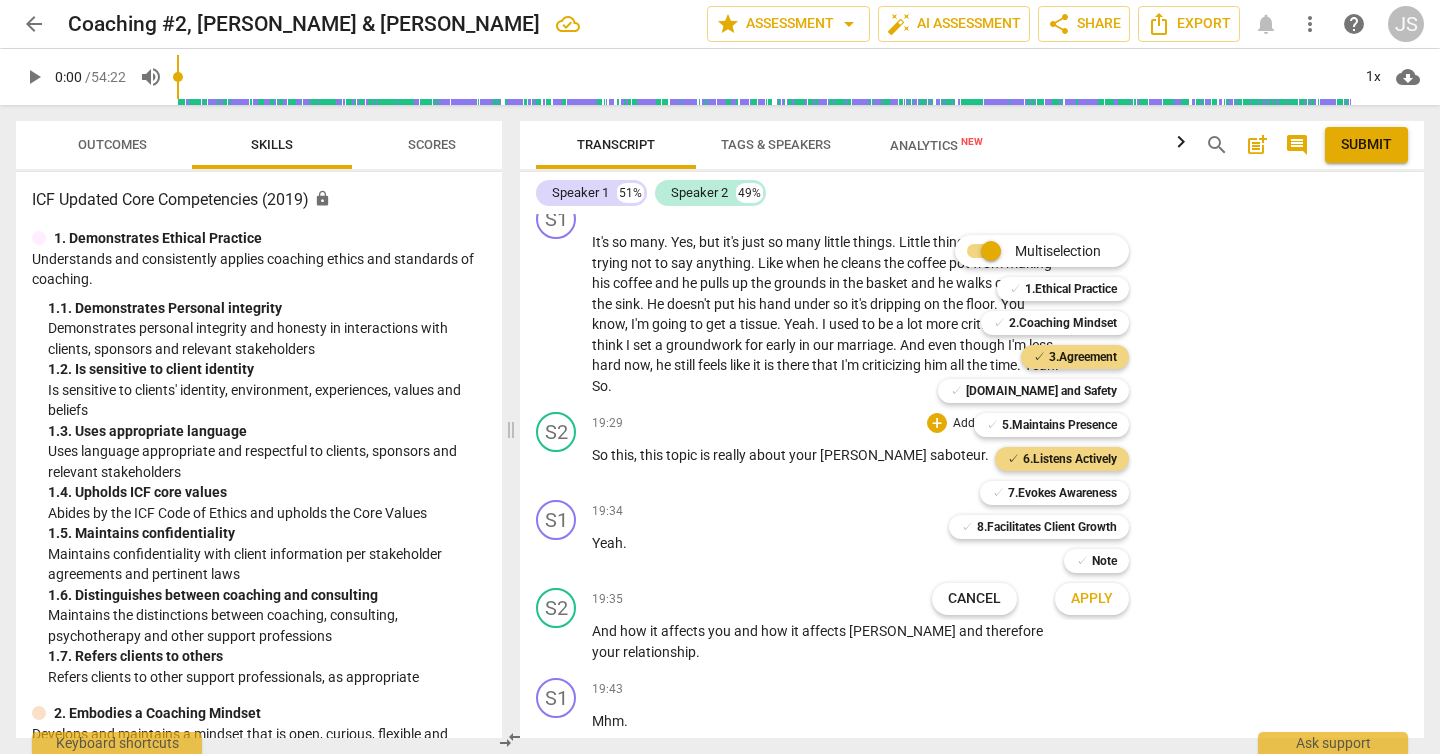 click on "Apply" at bounding box center [1092, 599] 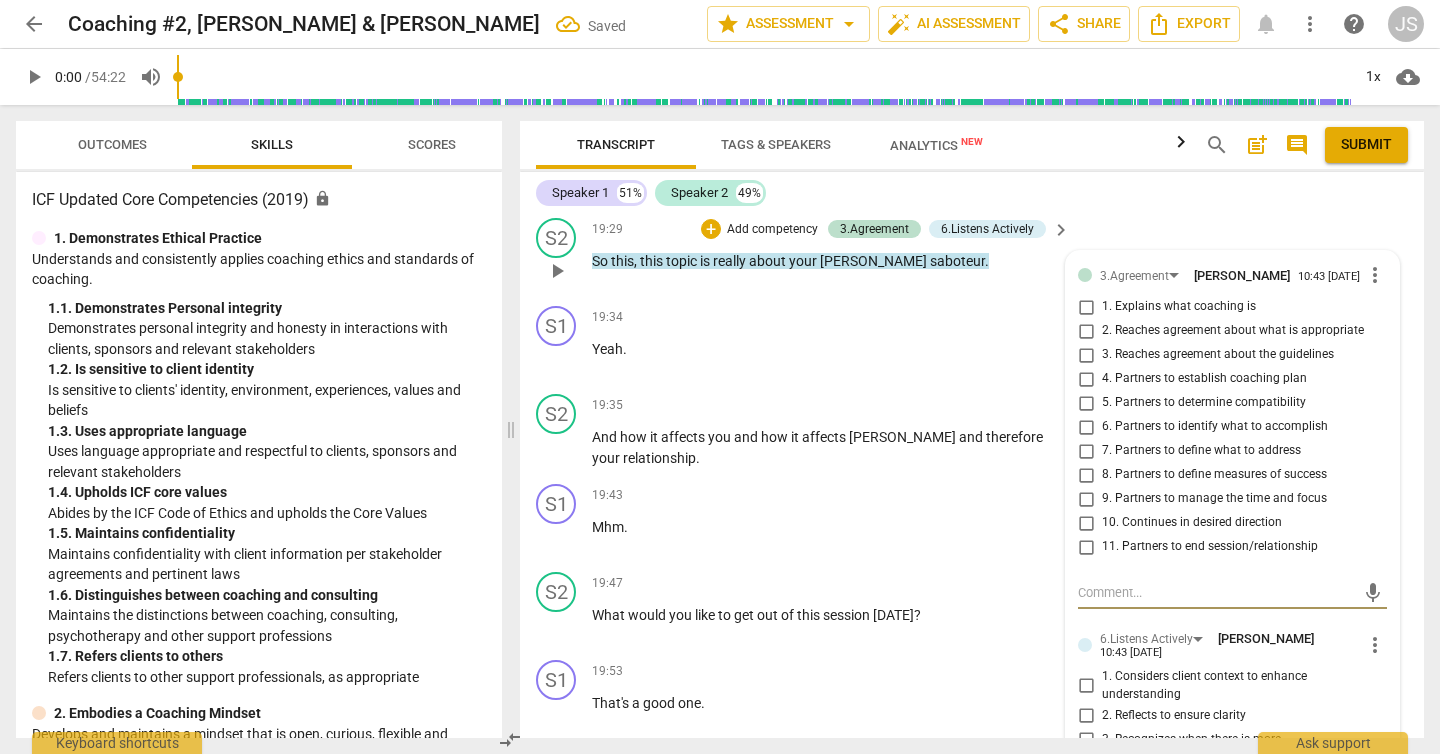 scroll, scrollTop: 11313, scrollLeft: 0, axis: vertical 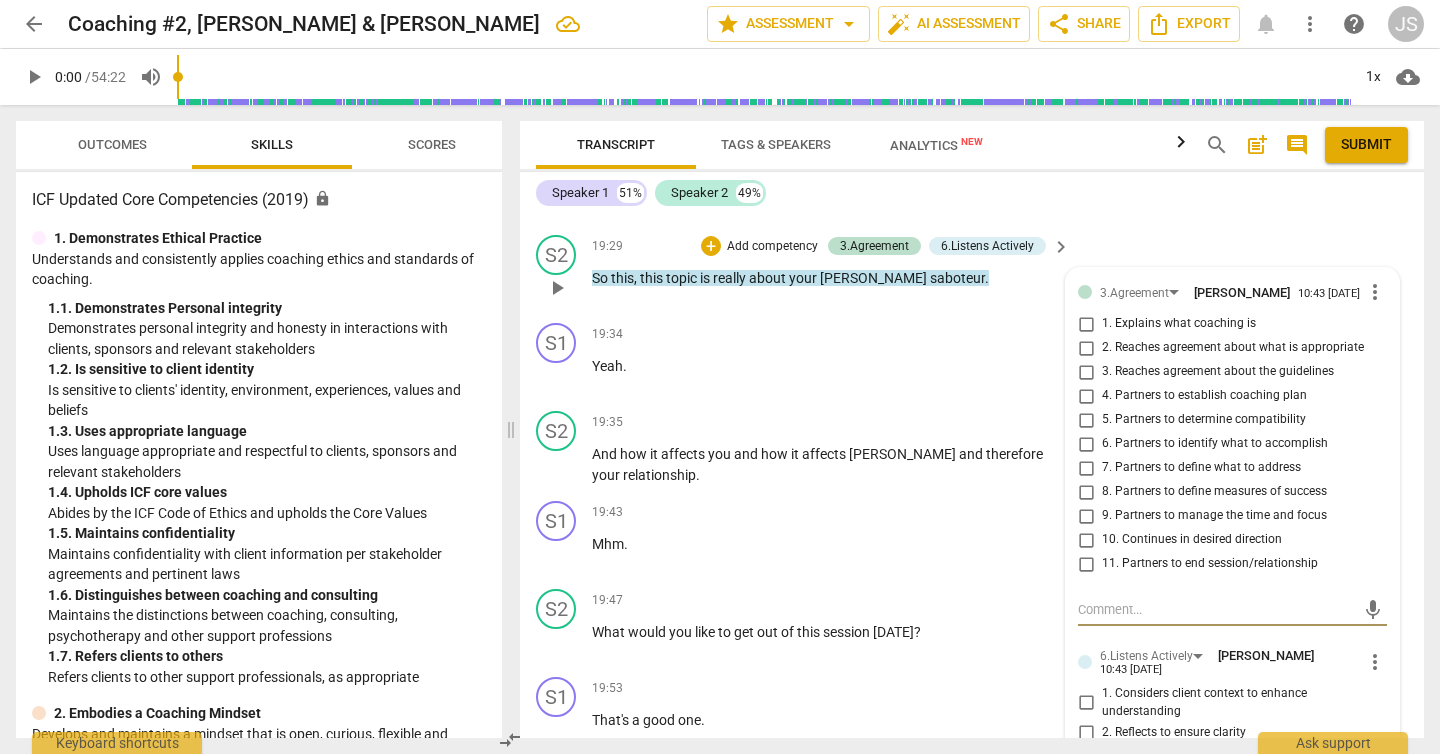 click on "7. Partners to define what to address" at bounding box center [1086, 468] 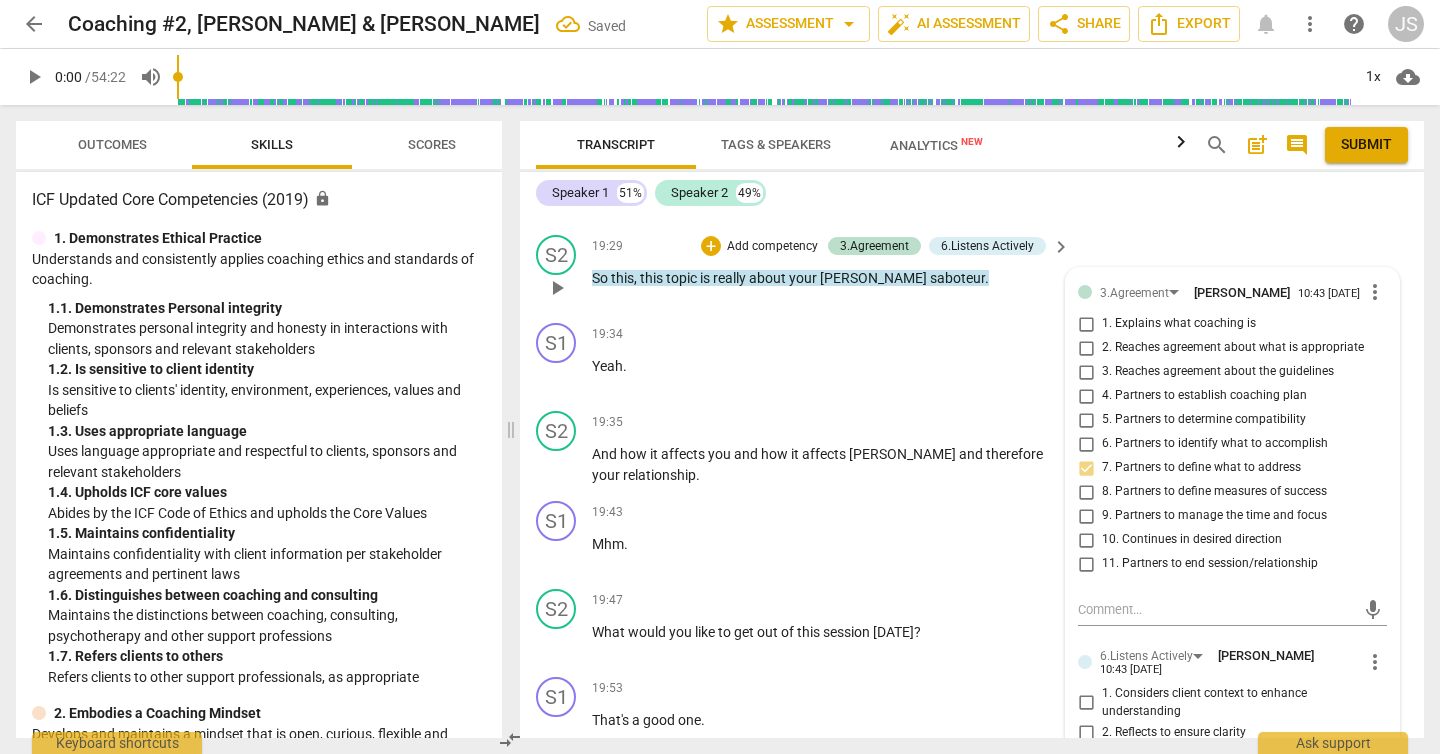 click on "7. Partners to define what to address" at bounding box center [1086, 468] 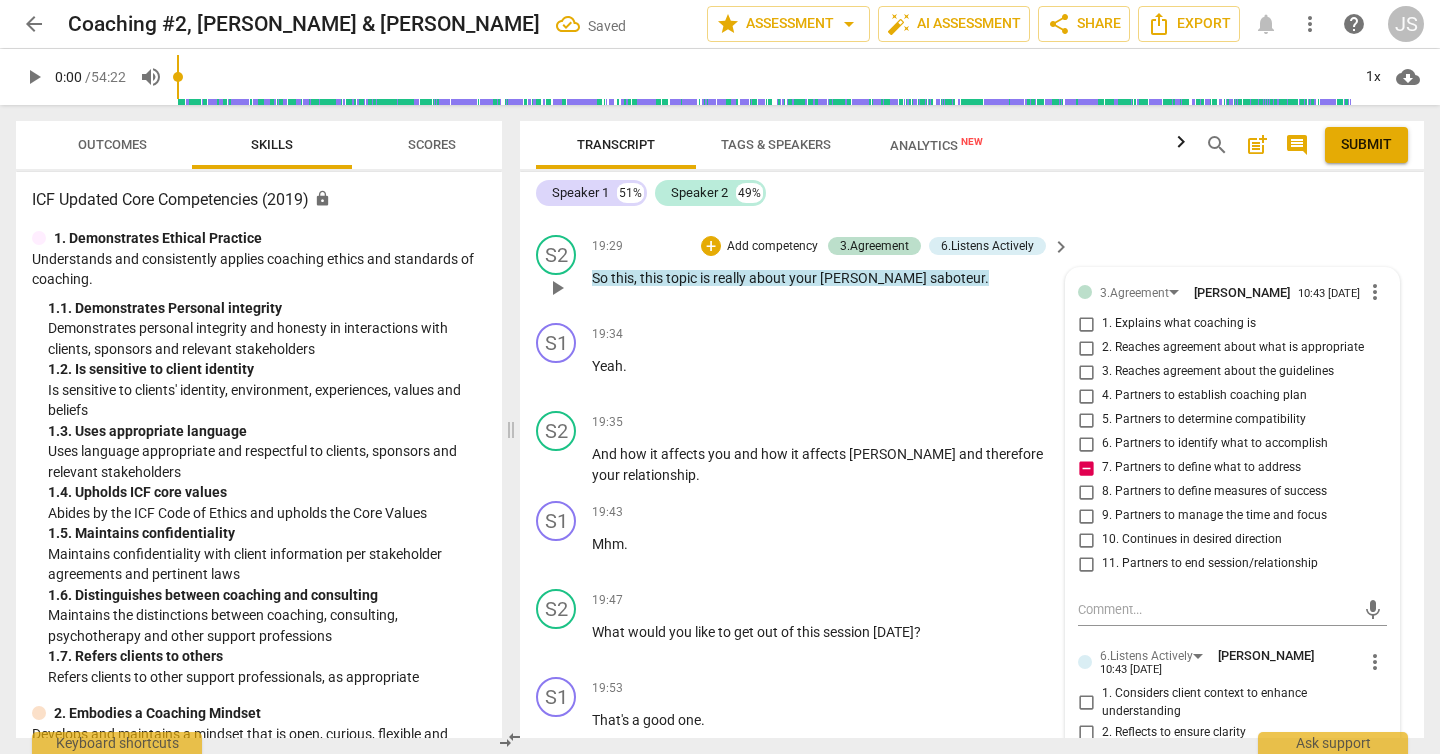 click on "7. Partners to define what to address" at bounding box center (1086, 468) 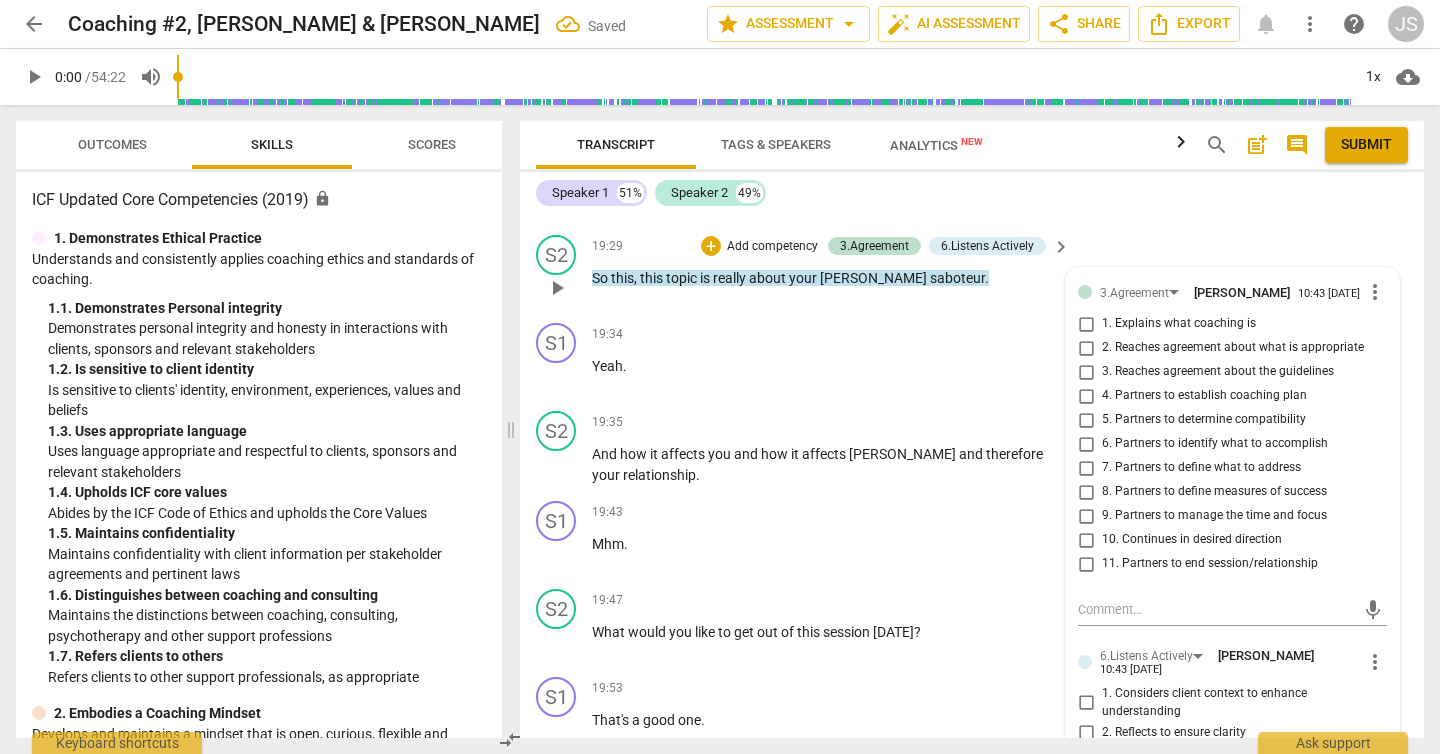 click on "7. Partners to define what to address" at bounding box center (1086, 468) 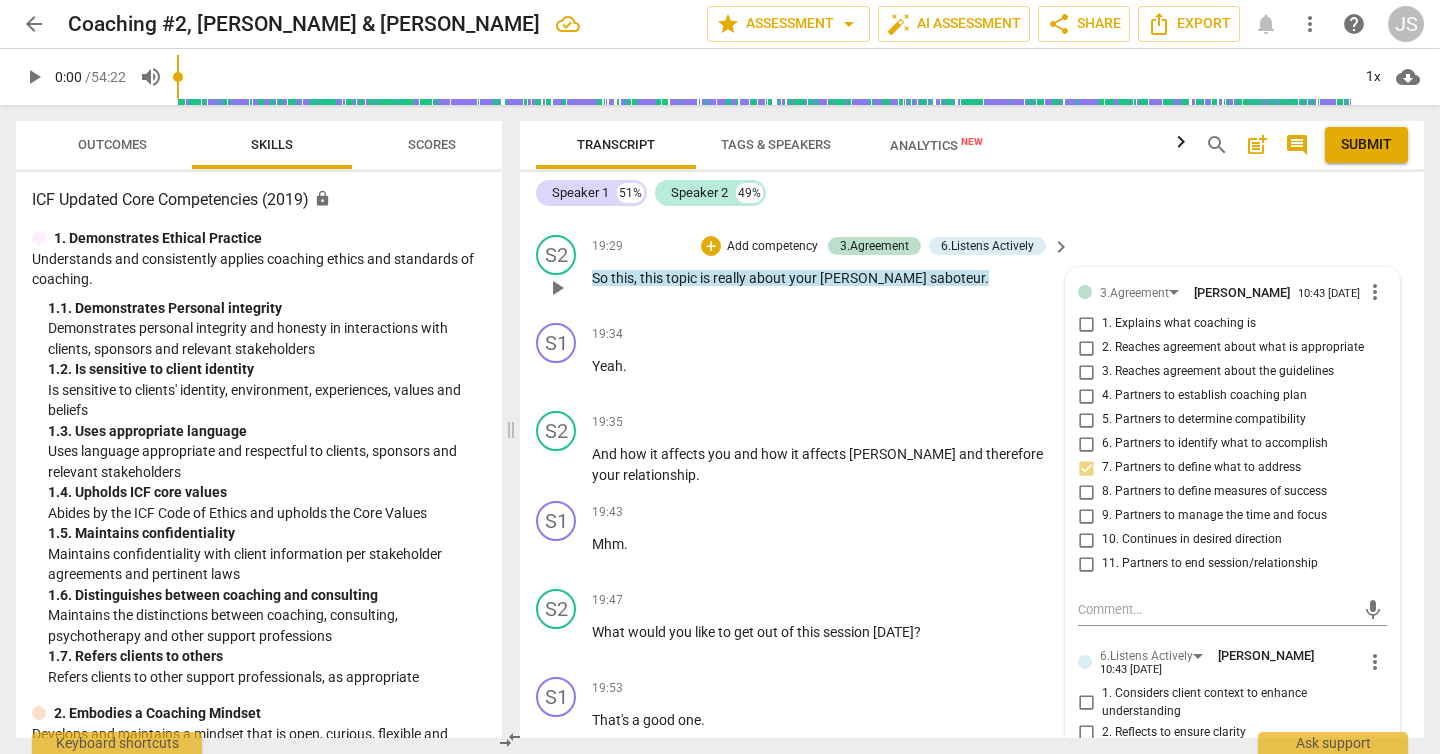 click on "10. Continues in desired direction" at bounding box center [1086, 540] 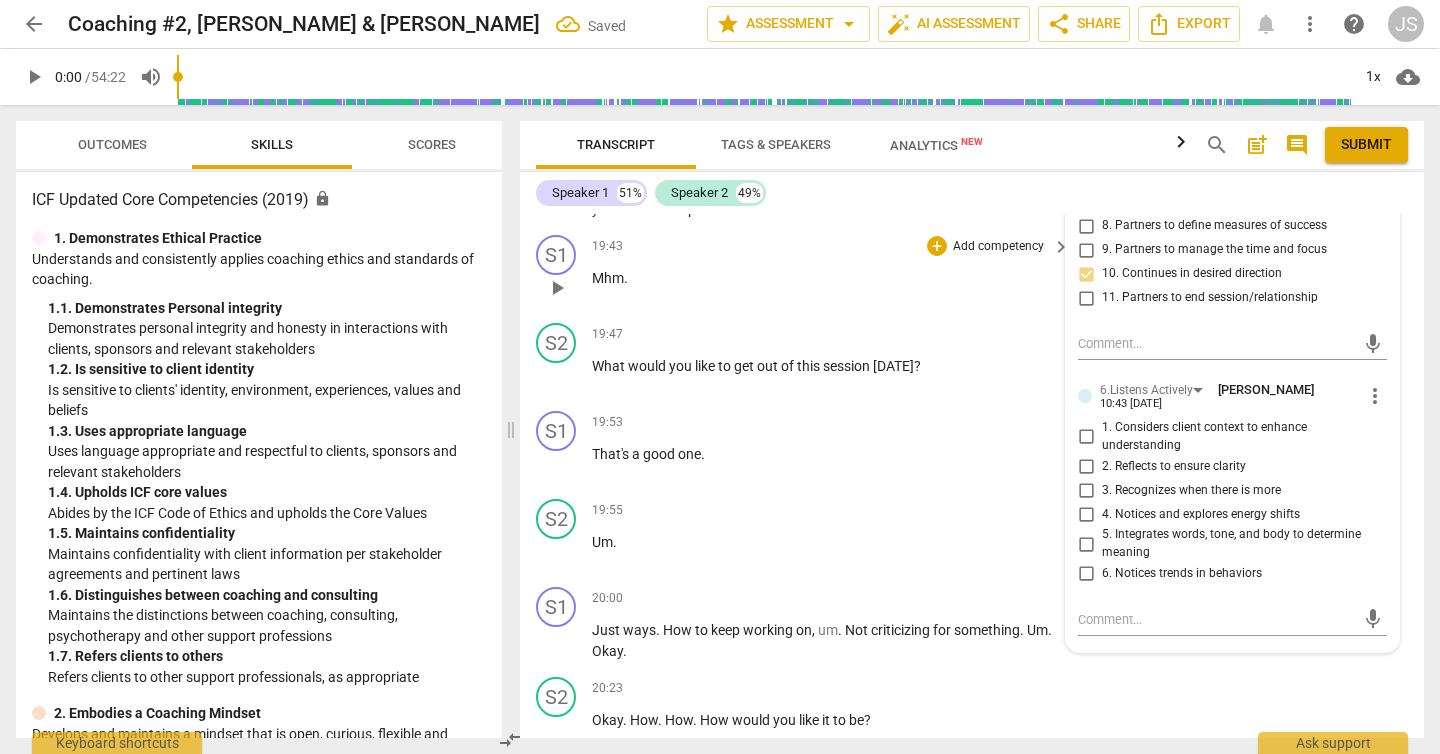 scroll, scrollTop: 11582, scrollLeft: 0, axis: vertical 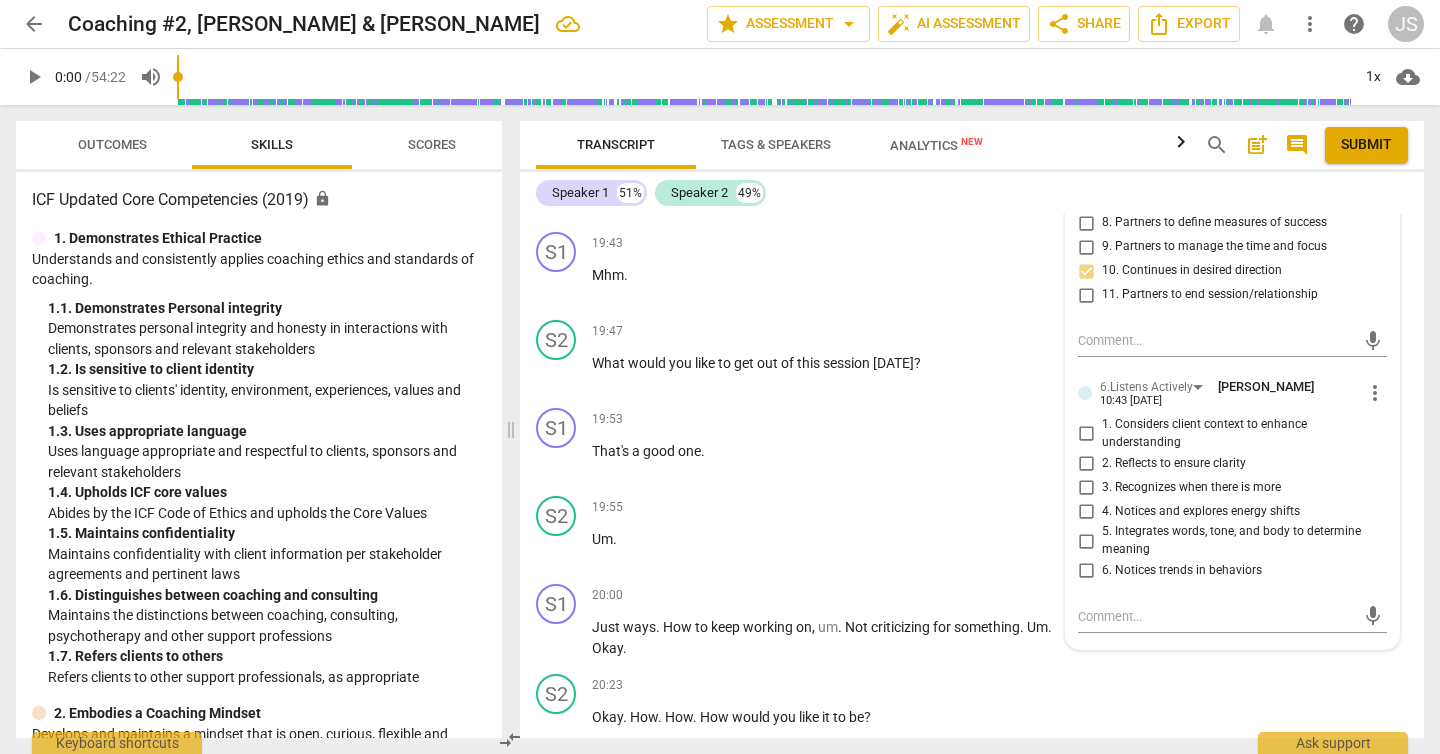 click on "3. Recognizes when there is more" at bounding box center (1086, 487) 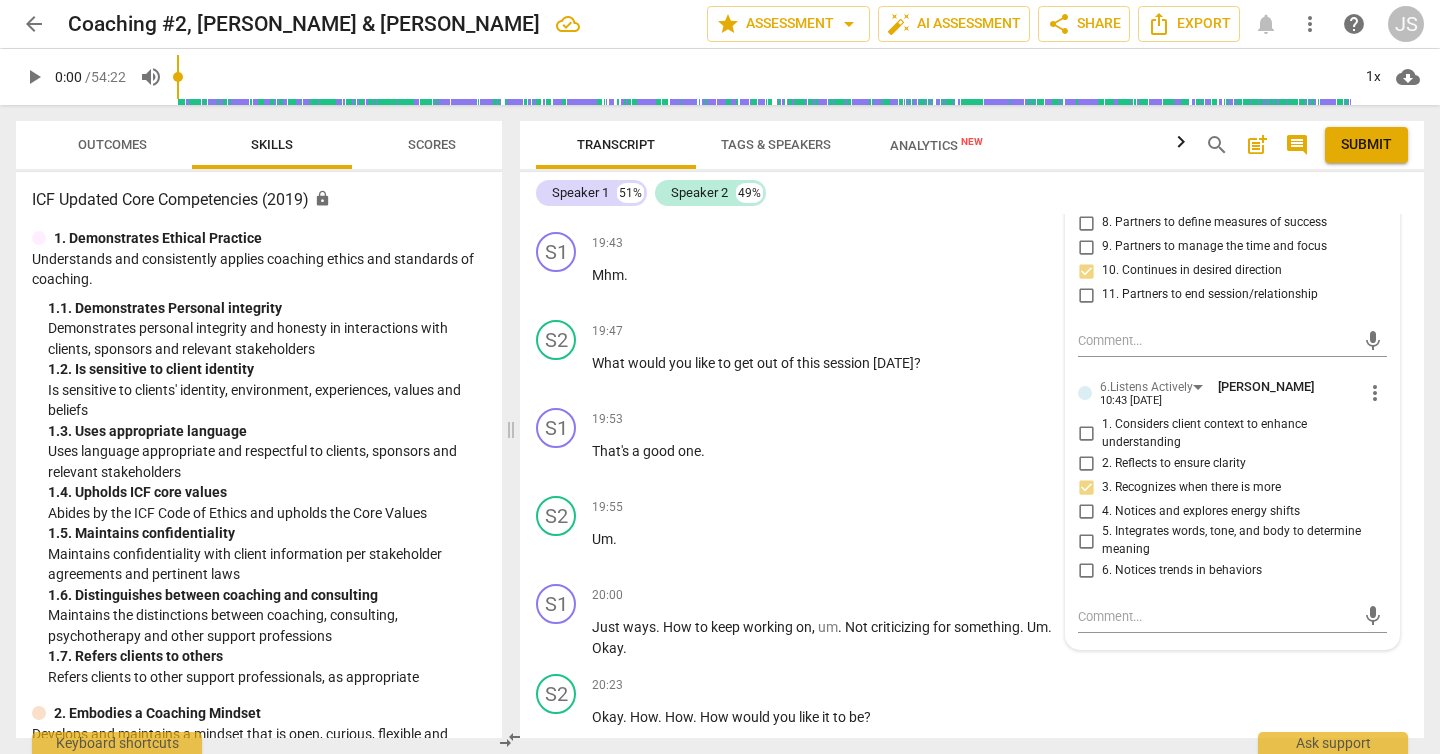 click on "3. Recognizes when there is more" at bounding box center [1086, 487] 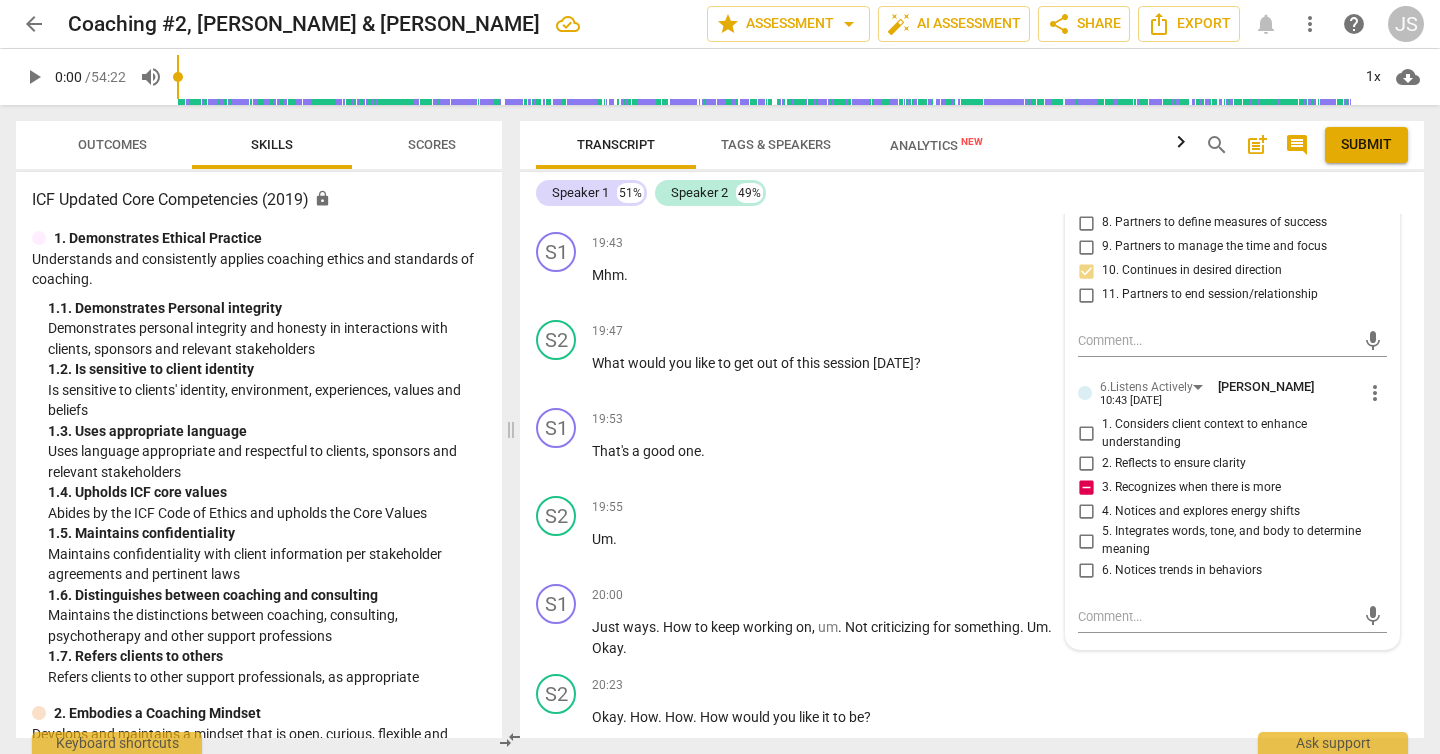 click on "2. Reflects to ensure clarity" at bounding box center (1086, 463) 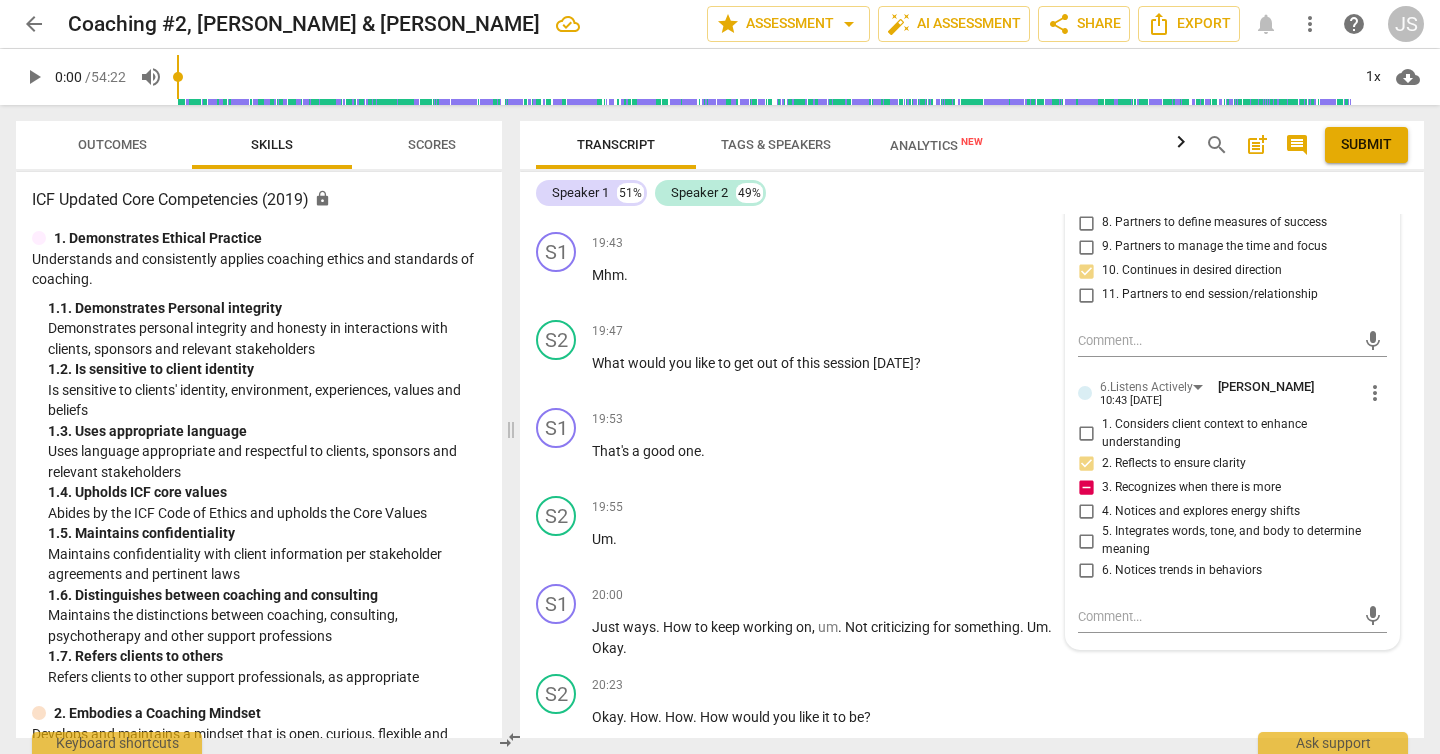 click on "3. Recognizes when there is more" at bounding box center [1086, 487] 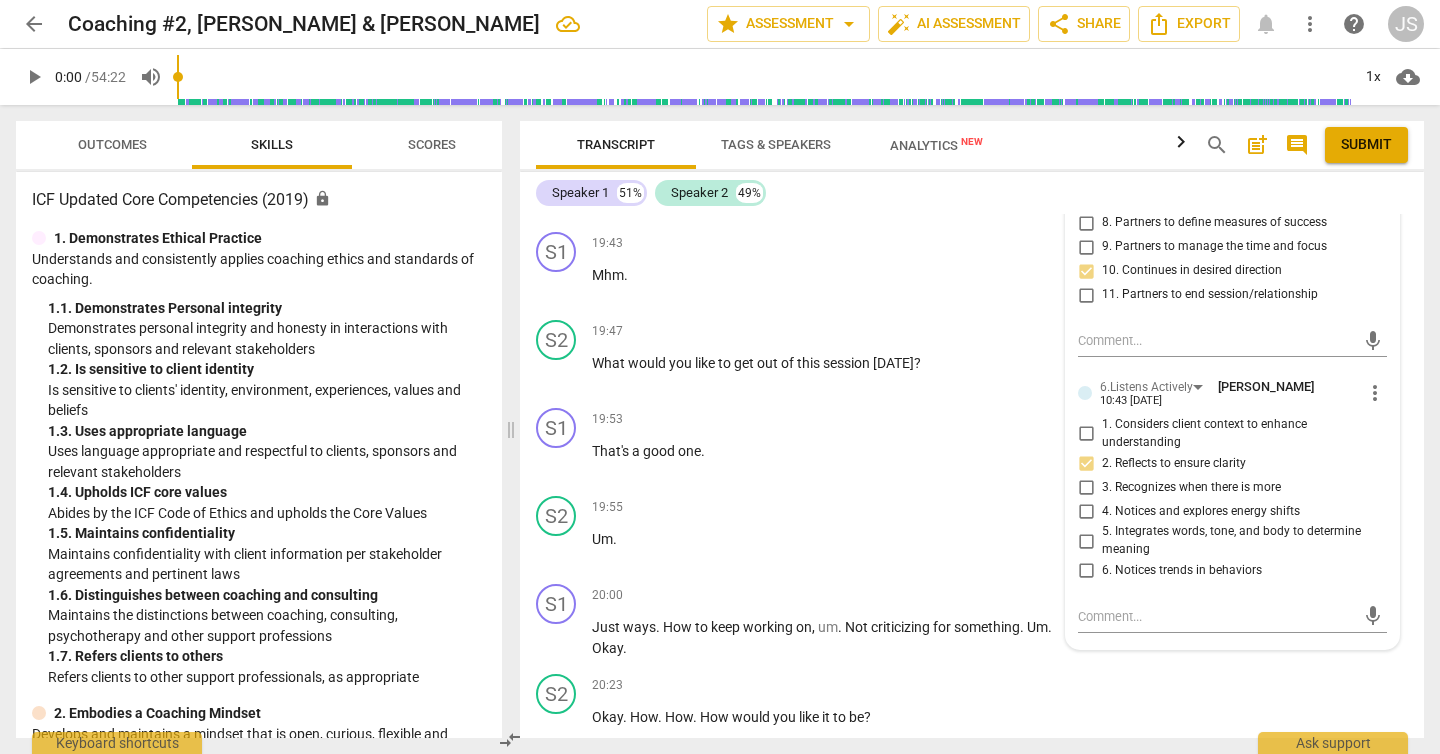 click on "3. Recognizes when there is more" at bounding box center [1086, 487] 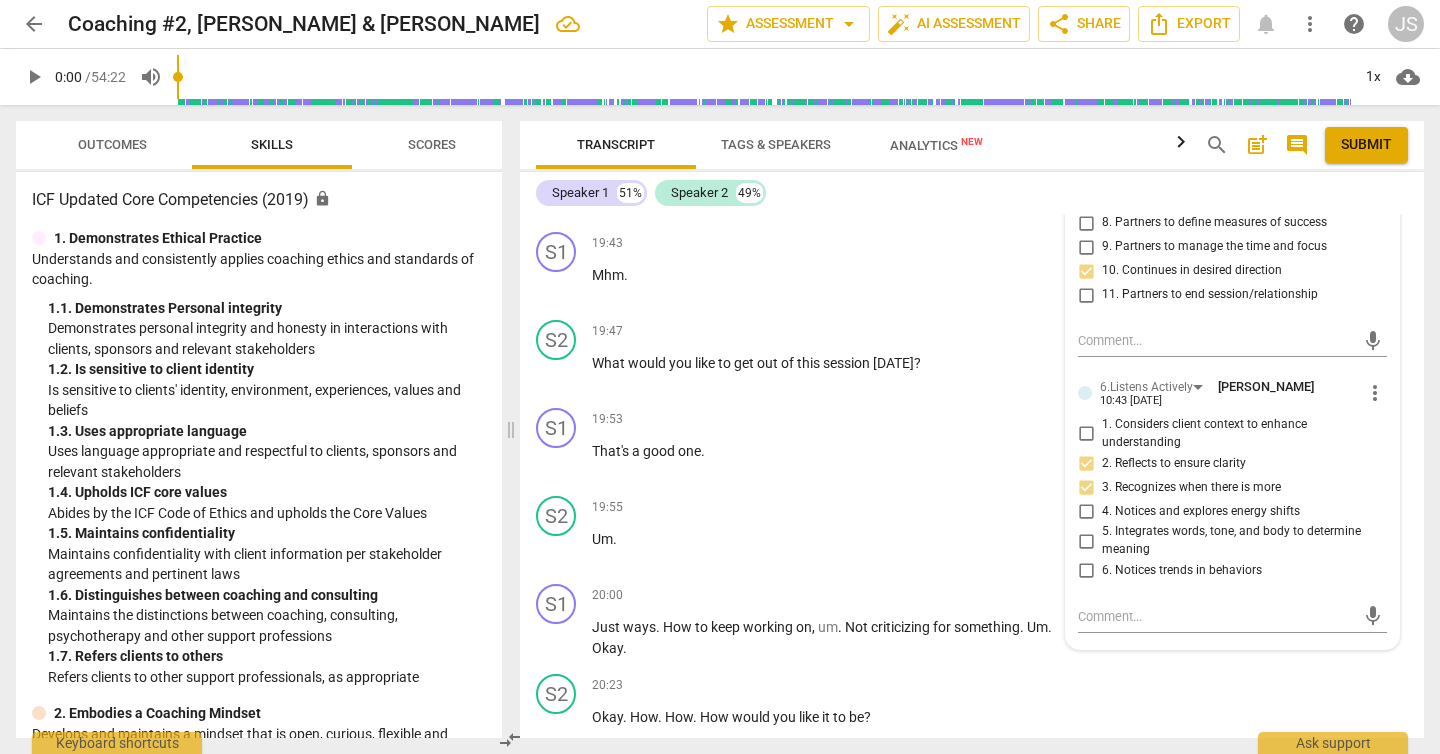click on "3. Recognizes when there is more" at bounding box center (1086, 487) 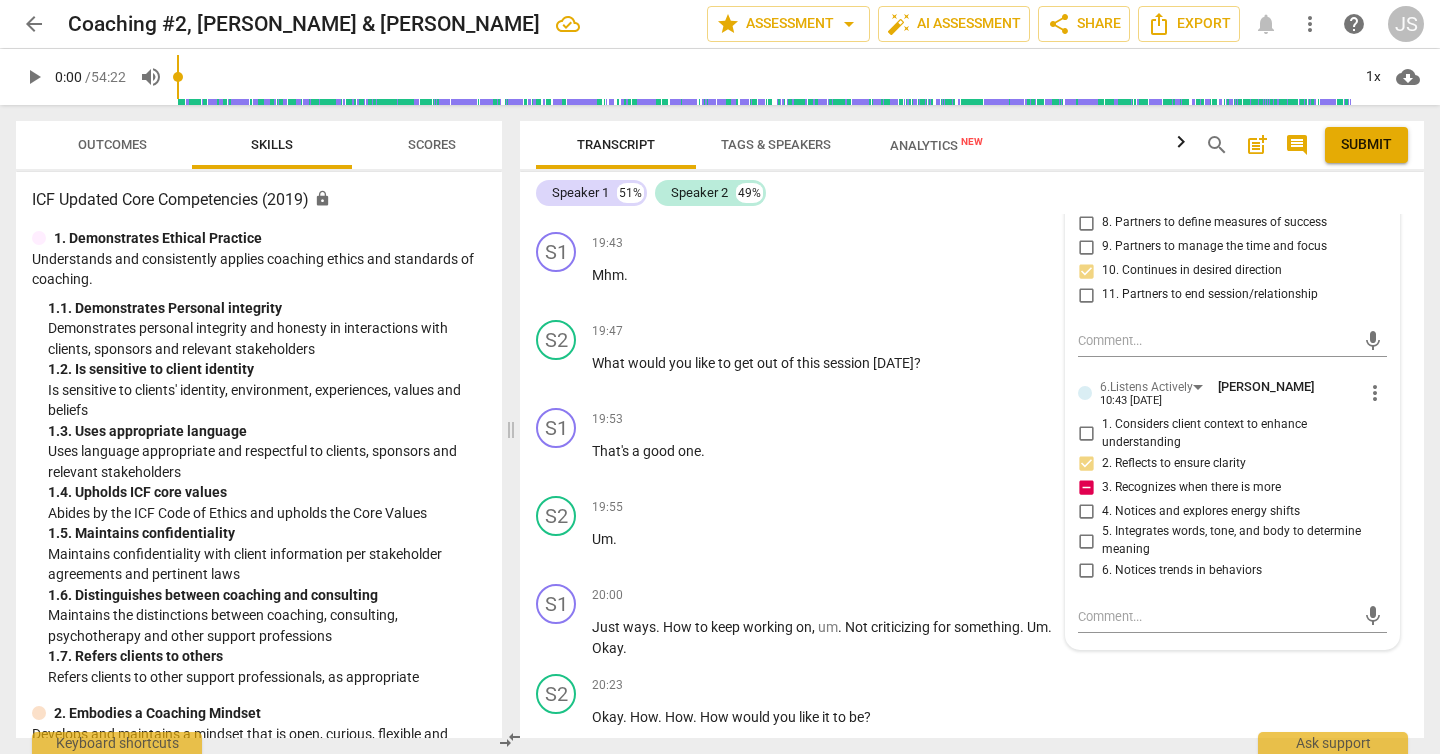 click on "3. Recognizes when there is more" at bounding box center (1086, 487) 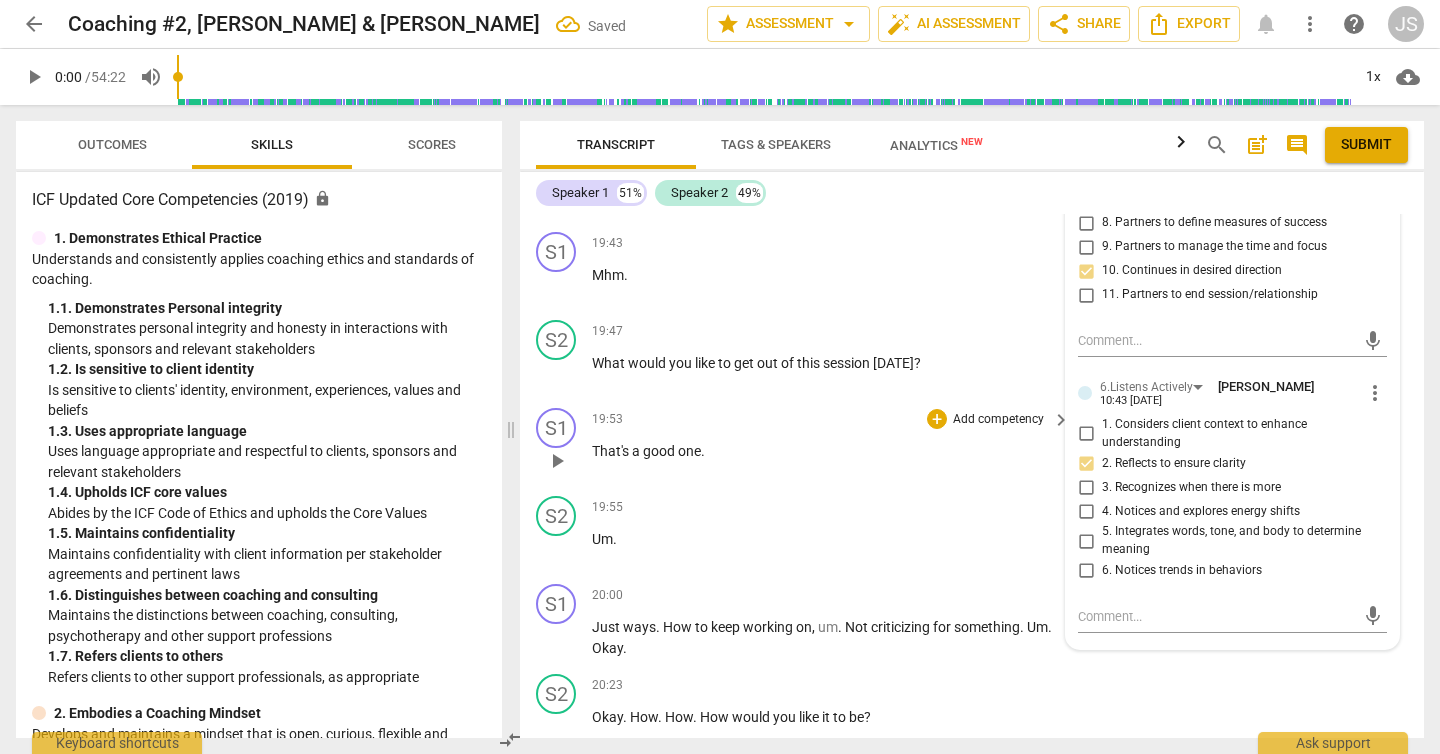 click on "19:53 + Add competency keyboard_arrow_right That's   a   good   one ." at bounding box center [832, 444] 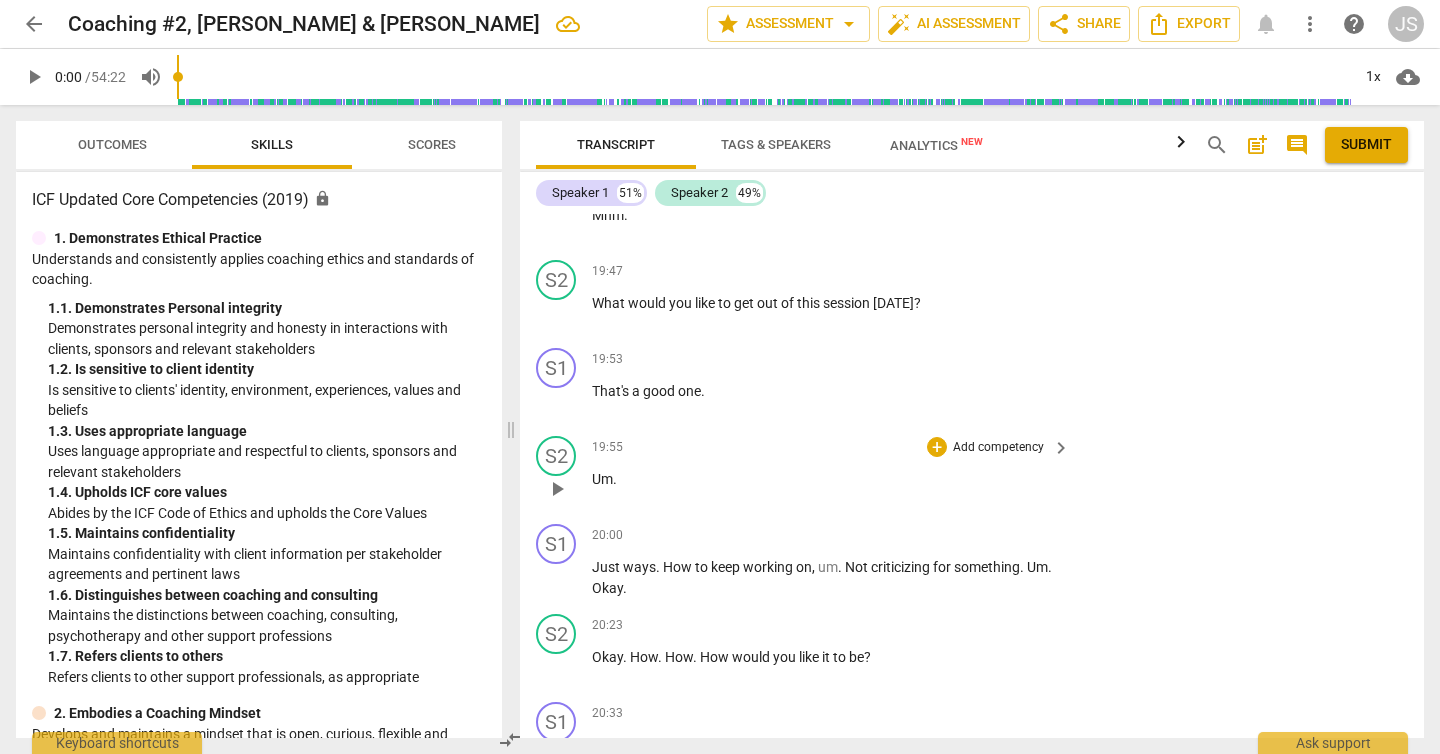 scroll, scrollTop: 11610, scrollLeft: 0, axis: vertical 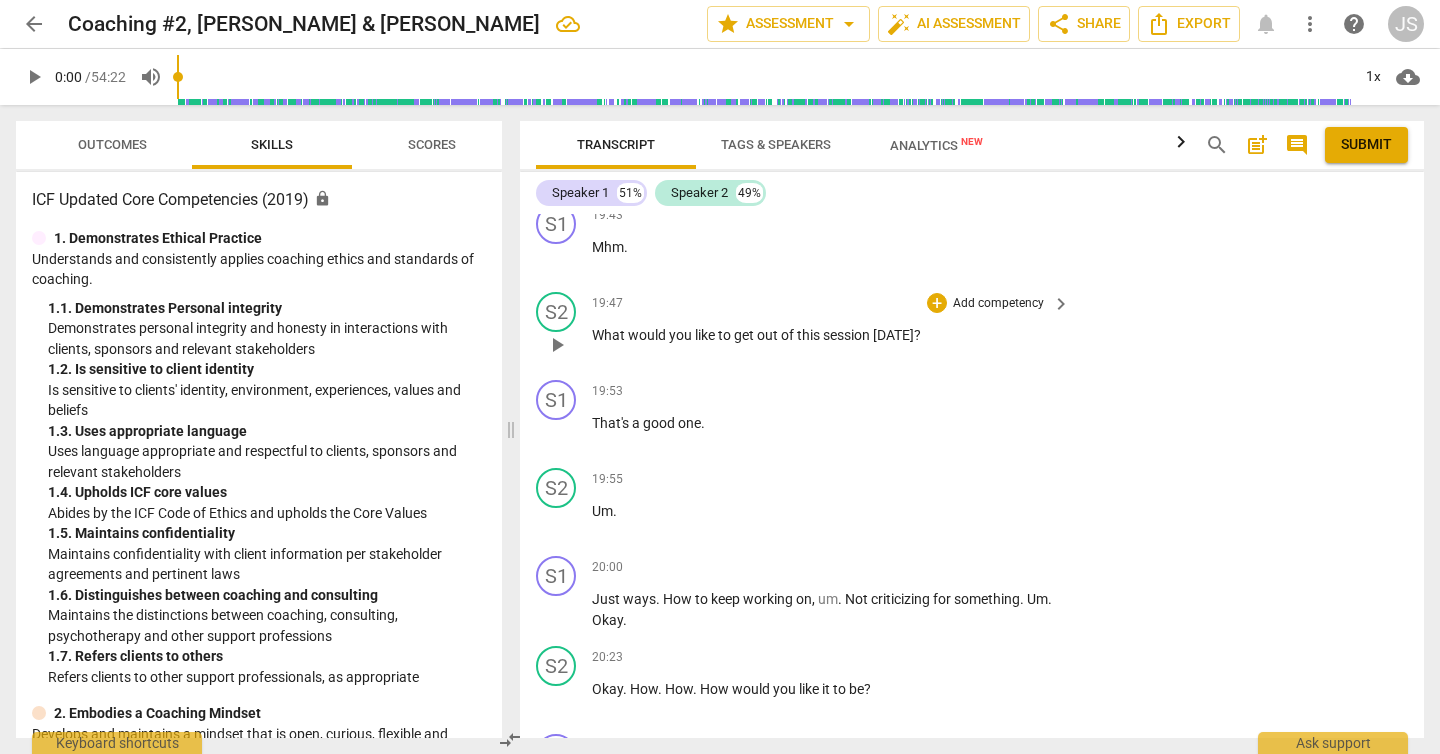 click on "Add competency" at bounding box center [998, 304] 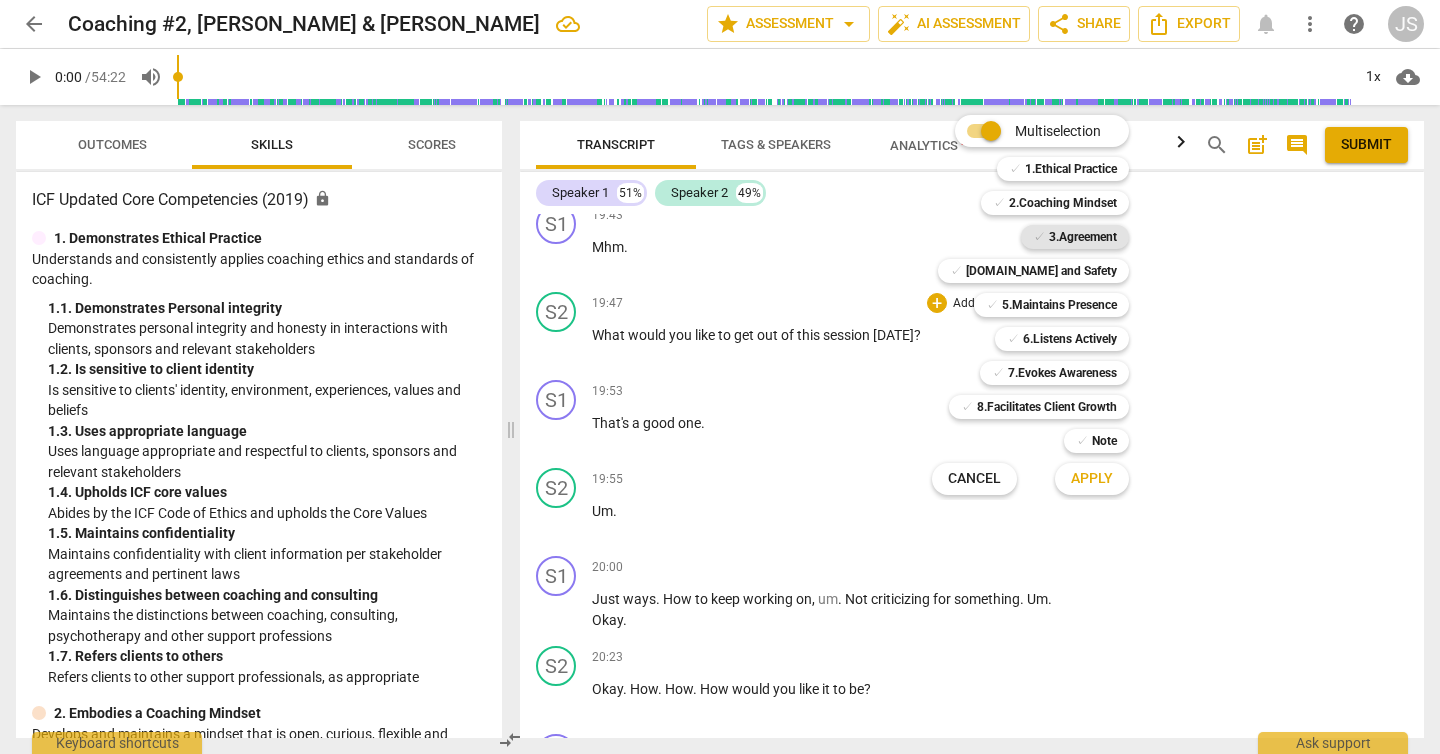 click on "✓" at bounding box center [1039, 237] 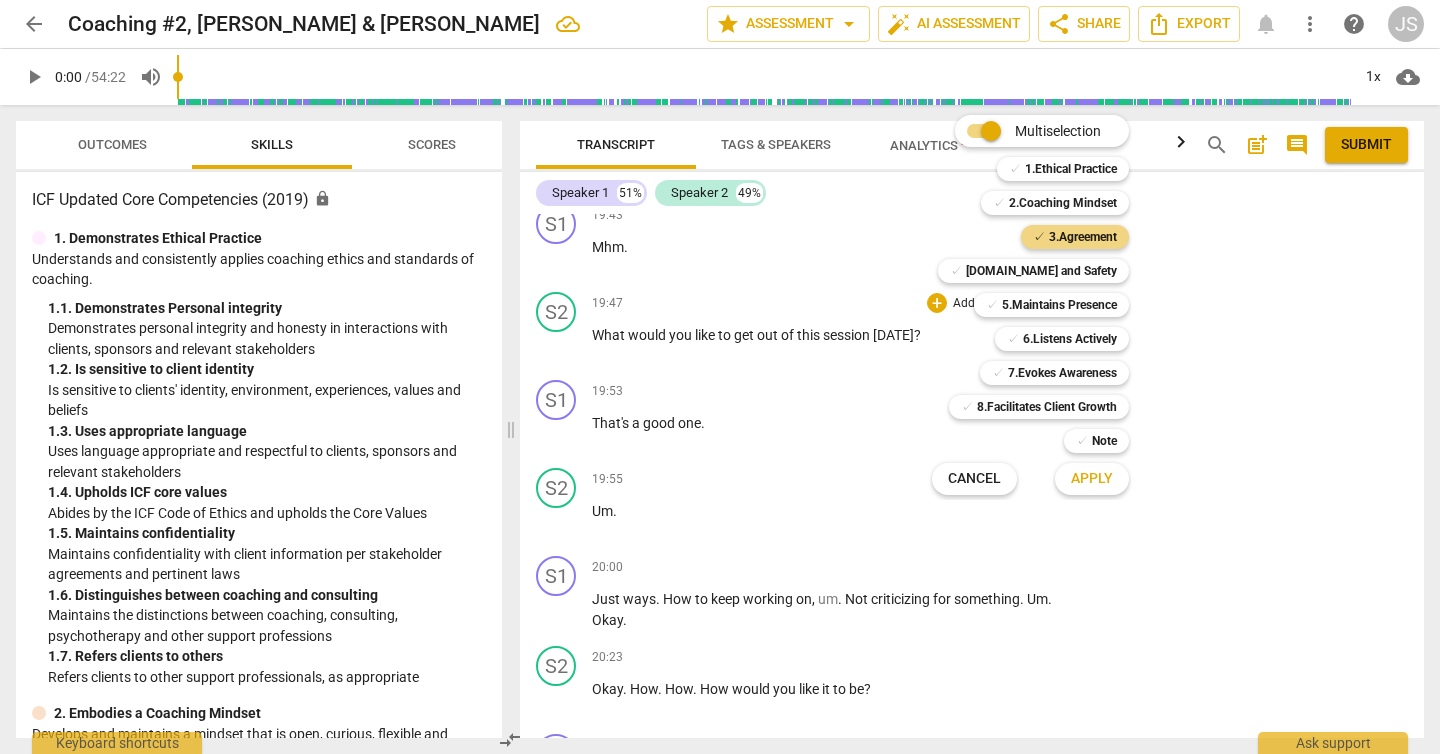click on "Apply" at bounding box center [1092, 479] 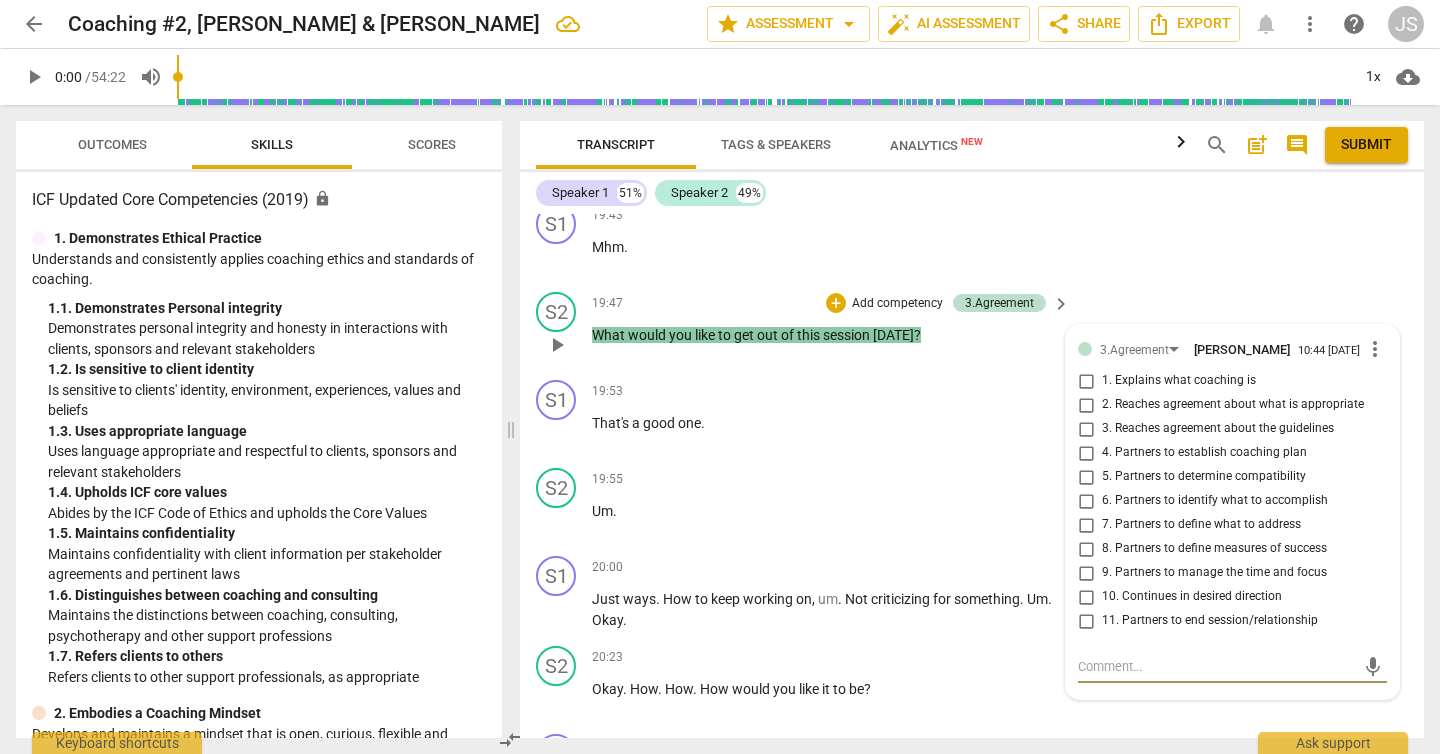 click on "4. Partners to establish coaching plan" at bounding box center [1086, 453] 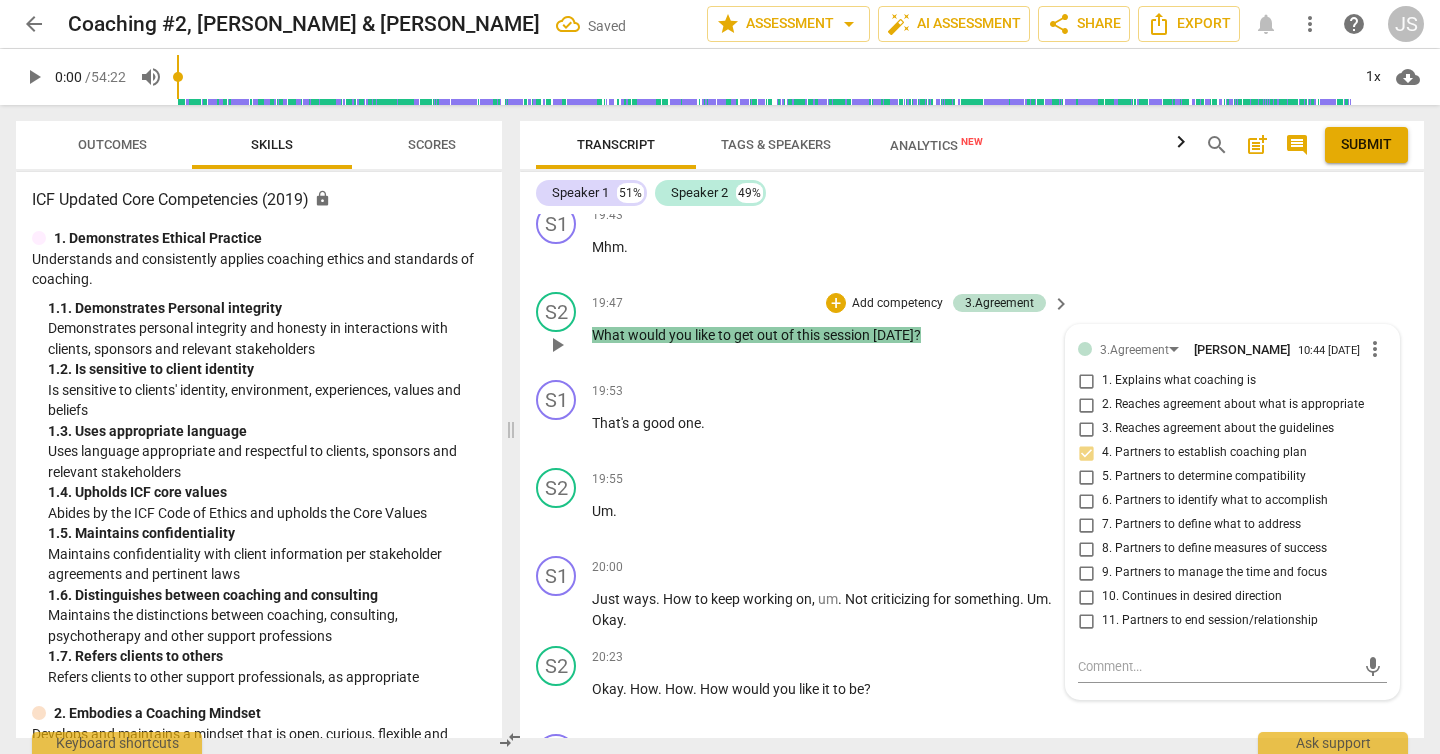 click on "6. Partners to identify what to accomplish" at bounding box center [1086, 501] 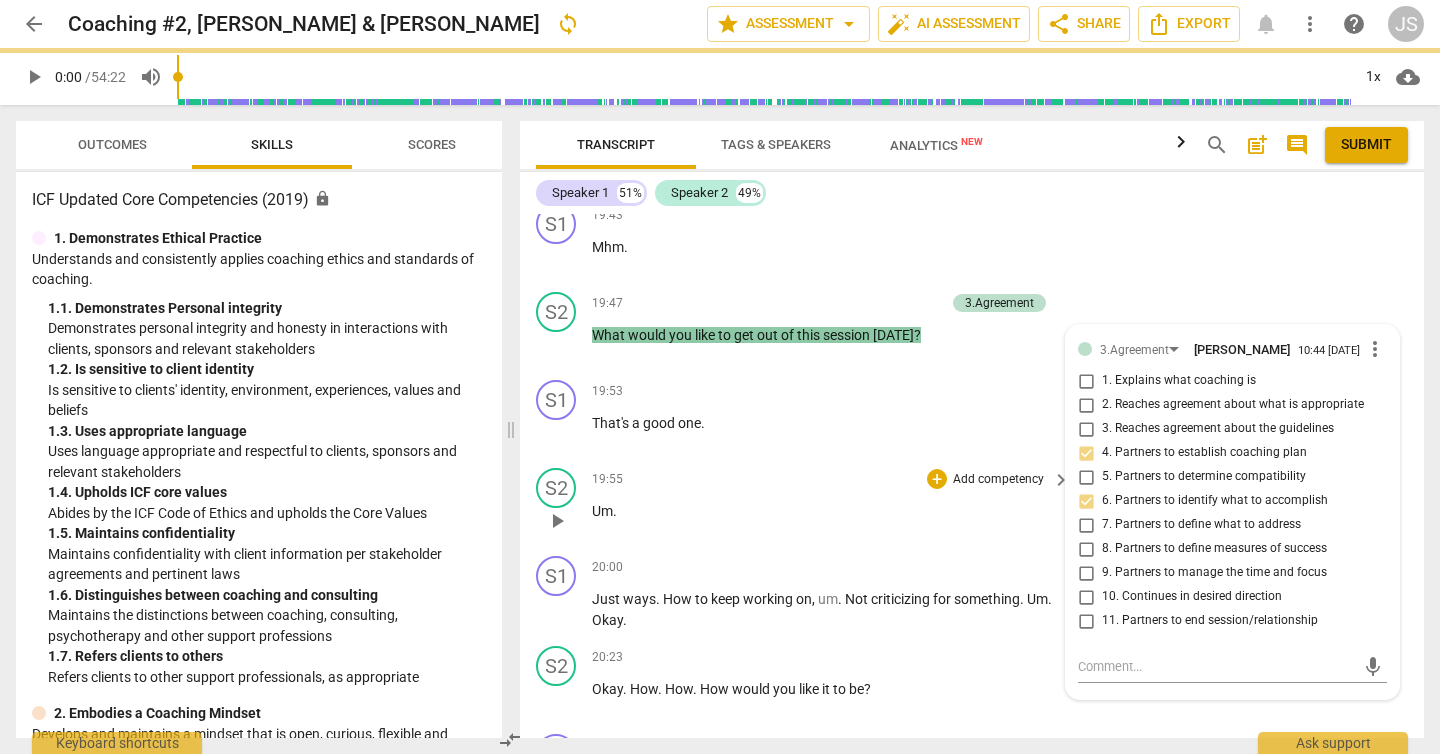 click on "Um ." at bounding box center (826, 511) 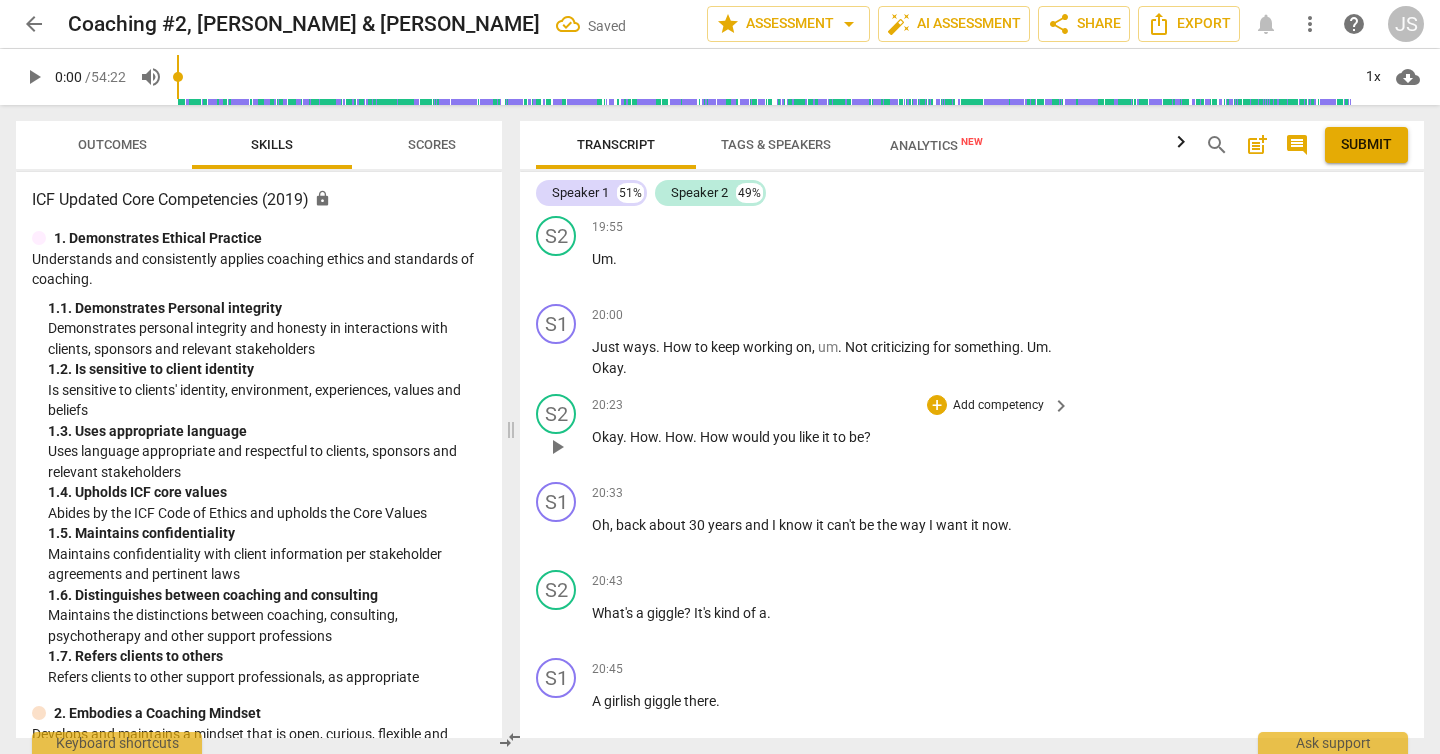 scroll, scrollTop: 11865, scrollLeft: 0, axis: vertical 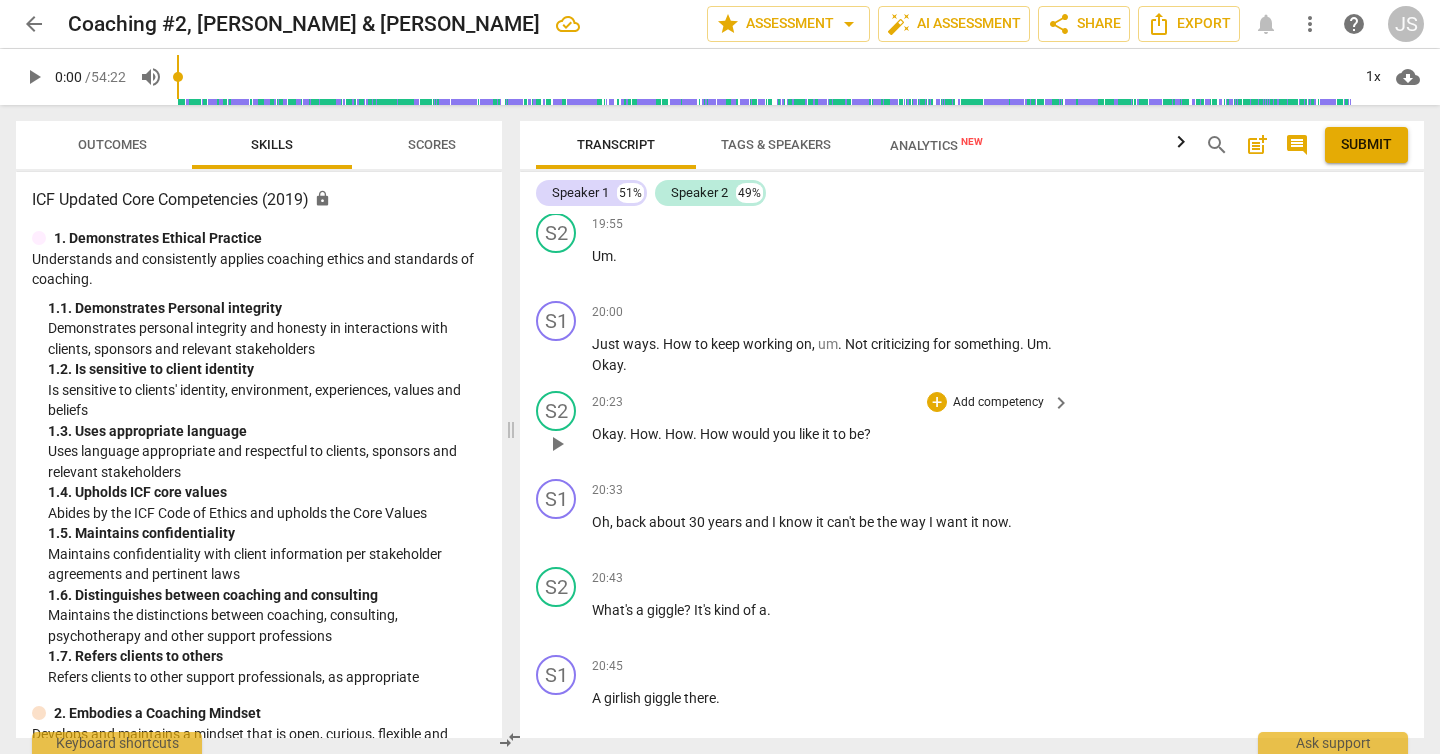 click on "Add competency" at bounding box center (998, 403) 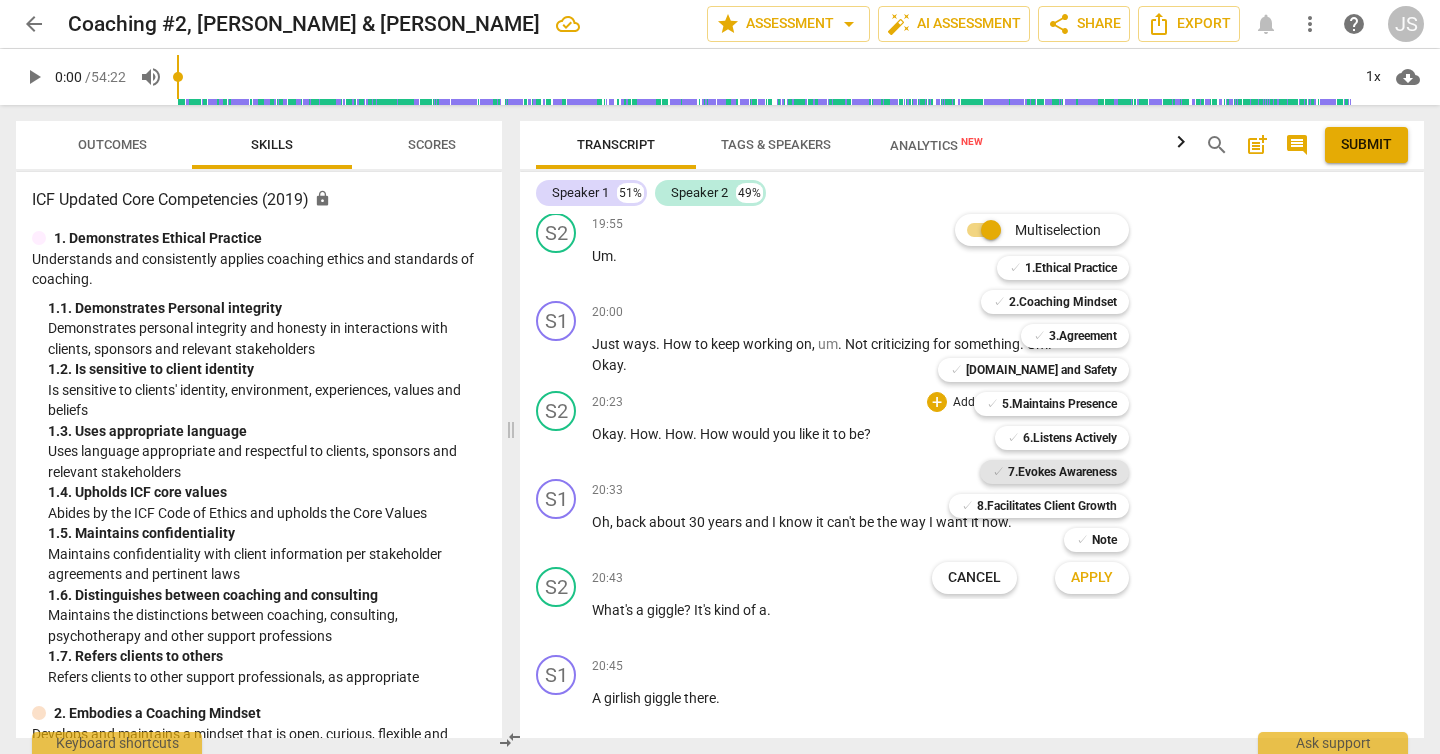 click on "7.Evokes Awareness" at bounding box center (1062, 472) 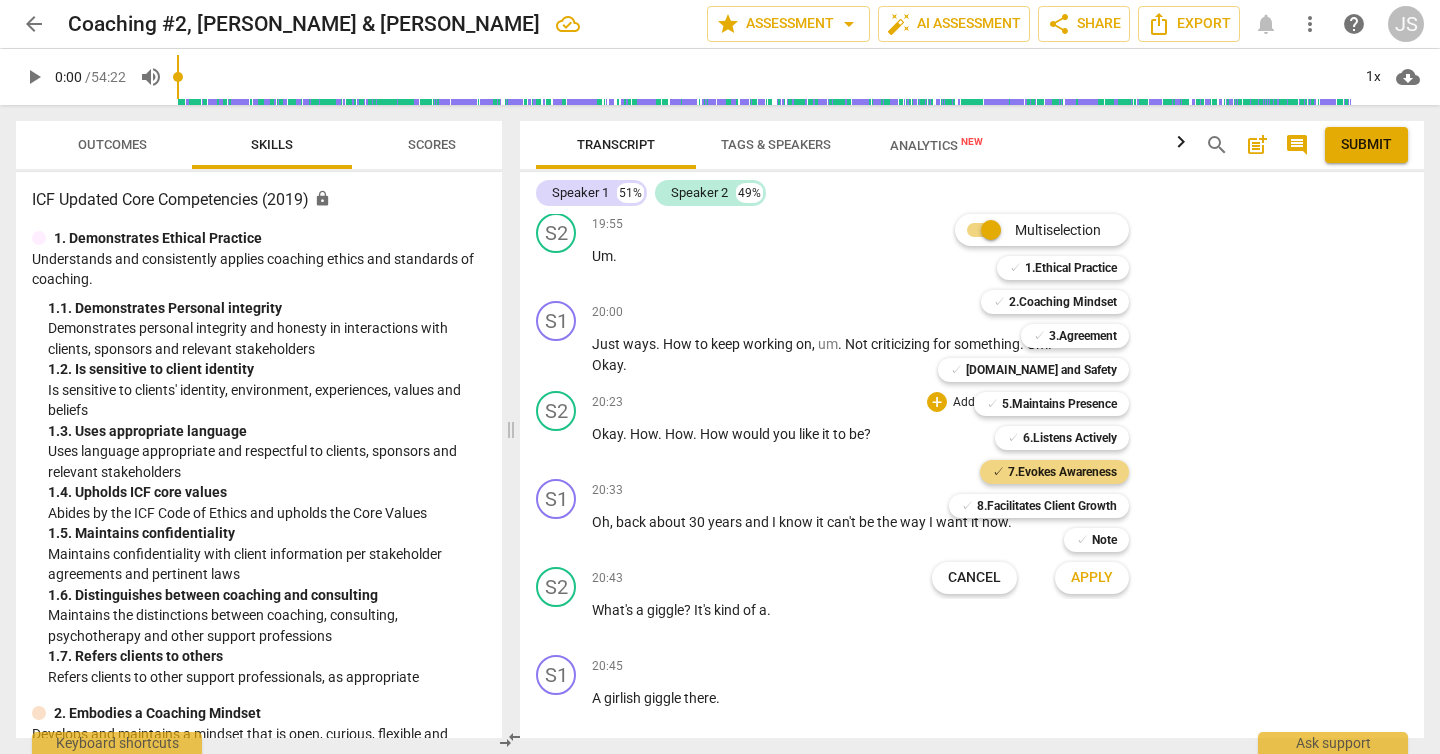 click on "Apply" at bounding box center (1092, 578) 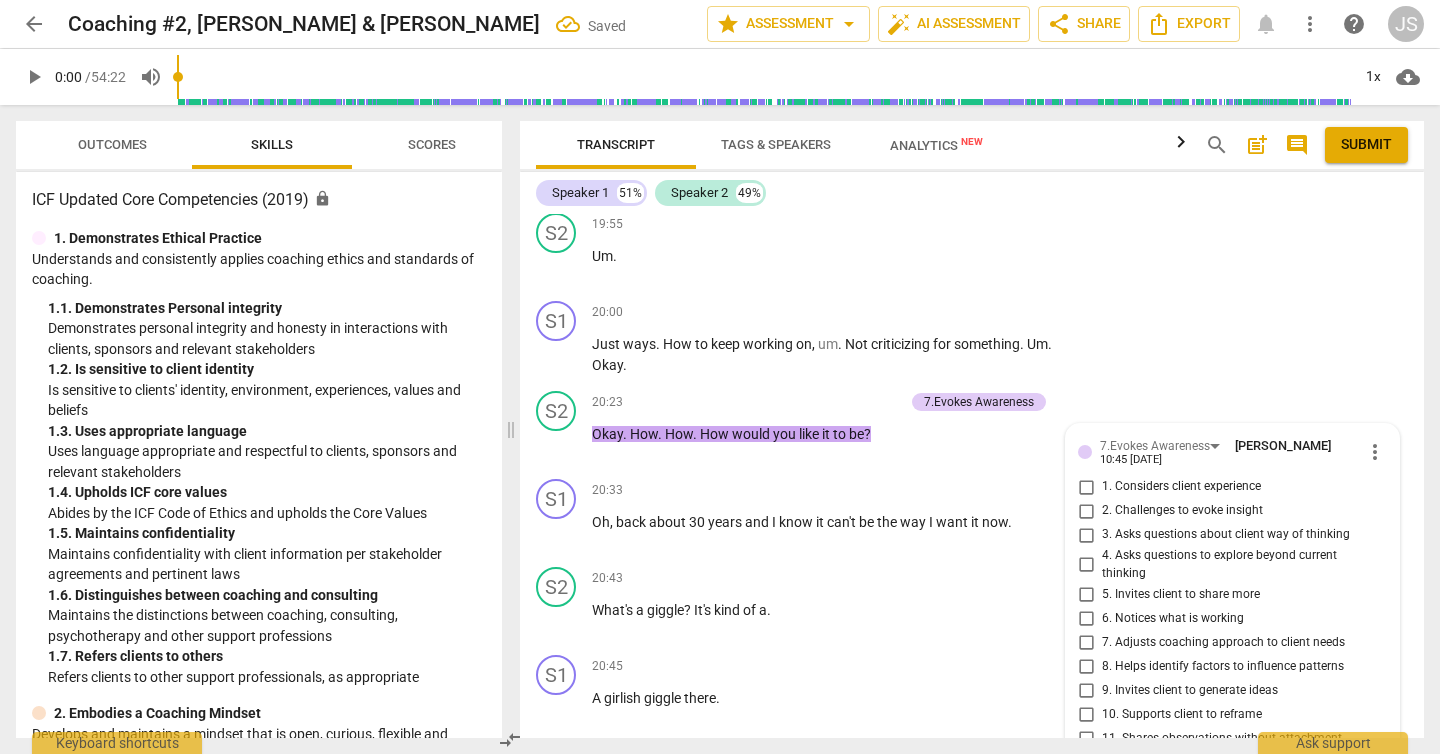 scroll, scrollTop: 12175, scrollLeft: 0, axis: vertical 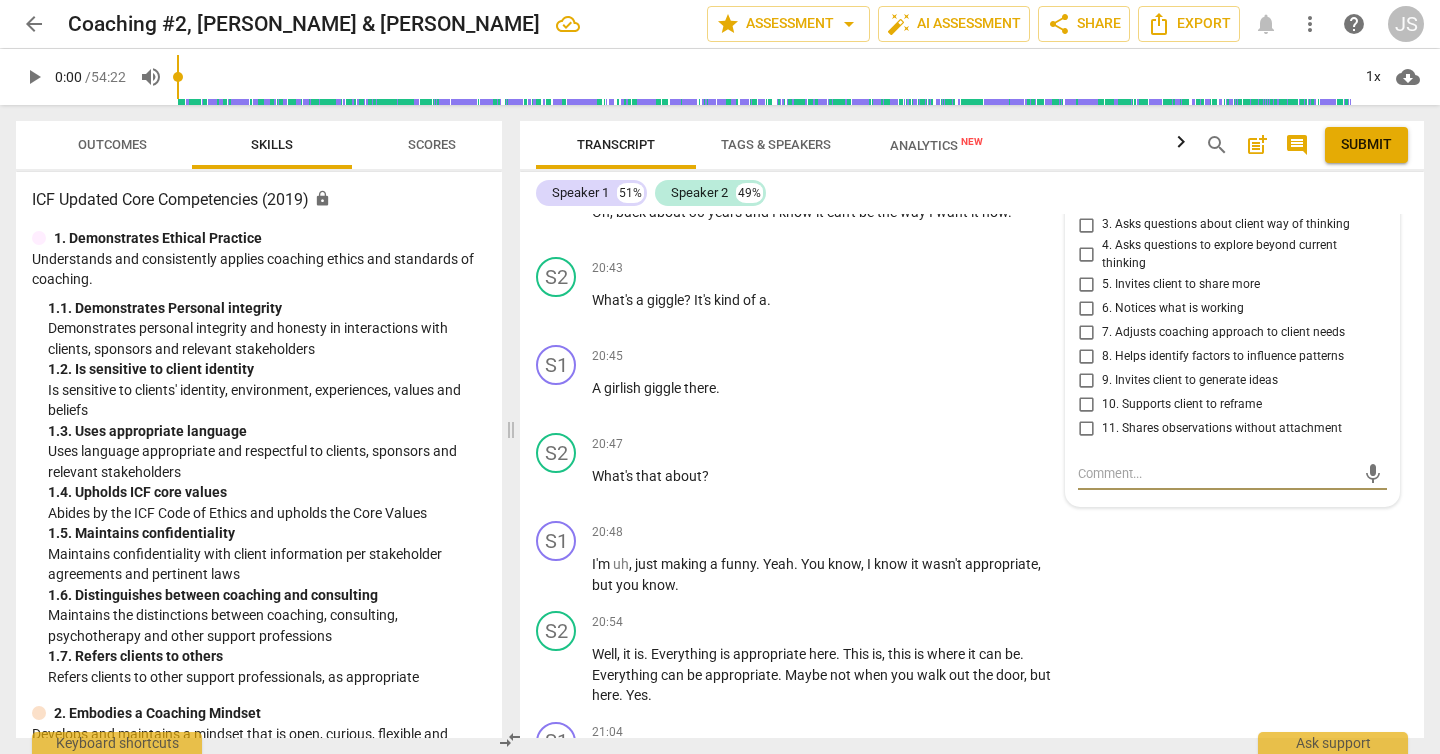 click on "4. Asks questions to explore beyond current thinking" at bounding box center [1086, 255] 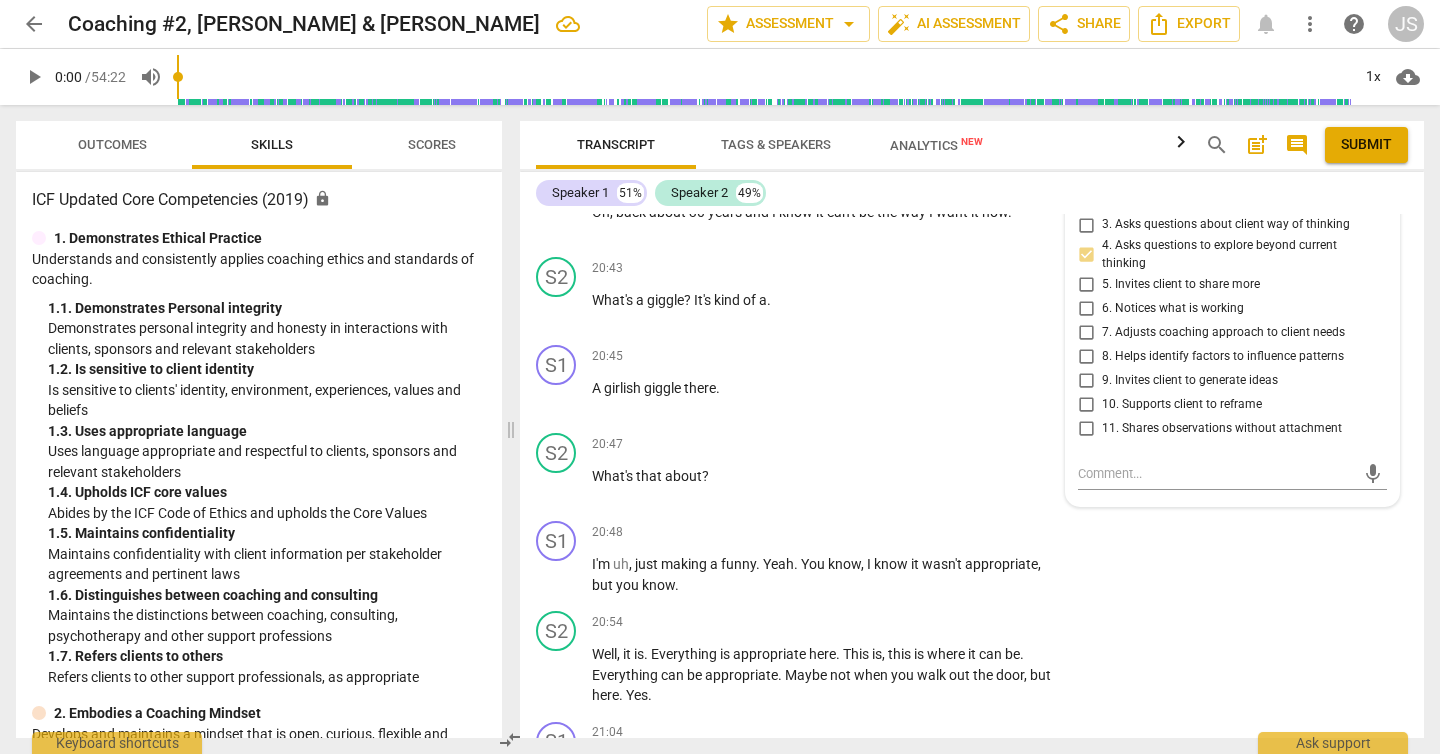 click on "5. Invites client to share more" at bounding box center (1086, 284) 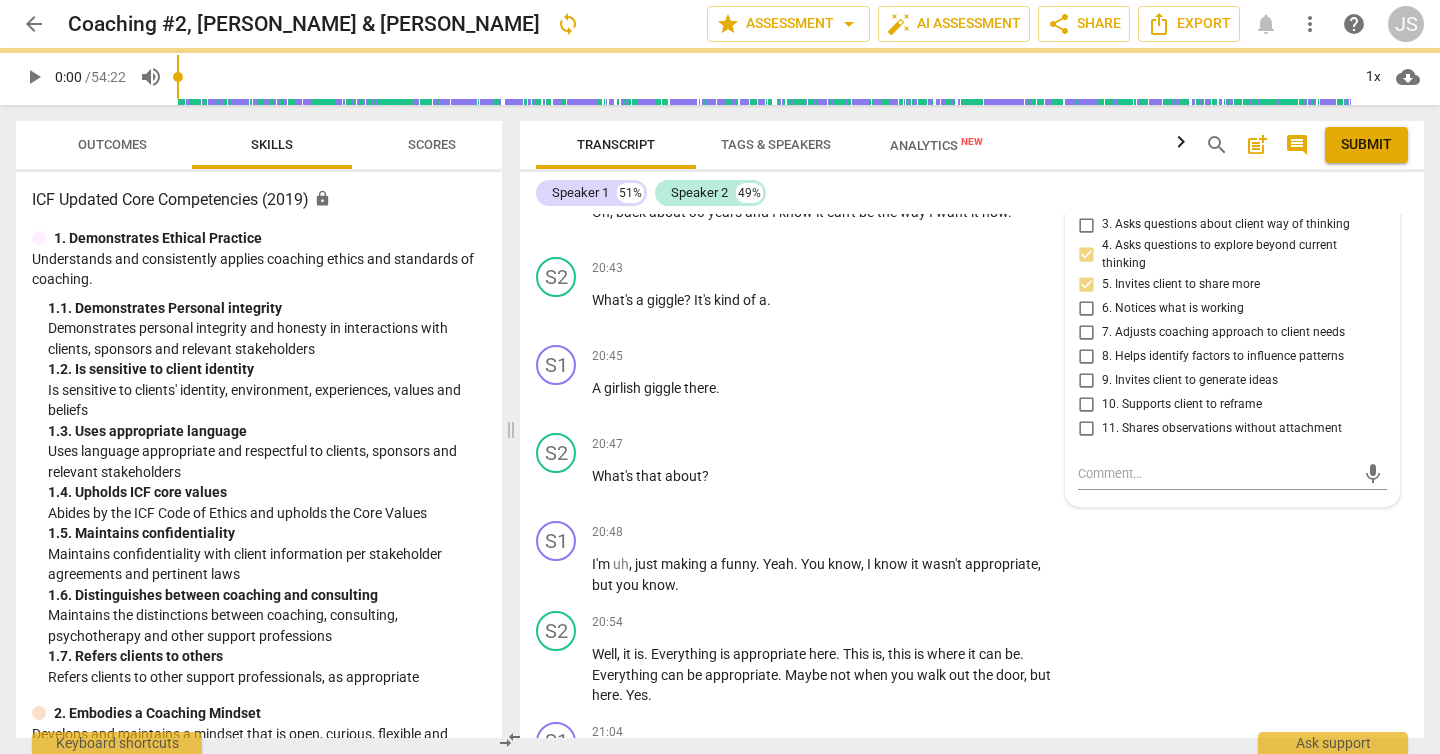 click on "9. Invites client to generate ideas" at bounding box center [1086, 380] 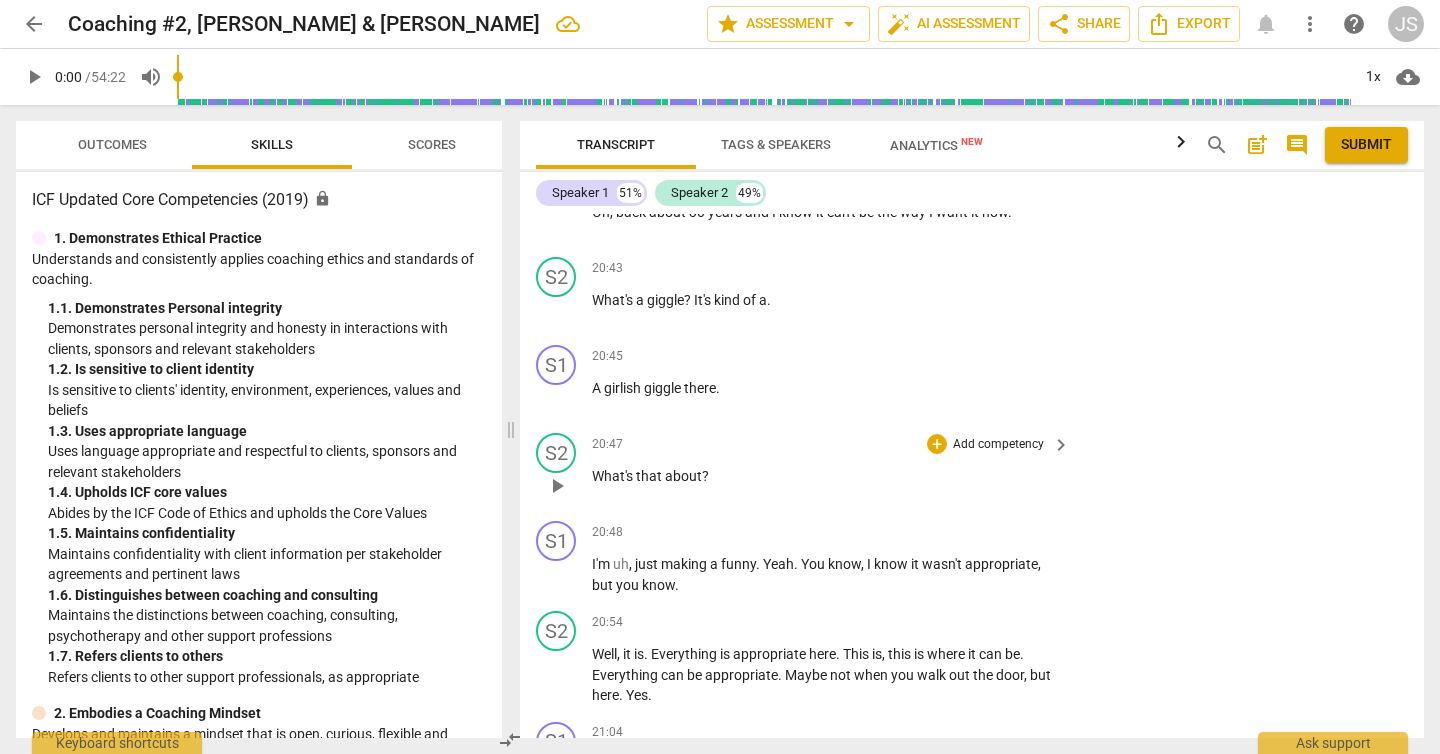 click on "Add competency" at bounding box center [998, 445] 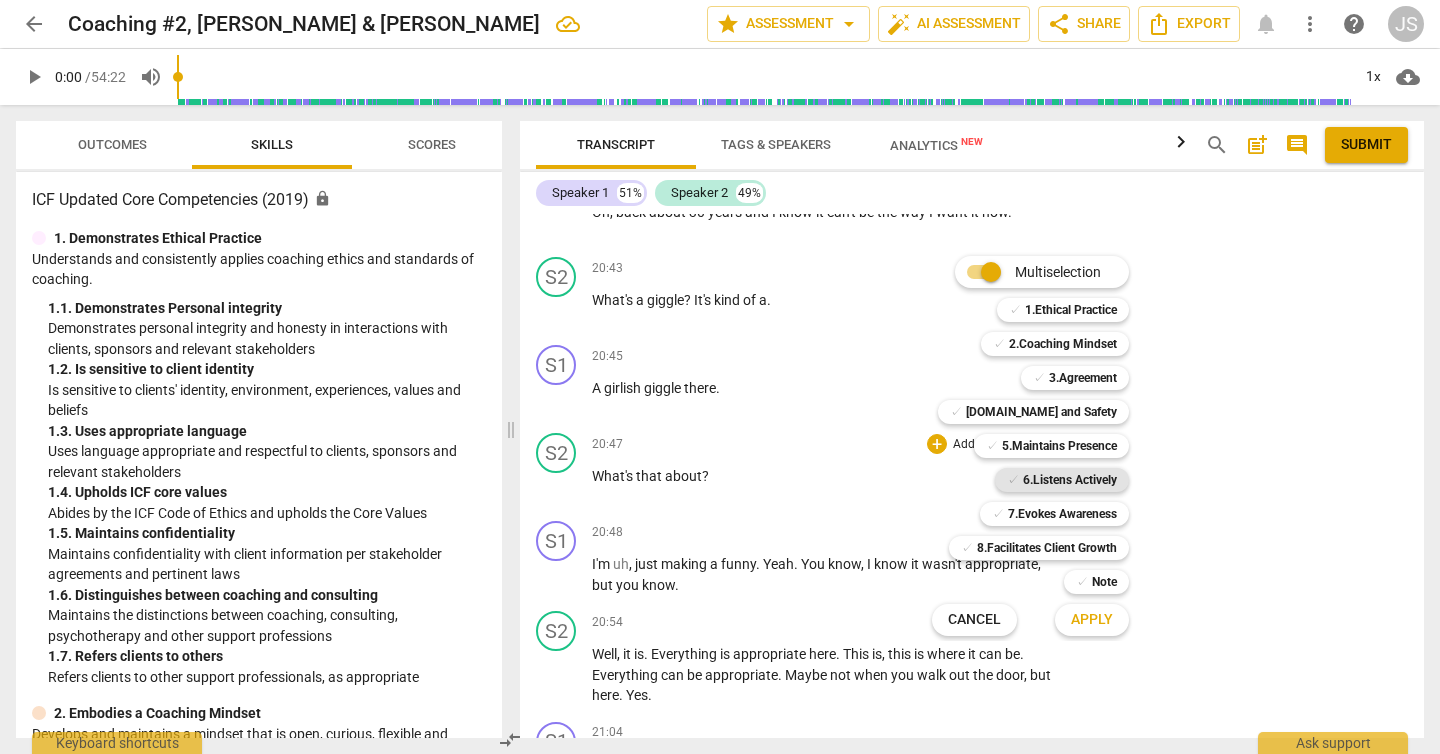 click on "6.Listens Actively" at bounding box center (1070, 480) 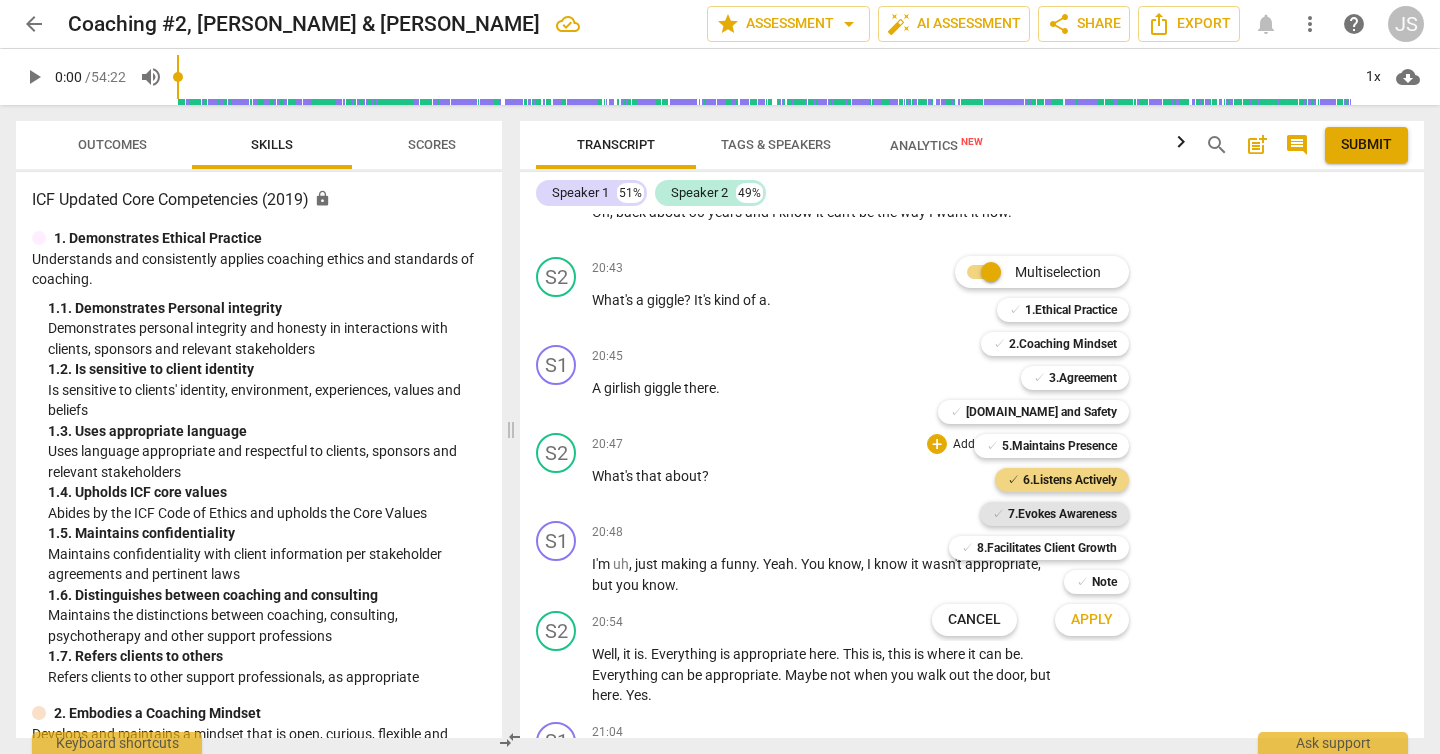 click on "7.Evokes Awareness" at bounding box center [1062, 514] 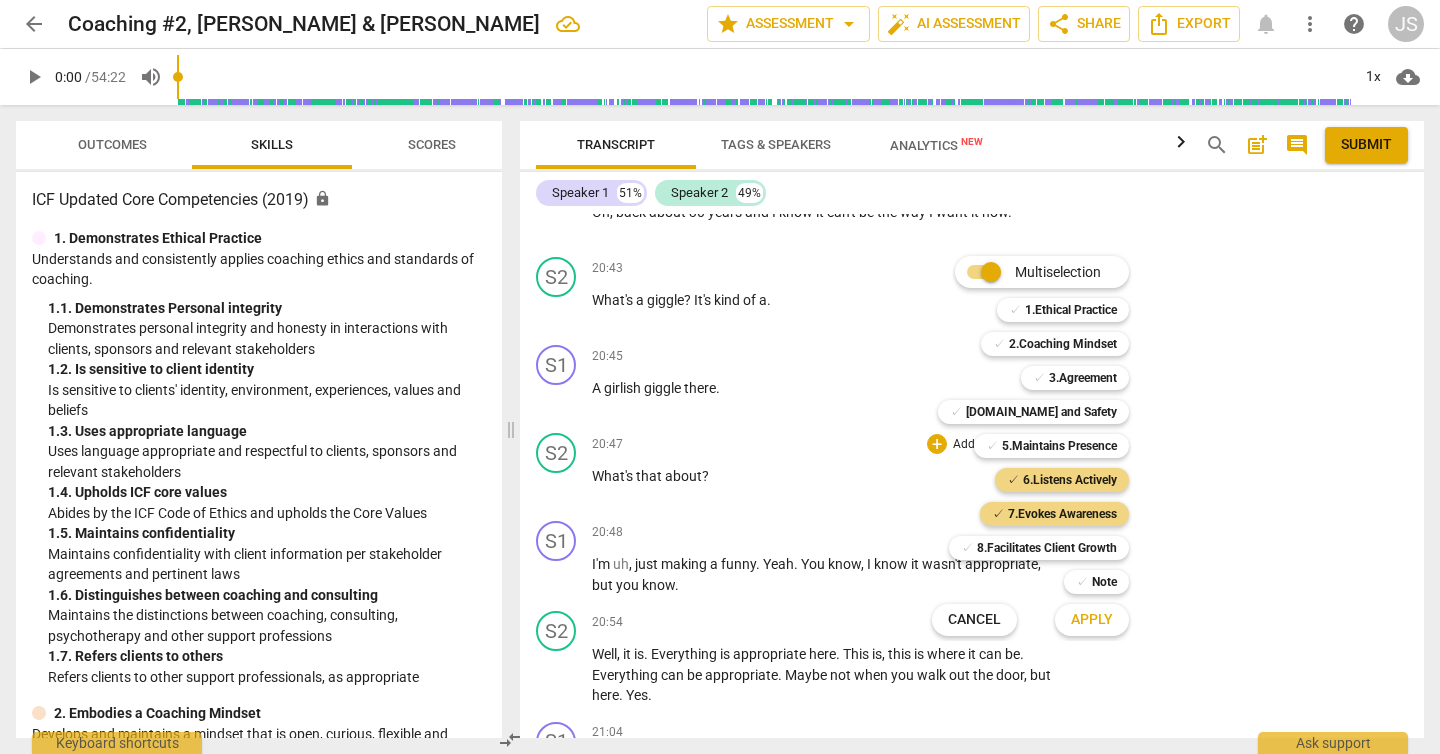 click on "Apply" at bounding box center [1092, 620] 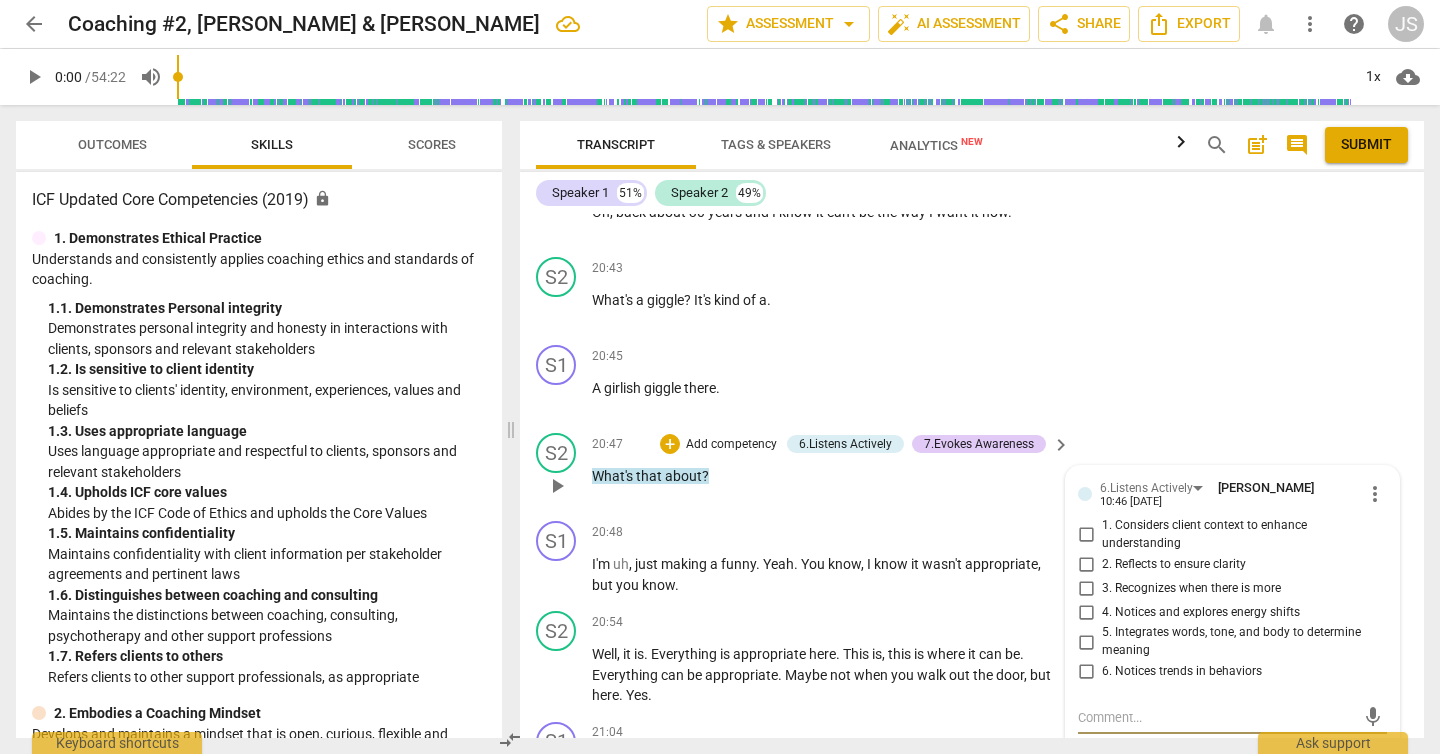 click on "4. Notices and explores energy shifts" at bounding box center [1086, 612] 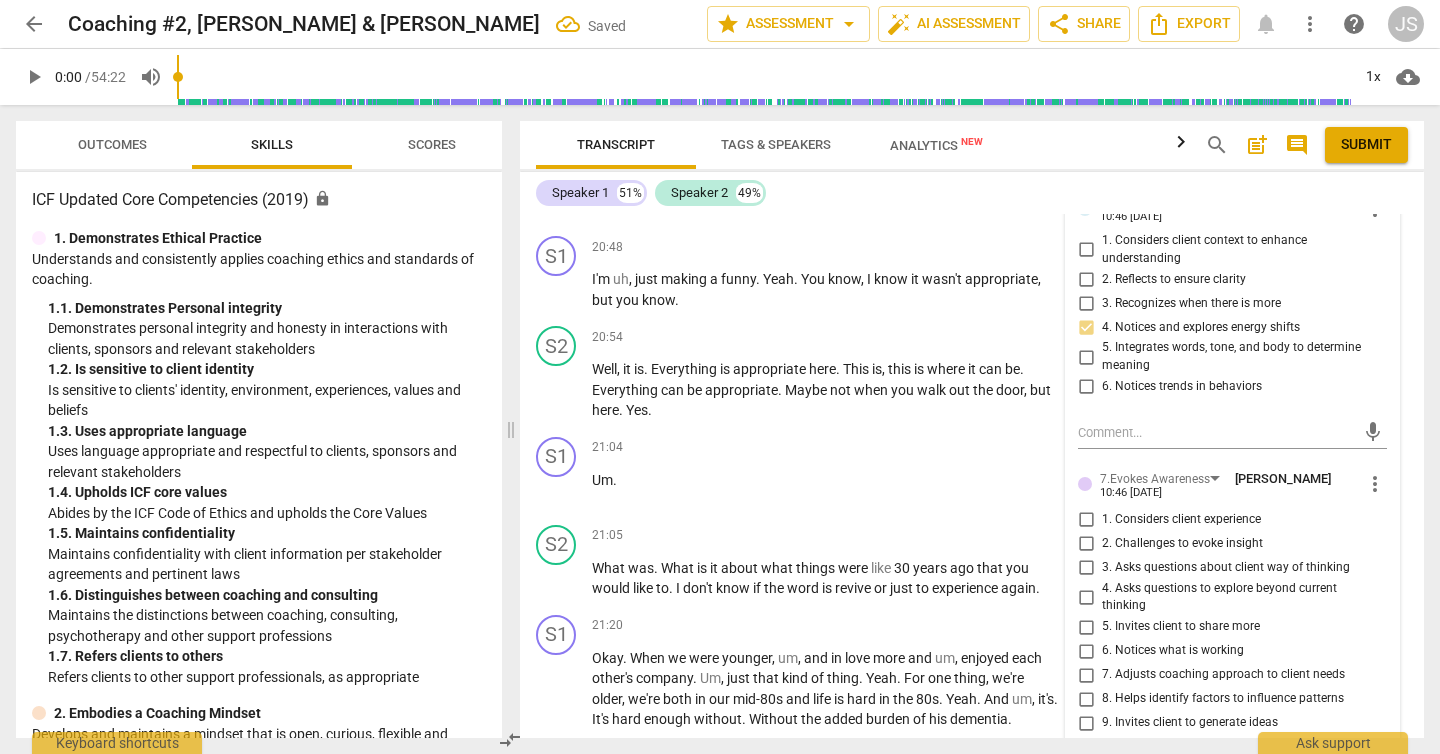 scroll, scrollTop: 12465, scrollLeft: 0, axis: vertical 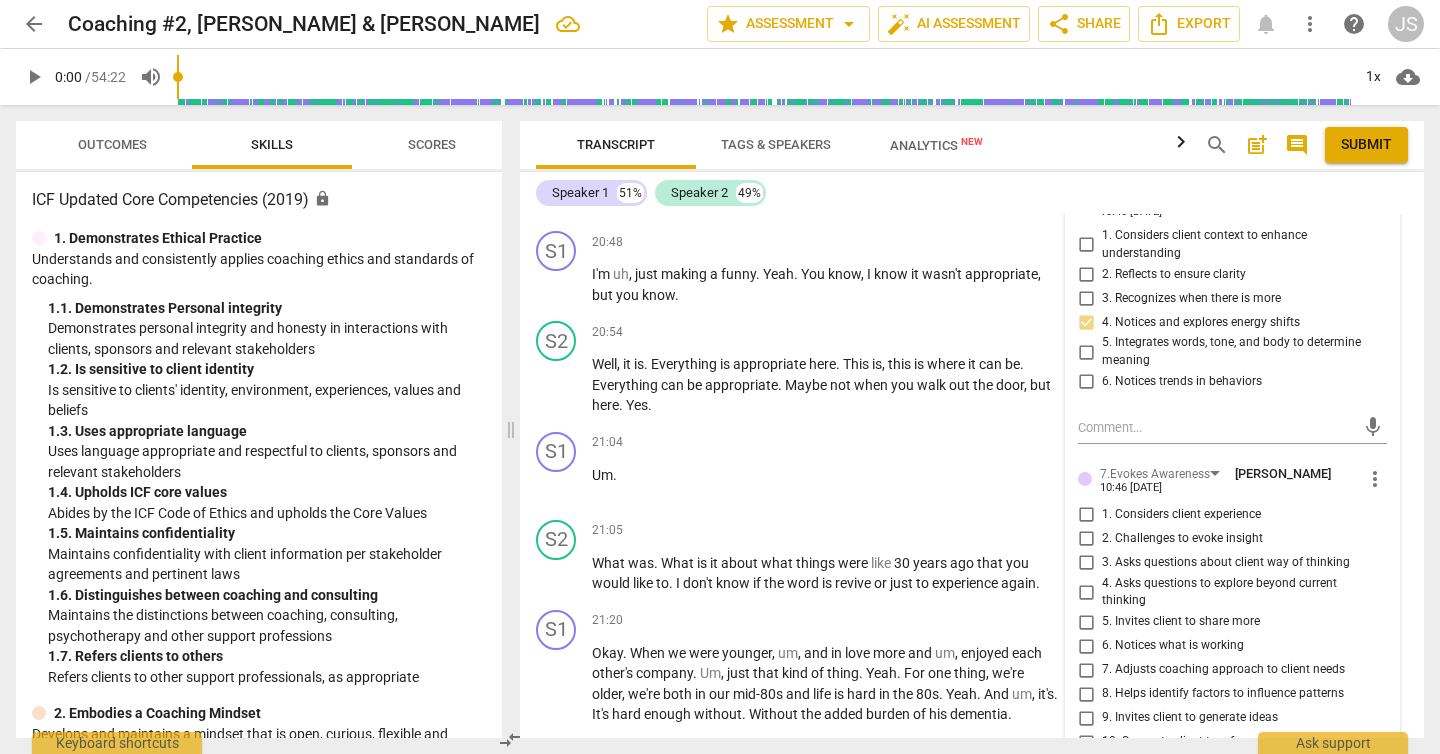 click on "5. Invites client to share more" at bounding box center (1086, 622) 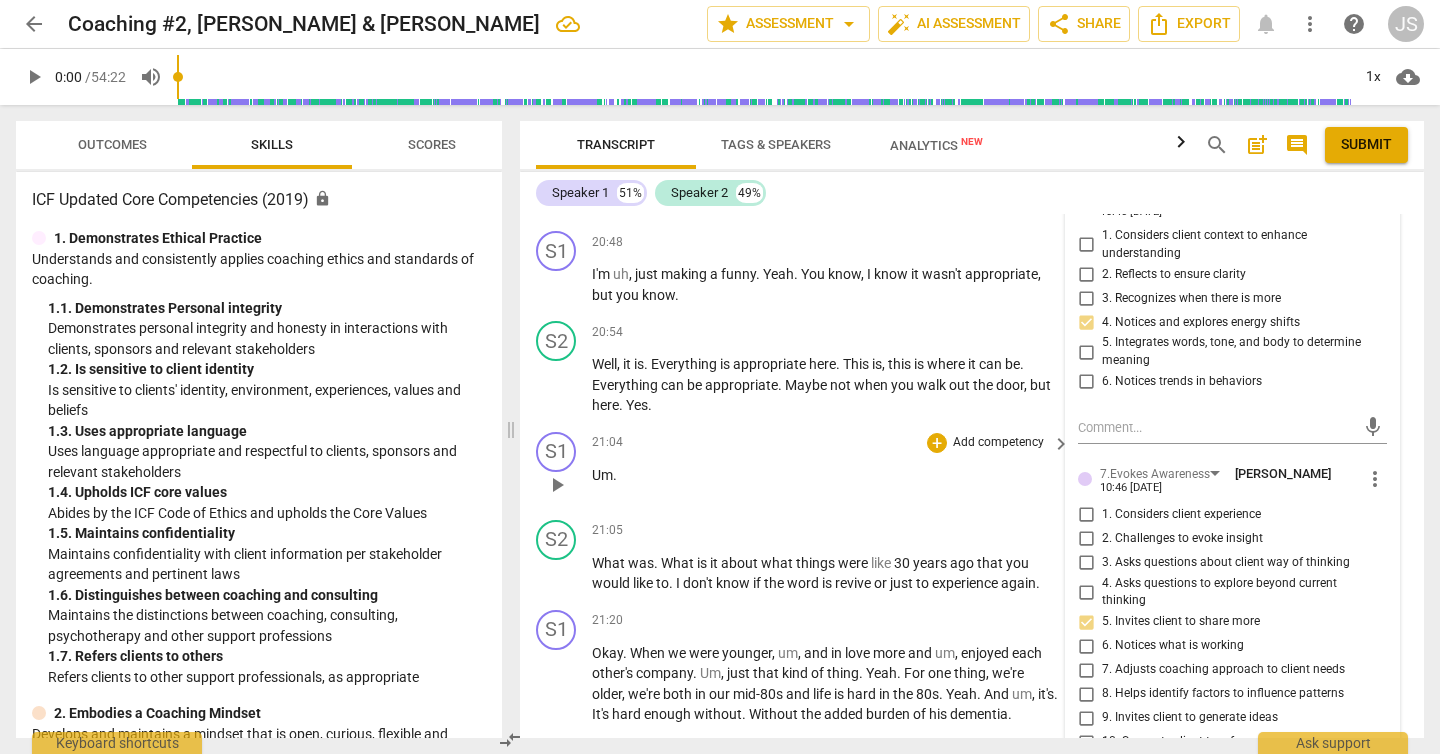 click on "Um ." at bounding box center [826, 475] 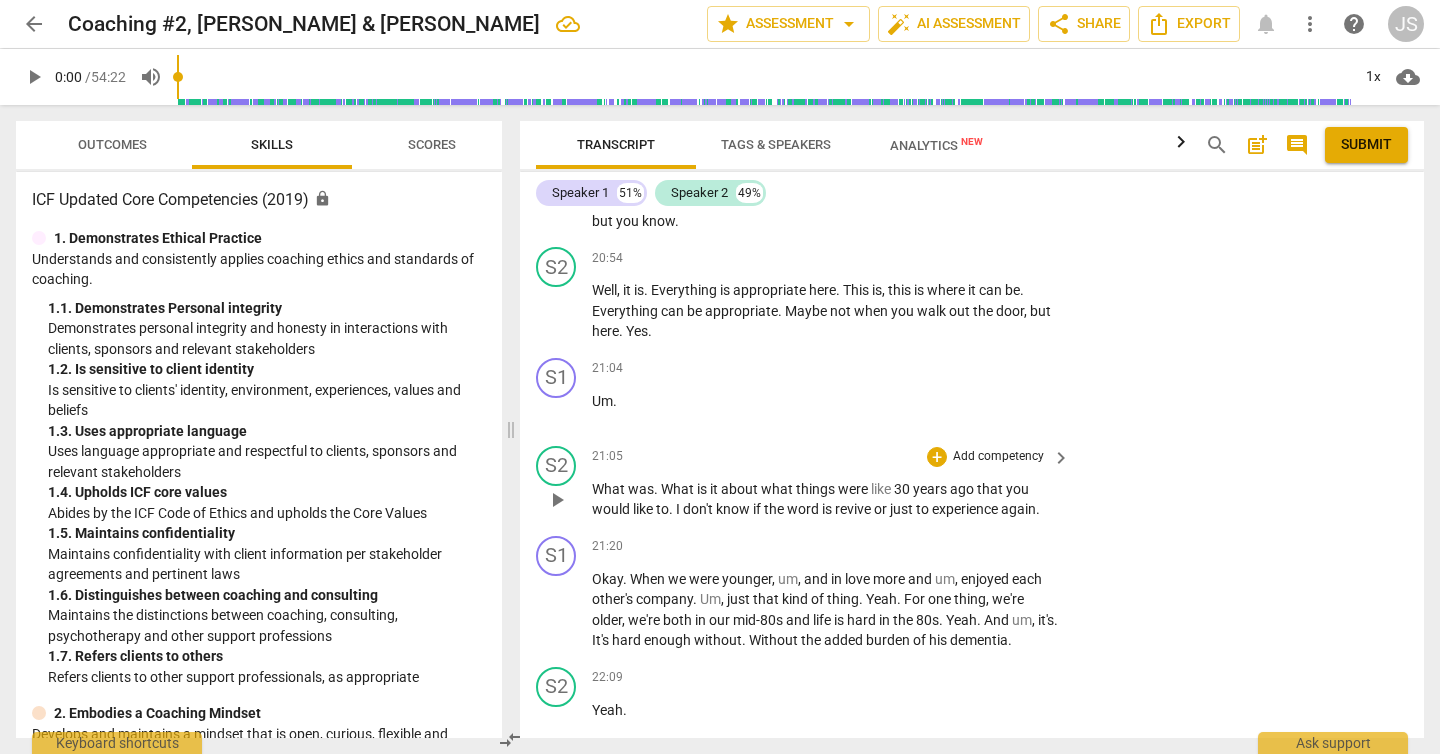 scroll, scrollTop: 12540, scrollLeft: 0, axis: vertical 